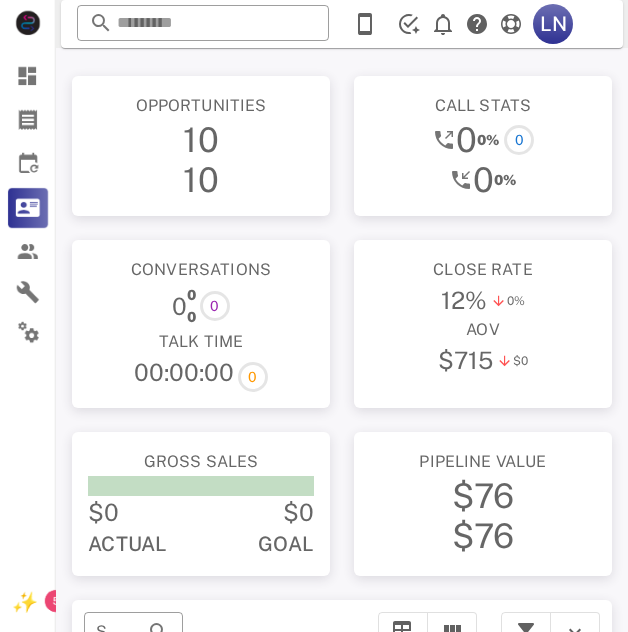 scroll, scrollTop: 326, scrollLeft: 0, axis: vertical 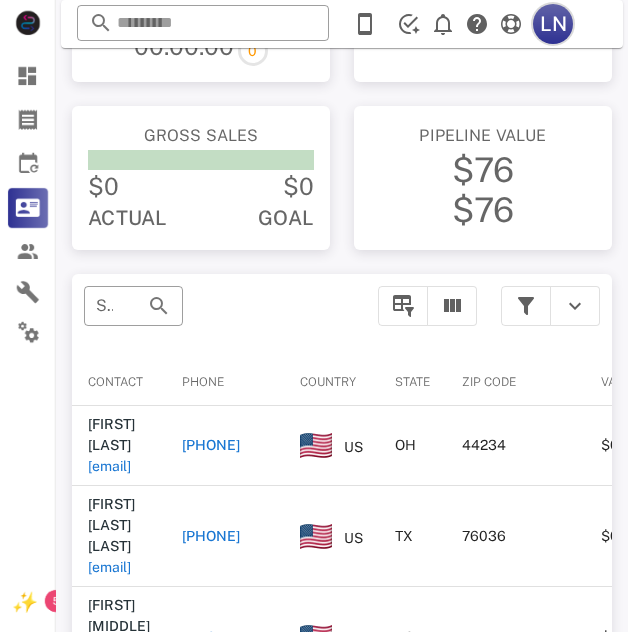 click on "LN" at bounding box center [553, 24] 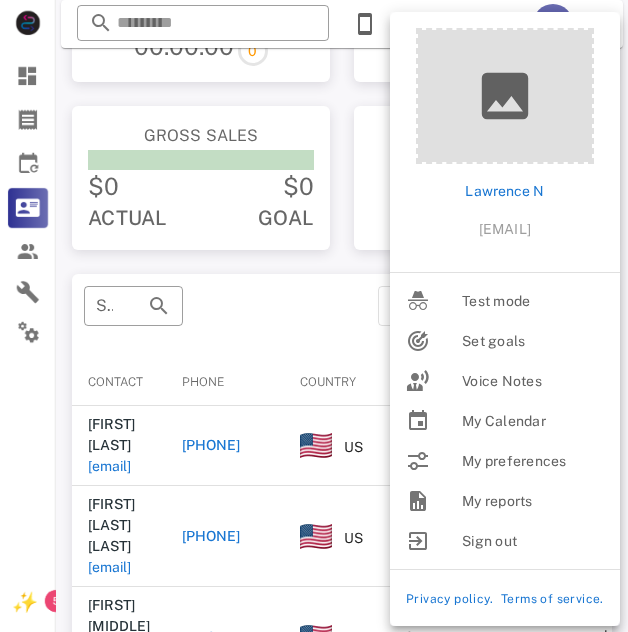 click on "Contact" at bounding box center [119, 382] 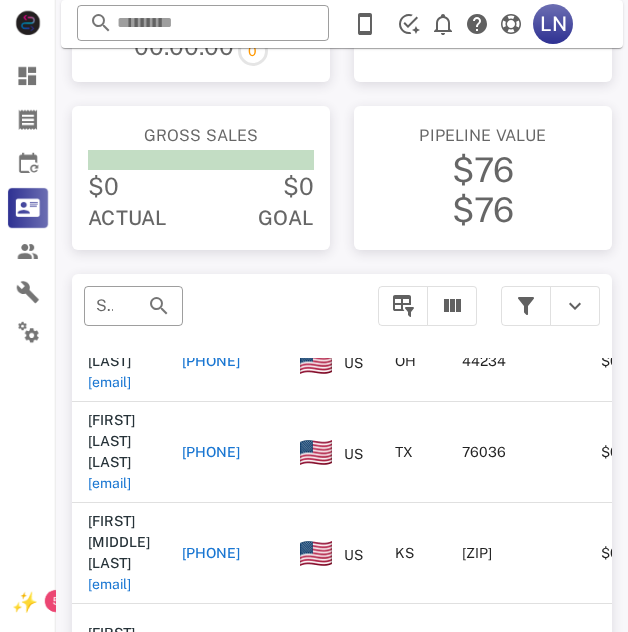 scroll, scrollTop: 0, scrollLeft: 0, axis: both 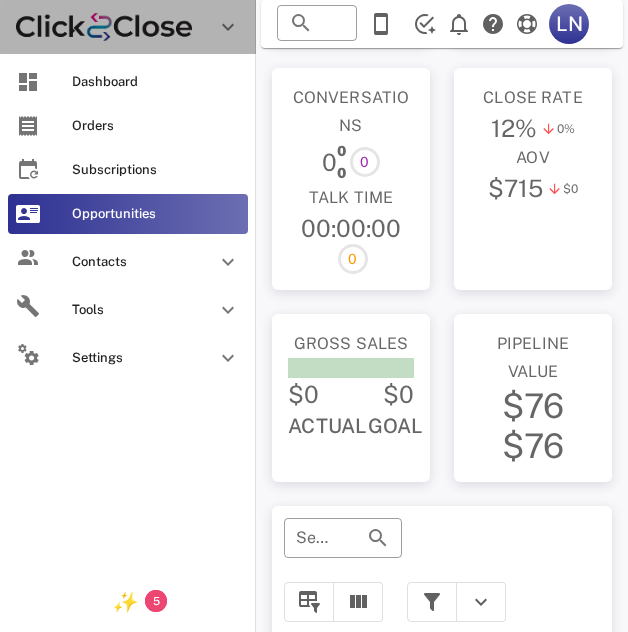 click at bounding box center [228, 27] 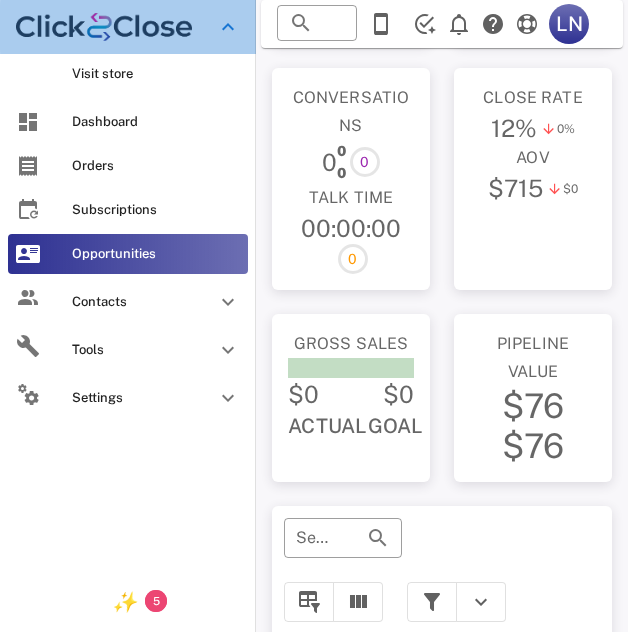 click at bounding box center (228, 27) 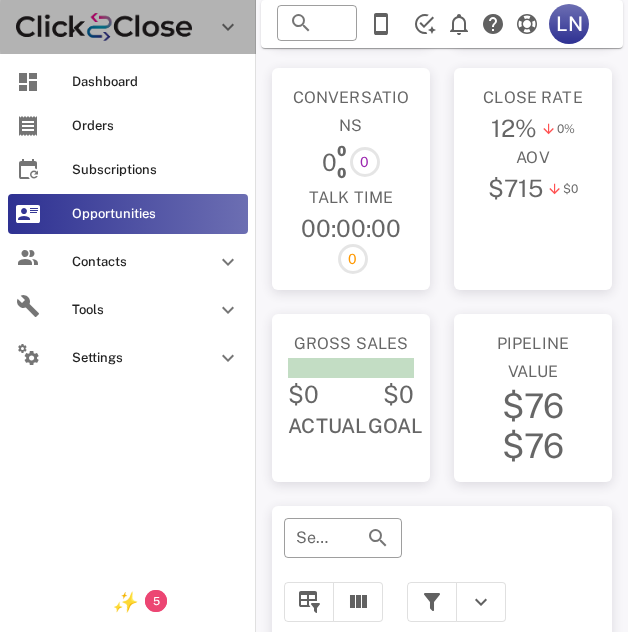click at bounding box center (228, 27) 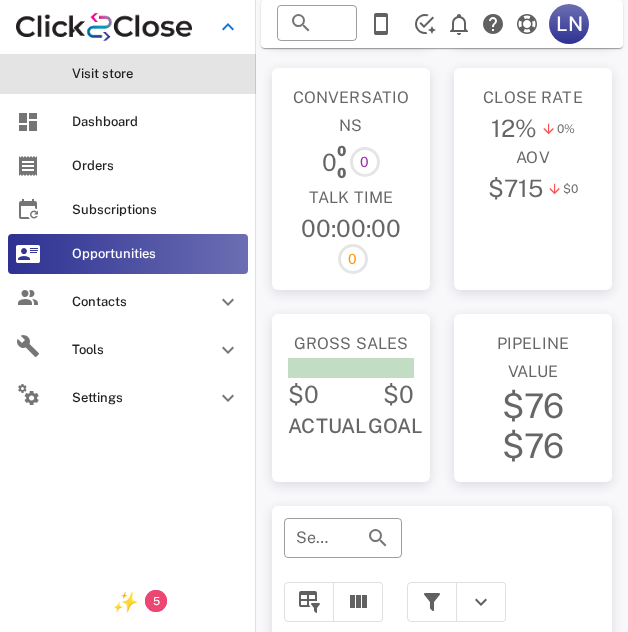 click on "Visit store" at bounding box center (156, 74) 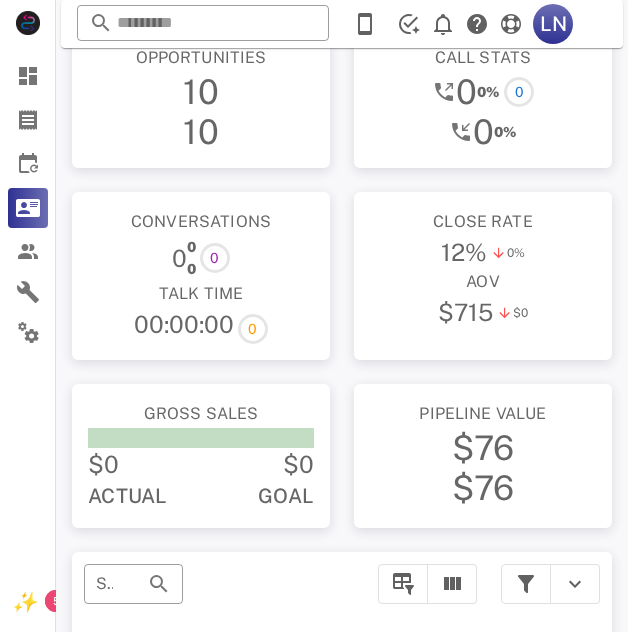 scroll, scrollTop: 0, scrollLeft: 0, axis: both 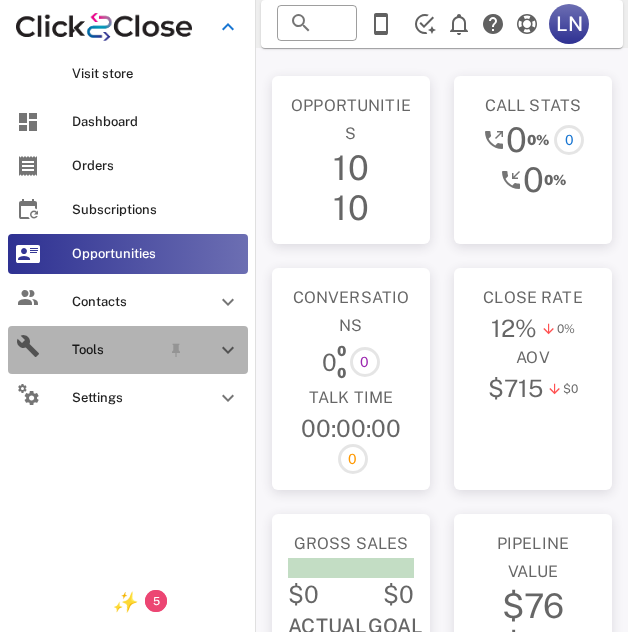 click at bounding box center (228, 350) 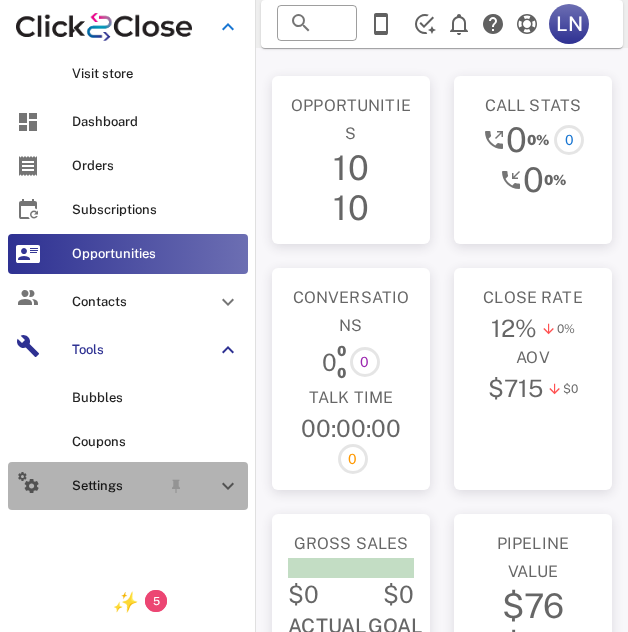 click at bounding box center [228, 486] 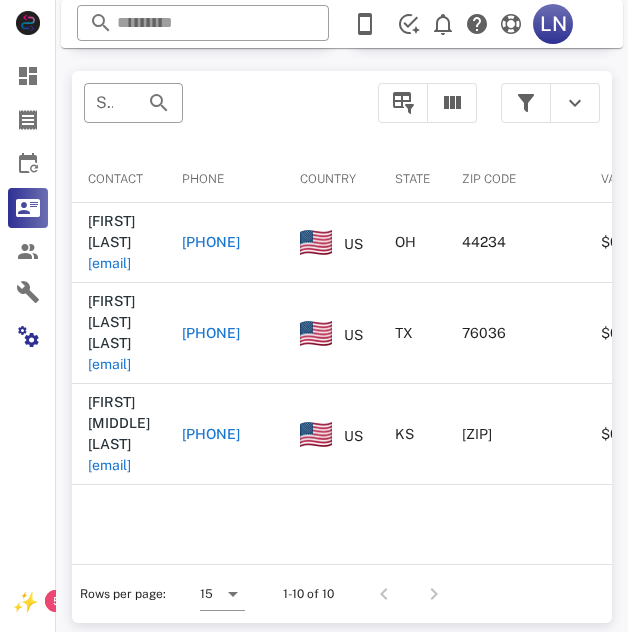 scroll, scrollTop: 536, scrollLeft: 0, axis: vertical 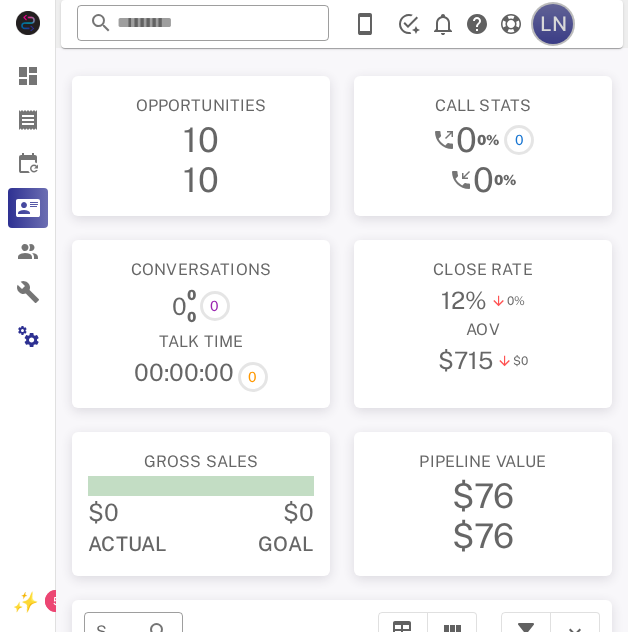 click on "LN" at bounding box center [553, 24] 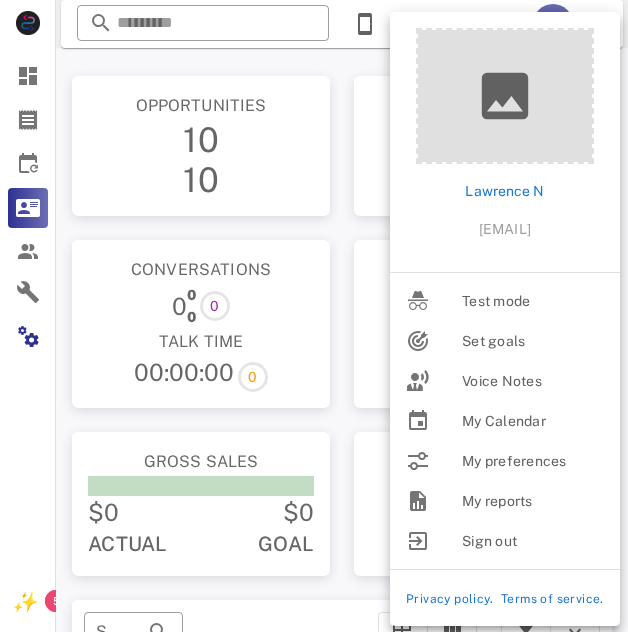 click on "Opportunities 10 10 Call stats 0 0%  0  0 0% Conversations 0  0  0   0  Talk Time 00:00:00  0  Close rate 12%  0%  aov $715  $0  Gross sales $0 $0 Actual Goal Pipeline value $76 $76 ​ Search by contact name, email or phone Contact Phone Country State Zip code Value Status Substatus Sources Activations Tags Created at Penny Anspach  [EMAIL]   [PHONE]   US OH [POSTAL_CODE]  $0.00   To do  -  Cartpanda  1 1  order.paid  1  ⭐ VIP Delivery ⭐  1  Lipo Max - Exclusive Discount   08/04/2025 09:03  Micki Keathley Purvis  [EMAIL]   [PHONE]   US TX [POSTAL_CODE]  $0.00   To do  -  Cartpanda  1 1  order.paid  1  ⭐ VIP Delivery ⭐  1  Lipo Max - Exclusive Discount   08/04/2025 08:57  Luevina R Braley  [EMAIL]   [PHONE]   US KS [POSTAL_CODE]  $0.00   To do  -  Cartpanda  1 1  order.paid  1  ⭐ VIP Delivery ⭐  1  Lipo Max - Exclusive Discount   08/04/2025 08:50  Carol Bumgardner  [EMAIL]   [PHONE]   US CA [POSTAL_CODE]  $0.00   To do  -  Cartpanda  2 1  order.paid  1 1  US -" at bounding box center [342, 608] 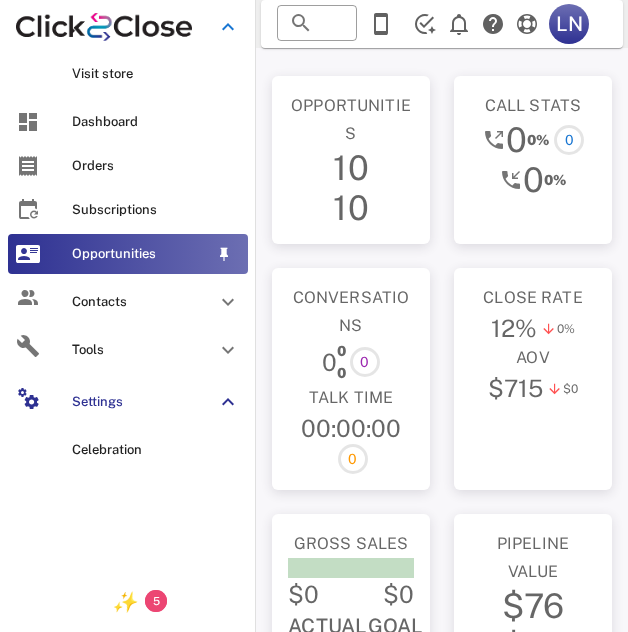 click on "Opportunities" at bounding box center (128, 254) 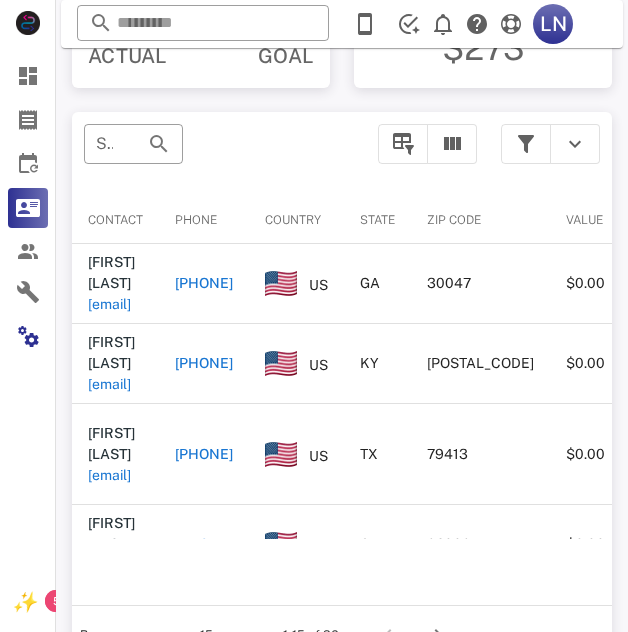 scroll, scrollTop: 536, scrollLeft: 0, axis: vertical 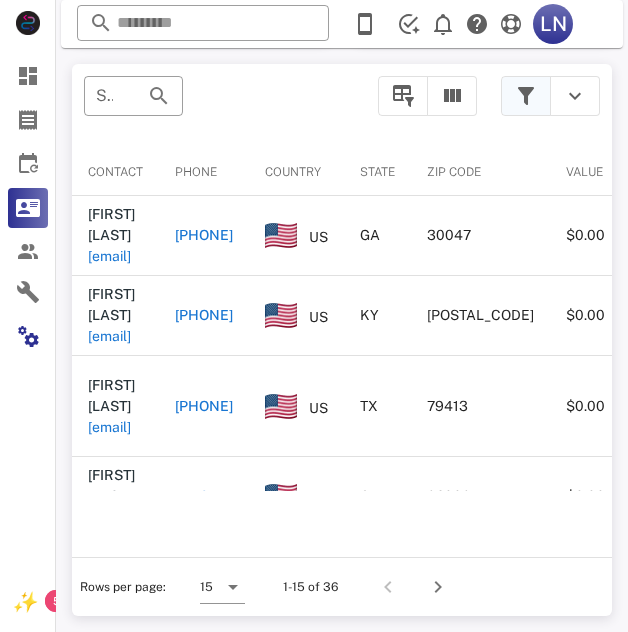 click at bounding box center (526, 96) 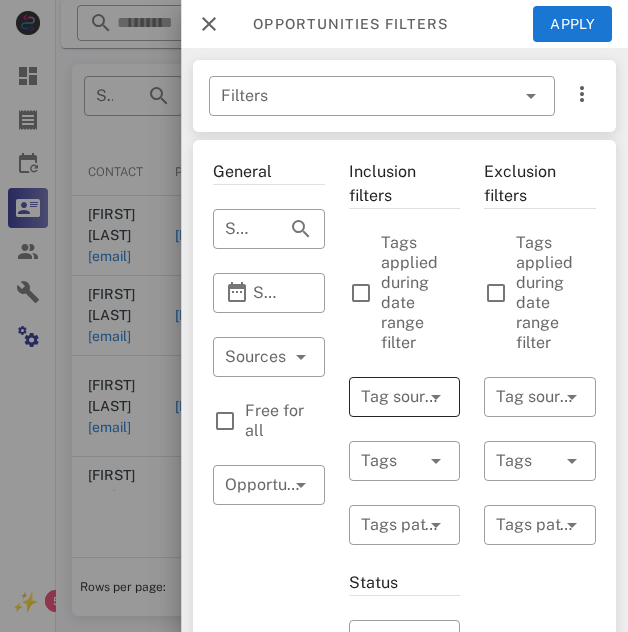 click at bounding box center (408, 397) 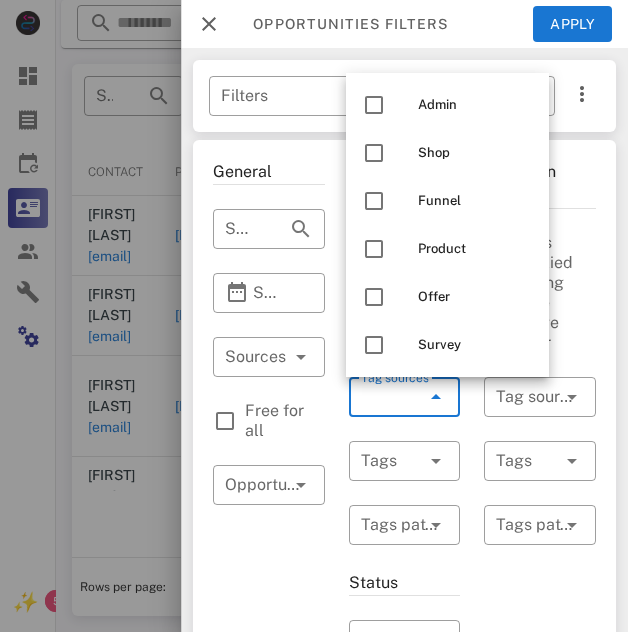 click on "Tag sources" at bounding box center (393, 397) 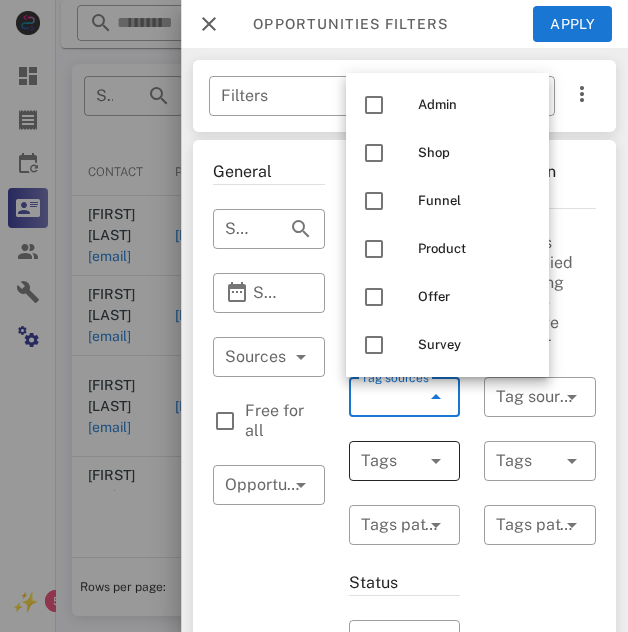 click at bounding box center [434, 461] 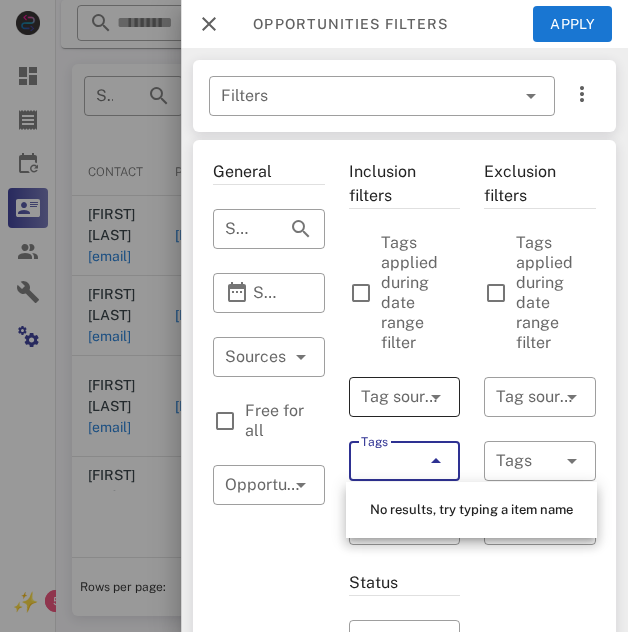 click at bounding box center (436, 397) 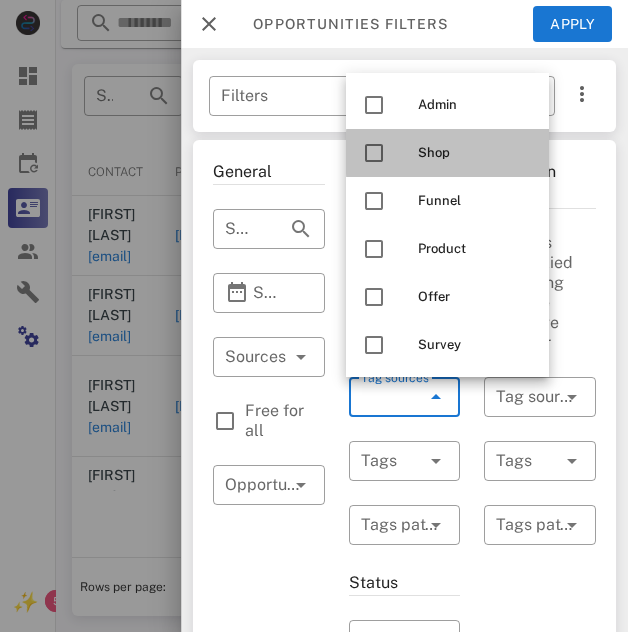 click at bounding box center (374, 153) 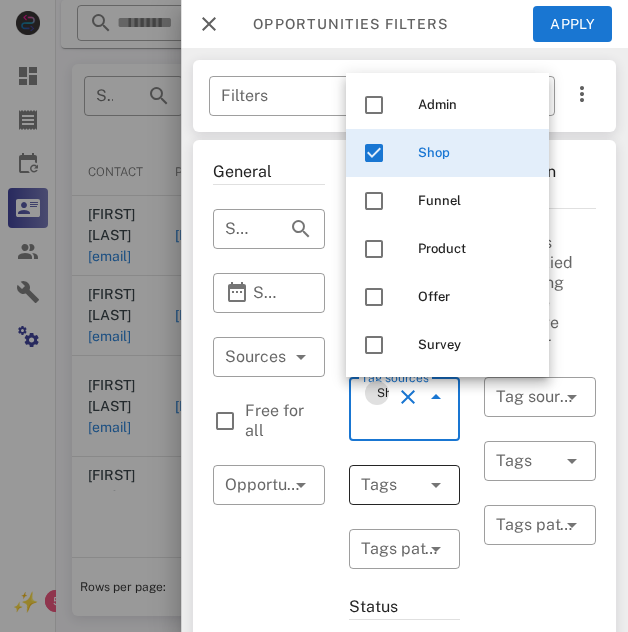 click at bounding box center (408, 485) 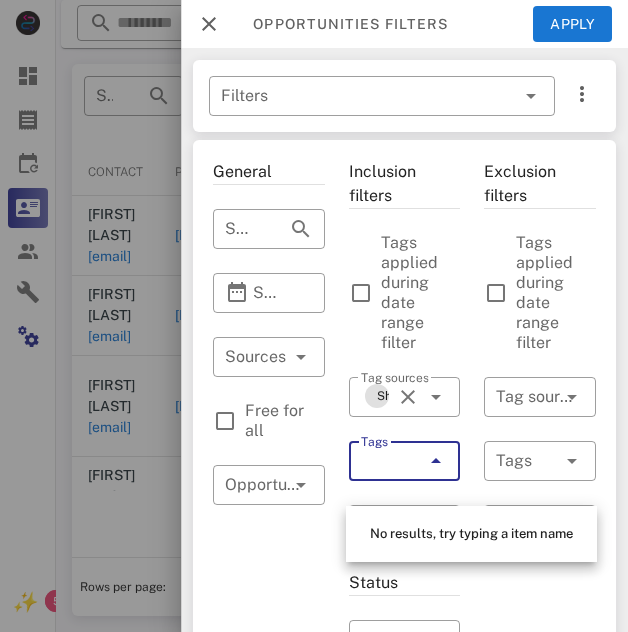 click on "Tags" at bounding box center [405, 461] 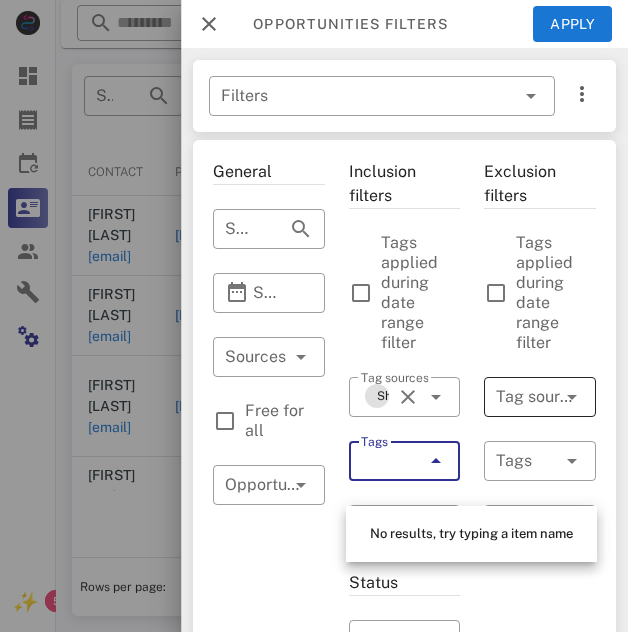 click on "Tag sources" at bounding box center [540, 397] 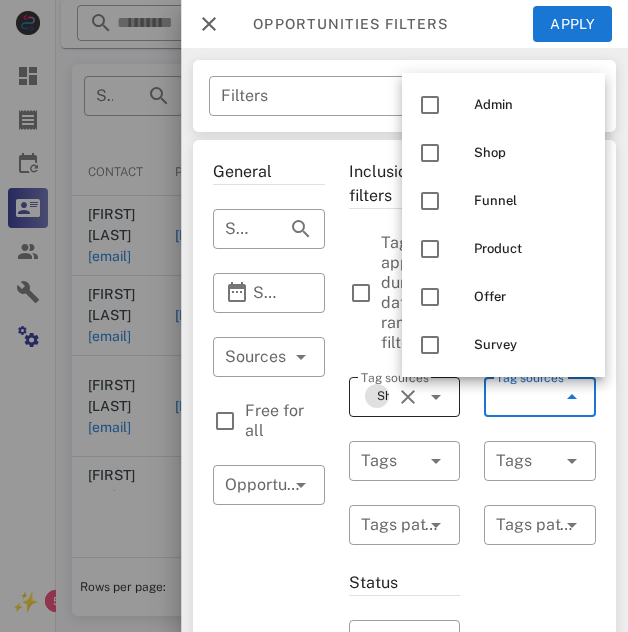click at bounding box center (436, 397) 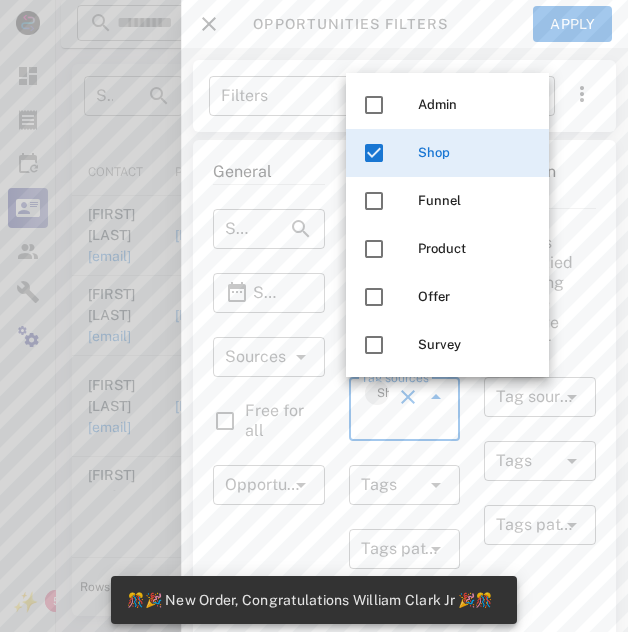 click at bounding box center (408, 397) 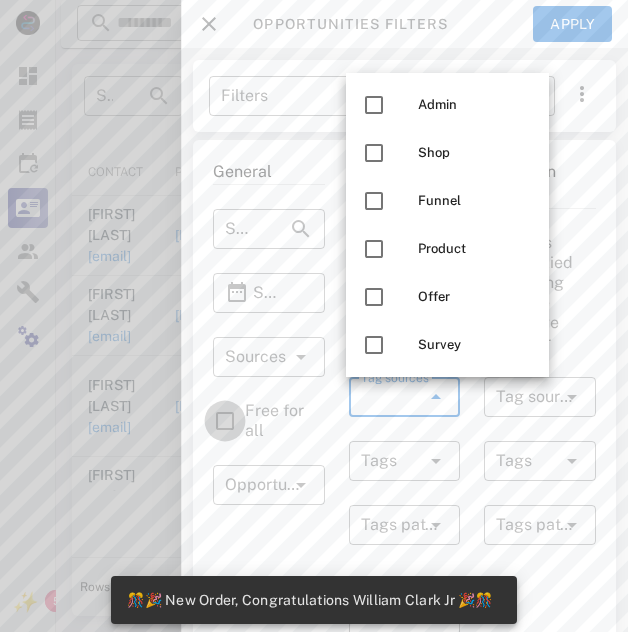 click at bounding box center [225, 421] 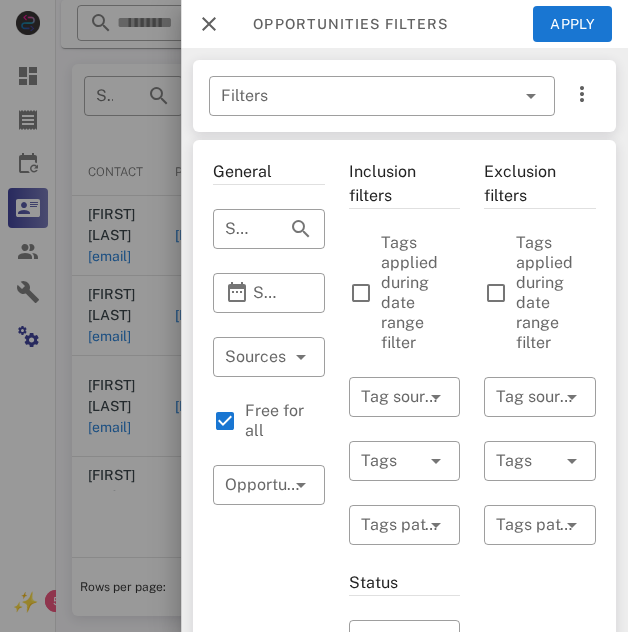 click on "**********" at bounding box center [342, 72] 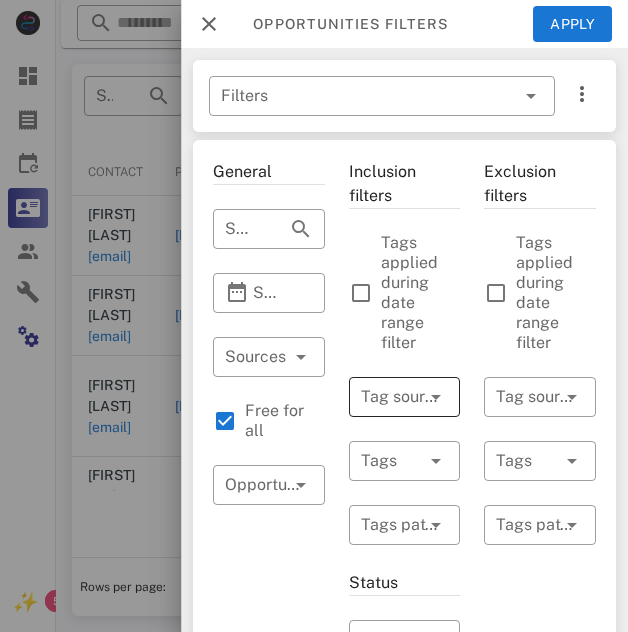 click at bounding box center [436, 397] 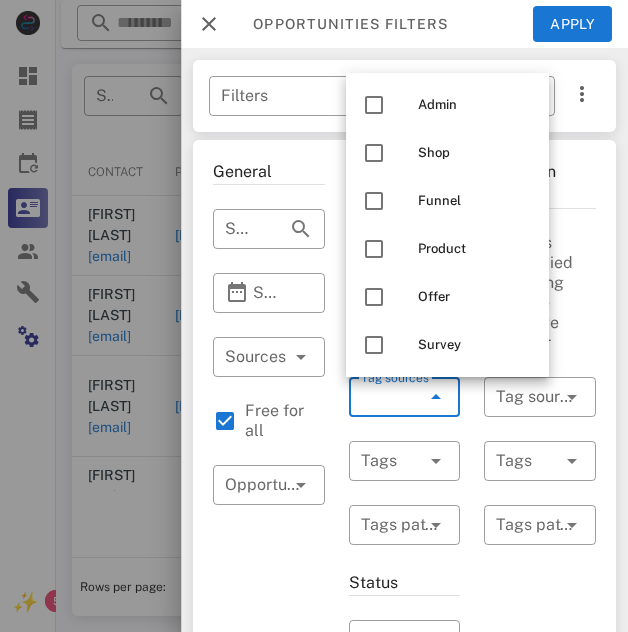 click at bounding box center [436, 397] 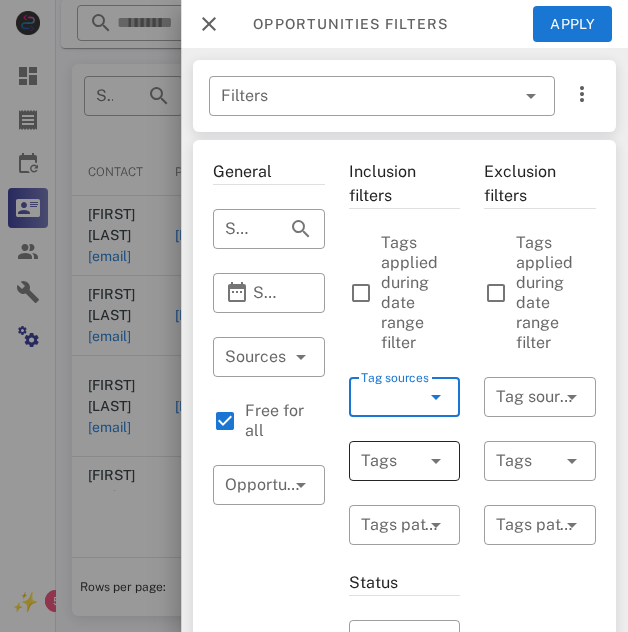 click at bounding box center (436, 461) 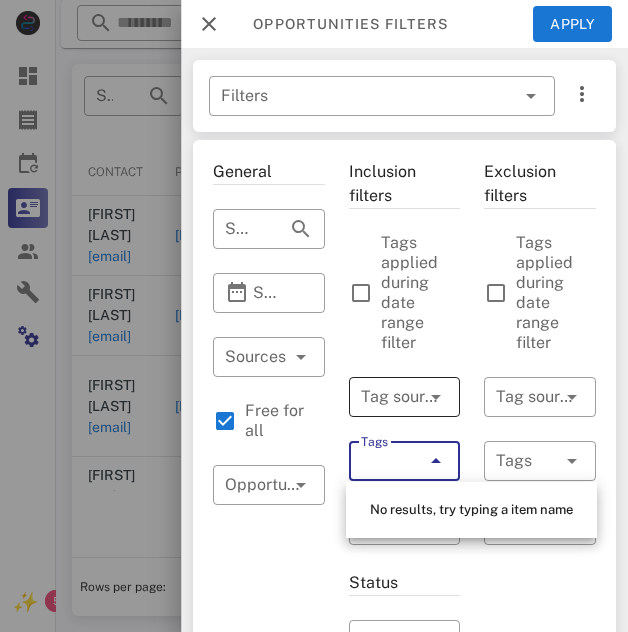 click at bounding box center (436, 397) 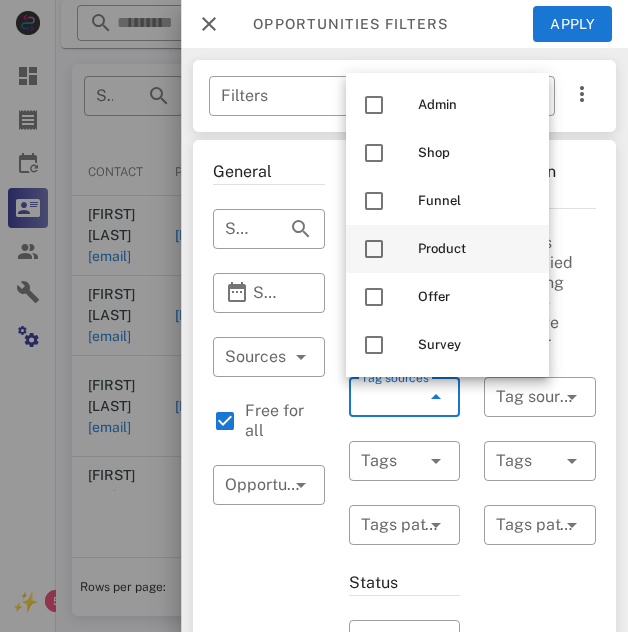 click at bounding box center [374, 249] 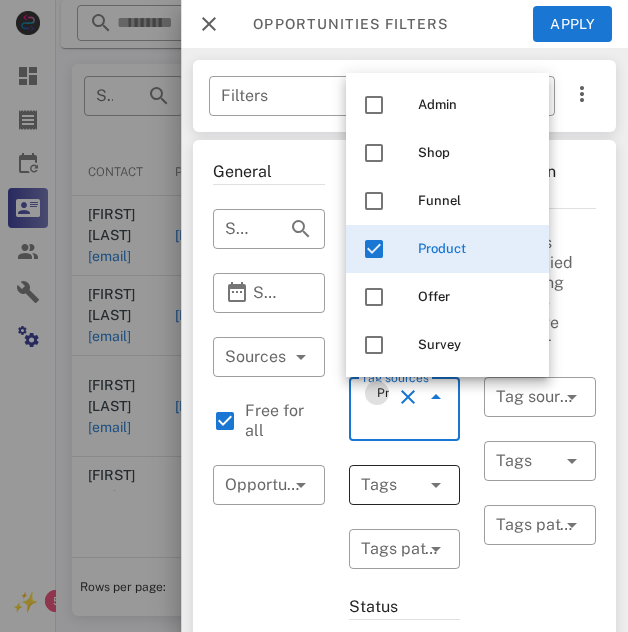 click at bounding box center (436, 485) 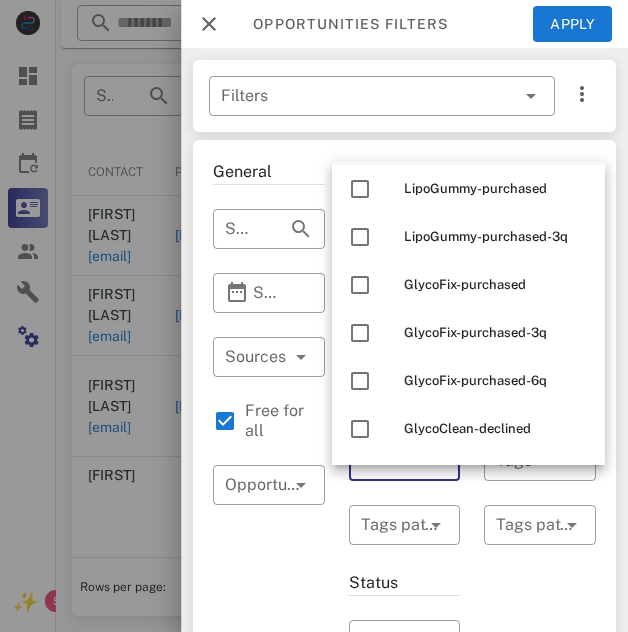 scroll, scrollTop: 132, scrollLeft: 0, axis: vertical 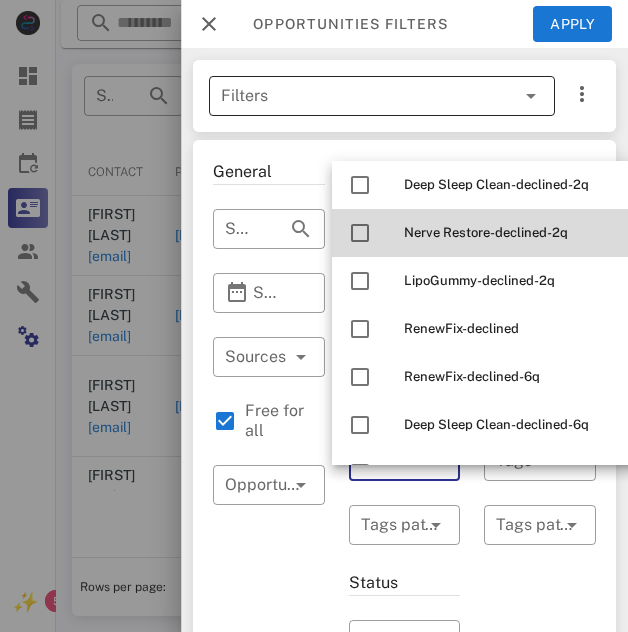 click at bounding box center [503, 96] 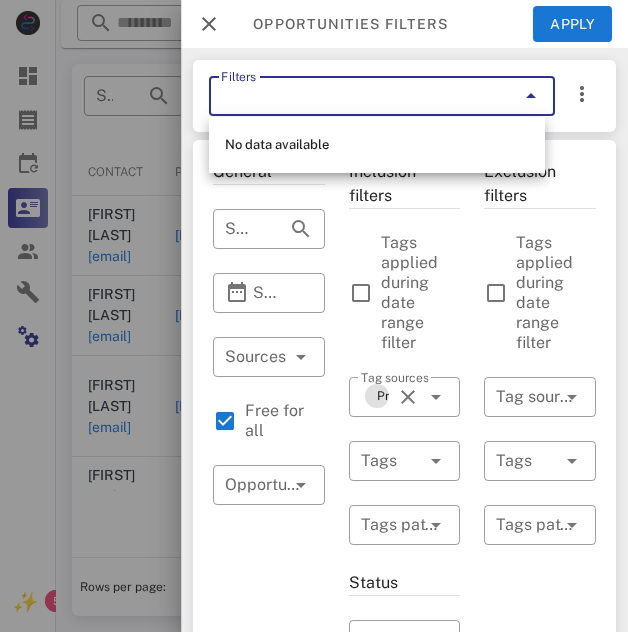 click at bounding box center [503, 96] 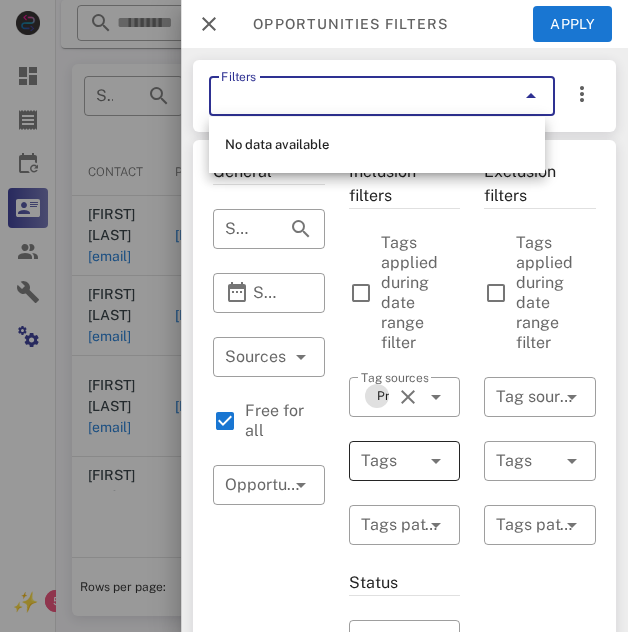 click at bounding box center (436, 461) 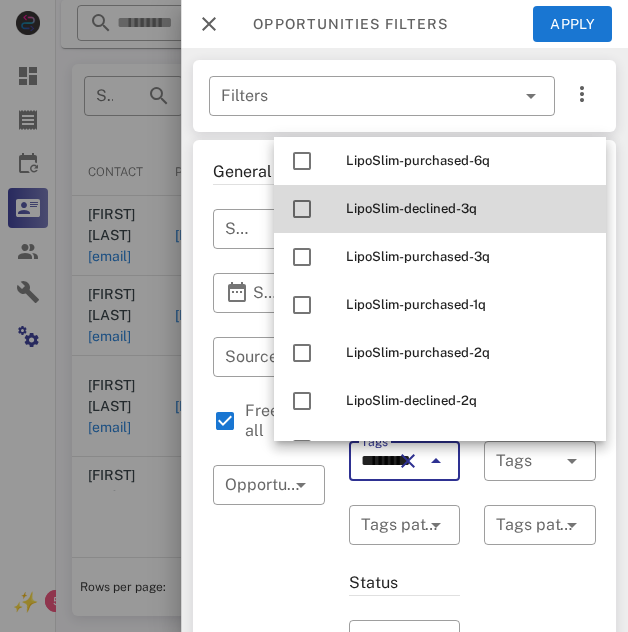 scroll, scrollTop: 161, scrollLeft: 0, axis: vertical 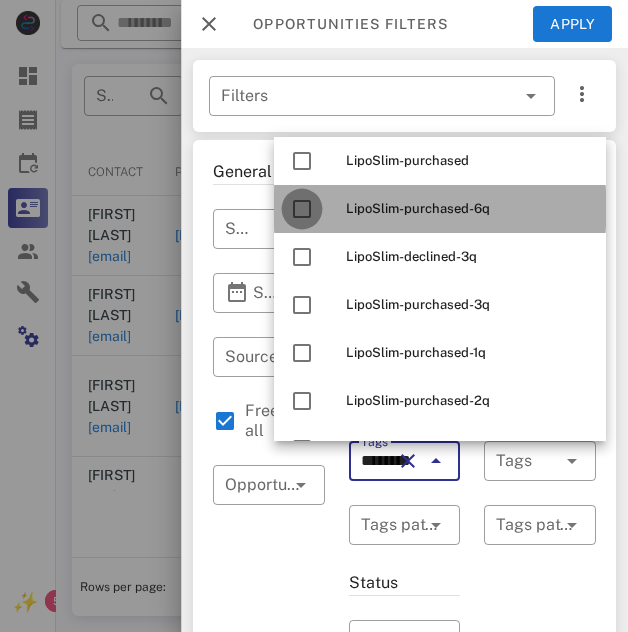 click at bounding box center (302, 209) 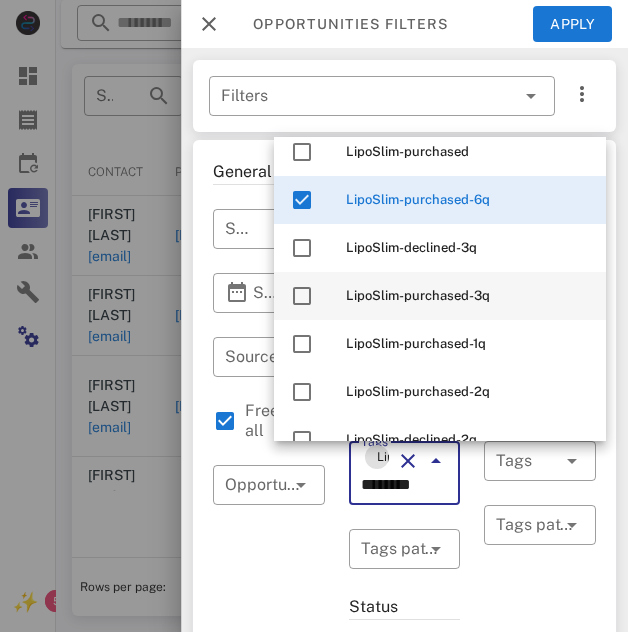 scroll, scrollTop: 0, scrollLeft: 0, axis: both 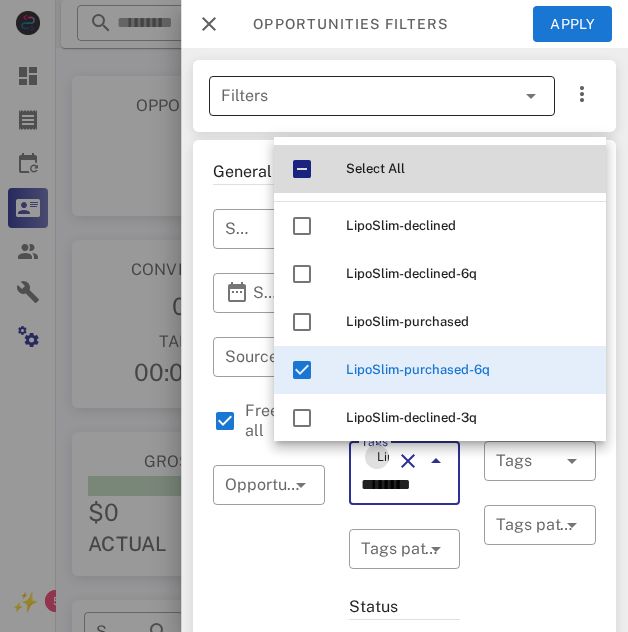 type on "********" 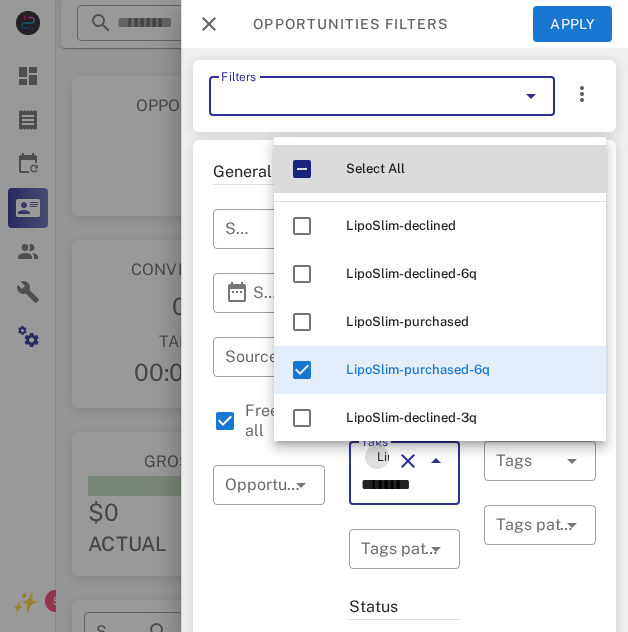 click on "Filters" at bounding box center [354, 96] 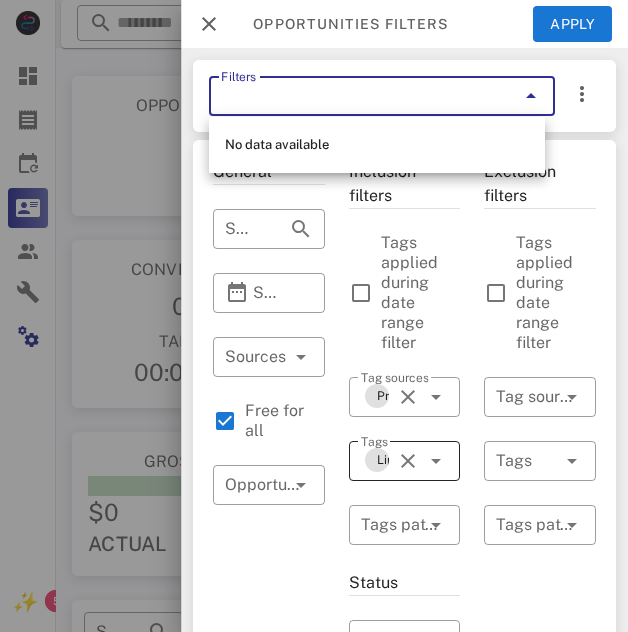 click at bounding box center (436, 461) 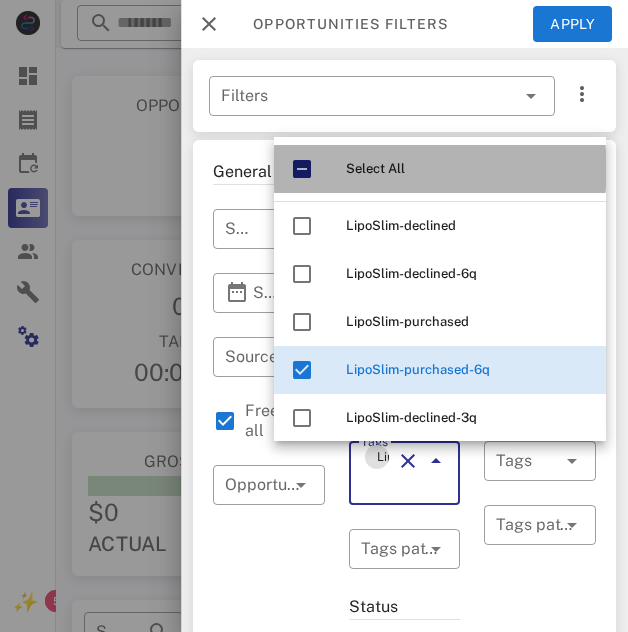 click at bounding box center (302, 169) 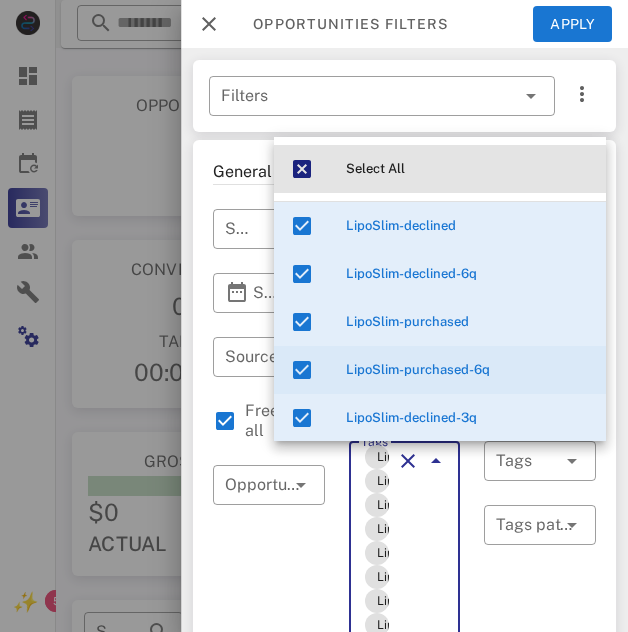 click at bounding box center [302, 169] 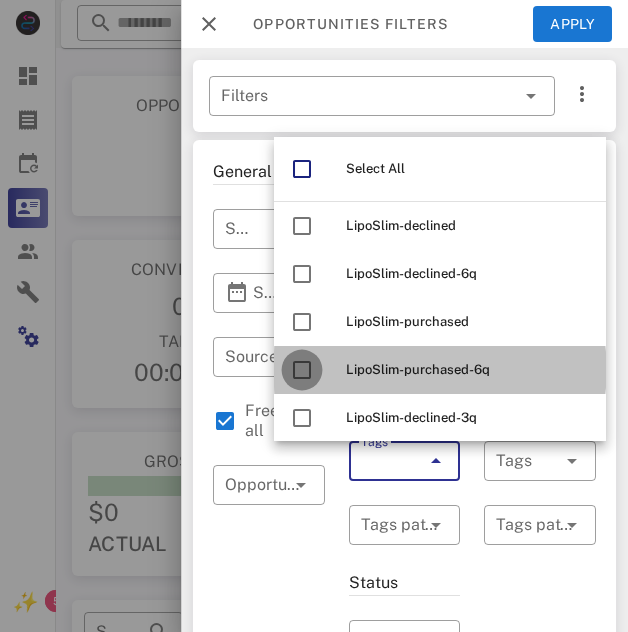 click at bounding box center (302, 370) 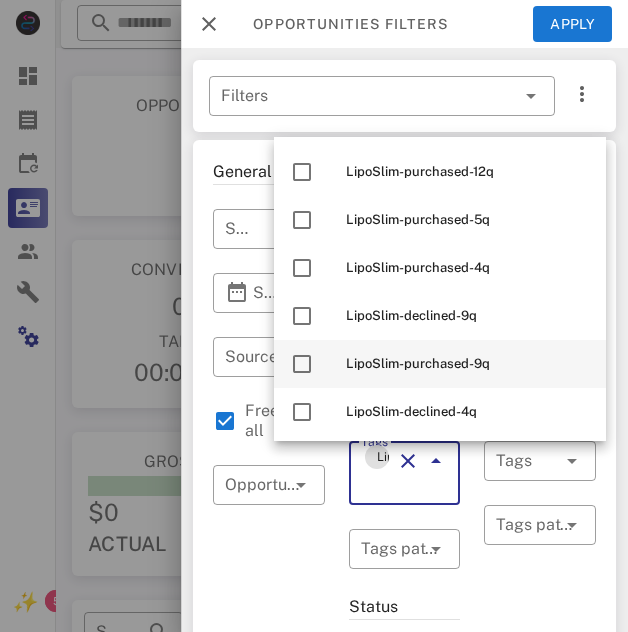 scroll, scrollTop: 920, scrollLeft: 0, axis: vertical 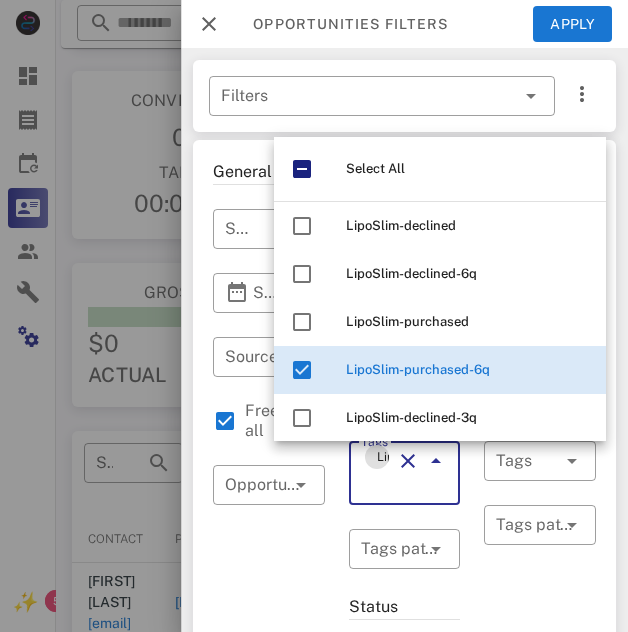 click on "General ​ Search by contact name, email or phone ​ Search Date Range ​ Sources Free for all ​ Opportunity pipelines" at bounding box center [269, 805] 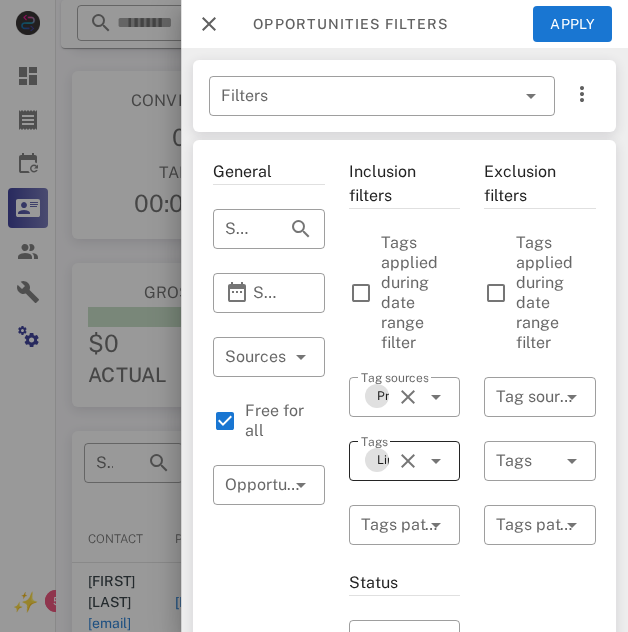 click at bounding box center [436, 461] 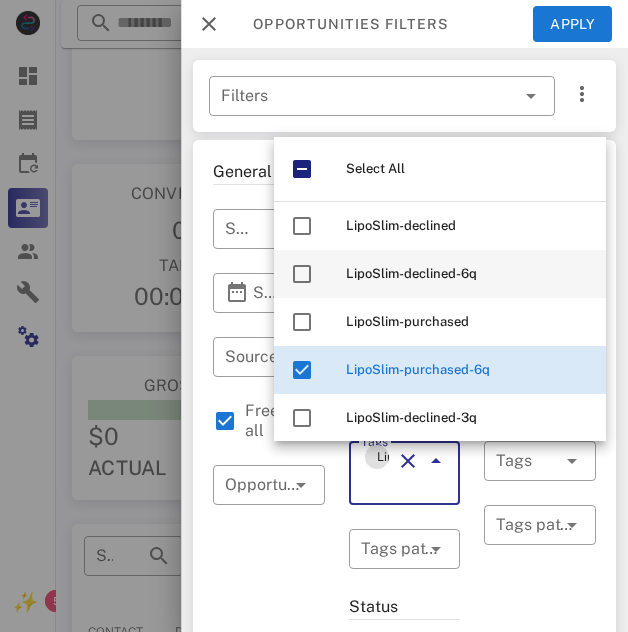 scroll, scrollTop: 73, scrollLeft: 0, axis: vertical 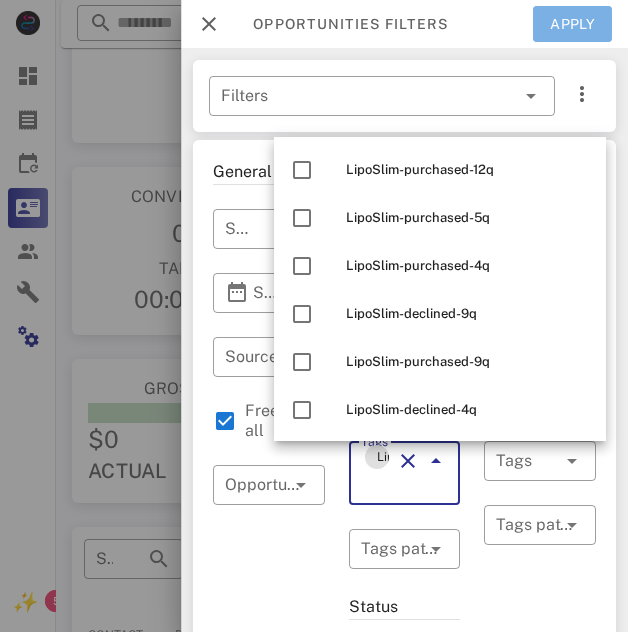click on "Apply" at bounding box center [573, 24] 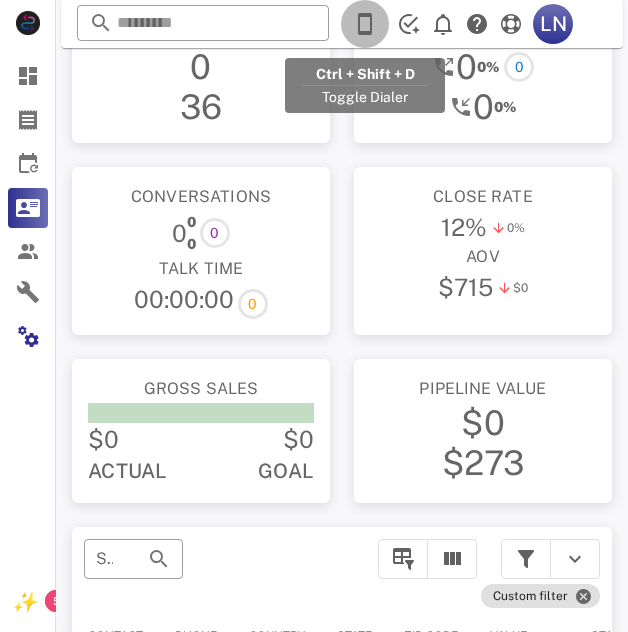 click at bounding box center [365, 24] 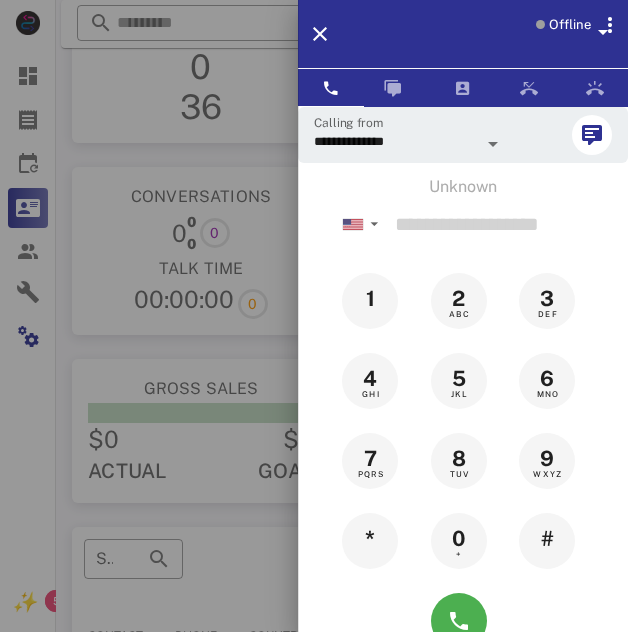click on "Offline" at bounding box center [570, 25] 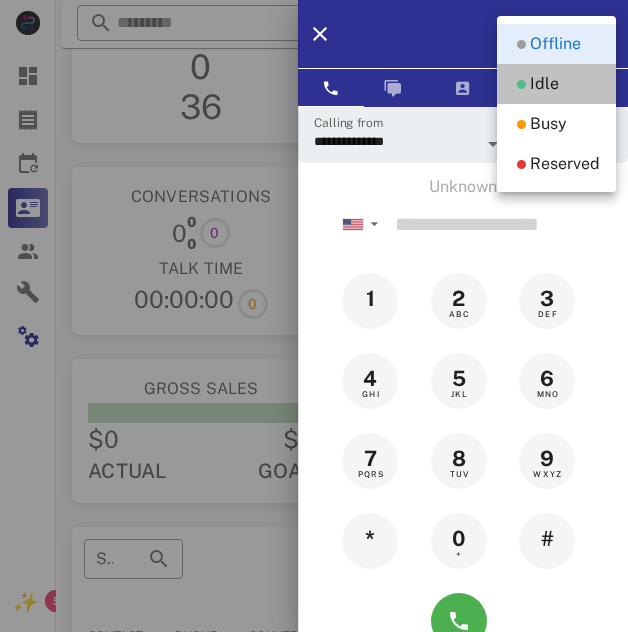 click on "Idle" at bounding box center [544, 84] 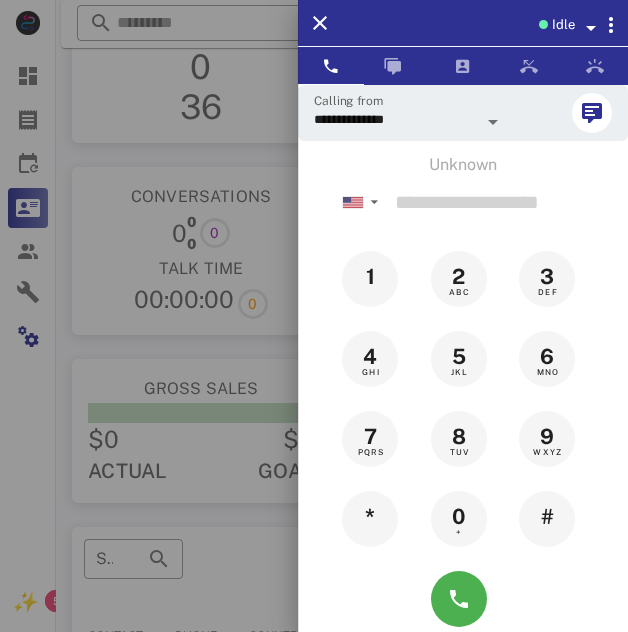 click at bounding box center [314, 316] 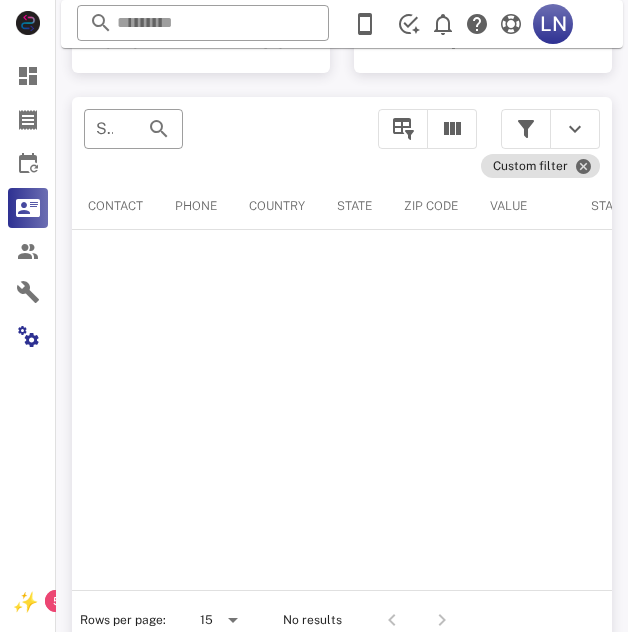 scroll, scrollTop: 436, scrollLeft: 0, axis: vertical 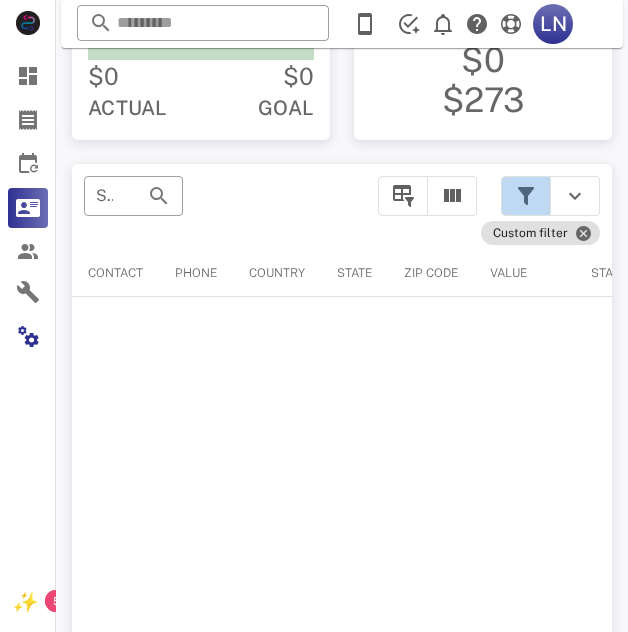 click at bounding box center [526, 196] 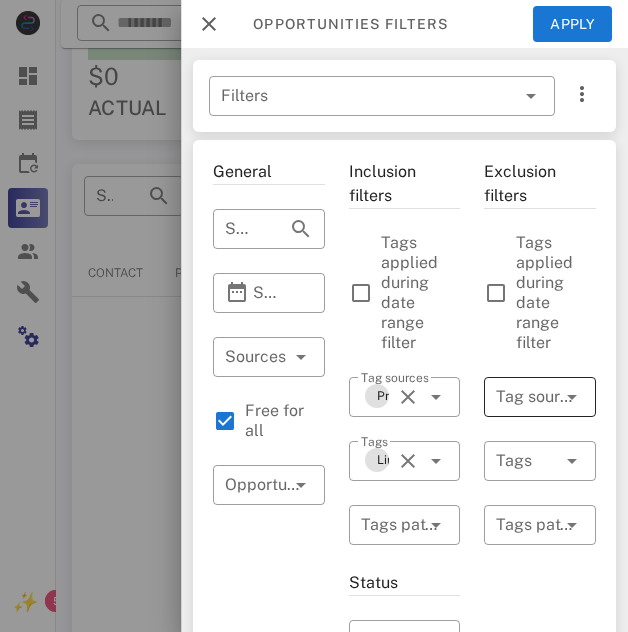 click at bounding box center [572, 397] 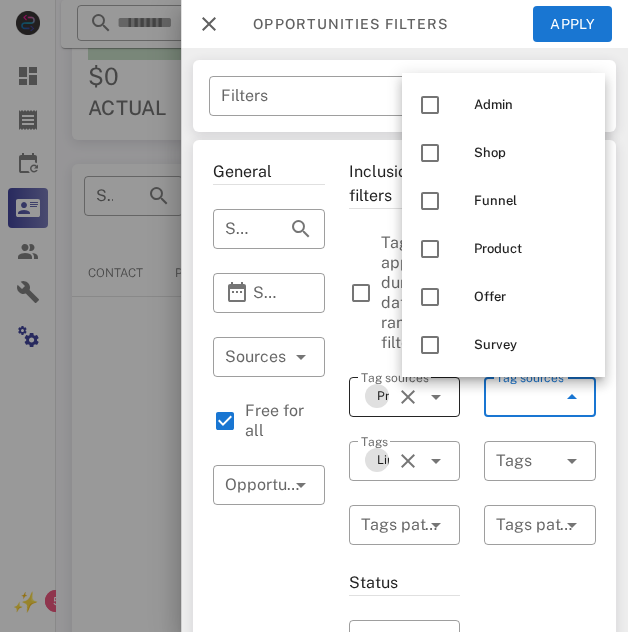 click at bounding box center [436, 397] 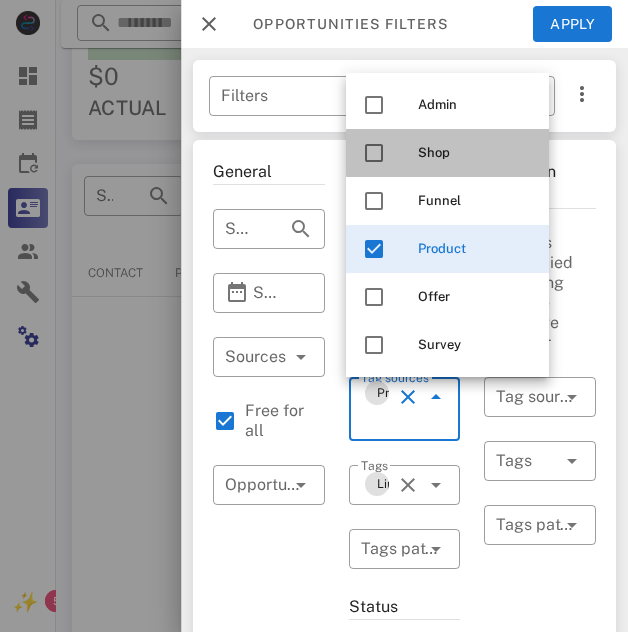 click at bounding box center [374, 153] 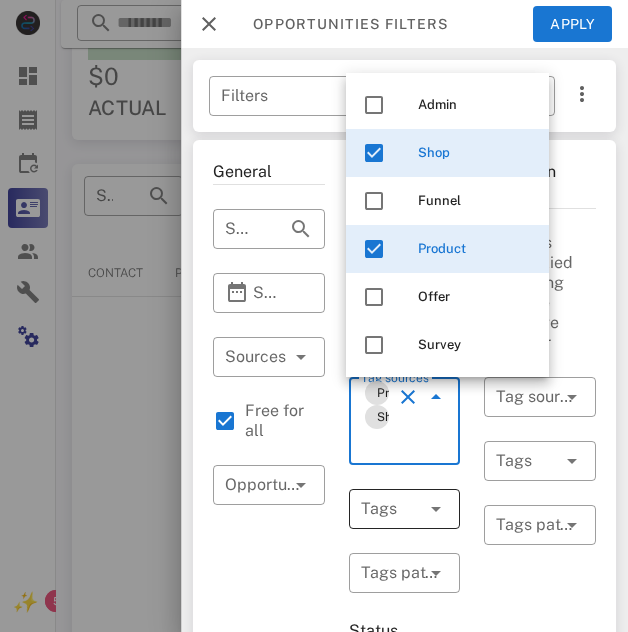click at bounding box center (436, 509) 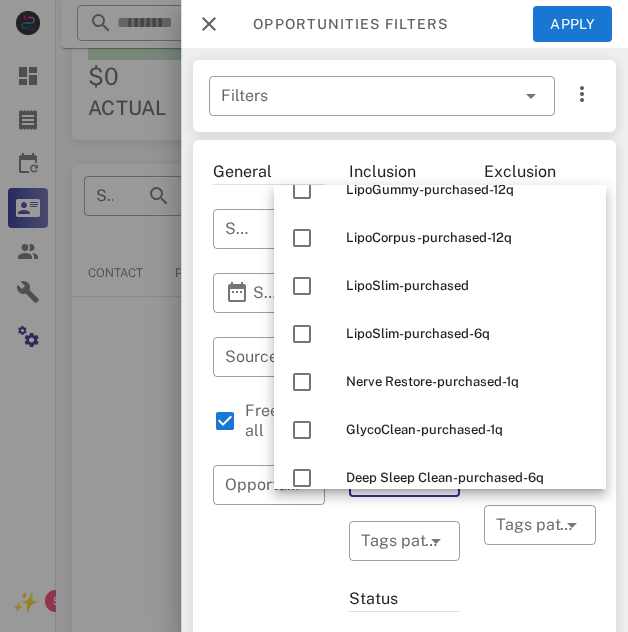 scroll, scrollTop: 1668, scrollLeft: 0, axis: vertical 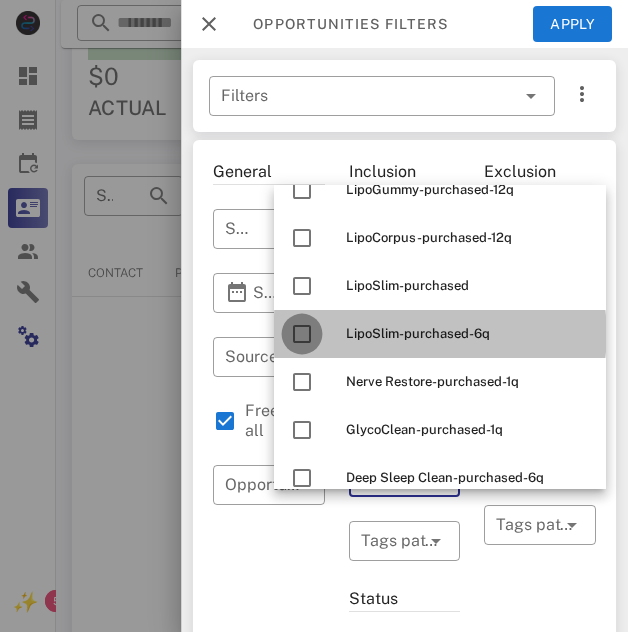 click at bounding box center (302, 334) 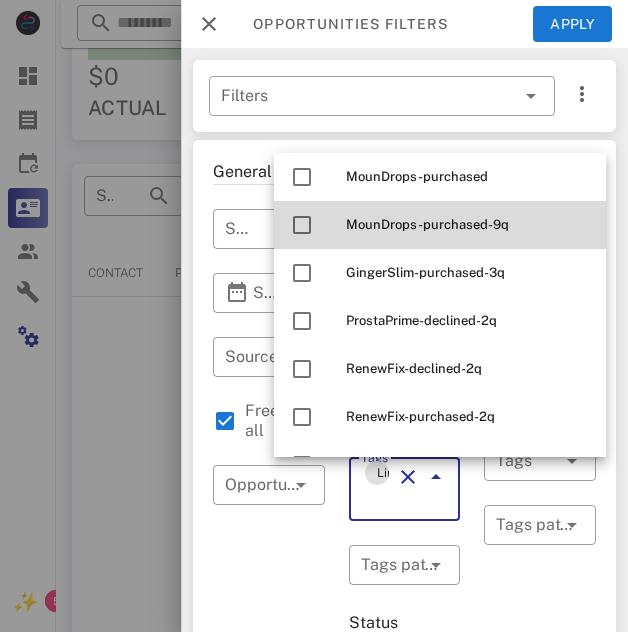 scroll, scrollTop: 8129, scrollLeft: 0, axis: vertical 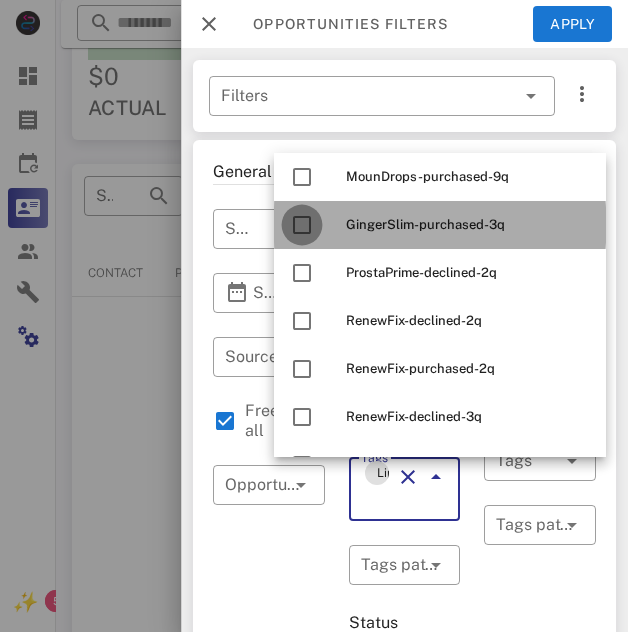 click at bounding box center [302, 225] 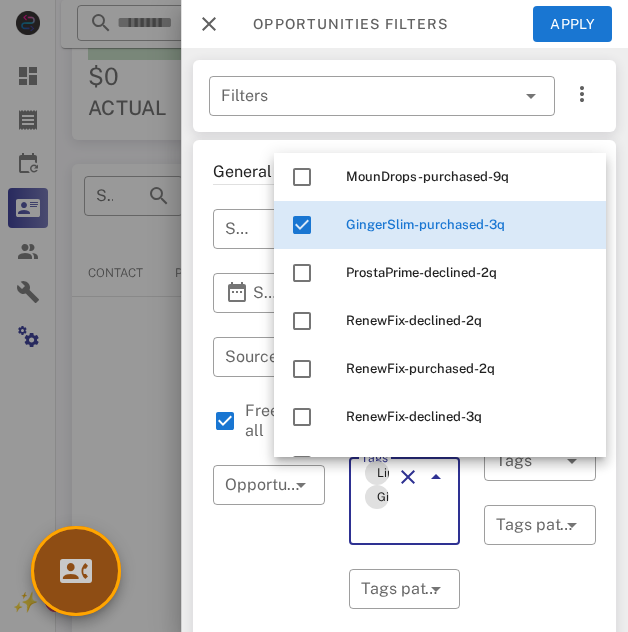 click at bounding box center [76, 571] 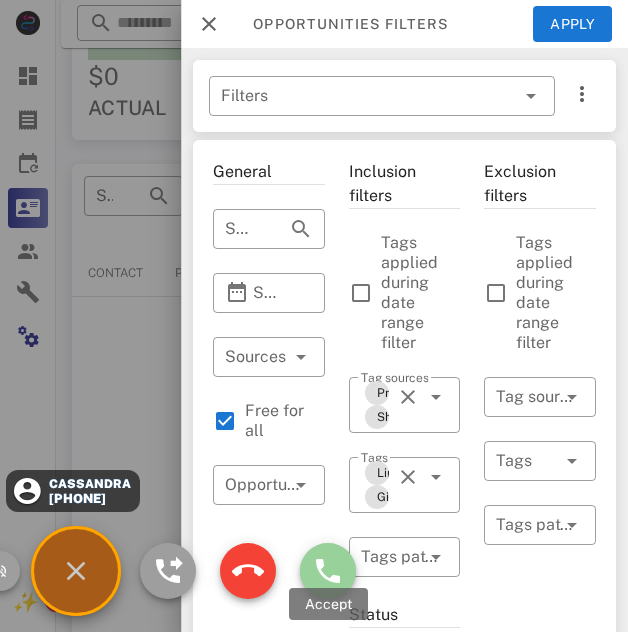 click at bounding box center [328, 571] 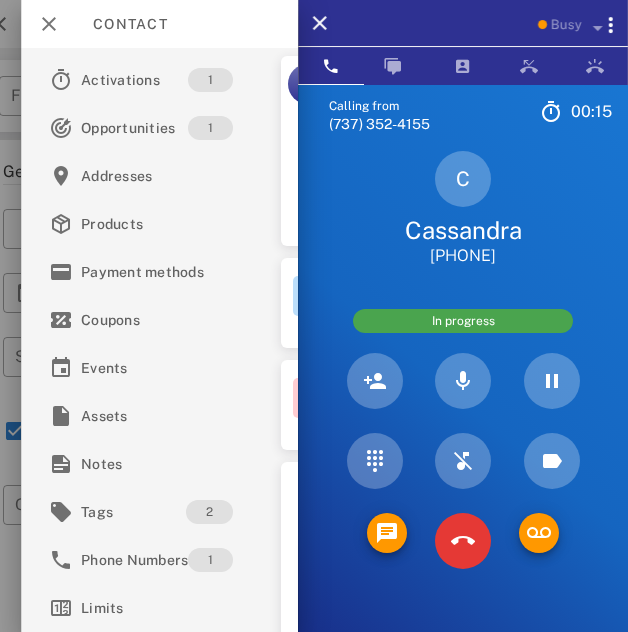 click on "In progress" at bounding box center (463, 321) 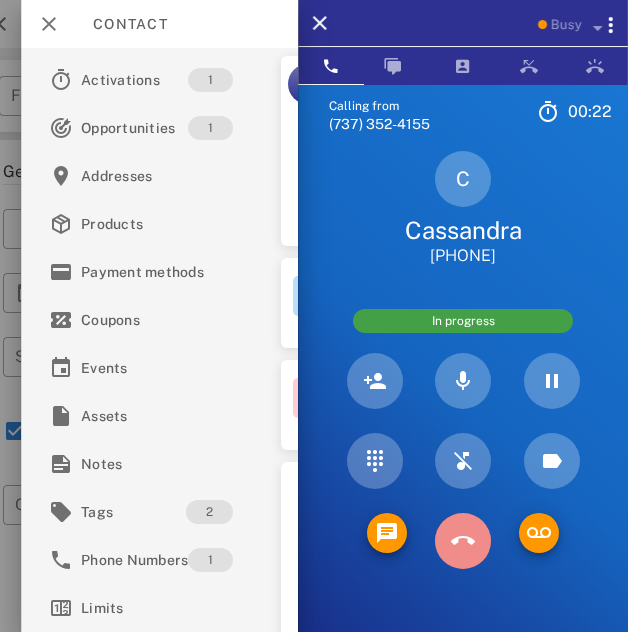 click at bounding box center [463, 541] 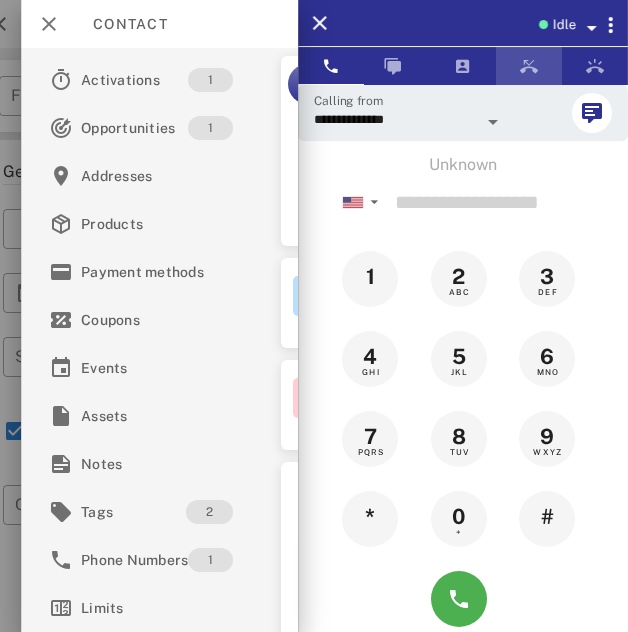 click at bounding box center [529, 66] 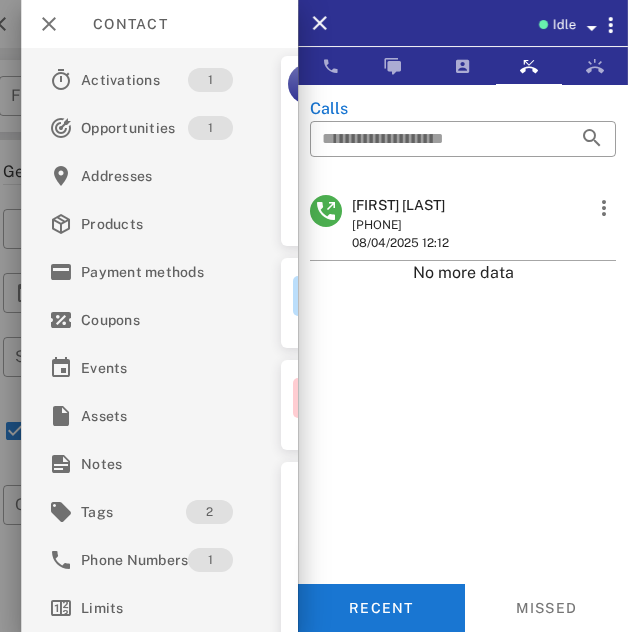 click at bounding box center [326, 211] 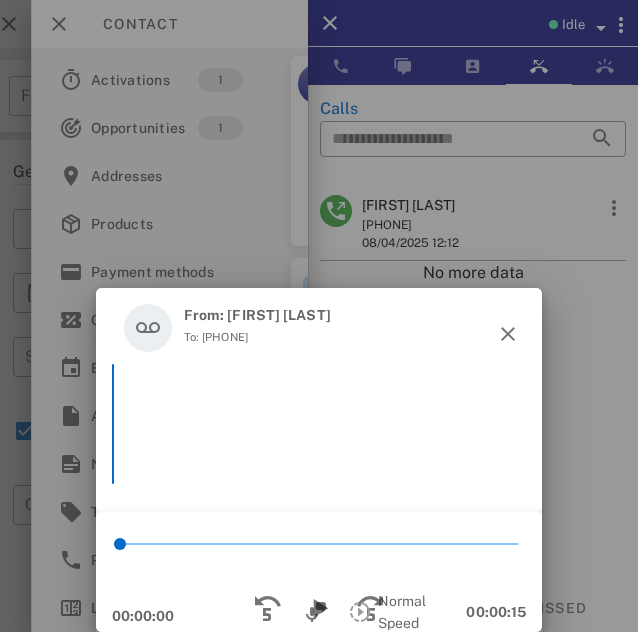 click on "*" at bounding box center (319, 544) 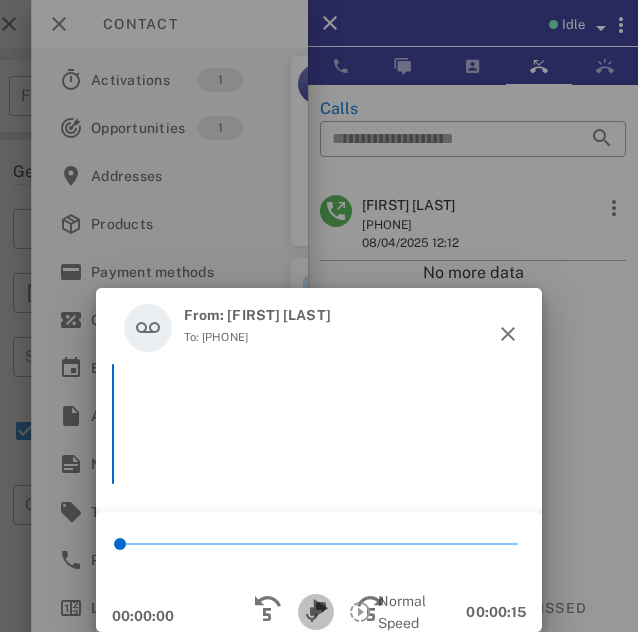 click at bounding box center [316, 612] 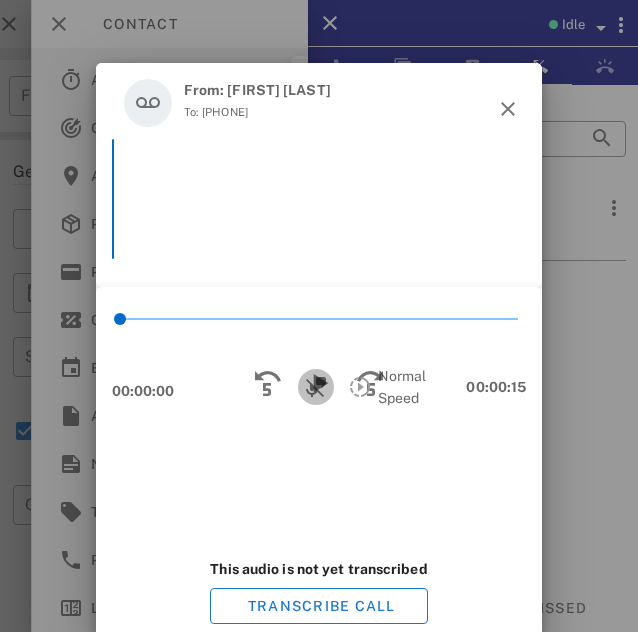 click at bounding box center [316, 387] 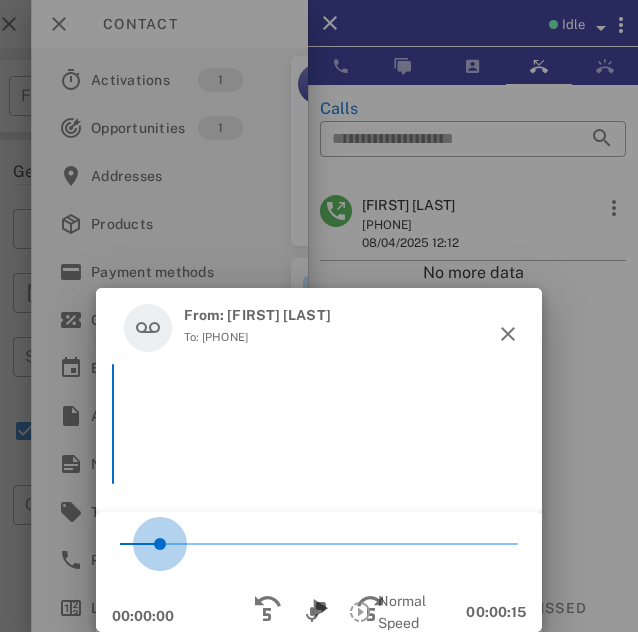 drag, startPoint x: 121, startPoint y: 545, endPoint x: 170, endPoint y: 535, distance: 50.01 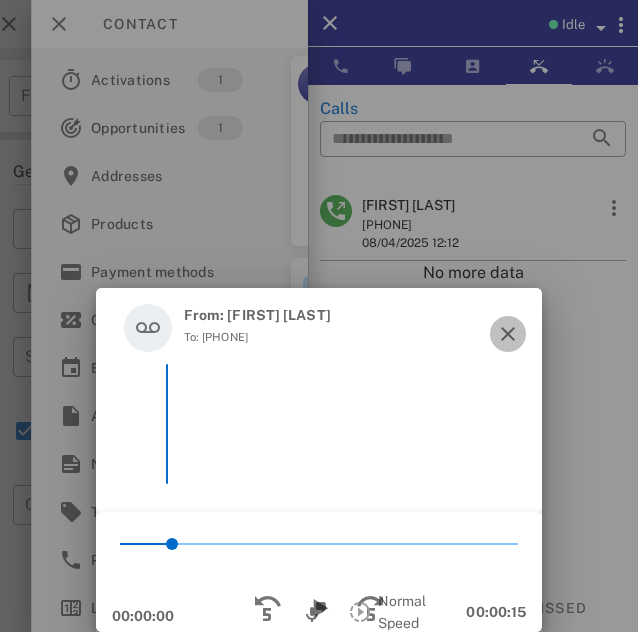 click at bounding box center [508, 334] 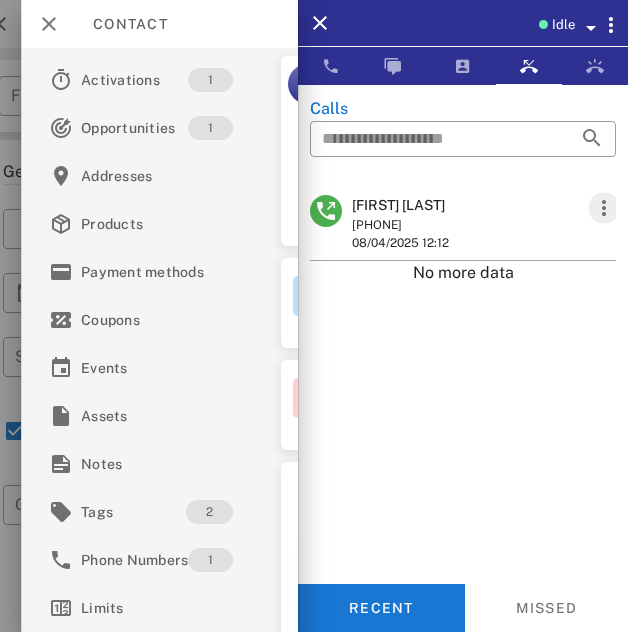 click at bounding box center [604, 208] 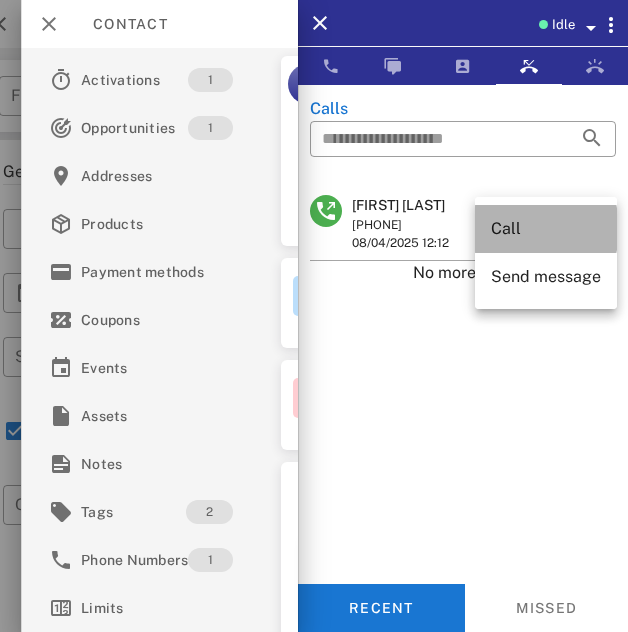 click on "Call" at bounding box center [546, 229] 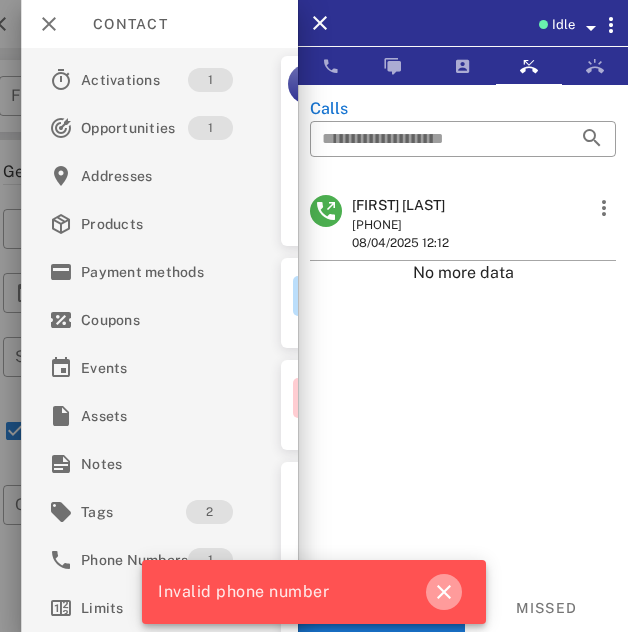 click at bounding box center [444, 592] 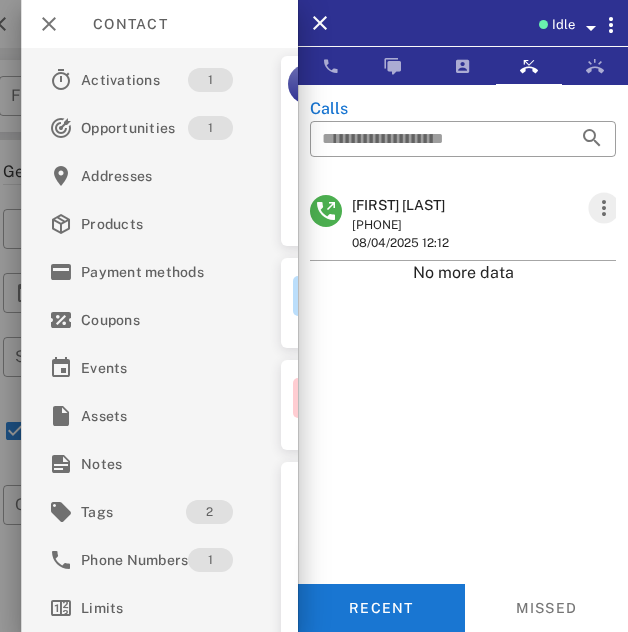 click at bounding box center (604, 208) 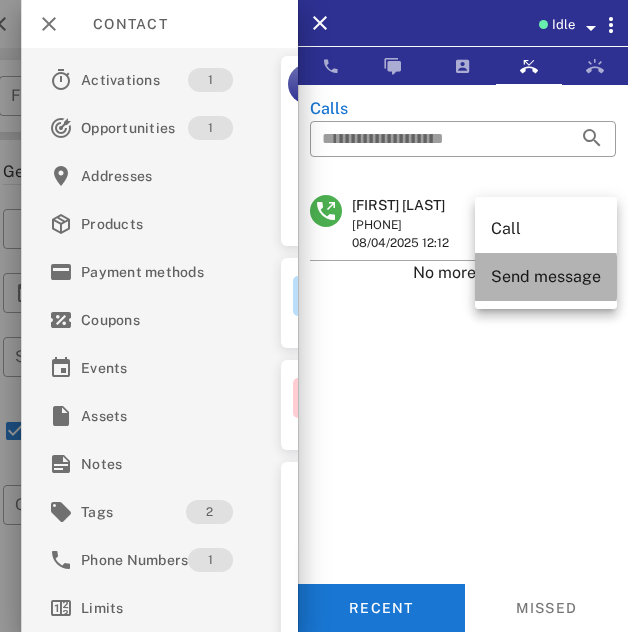 click on "Send message" at bounding box center [546, 276] 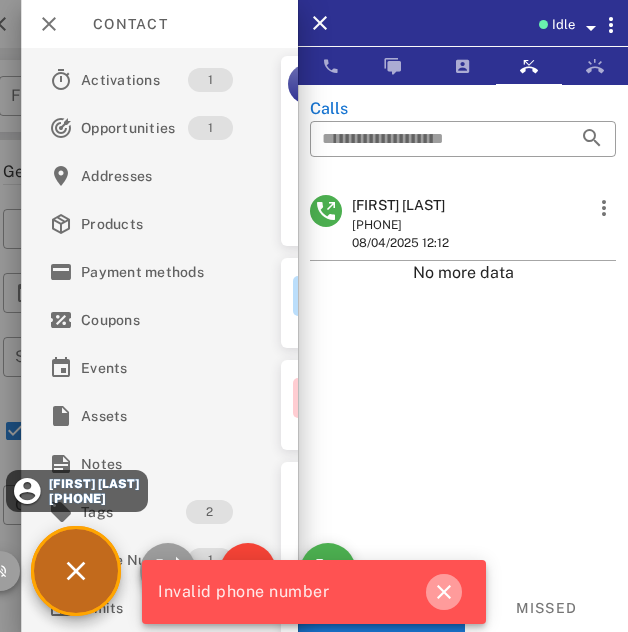 click at bounding box center [444, 592] 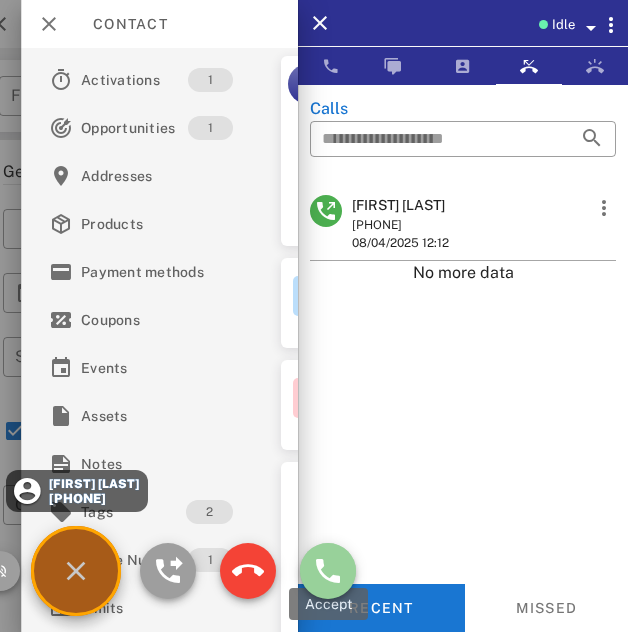click at bounding box center (328, 571) 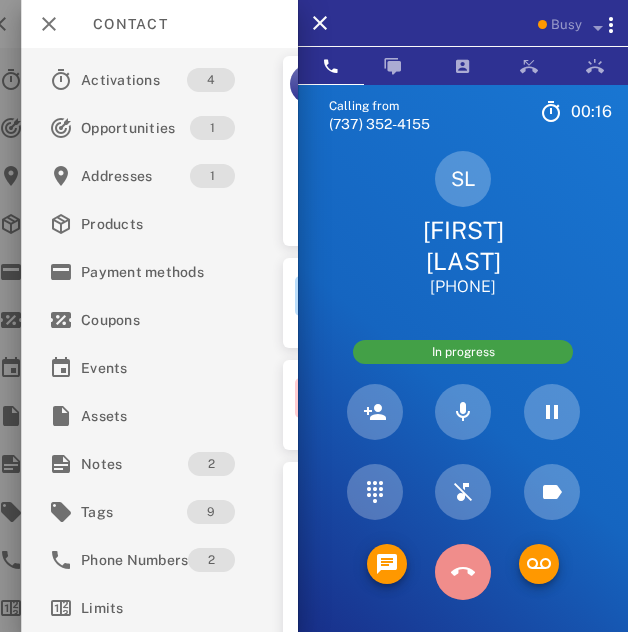 click at bounding box center [463, 572] 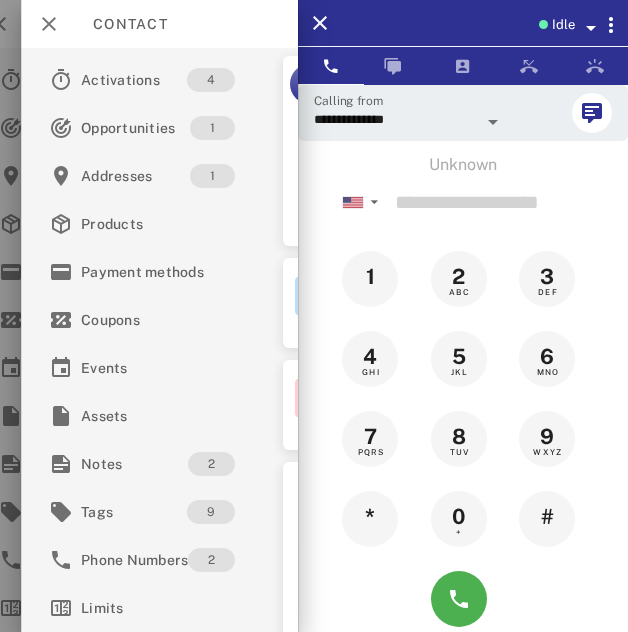 click at bounding box center (493, 122) 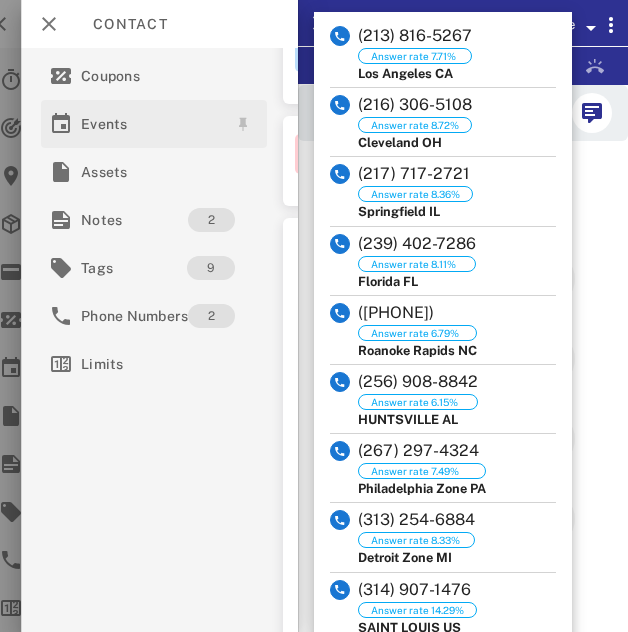 scroll, scrollTop: 249, scrollLeft: 0, axis: vertical 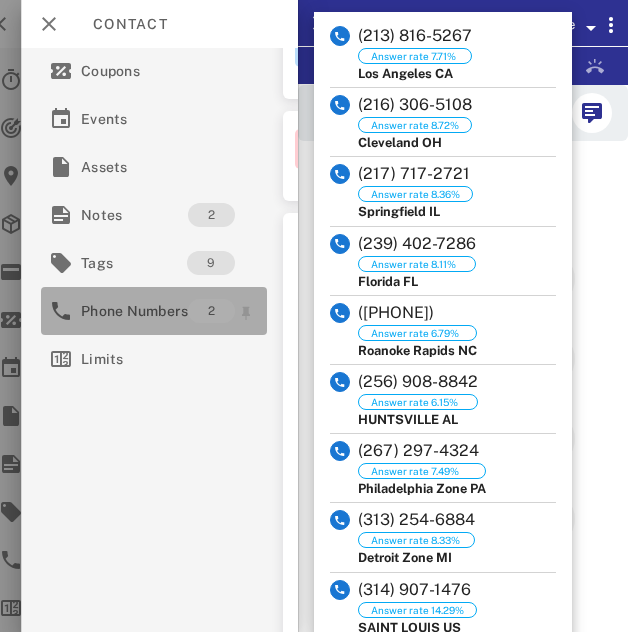 click on "Phone Numbers" at bounding box center (134, 311) 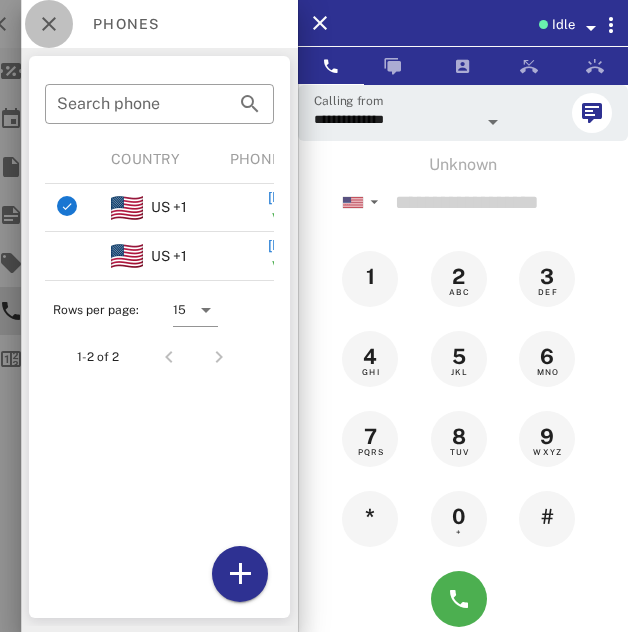 click at bounding box center (49, 24) 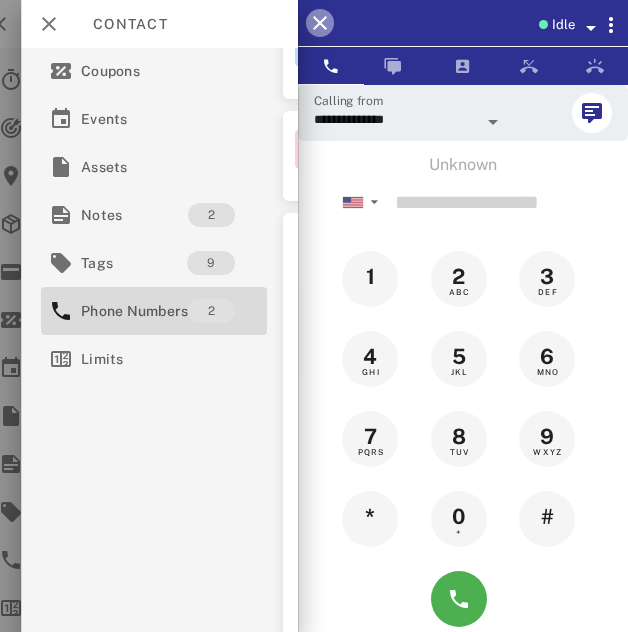 click at bounding box center (320, 23) 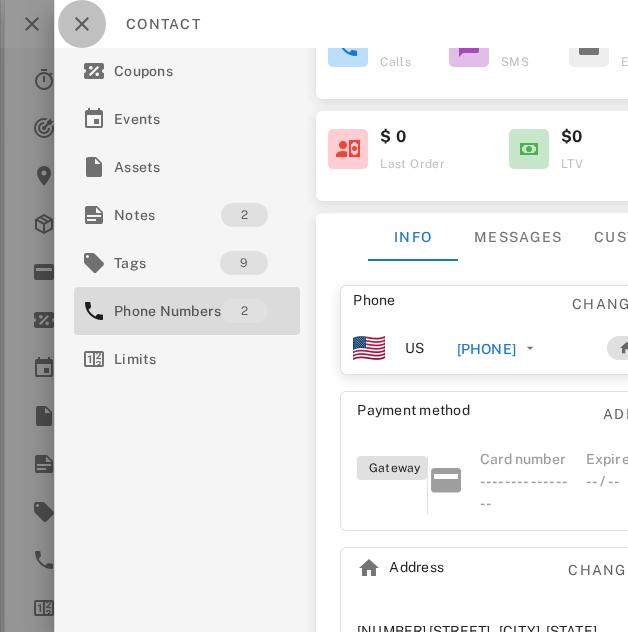 click at bounding box center [82, 24] 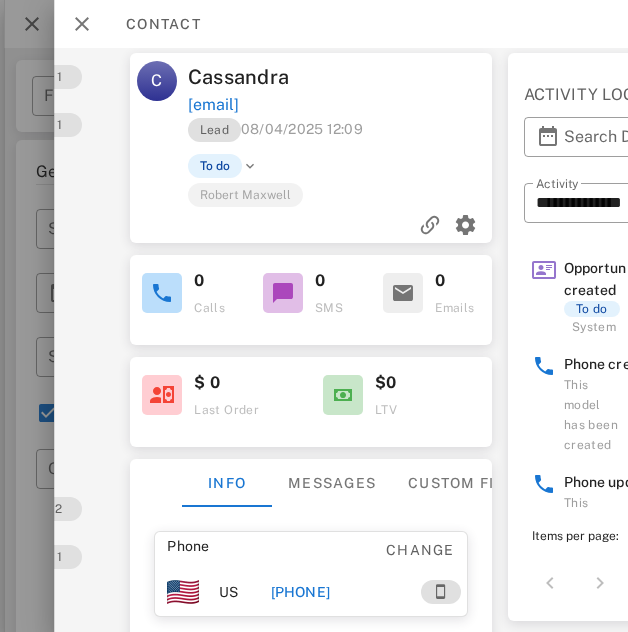 scroll, scrollTop: 10, scrollLeft: 153, axis: both 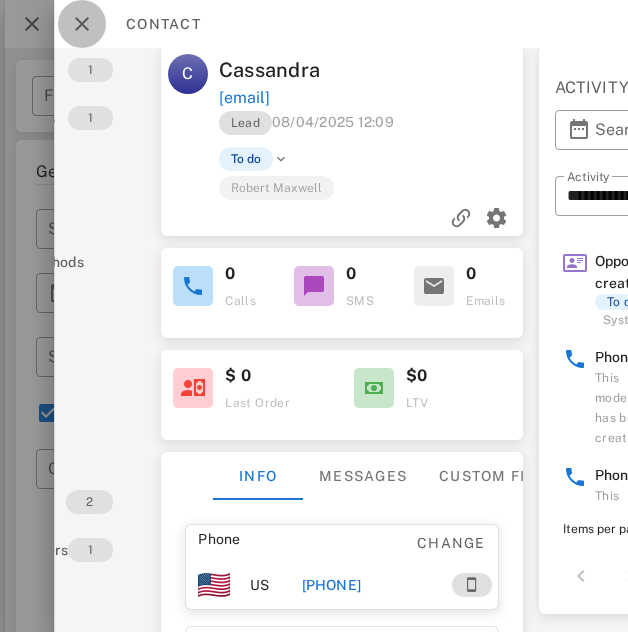 click at bounding box center [82, 24] 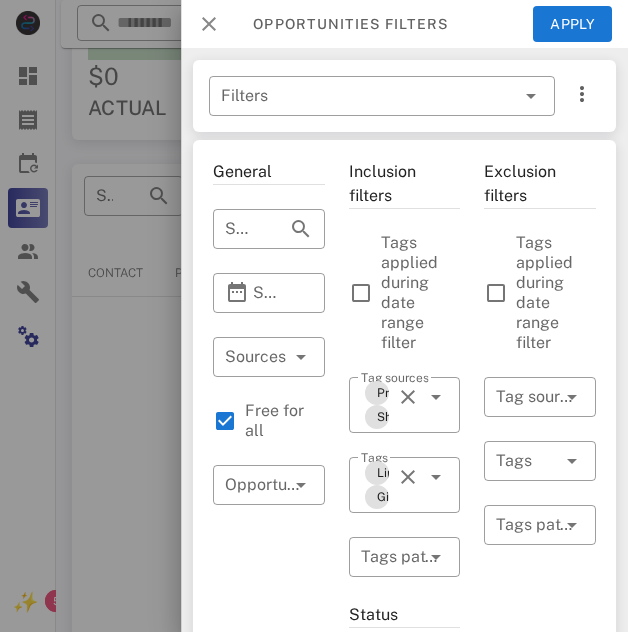 click at bounding box center [209, 24] 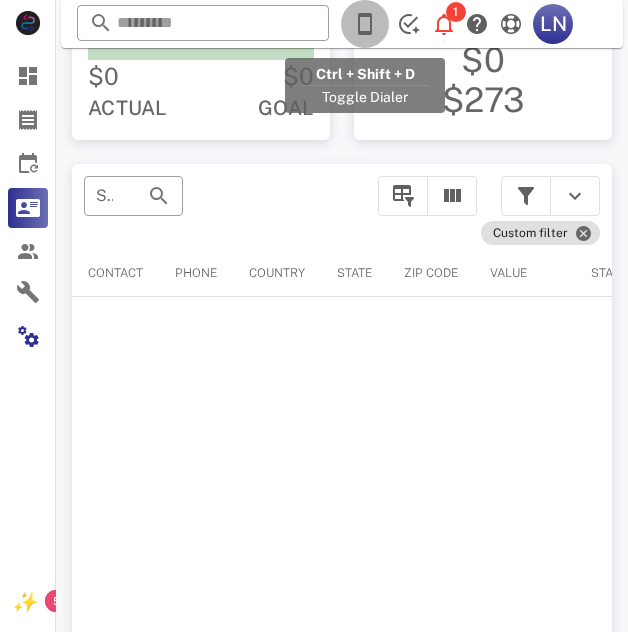 click at bounding box center (365, 24) 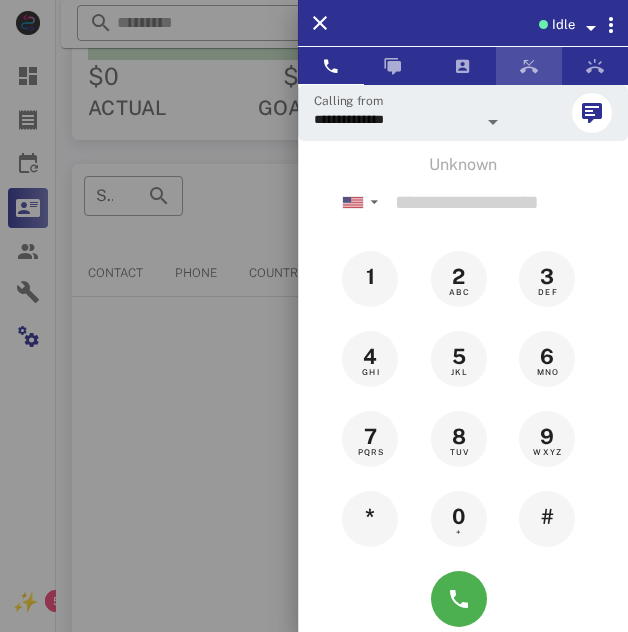 click at bounding box center (529, 66) 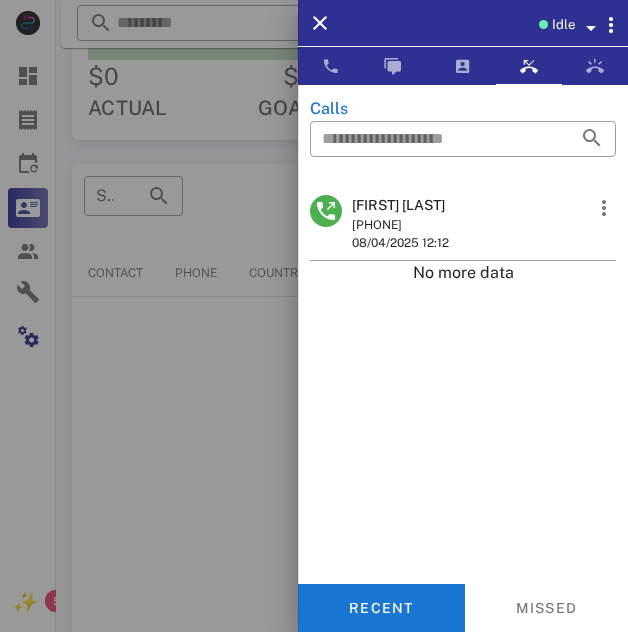 click on "[PHONE]" at bounding box center (400, 225) 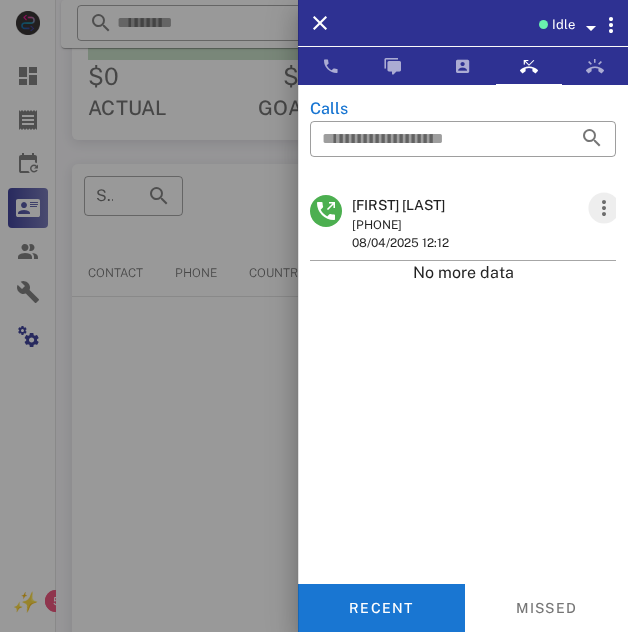 click at bounding box center (604, 208) 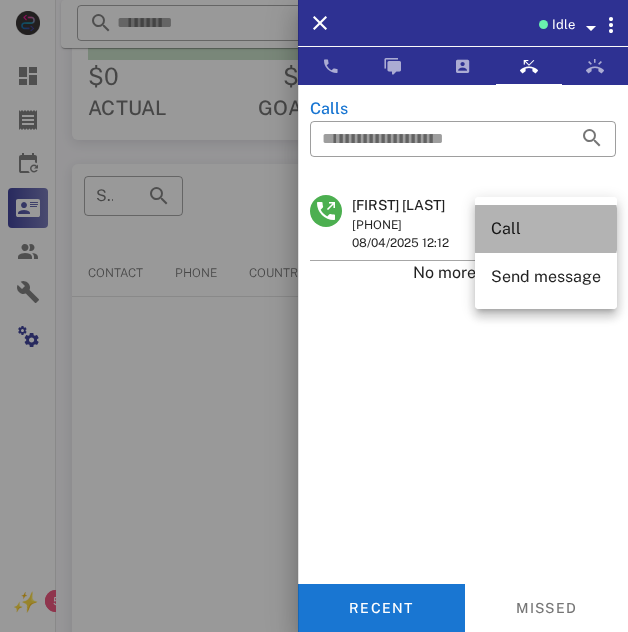 click on "Call" at bounding box center [546, 228] 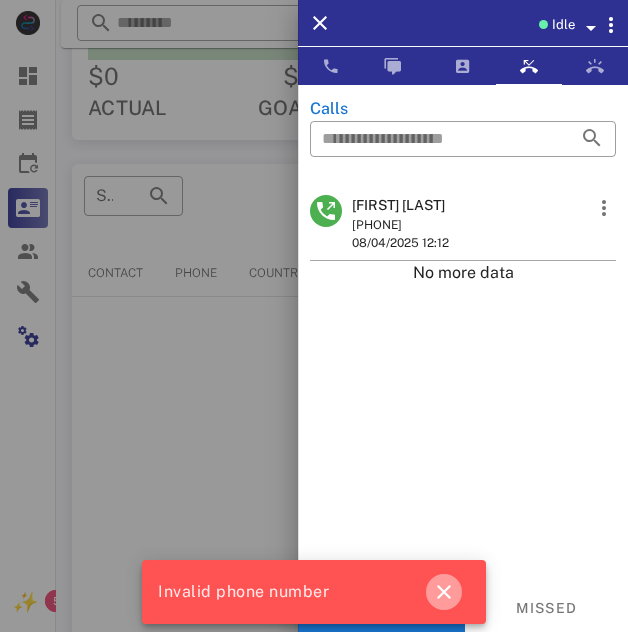 click at bounding box center (444, 592) 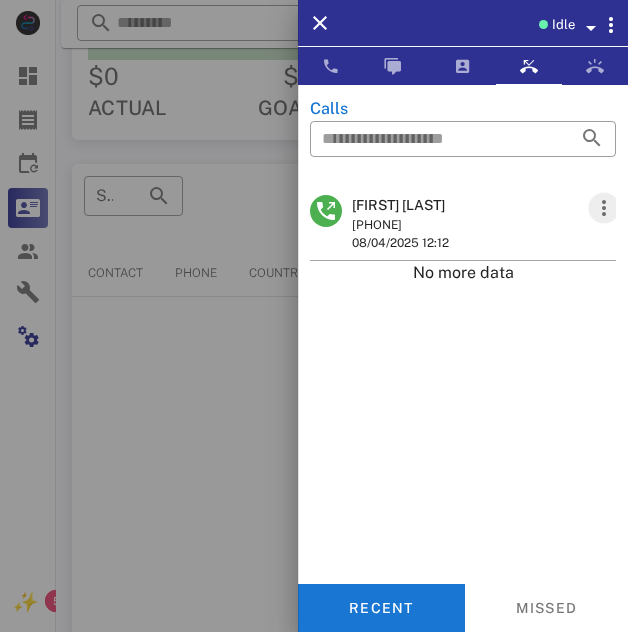 click at bounding box center [604, 208] 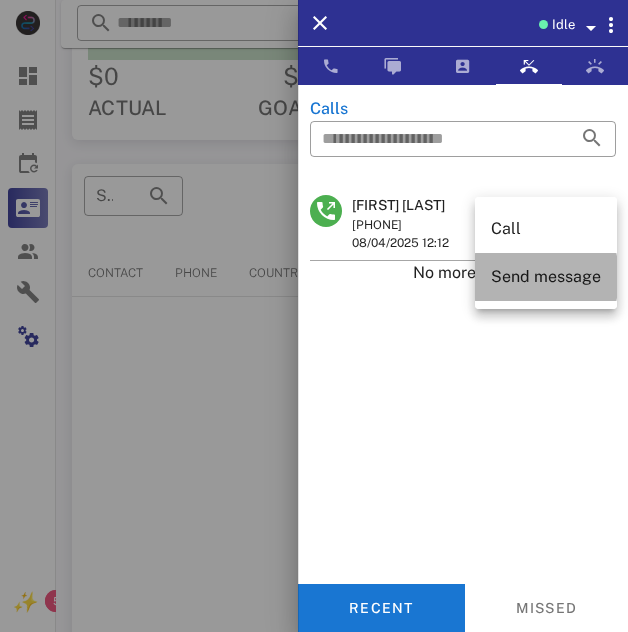 click on "Send message" at bounding box center [546, 276] 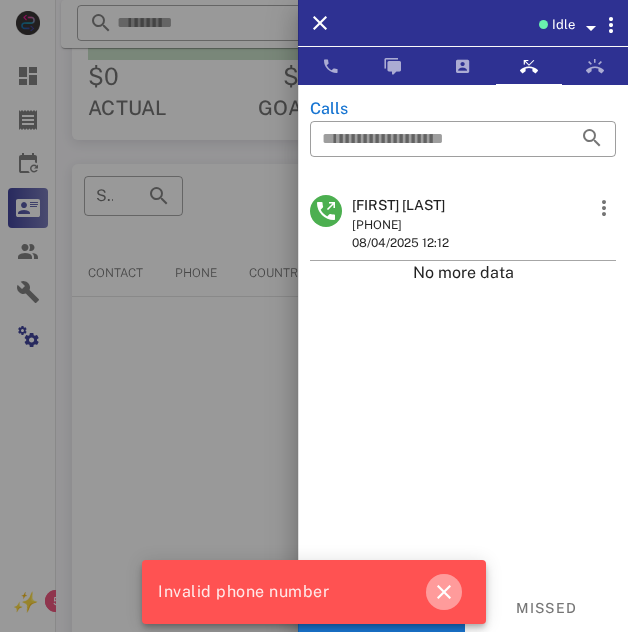 click at bounding box center [444, 592] 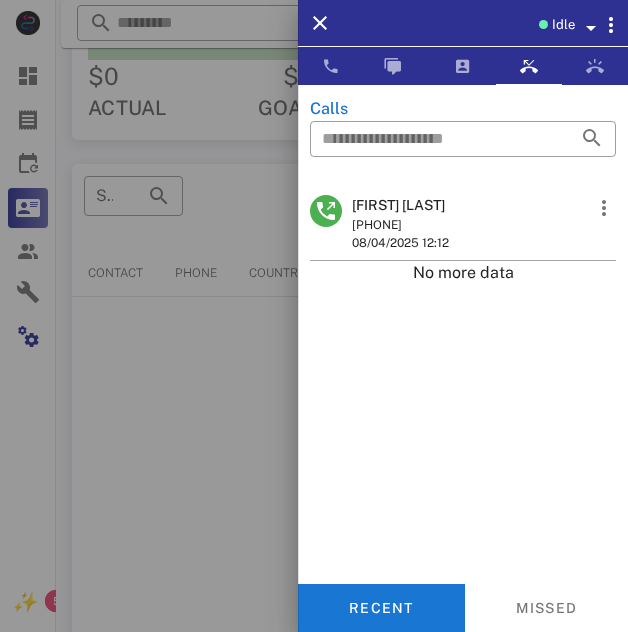 click at bounding box center (326, 211) 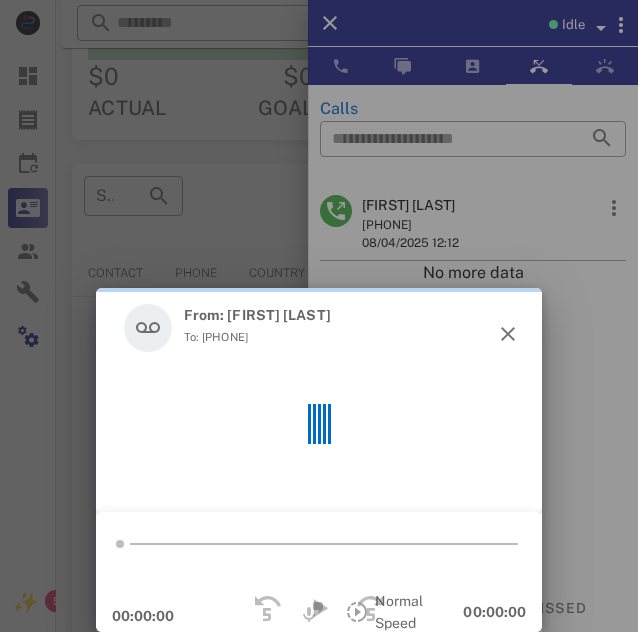 click on "**********" at bounding box center (314, 148) 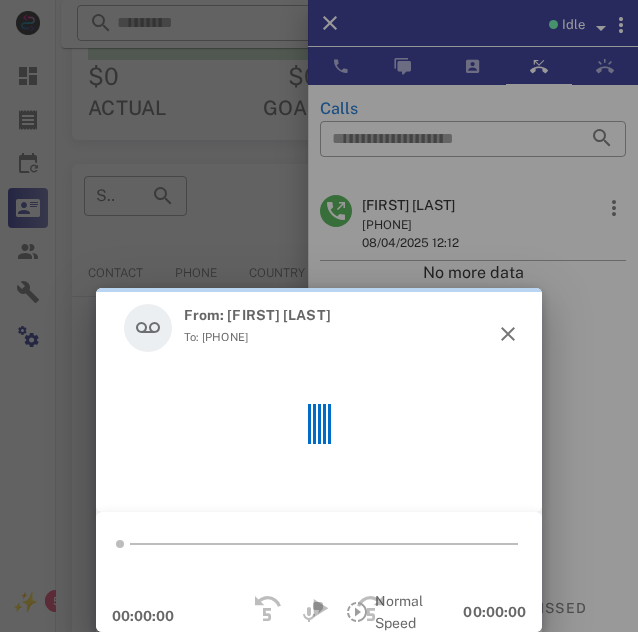 click at bounding box center [319, 316] 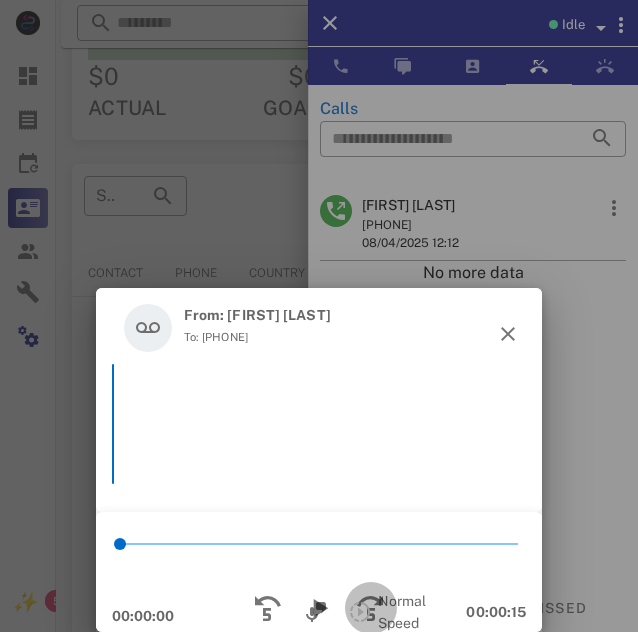 click at bounding box center [371, 608] 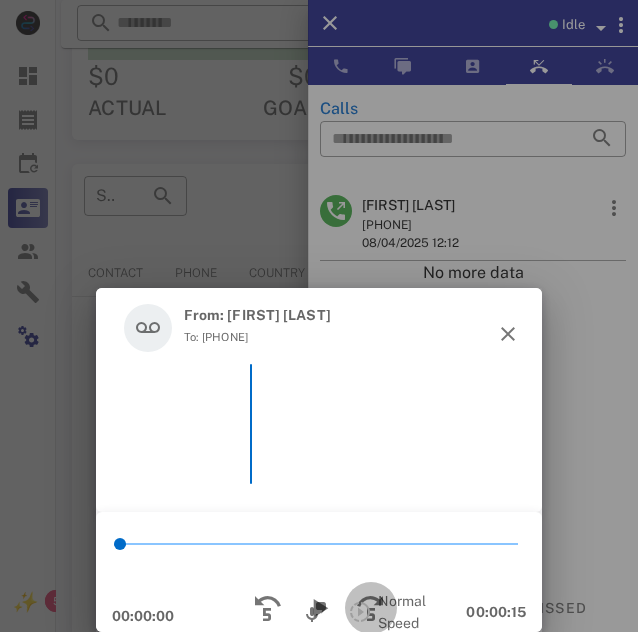click at bounding box center [371, 608] 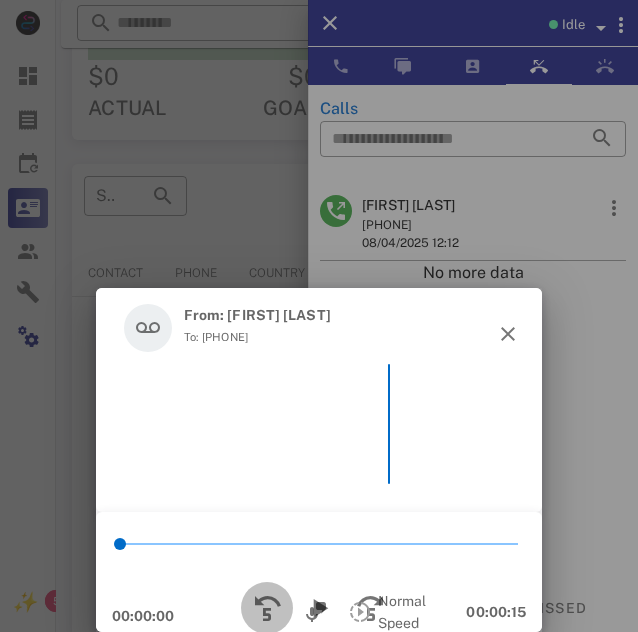 click at bounding box center (267, 608) 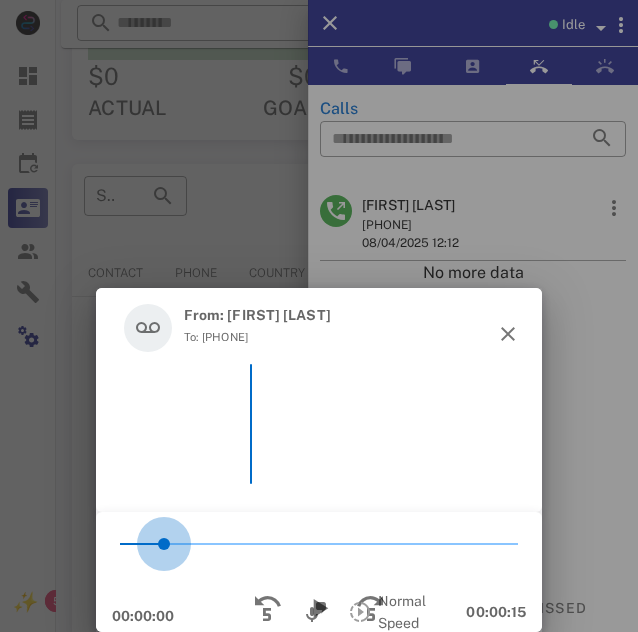 drag, startPoint x: 118, startPoint y: 540, endPoint x: 195, endPoint y: 534, distance: 77.23341 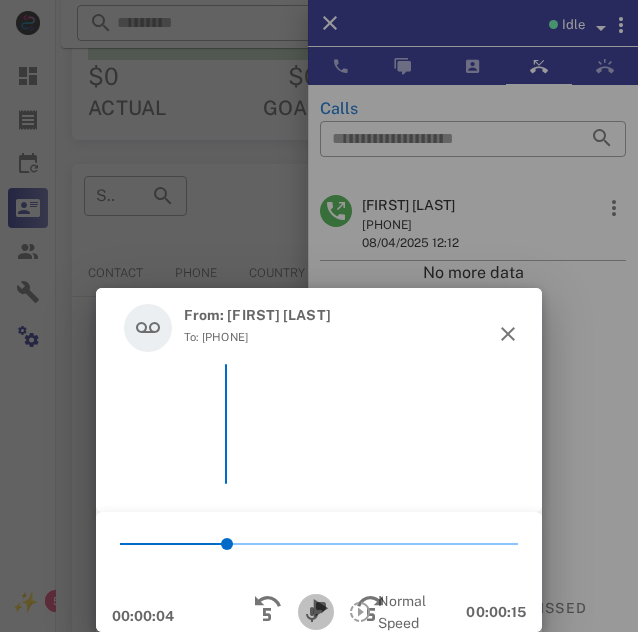 click at bounding box center (316, 612) 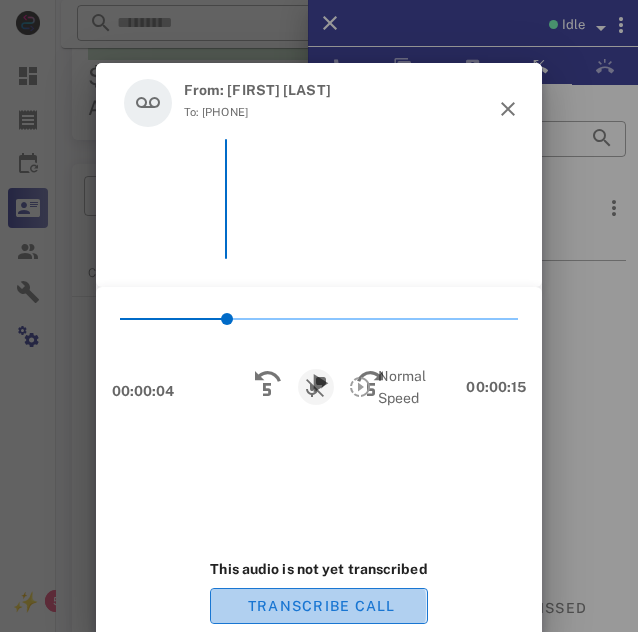 click on "TRANSCRIBE CALL" at bounding box center [321, 606] 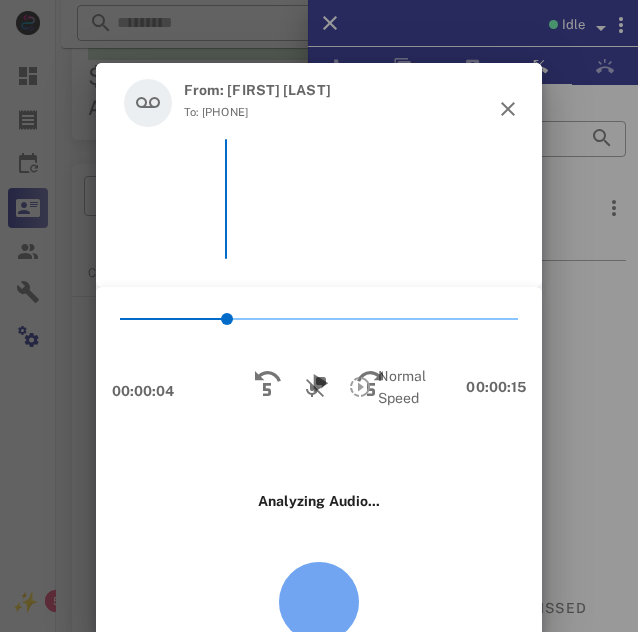 click on "Analyzing Audio..." at bounding box center (319, 591) 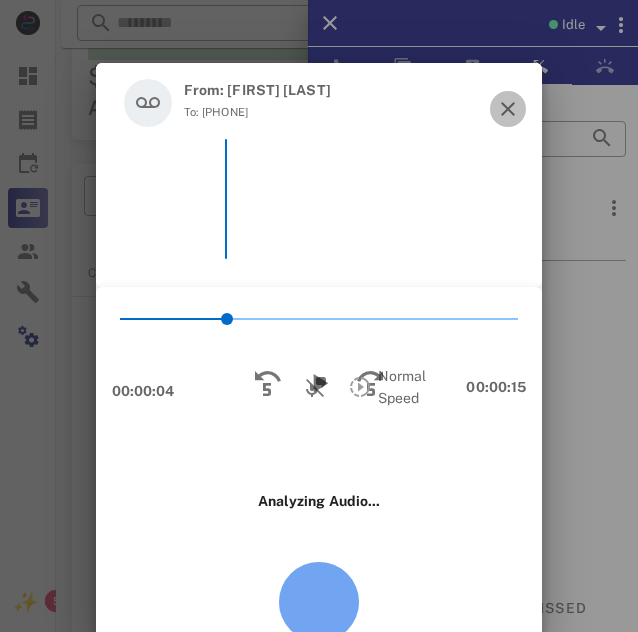 click at bounding box center (508, 109) 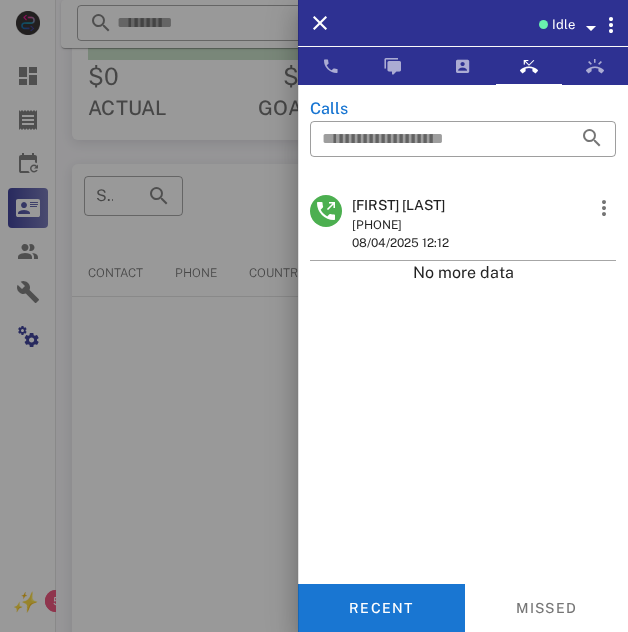 drag, startPoint x: 434, startPoint y: 222, endPoint x: 358, endPoint y: 225, distance: 76.05919 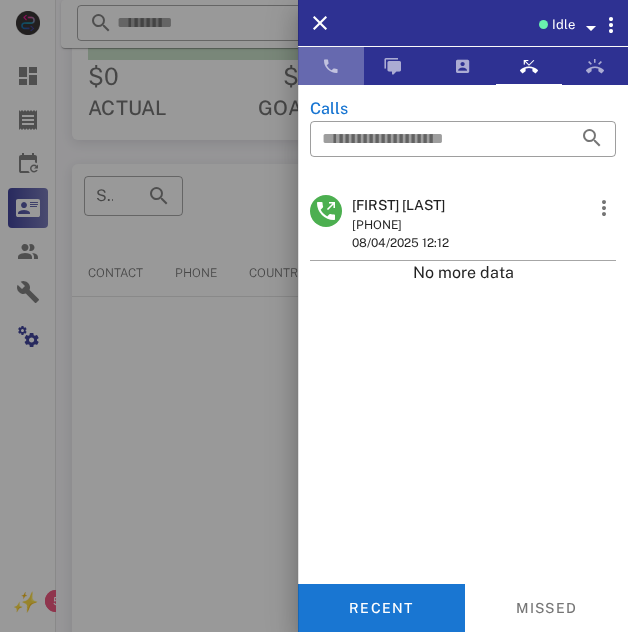click at bounding box center (331, 66) 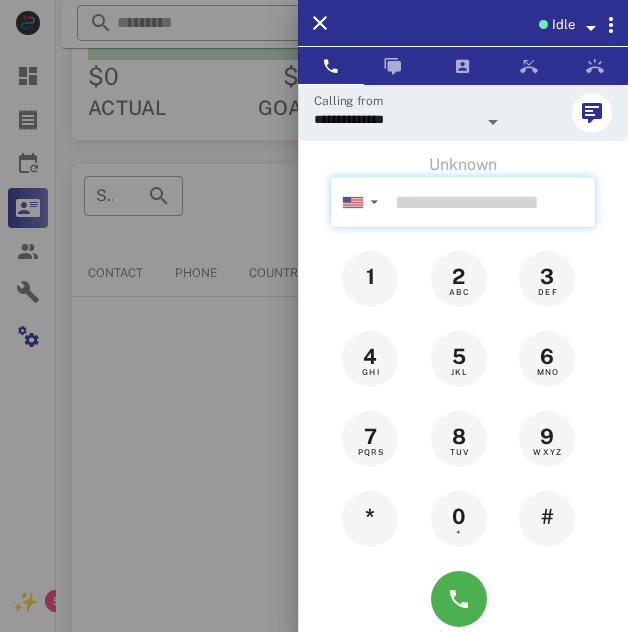 click at bounding box center [491, 202] 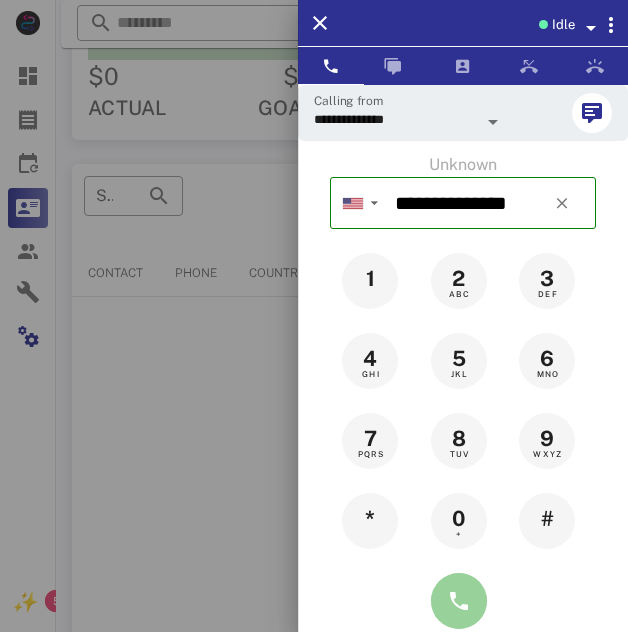 click at bounding box center (459, 601) 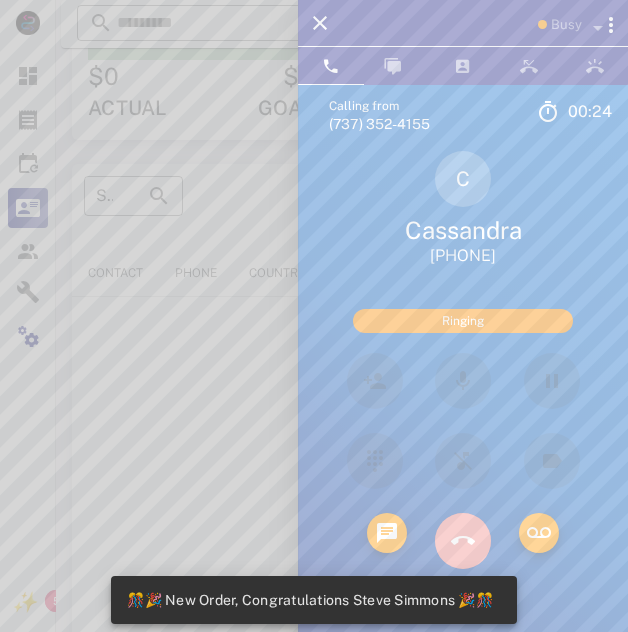 click at bounding box center (463, 541) 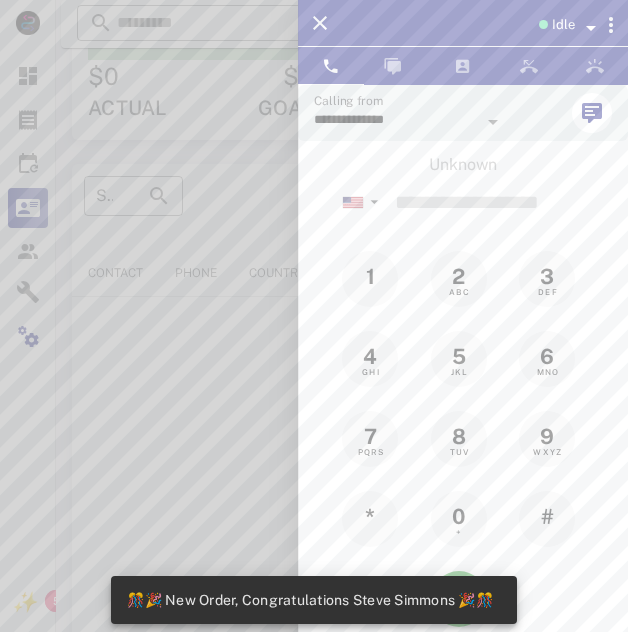 click at bounding box center [314, 316] 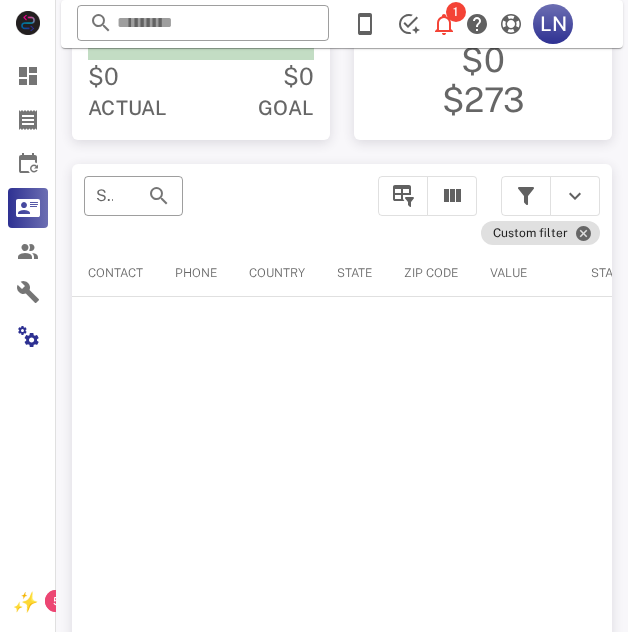 click on "Contact" at bounding box center [115, 273] 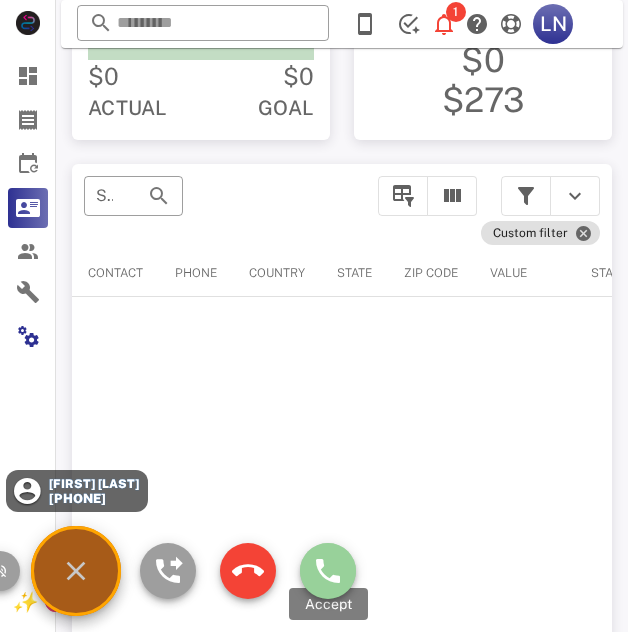 click at bounding box center [328, 571] 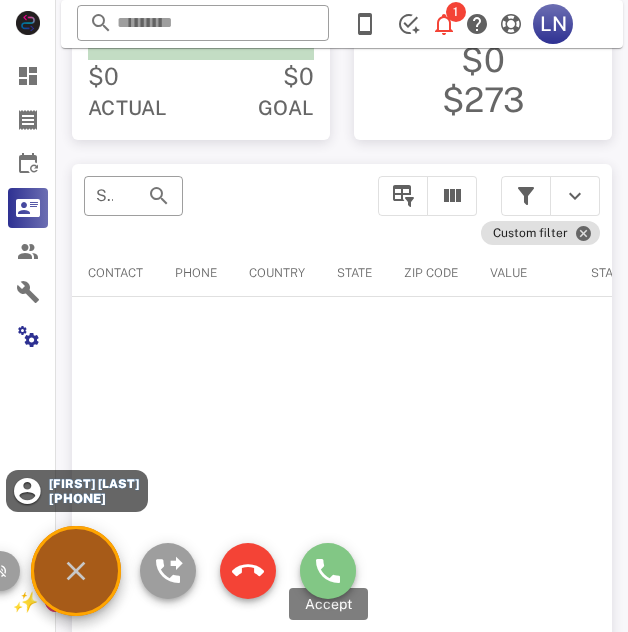 type on "**********" 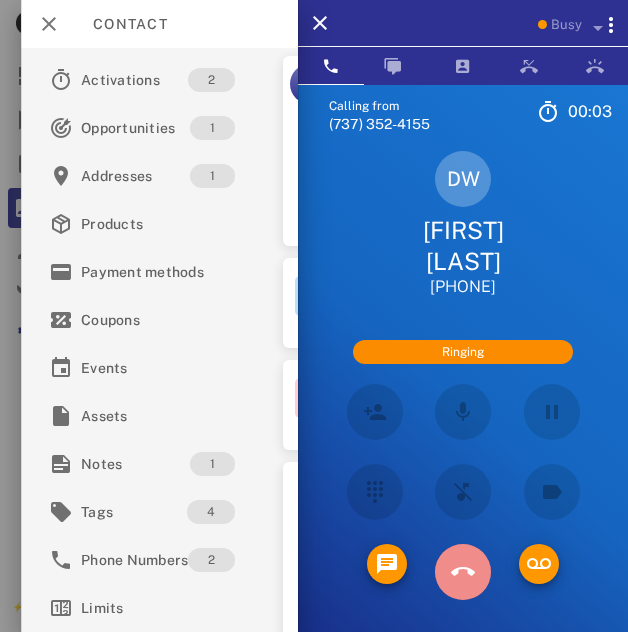 click at bounding box center (463, 572) 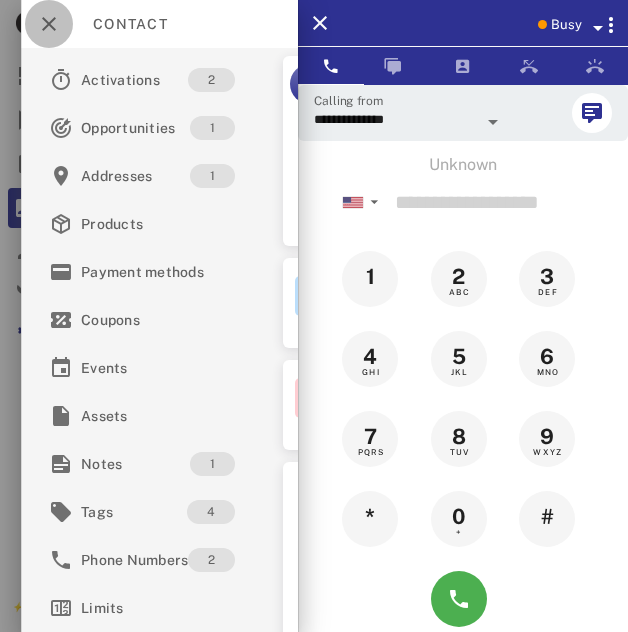 click at bounding box center (49, 24) 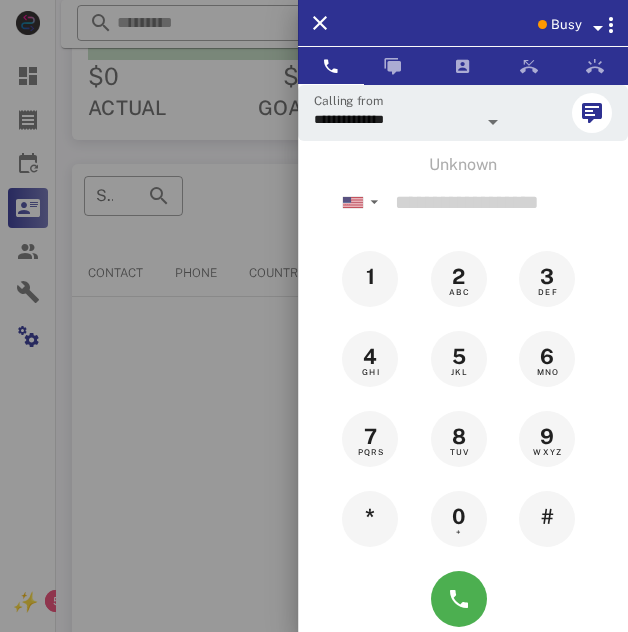 click at bounding box center (314, 316) 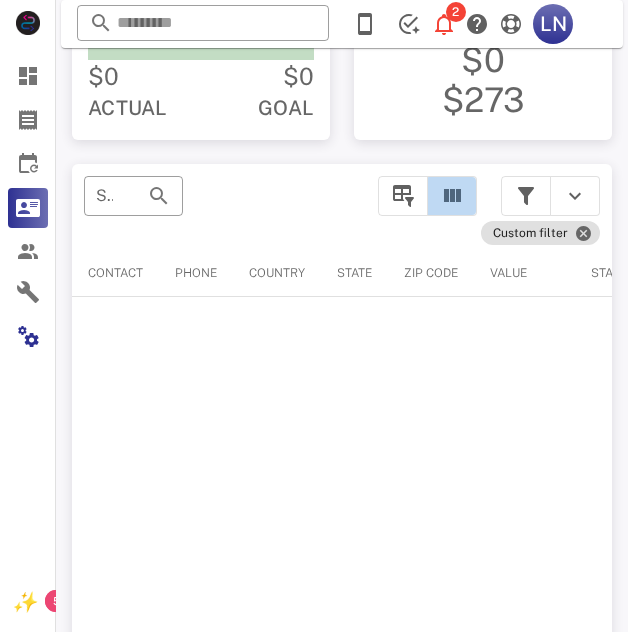 click at bounding box center [452, 196] 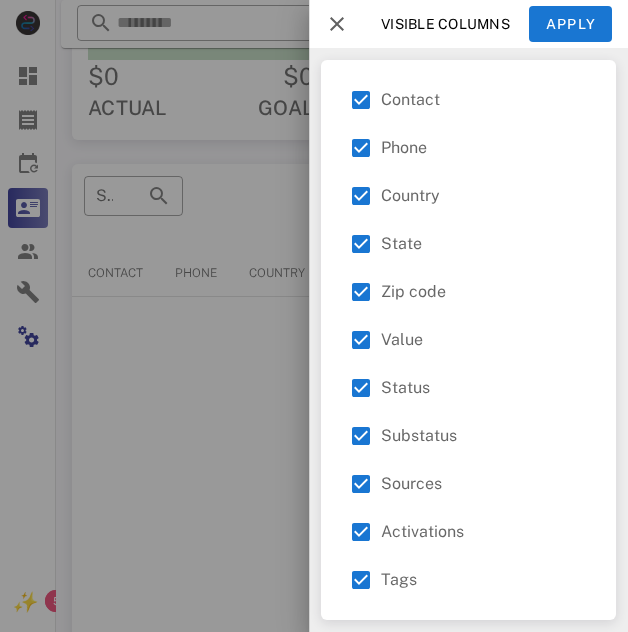 click at bounding box center [314, 316] 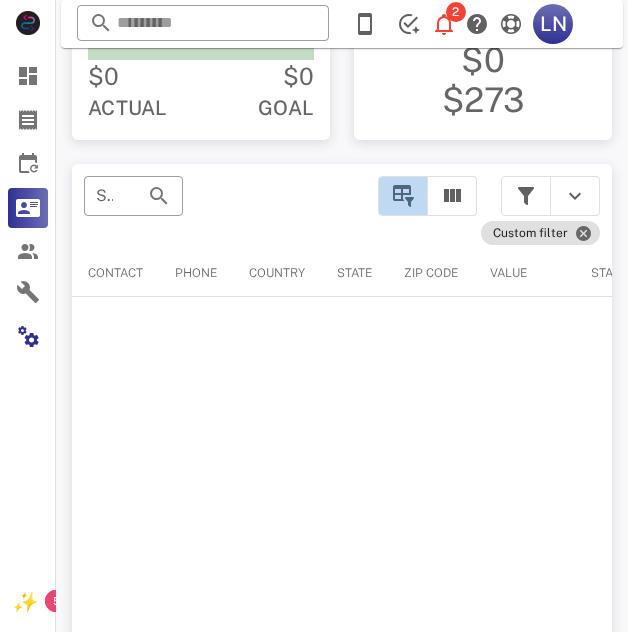 click at bounding box center (403, 196) 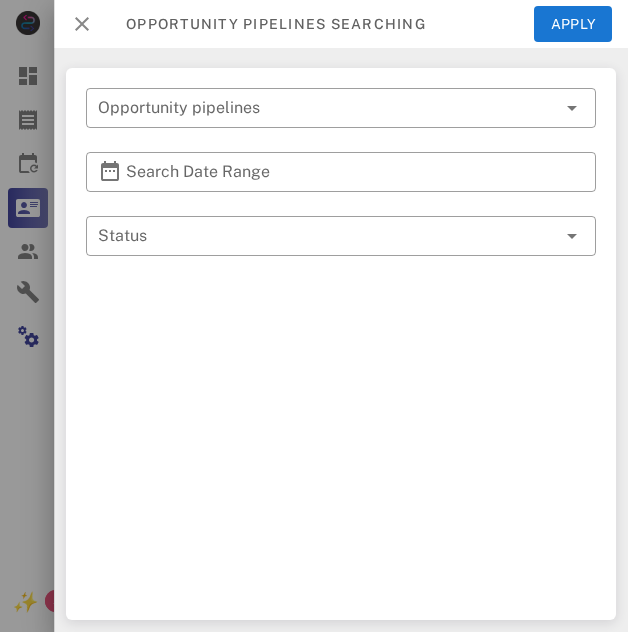 click at bounding box center [82, 24] 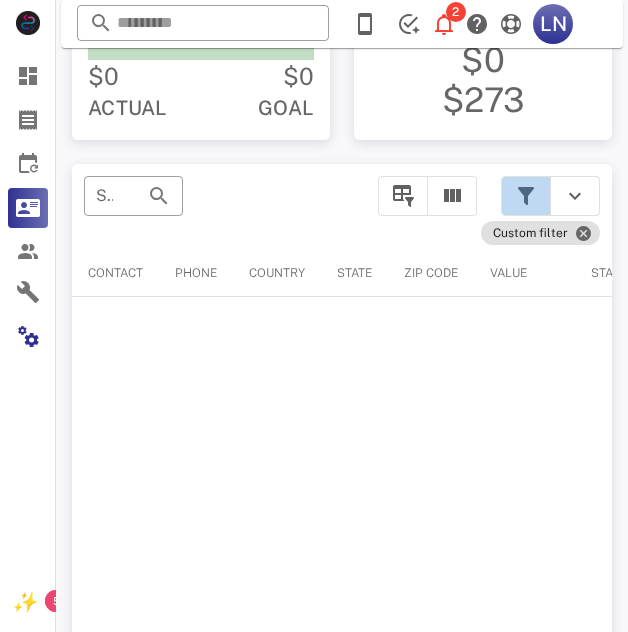 click at bounding box center [526, 196] 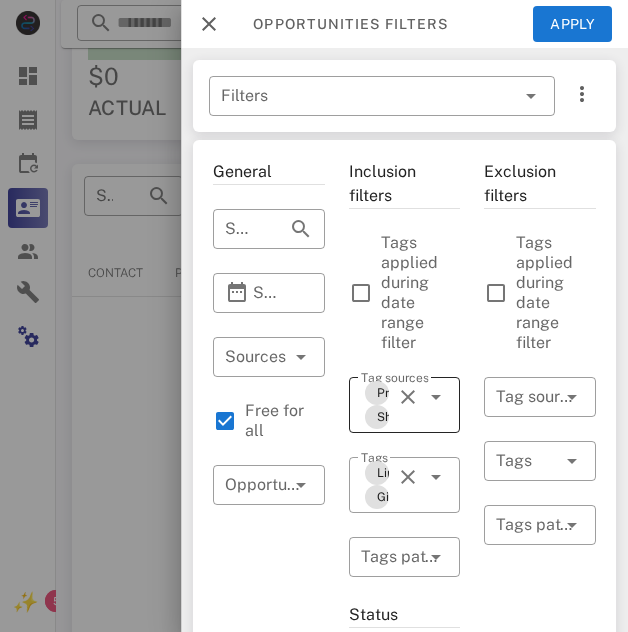 click at bounding box center [408, 397] 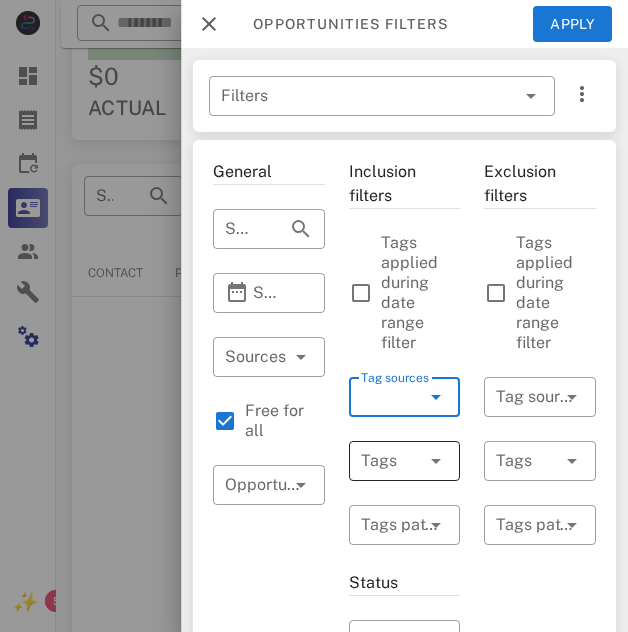 click at bounding box center [434, 461] 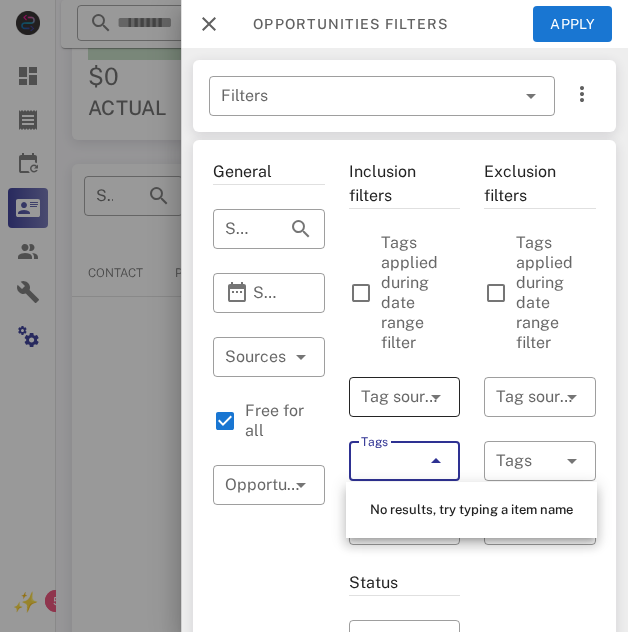 click at bounding box center (436, 397) 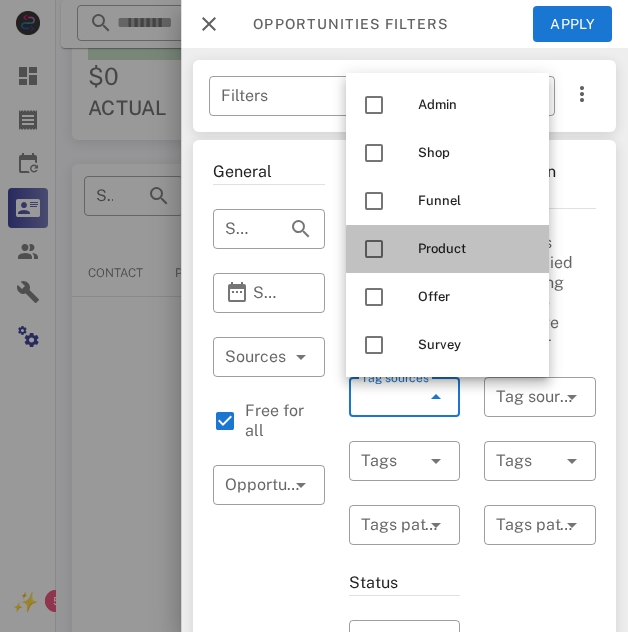 click at bounding box center [374, 249] 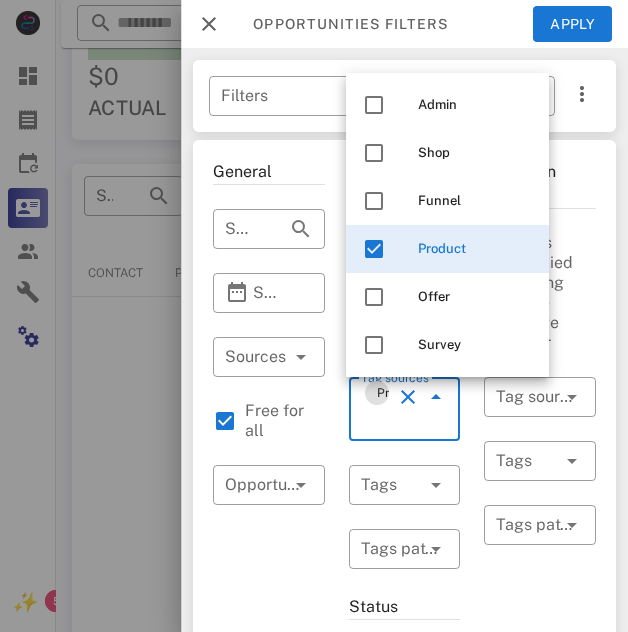 click on "​ Filters" at bounding box center (404, 96) 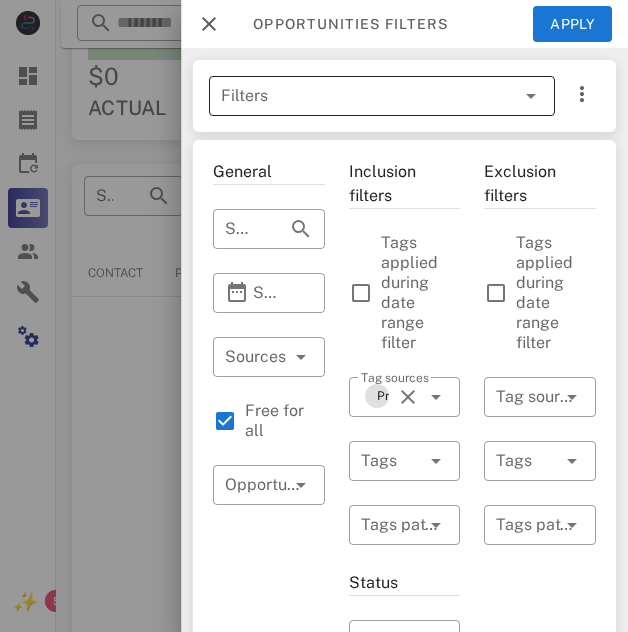 click at bounding box center (503, 96) 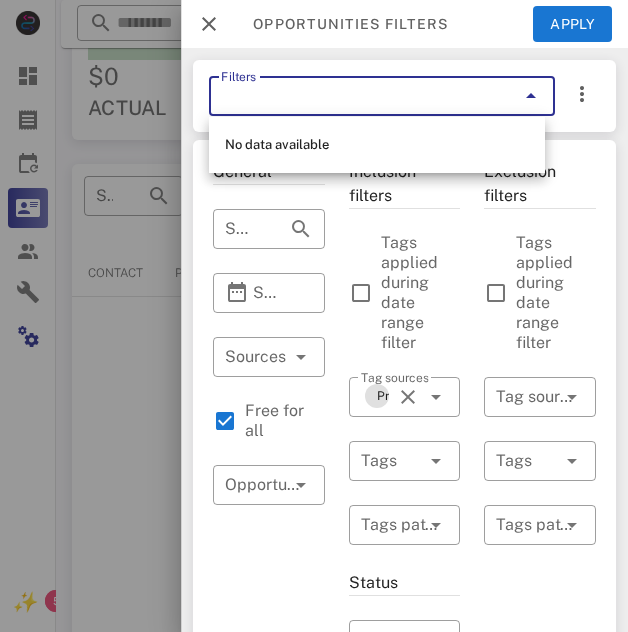 click on "No data available" at bounding box center (377, 145) 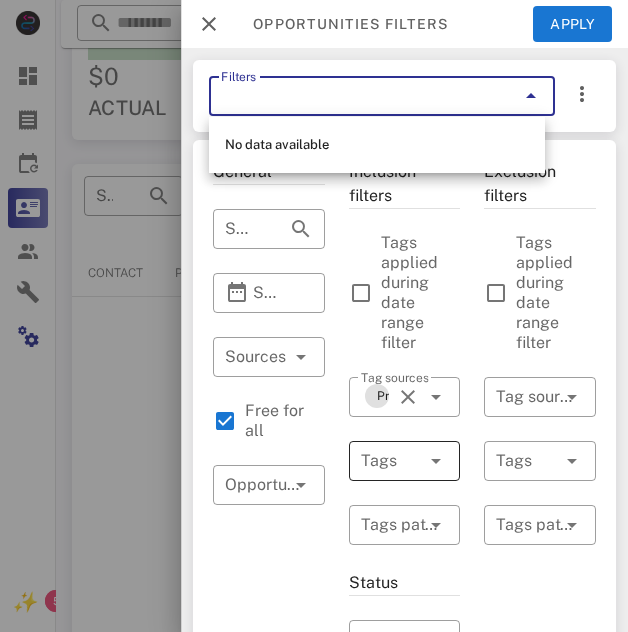 click at bounding box center [436, 461] 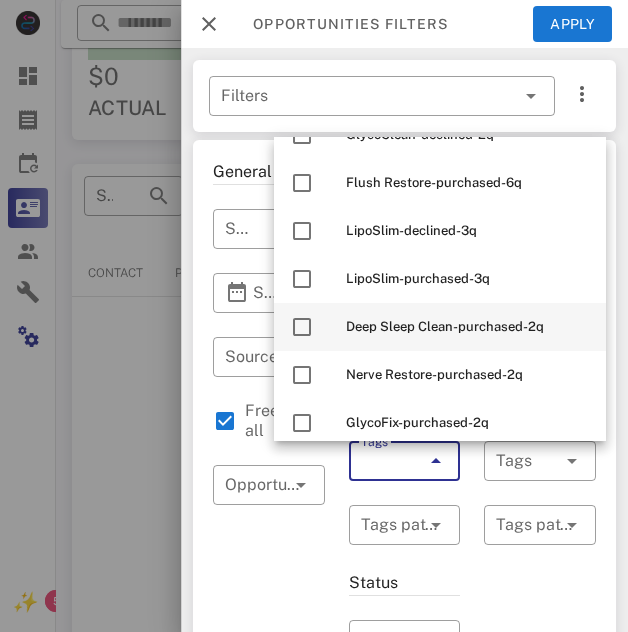 scroll, scrollTop: 2732, scrollLeft: 0, axis: vertical 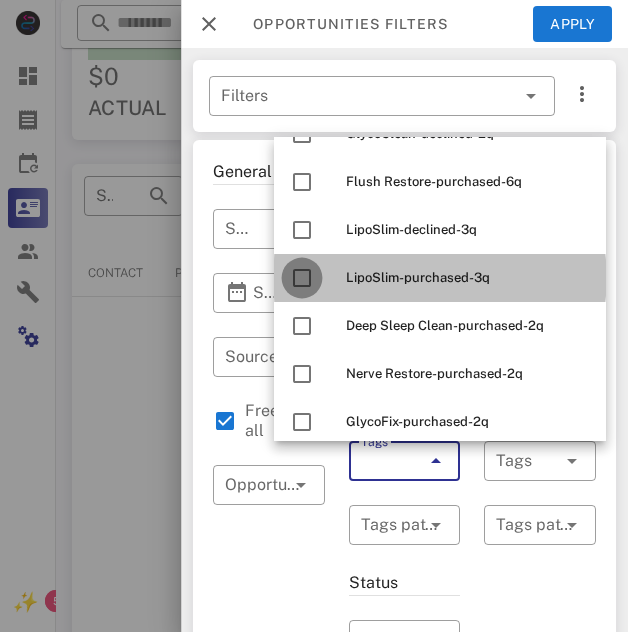 click at bounding box center [302, 278] 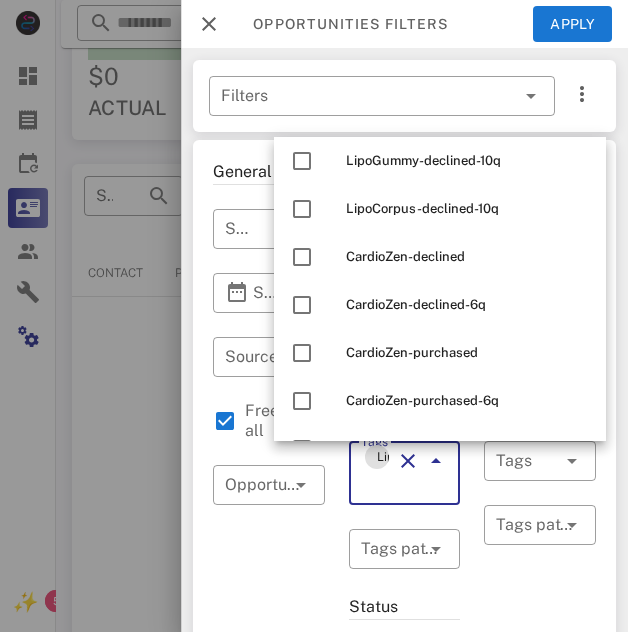 scroll, scrollTop: 6120, scrollLeft: 0, axis: vertical 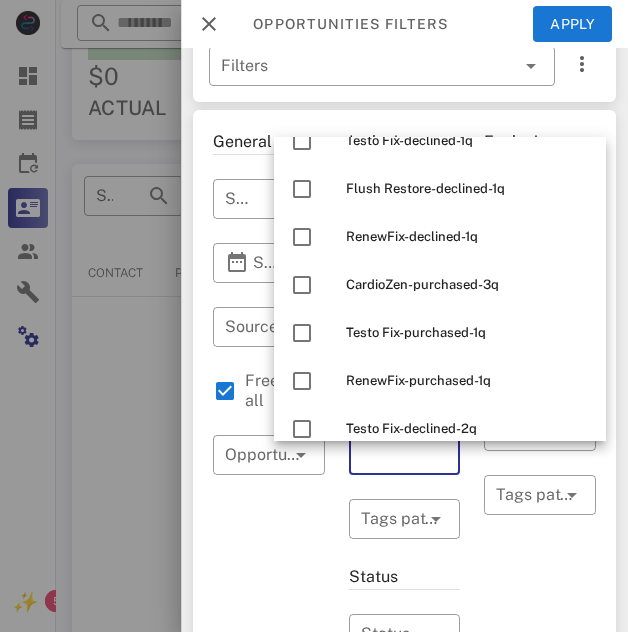 click on "General ​ Search by contact name, email or phone ​ Search Date Range ​ Sources Free for all ​ Opportunity pipelines" at bounding box center (269, 775) 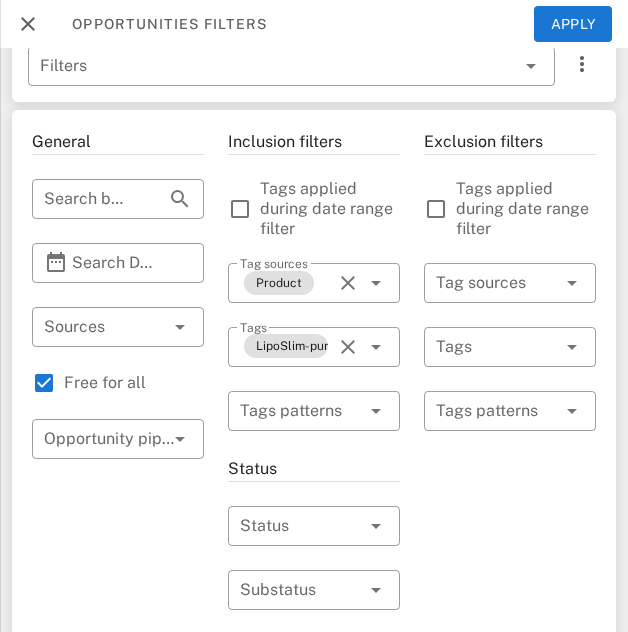 scroll, scrollTop: 380, scrollLeft: 0, axis: vertical 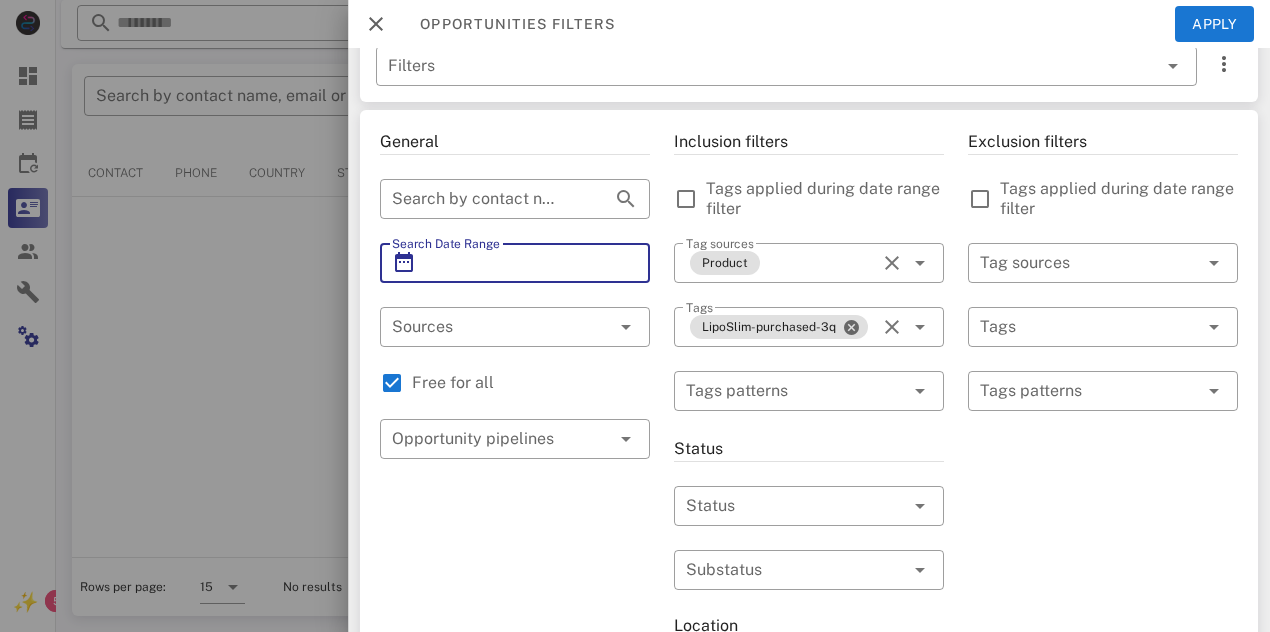 click on "Search Date Range" at bounding box center [515, 263] 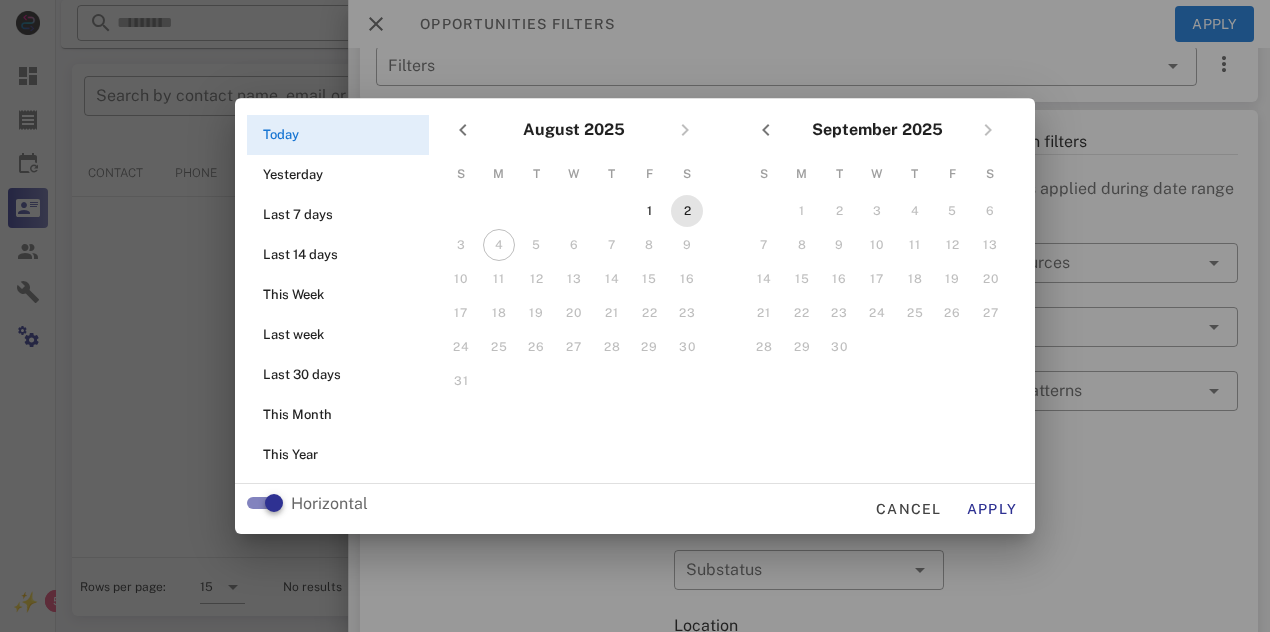 click on "2" at bounding box center [687, 211] 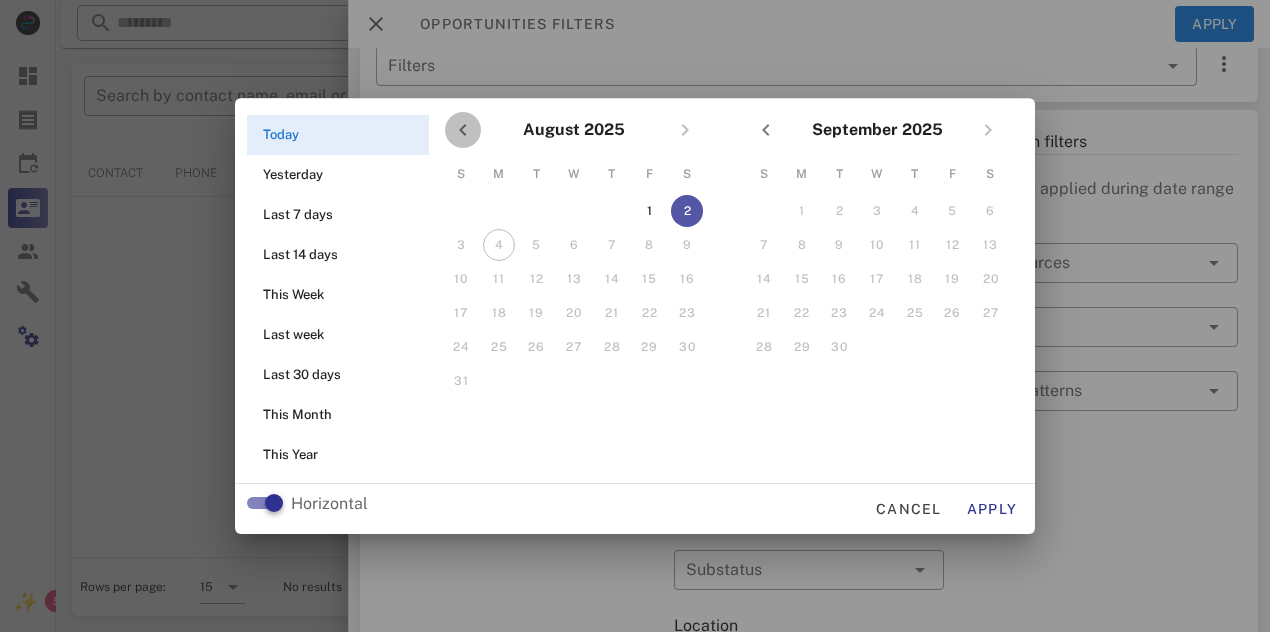 click at bounding box center (463, 130) 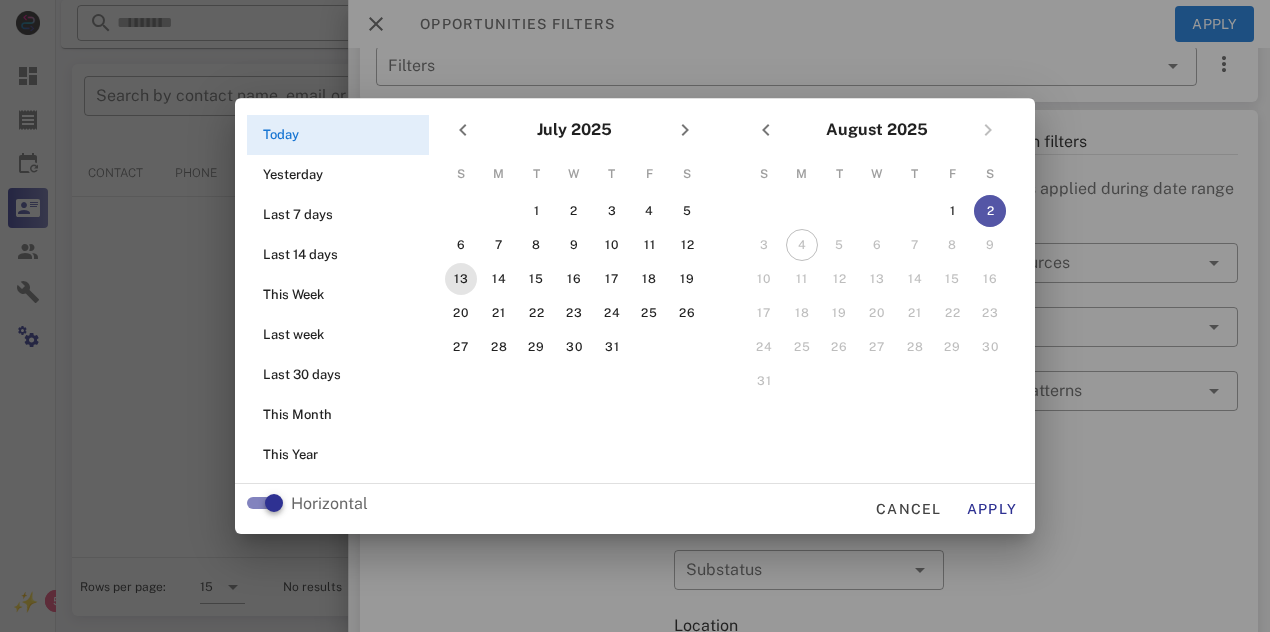 click on "13" at bounding box center (461, 279) 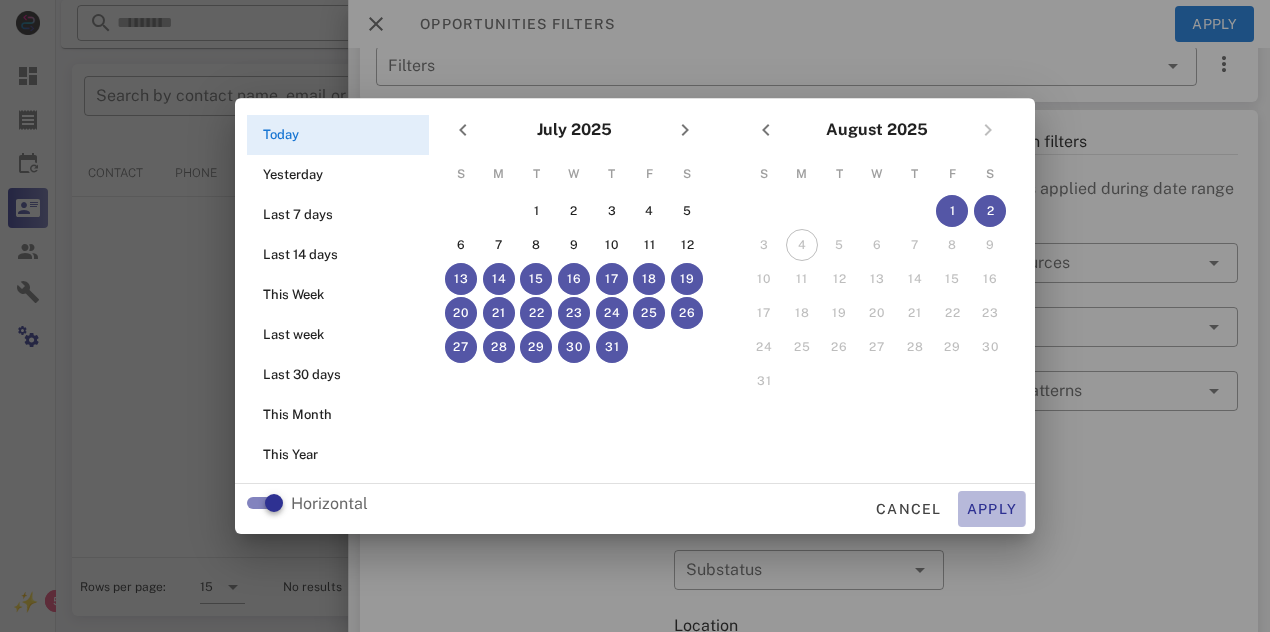 click on "Apply" at bounding box center (992, 509) 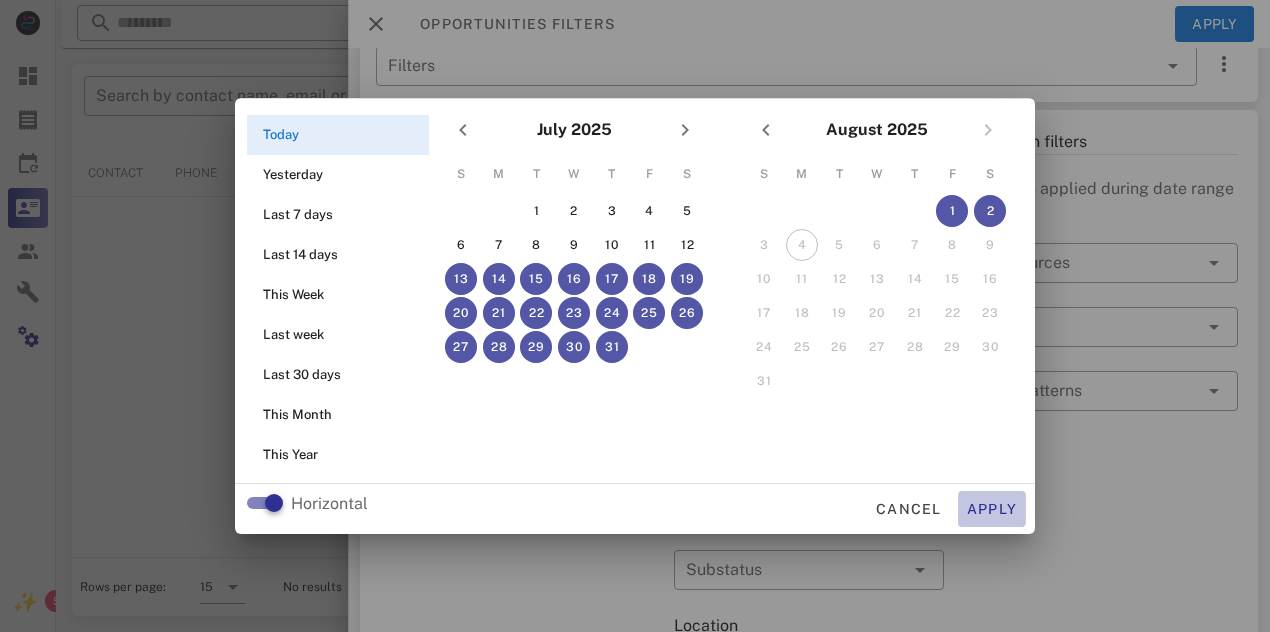 type on "**********" 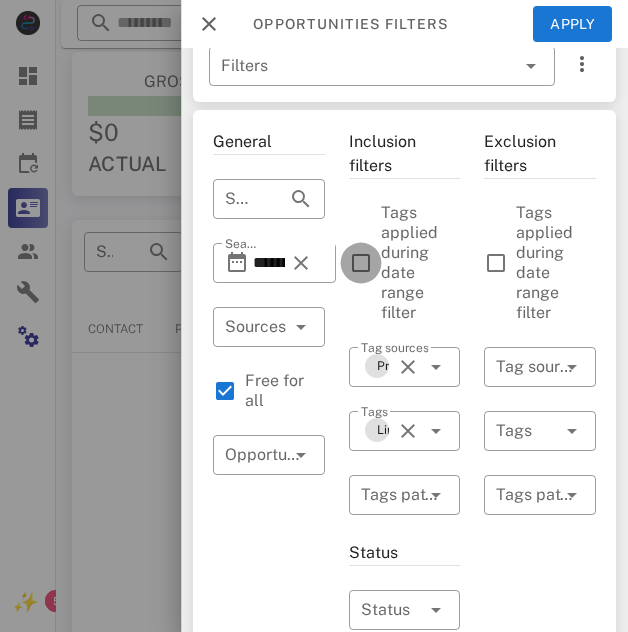 click at bounding box center [361, 263] 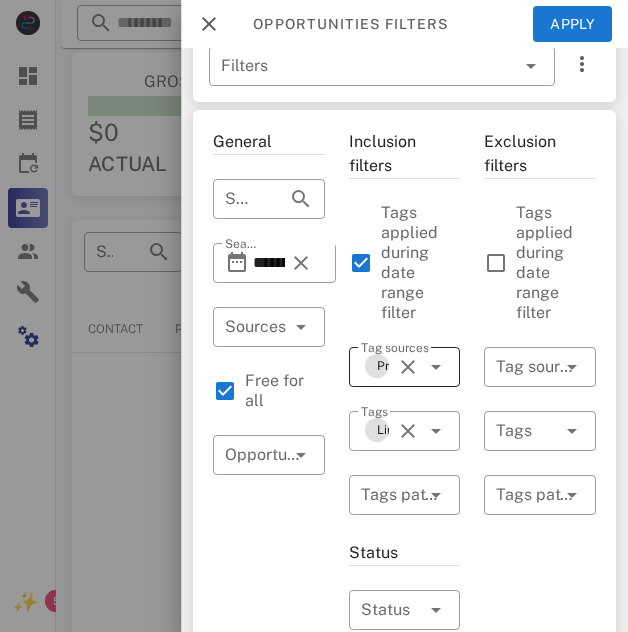 click at bounding box center [436, 367] 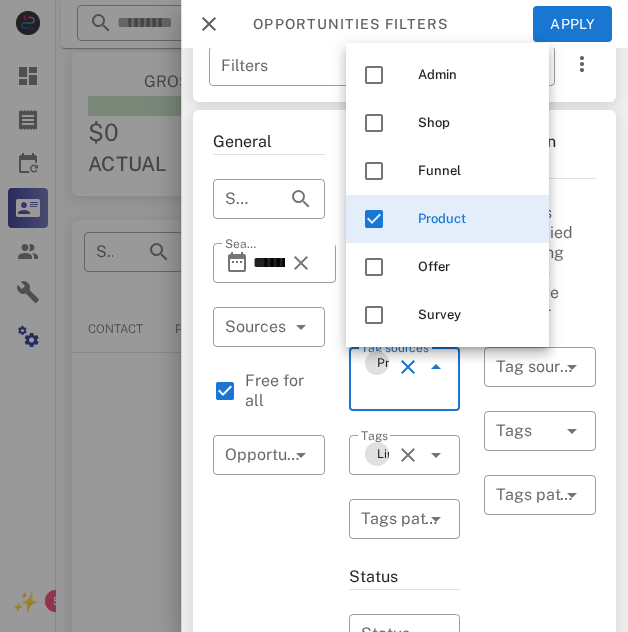 click on "**********" at bounding box center [269, 775] 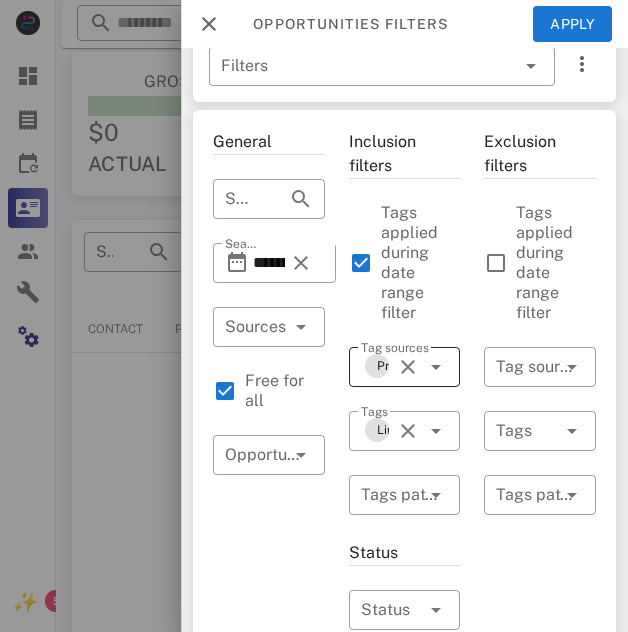 click at bounding box center [408, 367] 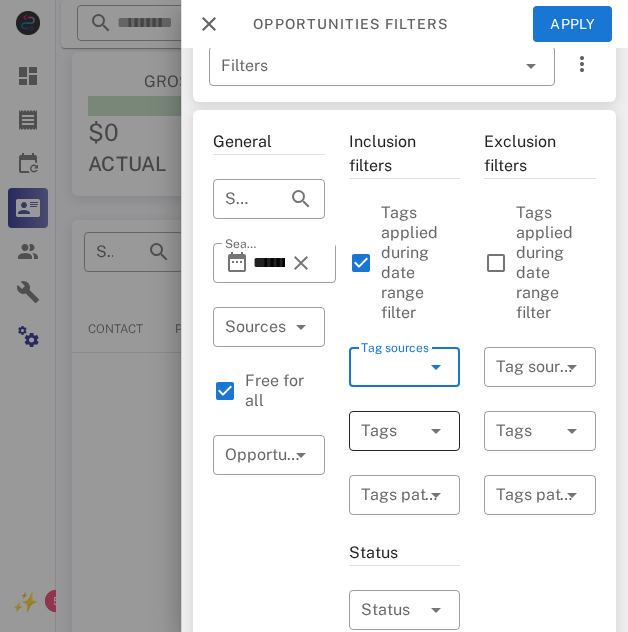 click at bounding box center (436, 431) 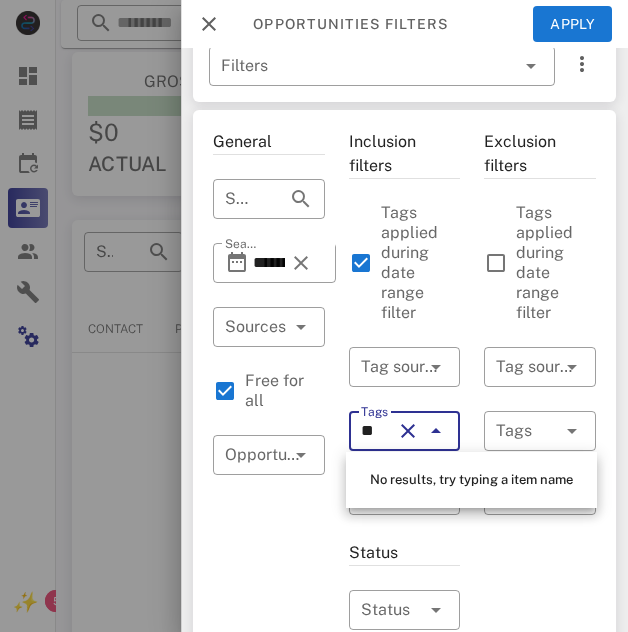 type on "*" 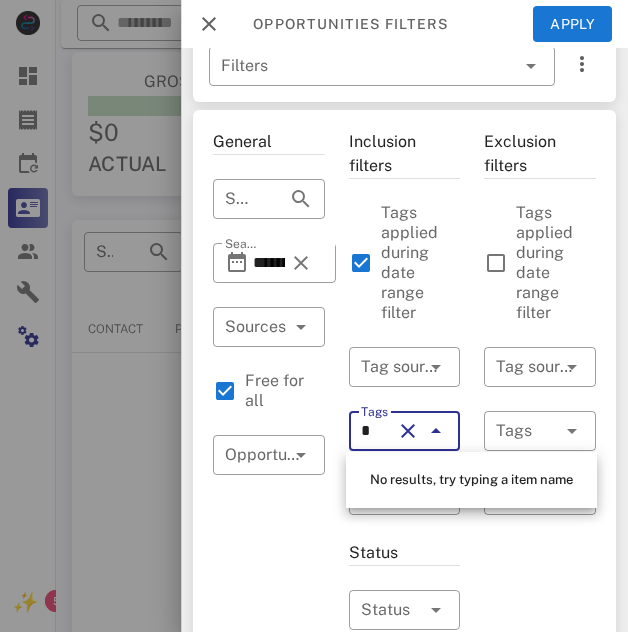 type 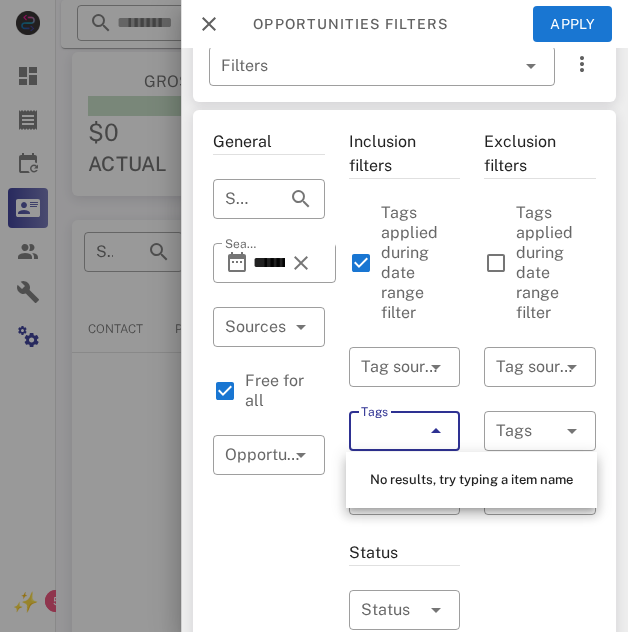 click at bounding box center (436, 431) 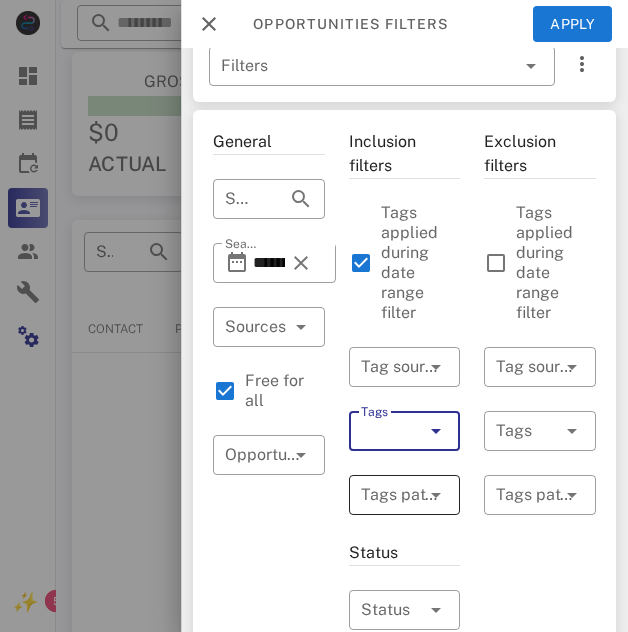 click at bounding box center [436, 495] 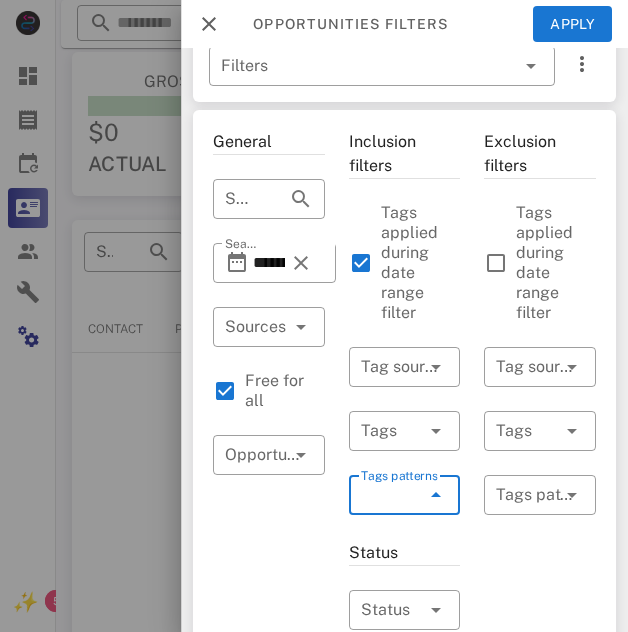 click at bounding box center (436, 495) 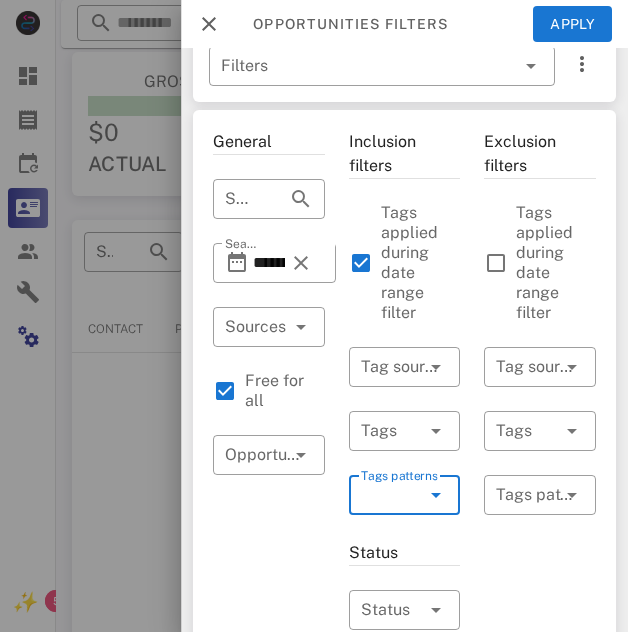 click at bounding box center (436, 495) 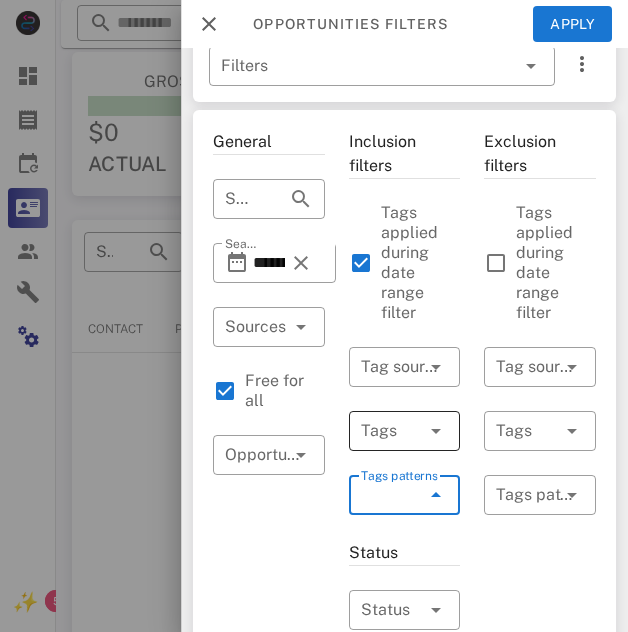 click at bounding box center [436, 431] 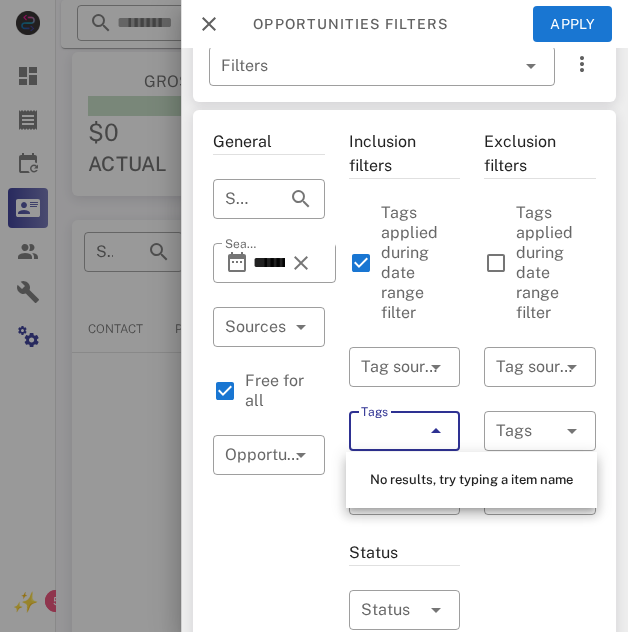 click at bounding box center [436, 431] 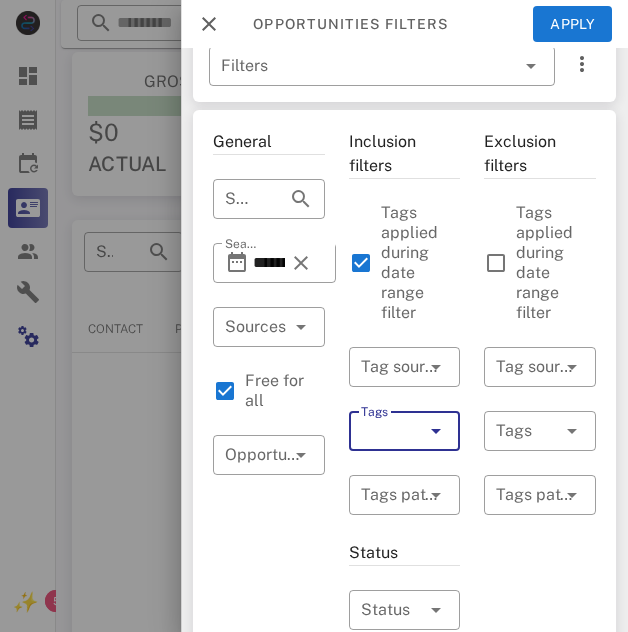 click at bounding box center [436, 431] 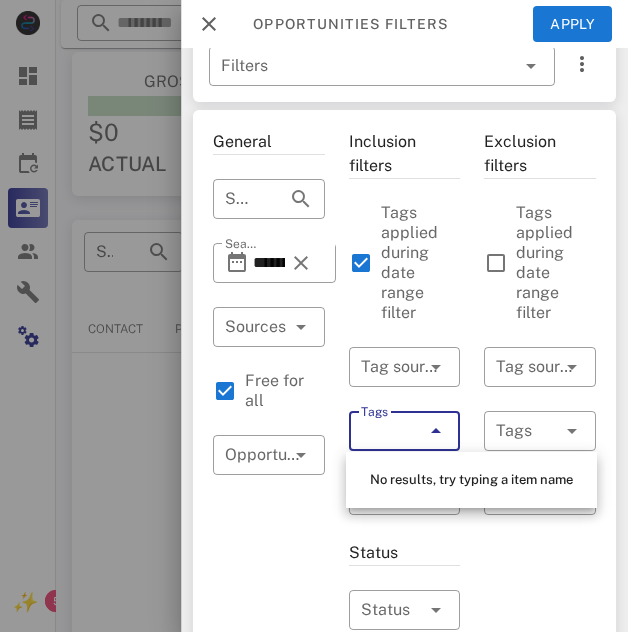 click at bounding box center (436, 431) 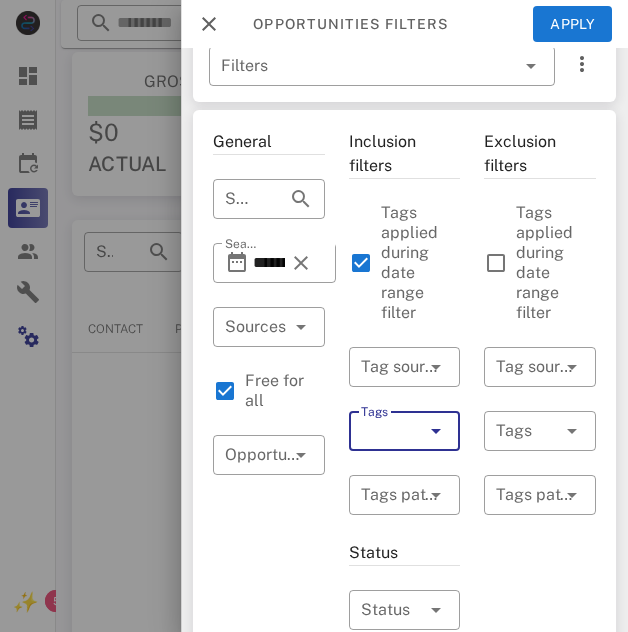click at bounding box center (436, 431) 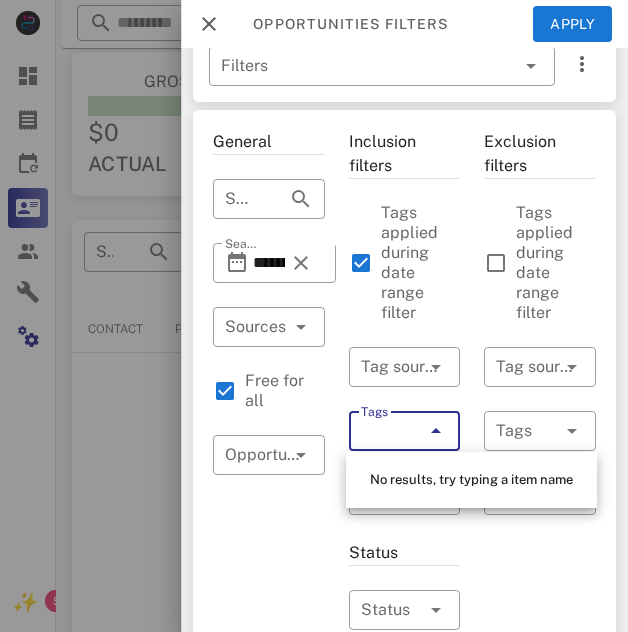 click at bounding box center (436, 431) 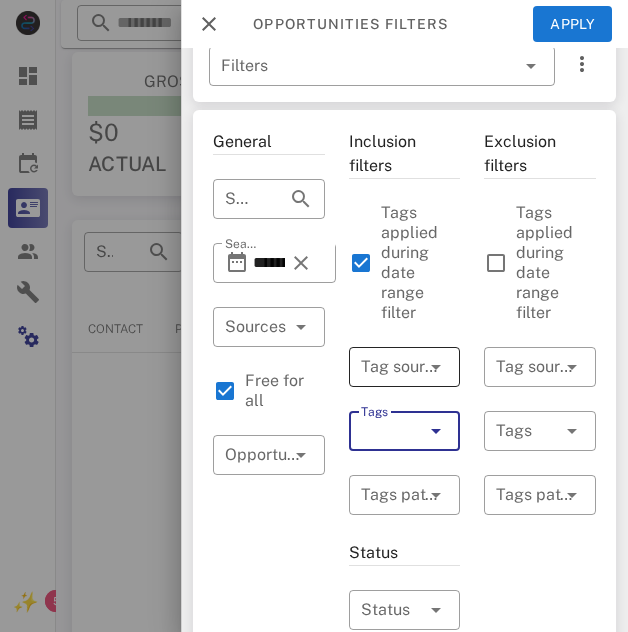 click at bounding box center (436, 367) 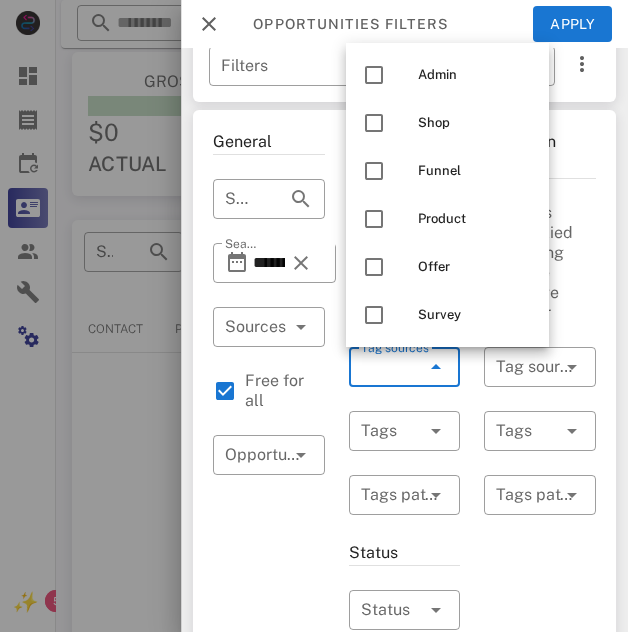 click at bounding box center [436, 367] 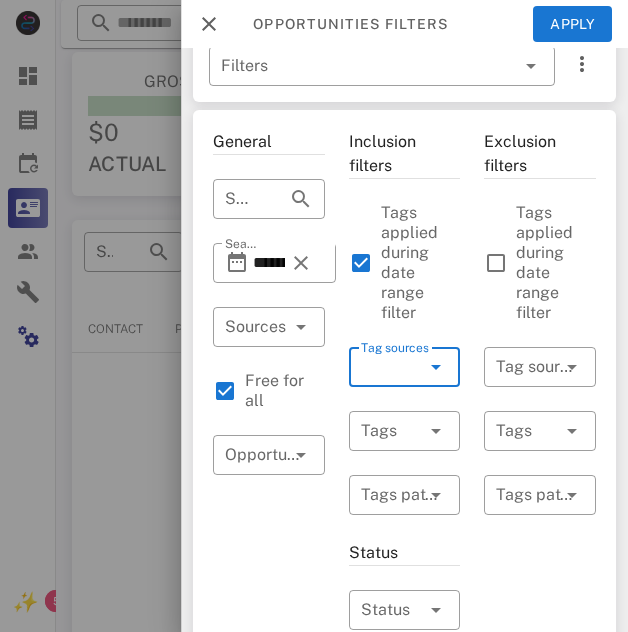 click on "Tag sources" at bounding box center (393, 367) 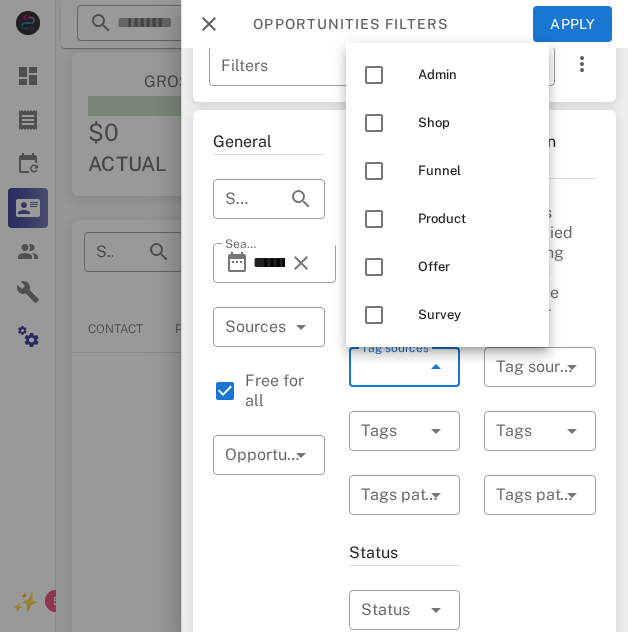 click on "Tag sources" at bounding box center (393, 367) 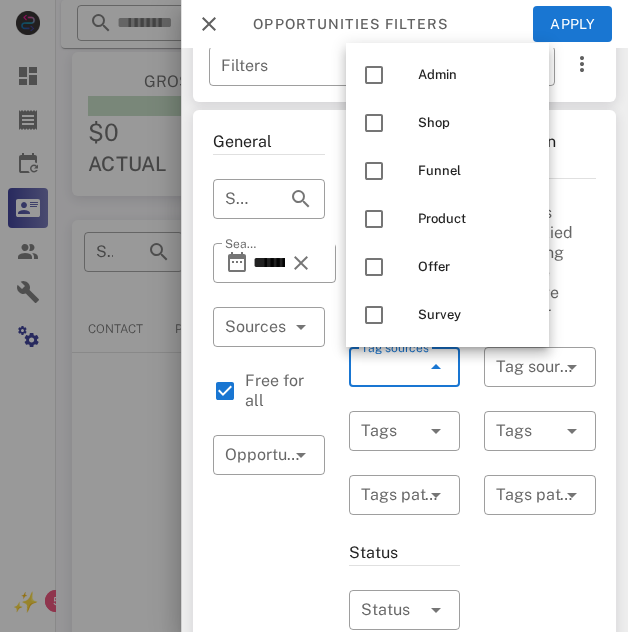 click at bounding box center [436, 367] 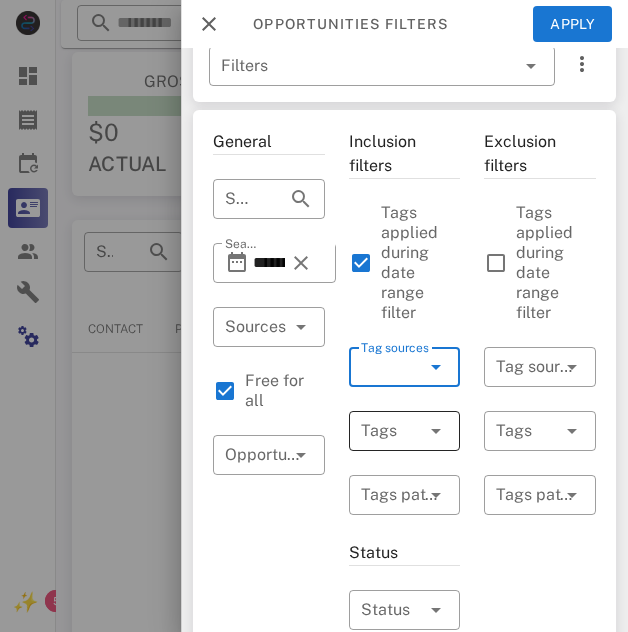 click at bounding box center [436, 431] 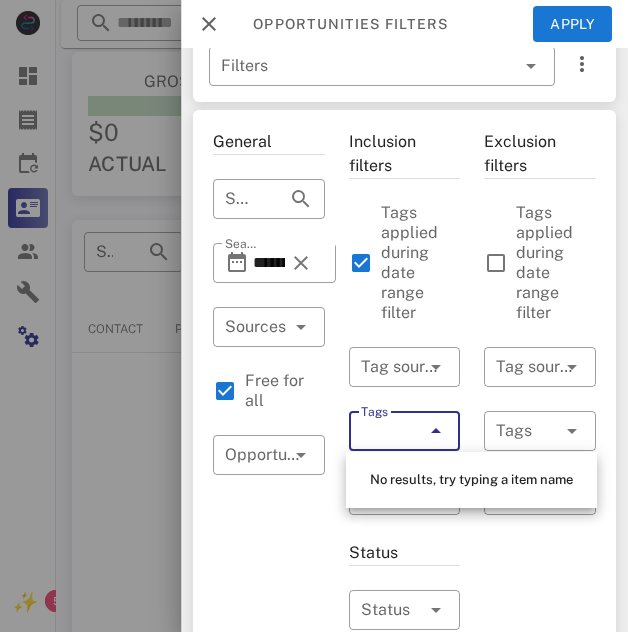 click on "No results, try typing a item name" at bounding box center (471, 479) 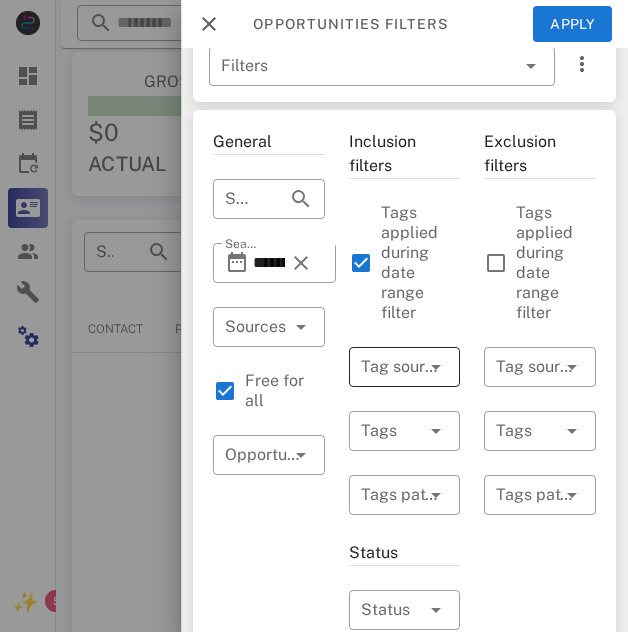 click at bounding box center [436, 367] 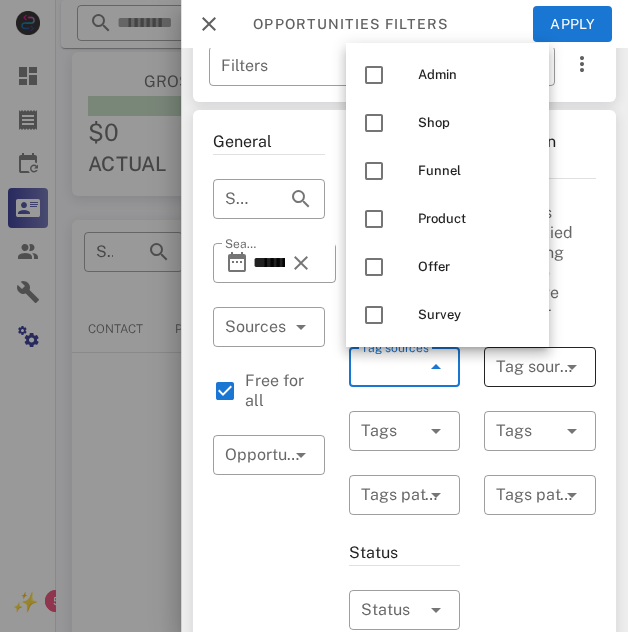 click at bounding box center [572, 367] 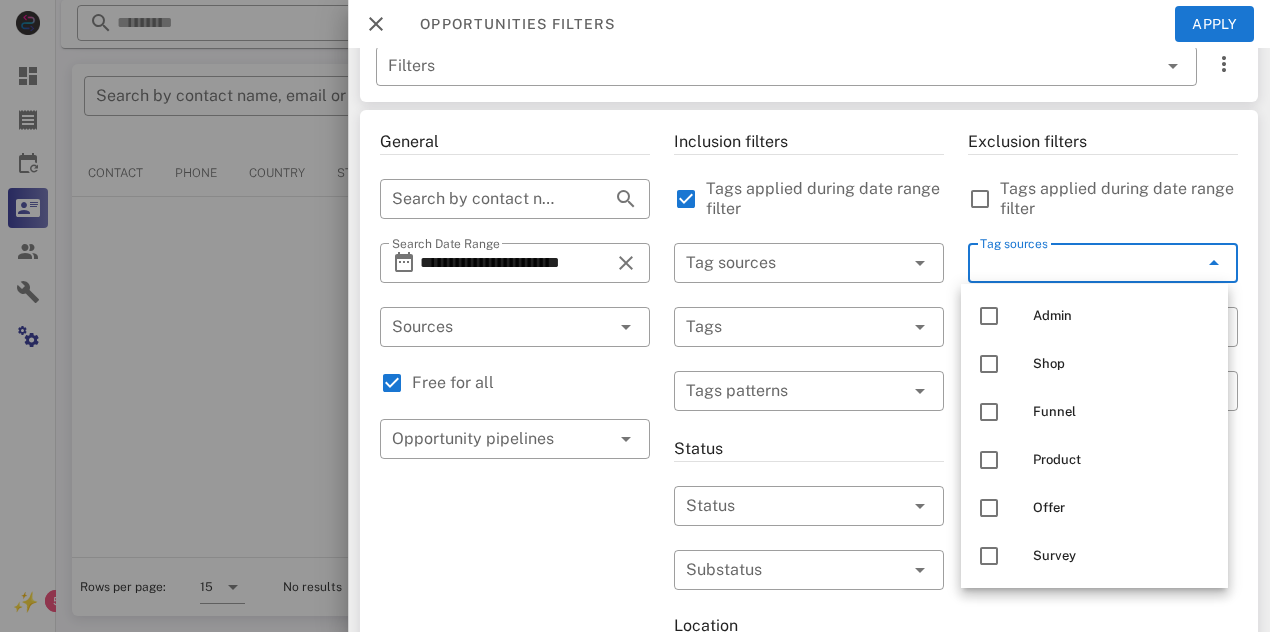 click on "Tags applied during date range filter" at bounding box center [1119, 199] 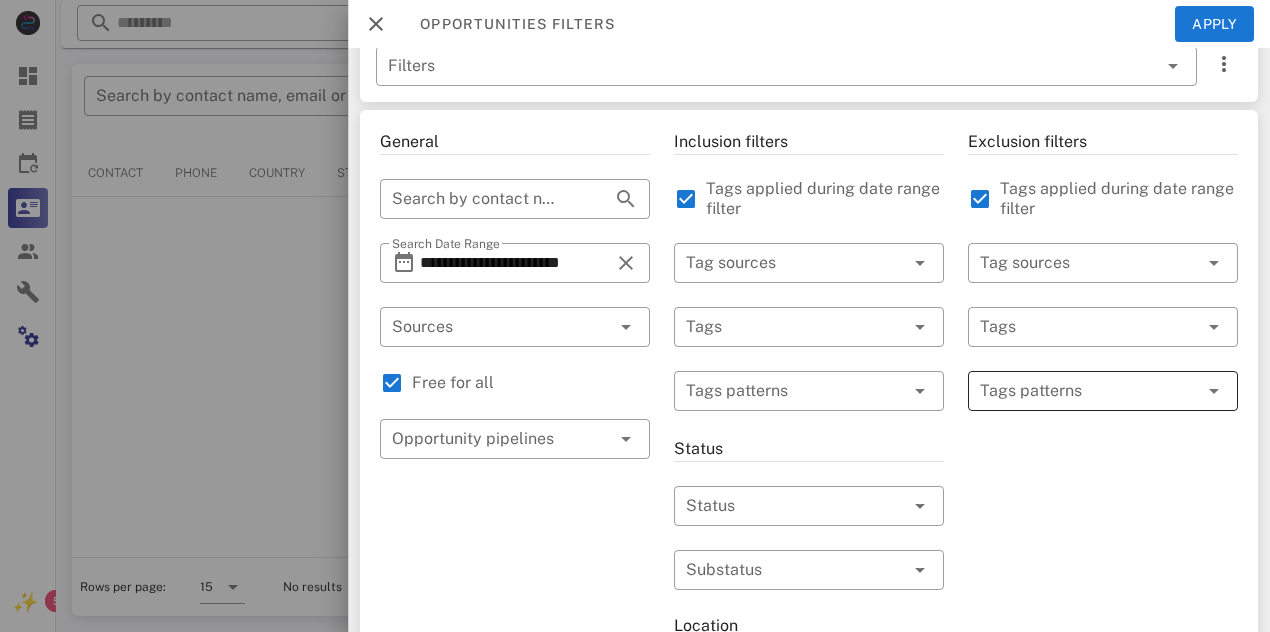 click at bounding box center (1089, 391) 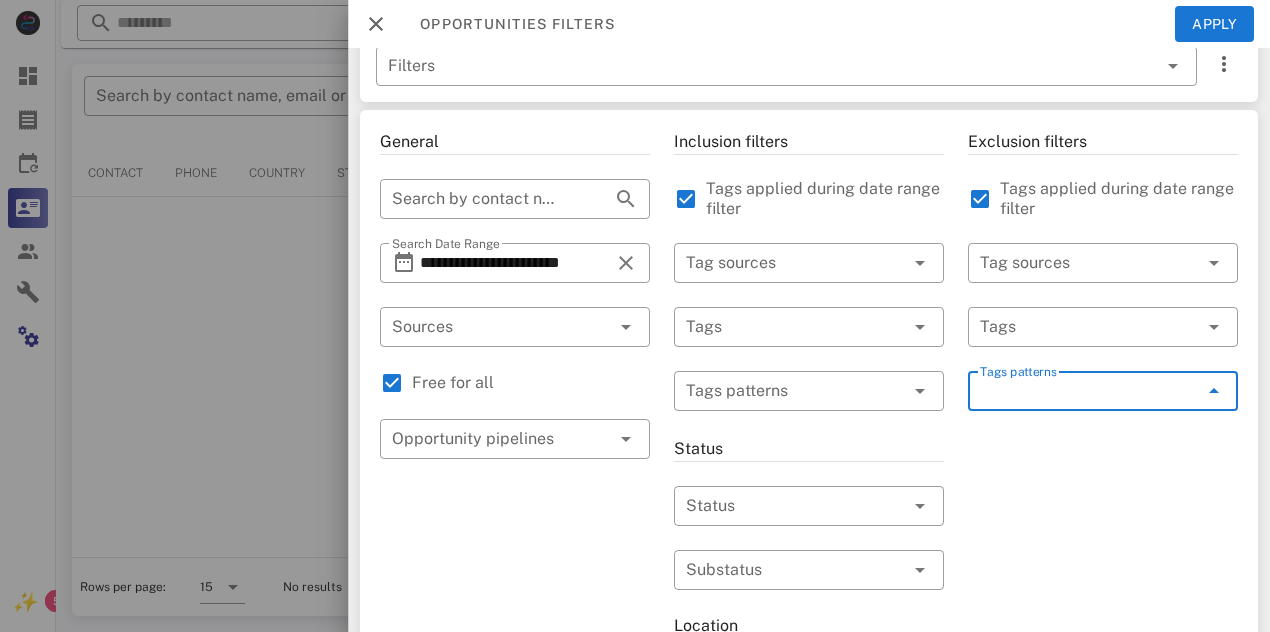 click at bounding box center (1214, 391) 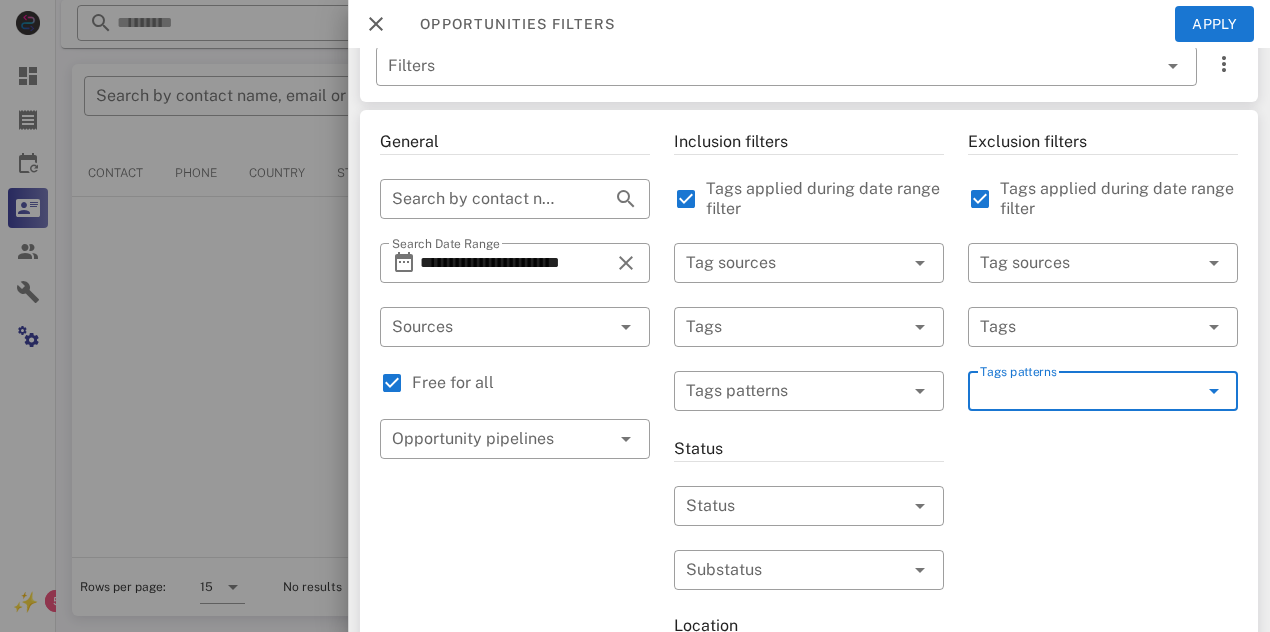 click at bounding box center (1214, 391) 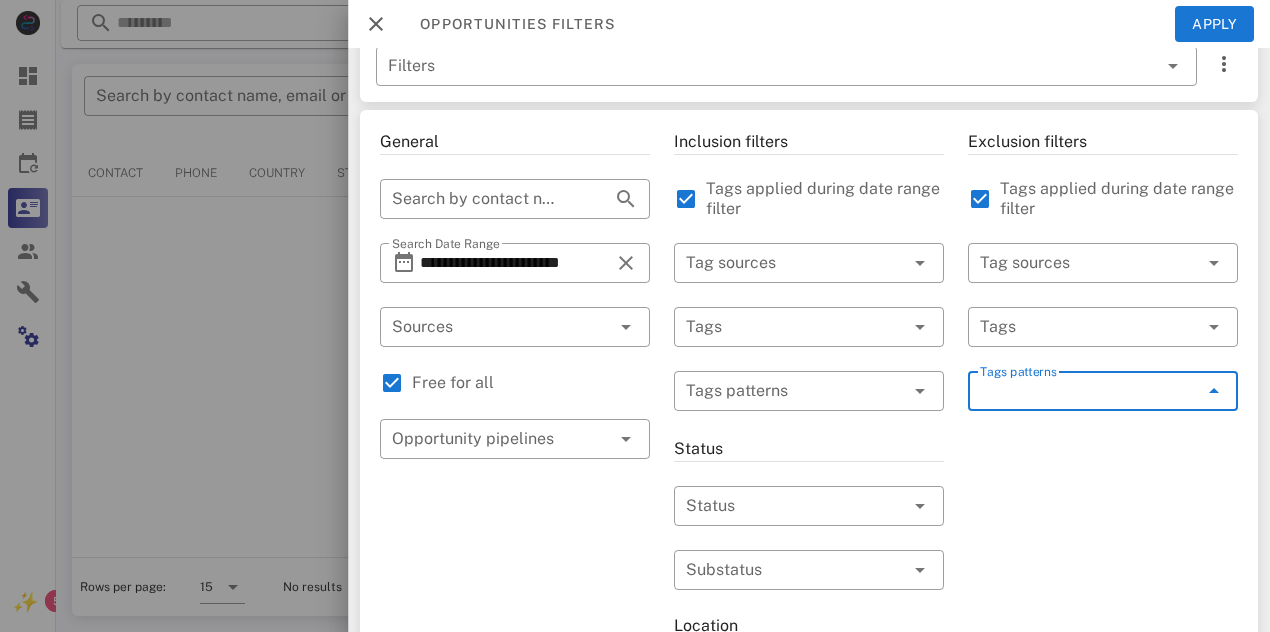 click at bounding box center (1214, 391) 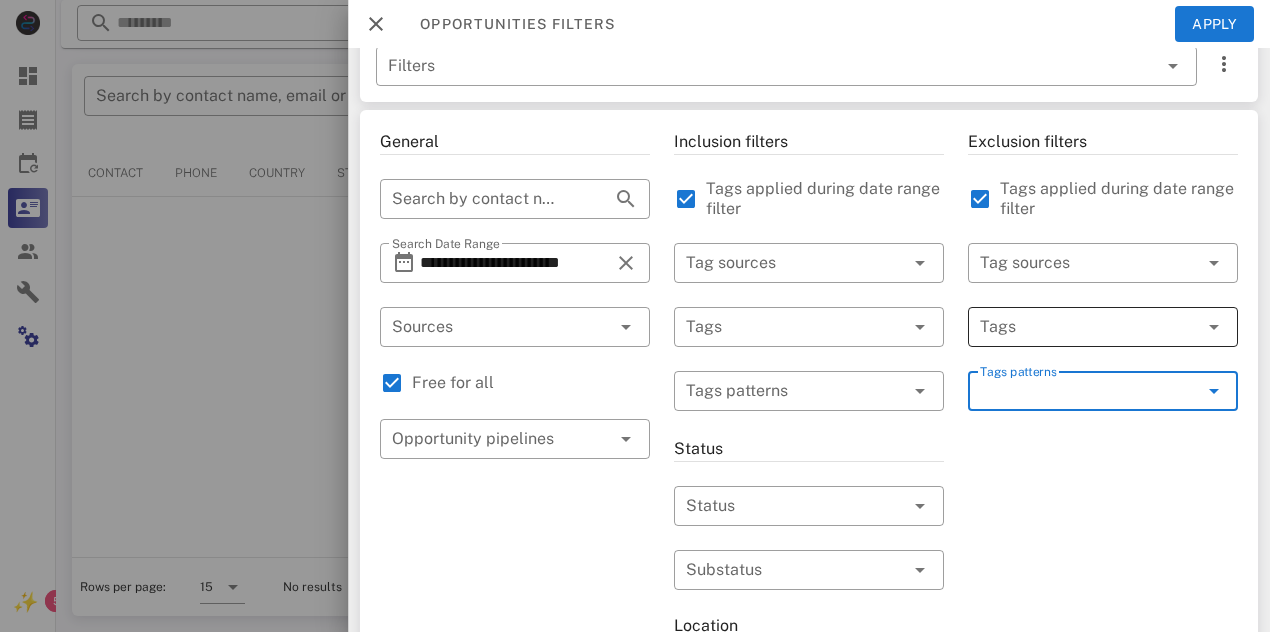 click at bounding box center [1075, 327] 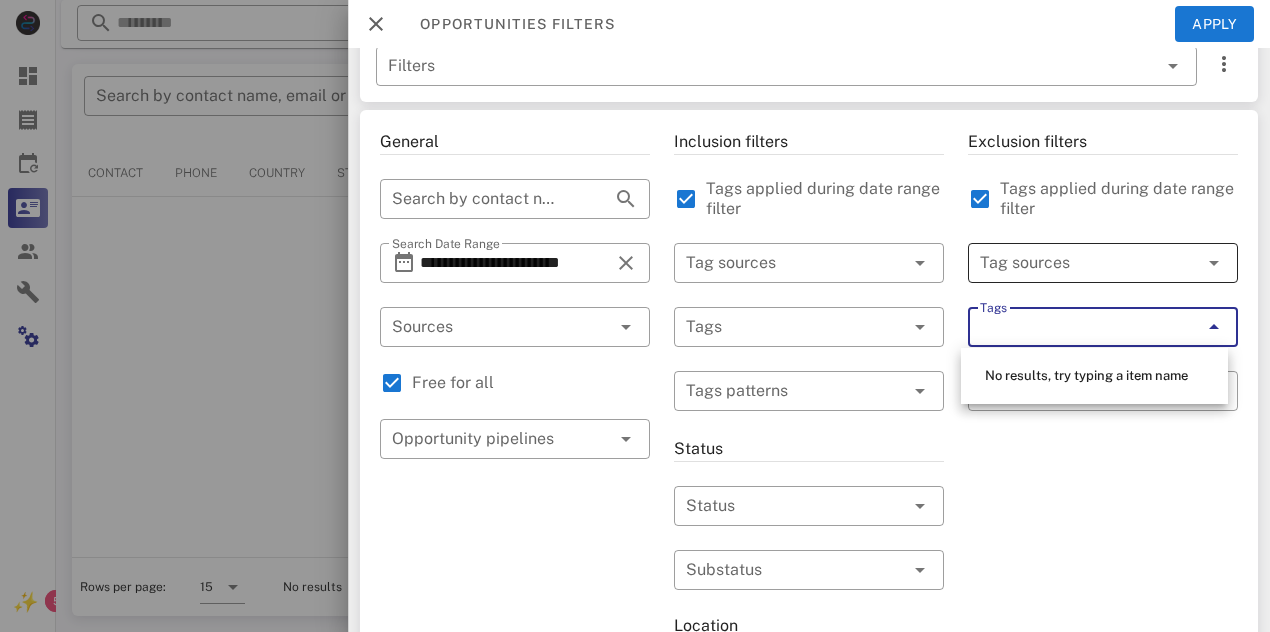 click at bounding box center [1075, 263] 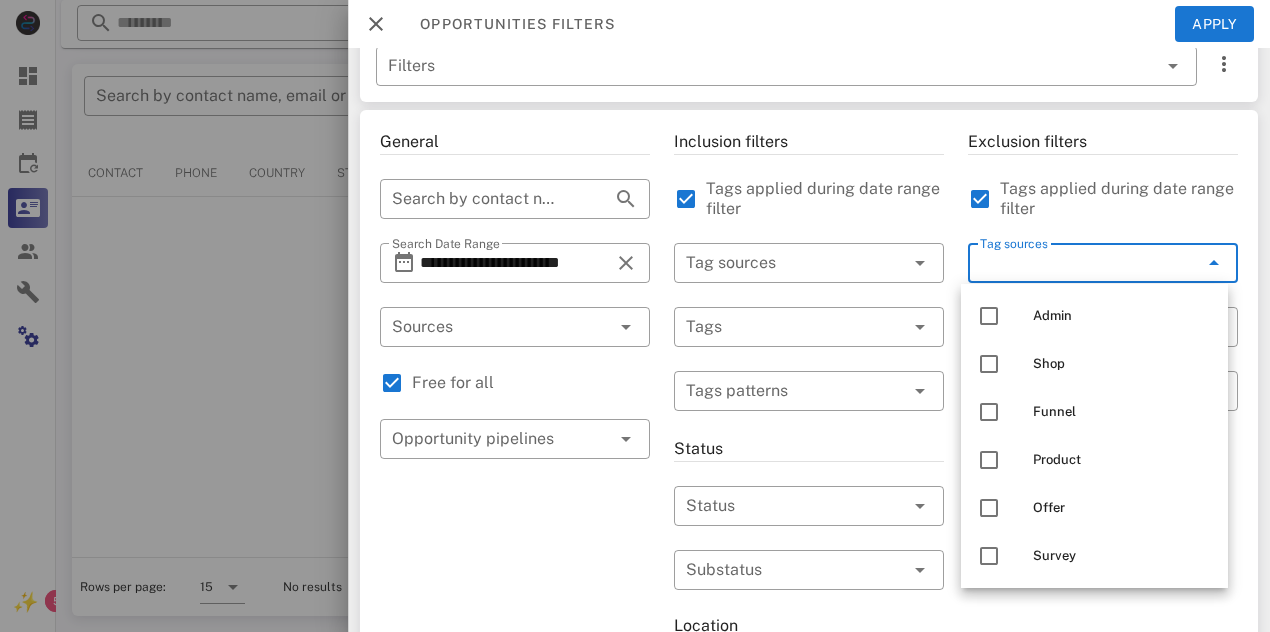 click on "Tag sources" at bounding box center [1075, 263] 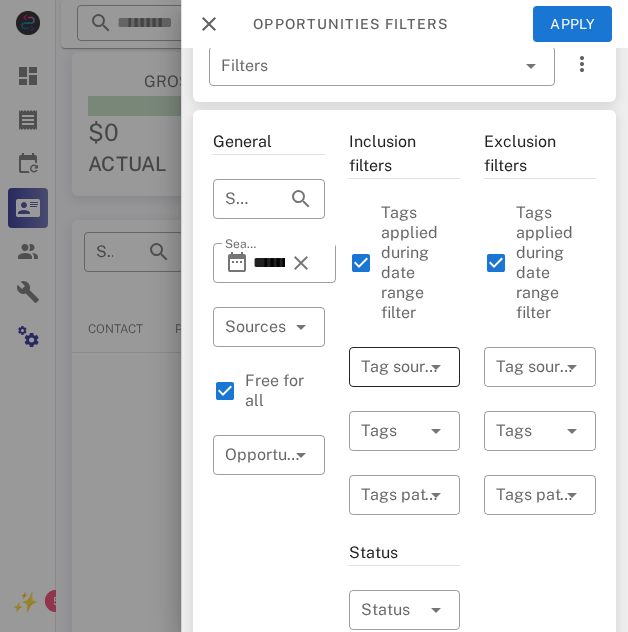 click at bounding box center (408, 367) 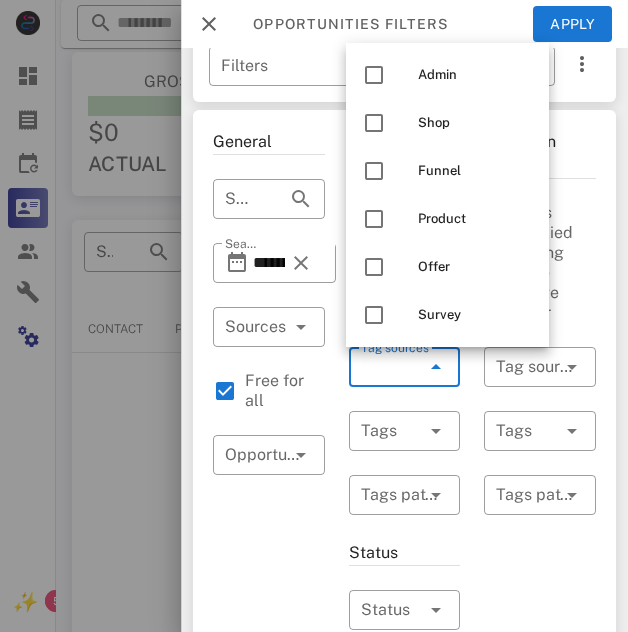 click on "**********" at bounding box center (269, 763) 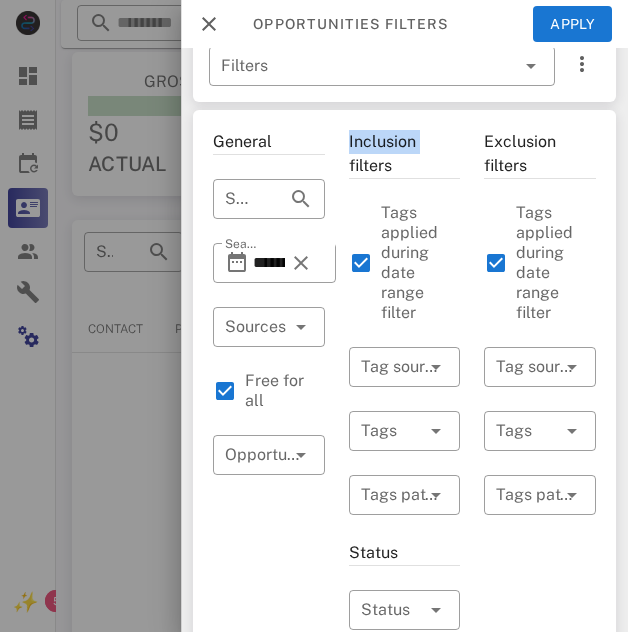 click on "**********" at bounding box center (269, 763) 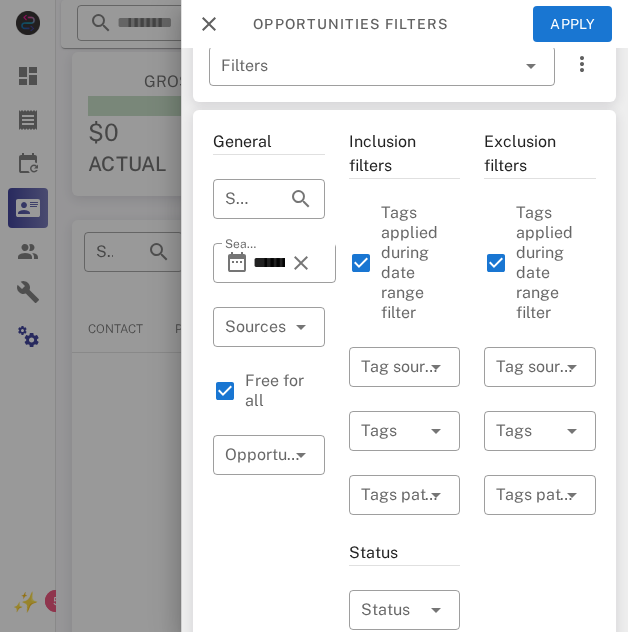 click at bounding box center [314, 316] 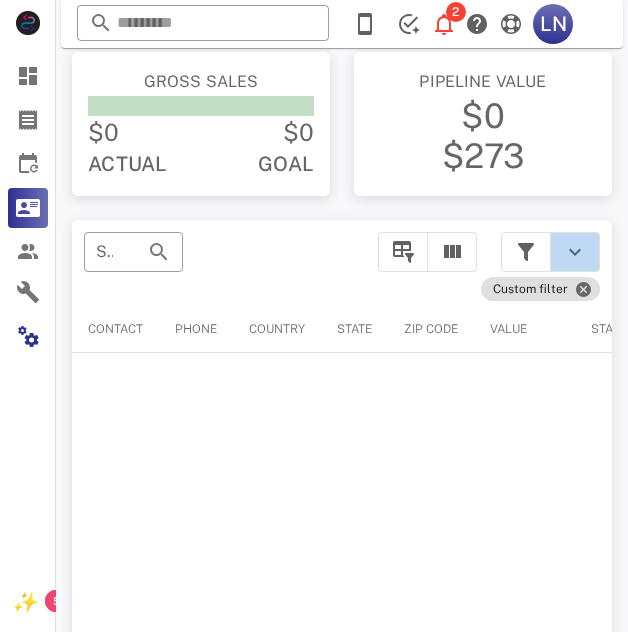 click at bounding box center [575, 252] 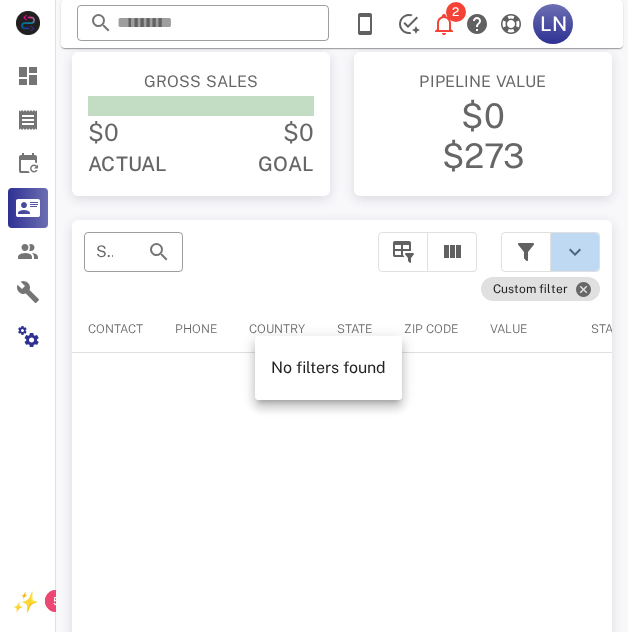 click at bounding box center (575, 252) 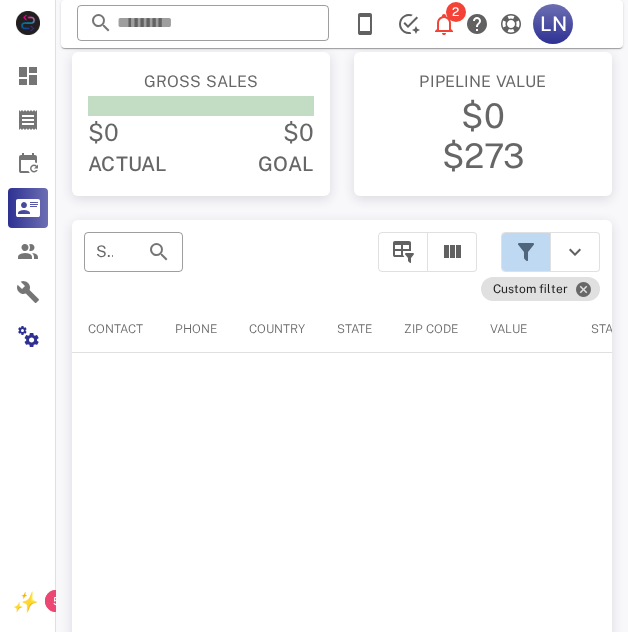 click at bounding box center [526, 252] 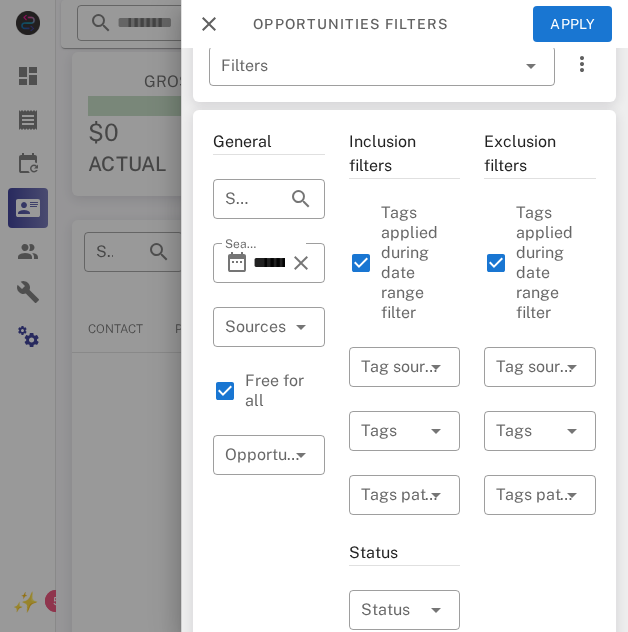 click at bounding box center [314, 316] 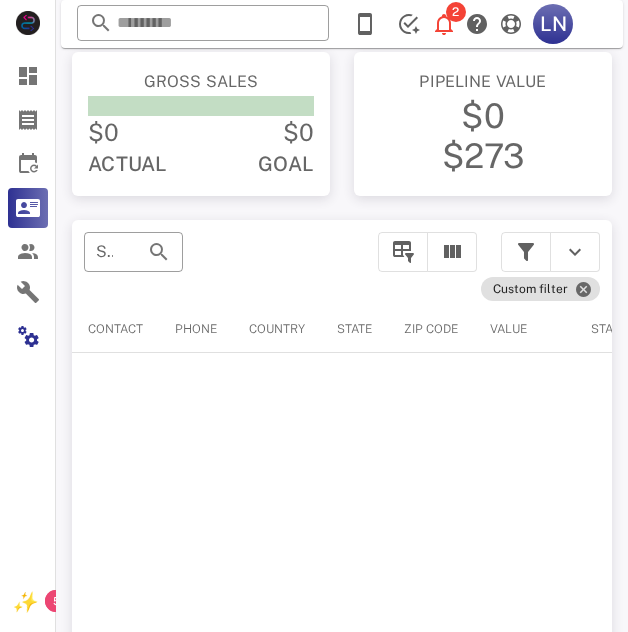 click on "Contact" at bounding box center (115, 329) 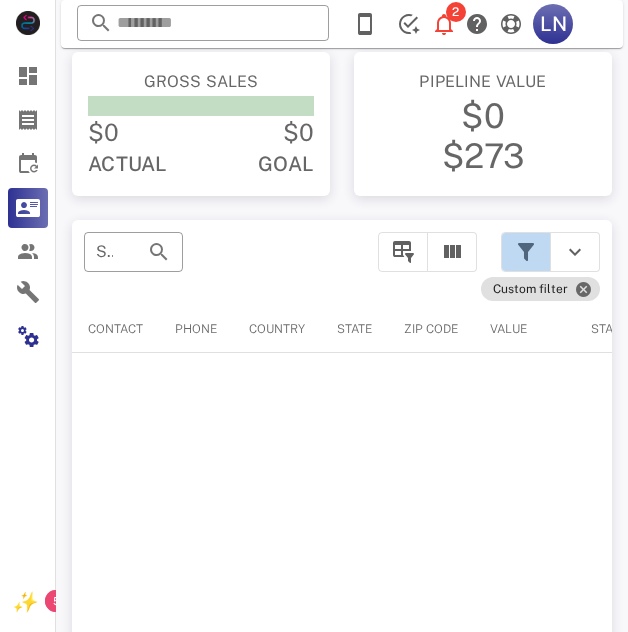 click at bounding box center [526, 252] 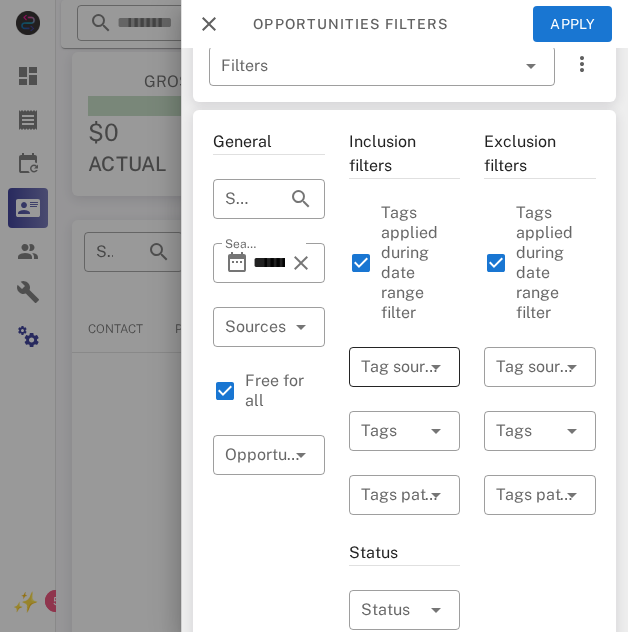 click at bounding box center (377, 367) 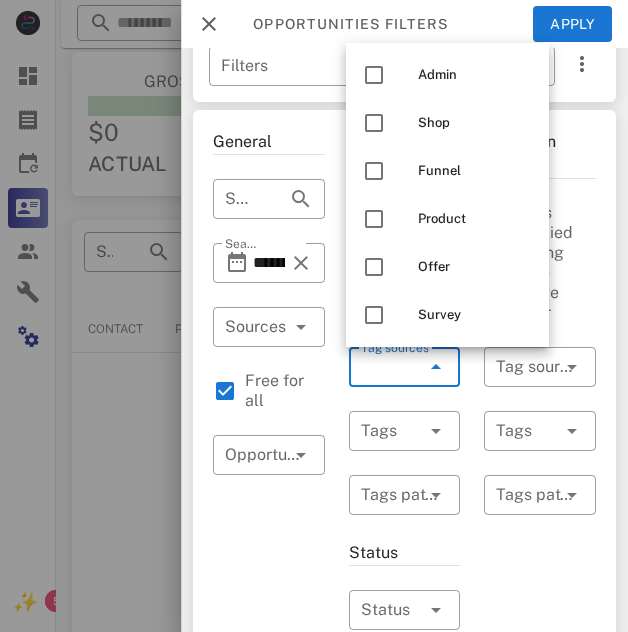 click on "Tag sources" at bounding box center (393, 367) 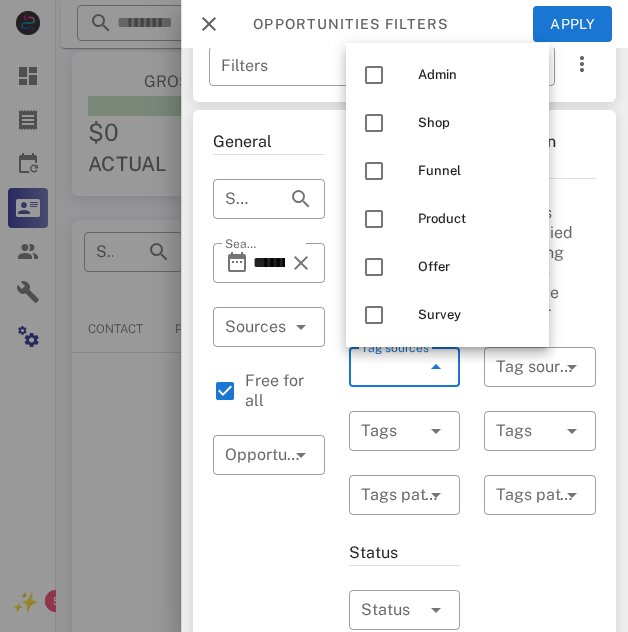 click on "Inclusion filters Tags applied during date range filter ​ Tag sources ​ Tags ​ Tags patterns Status ​ Status ​ Substatus Location ​ Country ​ States ​ Zip code Activation ​ Min Activations ​ Max Activations Order value ​ Min Value ​ Max Value Include leads Include customers Include cooldown" at bounding box center [405, 763] 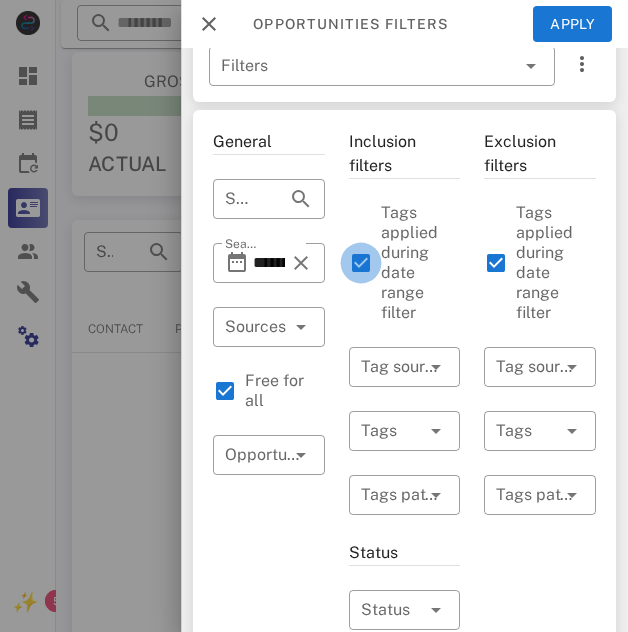 click at bounding box center [361, 263] 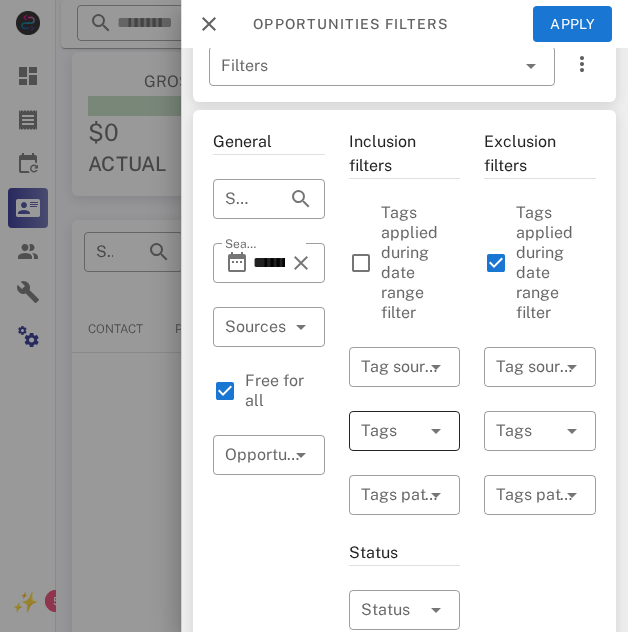 click at bounding box center (436, 431) 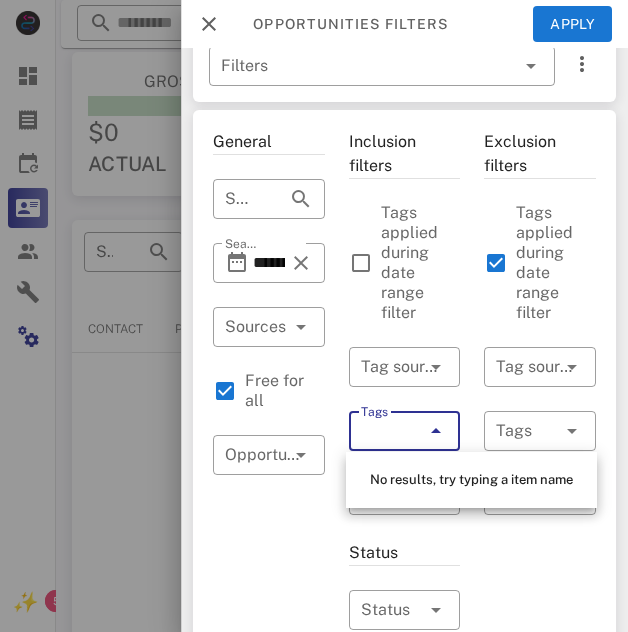 click at bounding box center (436, 431) 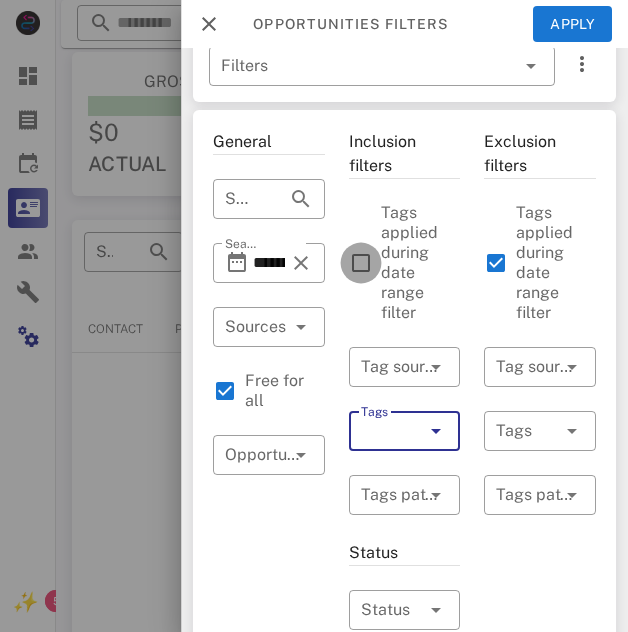click at bounding box center [361, 263] 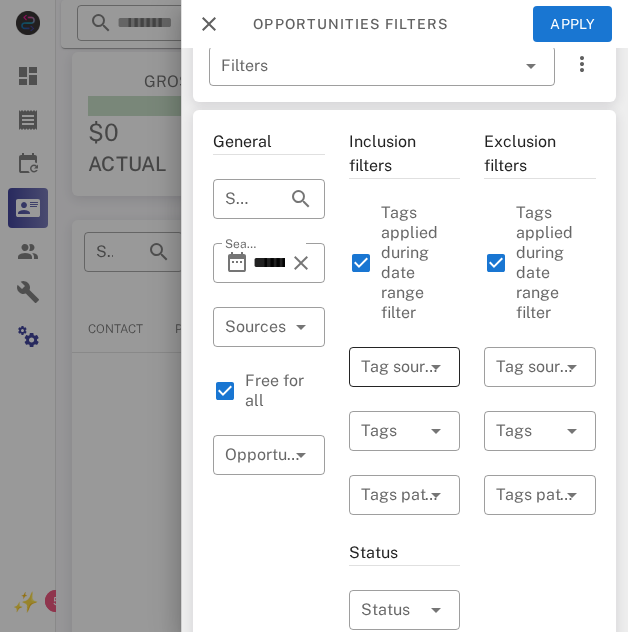 click at bounding box center (434, 367) 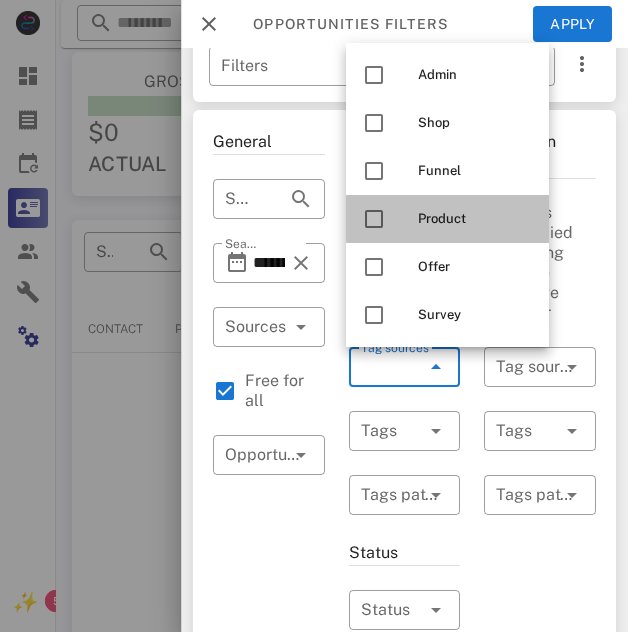 click at bounding box center [374, 219] 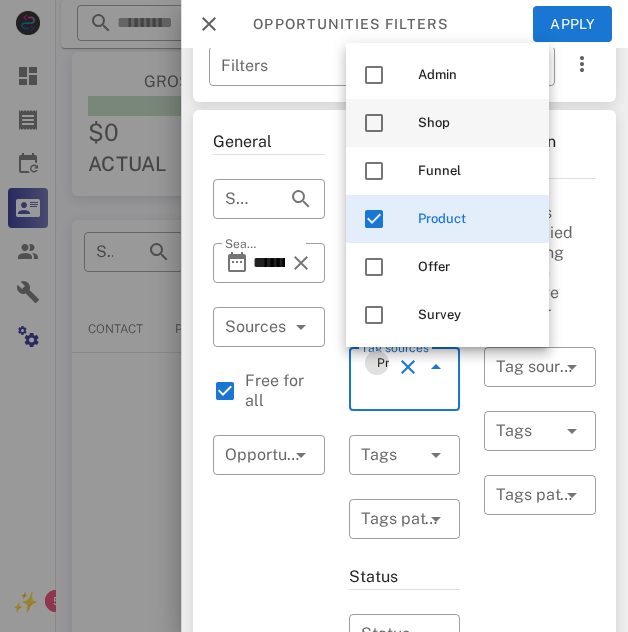 click at bounding box center (374, 123) 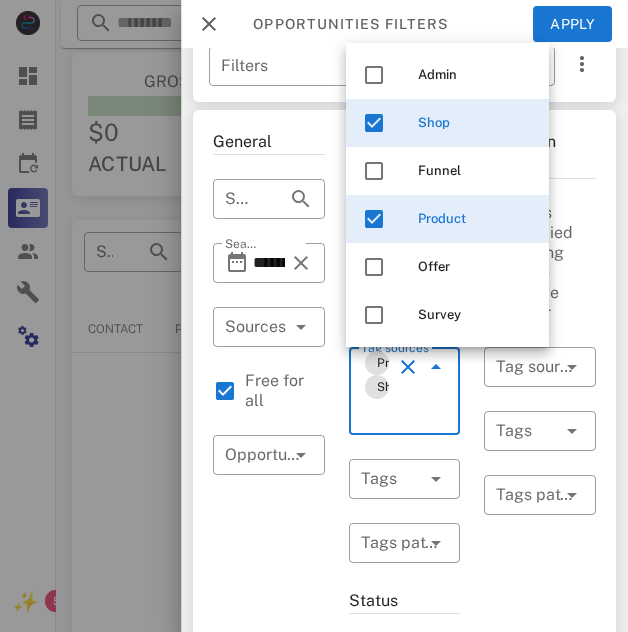 click on "Exclusion filters Tags applied during date range filter ​ Tag sources ​ Tags ​ Tags patterns" at bounding box center (540, 787) 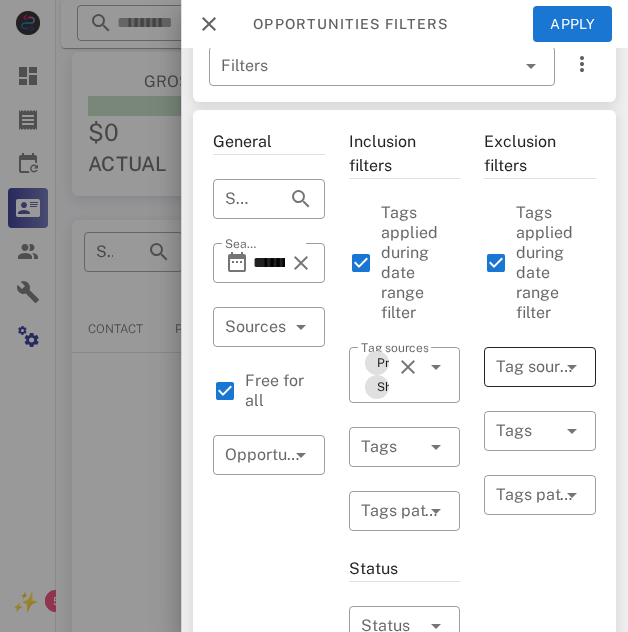 click at bounding box center (572, 367) 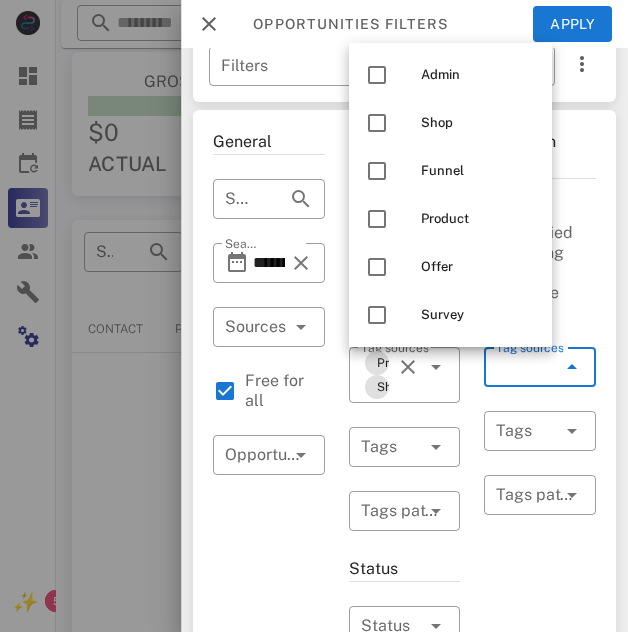 click on "Inclusion filters Tags applied during date range filter ​ Tag sources Product Shop ​ Tags ​ Tags patterns Status ​ Status ​ Substatus Location ​ Country ​ States ​ Zip code Activation ​ Min Activations ​ Max Activations Order value ​ Min Value ​ Max Value Include leads Include customers Include cooldown" at bounding box center (405, 771) 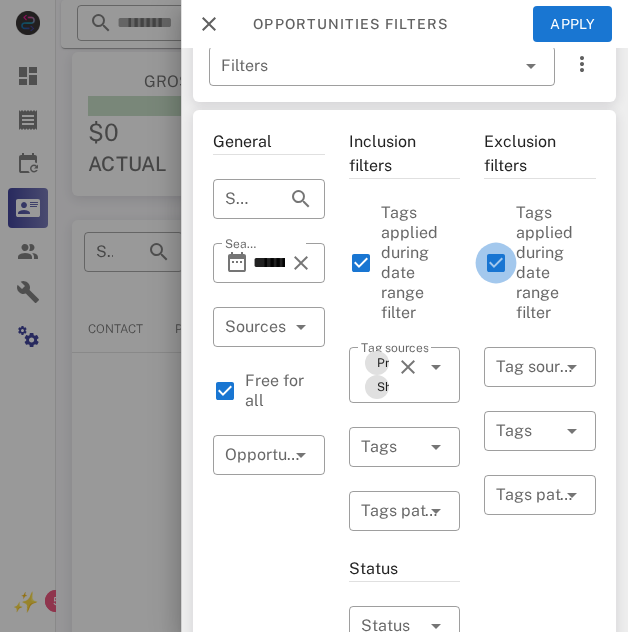click at bounding box center [496, 263] 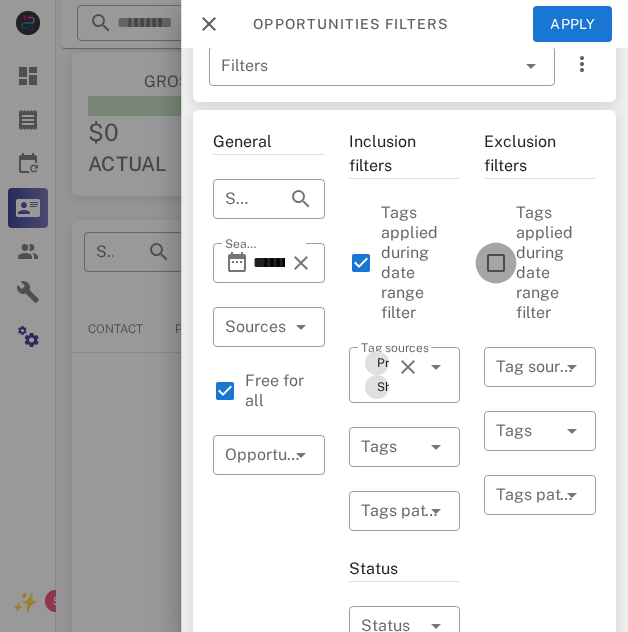 click at bounding box center [496, 263] 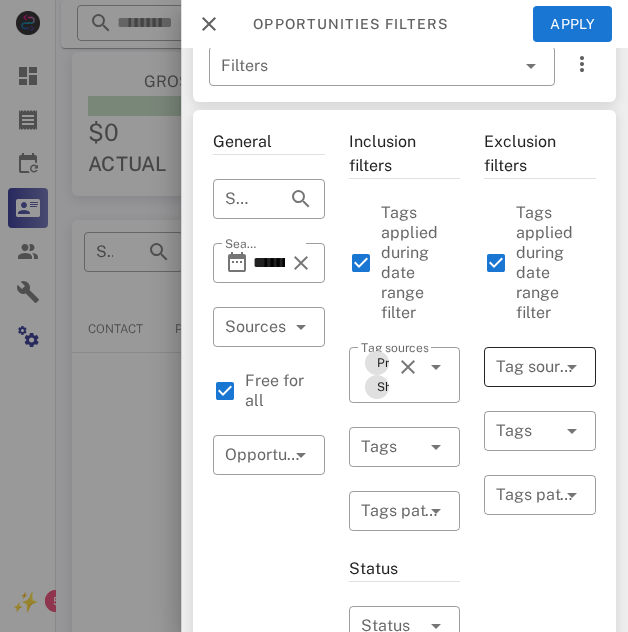 click at bounding box center (544, 367) 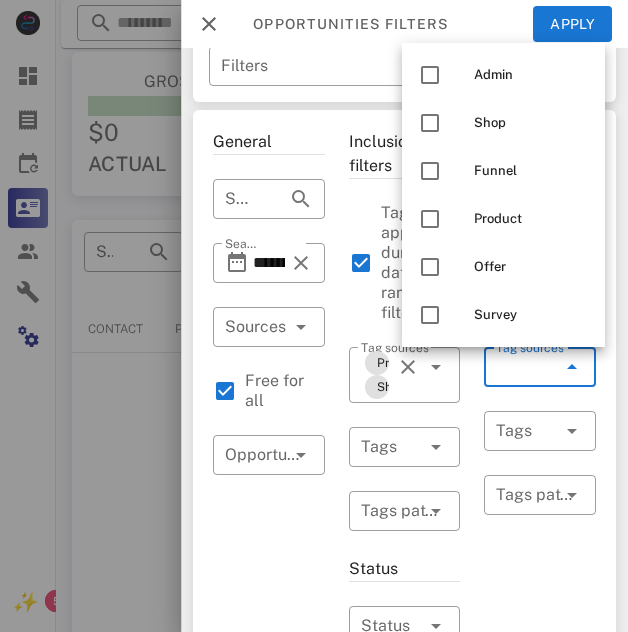 click on "Tag sources" at bounding box center (528, 367) 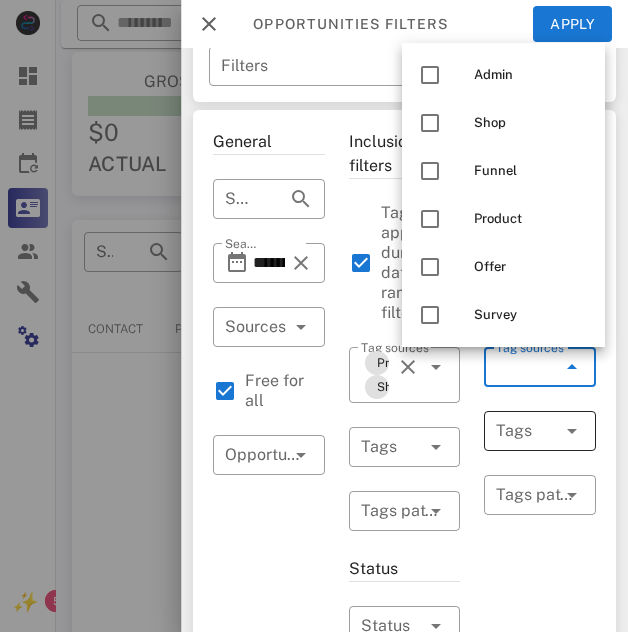 click at bounding box center (544, 431) 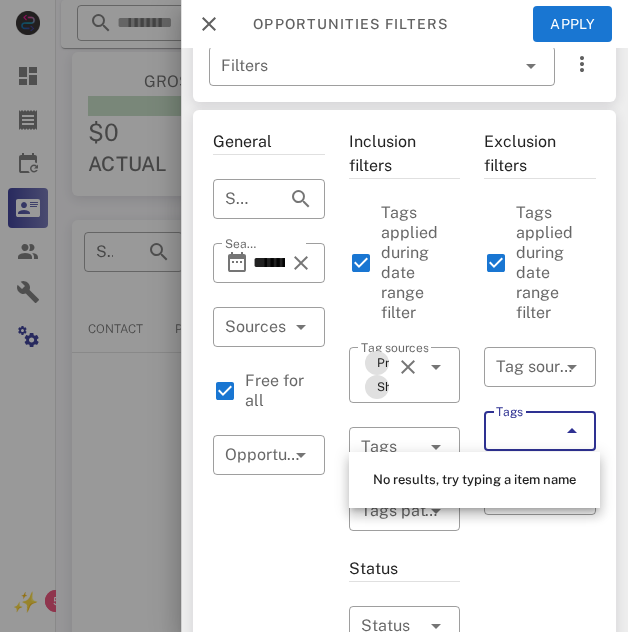 click on "Tags" at bounding box center [528, 431] 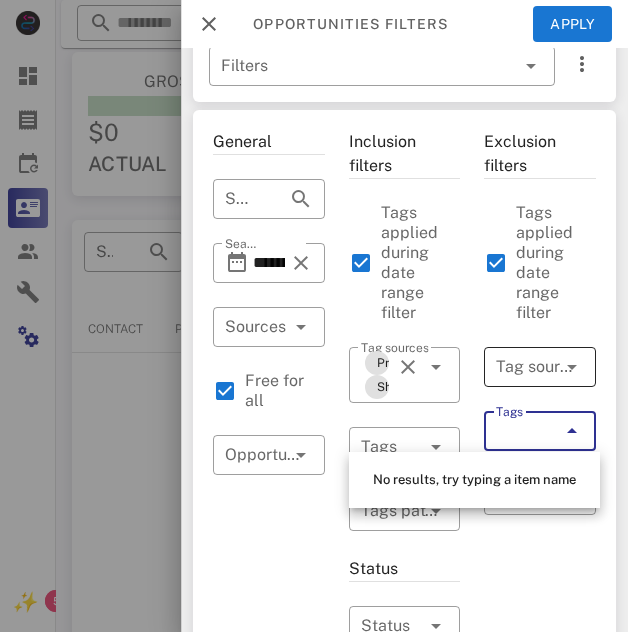 click at bounding box center [572, 367] 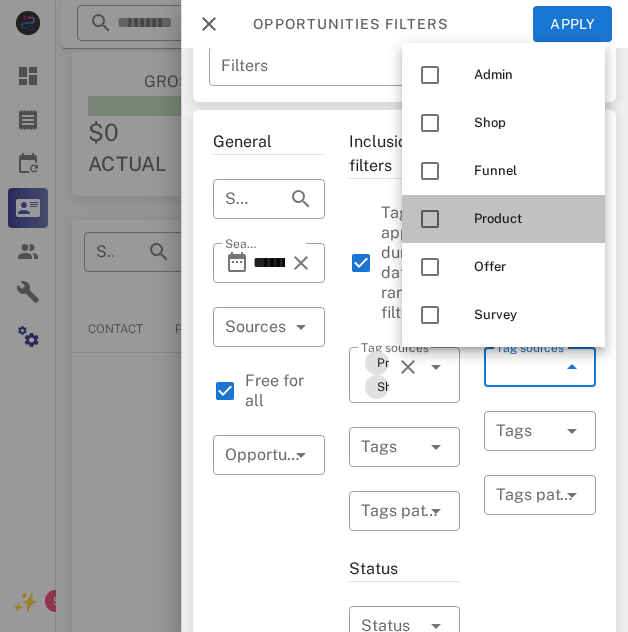 click at bounding box center [430, 219] 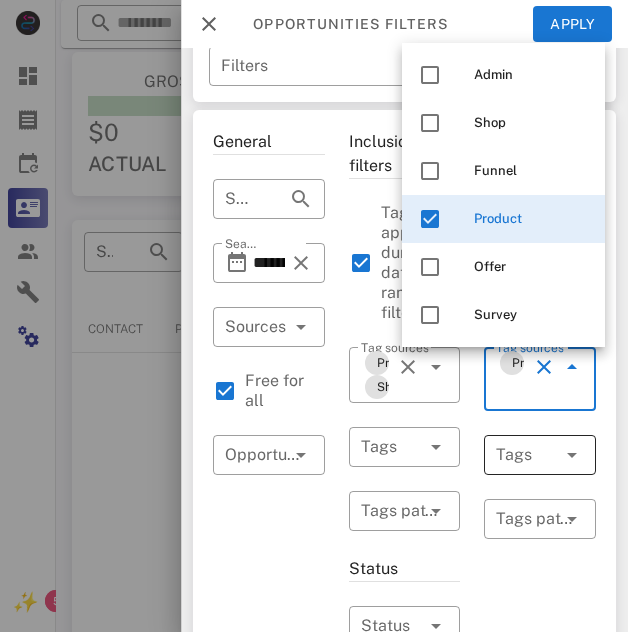 click at bounding box center [512, 455] 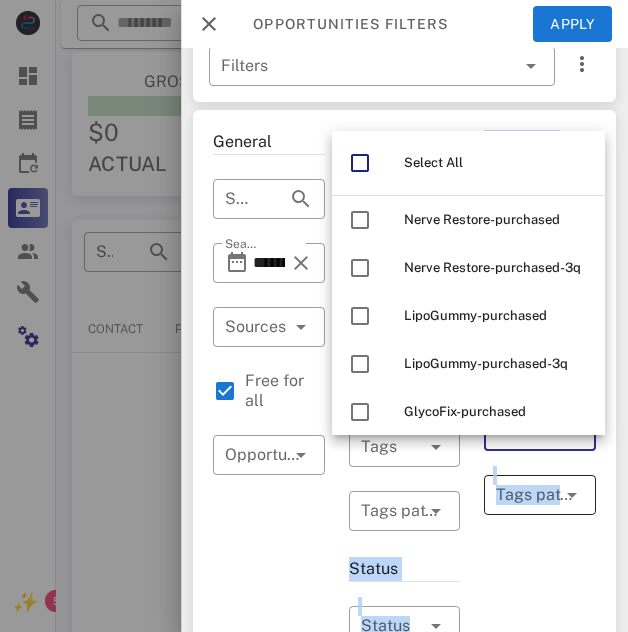 drag, startPoint x: 462, startPoint y: 485, endPoint x: 536, endPoint y: 495, distance: 74.672615 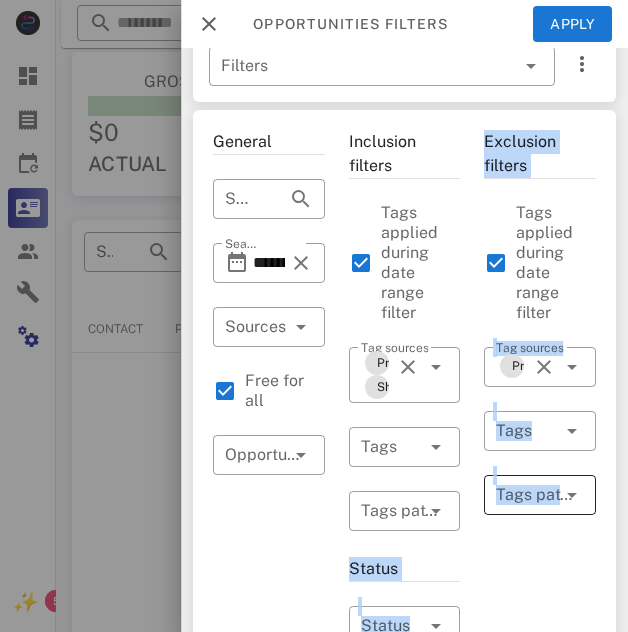 click at bounding box center [526, 495] 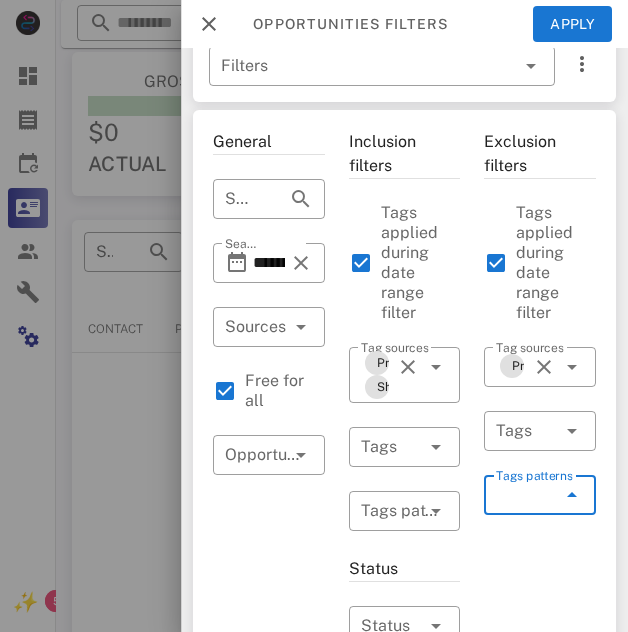 click on "Tags patterns" at bounding box center (528, 495) 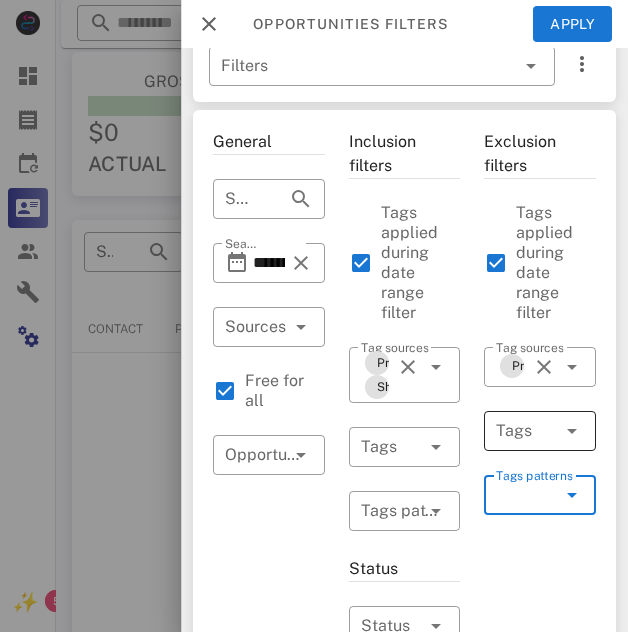 click at bounding box center (572, 431) 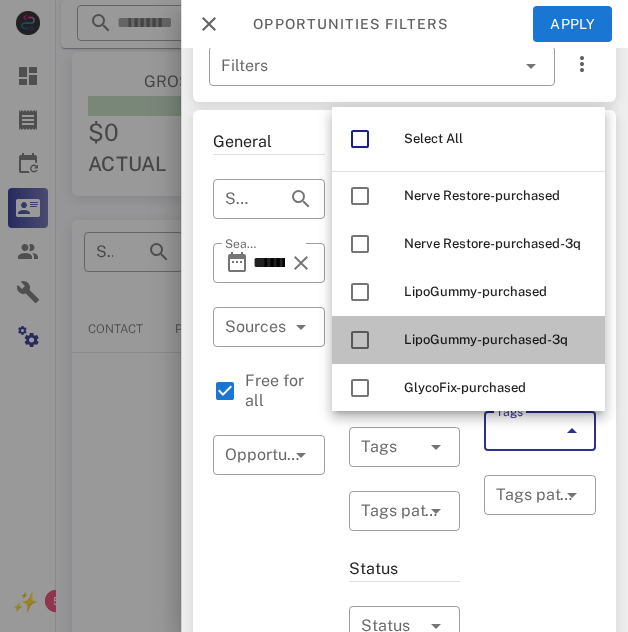 click on "LipoGummy-purchased-3q" at bounding box center [486, 339] 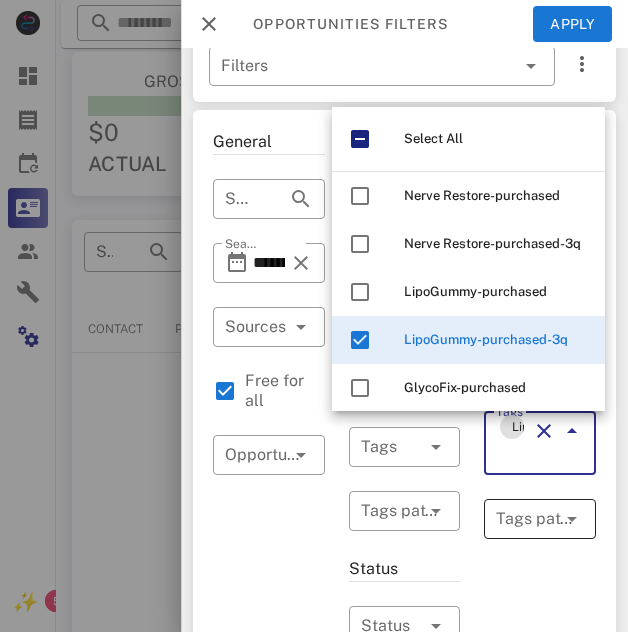 click at bounding box center (572, 519) 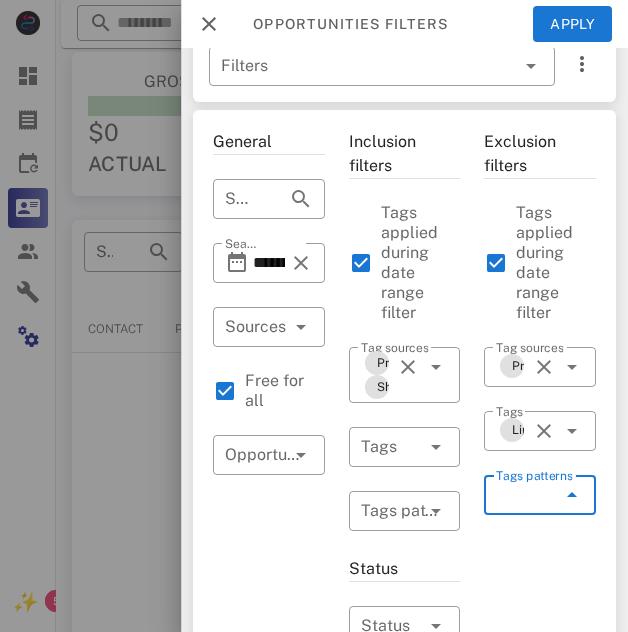 click at bounding box center [572, 495] 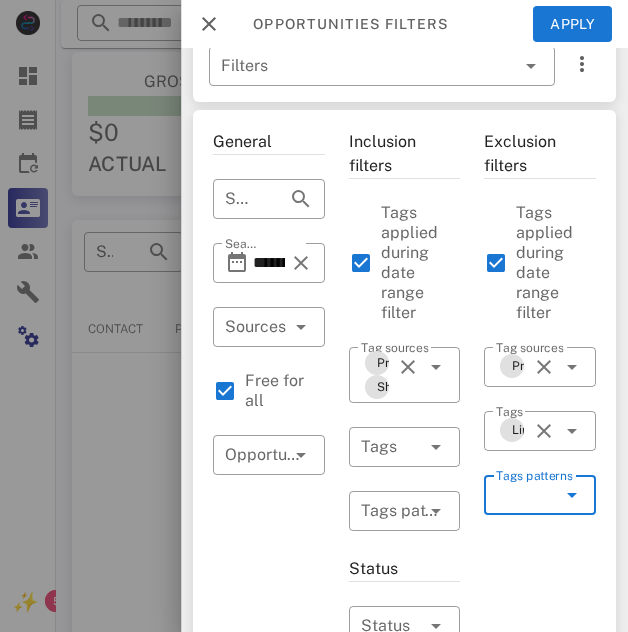 click at bounding box center [572, 495] 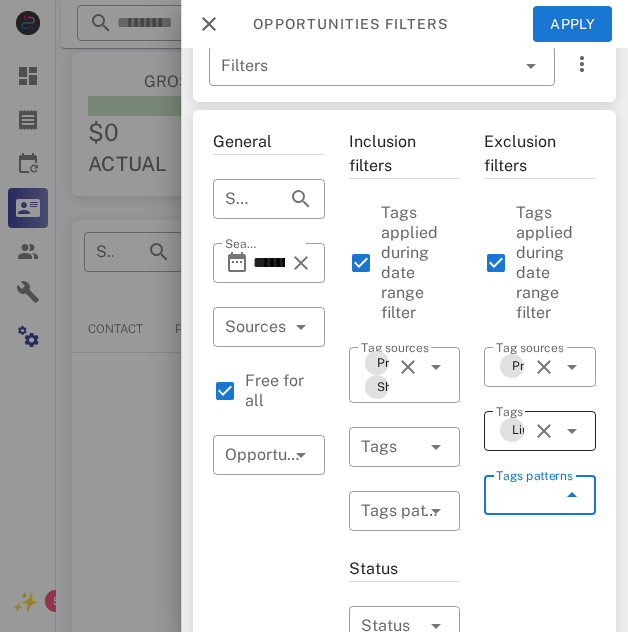 click at bounding box center (544, 431) 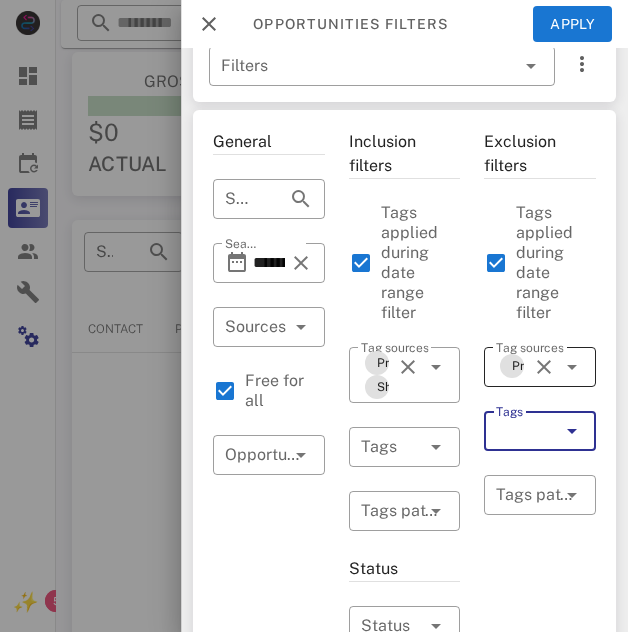 click at bounding box center [544, 367] 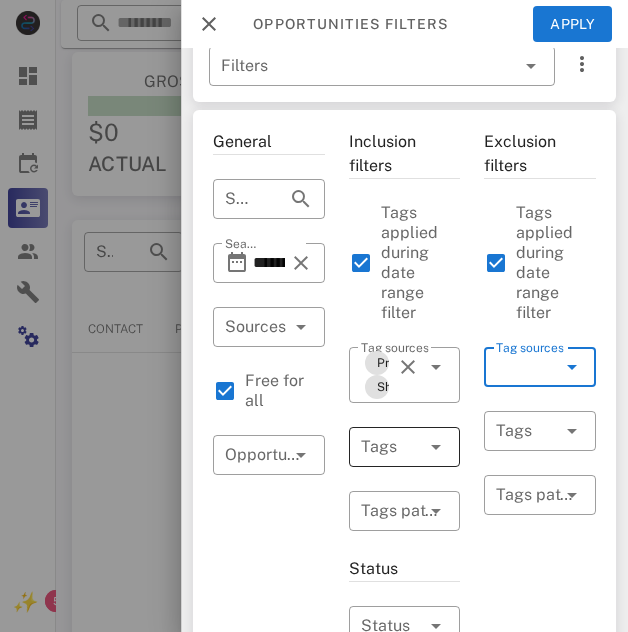 click at bounding box center (436, 447) 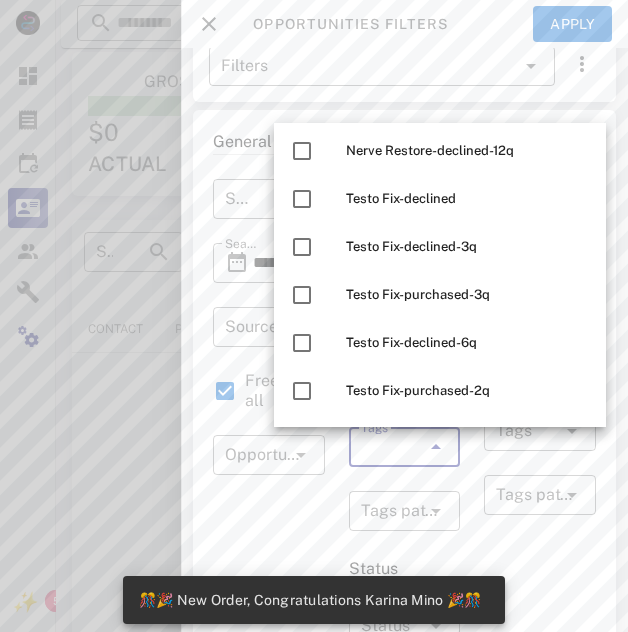 scroll, scrollTop: 5396, scrollLeft: 0, axis: vertical 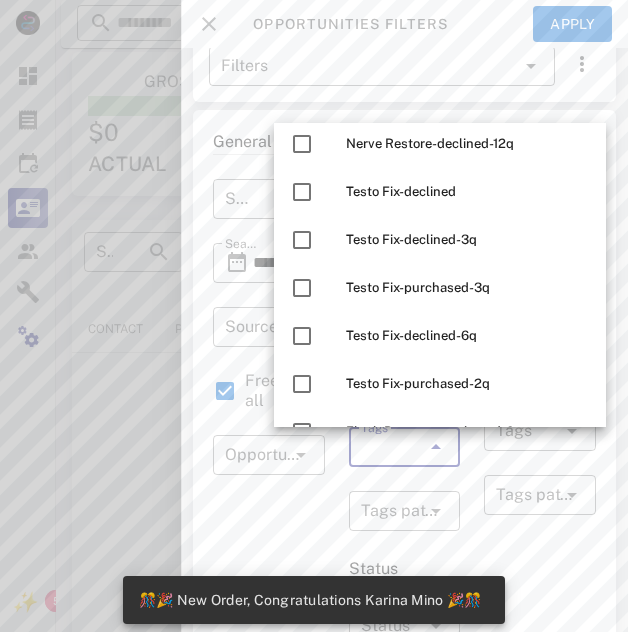 click at bounding box center [209, 24] 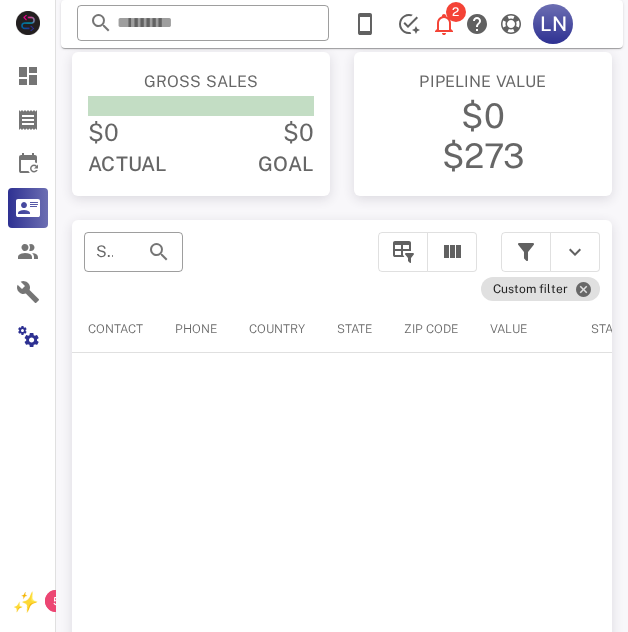click on "​ Search by contact name, email or phone Custom filter Contact Phone Country State Zip code Value Status Substatus Sources Activations Tags Created at No data available Rows per page: 15  No results" at bounding box center [342, 496] 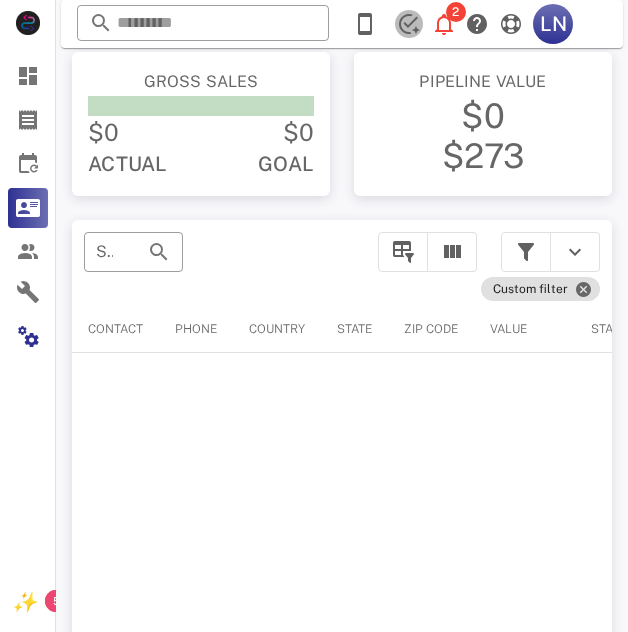 click at bounding box center [409, 24] 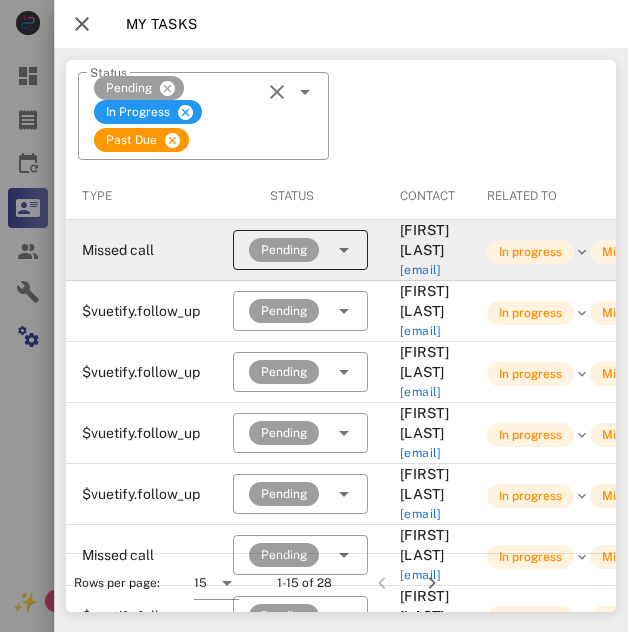 click at bounding box center [344, 250] 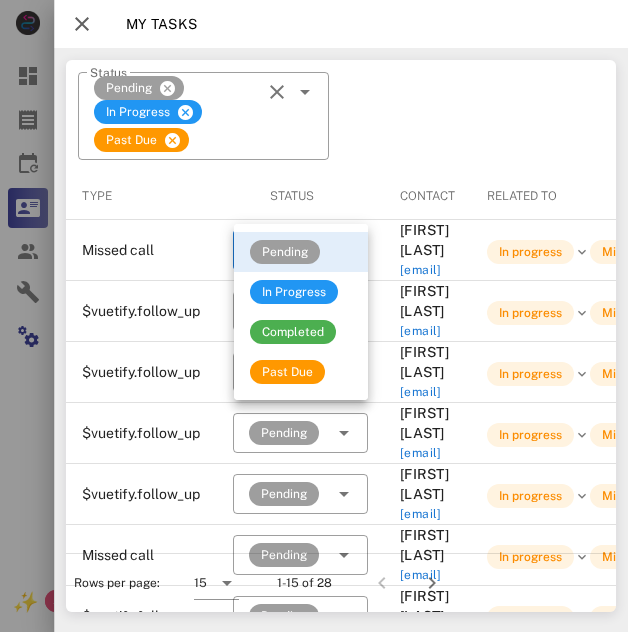 click on "​ Status  Pending   In Progress   Past Due" at bounding box center [341, 116] 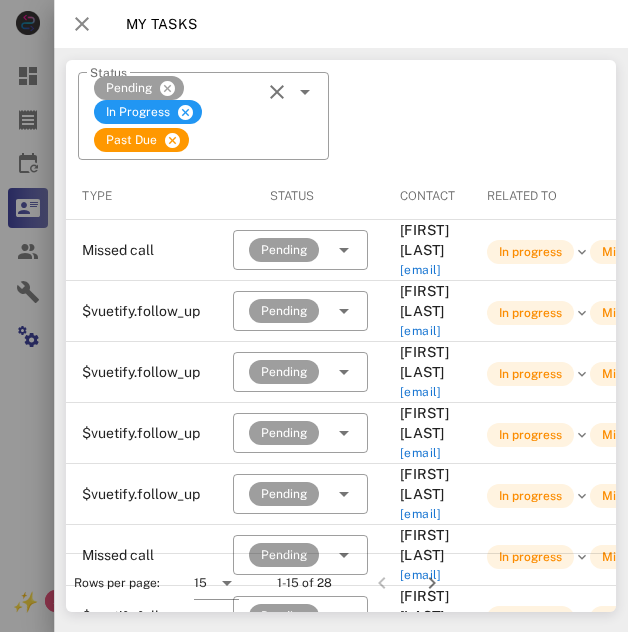 click at bounding box center [82, 24] 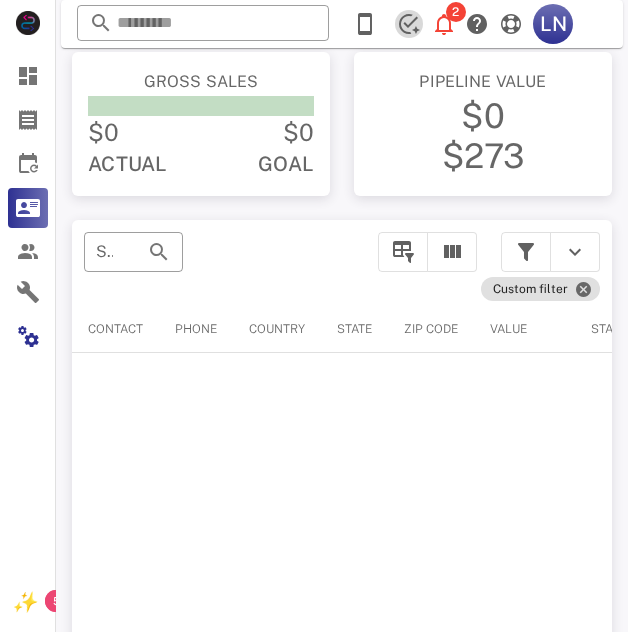 click at bounding box center [409, 24] 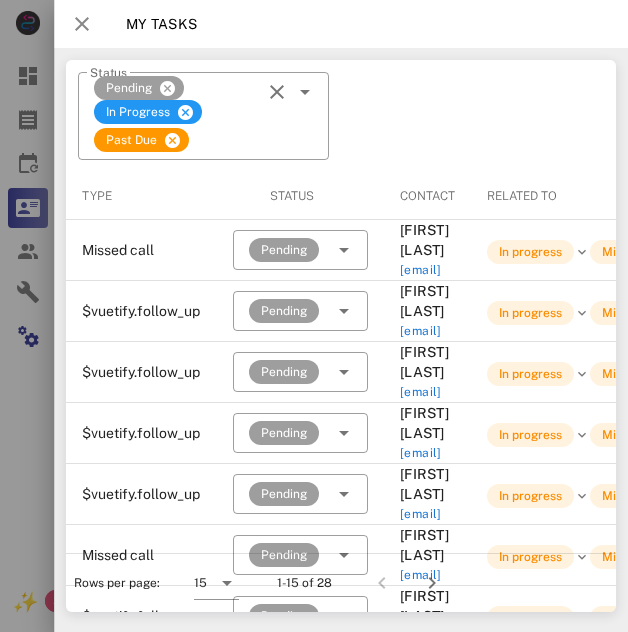 click at bounding box center [82, 24] 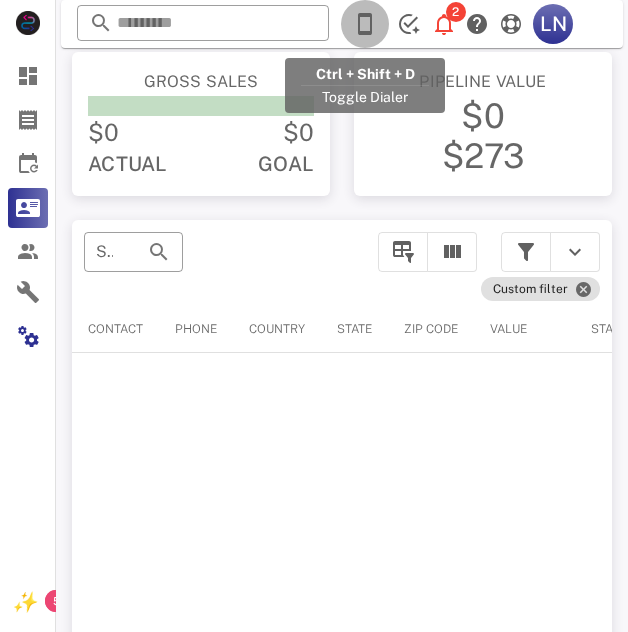 click at bounding box center [365, 24] 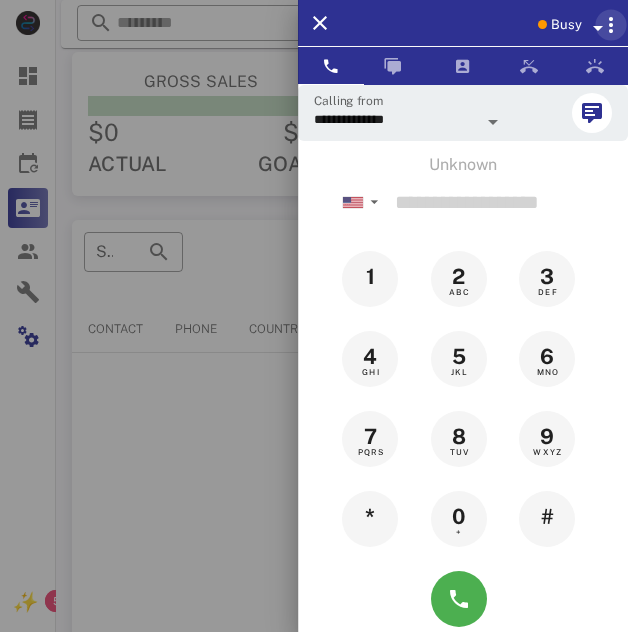 click at bounding box center [611, 25] 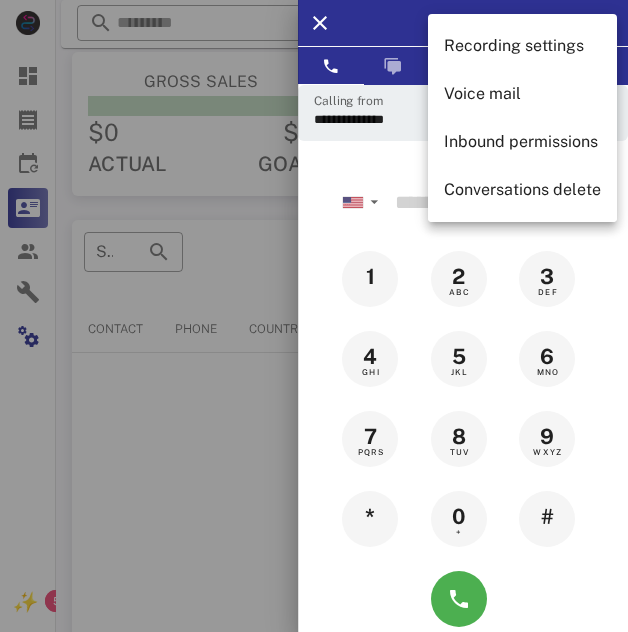 click on "3 DEF" at bounding box center (551, 279) 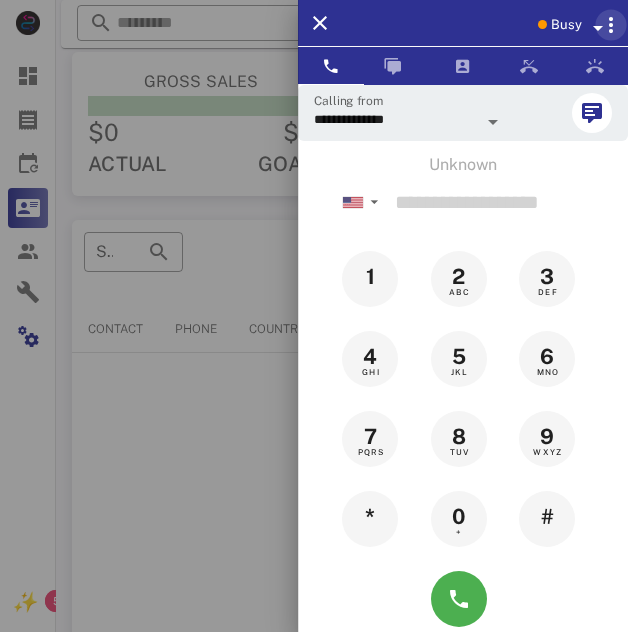 click at bounding box center [611, 25] 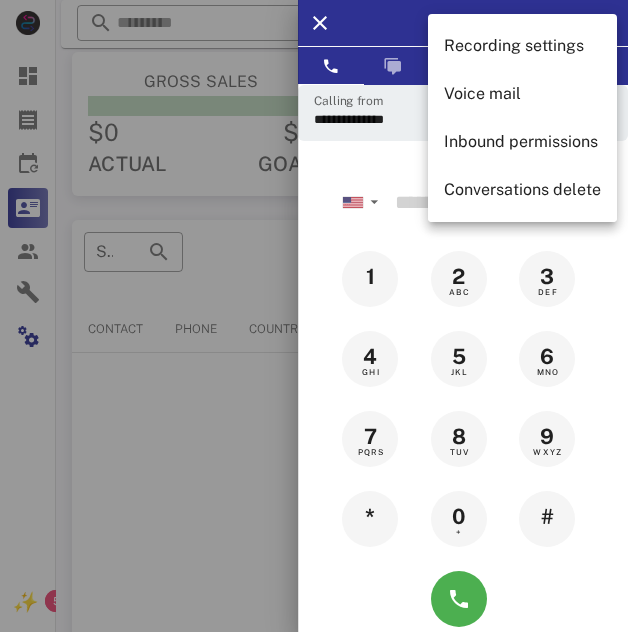 click on "Unknown" at bounding box center [463, 165] 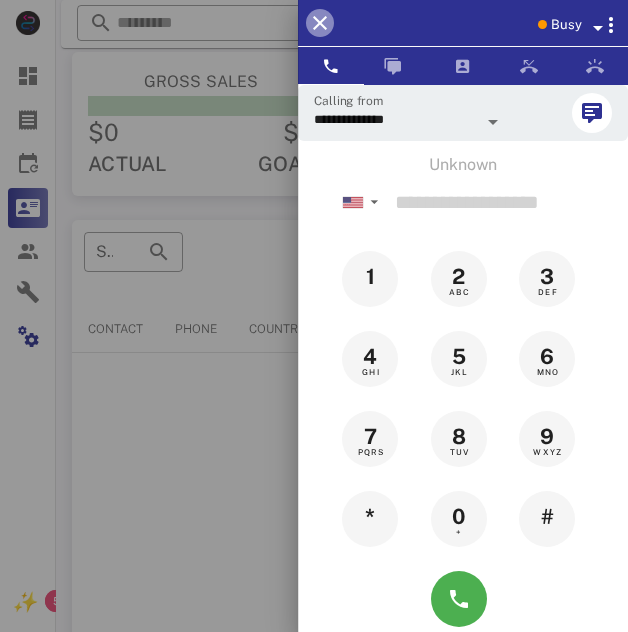 click at bounding box center [320, 23] 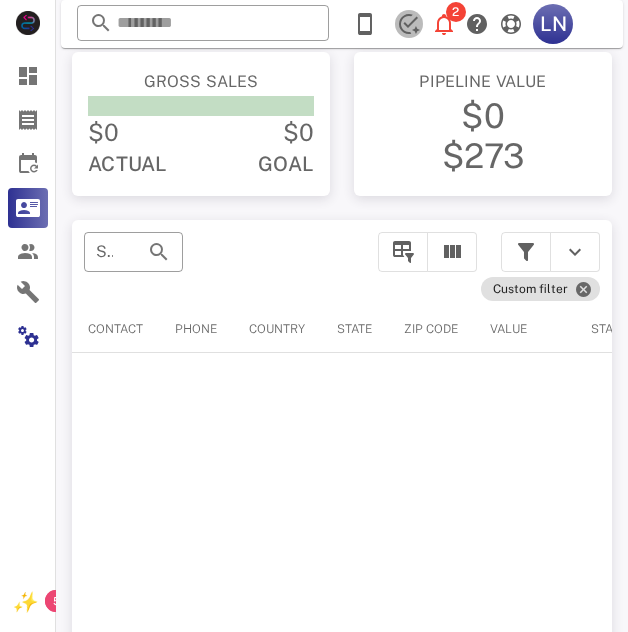 click at bounding box center [409, 24] 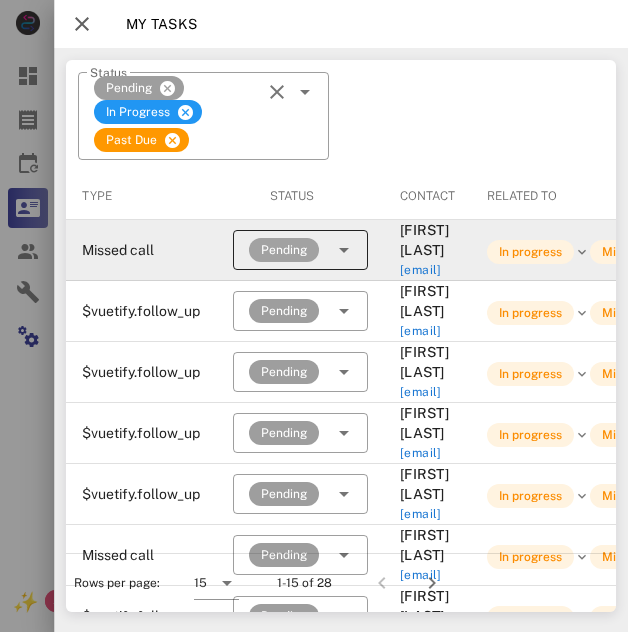 click on "Pending" at bounding box center (284, 250) 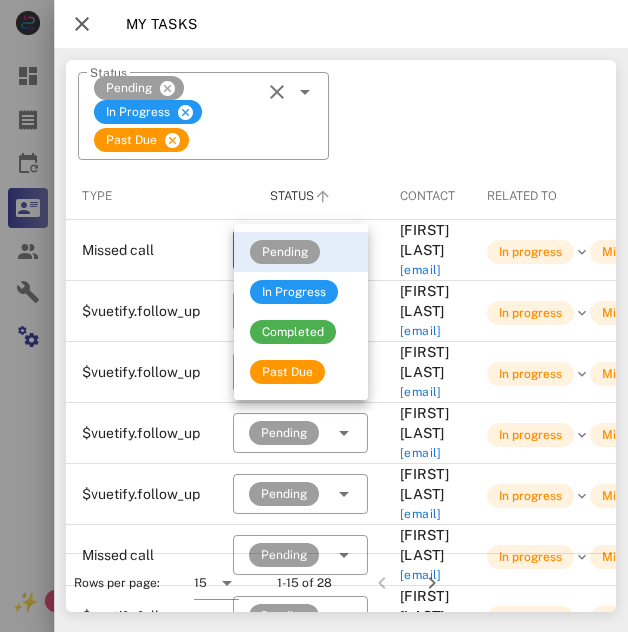 click on "Status" at bounding box center (300, 196) 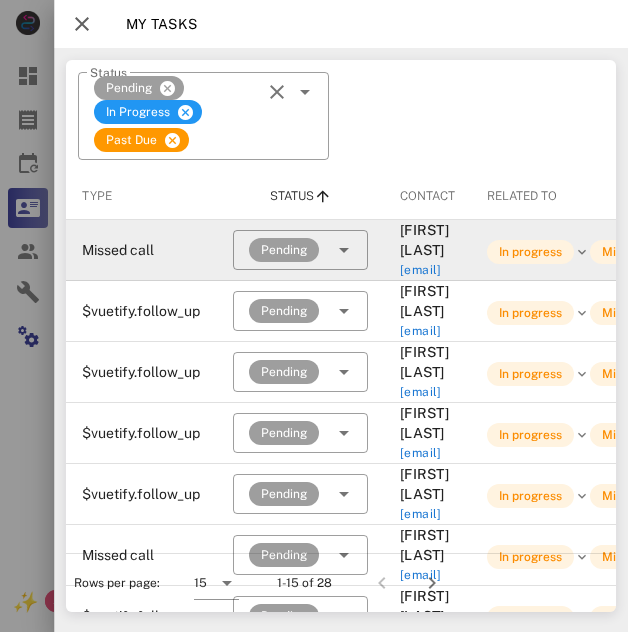click on "[EMAIL]" at bounding box center (421, 270) 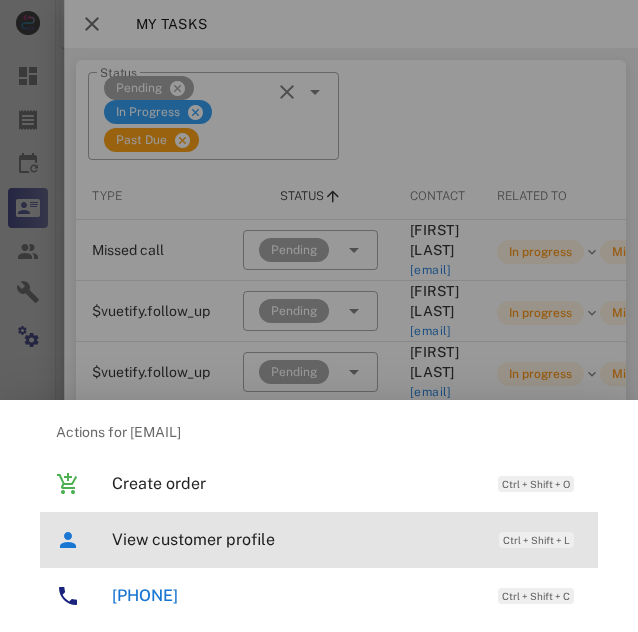click on "View customer profile" at bounding box center [295, 539] 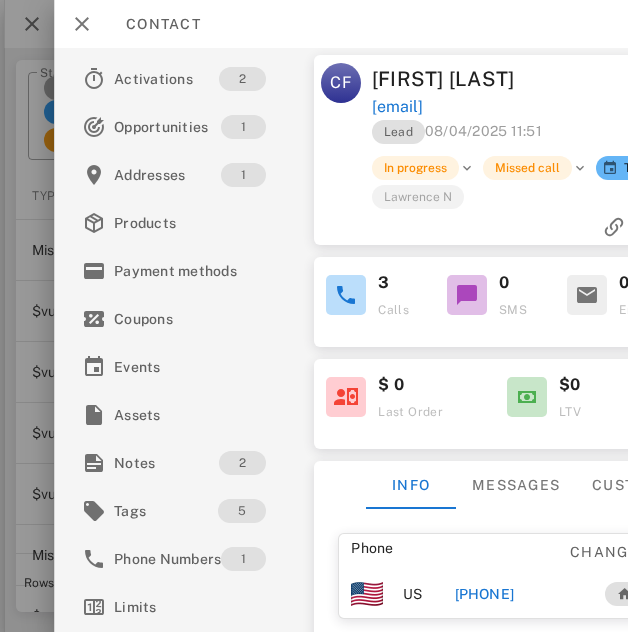 scroll, scrollTop: 2, scrollLeft: 0, axis: vertical 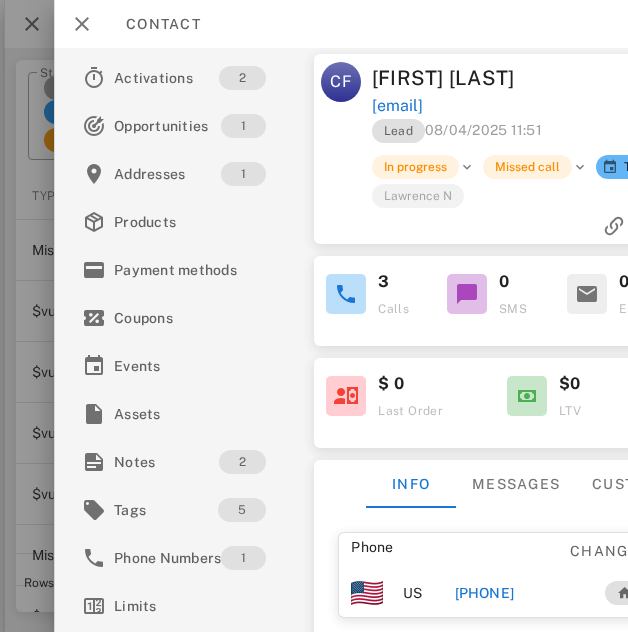click at bounding box center [346, 294] 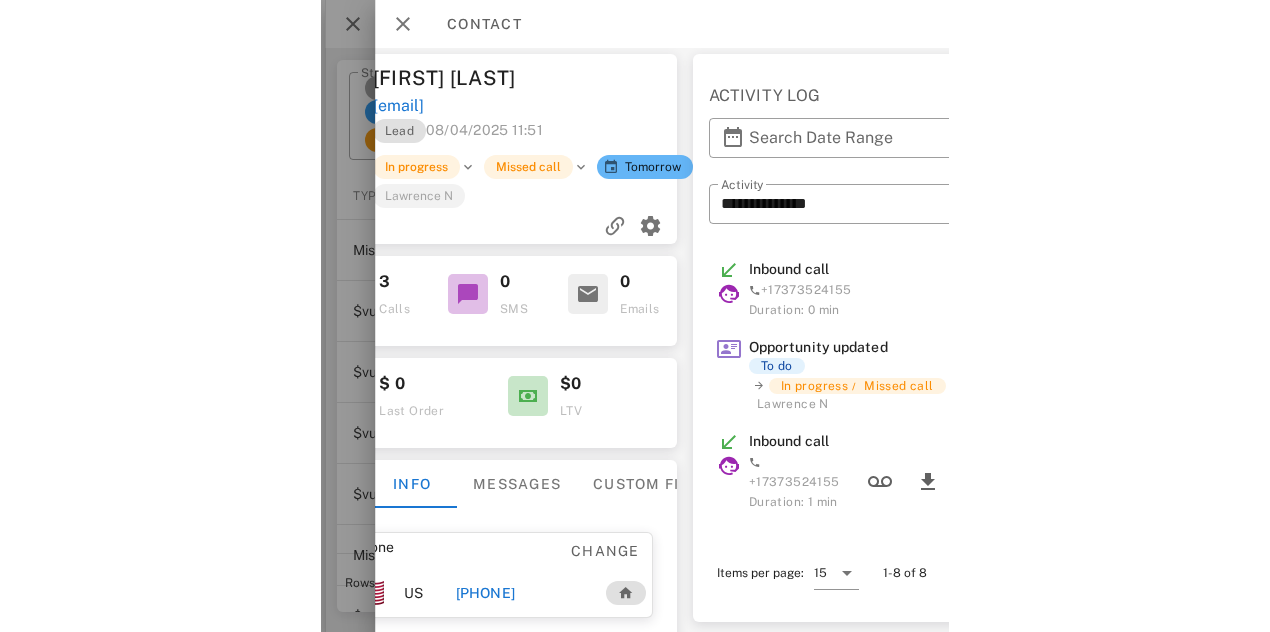 scroll, scrollTop: 2, scrollLeft: 337, axis: both 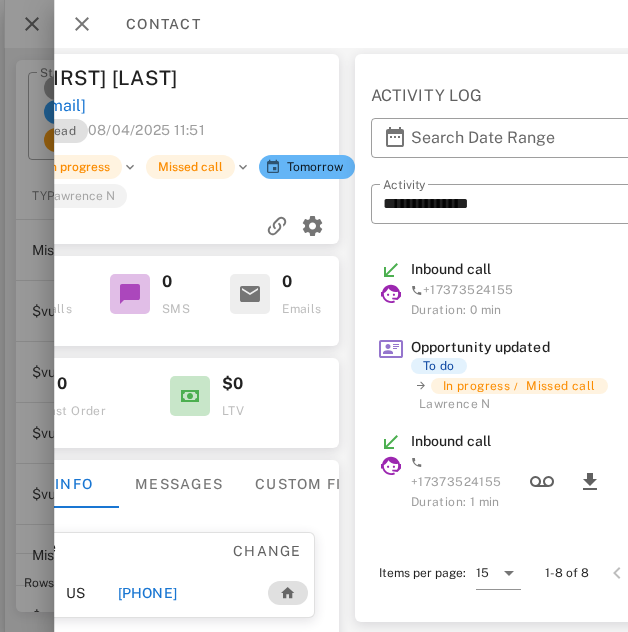 click on "Inbound call" at bounding box center [451, 269] 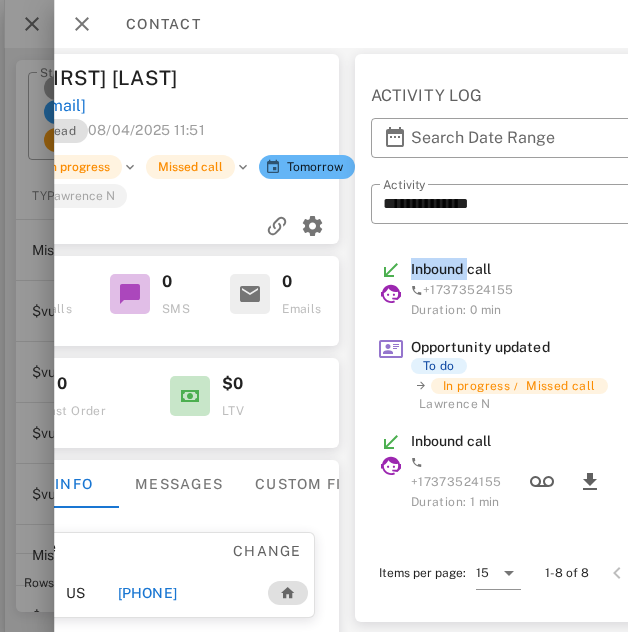click on "Inbound call" at bounding box center [451, 269] 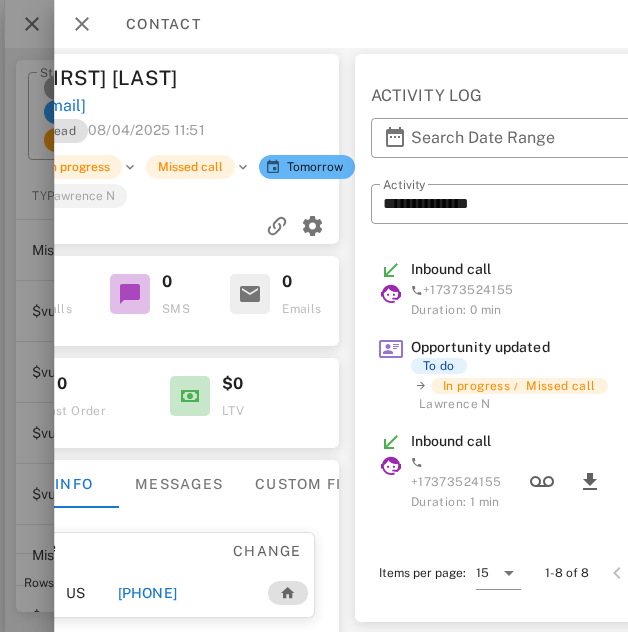 click on "[PHONE]   Duration: 0 min" at bounding box center [538, 300] 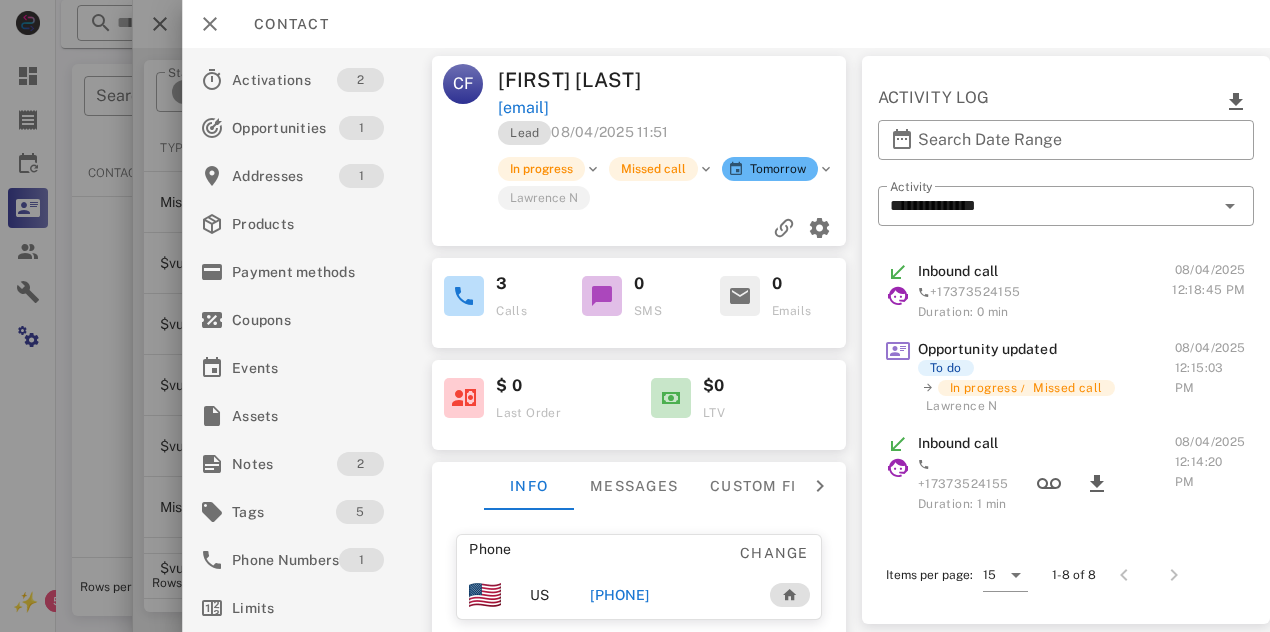 scroll, scrollTop: 16, scrollLeft: 0, axis: vertical 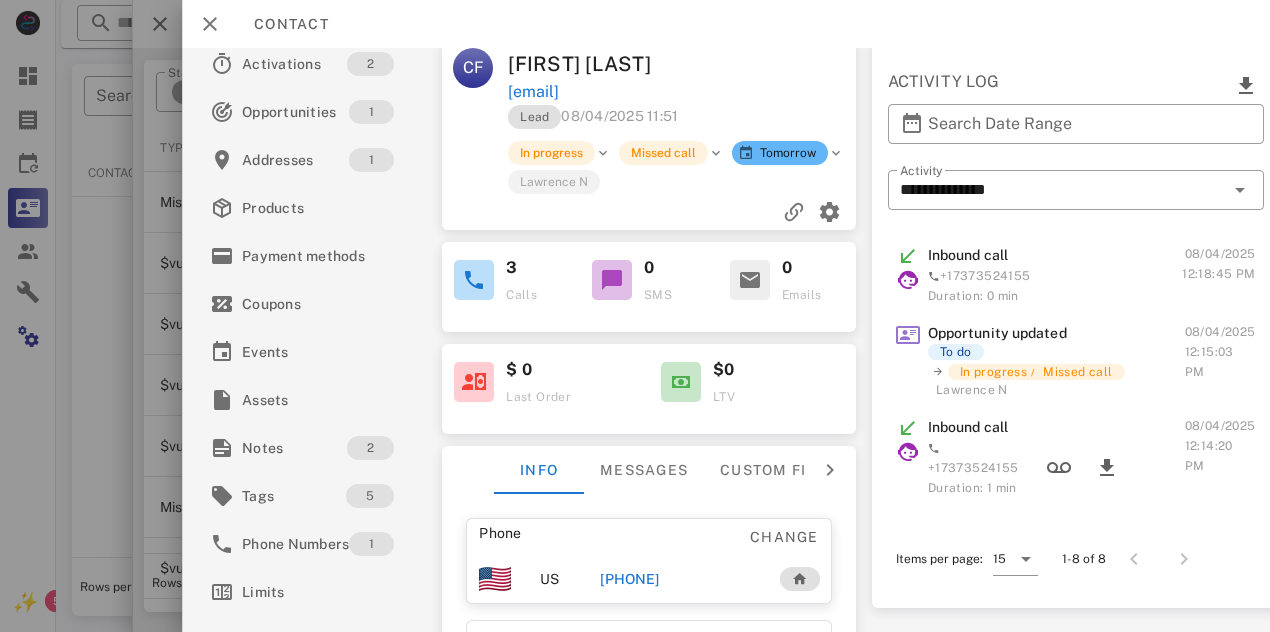 click on "Lawrence N" at bounding box center (554, 181) 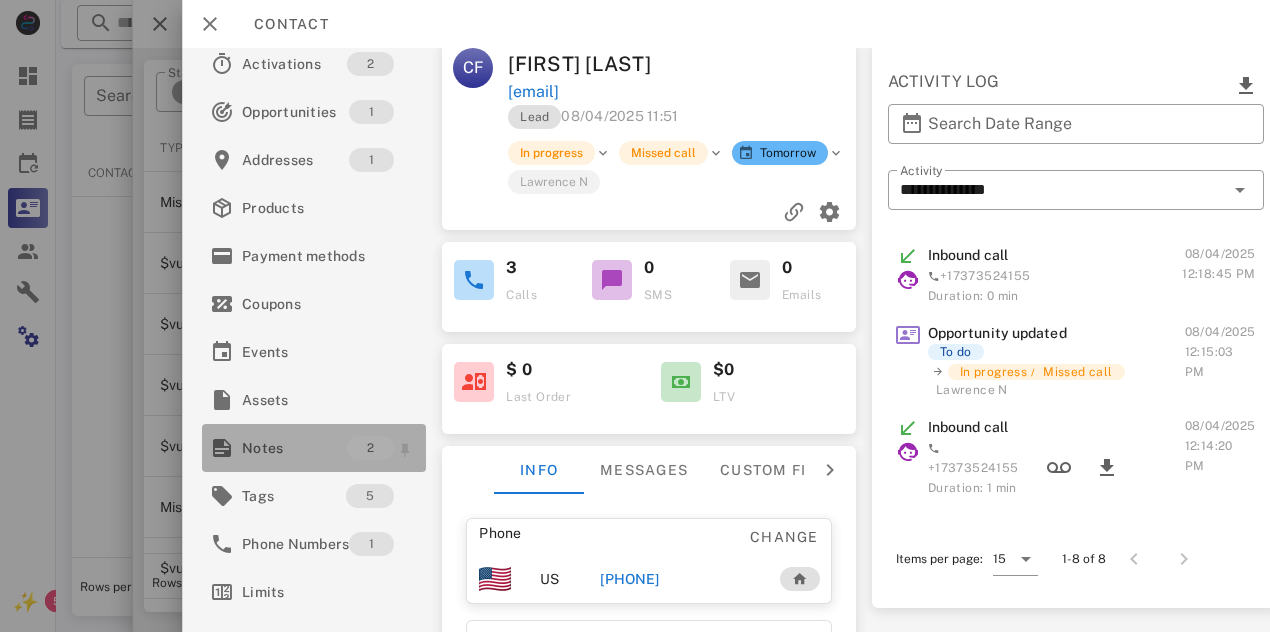 click on "Notes" at bounding box center (294, 448) 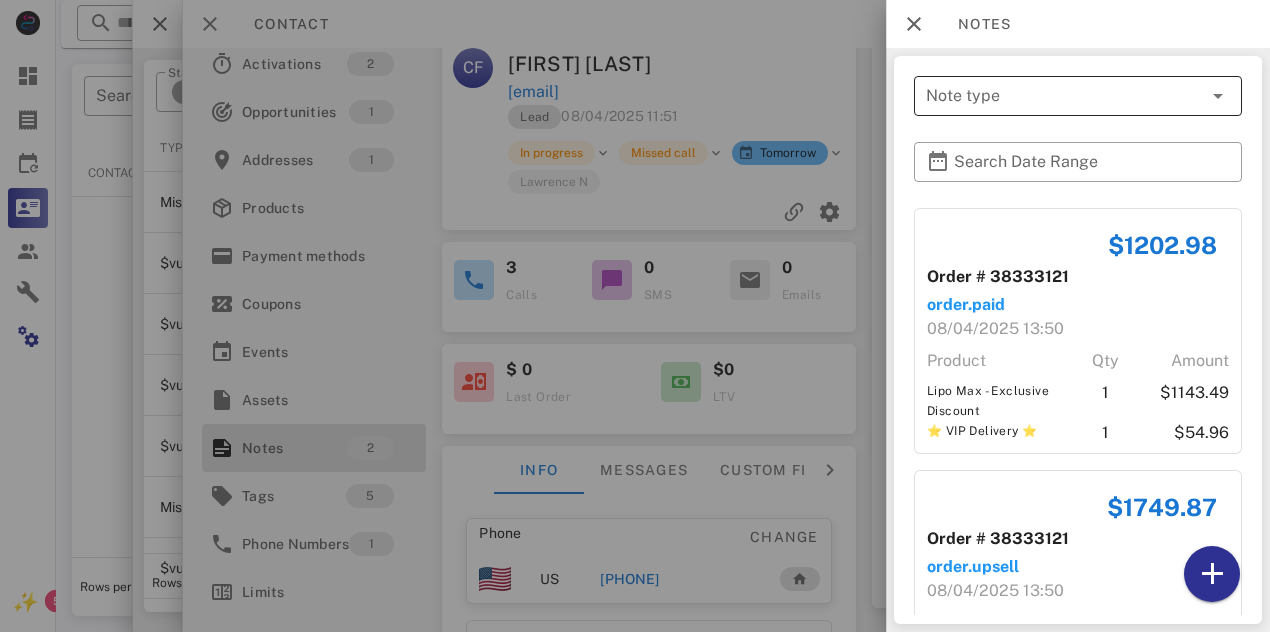 click on "Note type" at bounding box center (1064, 96) 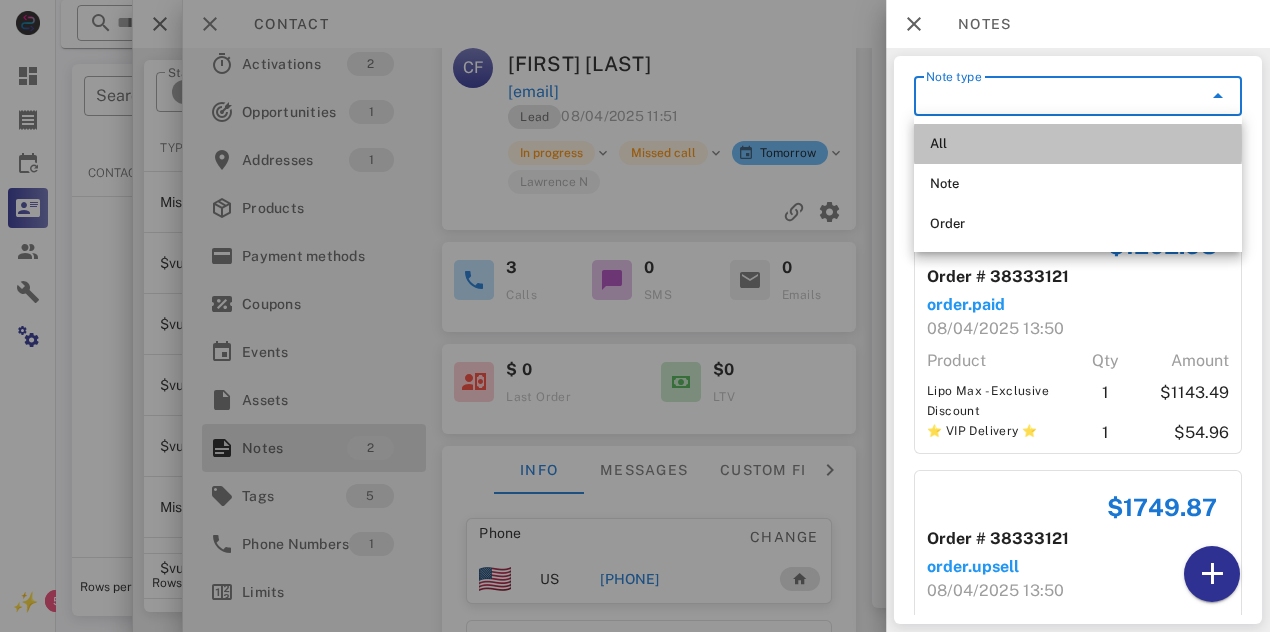 click on "All" at bounding box center [1078, 144] 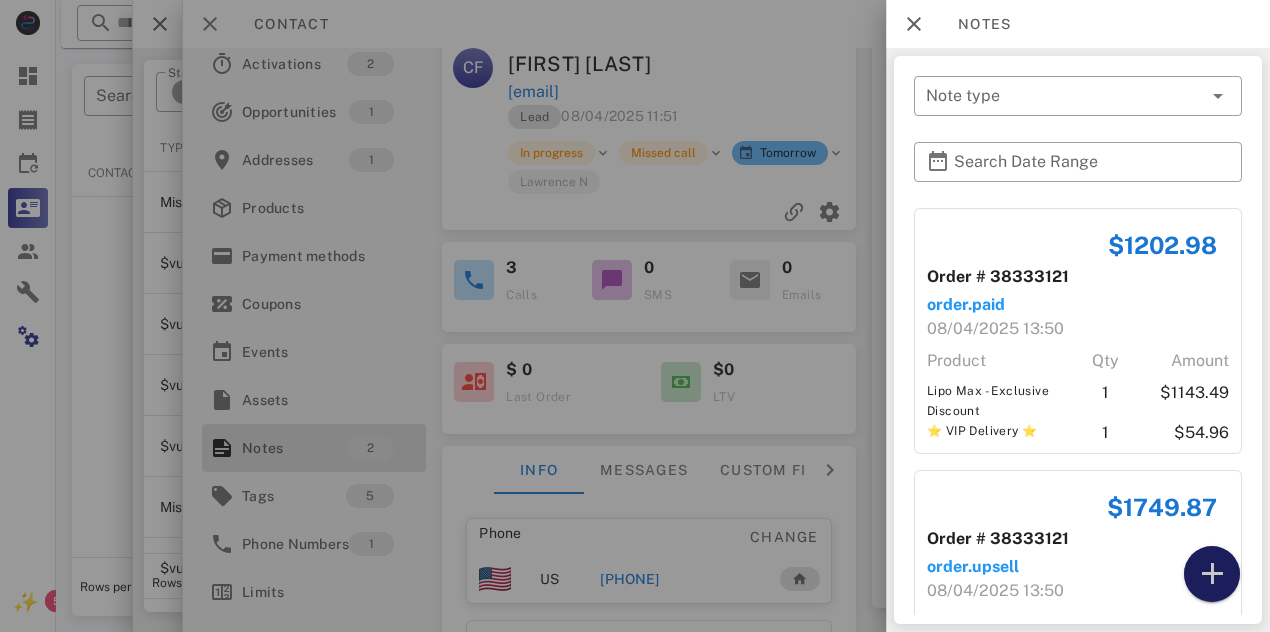 click at bounding box center (1212, 574) 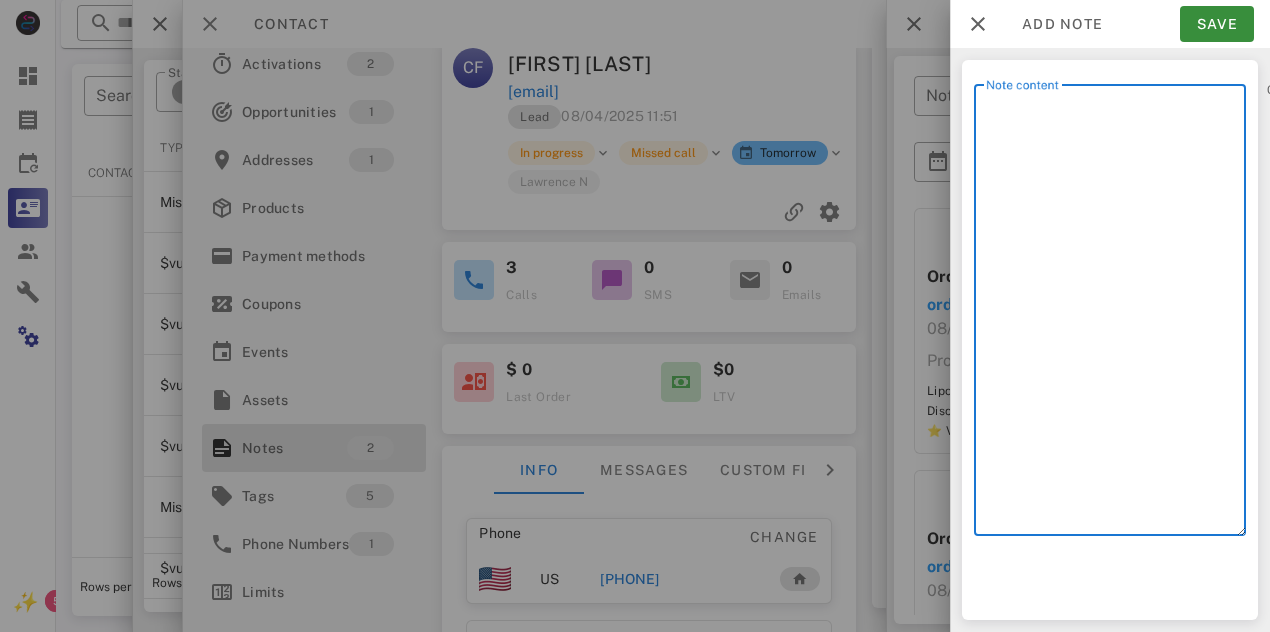 click on "Note content" at bounding box center [1116, 315] 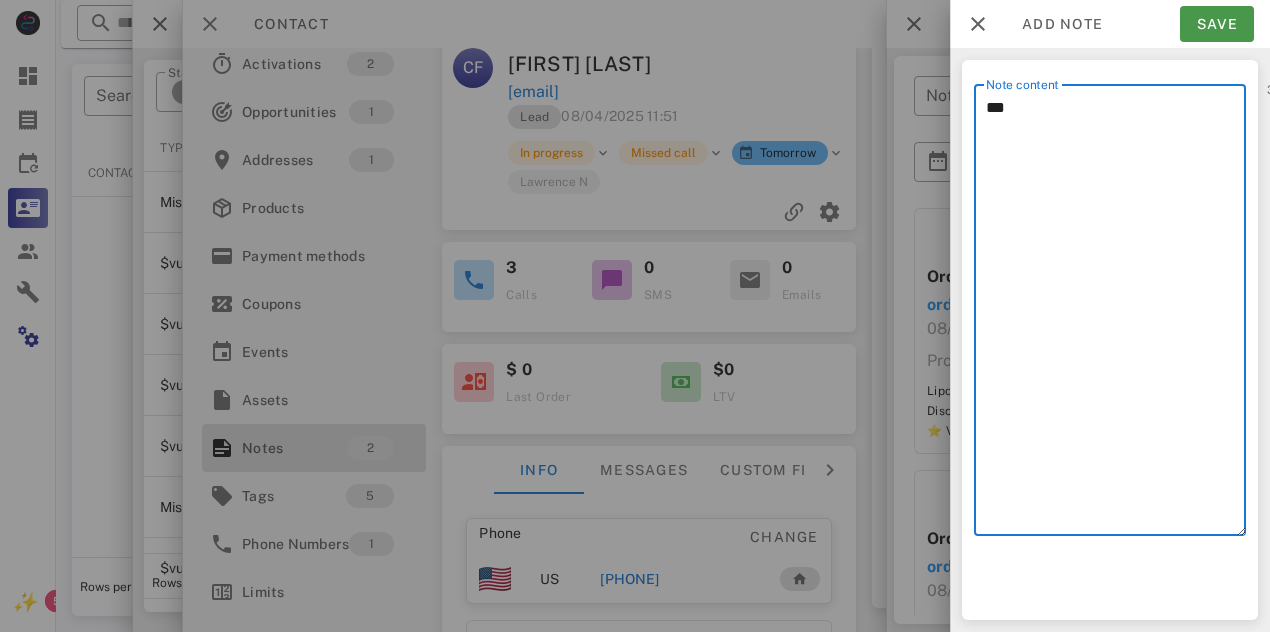 type on "***" 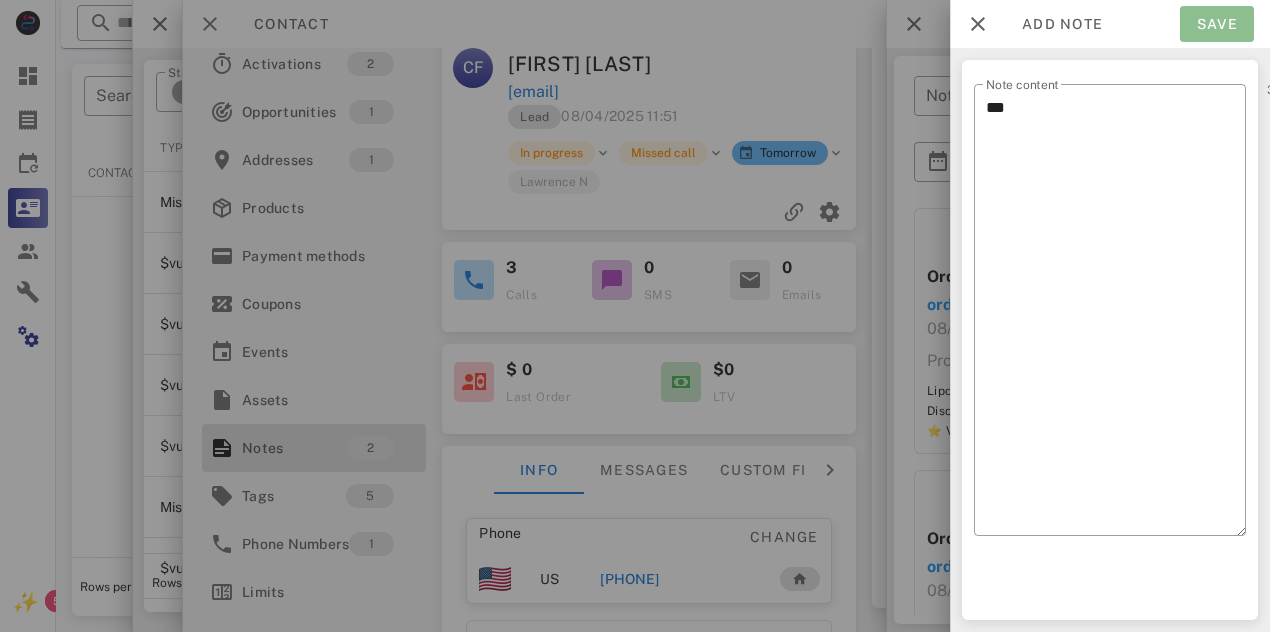 click on "Save" at bounding box center (1217, 24) 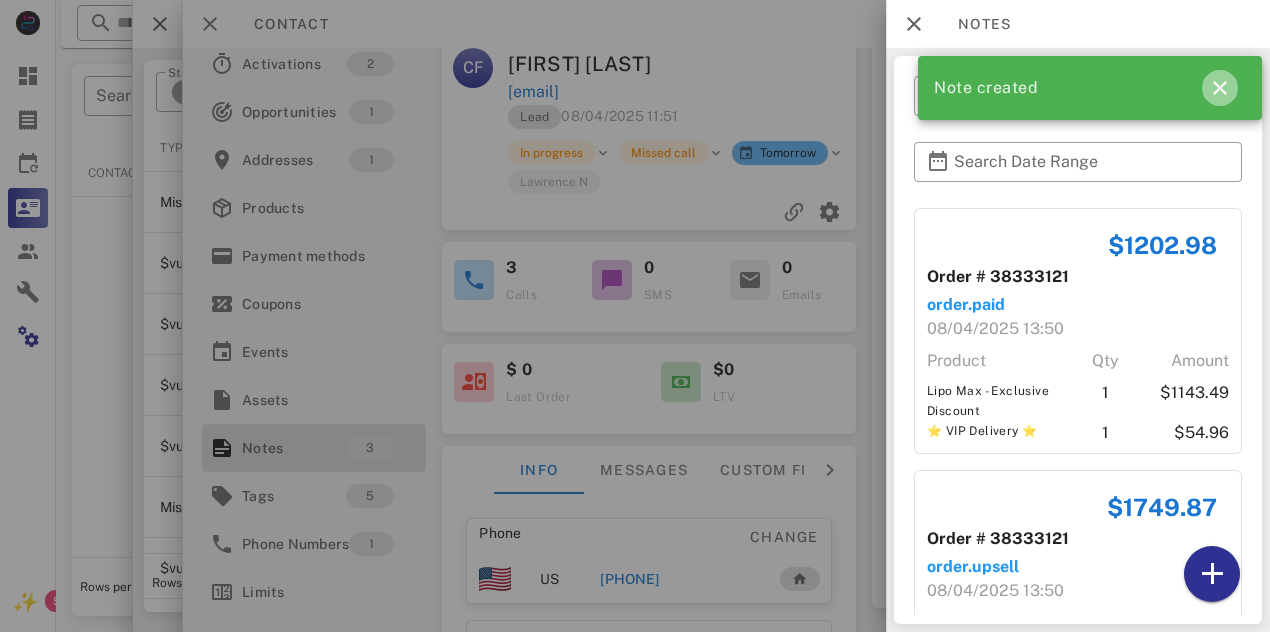 click at bounding box center (1220, 88) 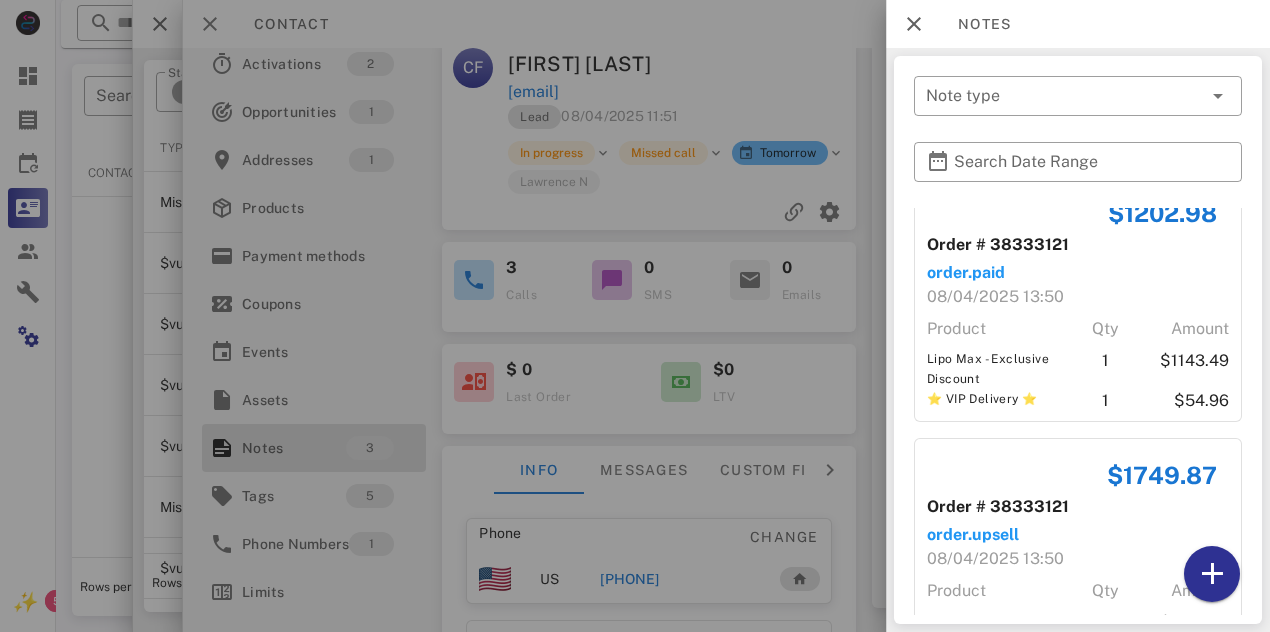 scroll, scrollTop: 0, scrollLeft: 0, axis: both 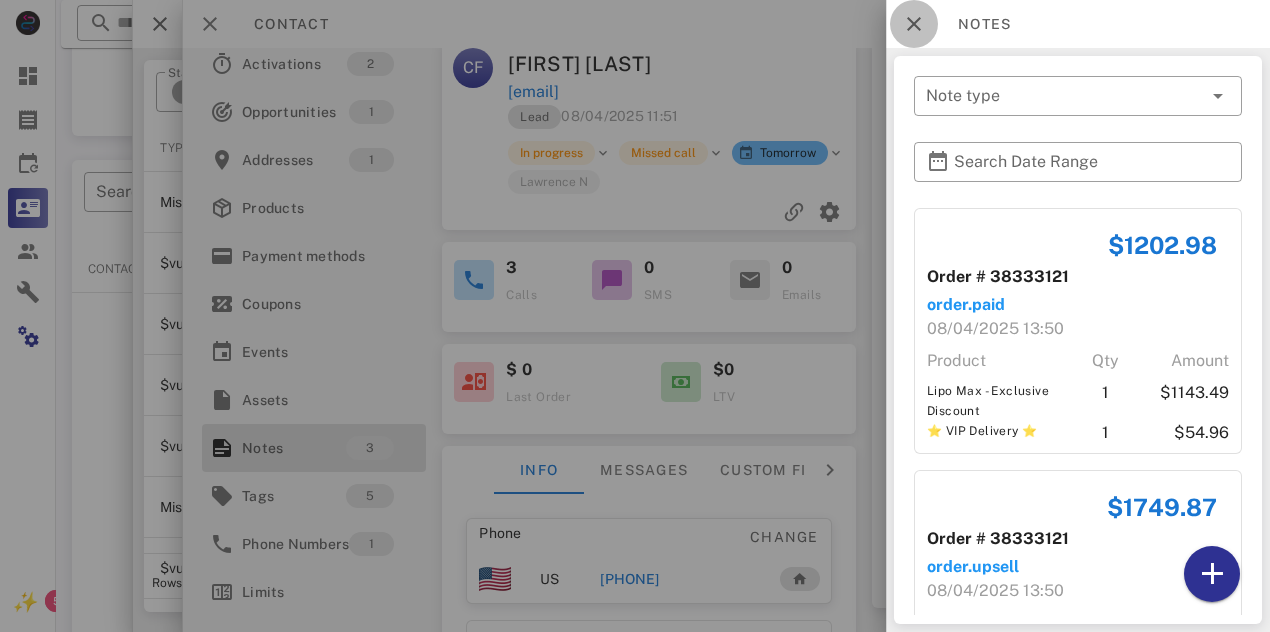 click at bounding box center [914, 24] 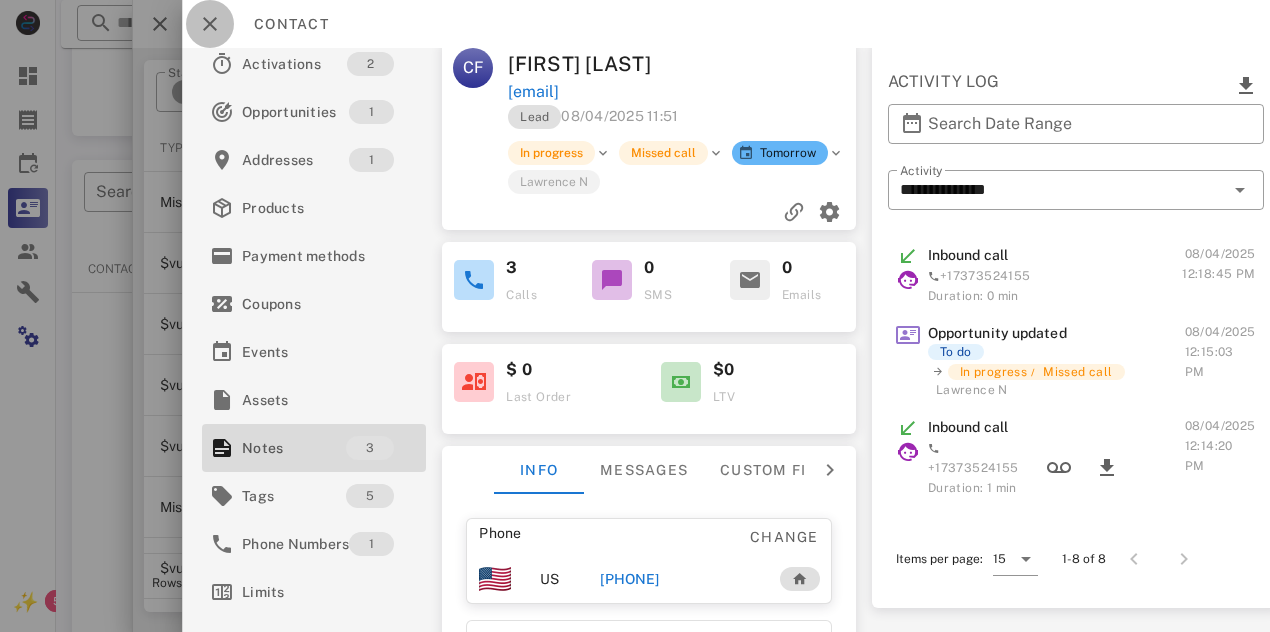 click at bounding box center (210, 24) 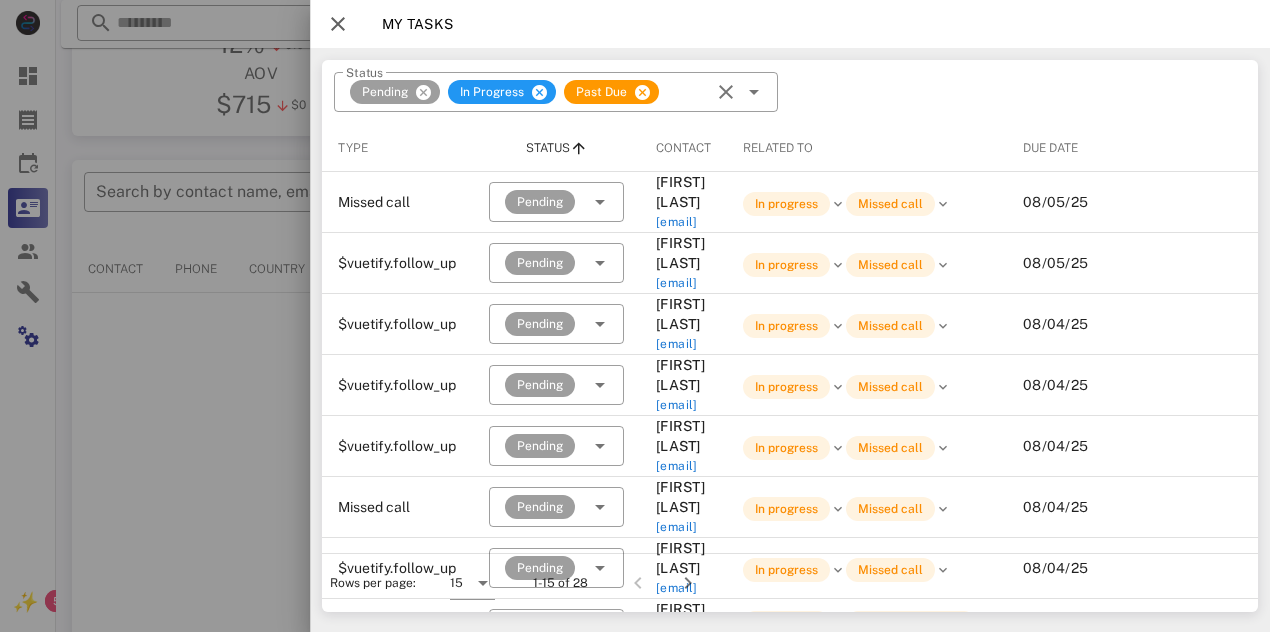 click at bounding box center [635, 316] 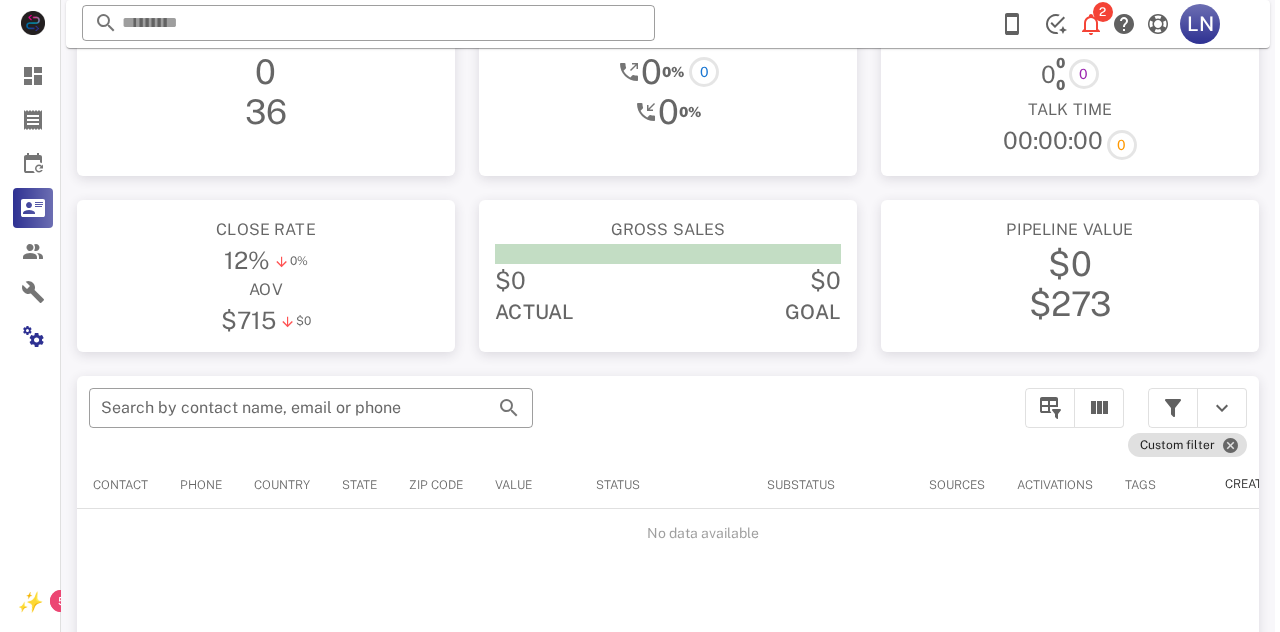 scroll, scrollTop: 0, scrollLeft: 0, axis: both 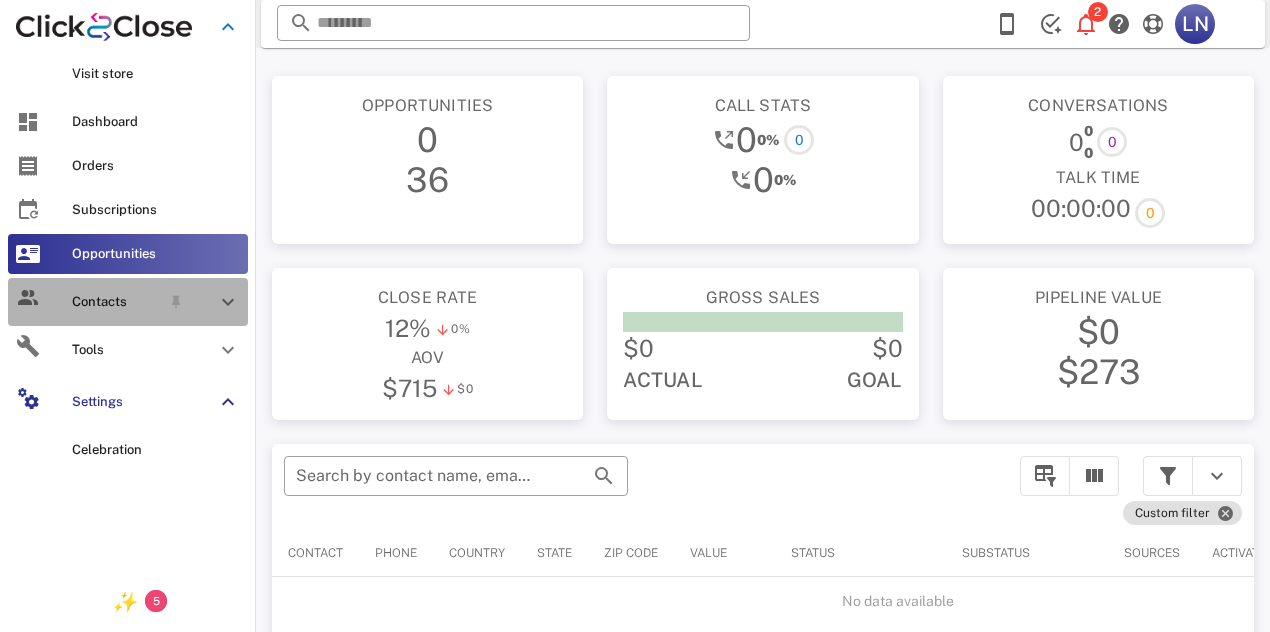 click on "Contacts" at bounding box center (116, 302) 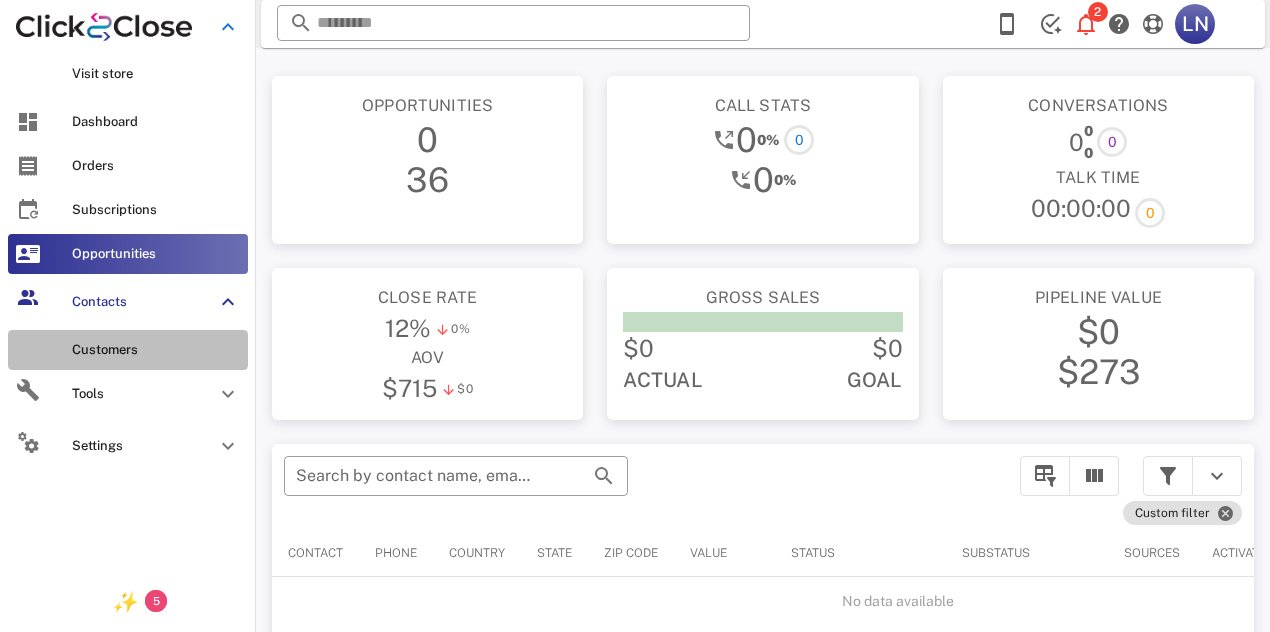 click on "Customers" at bounding box center [156, 350] 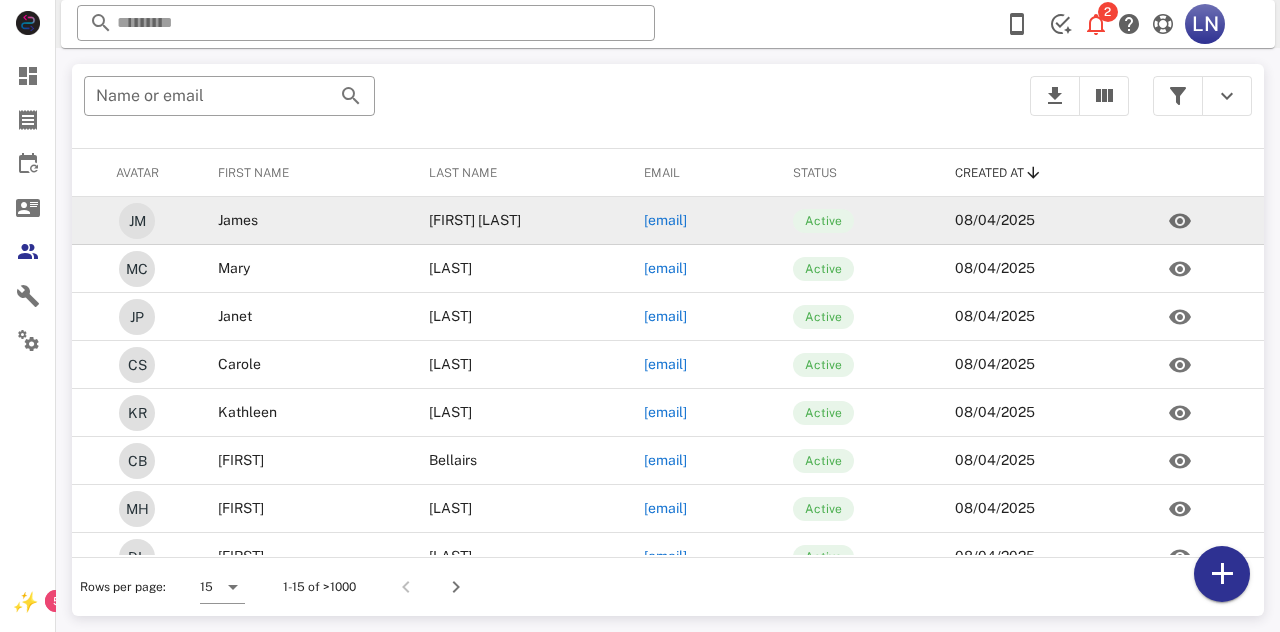 click on "[EMAIL]" at bounding box center [665, 220] 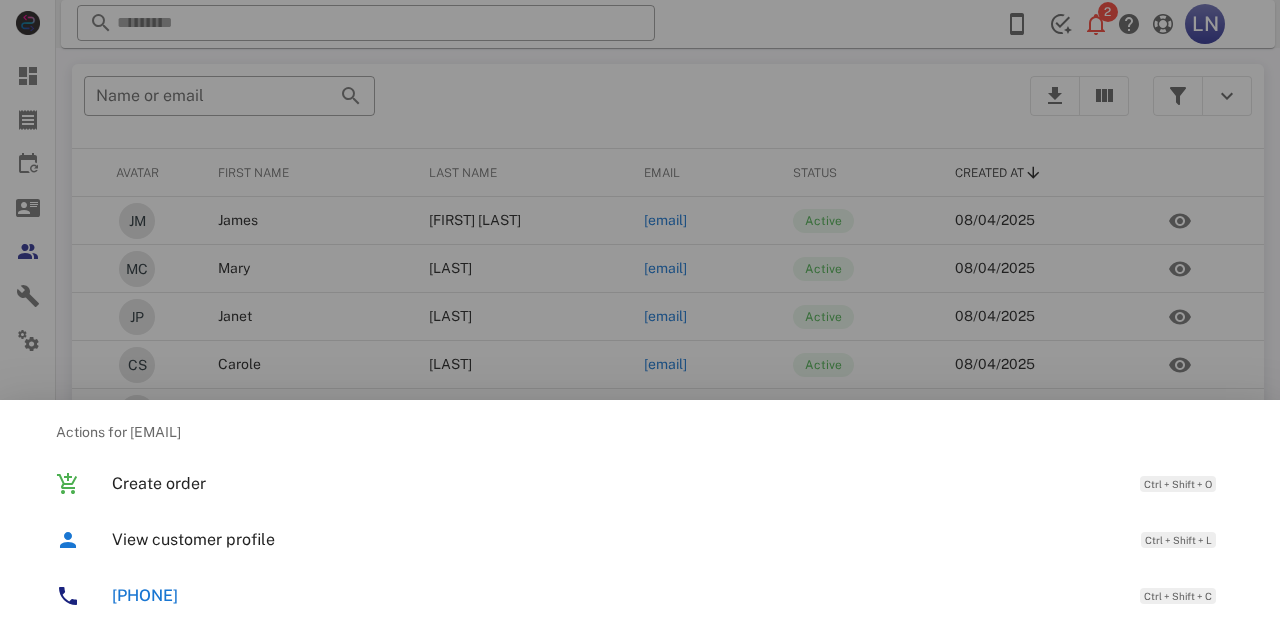 click on "[PHONE]  Ctrl + Shift + C" at bounding box center [640, 596] 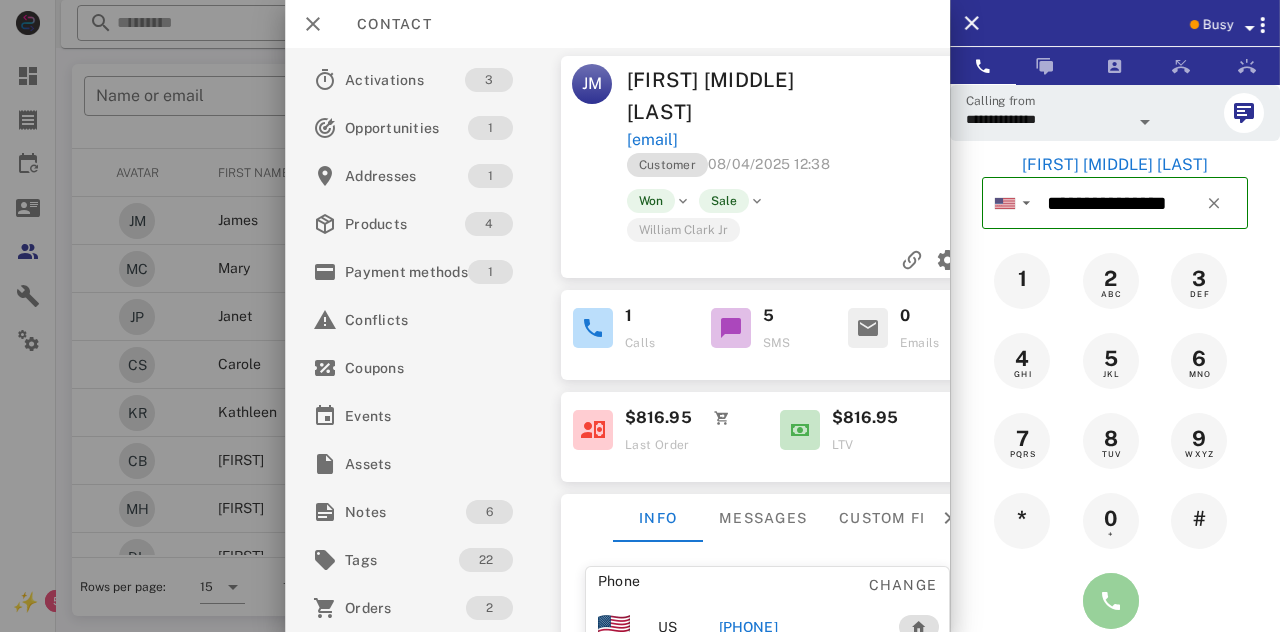 click at bounding box center (1111, 601) 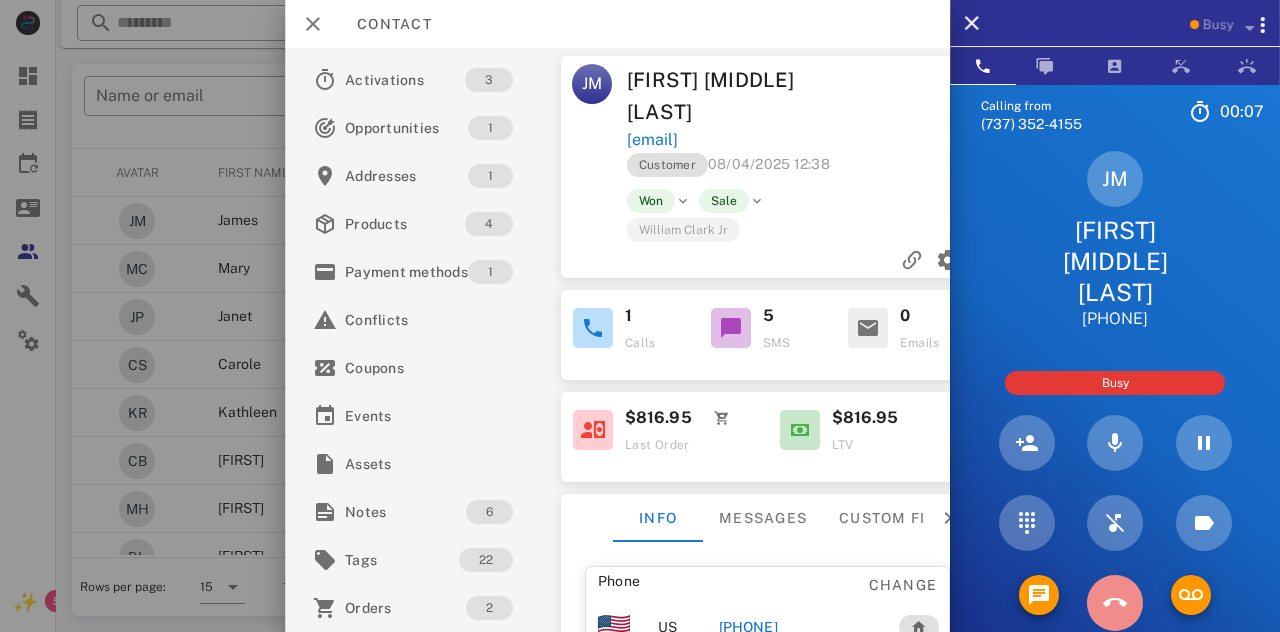 click at bounding box center (1115, 603) 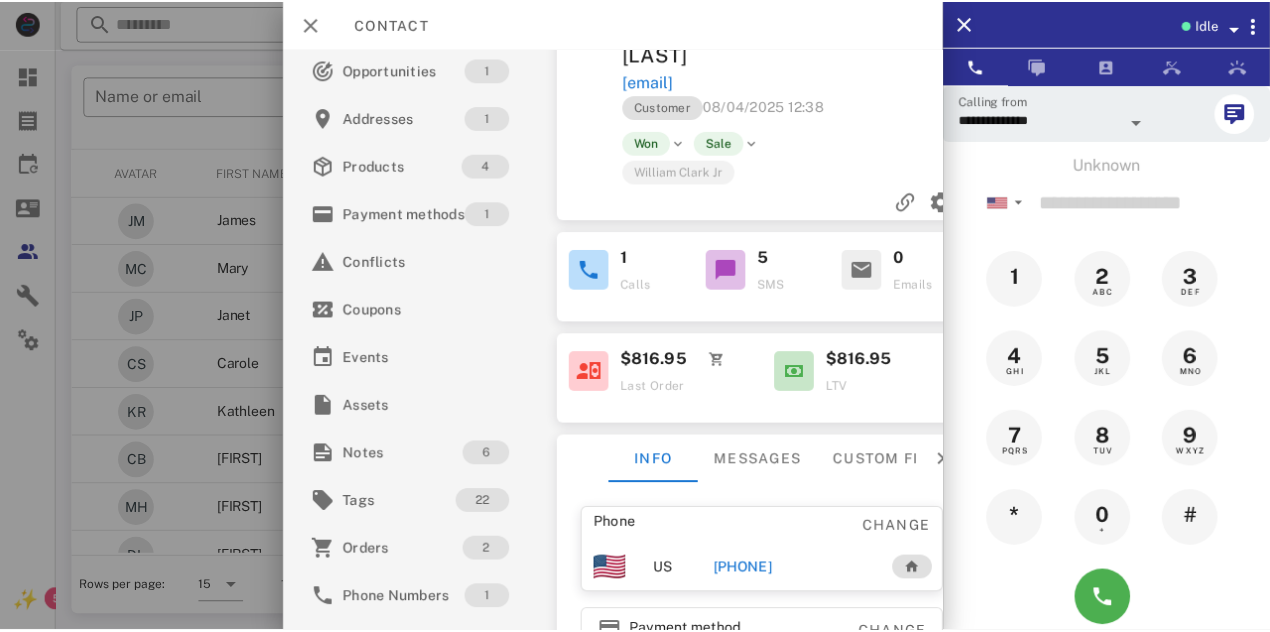 scroll, scrollTop: 0, scrollLeft: 0, axis: both 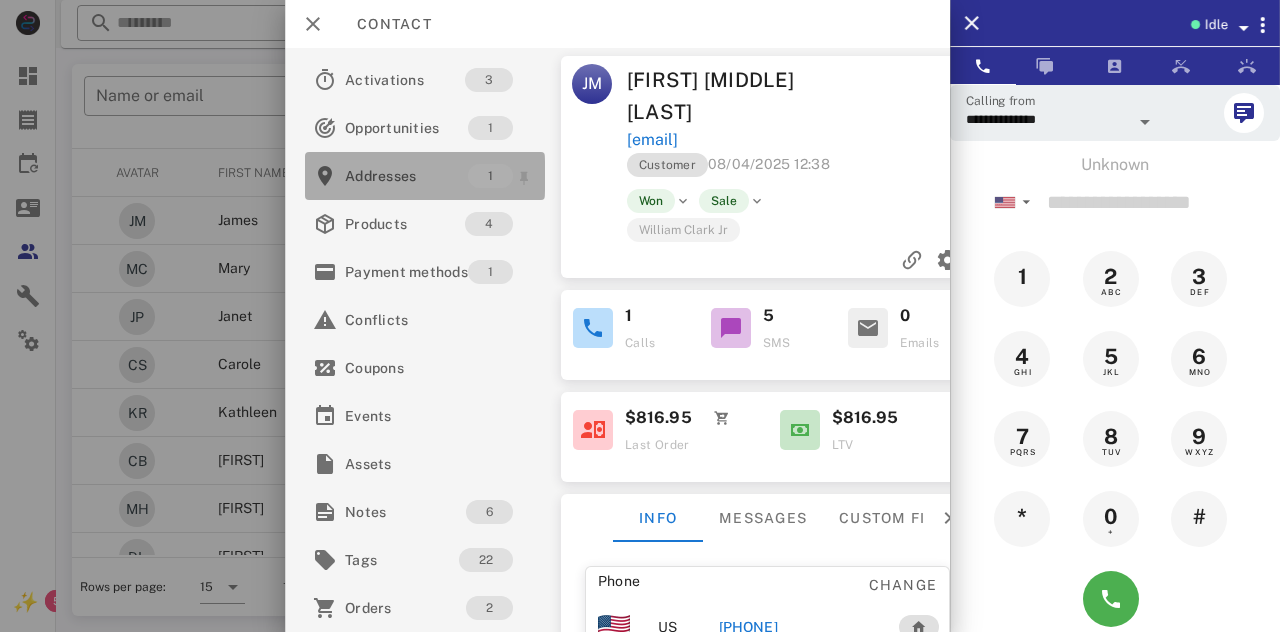 click on "Addresses" at bounding box center (406, 176) 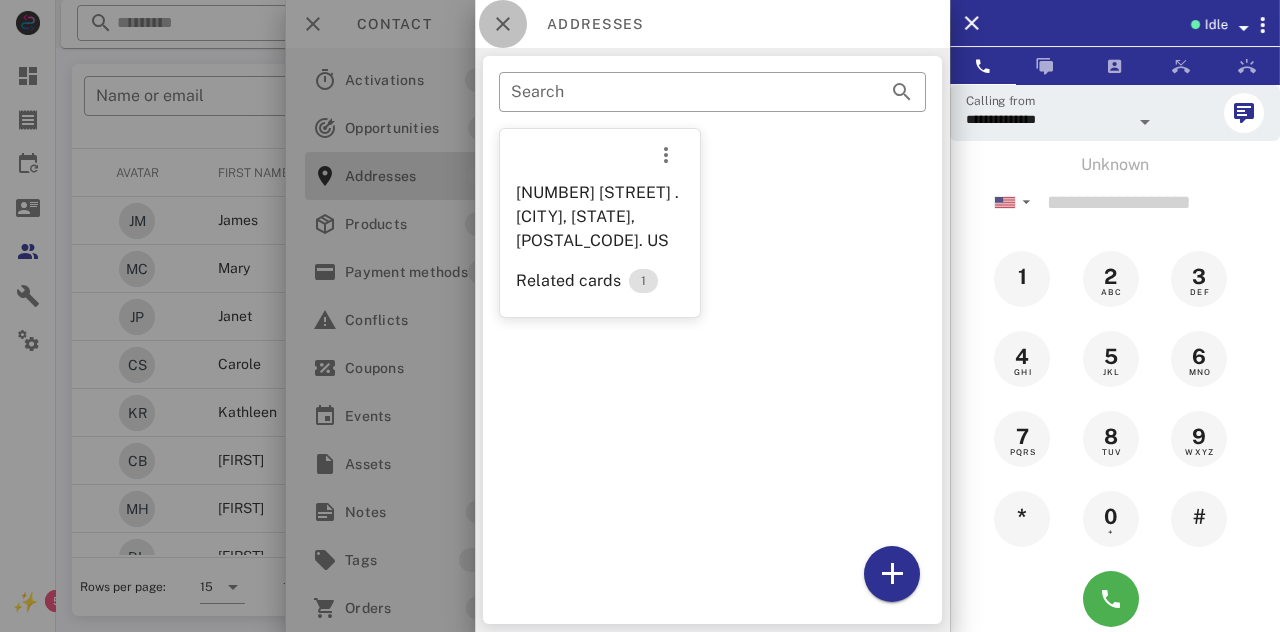 click at bounding box center (503, 24) 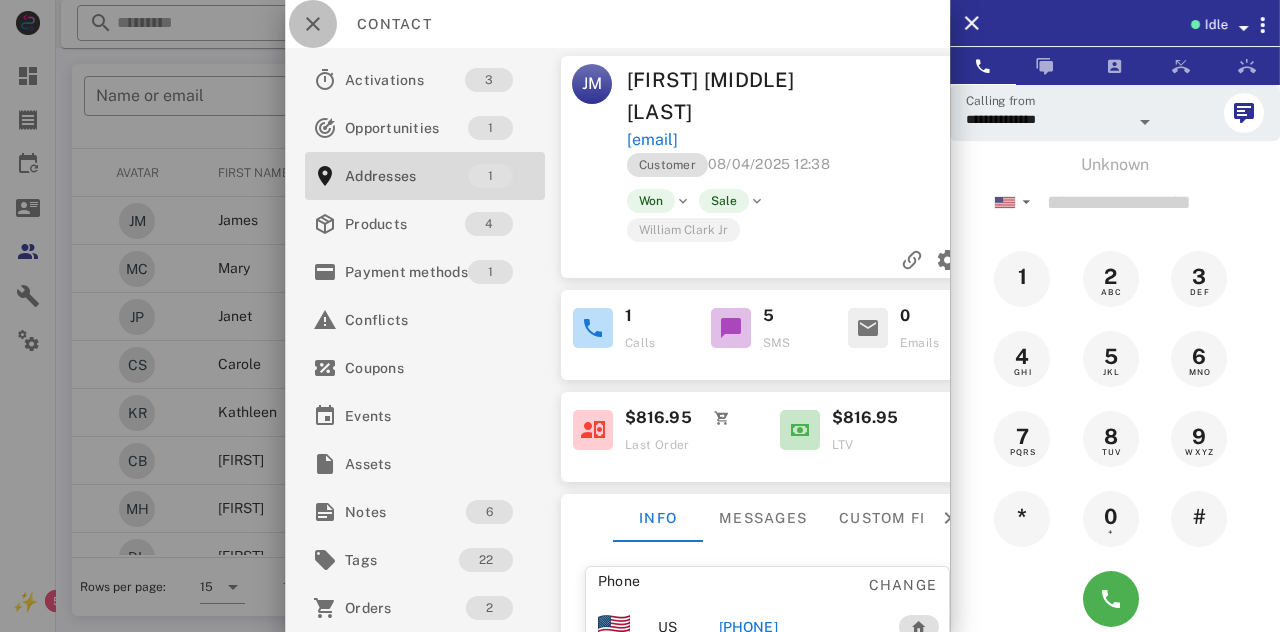 click at bounding box center (313, 24) 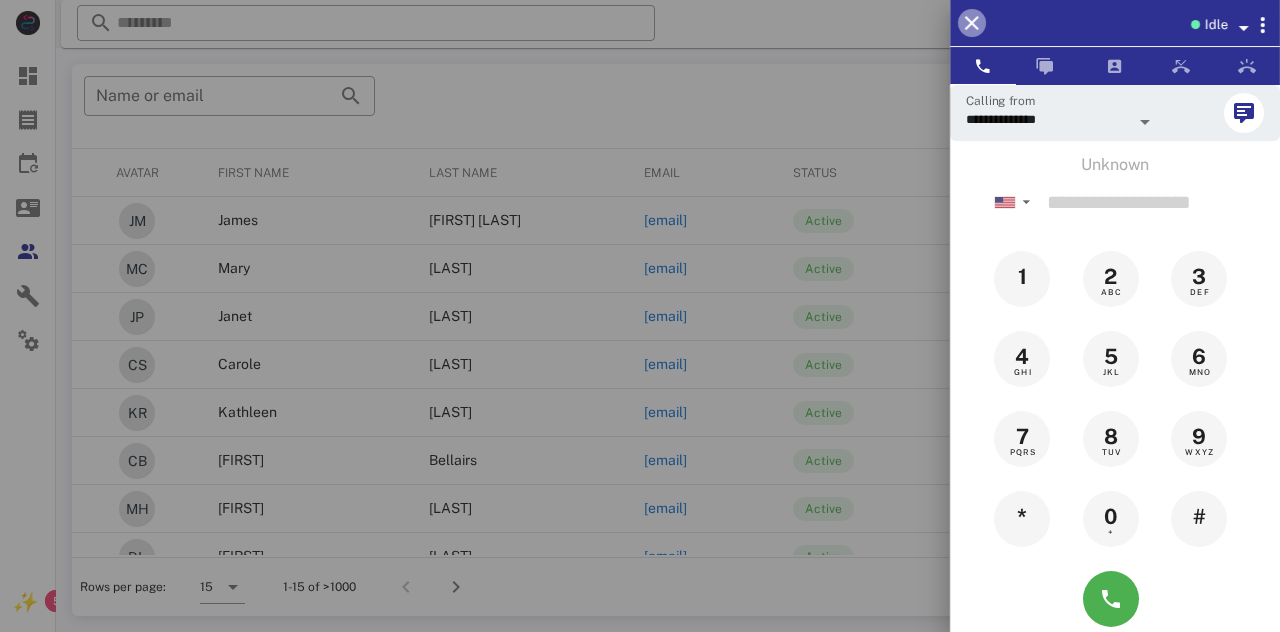 click at bounding box center (972, 23) 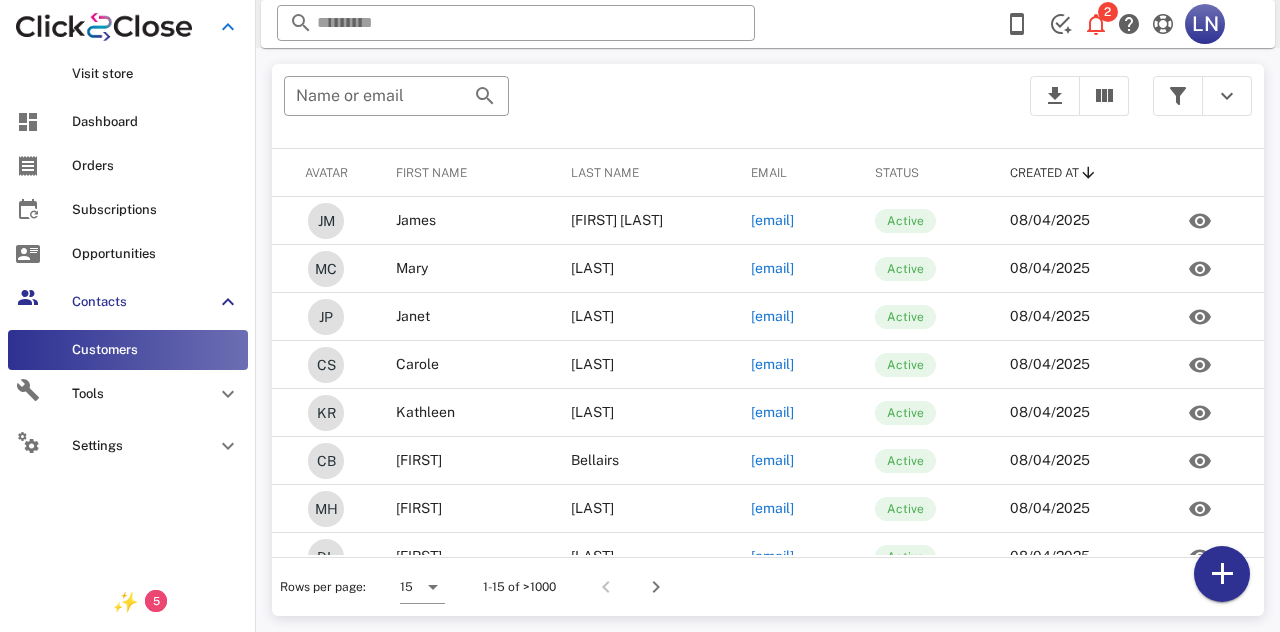 drag, startPoint x: 98, startPoint y: 385, endPoint x: 86, endPoint y: 523, distance: 138.52075 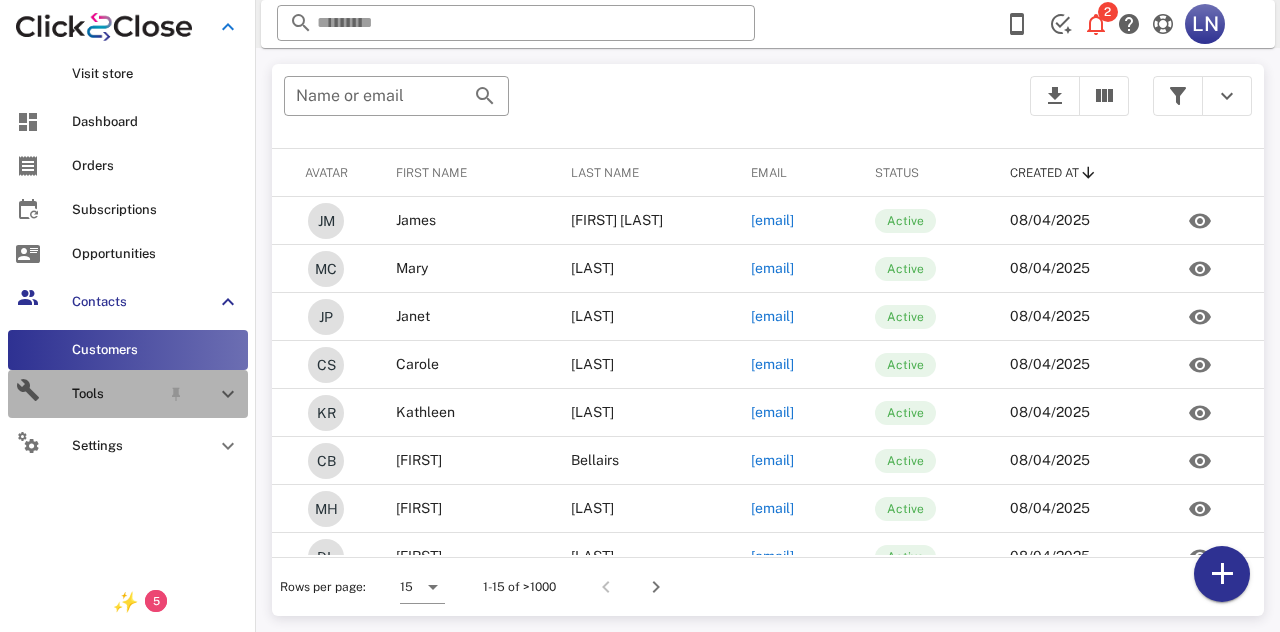 click at bounding box center [228, 394] 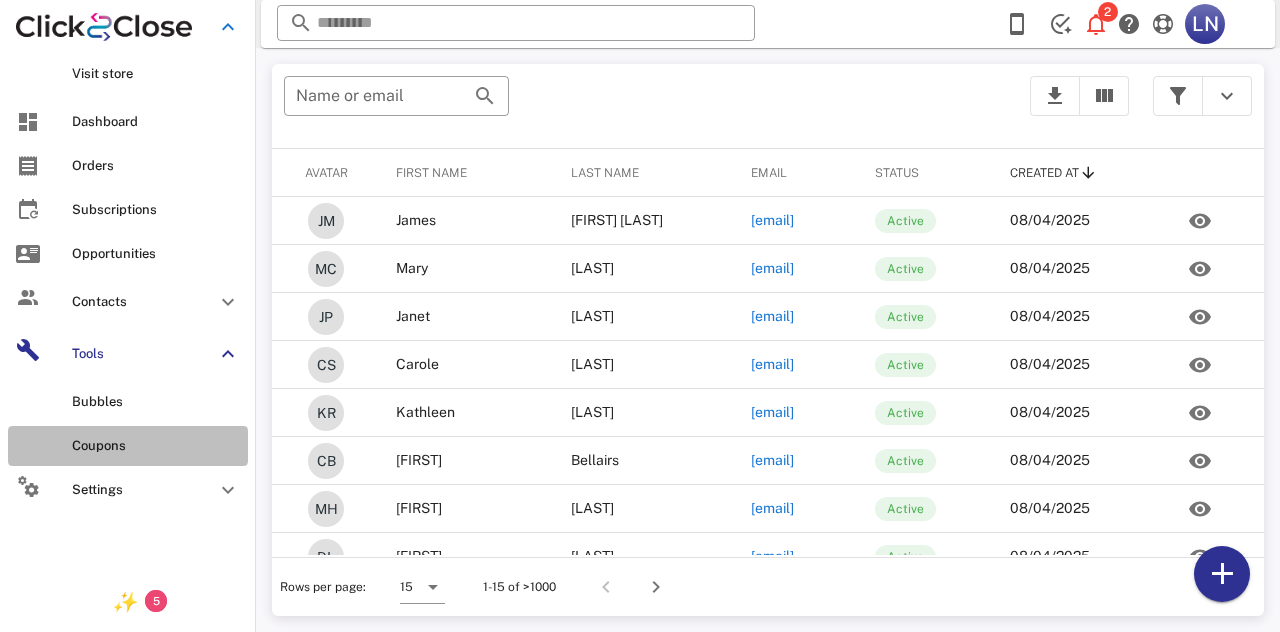 click on "Coupons" at bounding box center [156, 446] 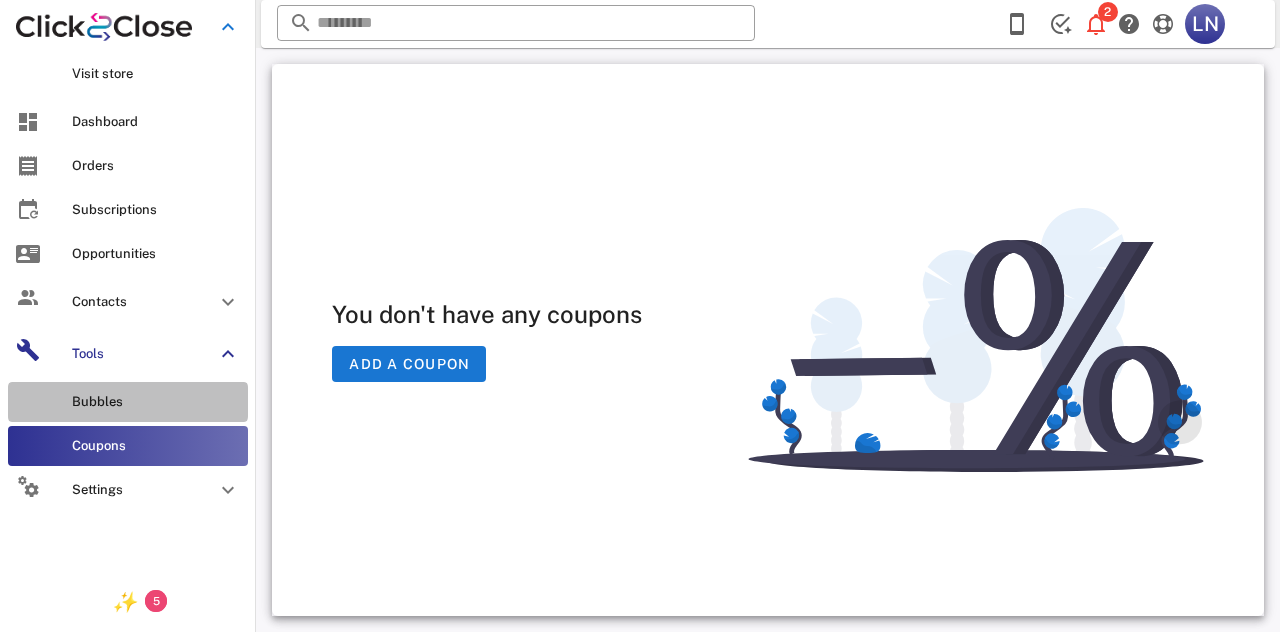 click on "Bubbles" at bounding box center [156, 402] 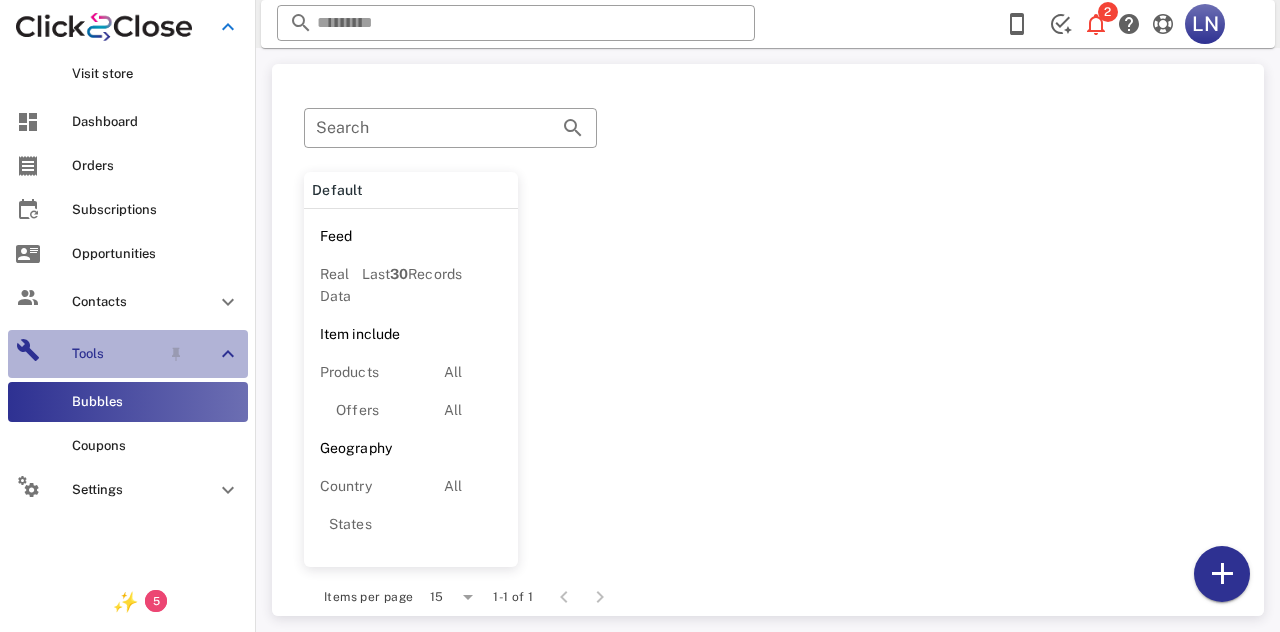 click at bounding box center [216, 354] 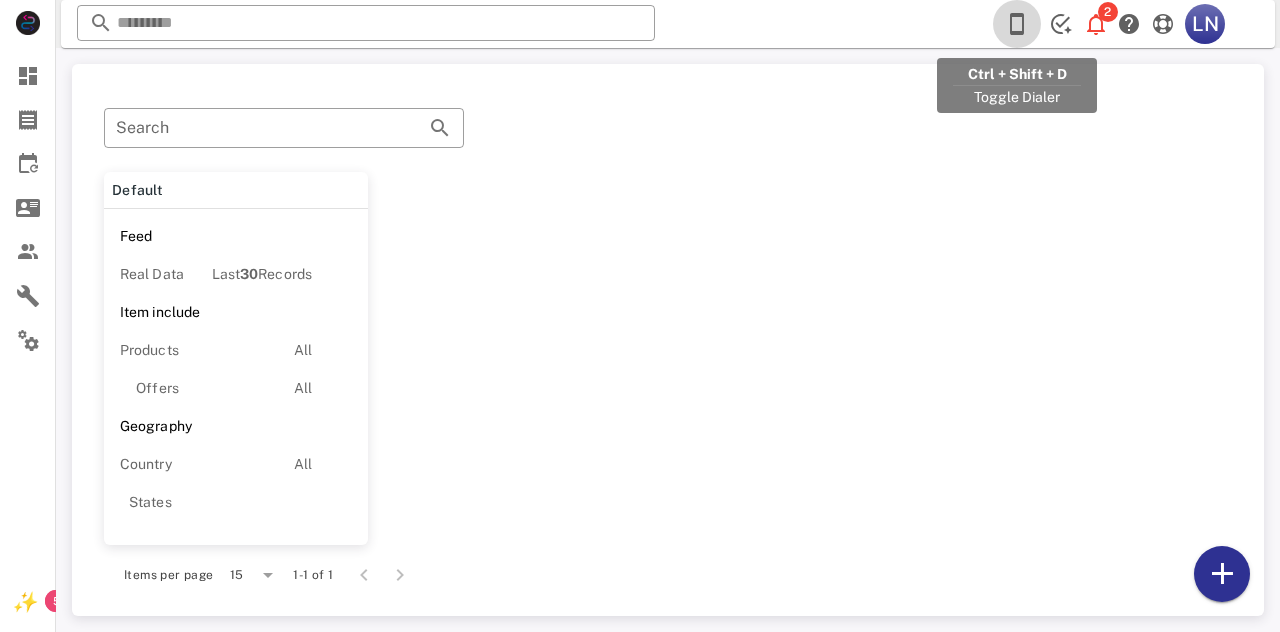 click at bounding box center [1017, 24] 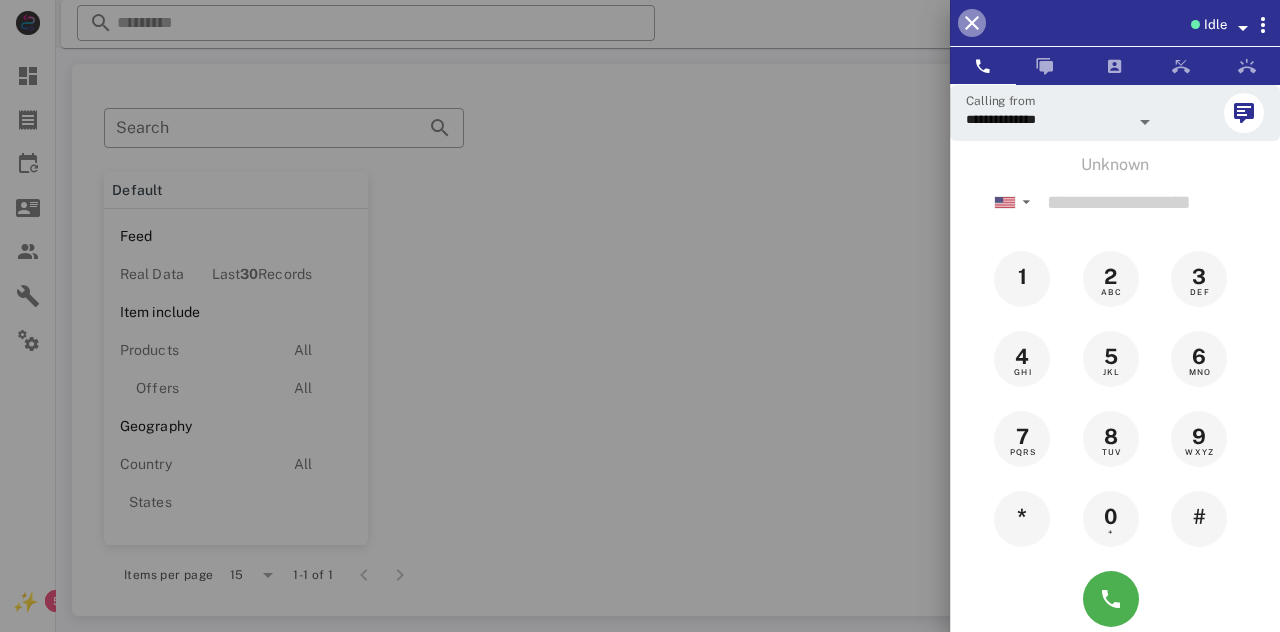 click at bounding box center [972, 23] 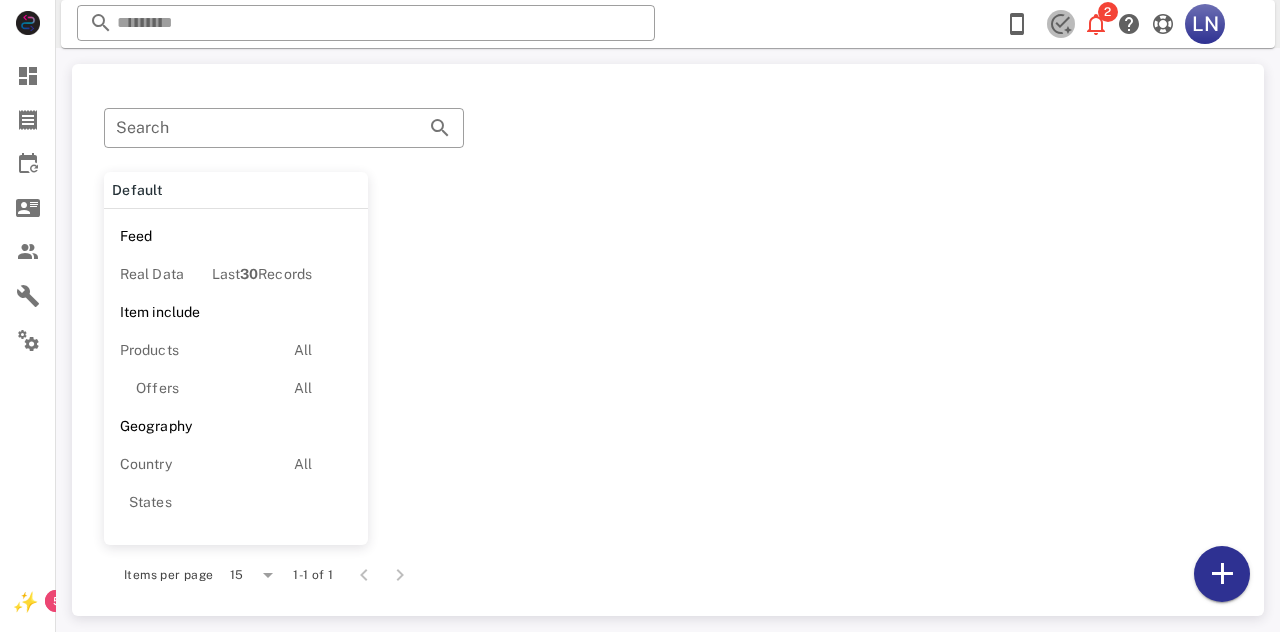 click at bounding box center (1061, 24) 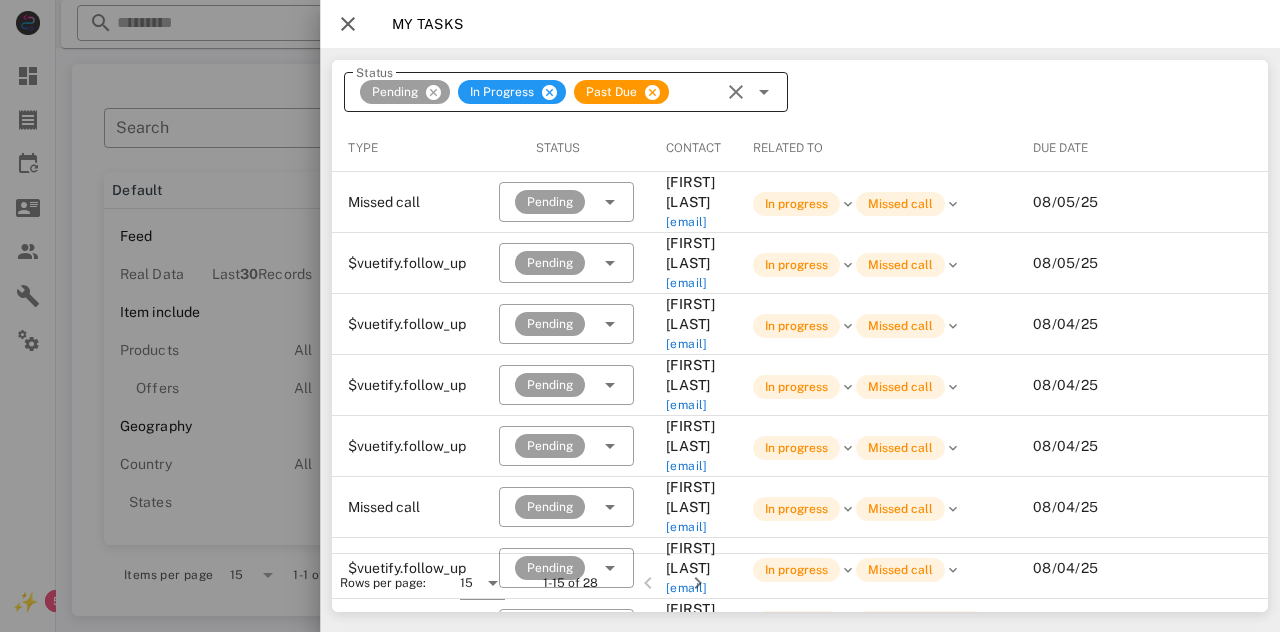 click at bounding box center (736, 92) 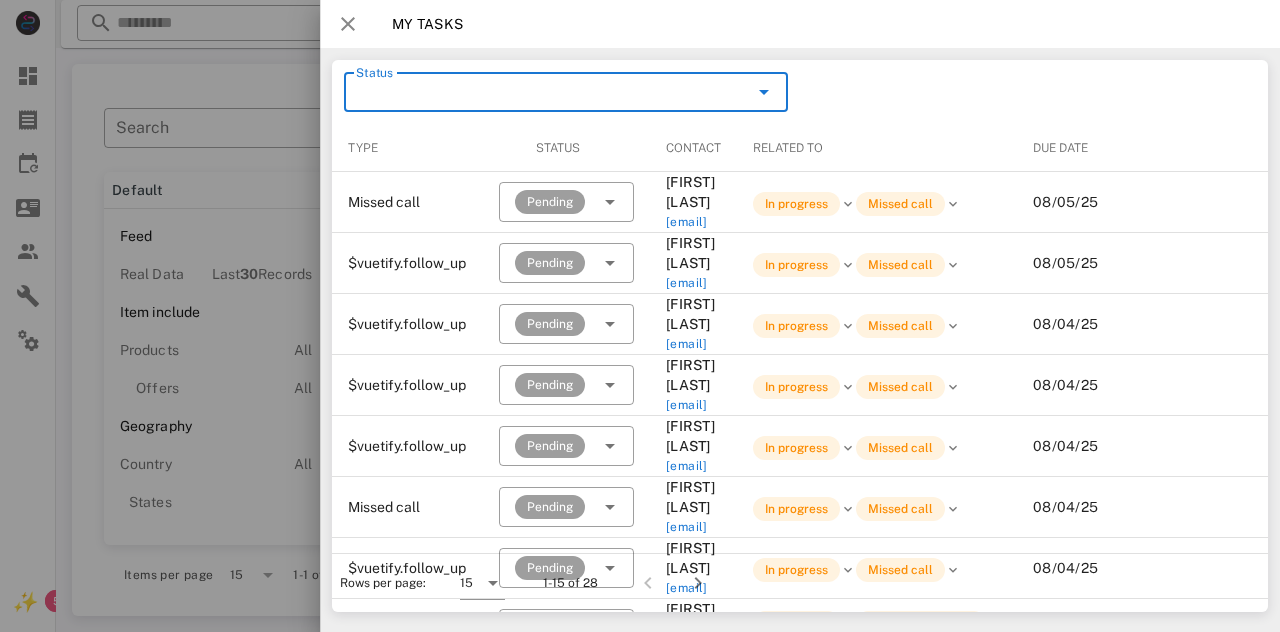 click at bounding box center [348, 24] 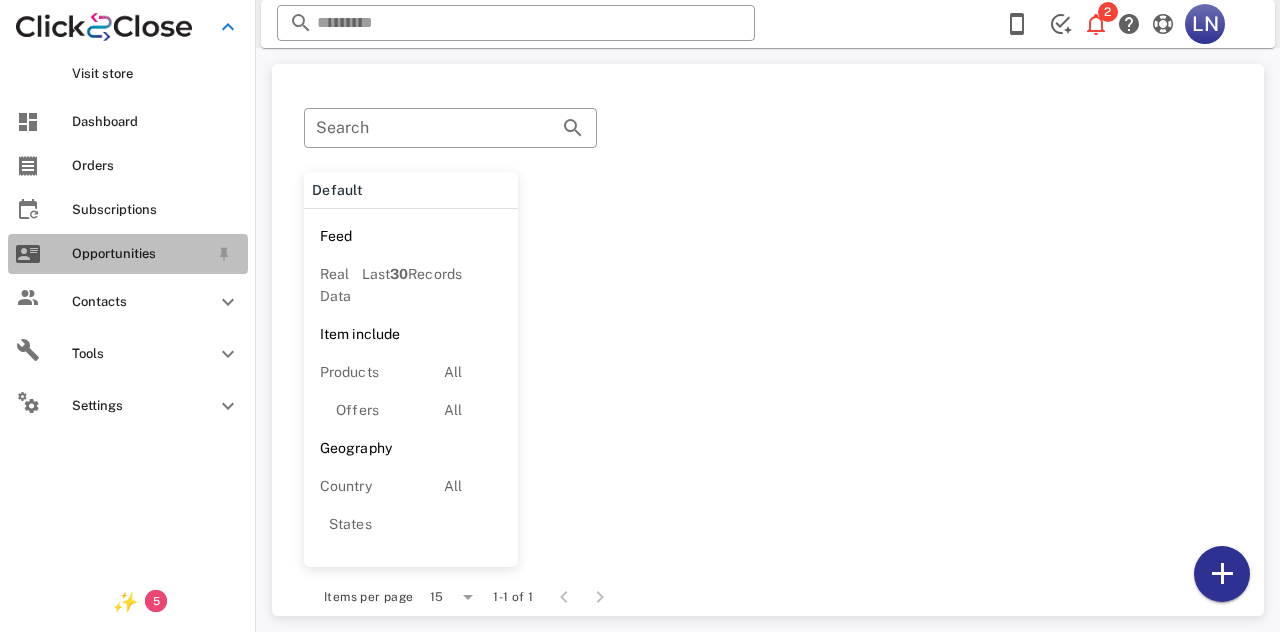 click on "Opportunities" at bounding box center (128, 254) 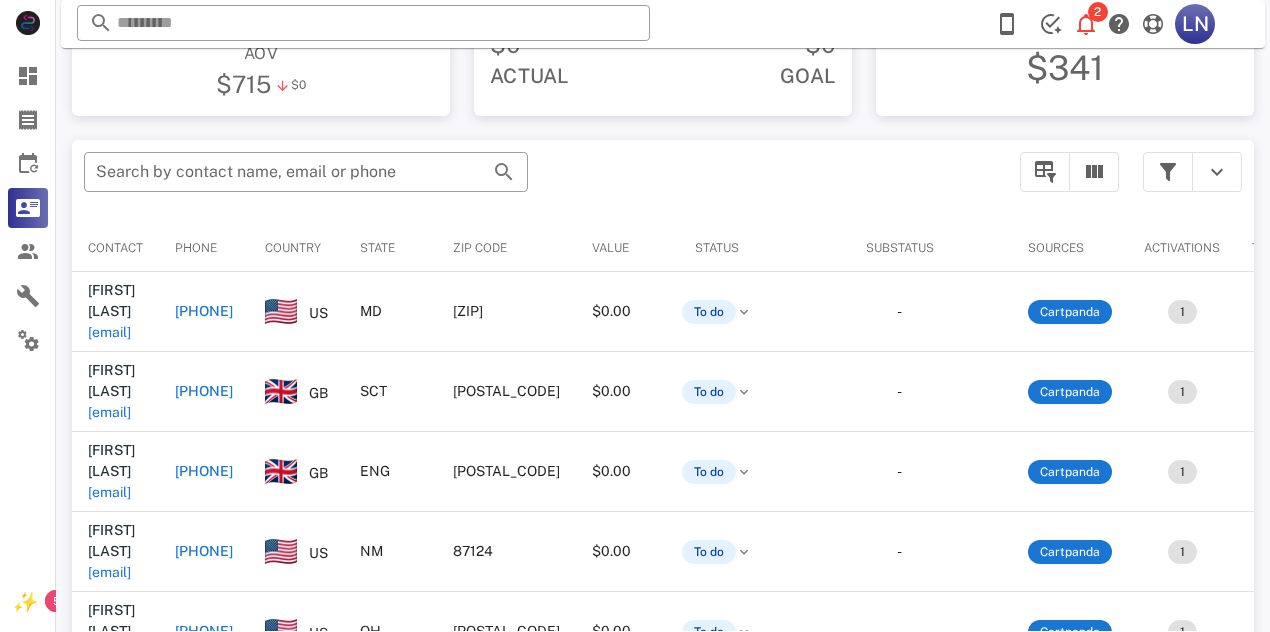 scroll, scrollTop: 309, scrollLeft: 0, axis: vertical 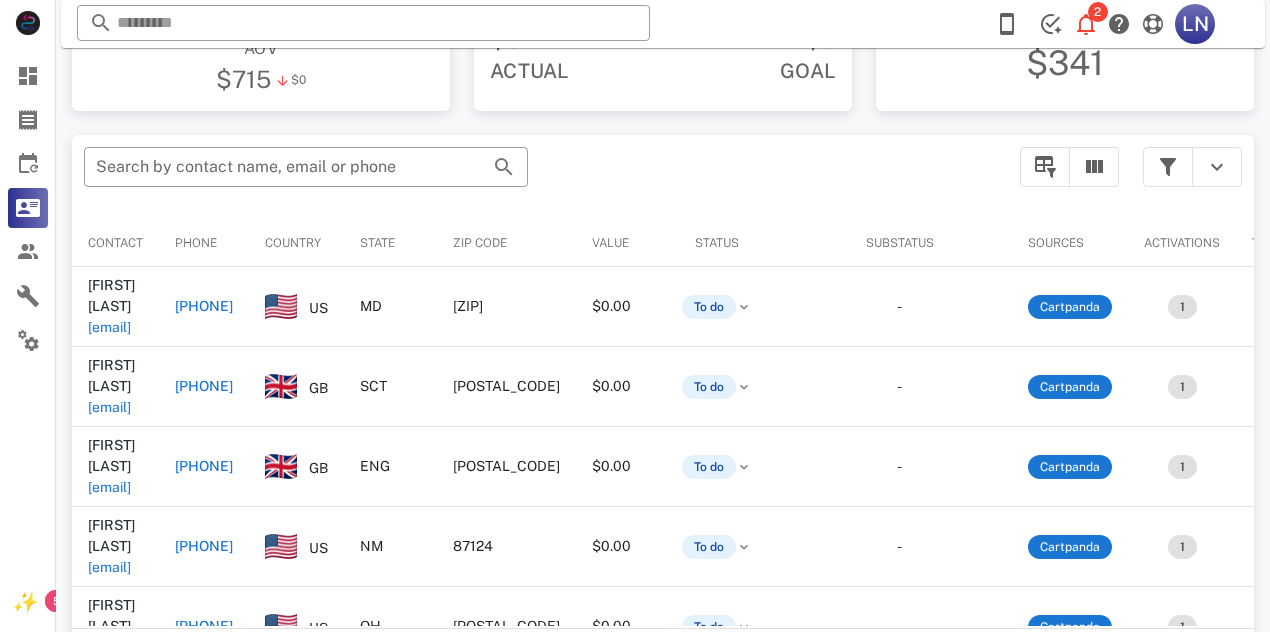 click on "​ Search by contact name, email or phone" at bounding box center [540, 177] 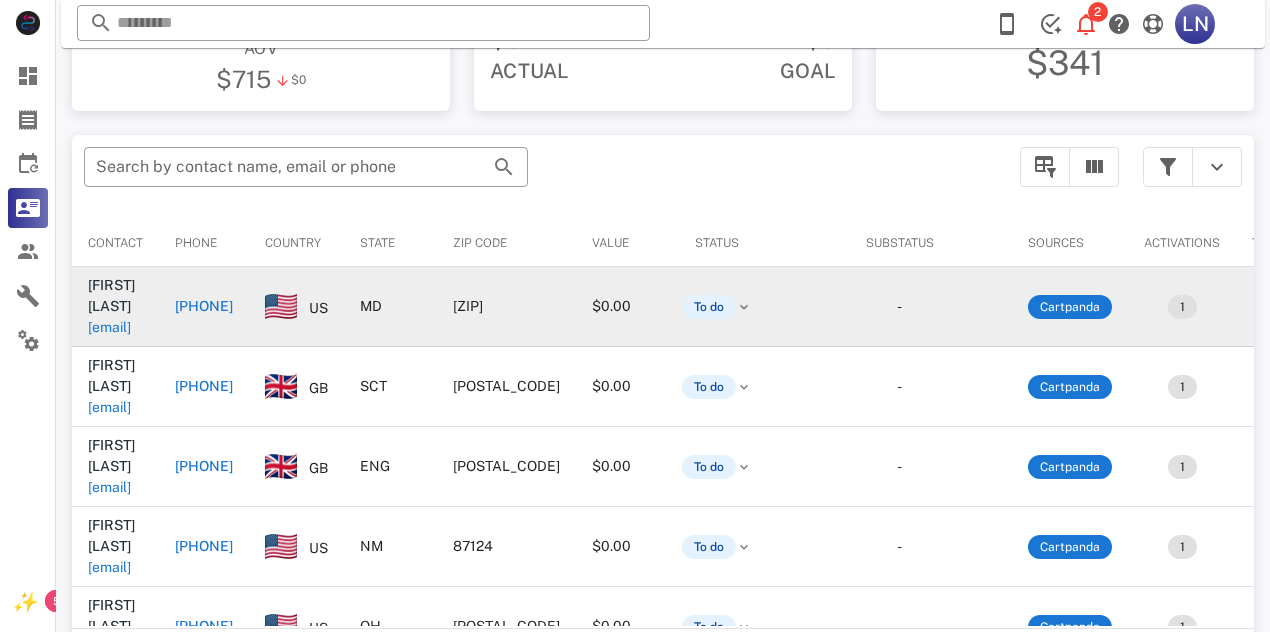 scroll, scrollTop: 0, scrollLeft: 0, axis: both 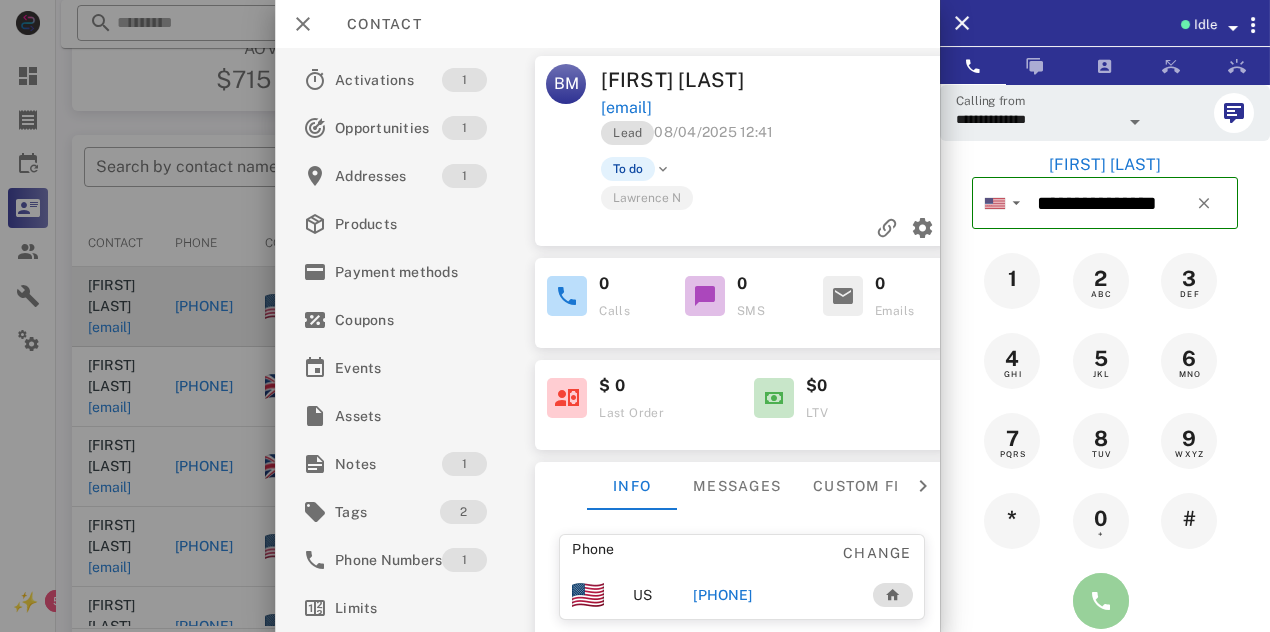 click at bounding box center [1101, 601] 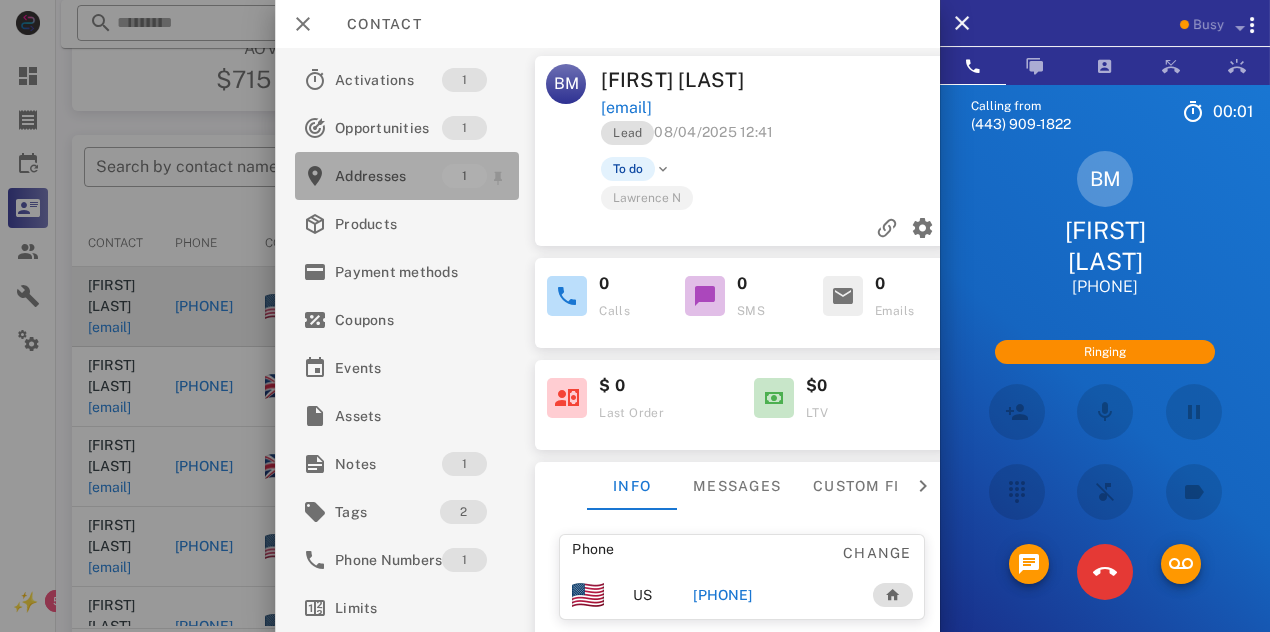 click on "Addresses" at bounding box center [388, 176] 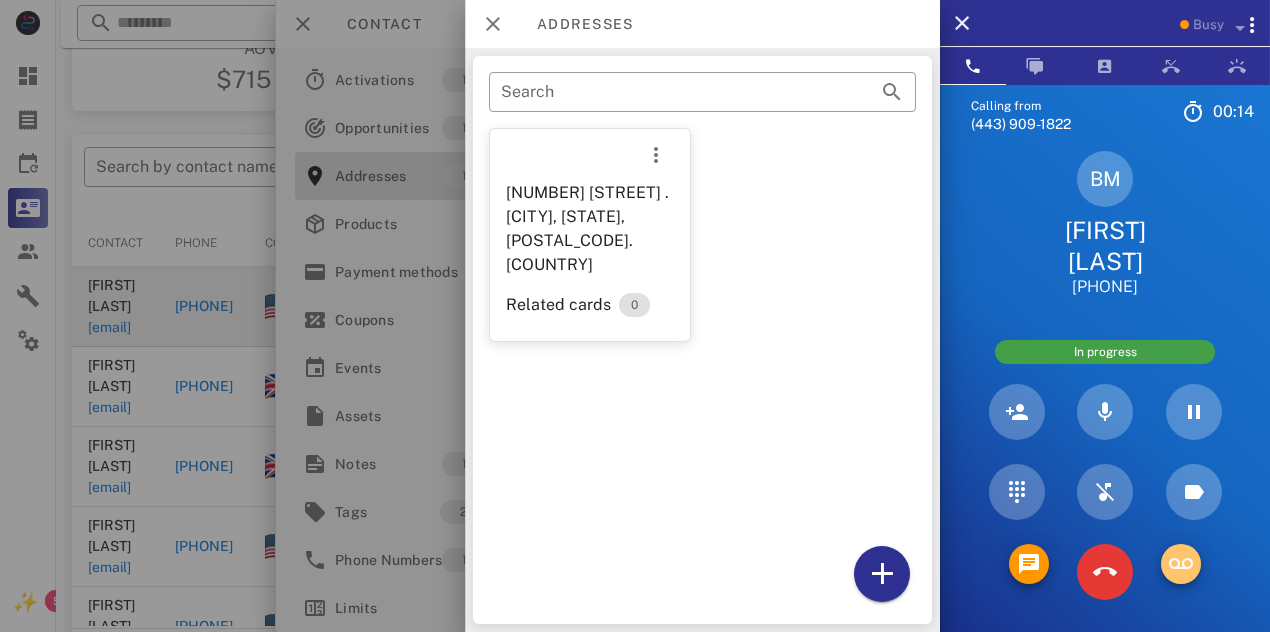 click at bounding box center [1181, 564] 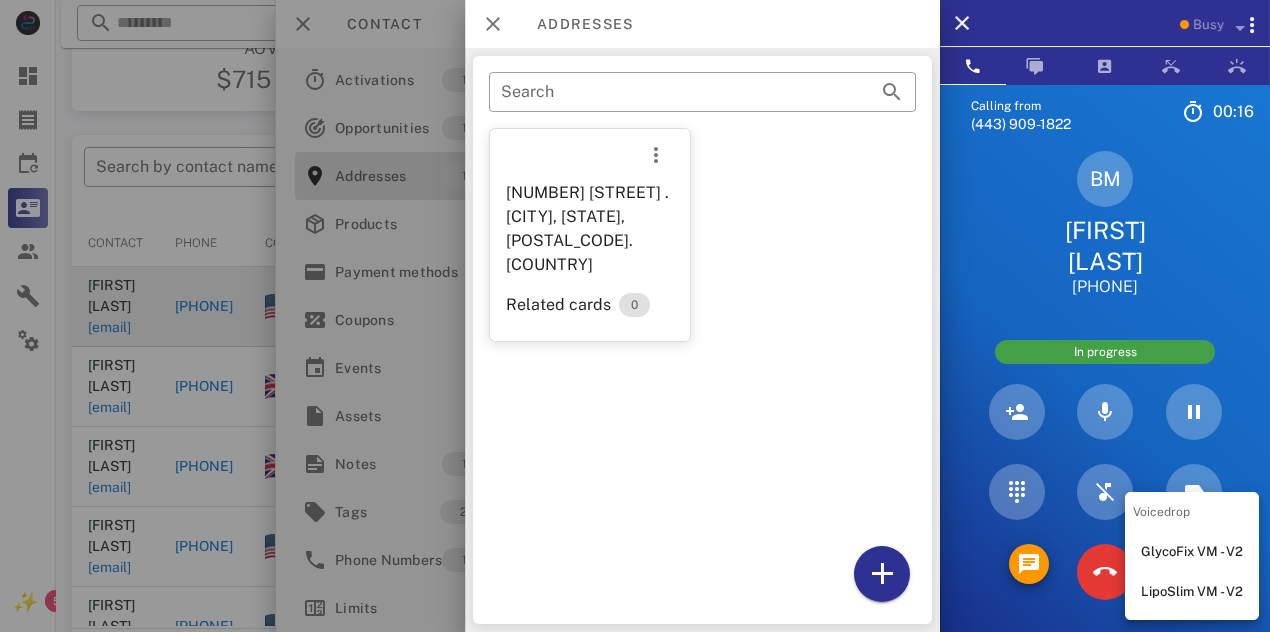 click on "LipoSlim VM - V2" at bounding box center [1192, 592] 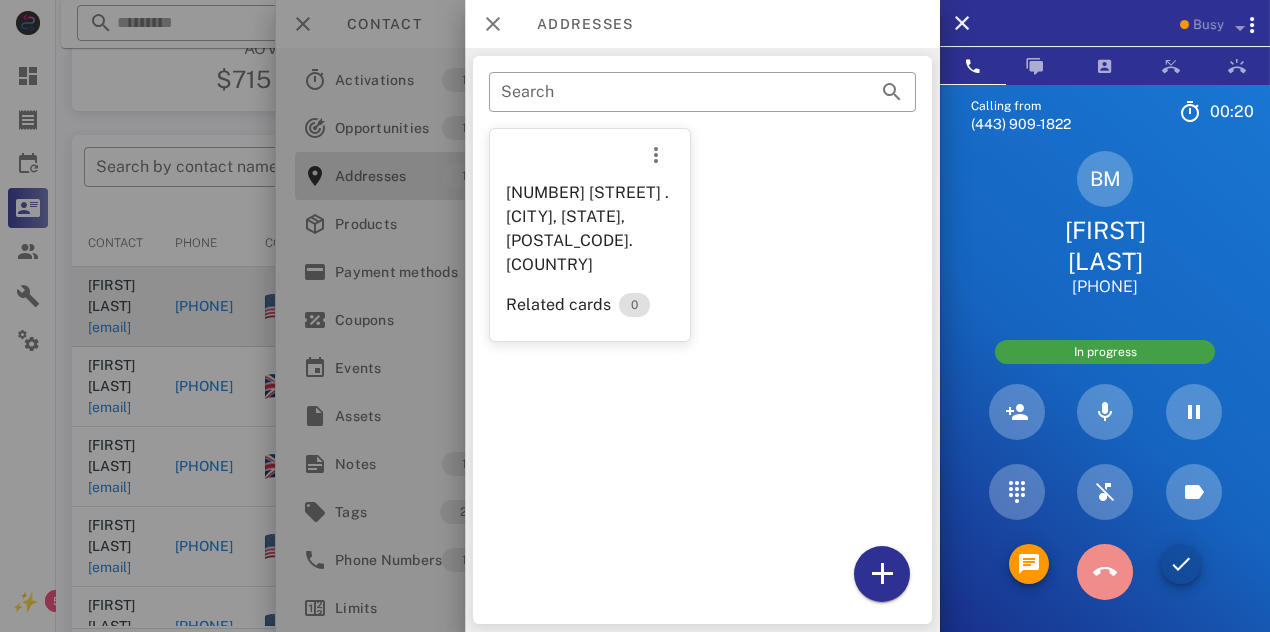 click at bounding box center [1105, 572] 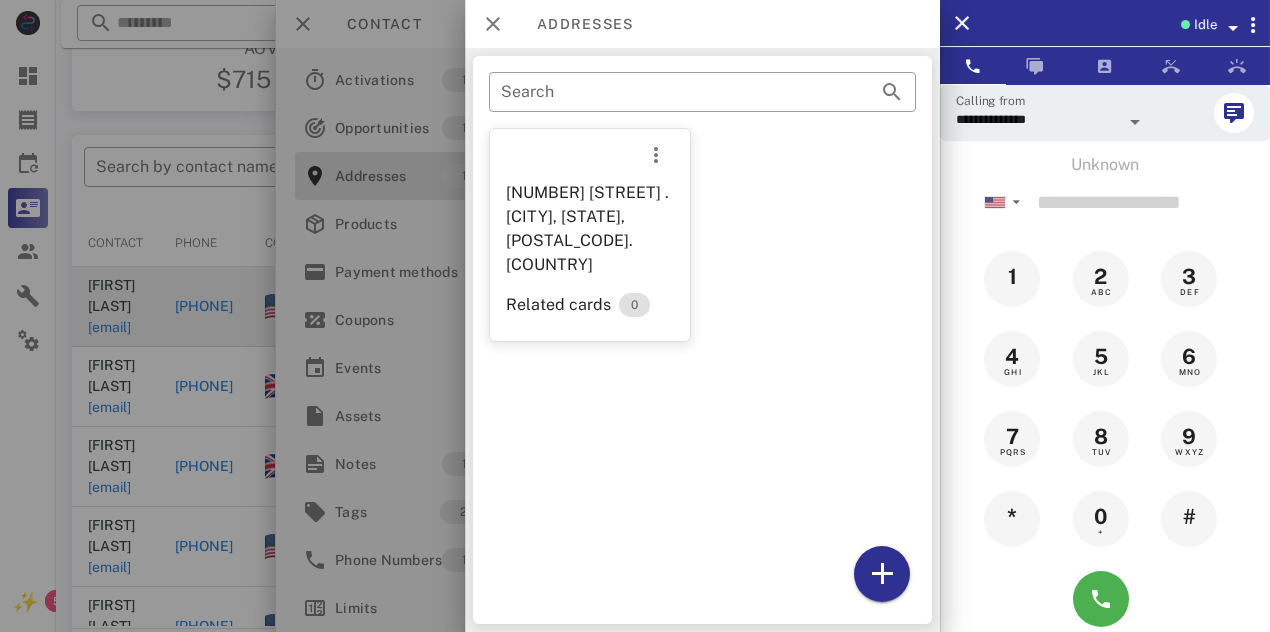 click on "[NUMBER] [STREET] .
[CITY], [STATE], [POSTAL_CODE]-[POSTAL_CODE].
US   Related cards   0" at bounding box center [702, 340] 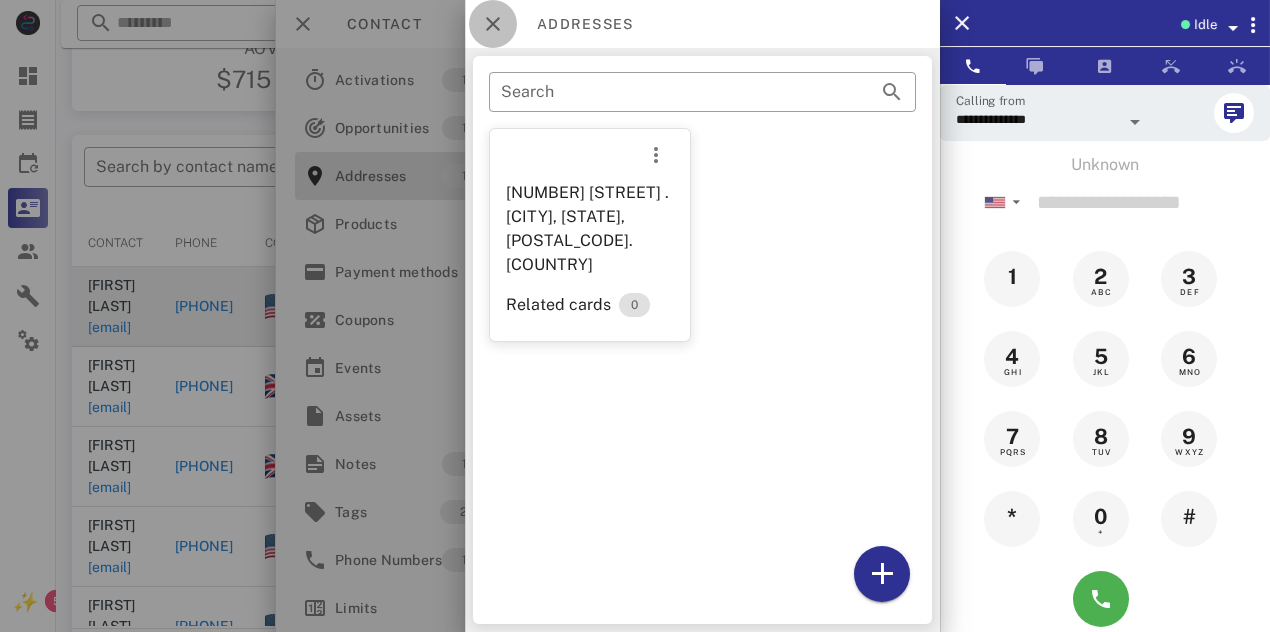 click at bounding box center [493, 24] 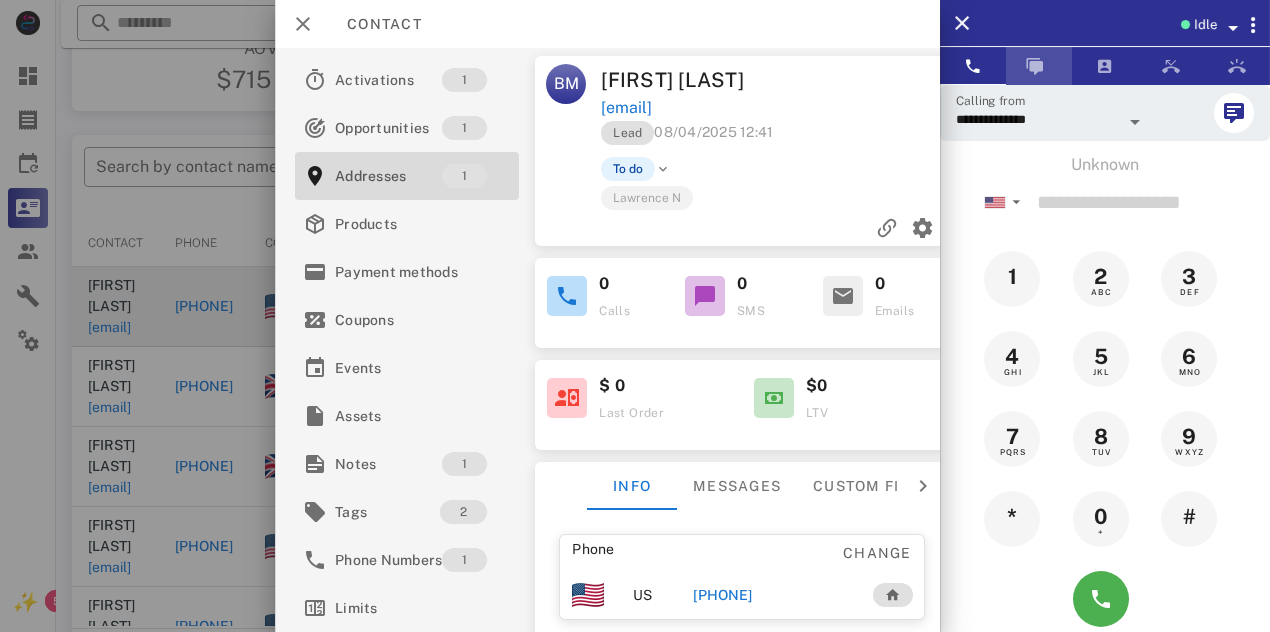 click at bounding box center [1035, 66] 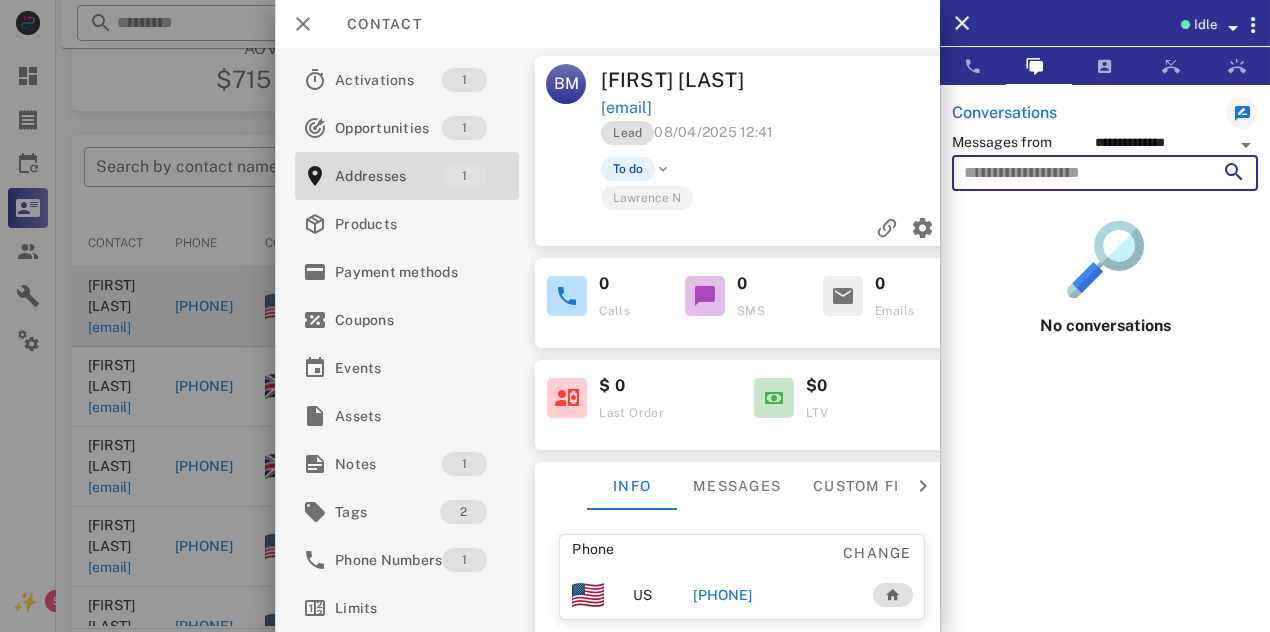 click at bounding box center (1077, 173) 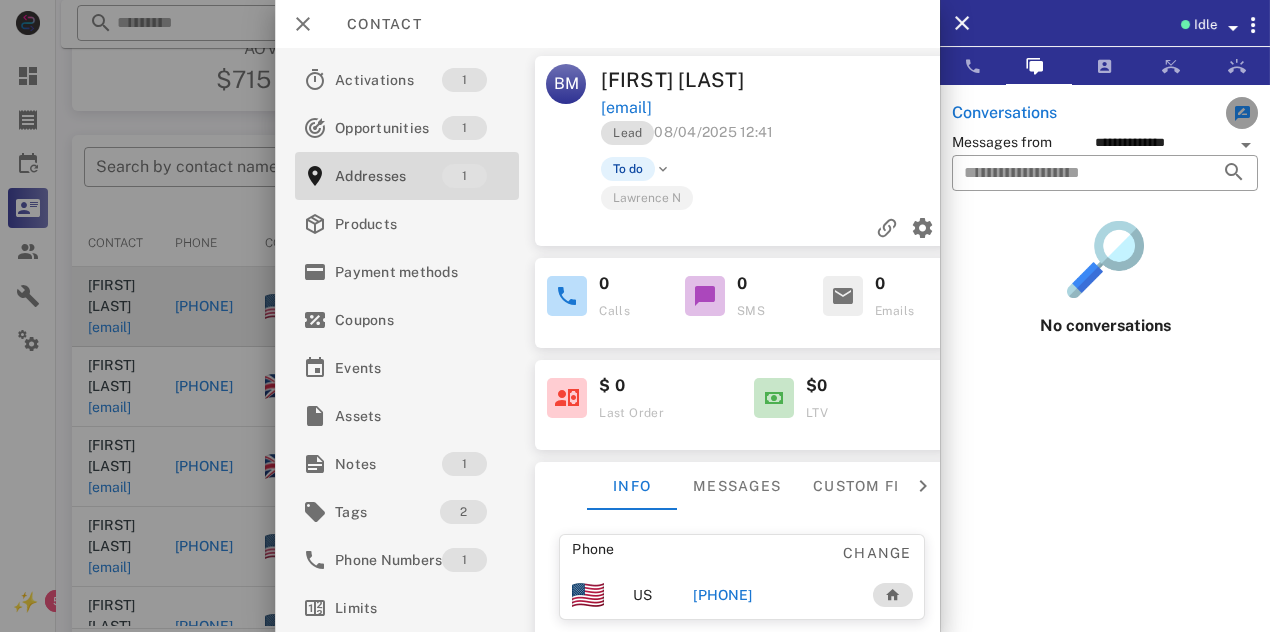click at bounding box center (1242, 113) 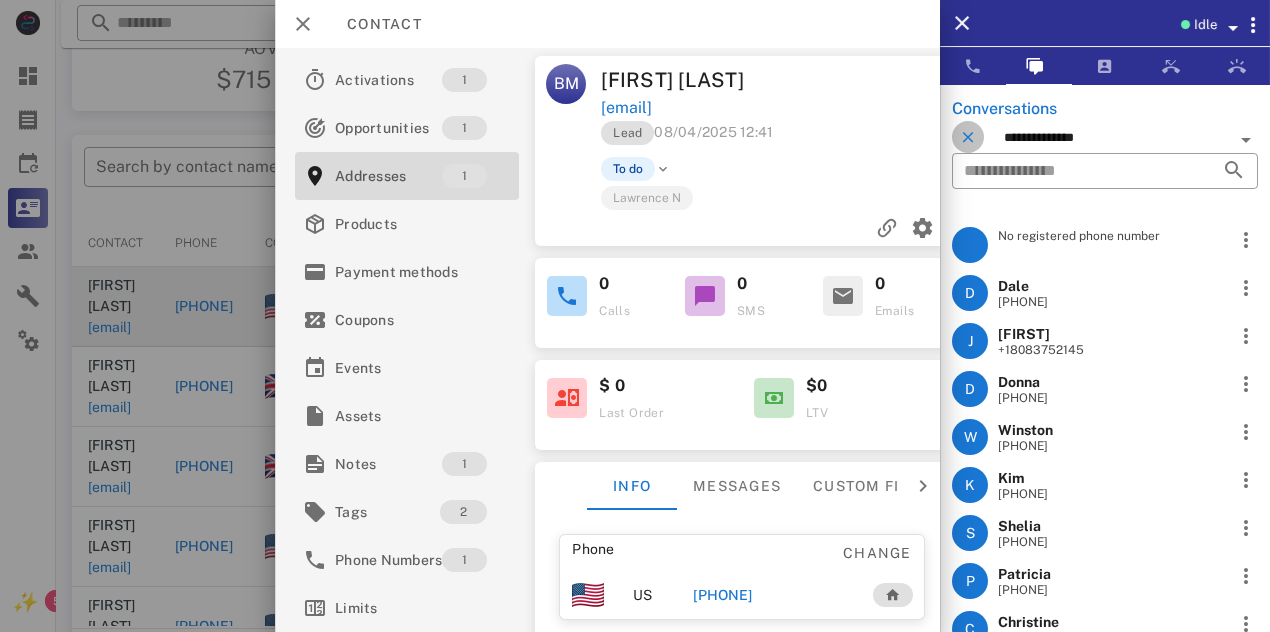 click at bounding box center (968, 137) 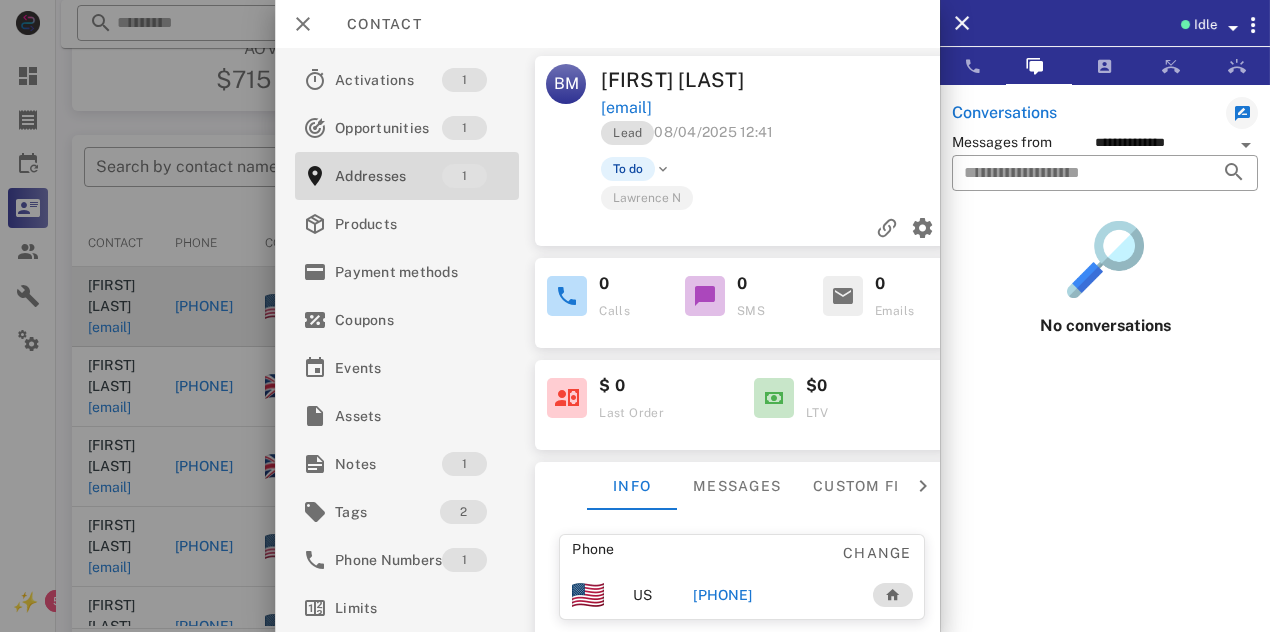 click at bounding box center (705, 296) 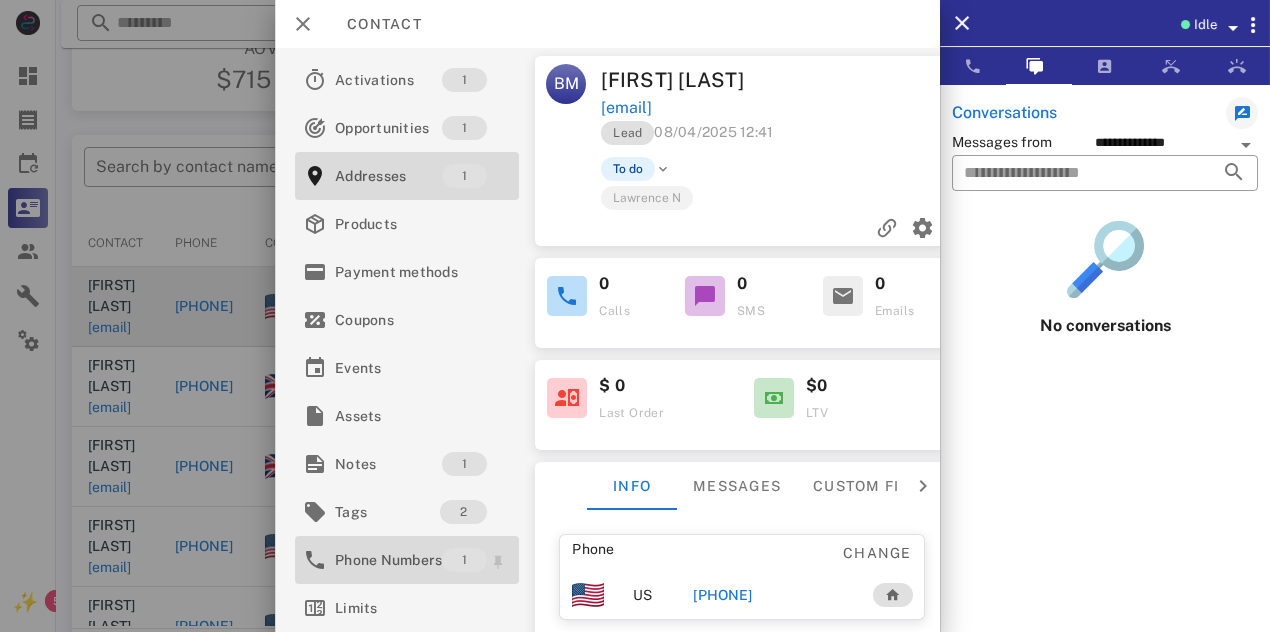 click on "Phone Numbers" at bounding box center [388, 560] 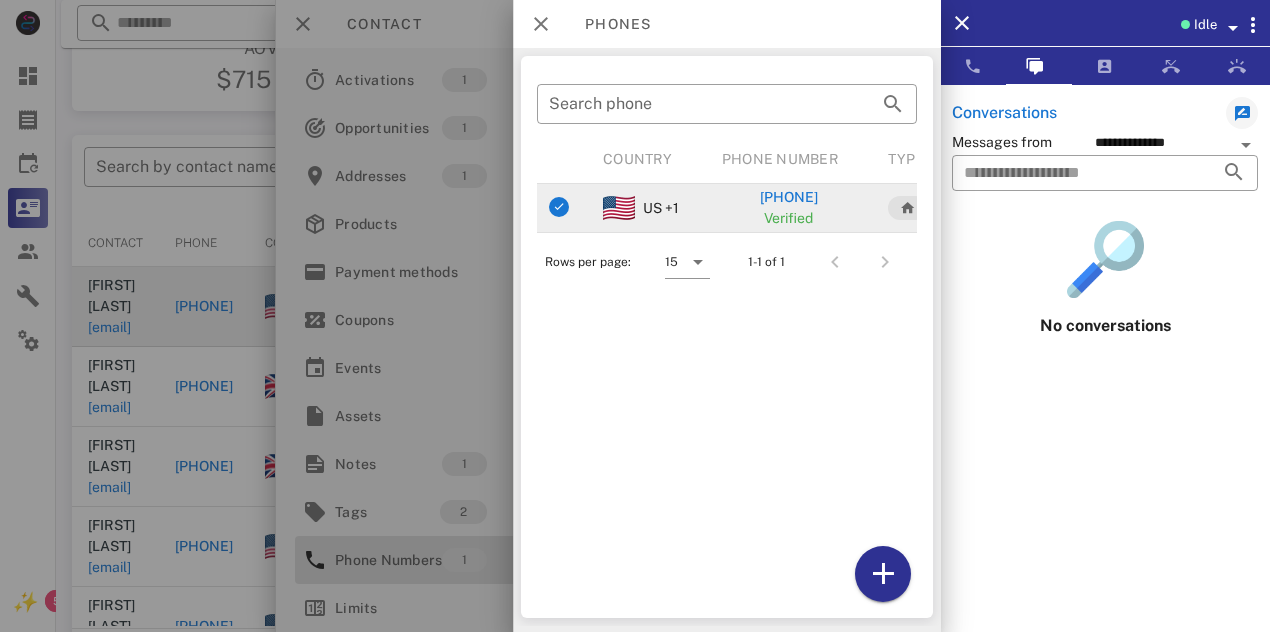 click on "Verified" at bounding box center [788, 218] 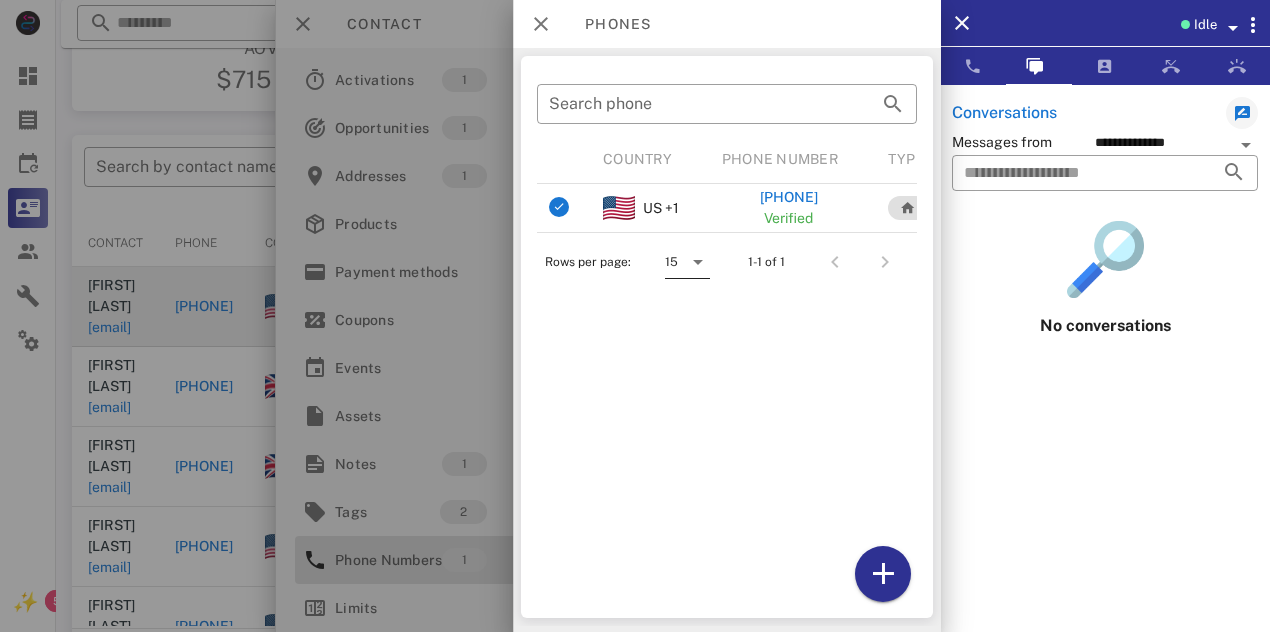 scroll, scrollTop: 303, scrollLeft: 0, axis: vertical 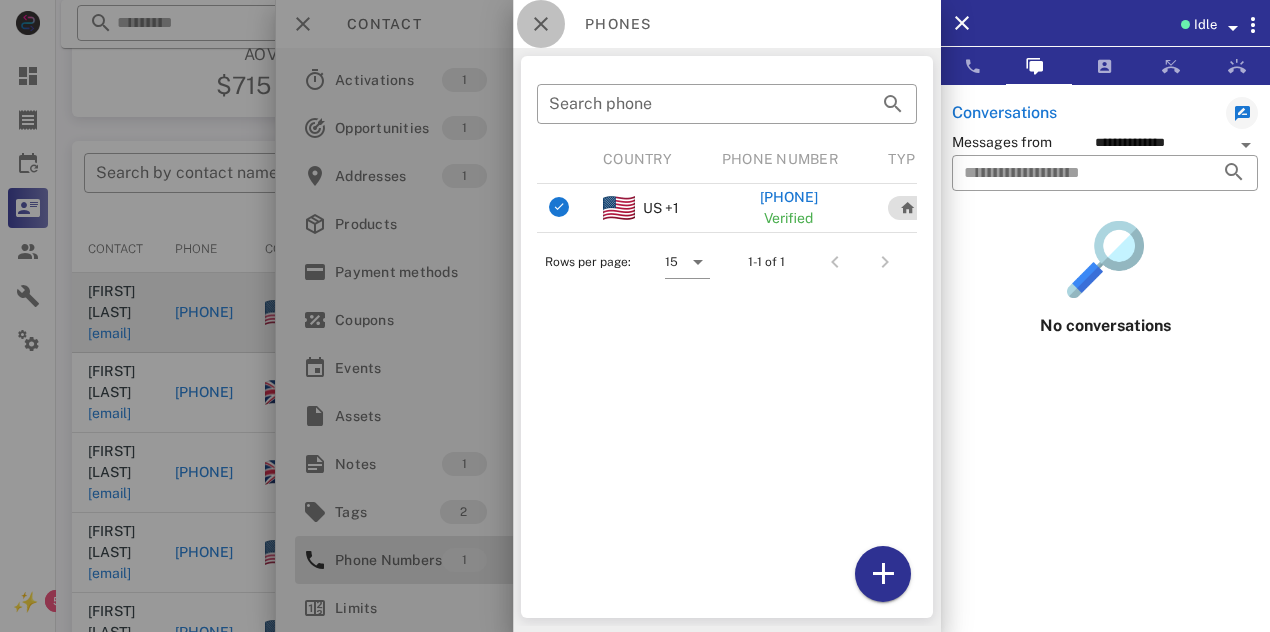 click at bounding box center (541, 24) 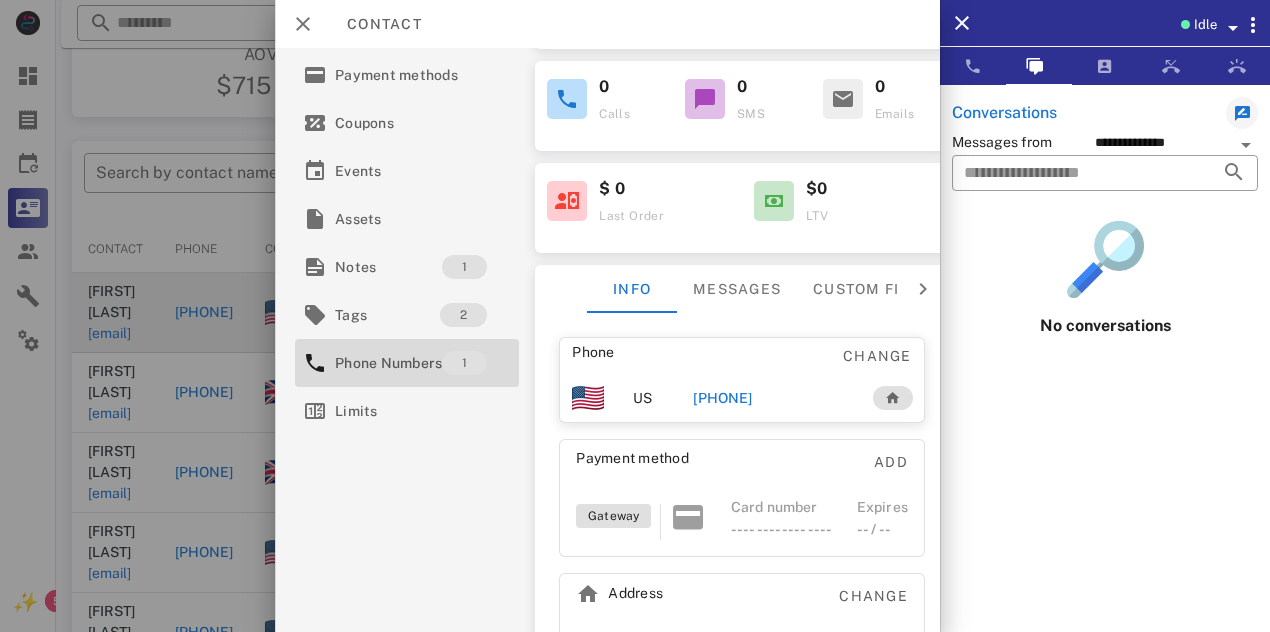scroll, scrollTop: 198, scrollLeft: 0, axis: vertical 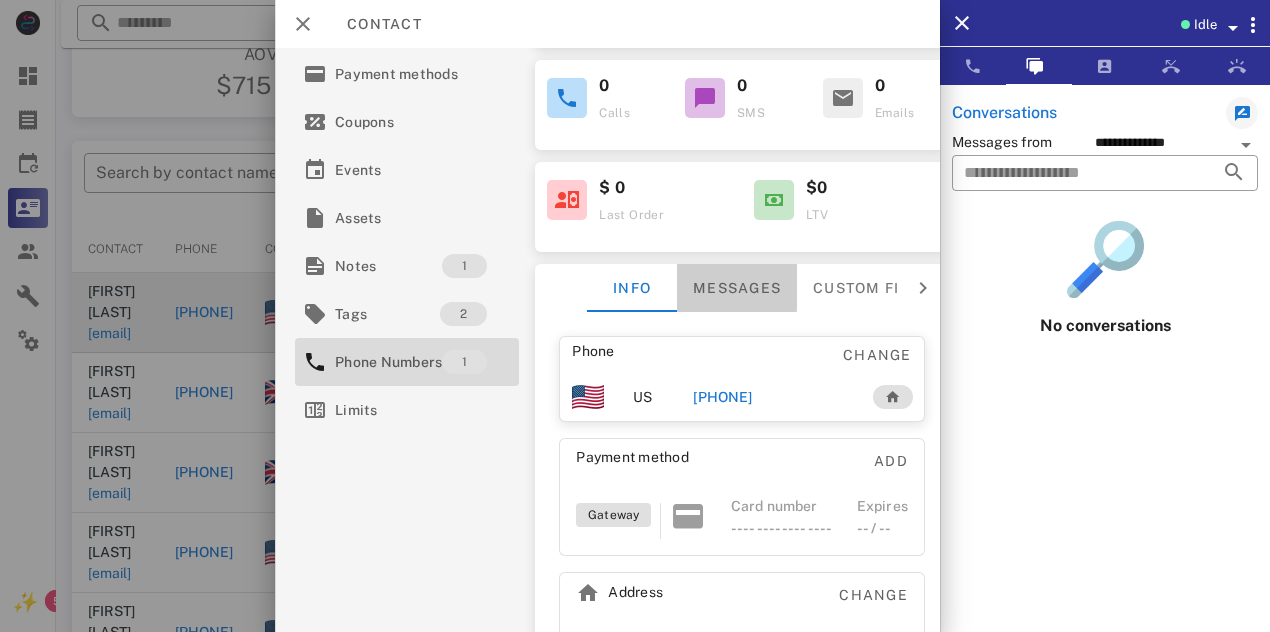 click on "Messages" at bounding box center (737, 288) 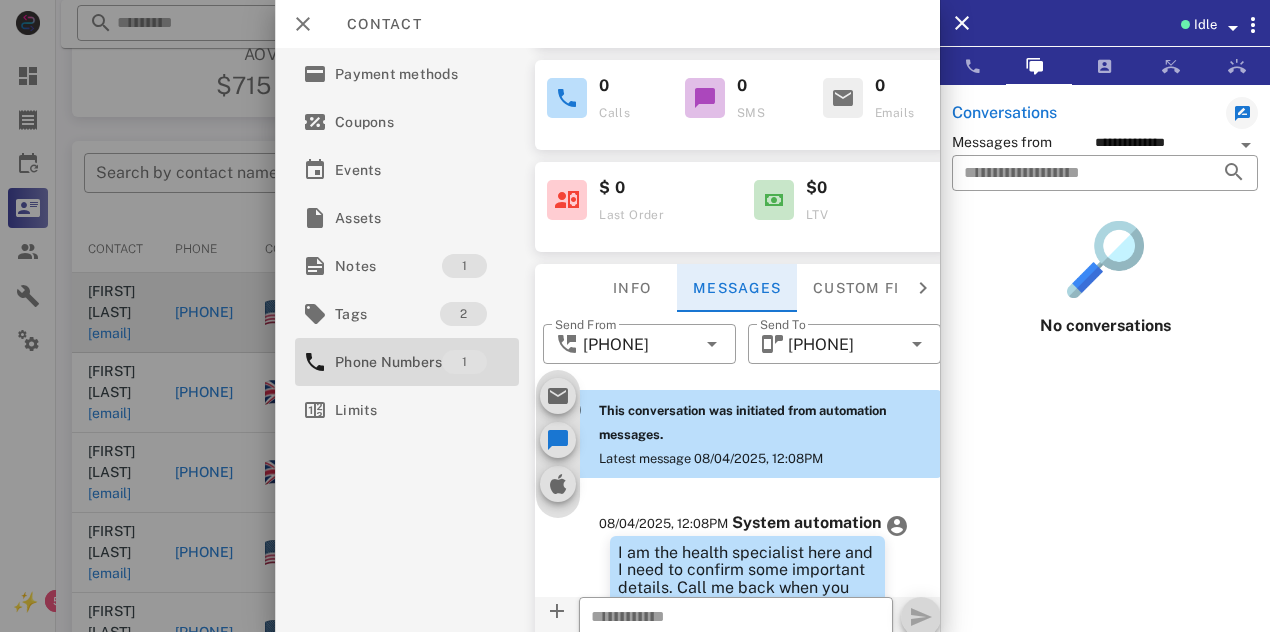 scroll, scrollTop: 712, scrollLeft: 0, axis: vertical 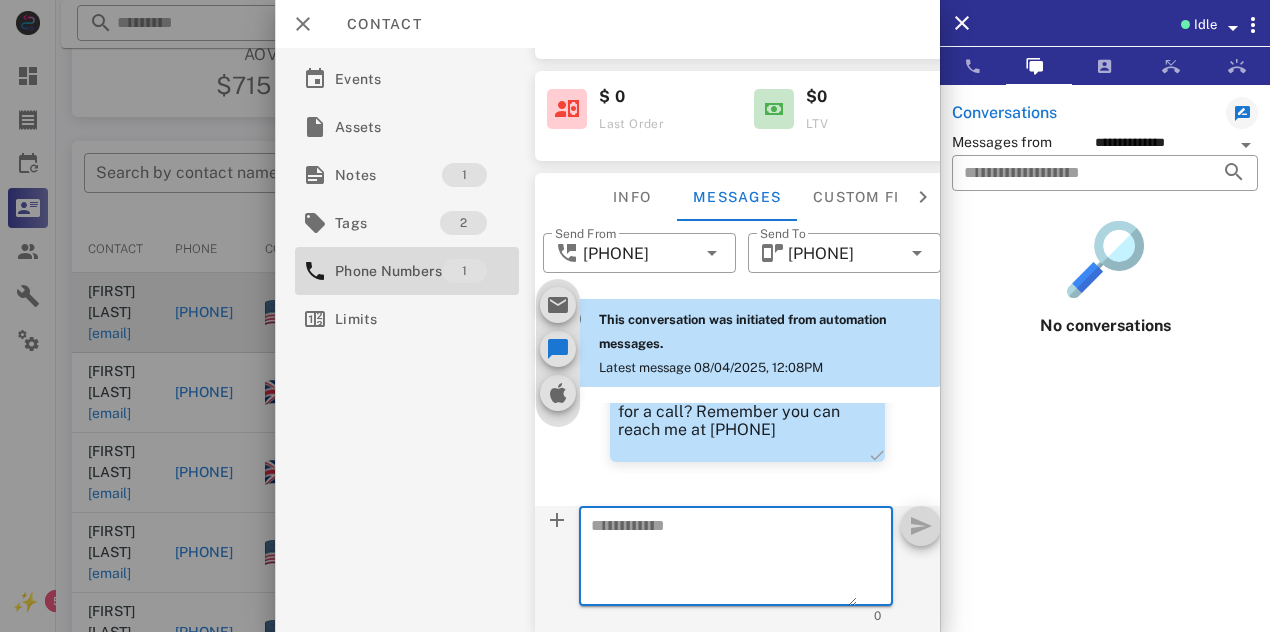 click at bounding box center [724, 559] 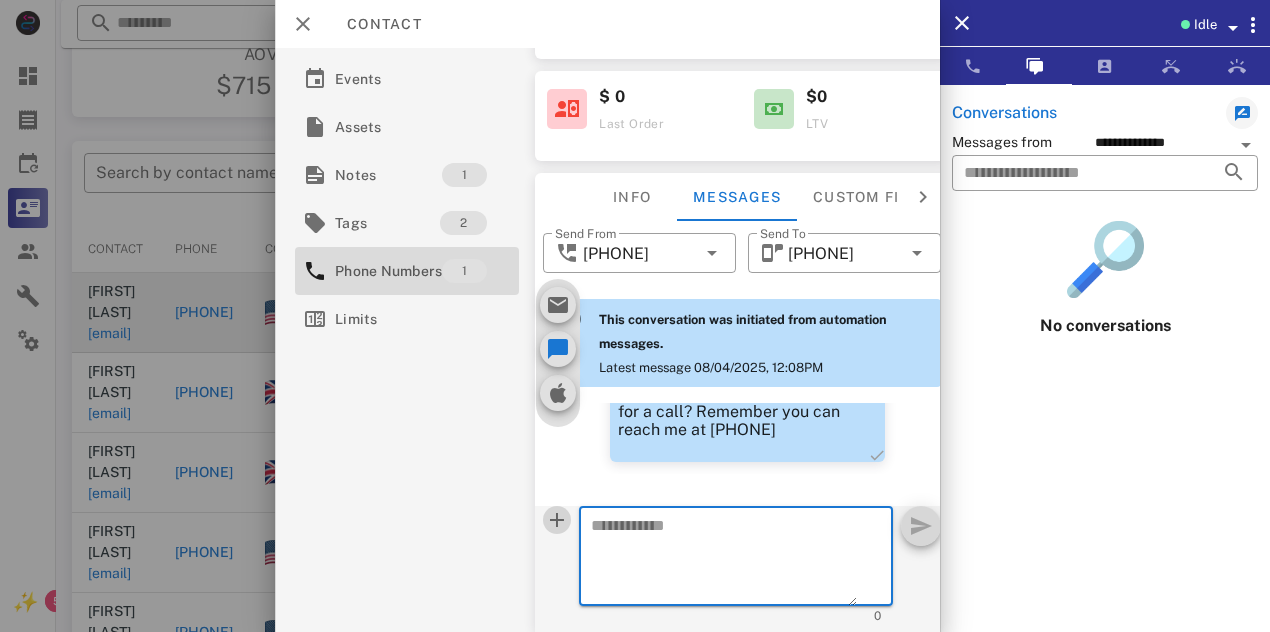 click at bounding box center [557, 520] 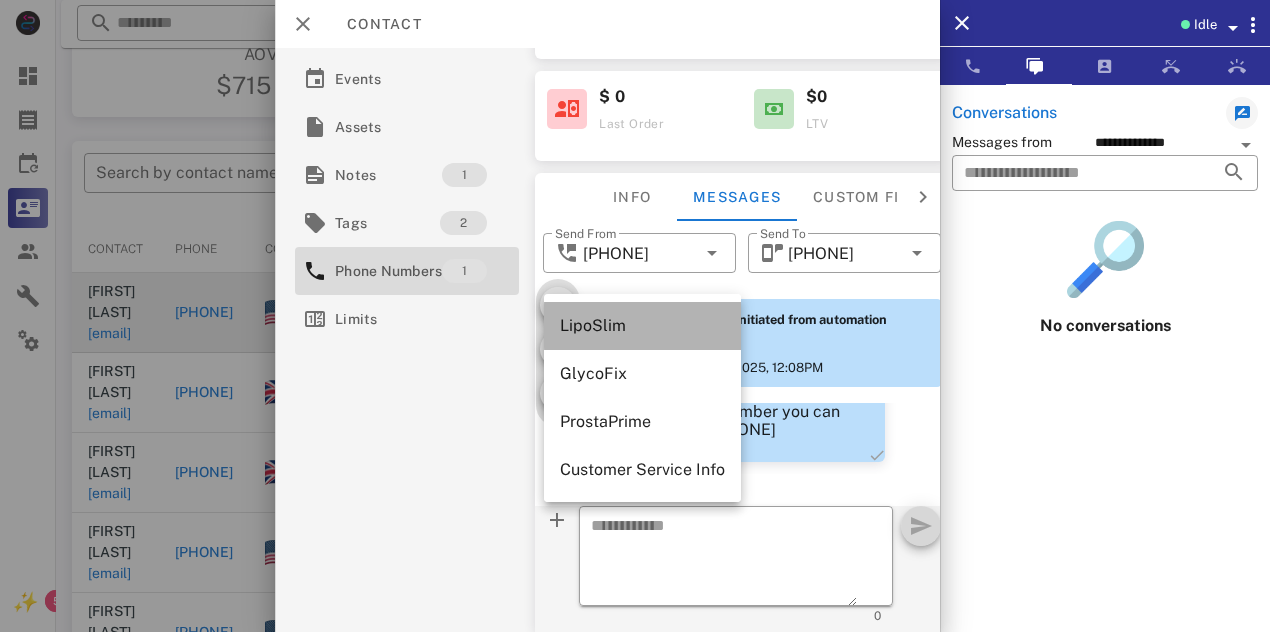 click on "LipoSlim" at bounding box center [642, 325] 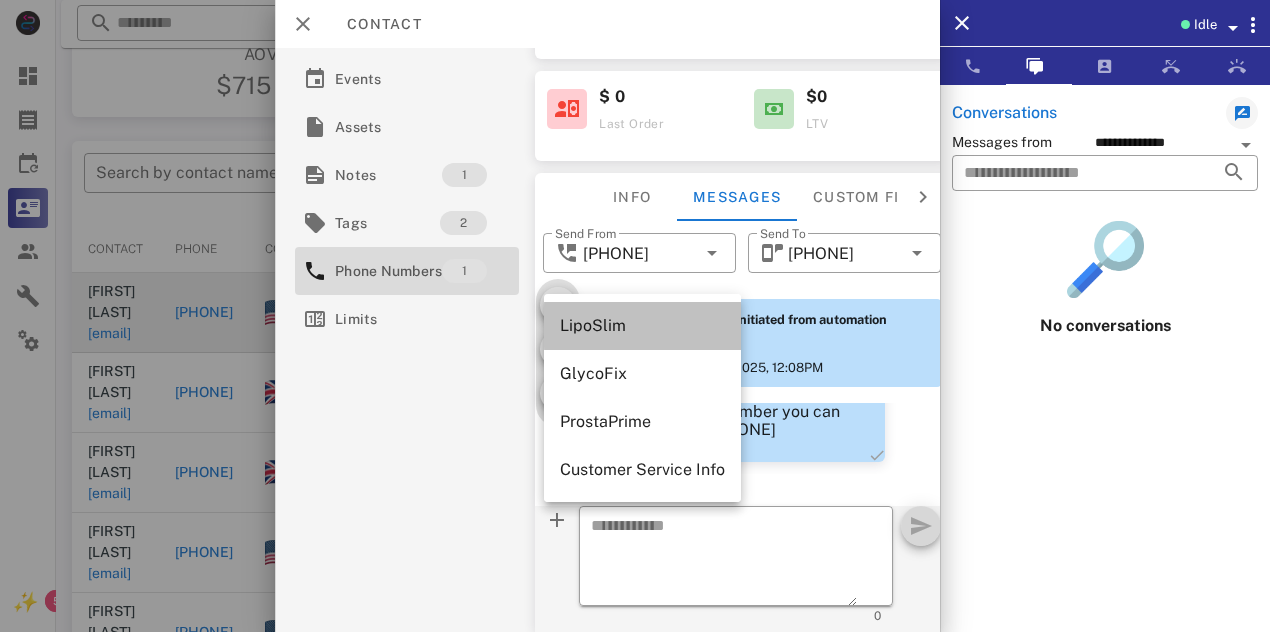 type on "**********" 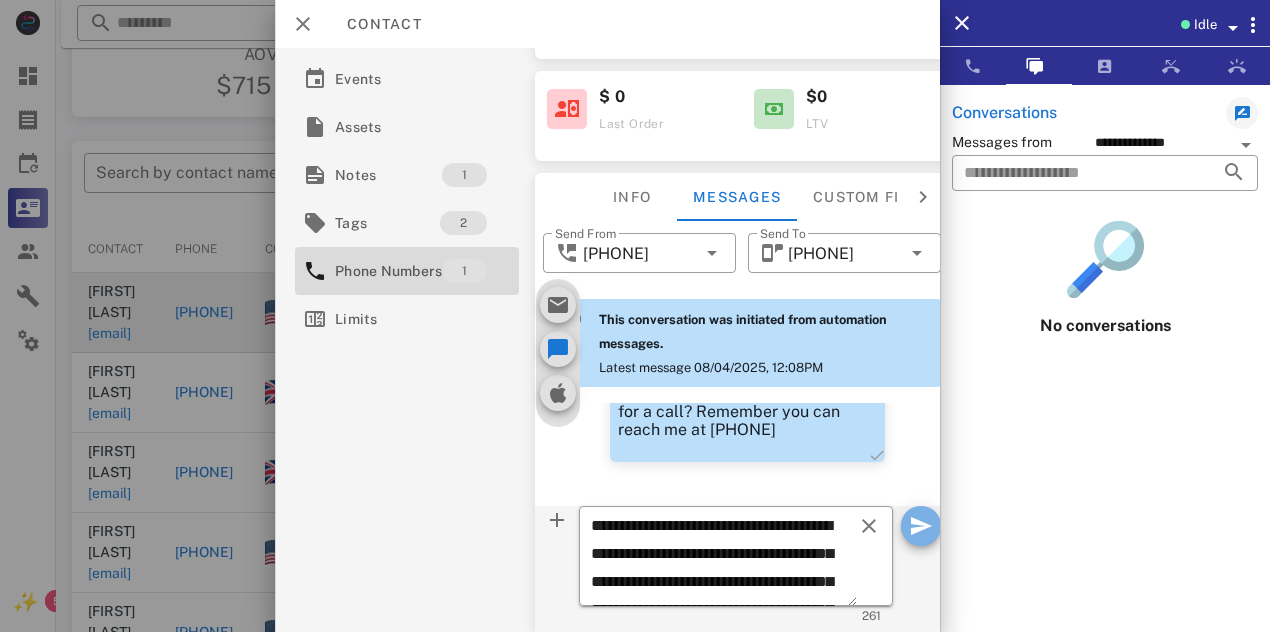 click at bounding box center [921, 526] 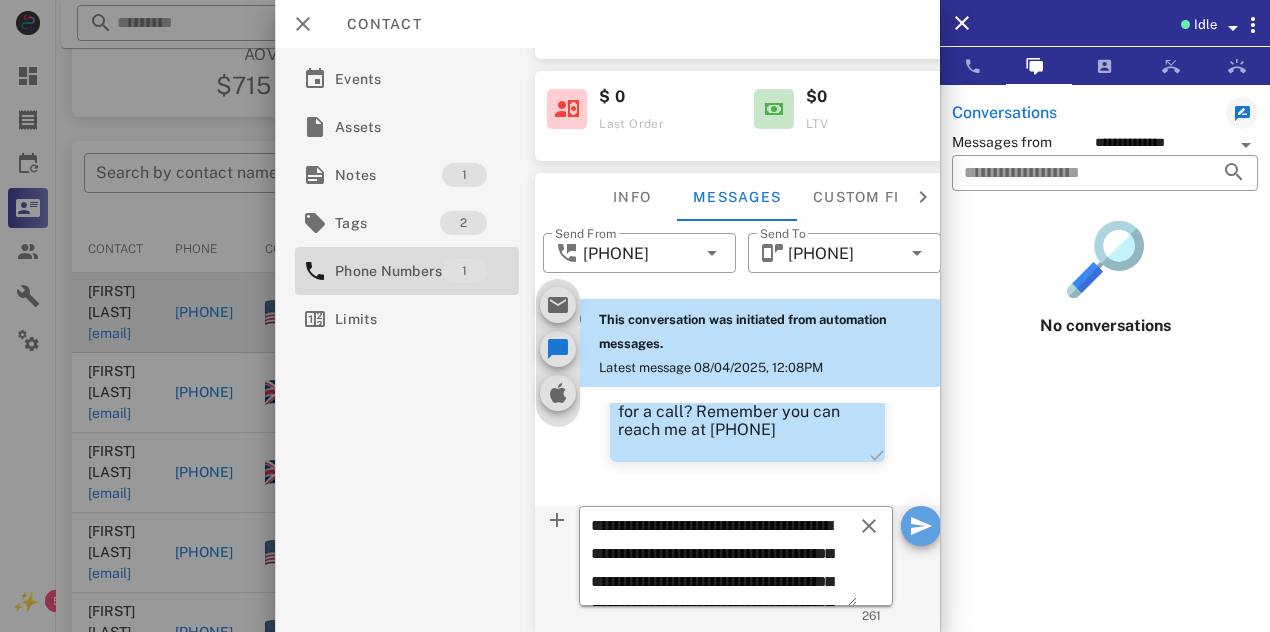 type 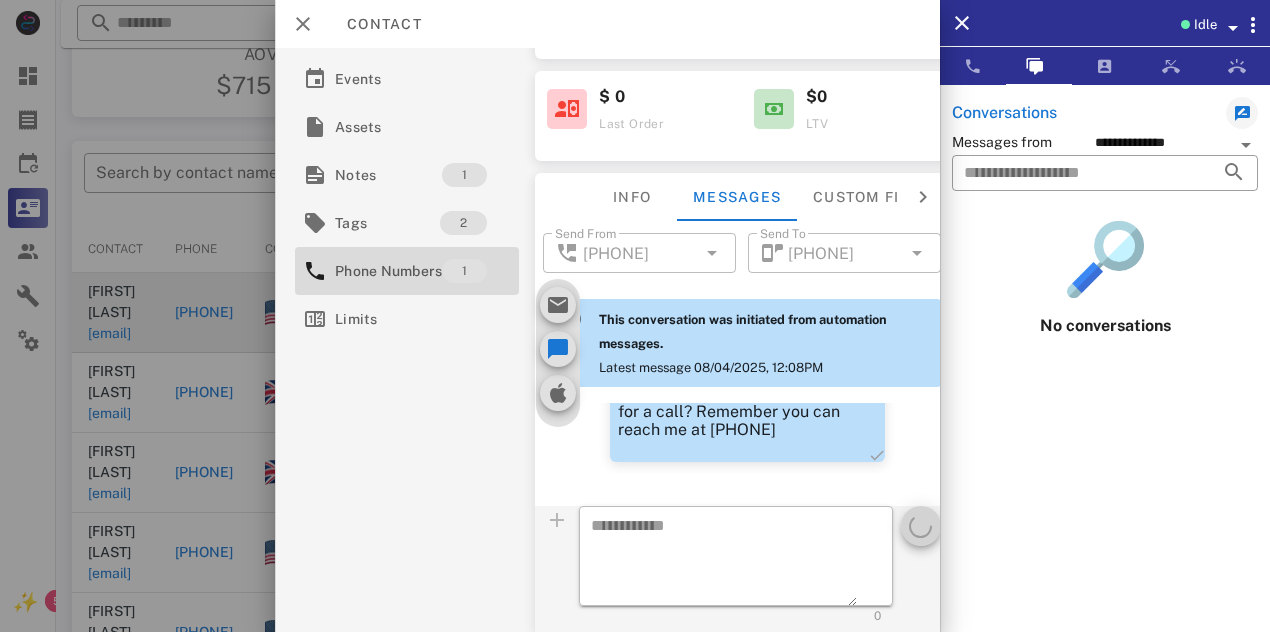 click on "​ 0" at bounding box center (742, 569) 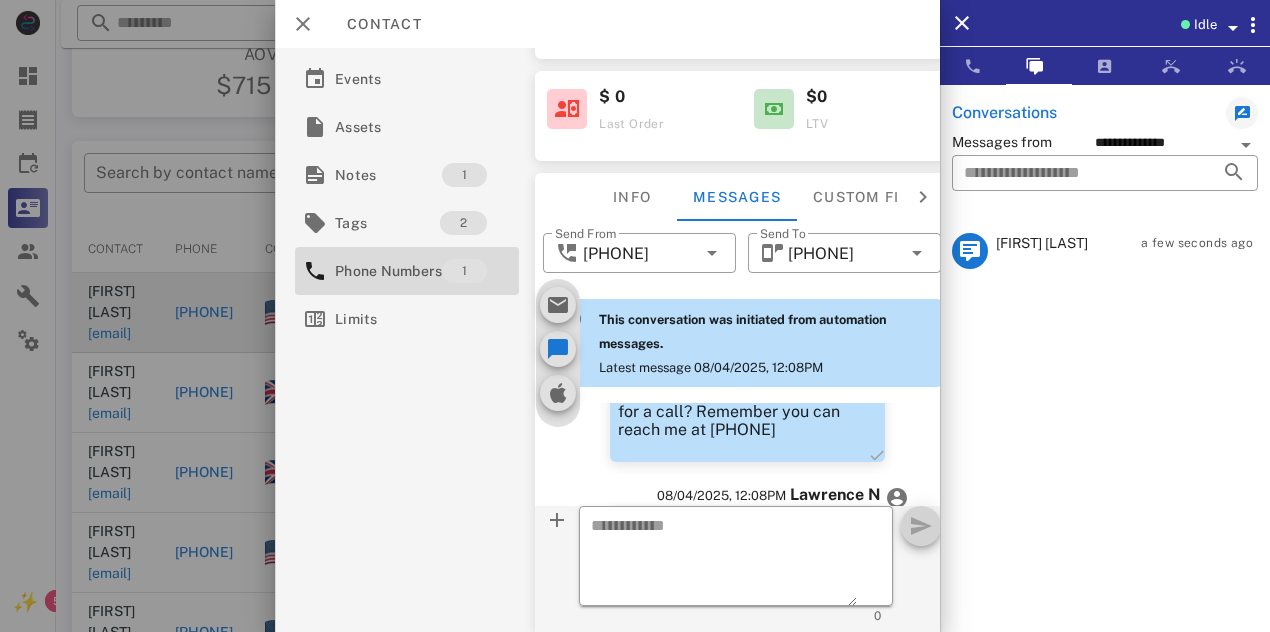 scroll, scrollTop: 930, scrollLeft: 0, axis: vertical 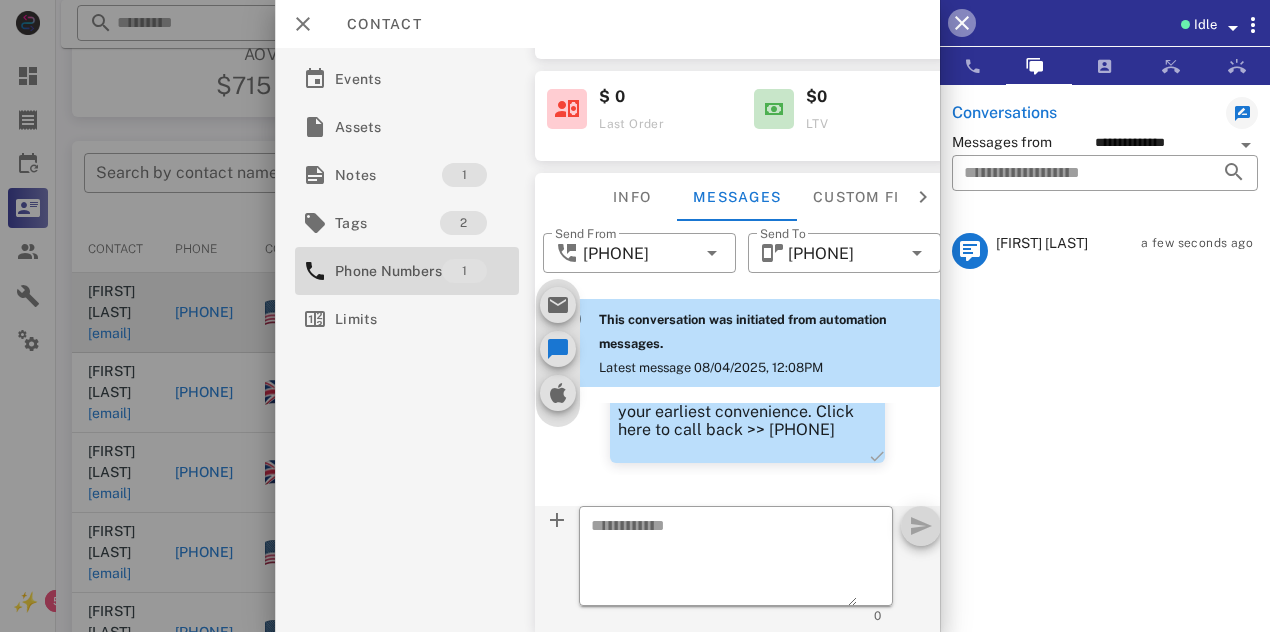 click at bounding box center (962, 23) 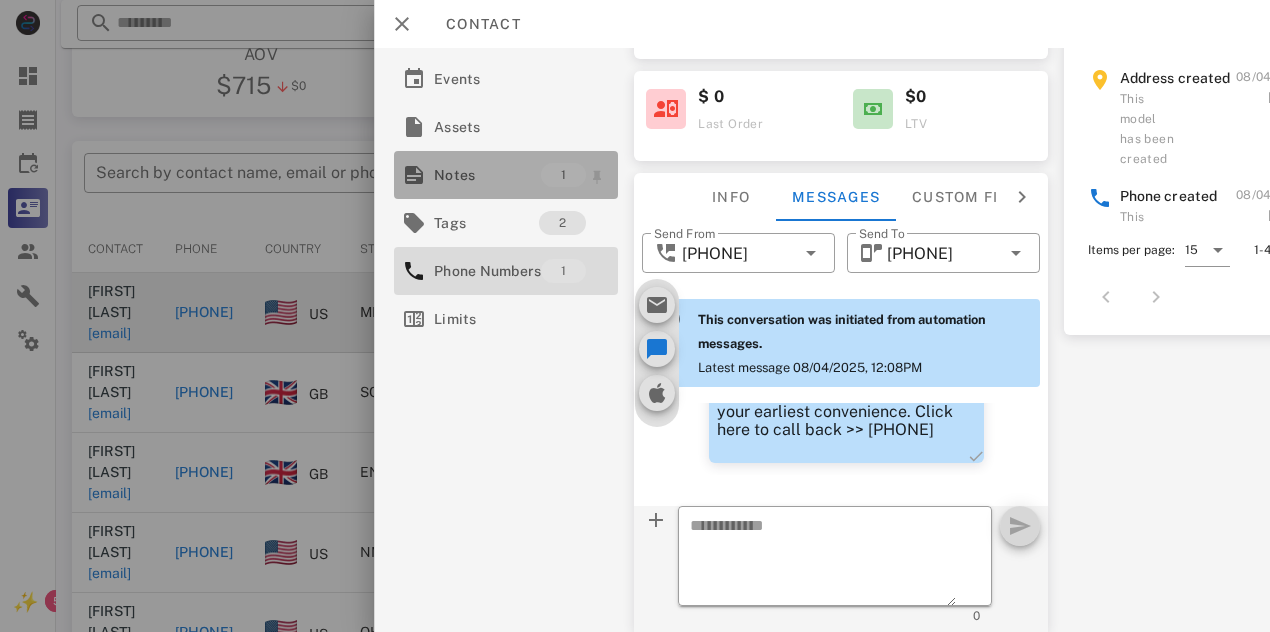 click on "Notes" at bounding box center [487, 175] 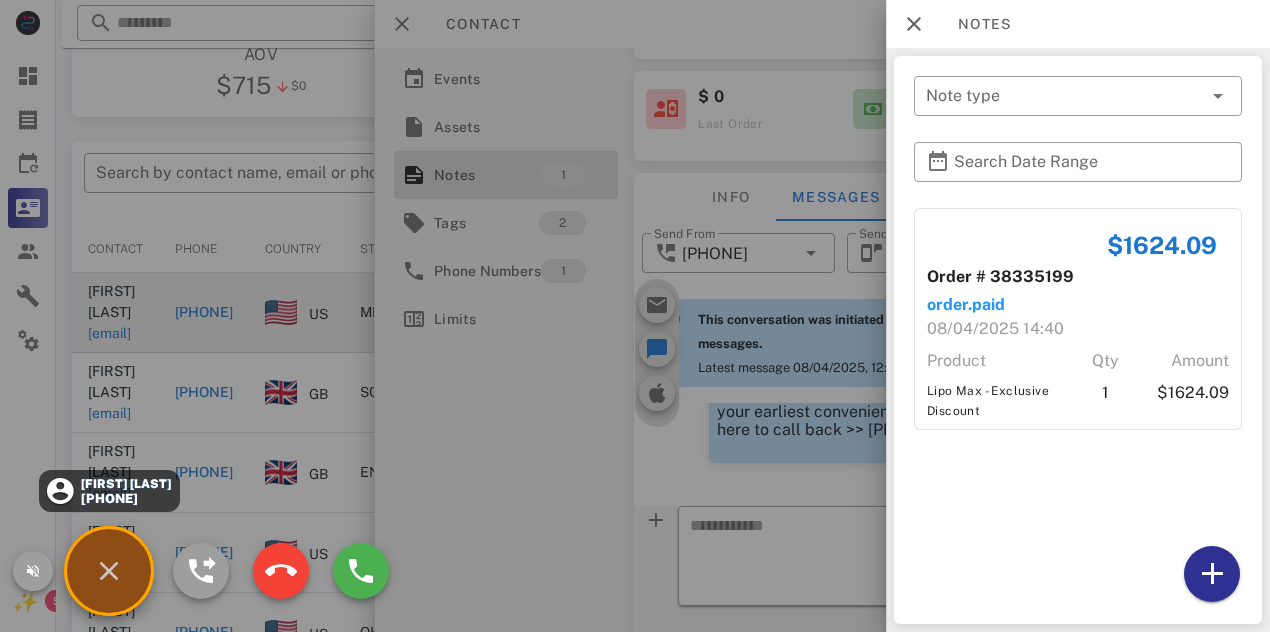 click on "[FIRST] [LAST] [PHONE]" at bounding box center [109, 571] 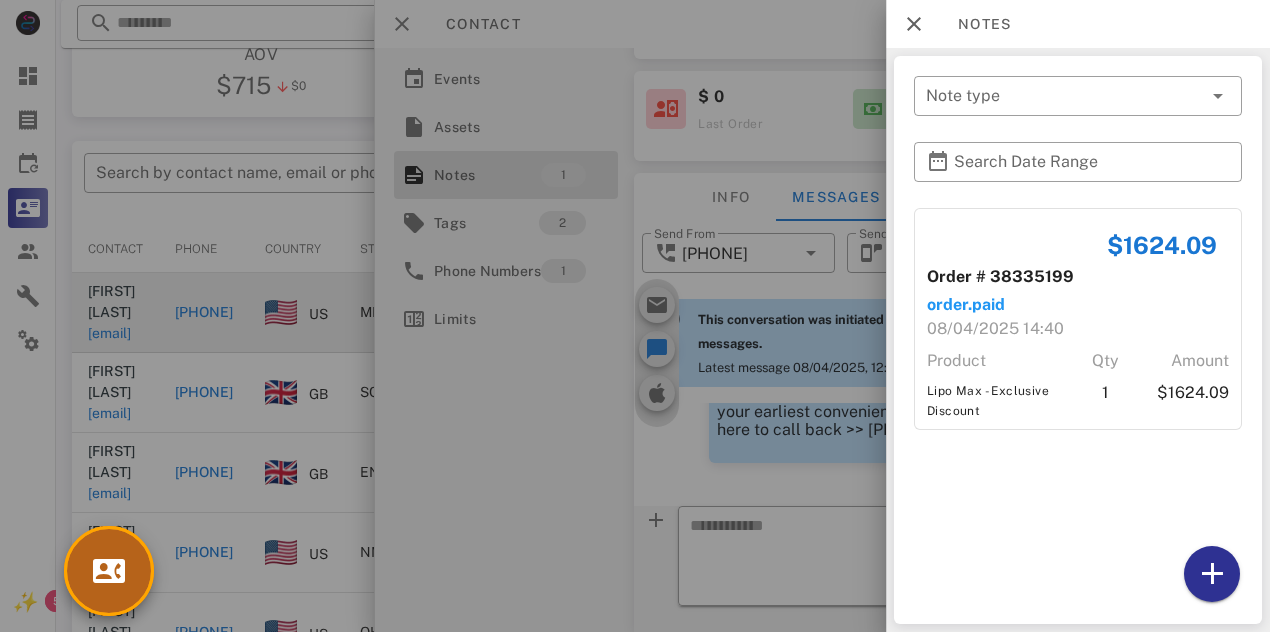 click at bounding box center (109, 571) 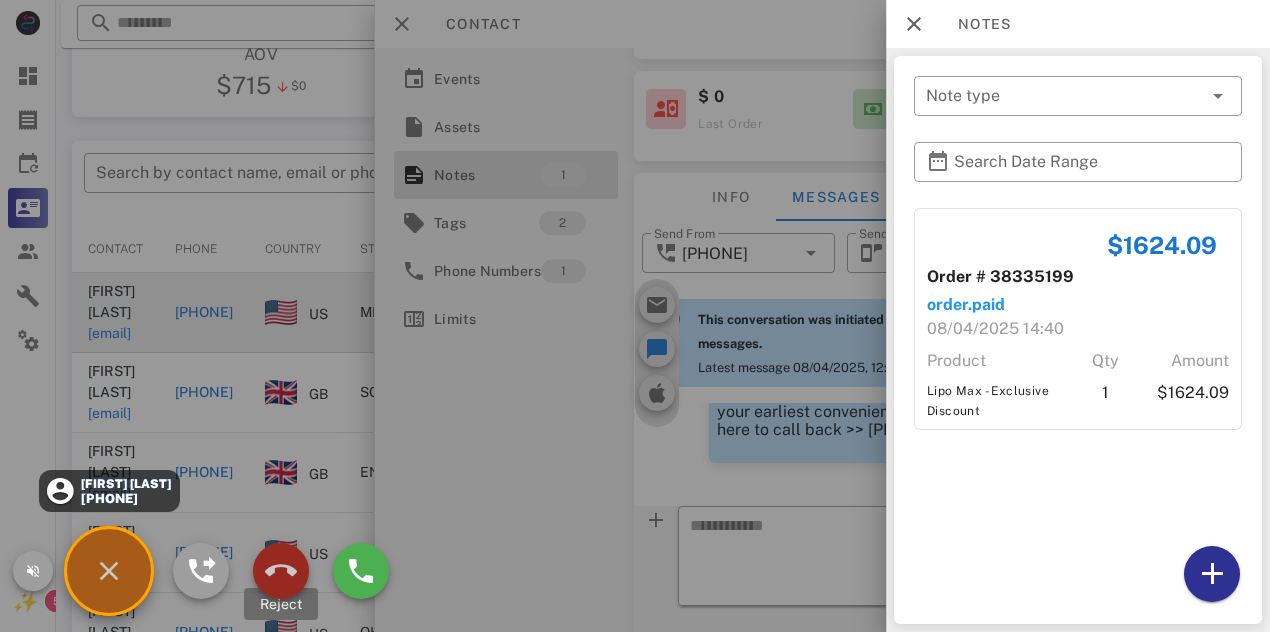click at bounding box center (281, 571) 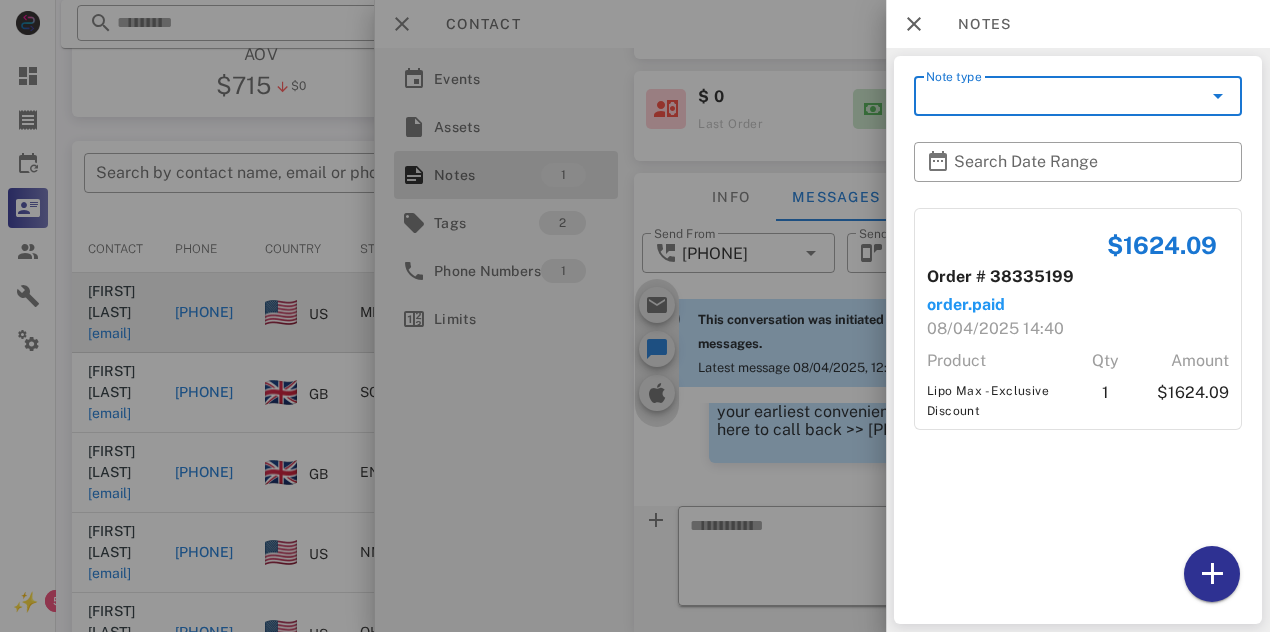 click on "Note type" at bounding box center [1064, 96] 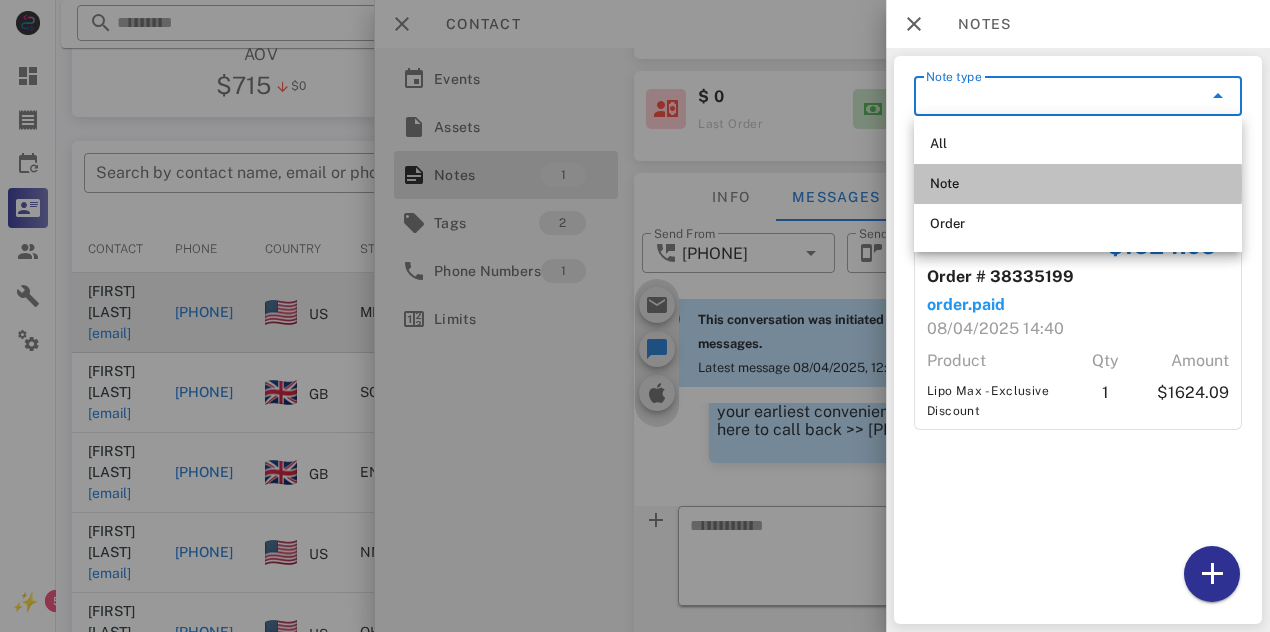 click on "Note" at bounding box center [1078, 184] 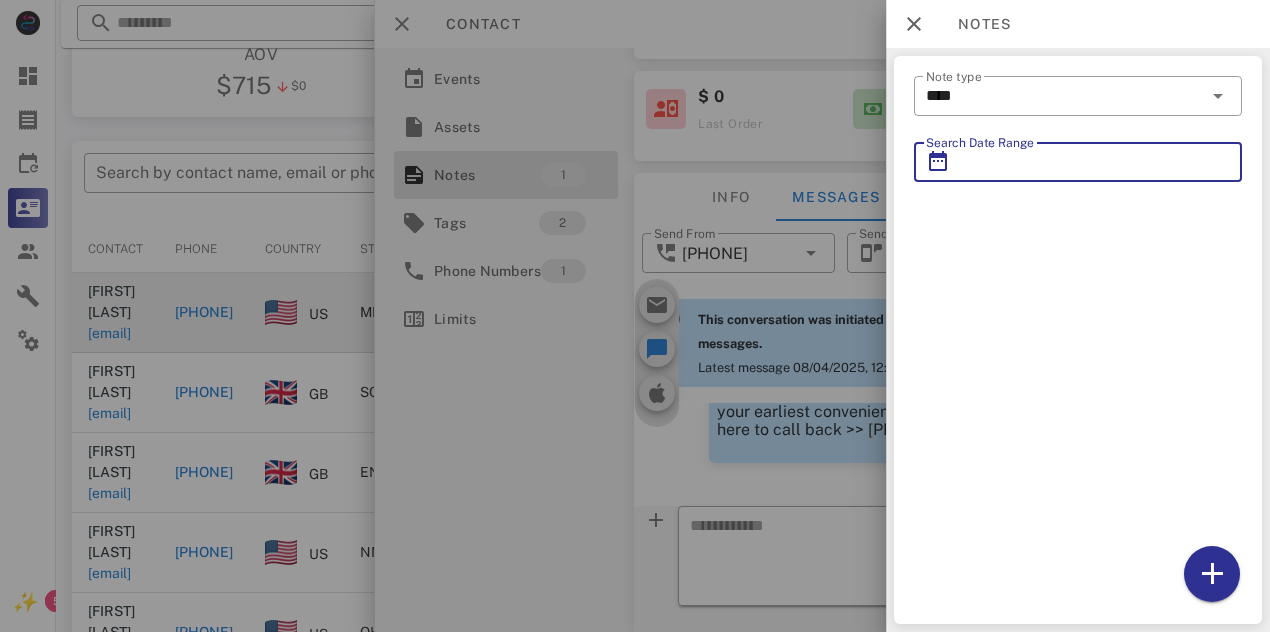 click on "Search Date Range" at bounding box center [1078, 162] 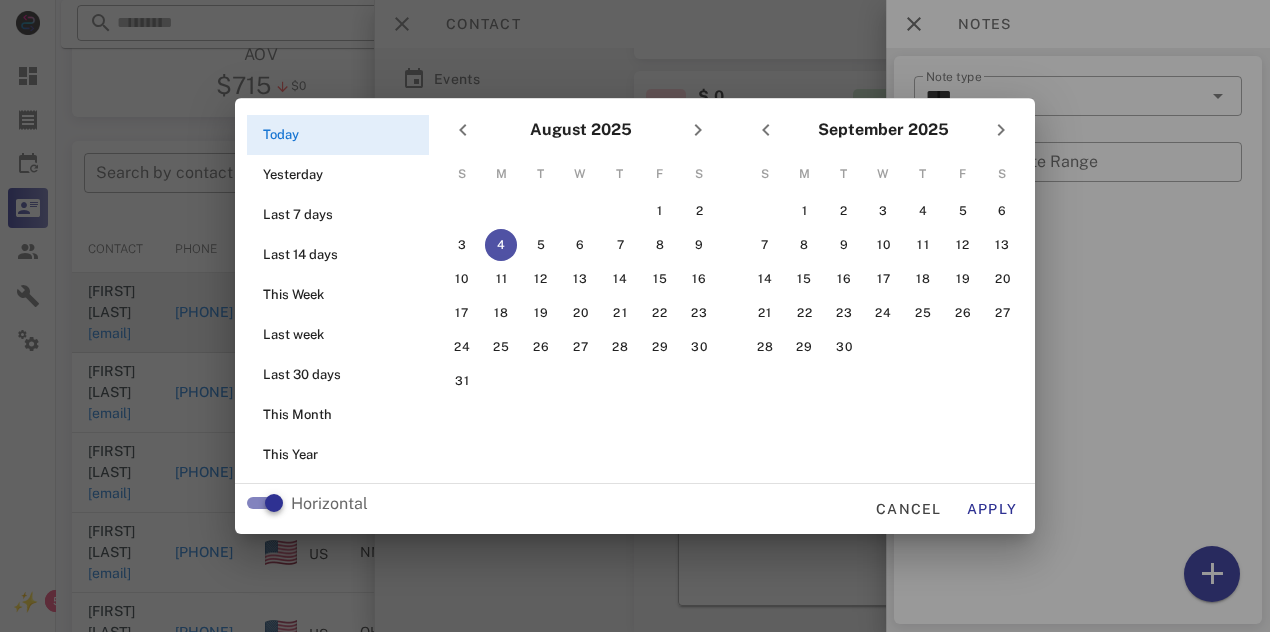 click on "4" at bounding box center (501, 245) 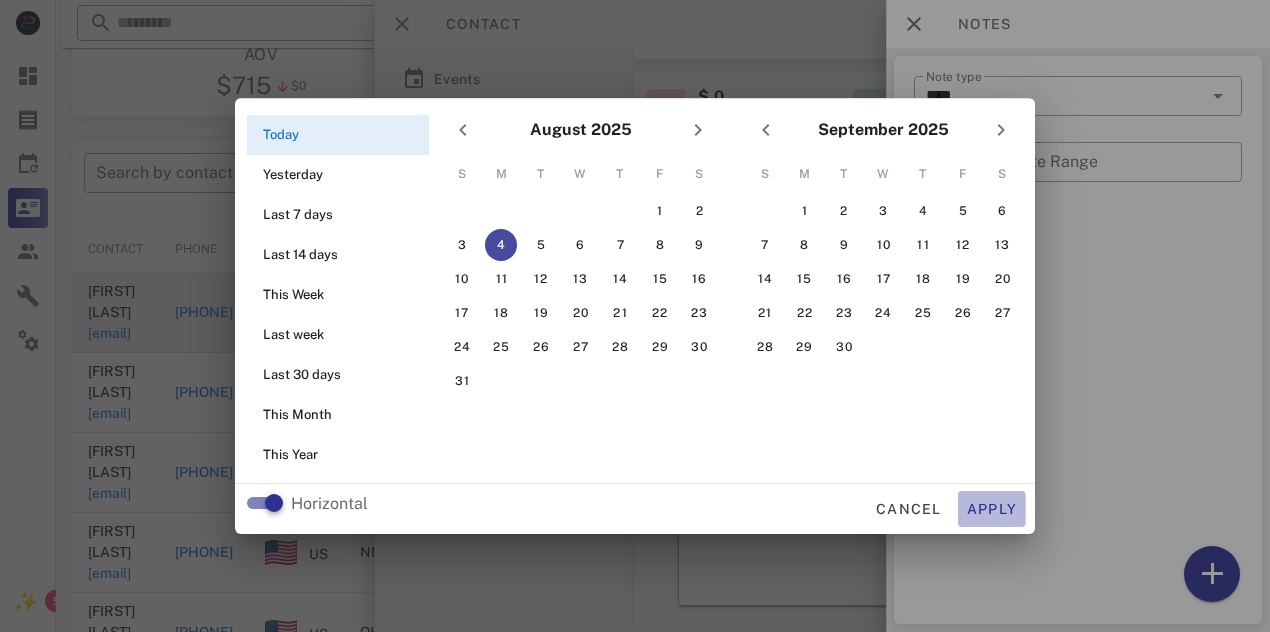 click on "Apply" at bounding box center (992, 509) 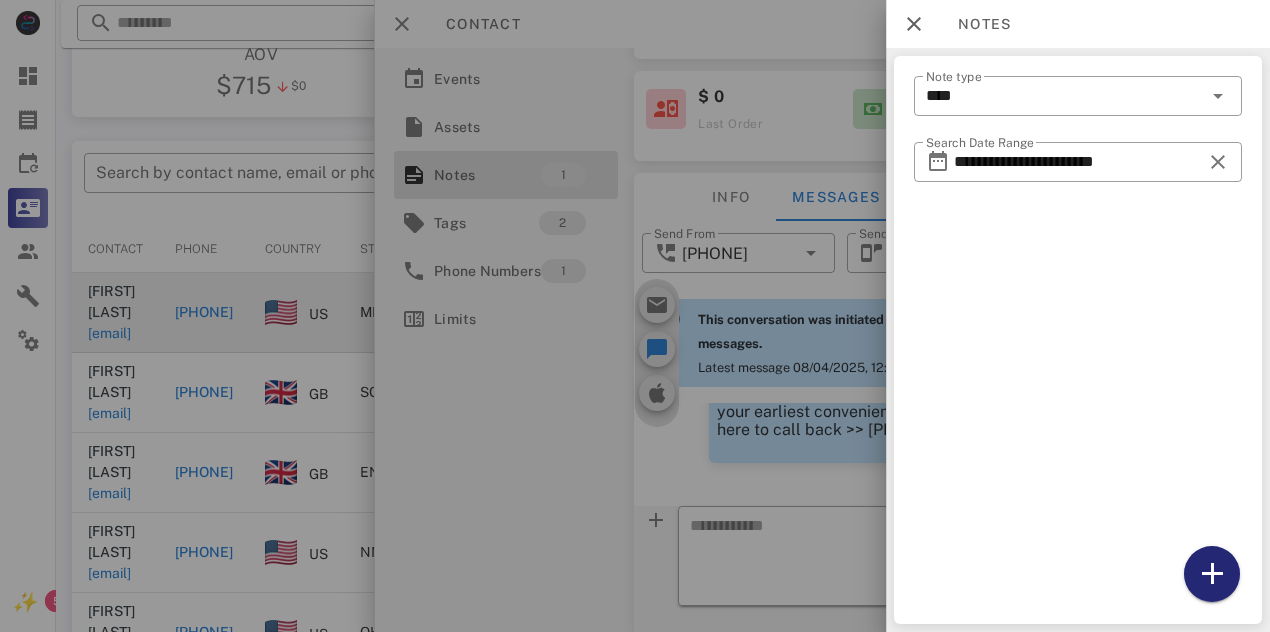 click at bounding box center [1212, 574] 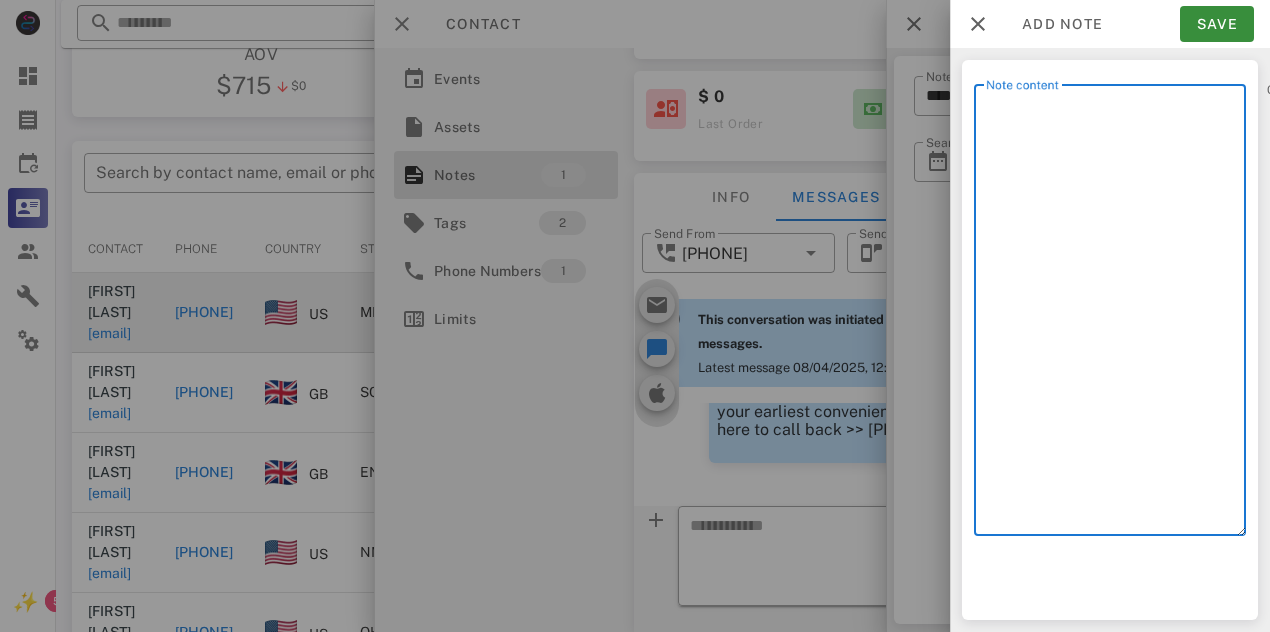 click on "Note content" at bounding box center [1116, 315] 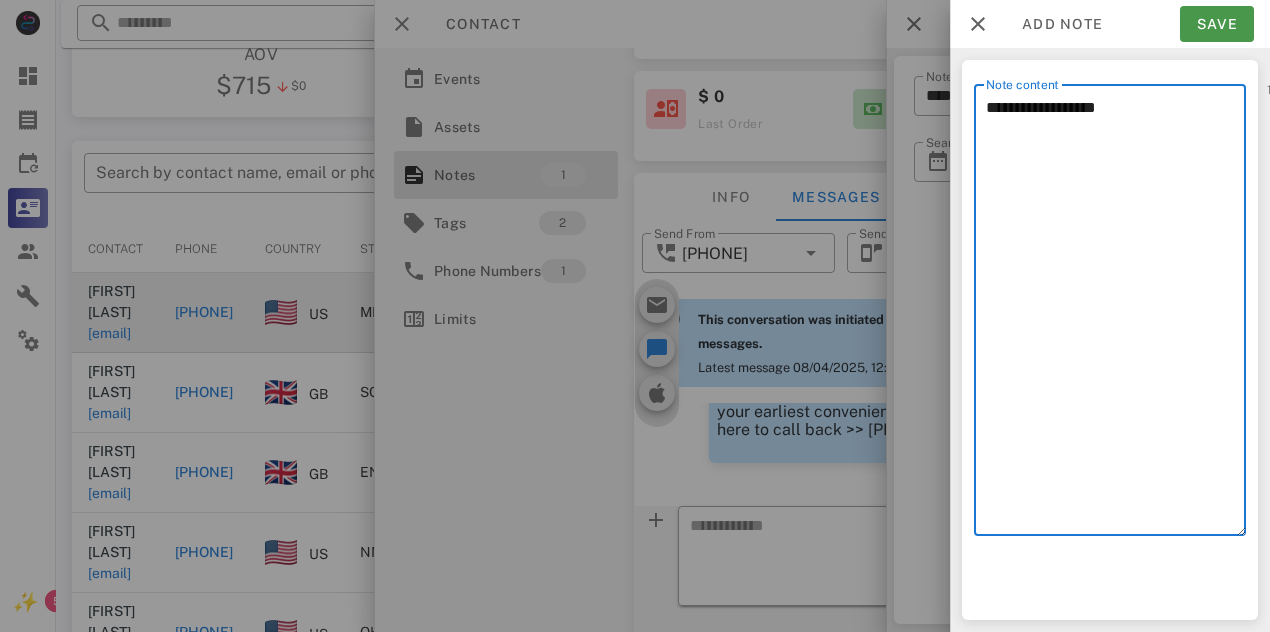 type on "**********" 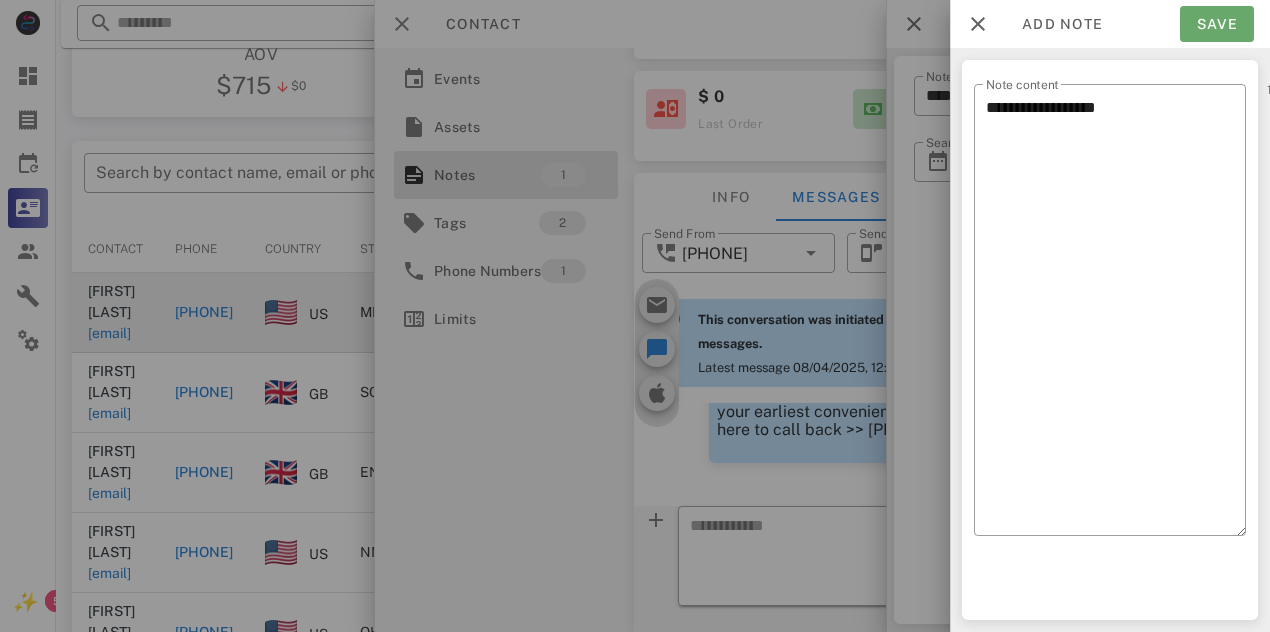 click on "Save" at bounding box center [1217, 24] 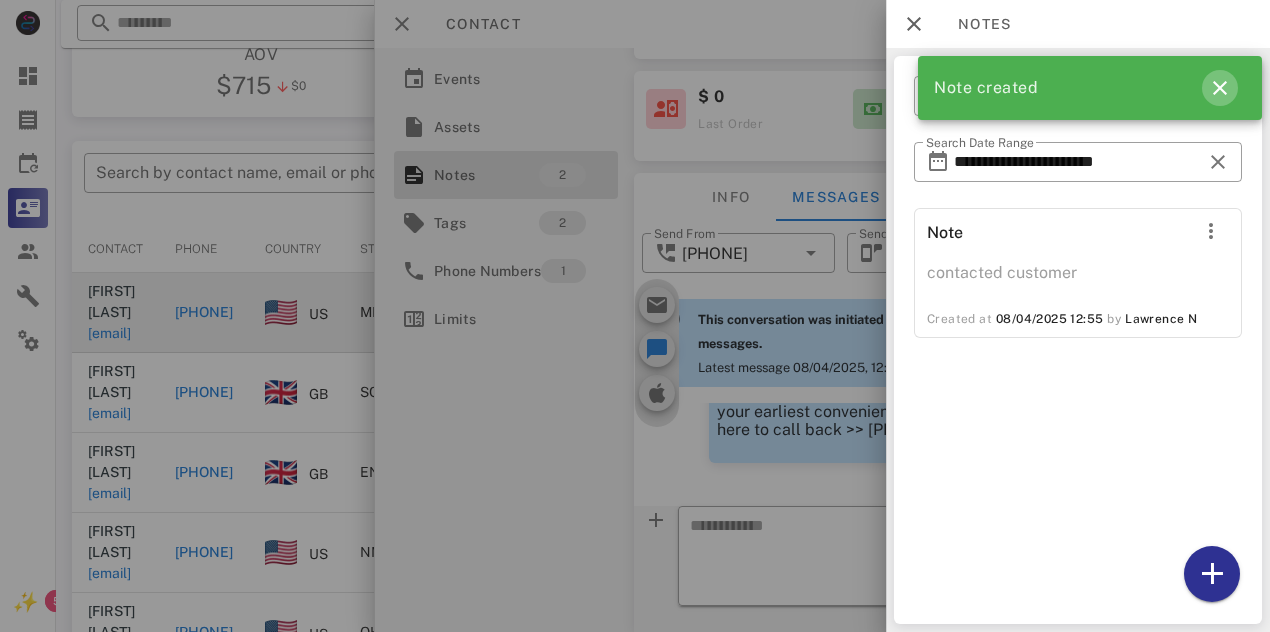 click at bounding box center (1220, 88) 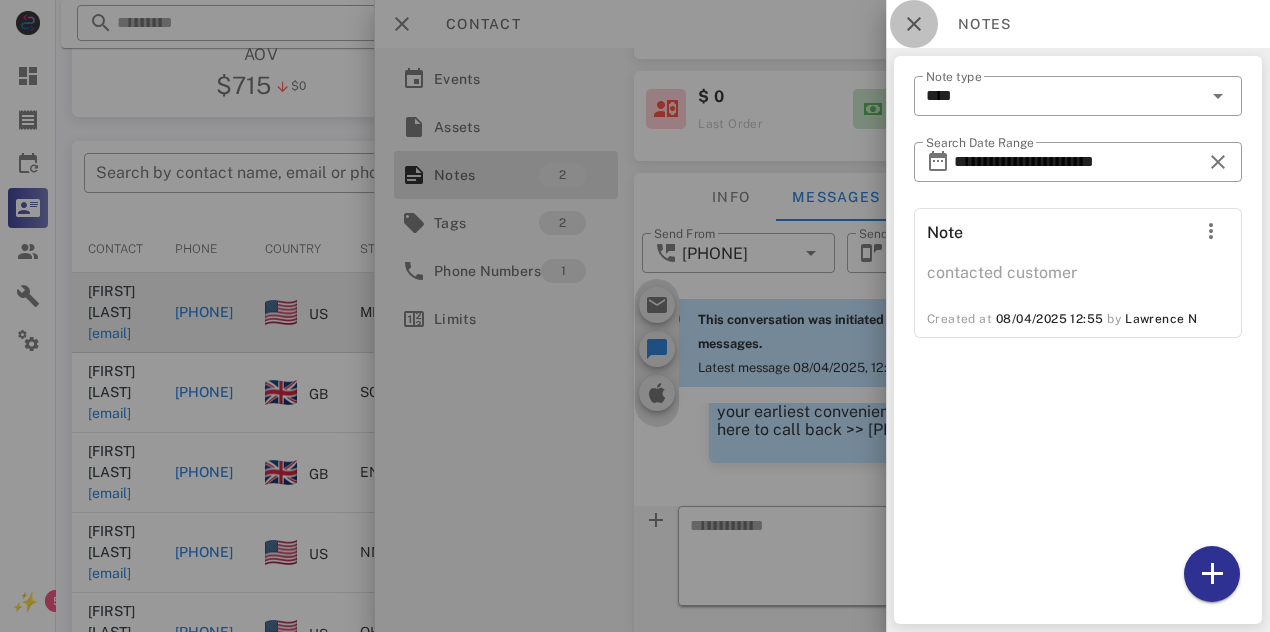 click at bounding box center (914, 24) 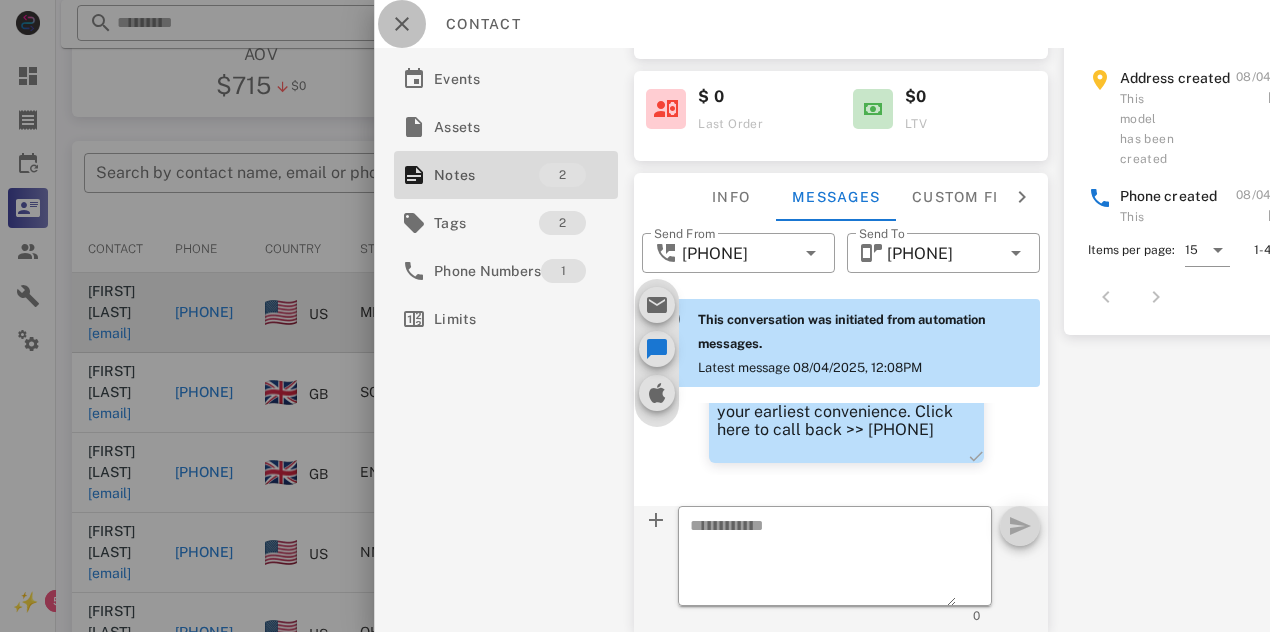 click at bounding box center (402, 24) 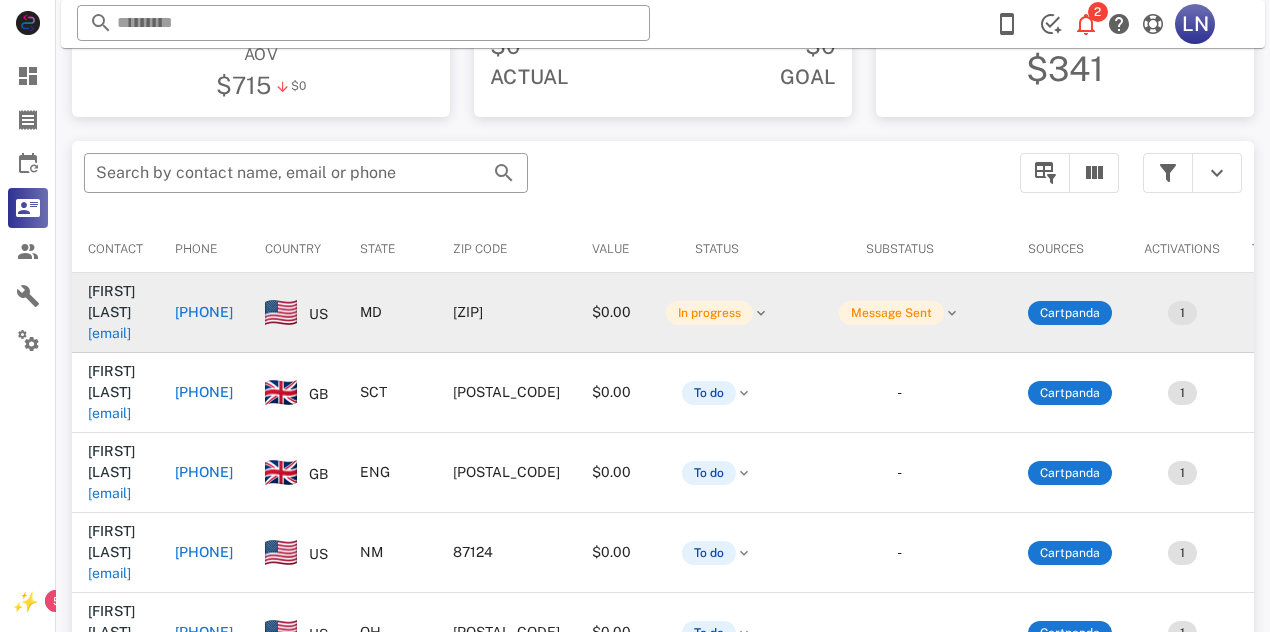 scroll, scrollTop: 380, scrollLeft: 0, axis: vertical 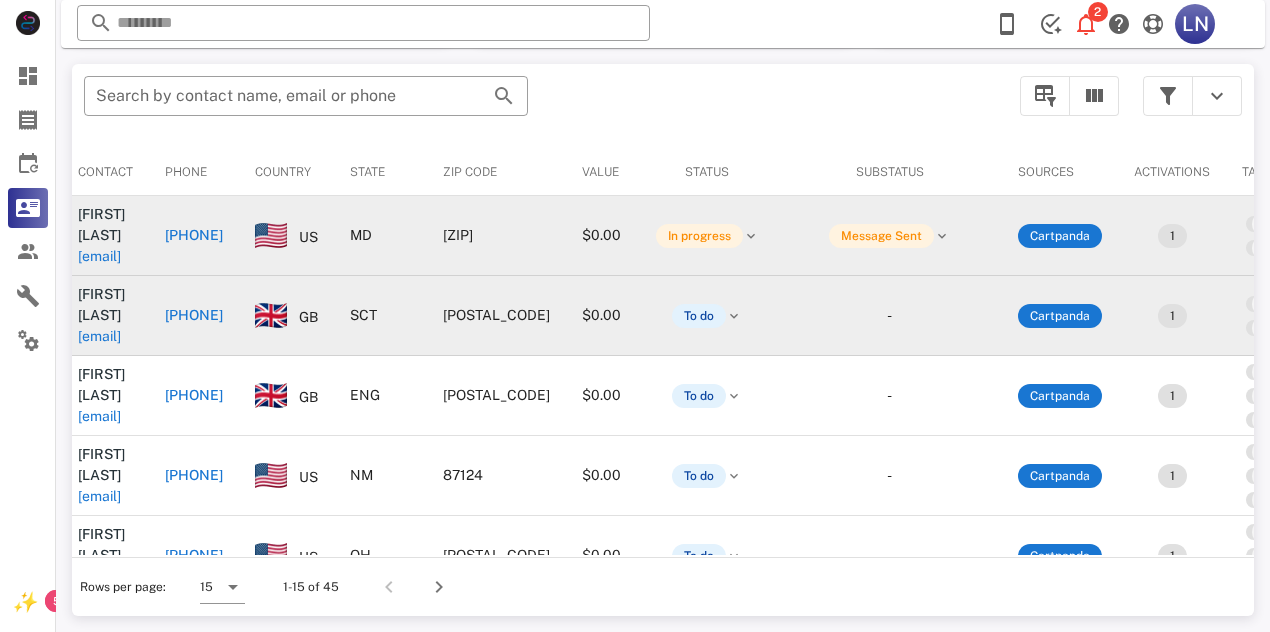 click on "[PHONE]" at bounding box center [194, 315] 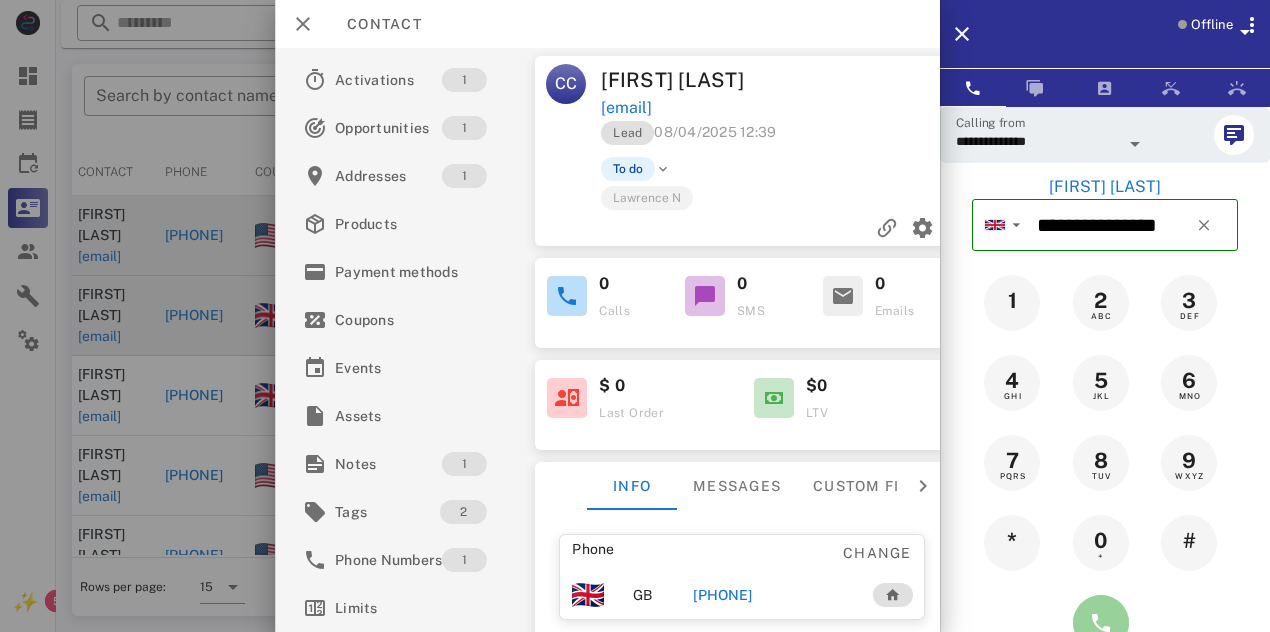 click at bounding box center [1101, 623] 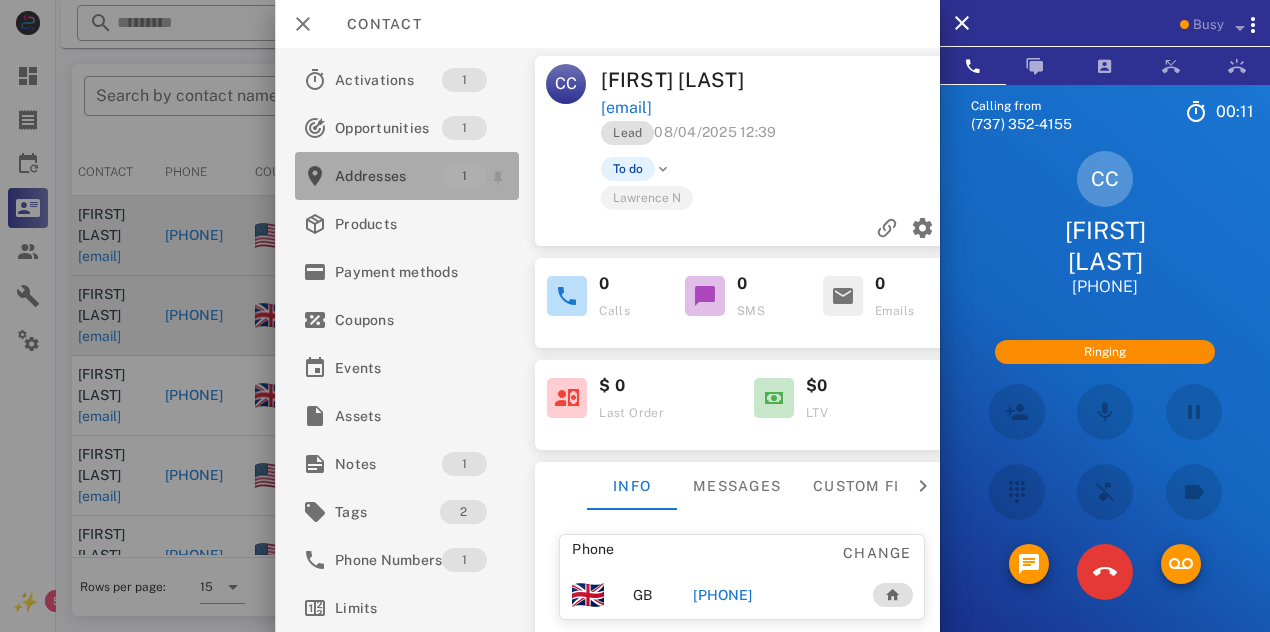 click on "Addresses" at bounding box center [388, 176] 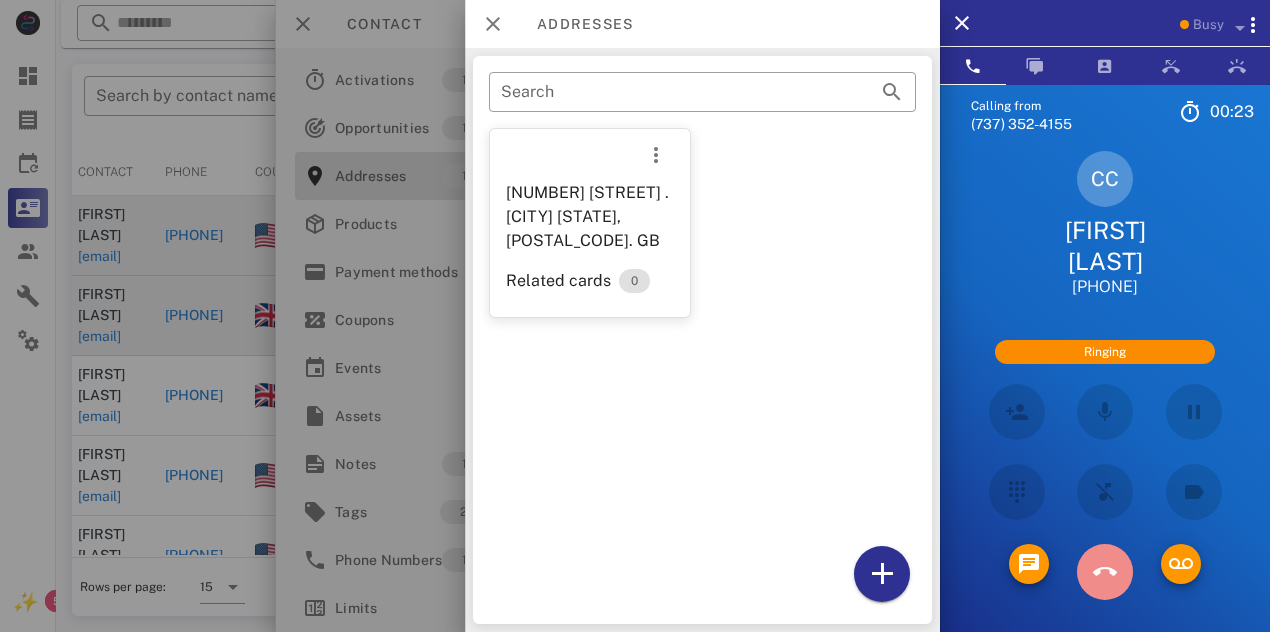 click at bounding box center [1105, 572] 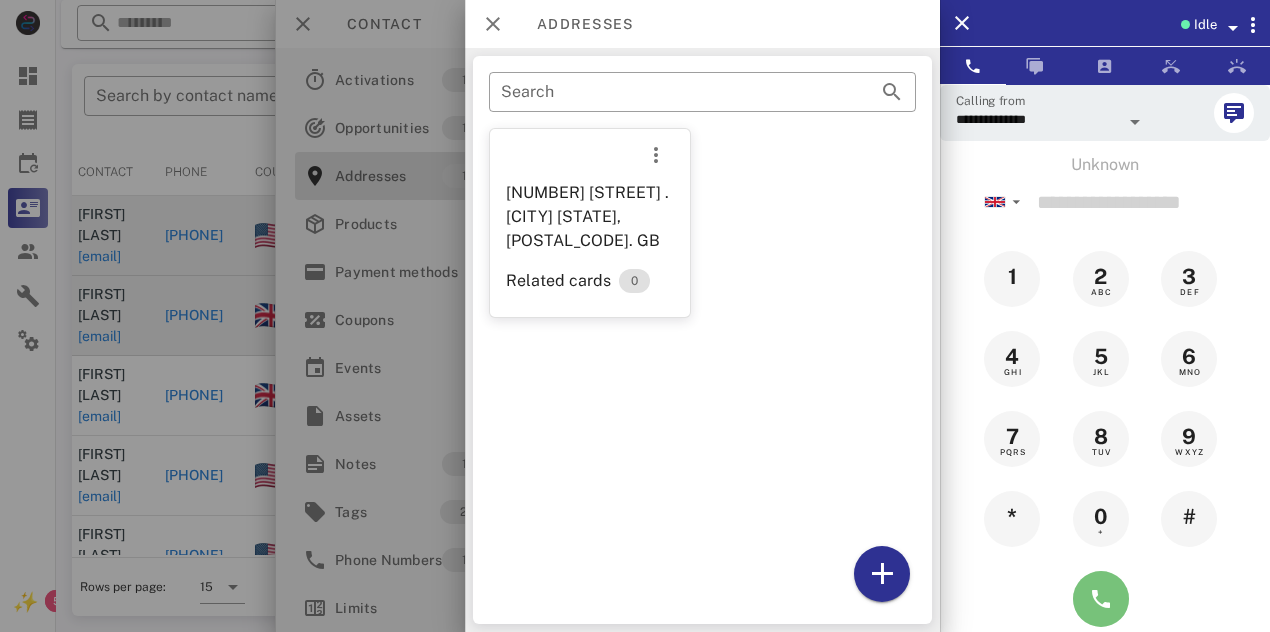 click at bounding box center (1101, 599) 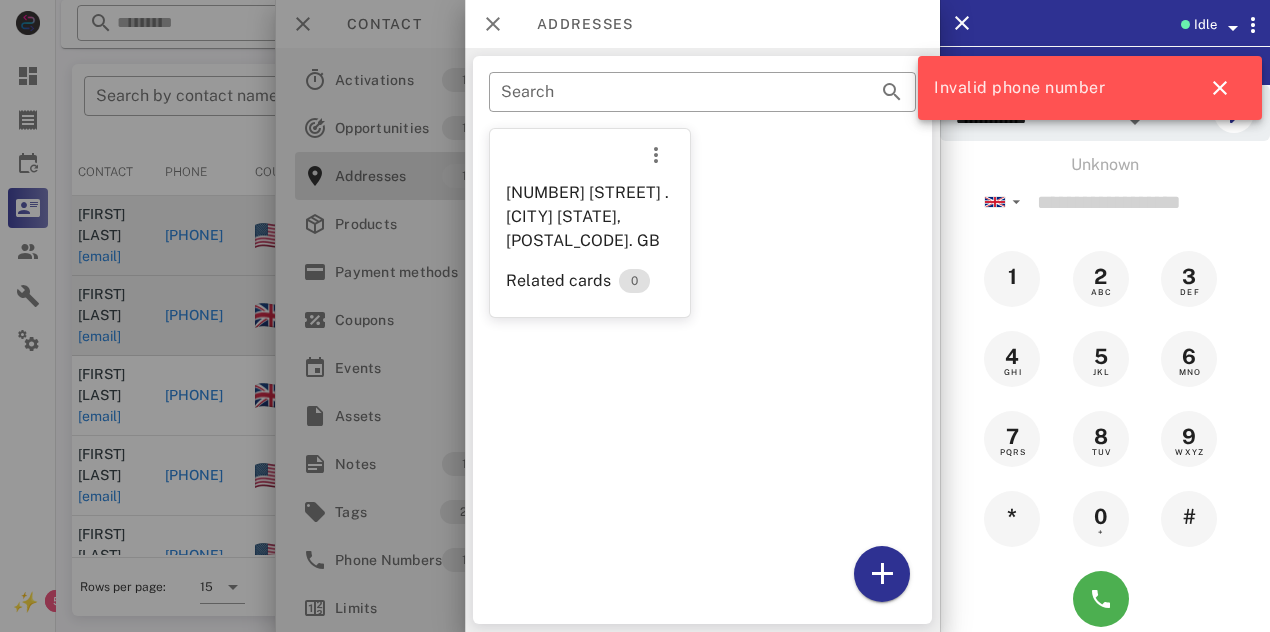 click at bounding box center (635, 316) 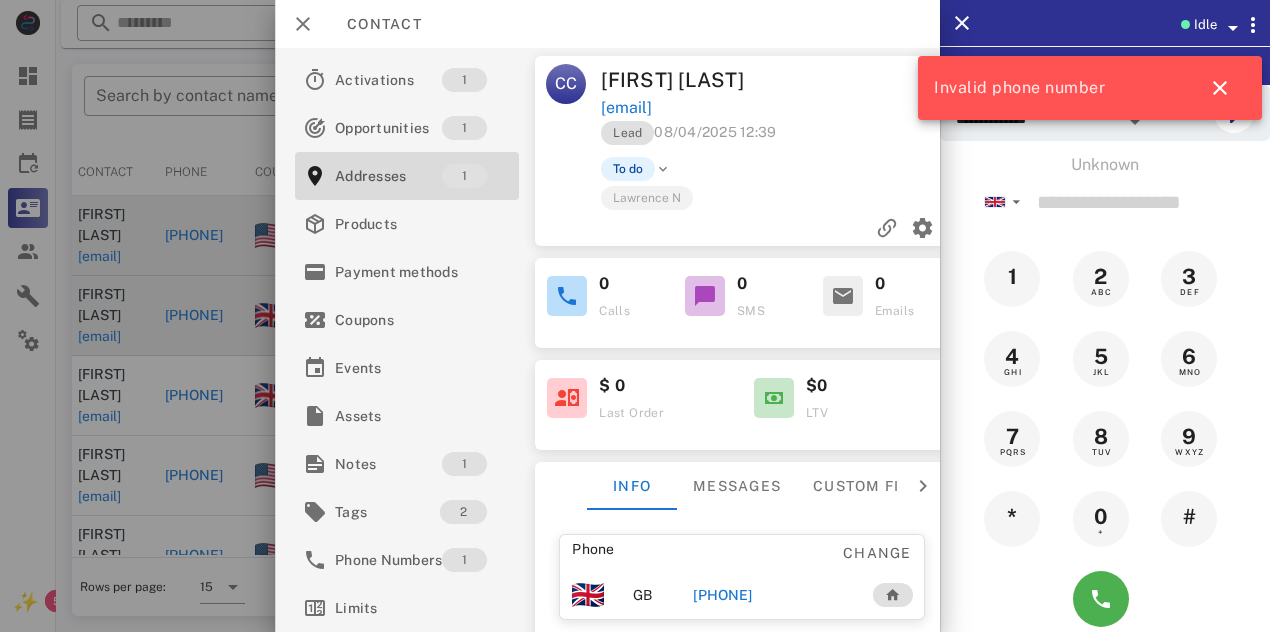 click at bounding box center (567, 296) 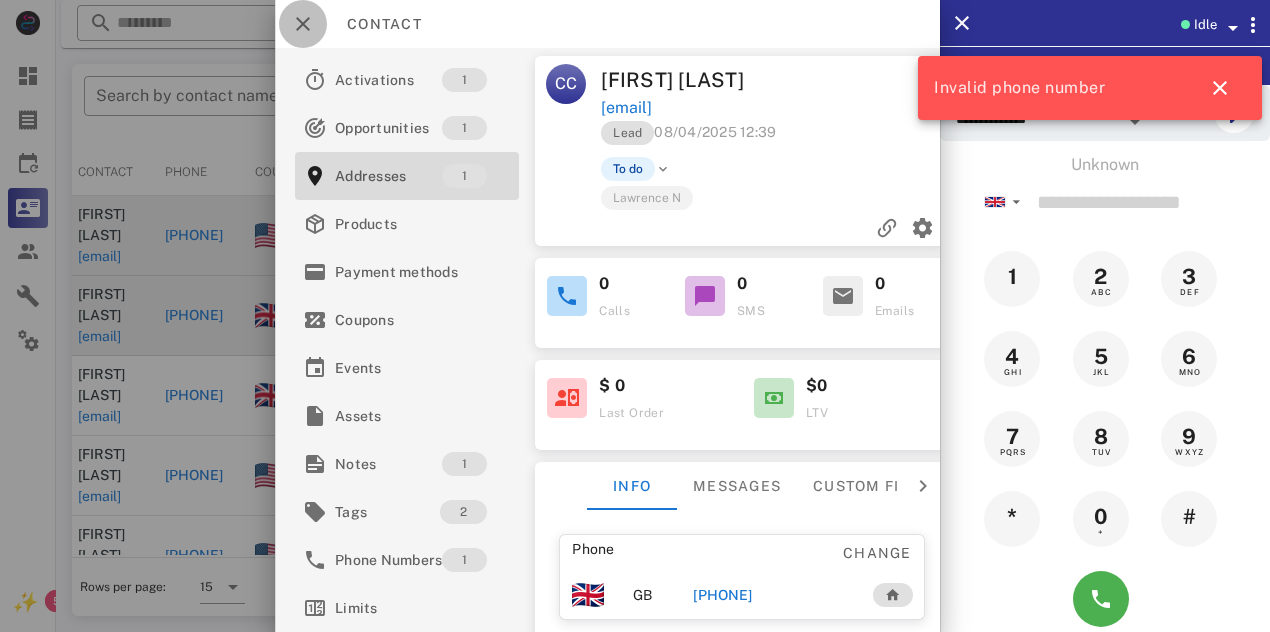 click at bounding box center (303, 24) 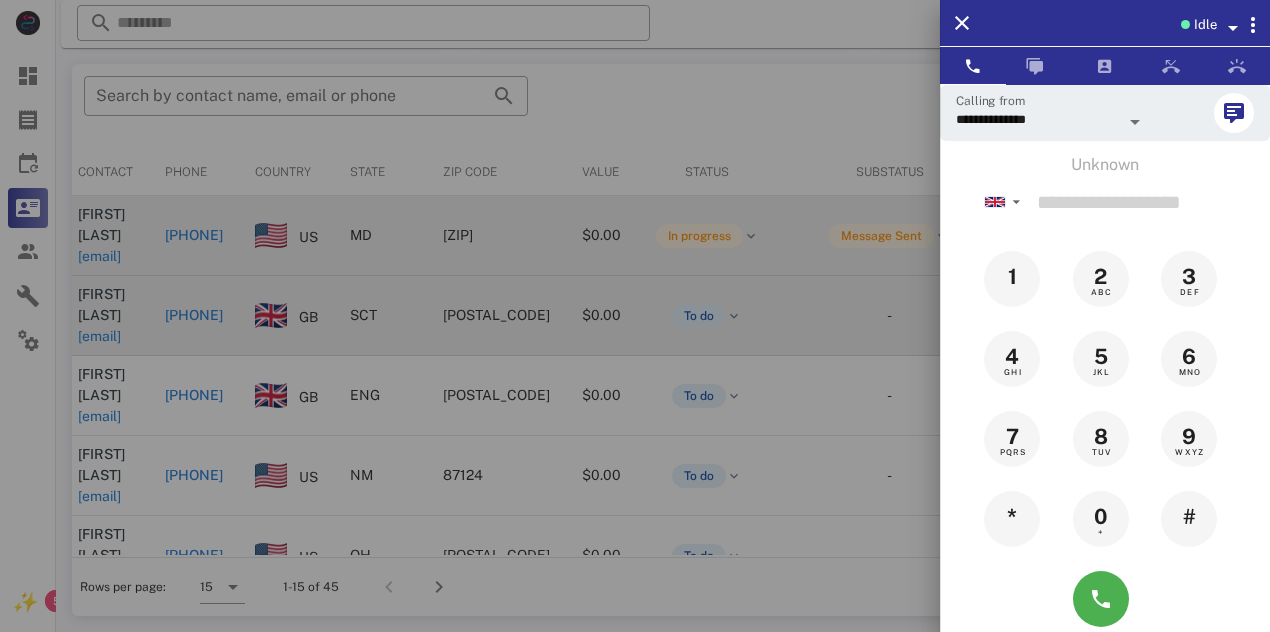 drag, startPoint x: 394, startPoint y: 291, endPoint x: 386, endPoint y: 283, distance: 11.313708 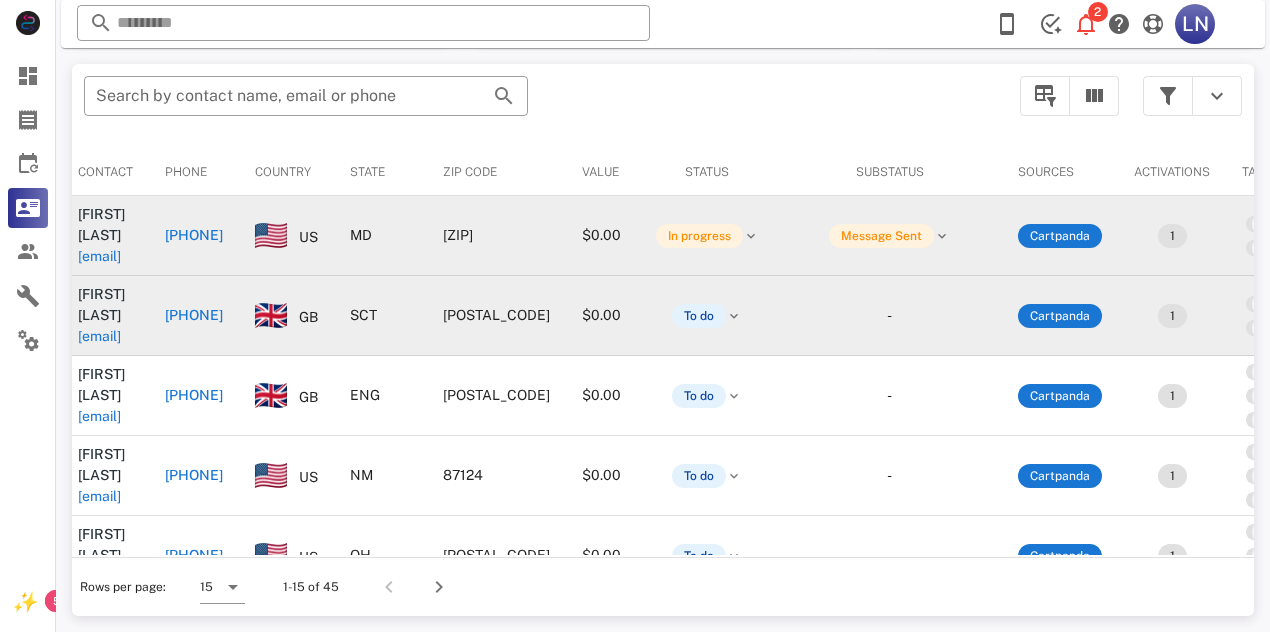 click on "[PHONE]" at bounding box center [194, 315] 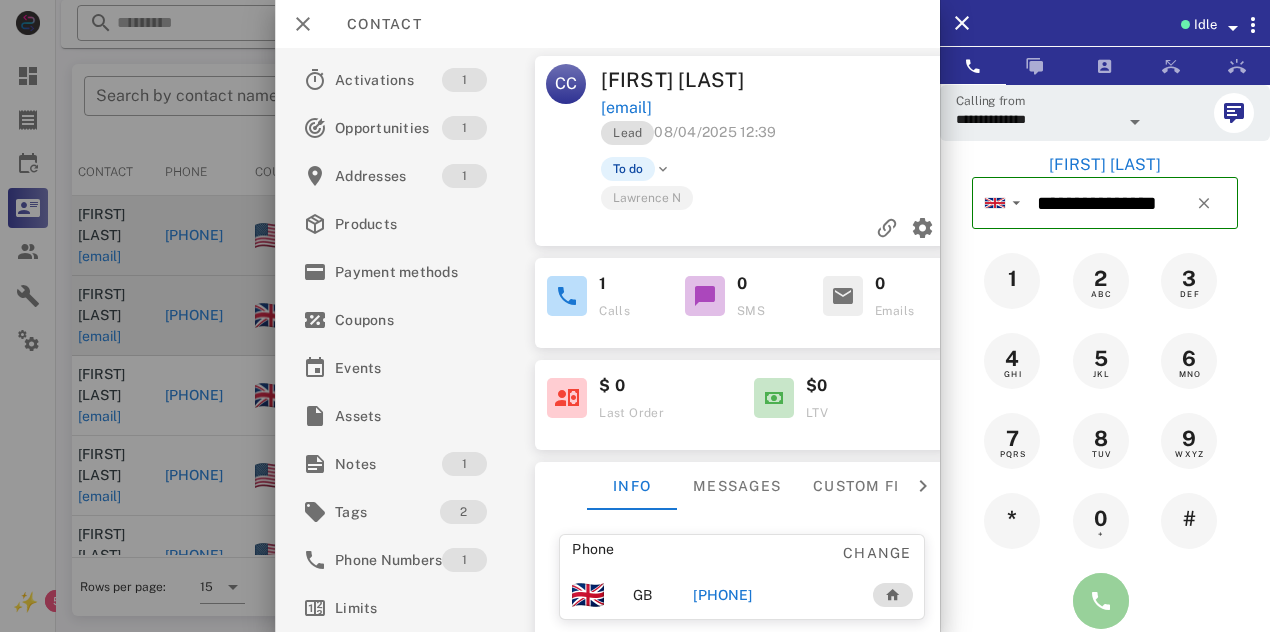 click at bounding box center (1101, 601) 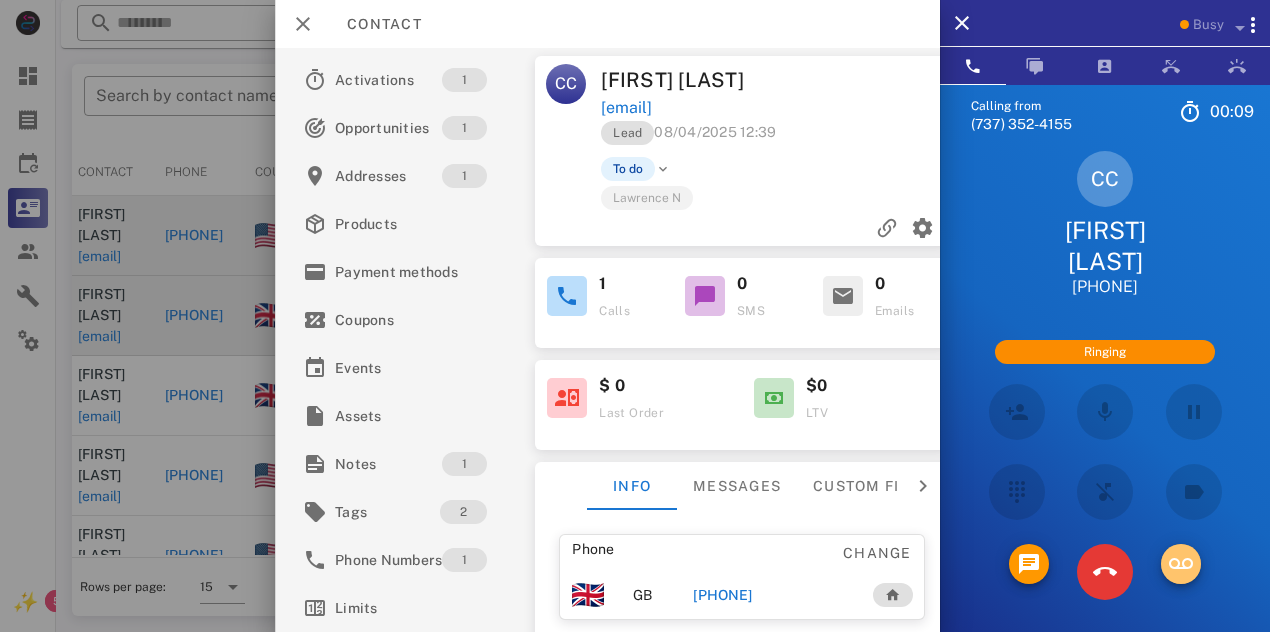 click at bounding box center (1181, 564) 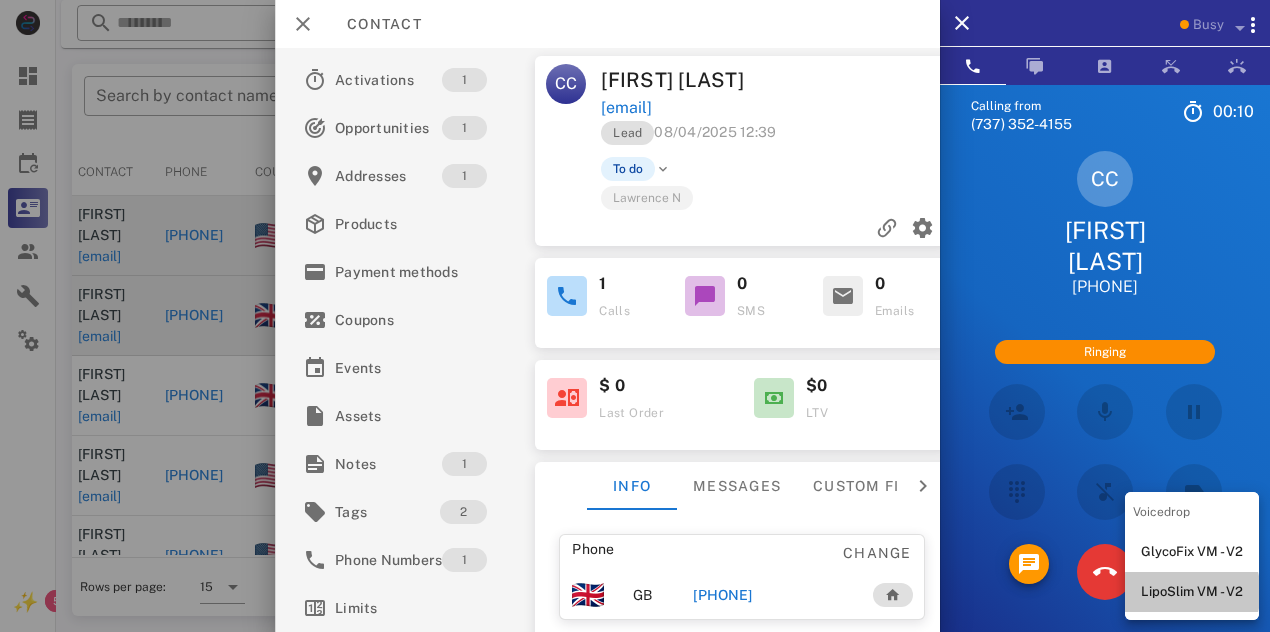 click on "LipoSlim VM - V2" at bounding box center [1192, 592] 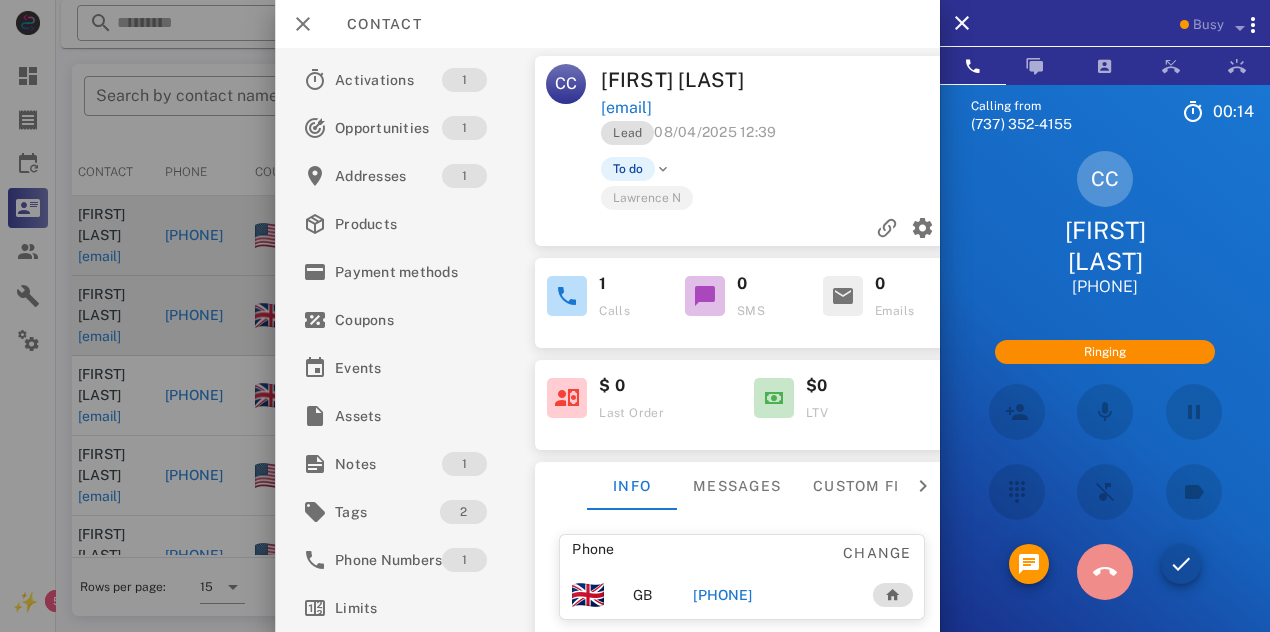 click at bounding box center [1105, 572] 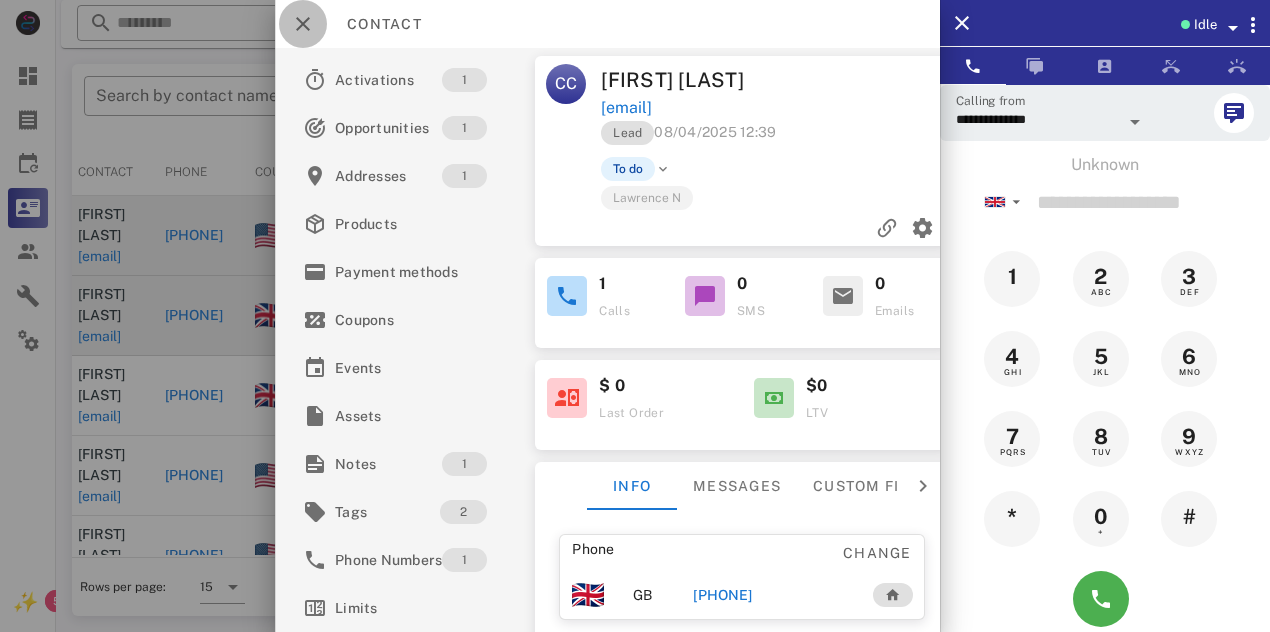 click at bounding box center (303, 24) 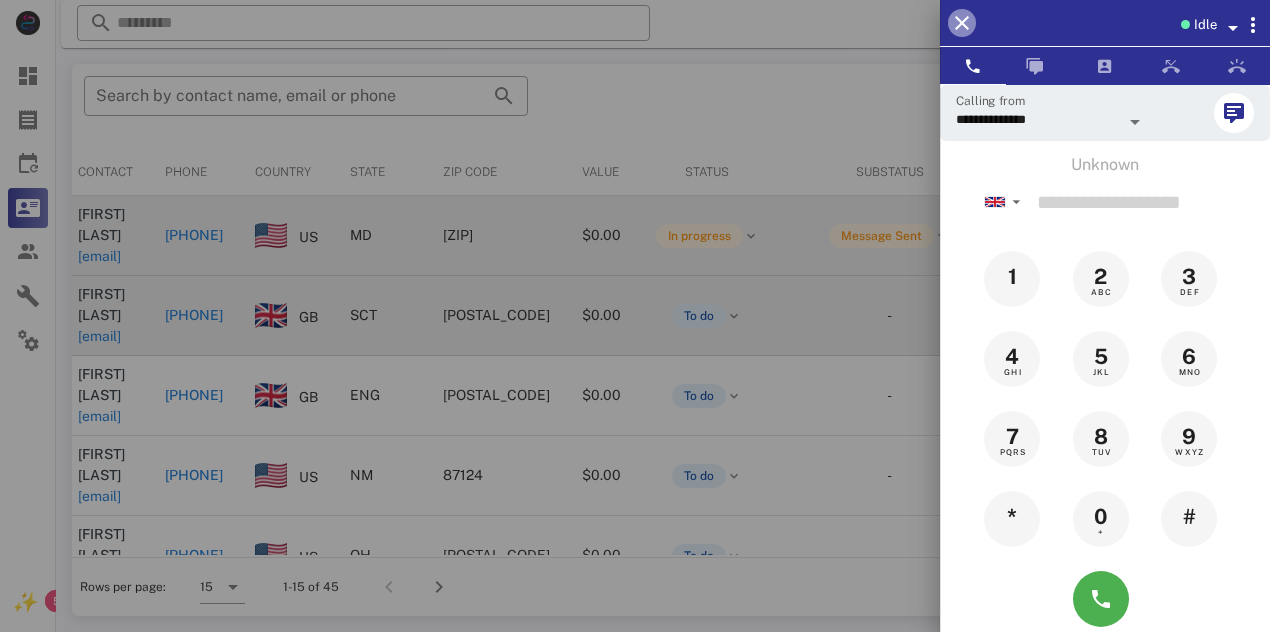 click at bounding box center [962, 23] 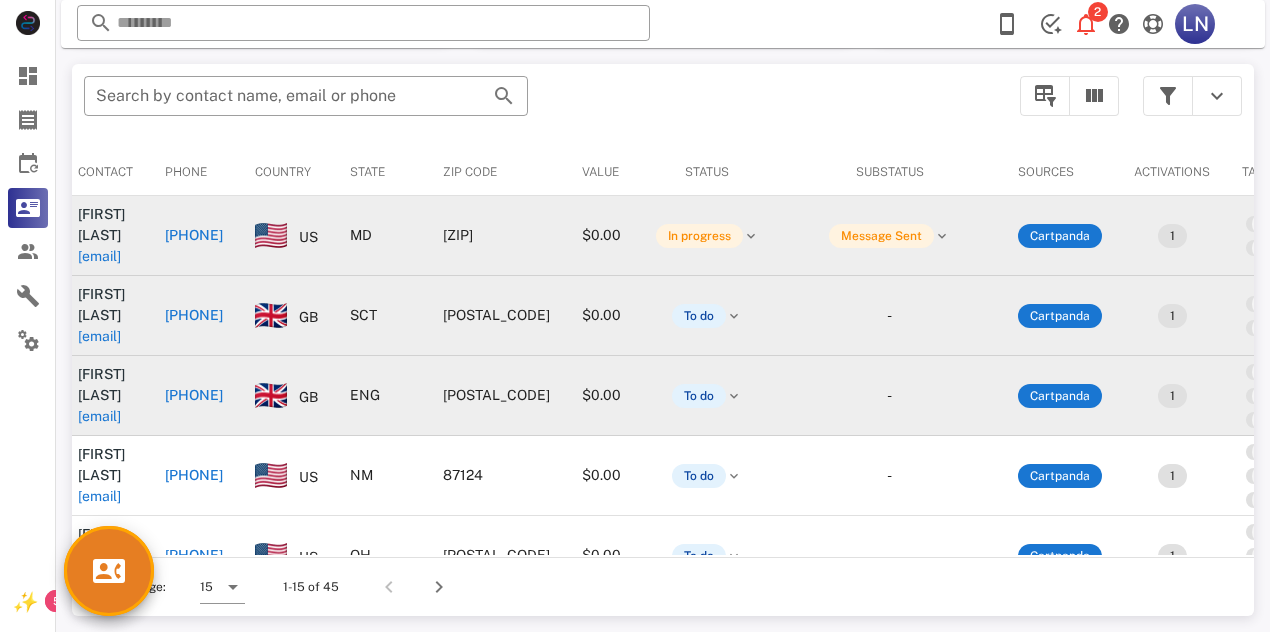 click on "[PHONE]" at bounding box center [194, 395] 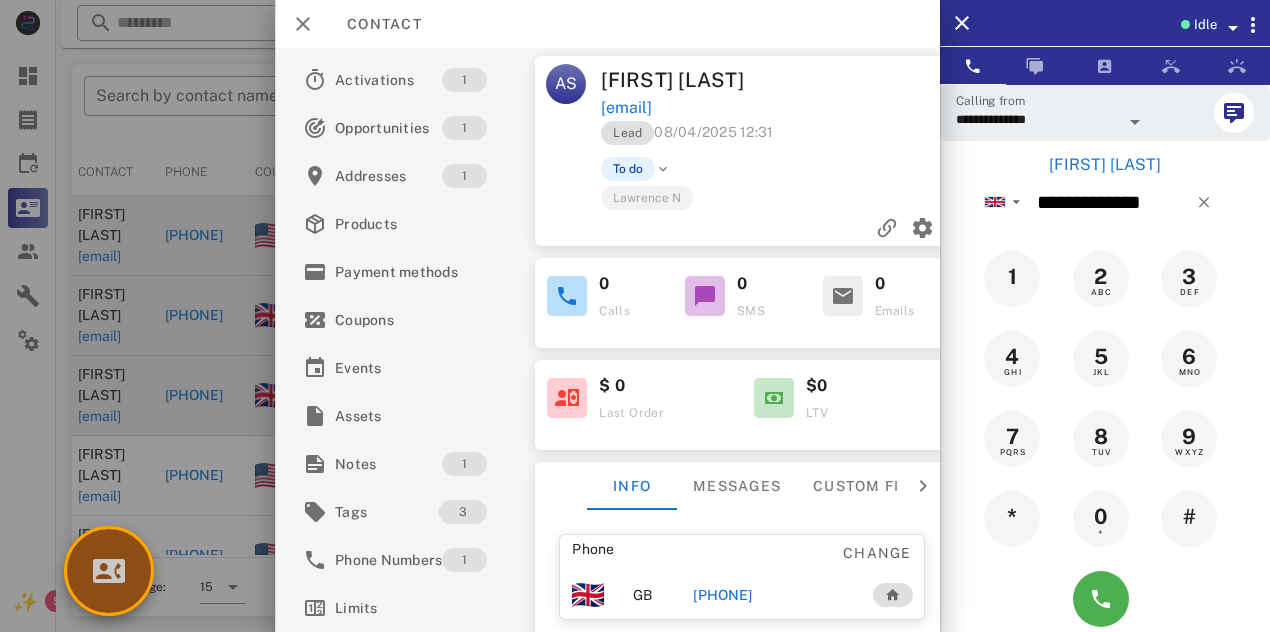 click at bounding box center (109, 571) 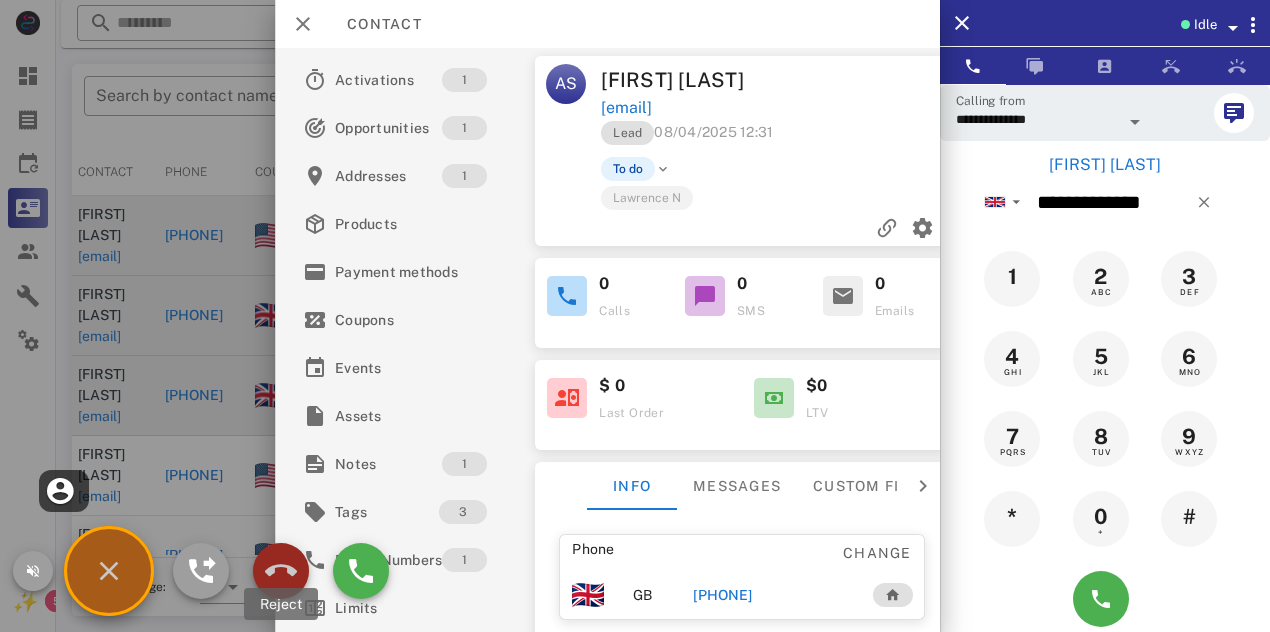 click at bounding box center [281, 571] 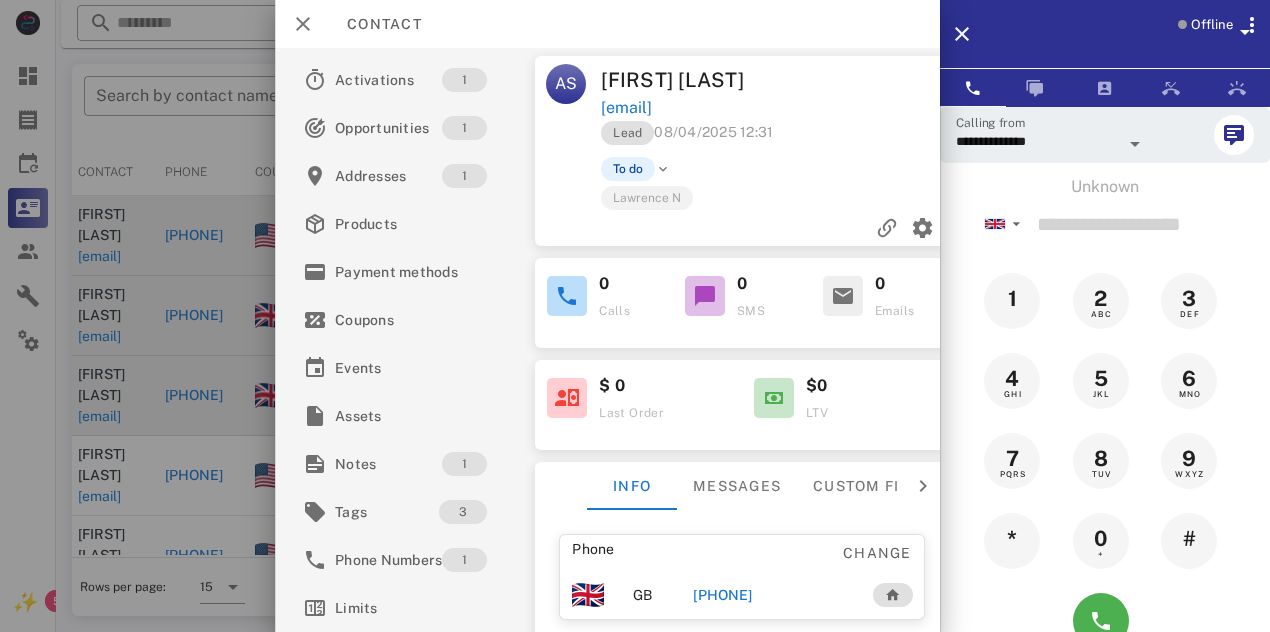 click on "0" at bounding box center [630, 284] 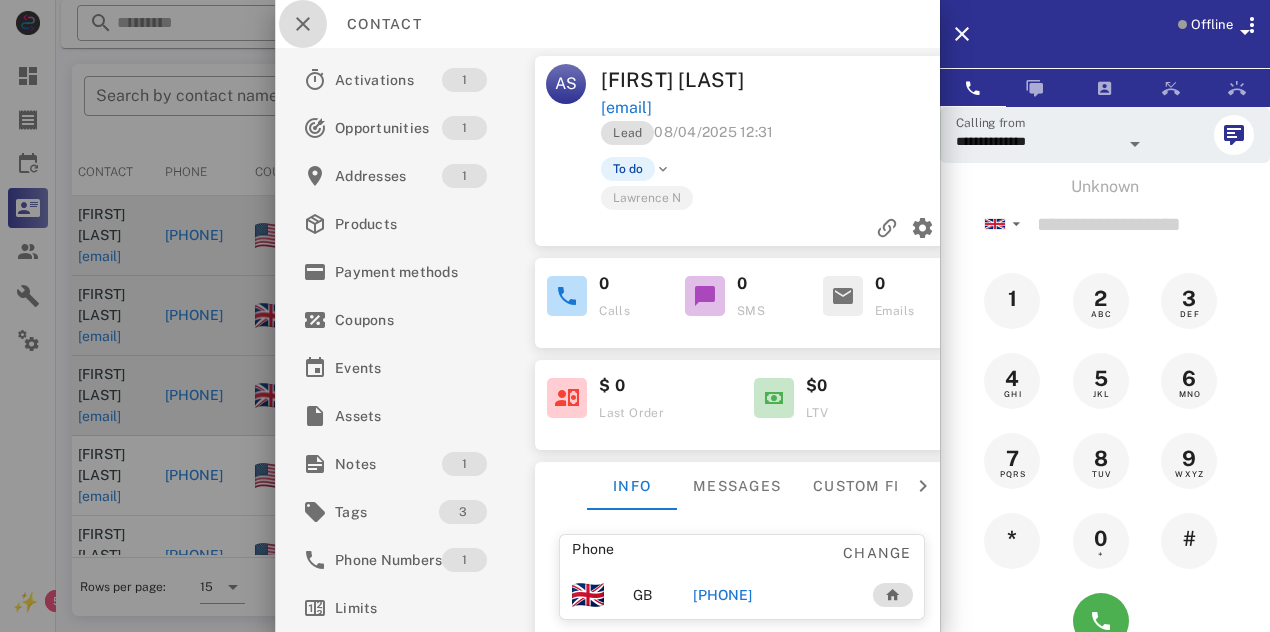 click at bounding box center [303, 24] 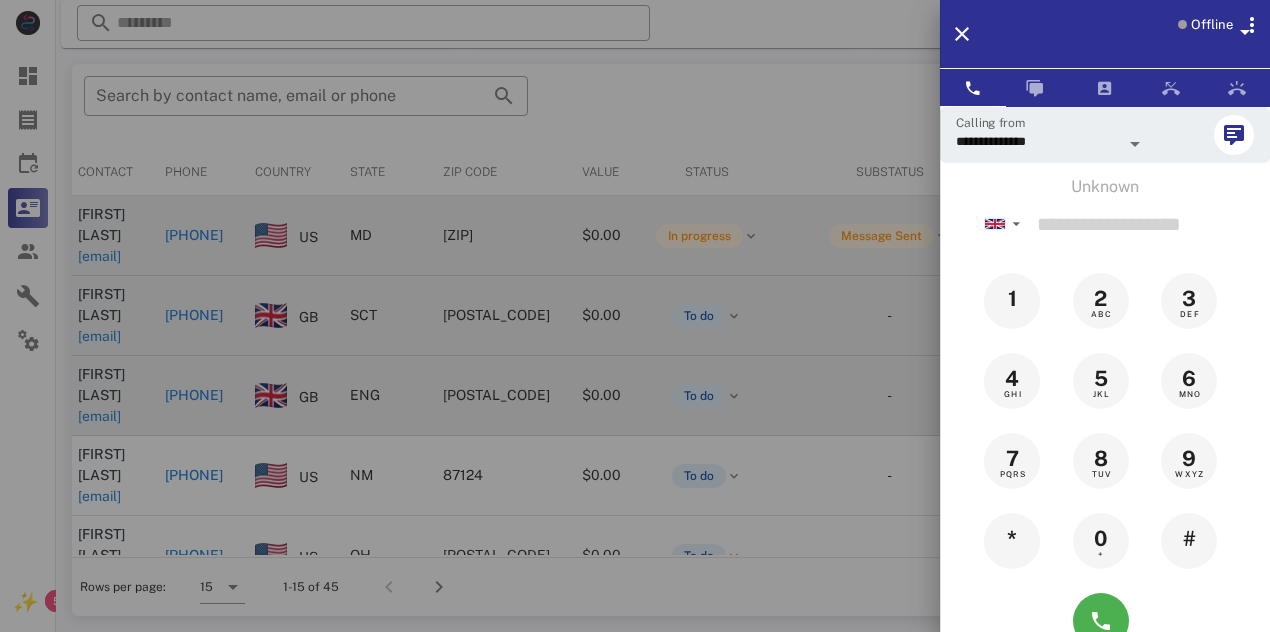 click at bounding box center (635, 316) 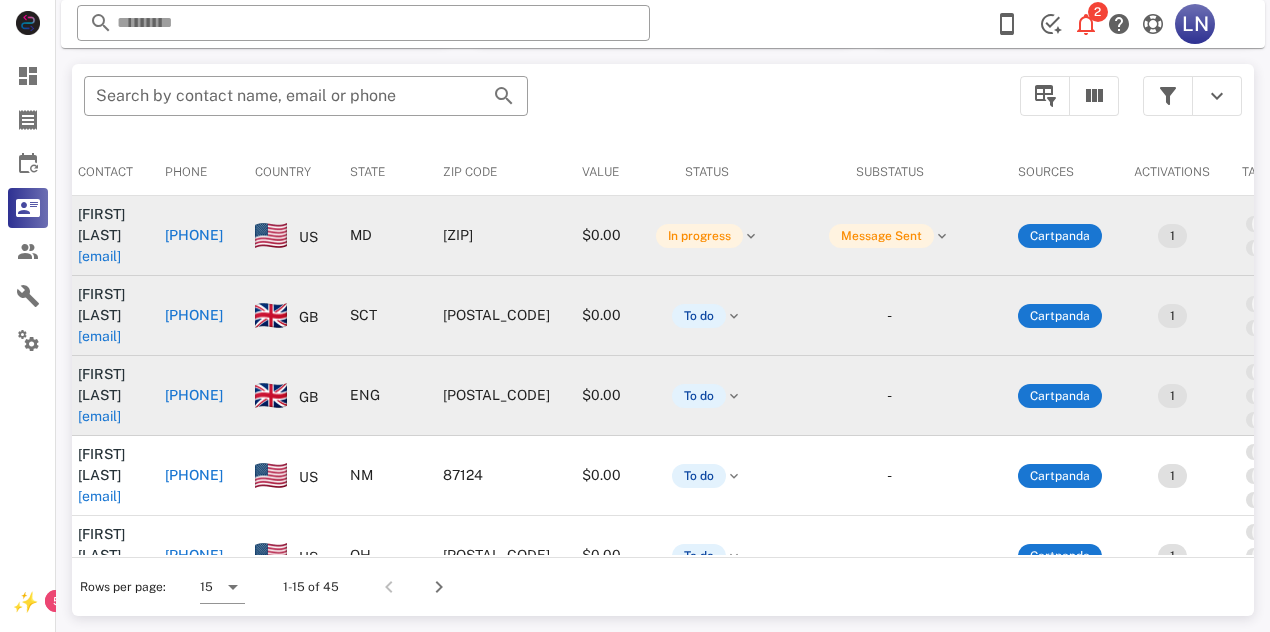 click on "[PHONE]" at bounding box center [194, 395] 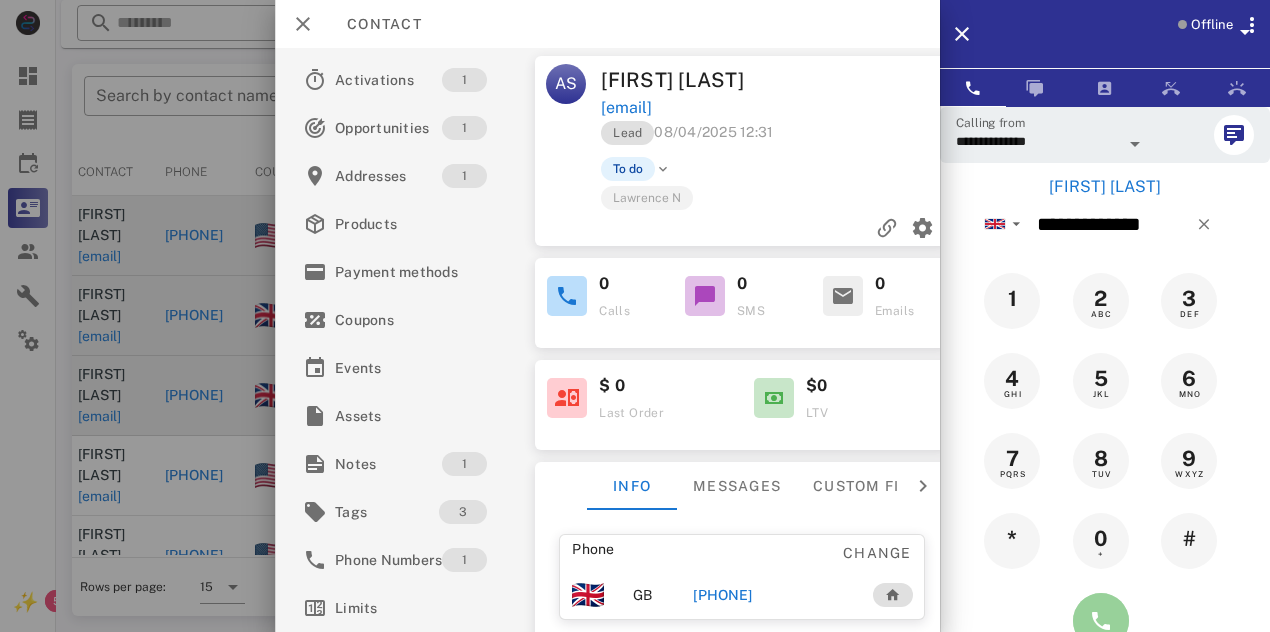 click at bounding box center [1101, 621] 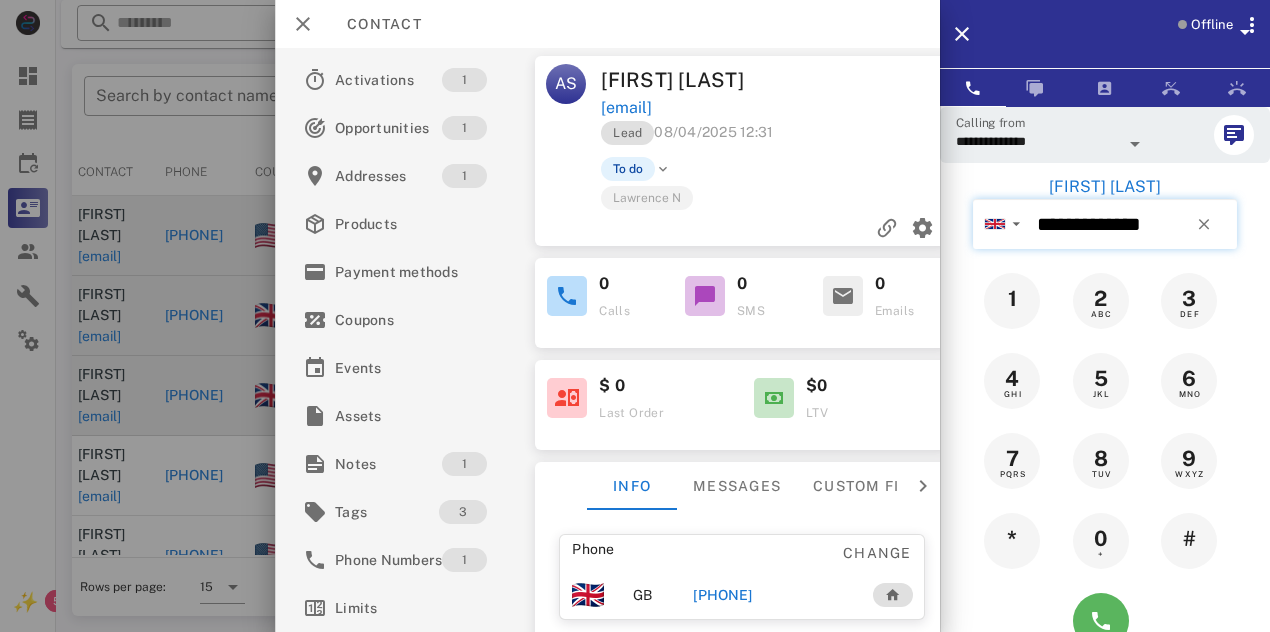type on "**********" 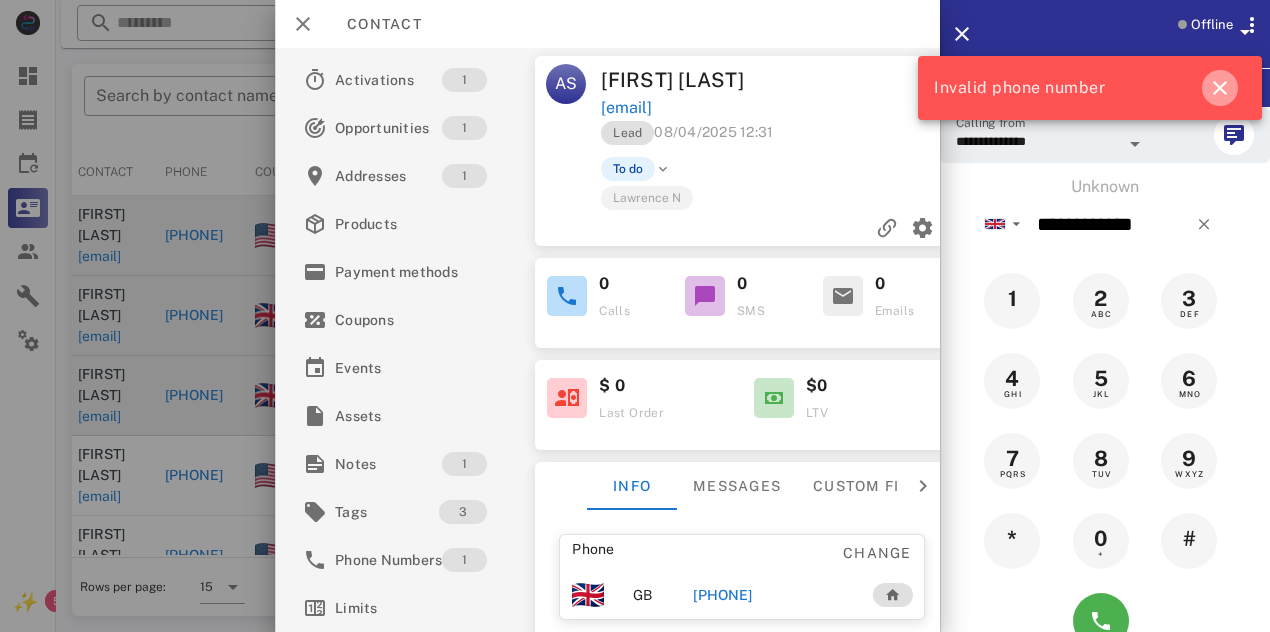 click at bounding box center (1220, 88) 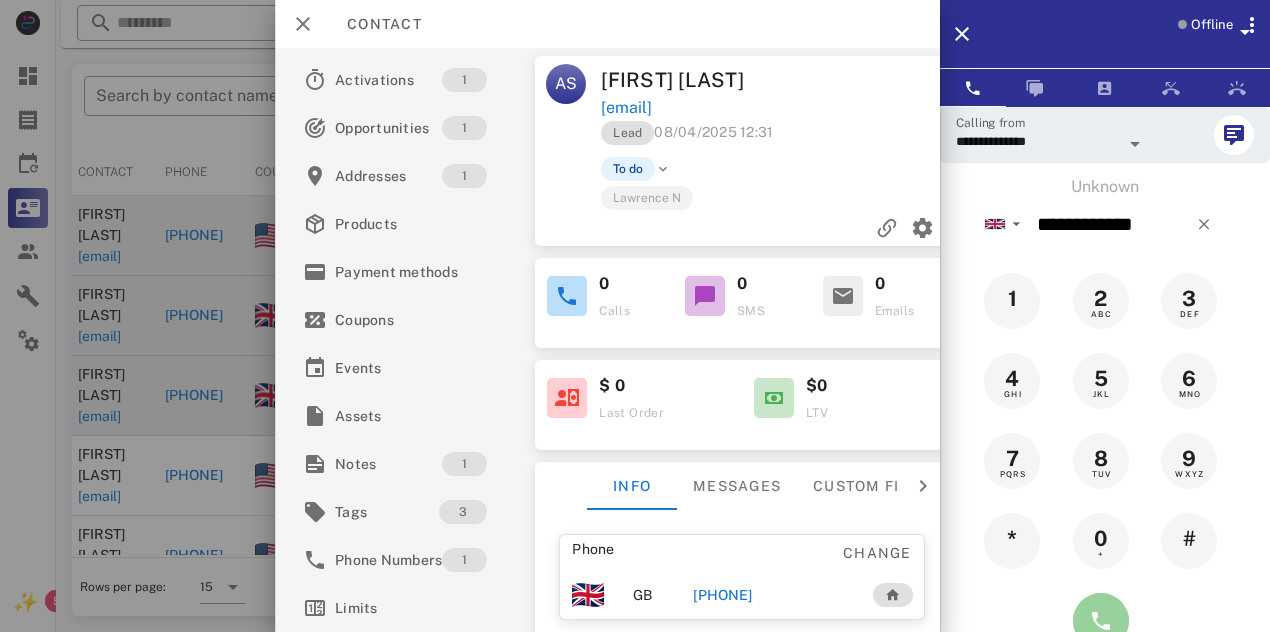 click at bounding box center [1101, 621] 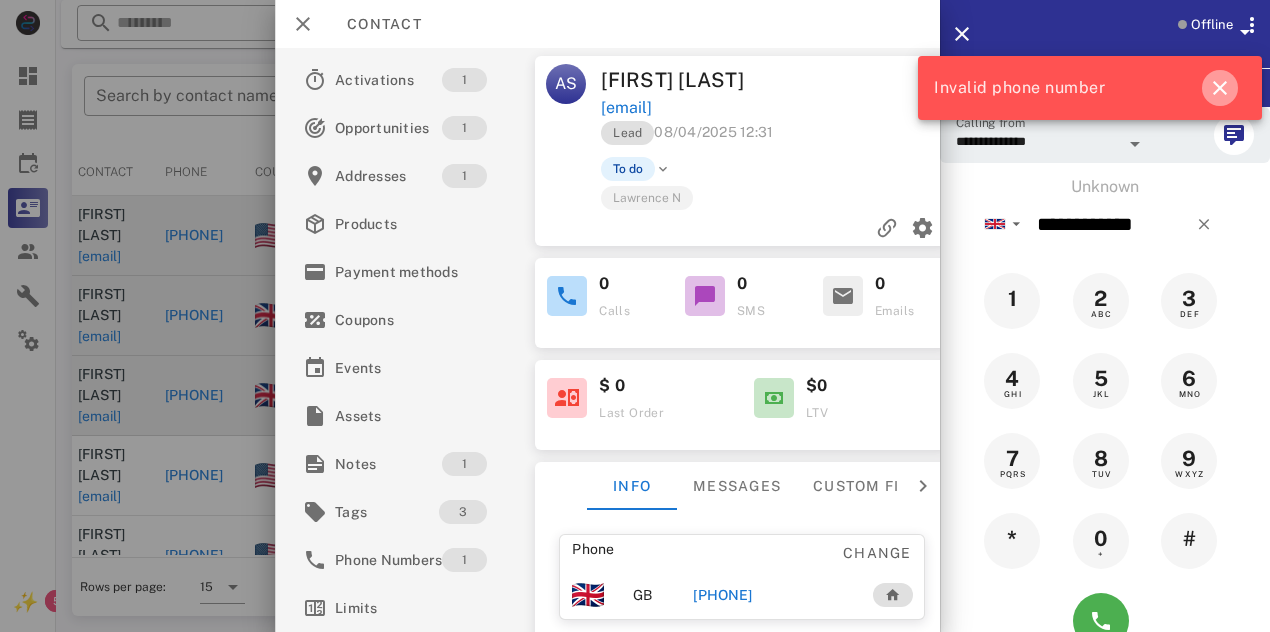 click at bounding box center (1220, 88) 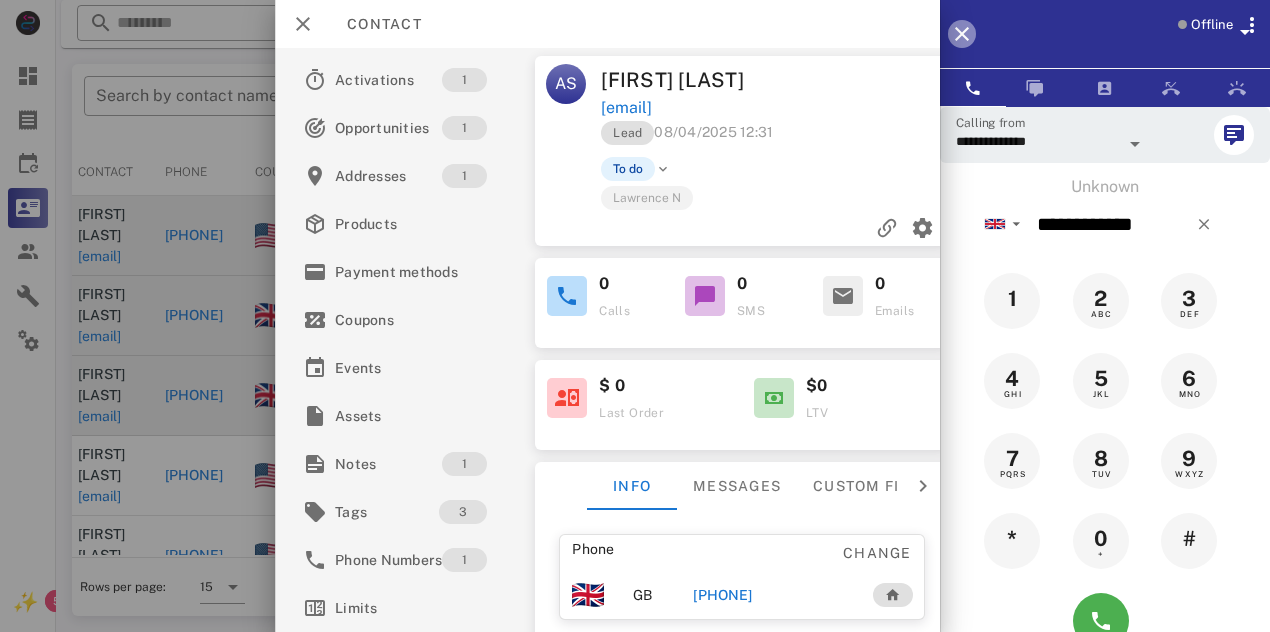 click at bounding box center [962, 34] 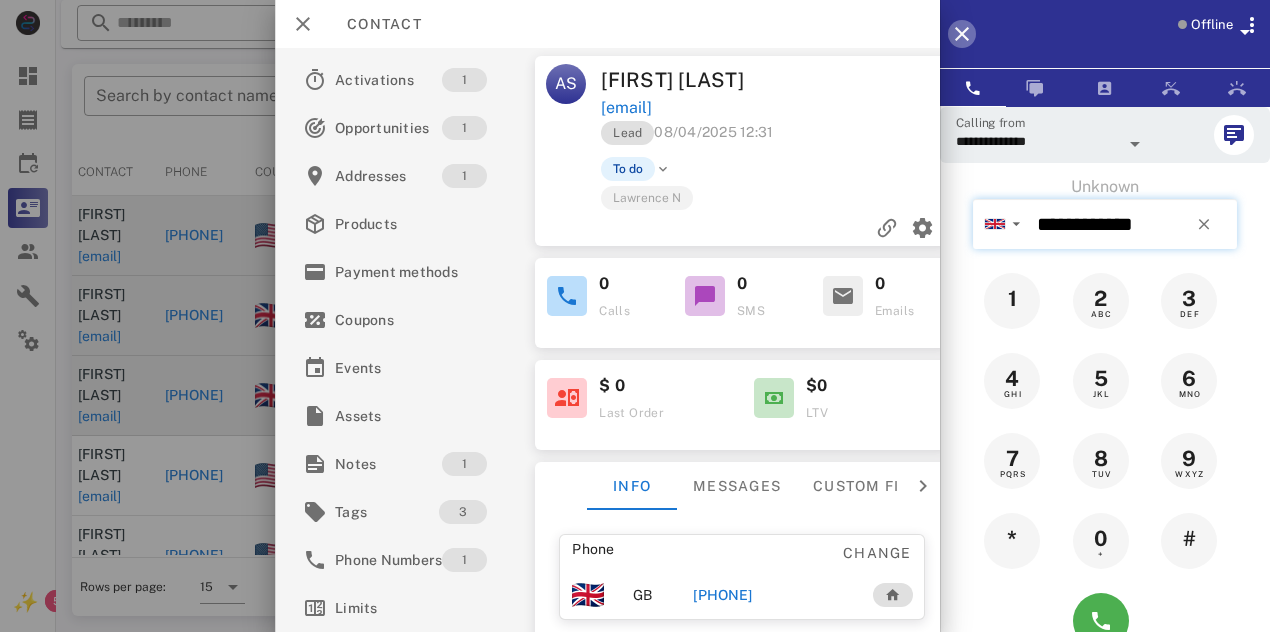 type 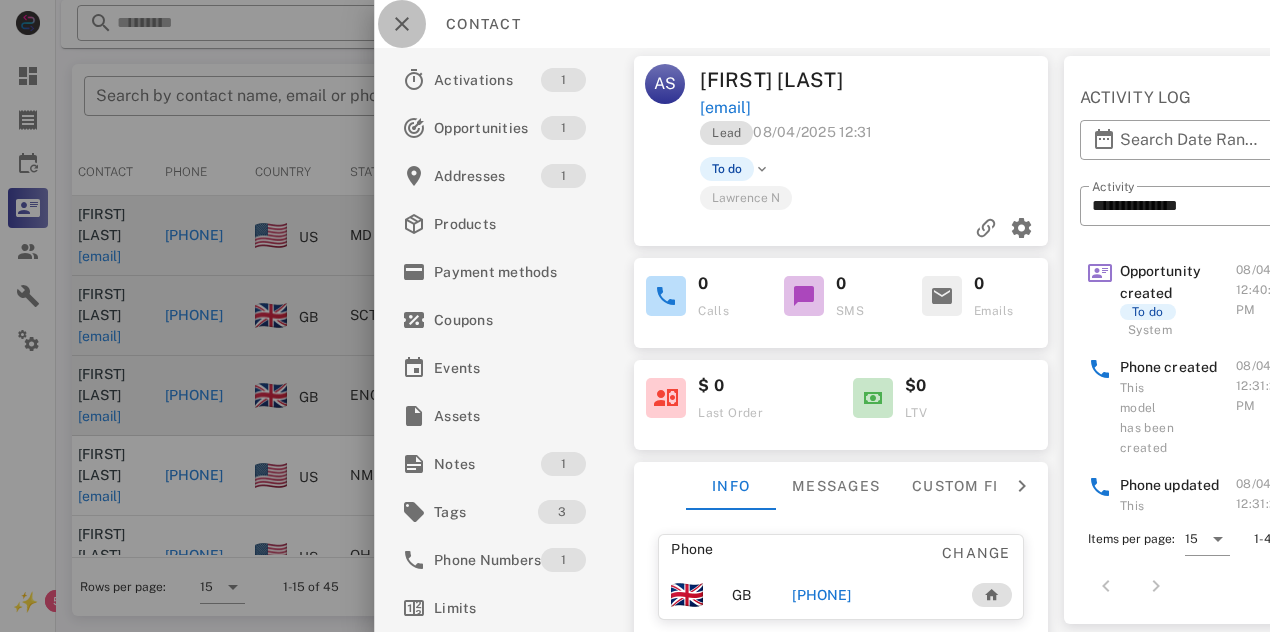 click at bounding box center [402, 24] 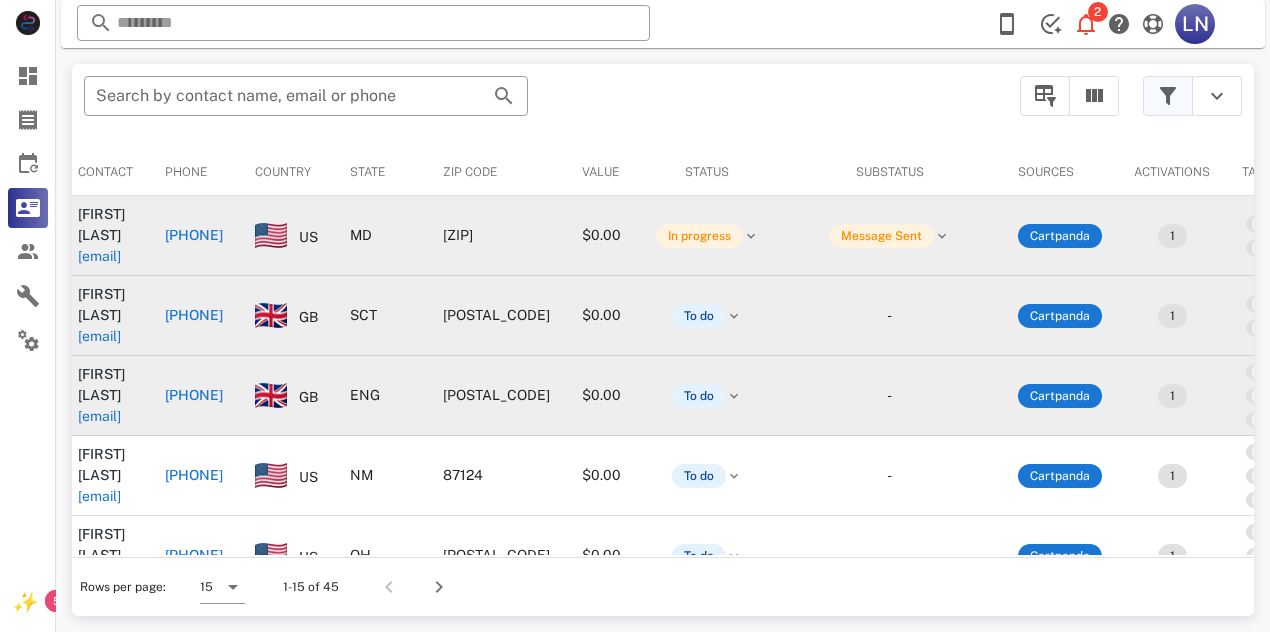 click at bounding box center [1168, 96] 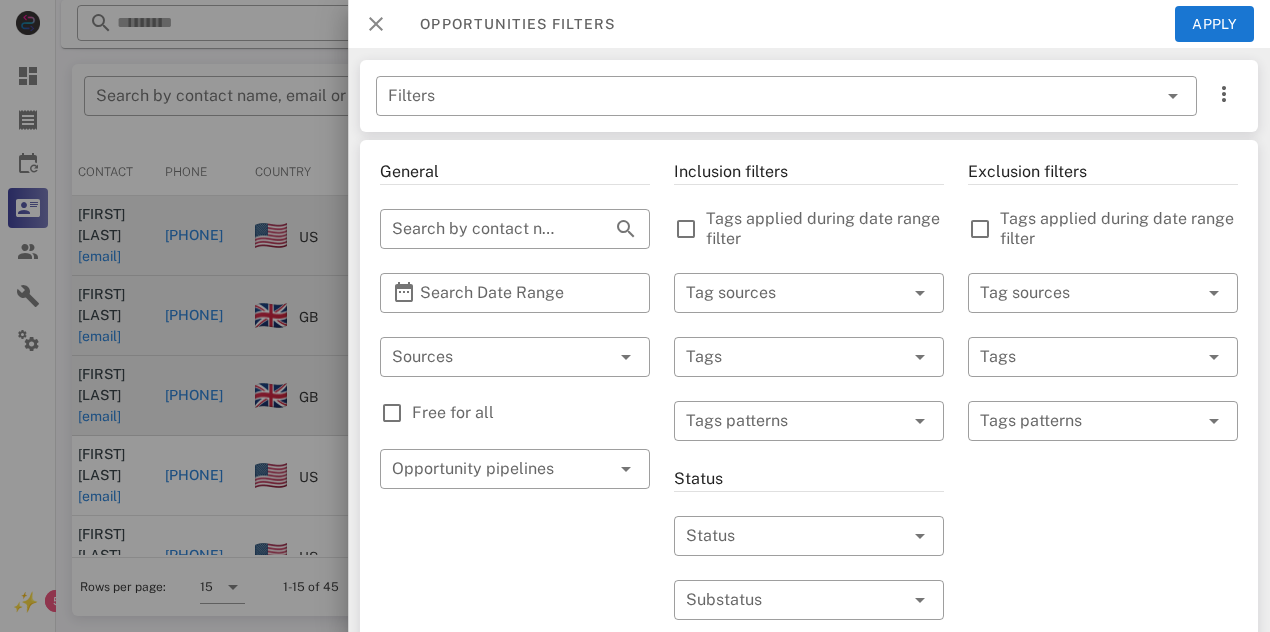 click at bounding box center (376, 24) 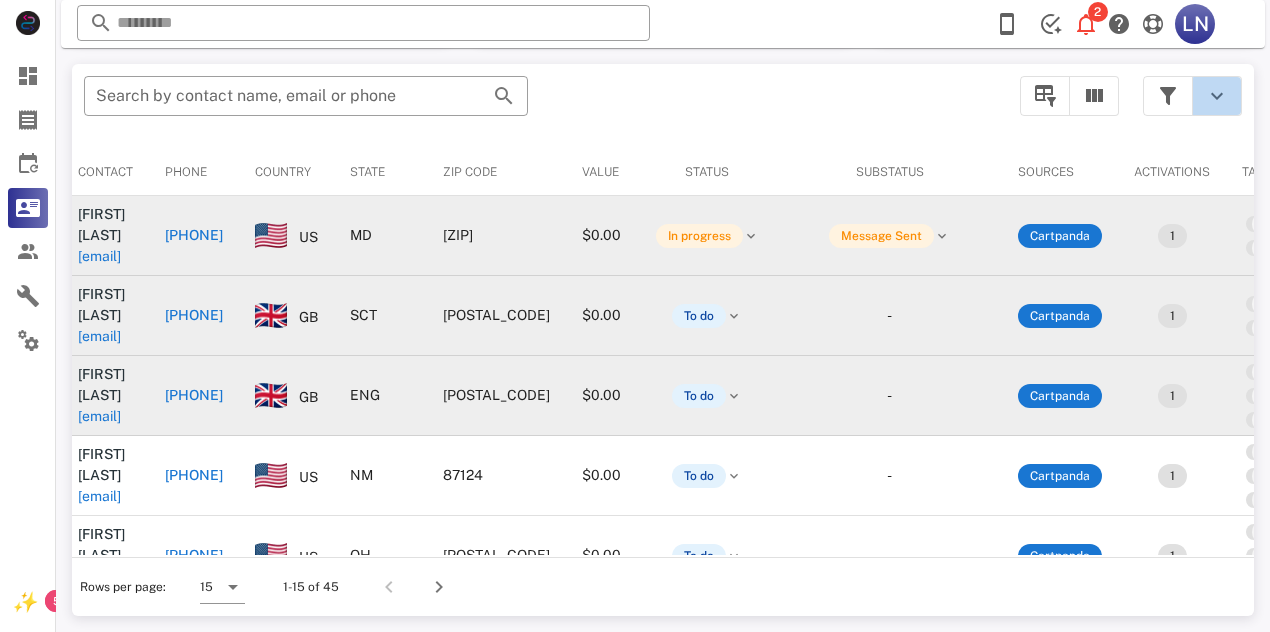 click at bounding box center [1217, 96] 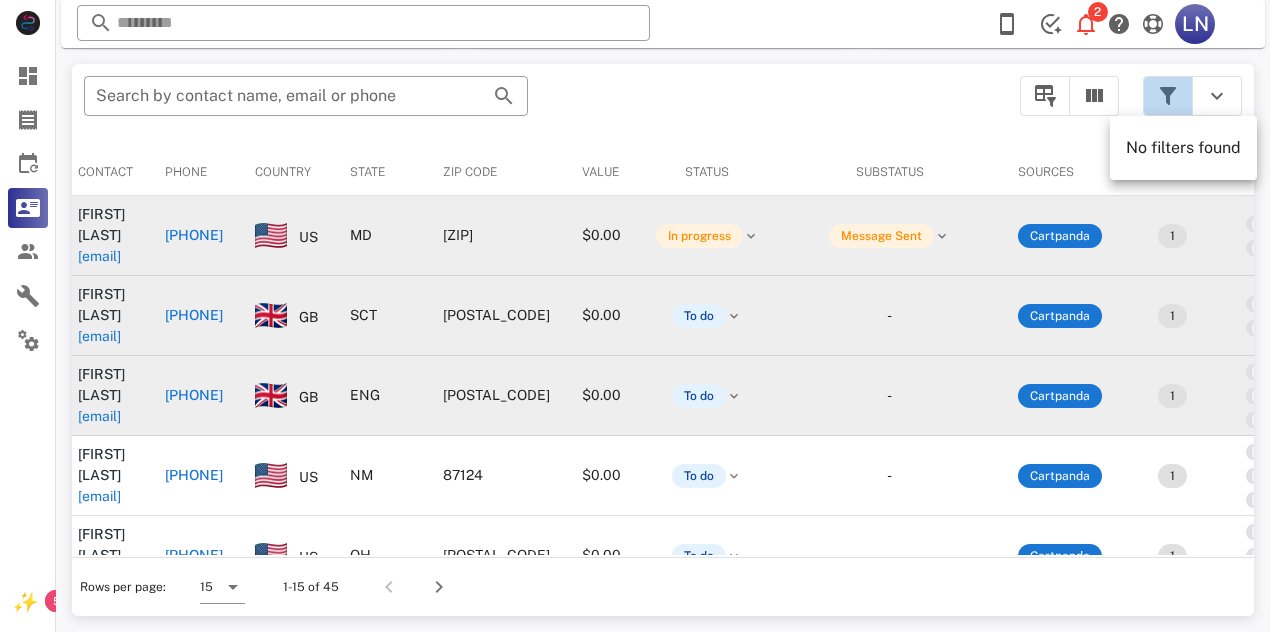 click at bounding box center [1168, 96] 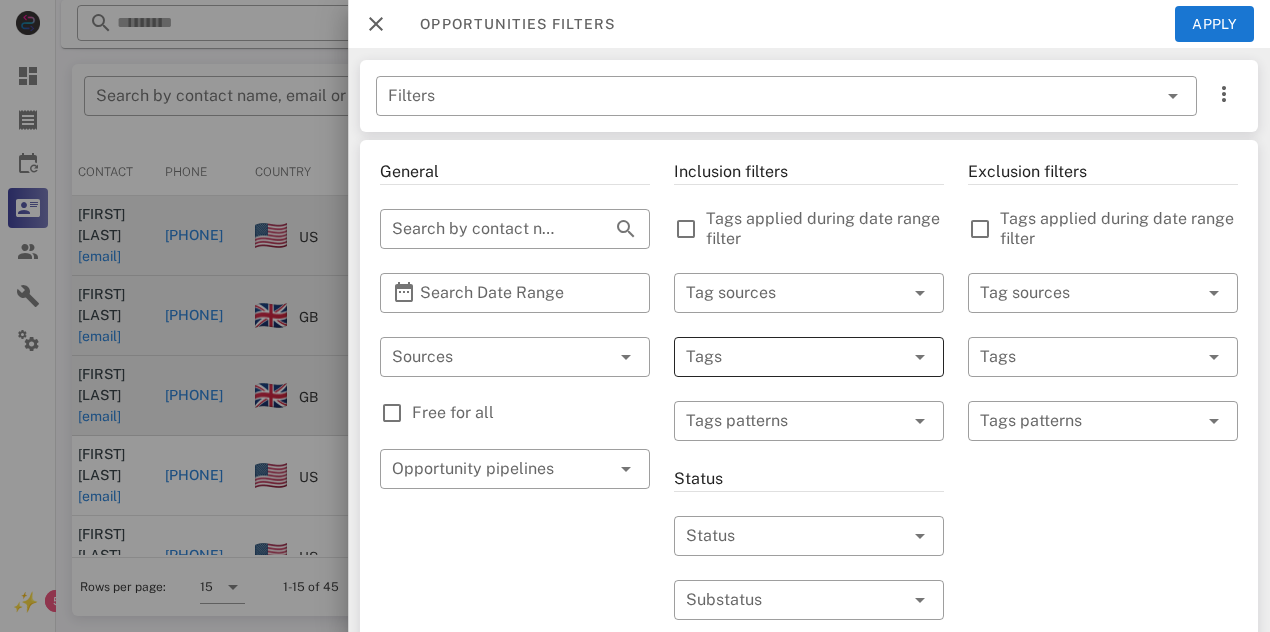 click at bounding box center (781, 357) 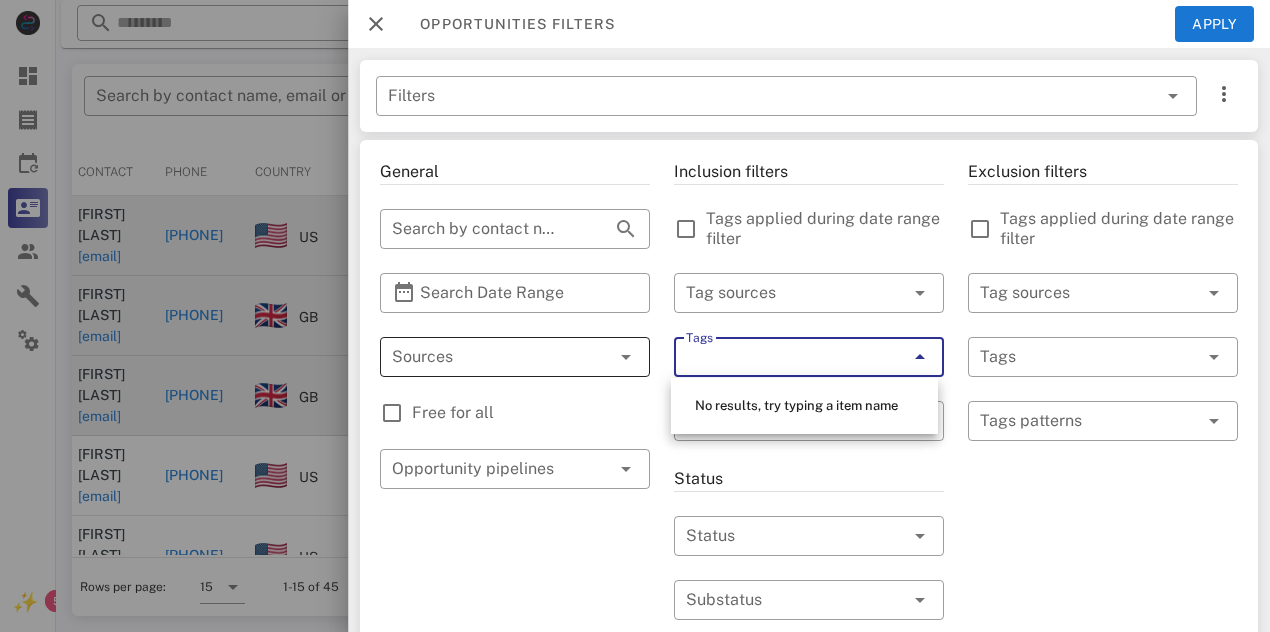 click at bounding box center [598, 357] 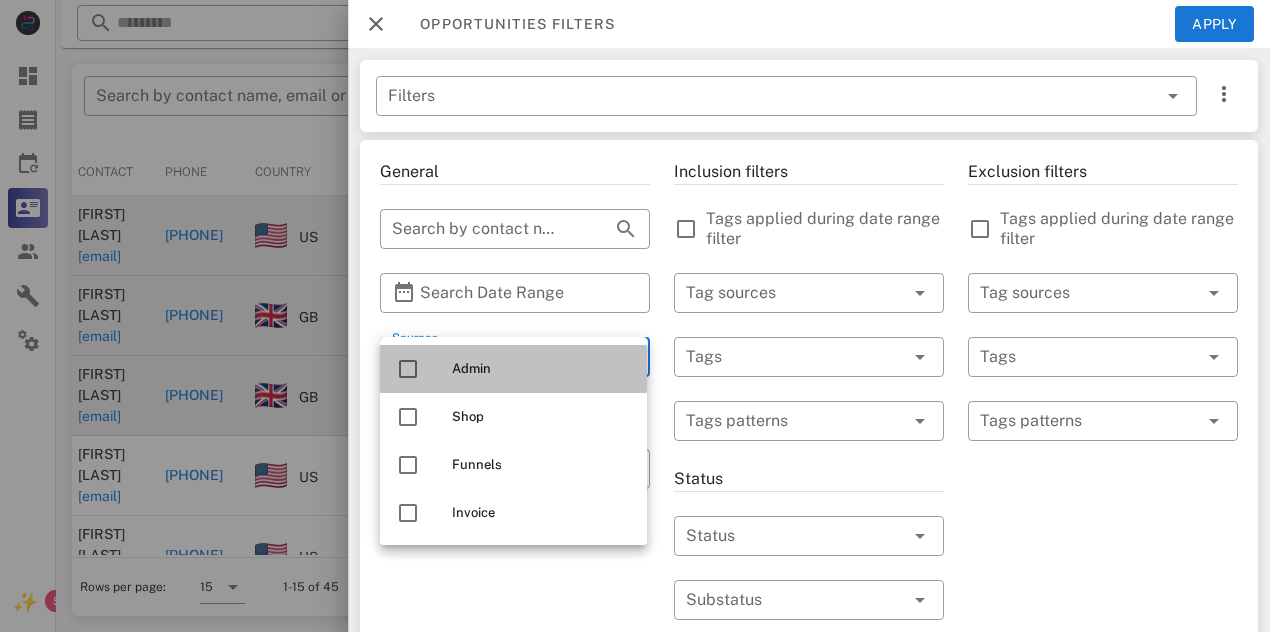 click on "Admin" at bounding box center (541, 369) 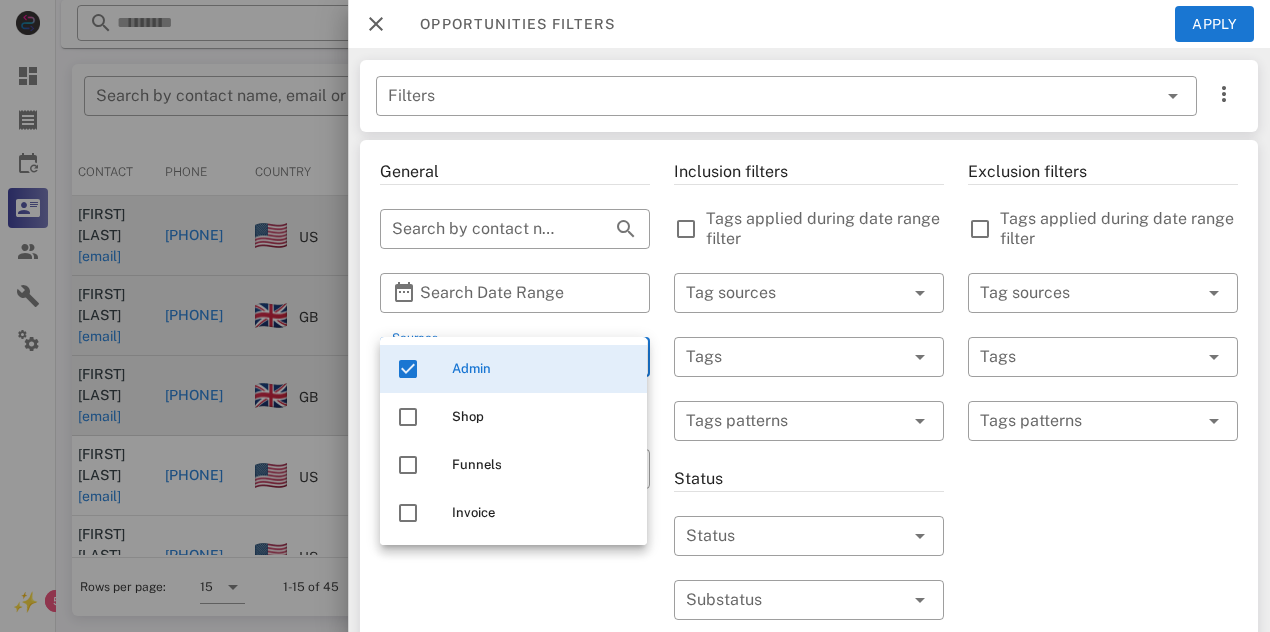 drag, startPoint x: 404, startPoint y: 367, endPoint x: 730, endPoint y: 49, distance: 455.4119 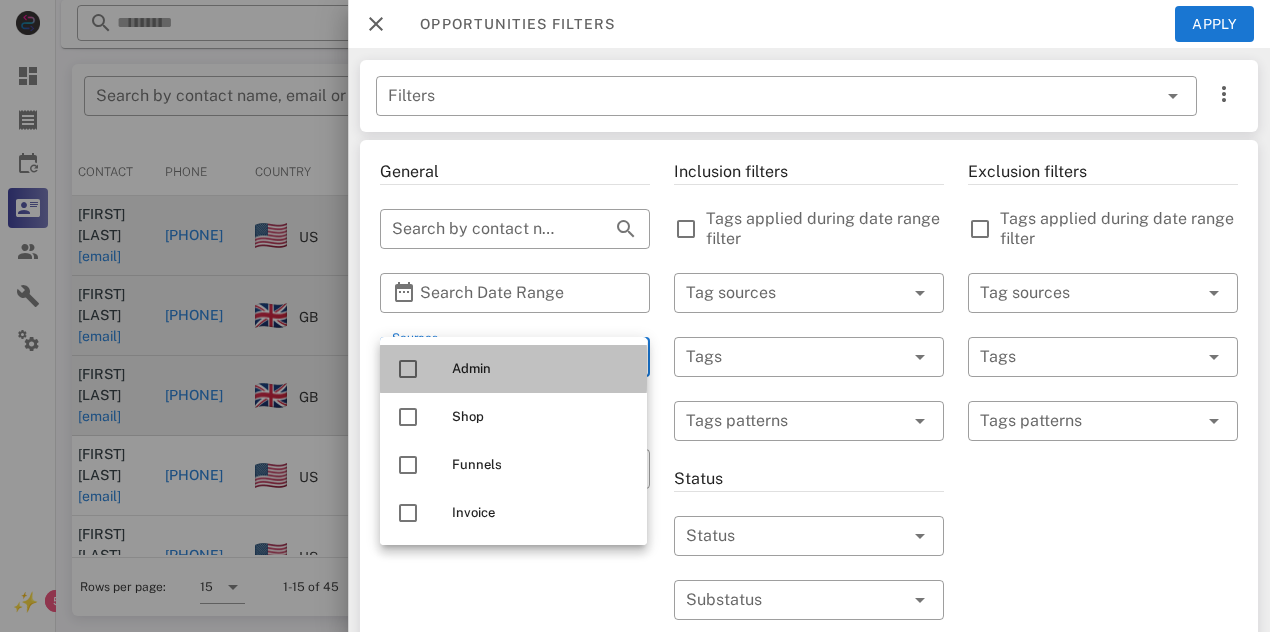 click at bounding box center (408, 369) 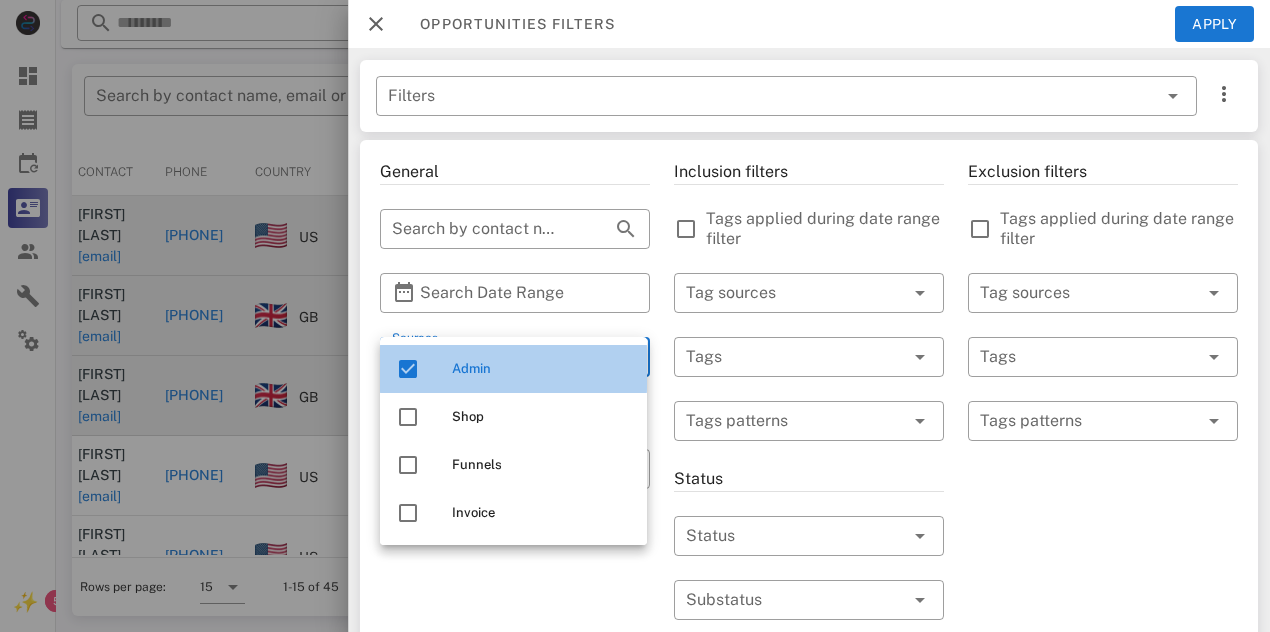 click at bounding box center [408, 369] 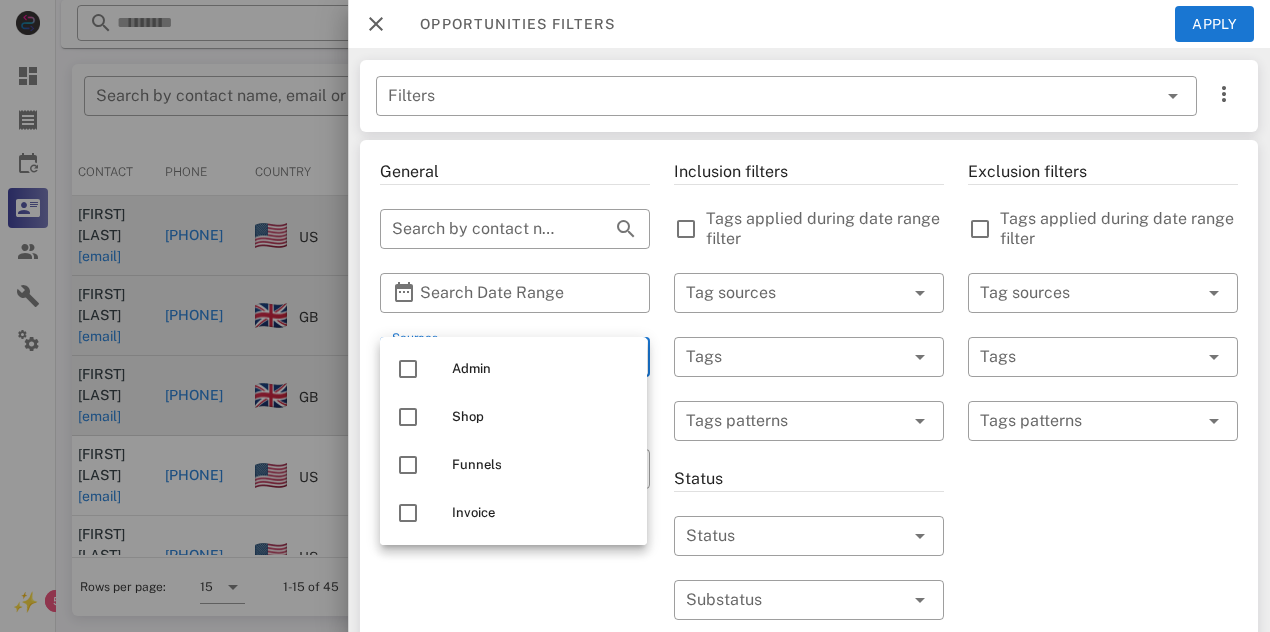 click on "General ​ Search by contact name, email or phone ​ Search Date Range ​ Sources Free for all ​ Opportunity pipelines" at bounding box center (515, 717) 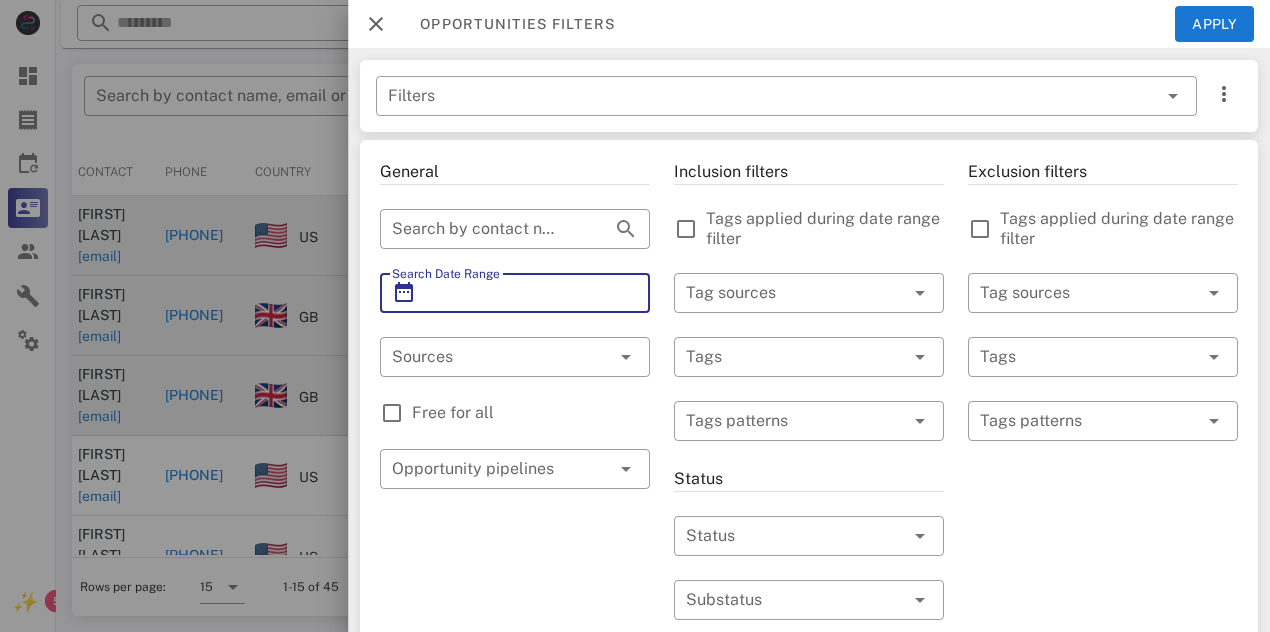 click on "Search Date Range" at bounding box center [515, 293] 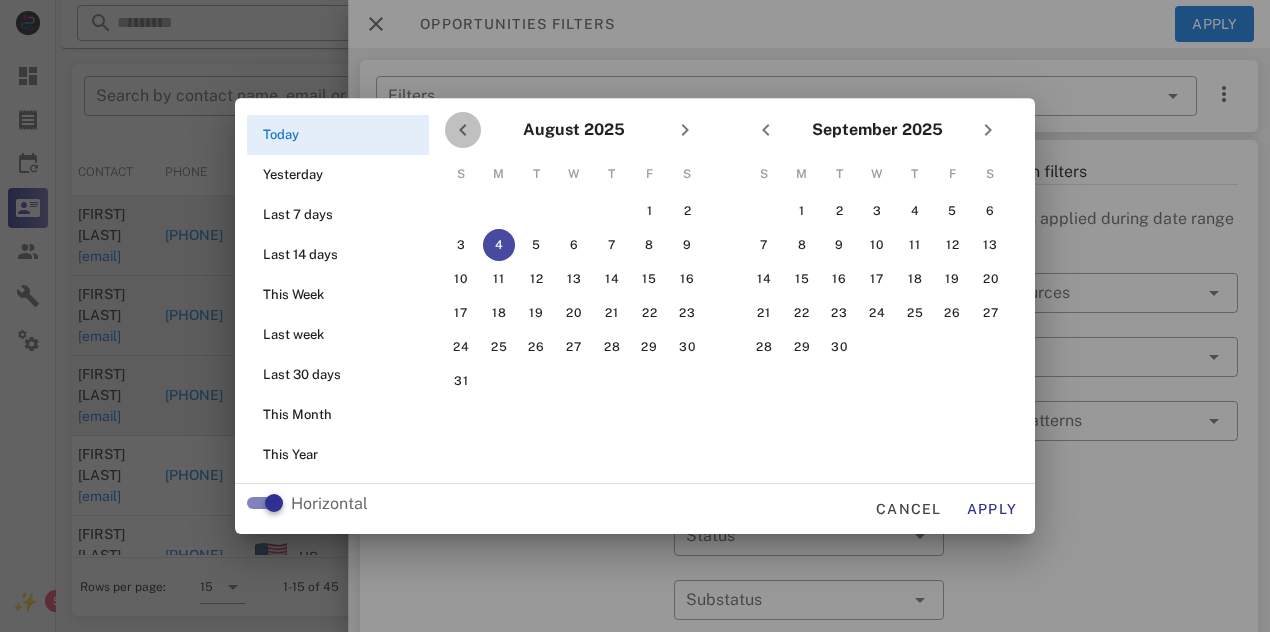 drag, startPoint x: 509, startPoint y: 250, endPoint x: 460, endPoint y: 137, distance: 123.16656 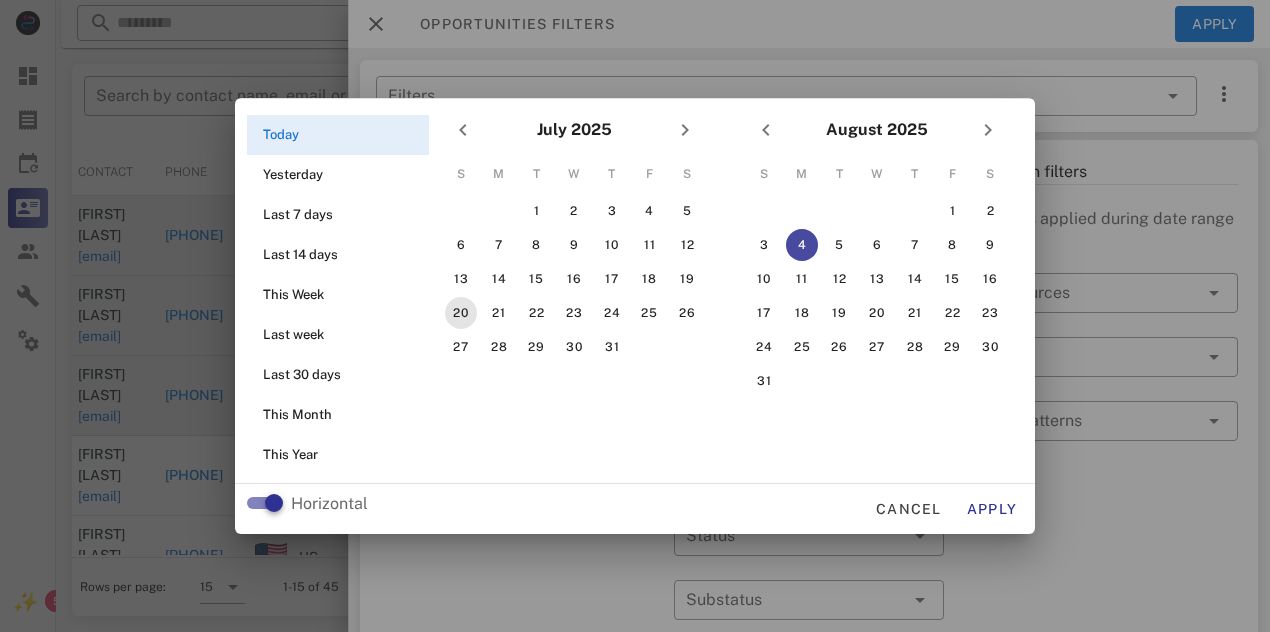 click on "20" at bounding box center [461, 313] 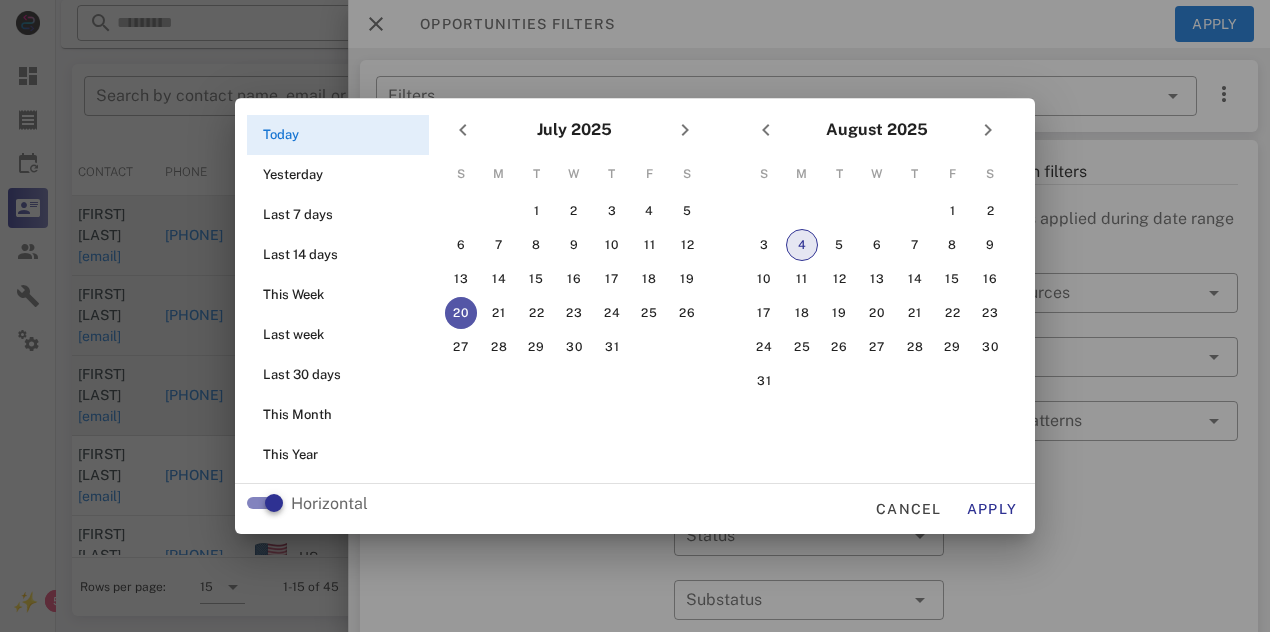 click on "4" at bounding box center (802, 245) 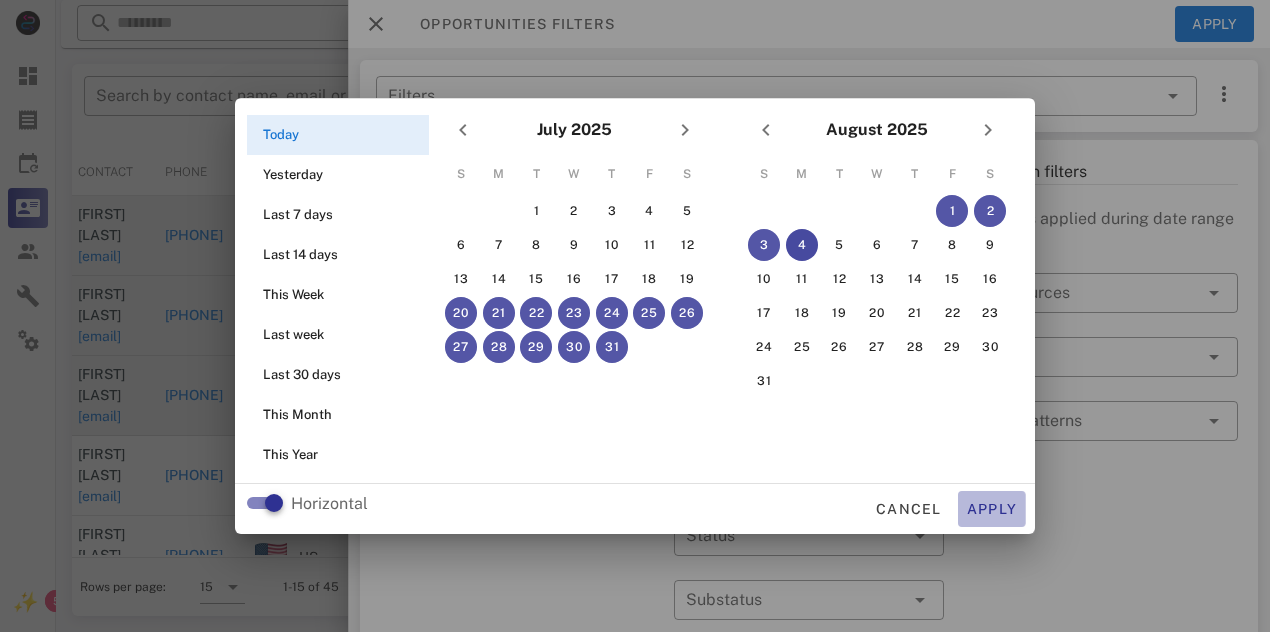 click on "Apply" at bounding box center (992, 509) 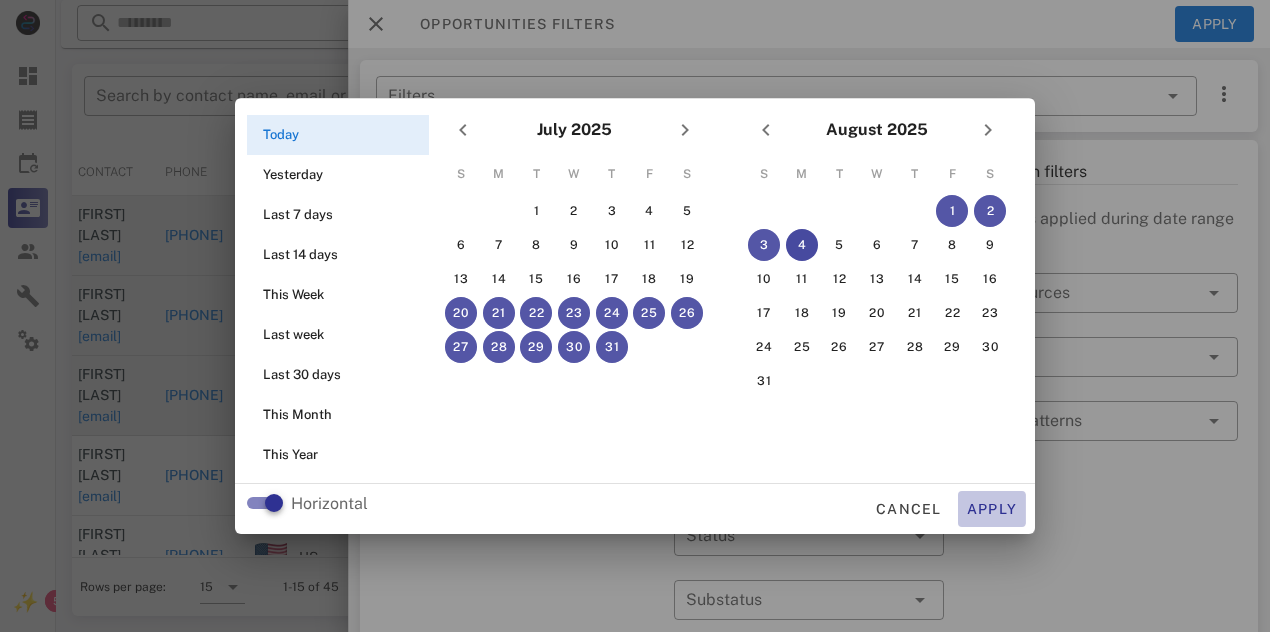 type on "**********" 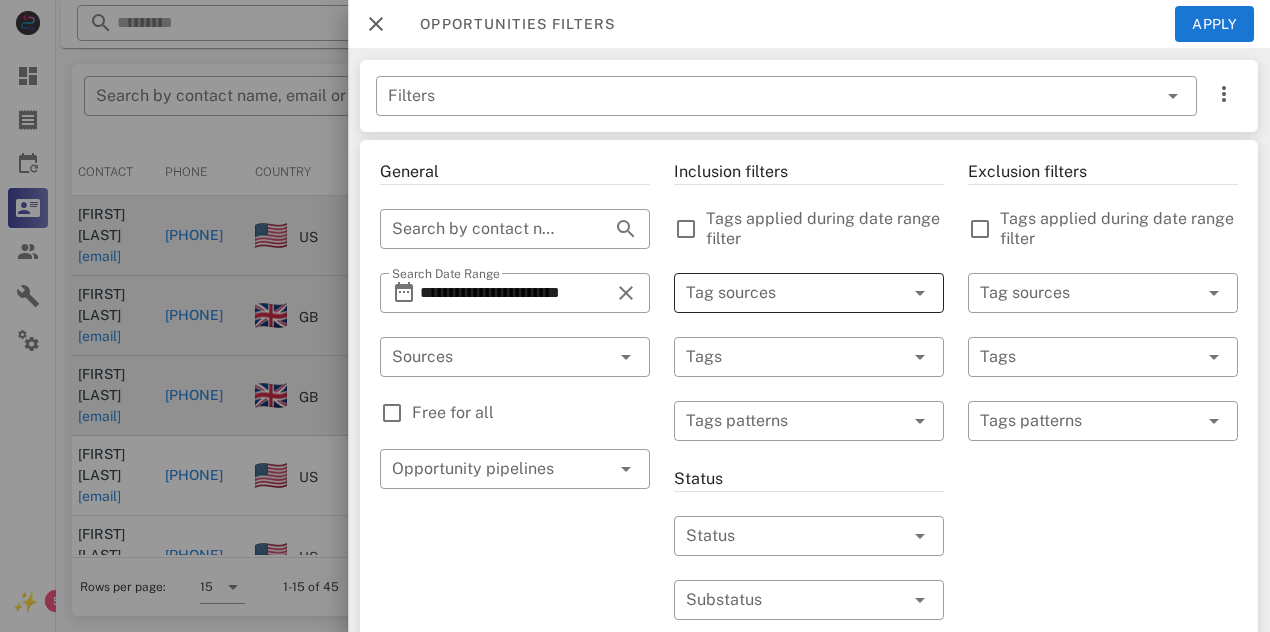 click at bounding box center [781, 293] 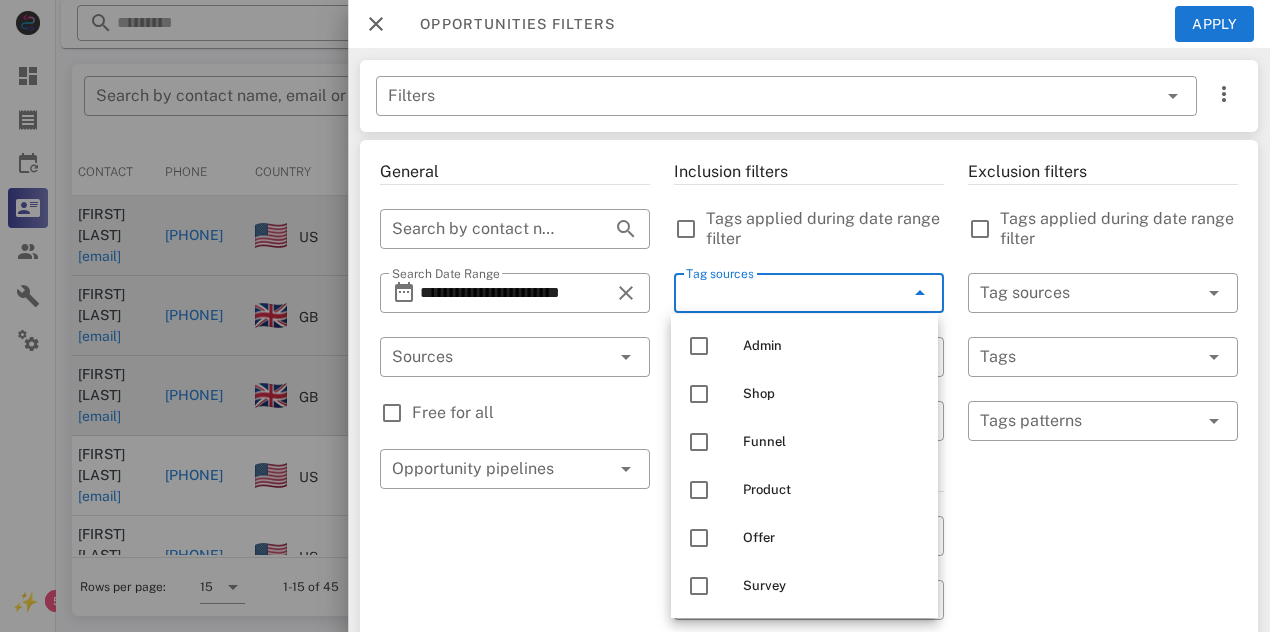 click on "Tag sources" at bounding box center (781, 293) 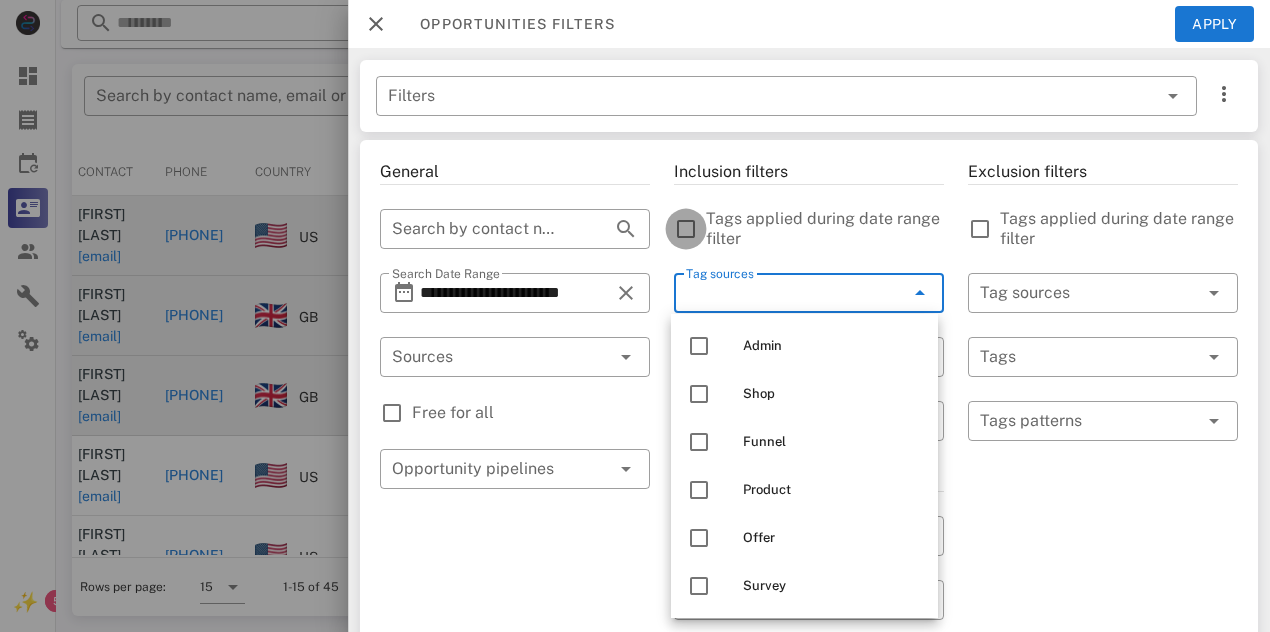 click at bounding box center (686, 229) 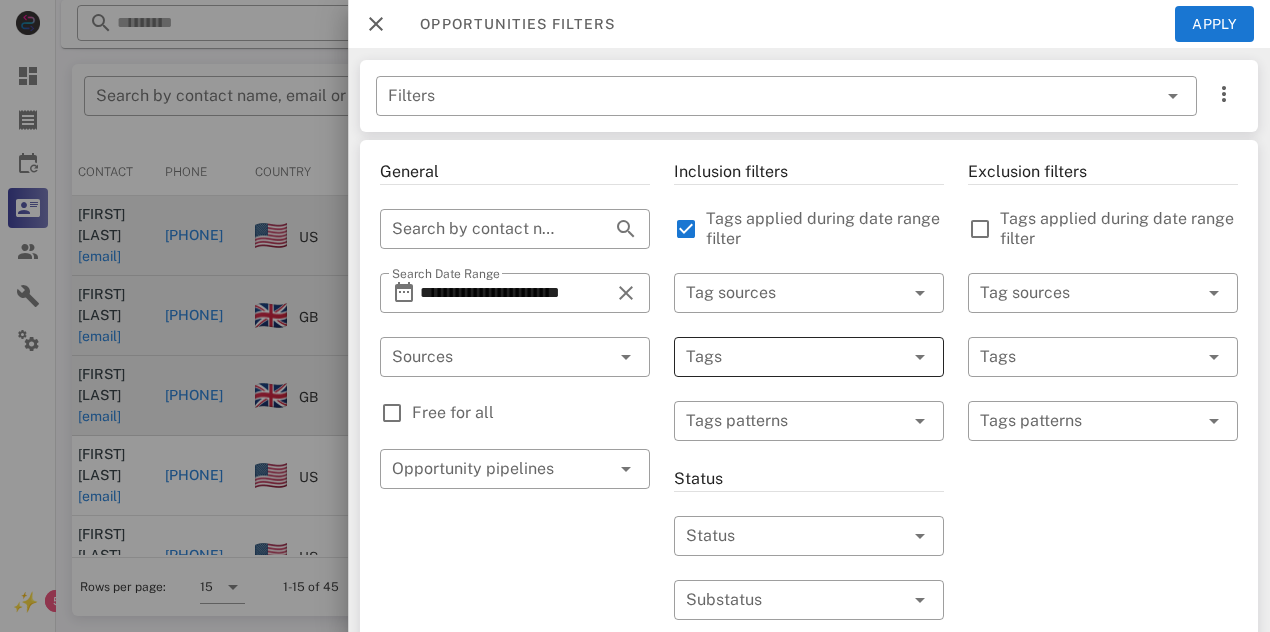 click at bounding box center [920, 357] 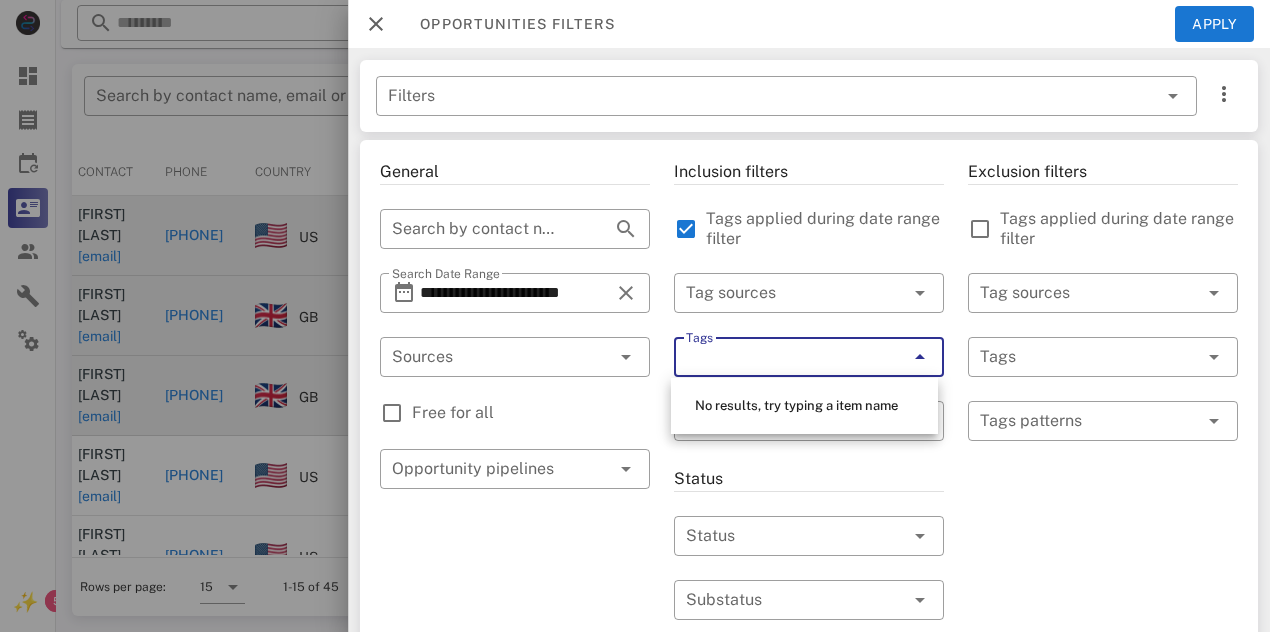 click at bounding box center (920, 357) 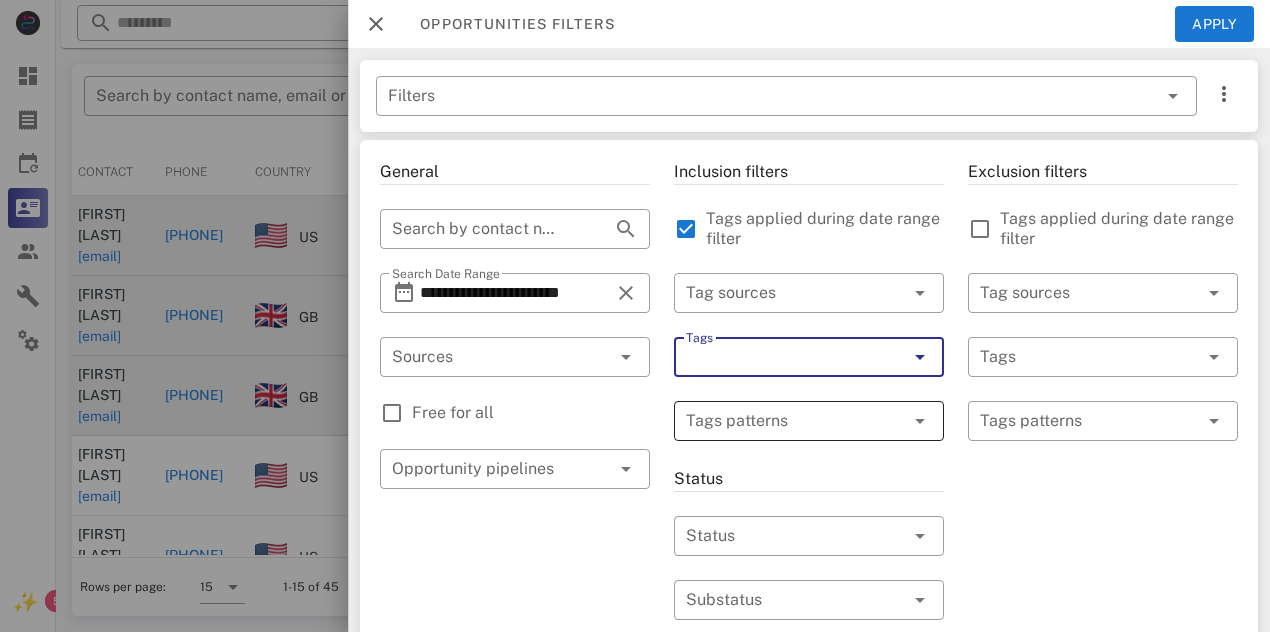 click at bounding box center (920, 421) 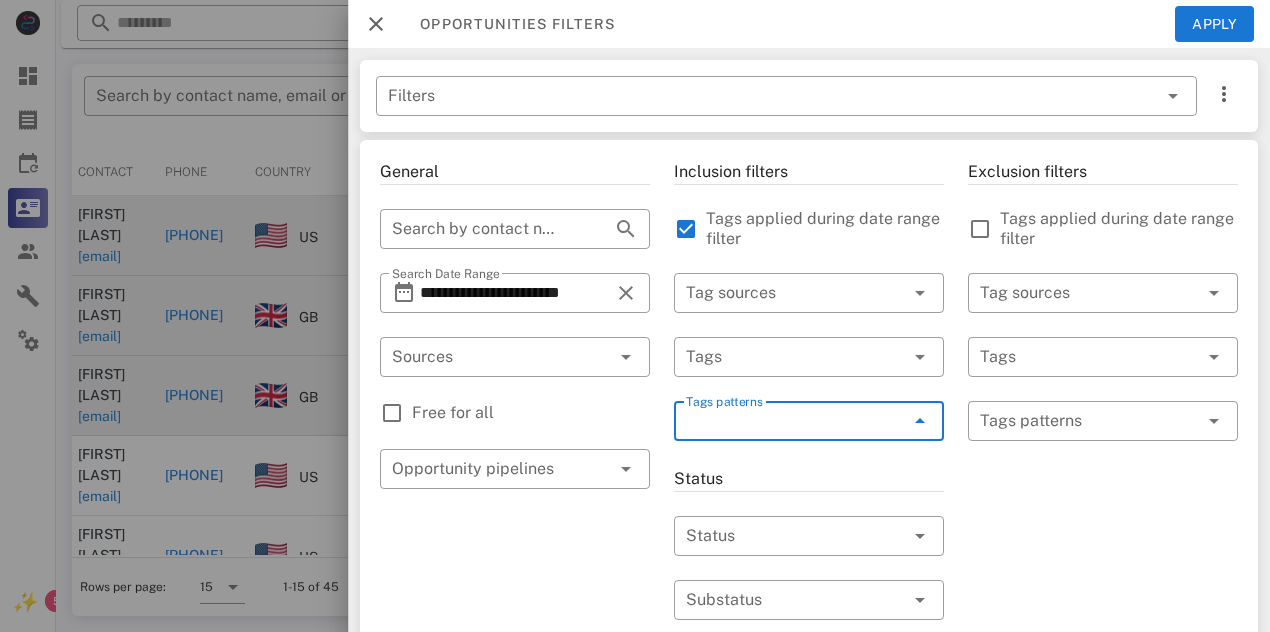 click at bounding box center [920, 421] 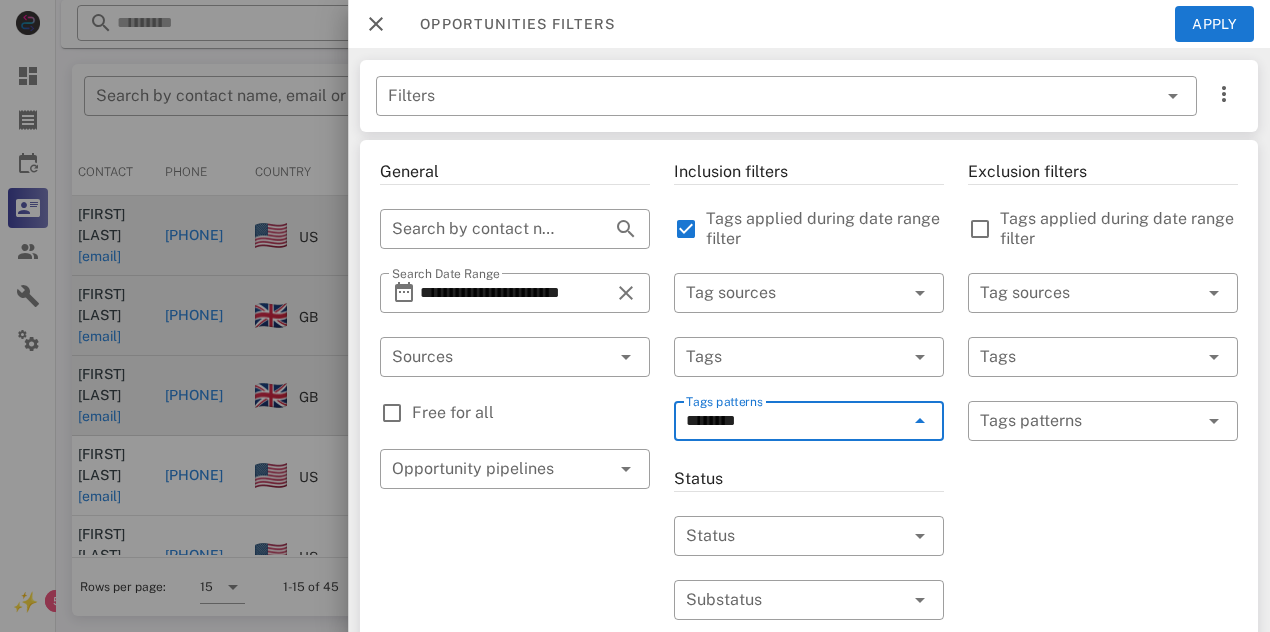 type on "********" 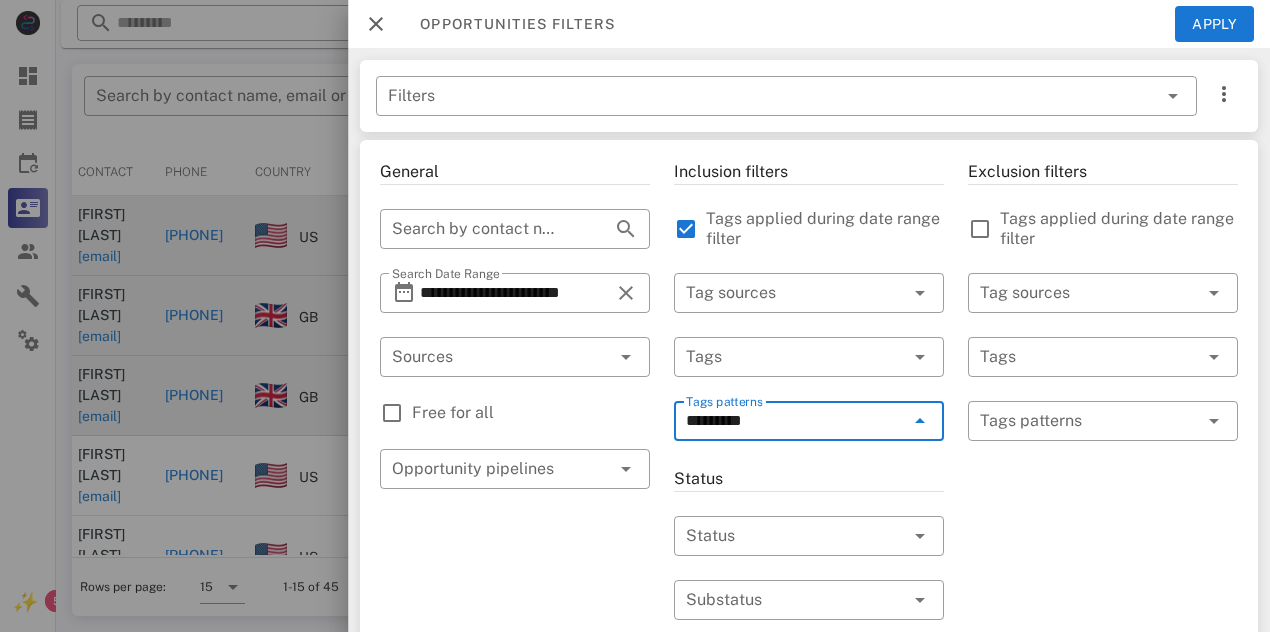 click at bounding box center [920, 421] 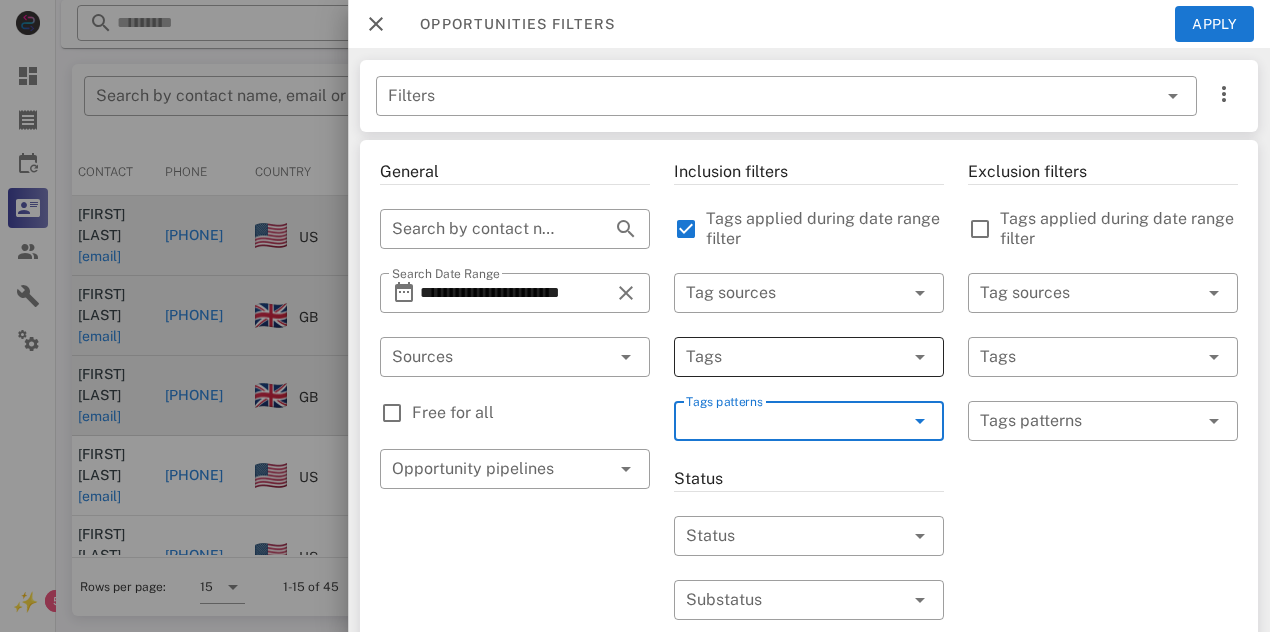 click at bounding box center [920, 357] 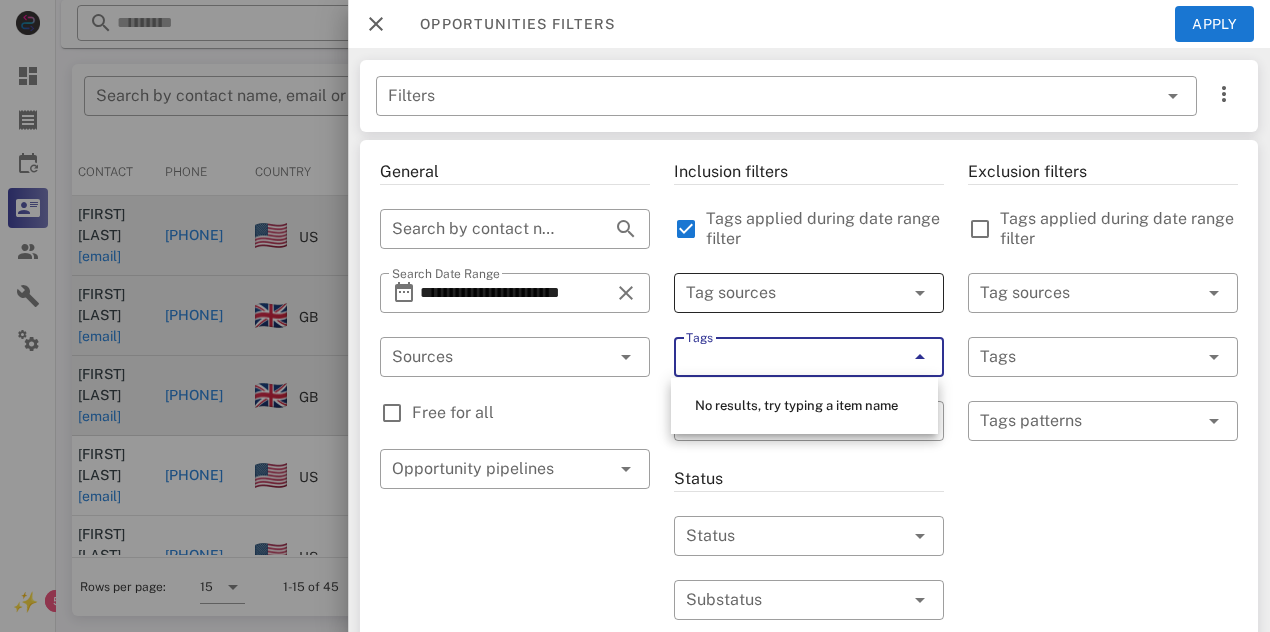click at bounding box center (920, 293) 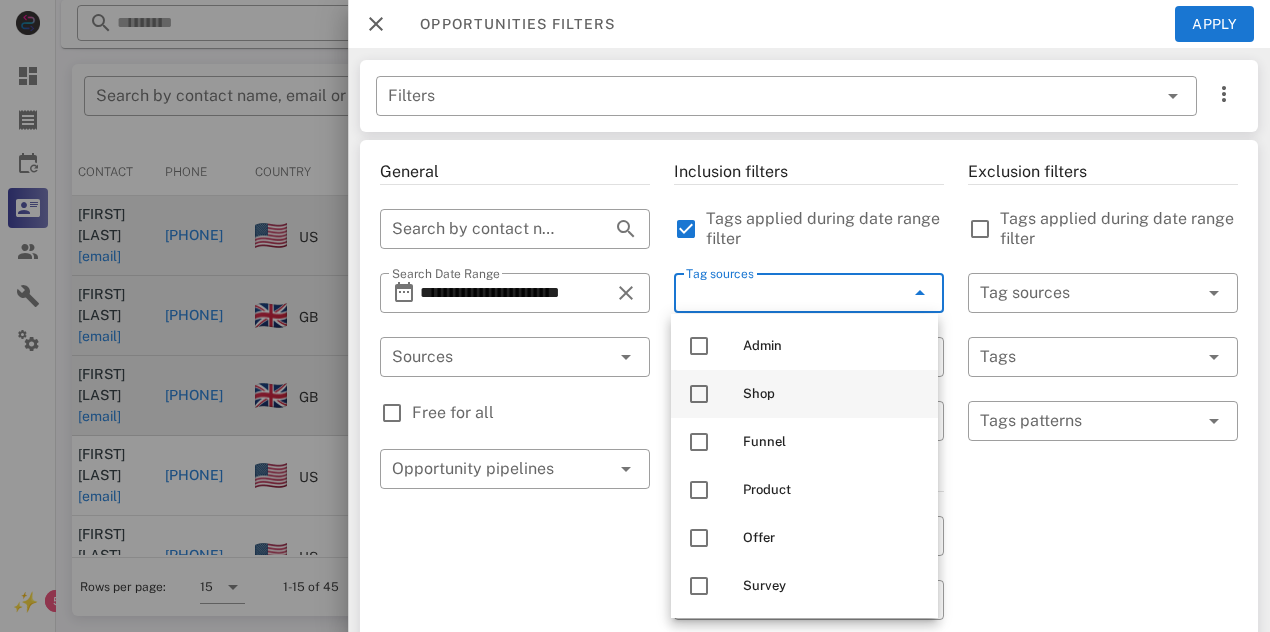 click at bounding box center [699, 394] 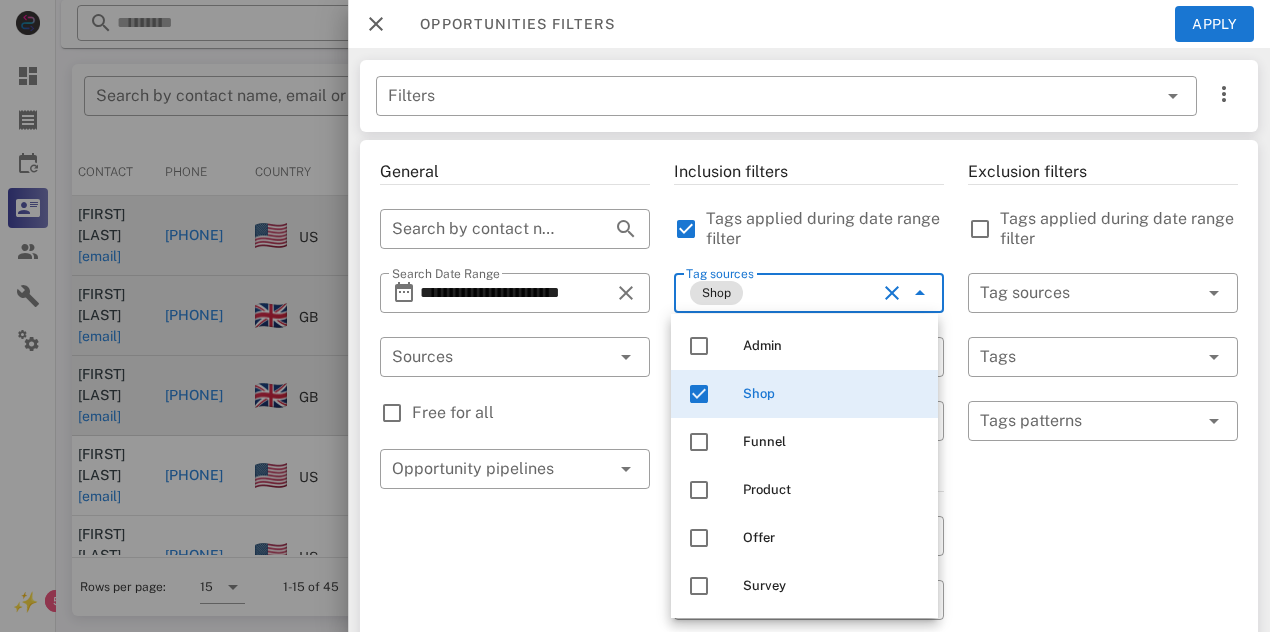 click at bounding box center [699, 394] 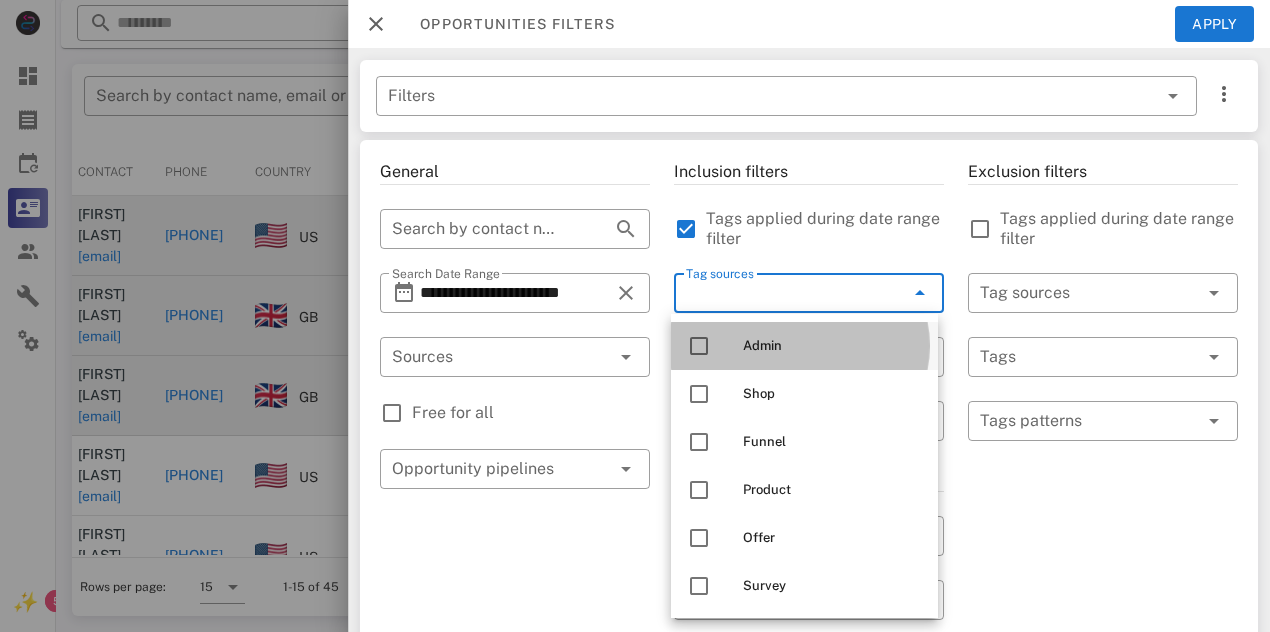 click at bounding box center [699, 346] 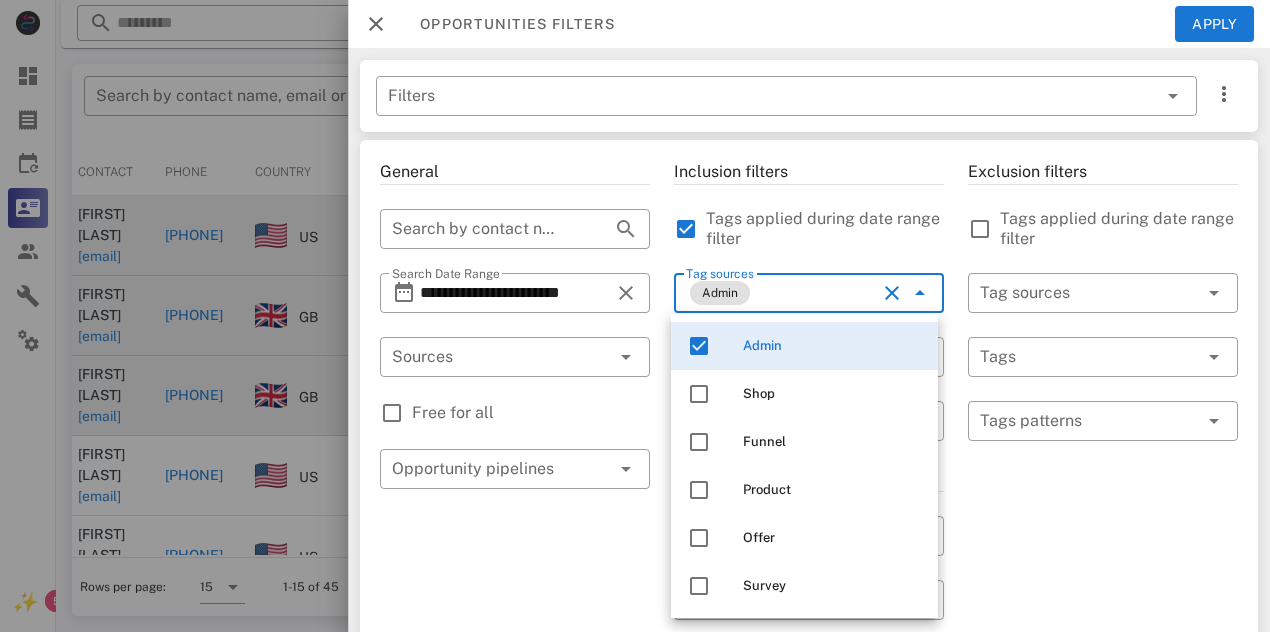 click on "Exclusion filters Tags applied during date range filter ​ Tag sources ​ Tags ​ Tags patterns" at bounding box center [1103, 717] 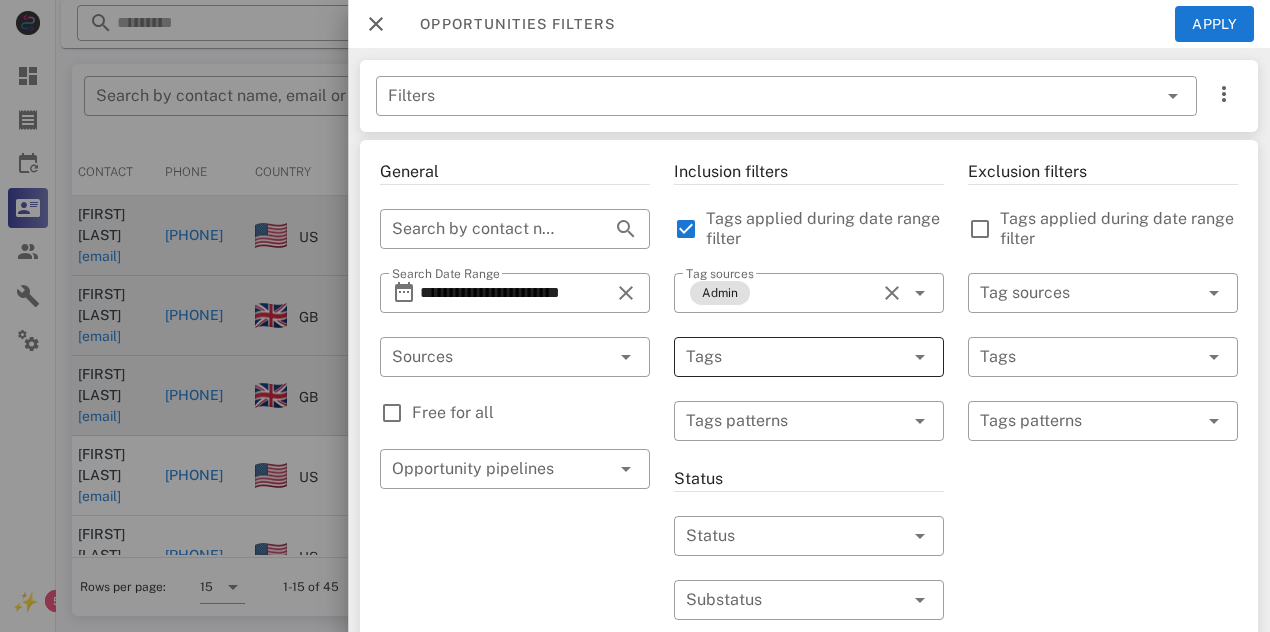 click at bounding box center [892, 357] 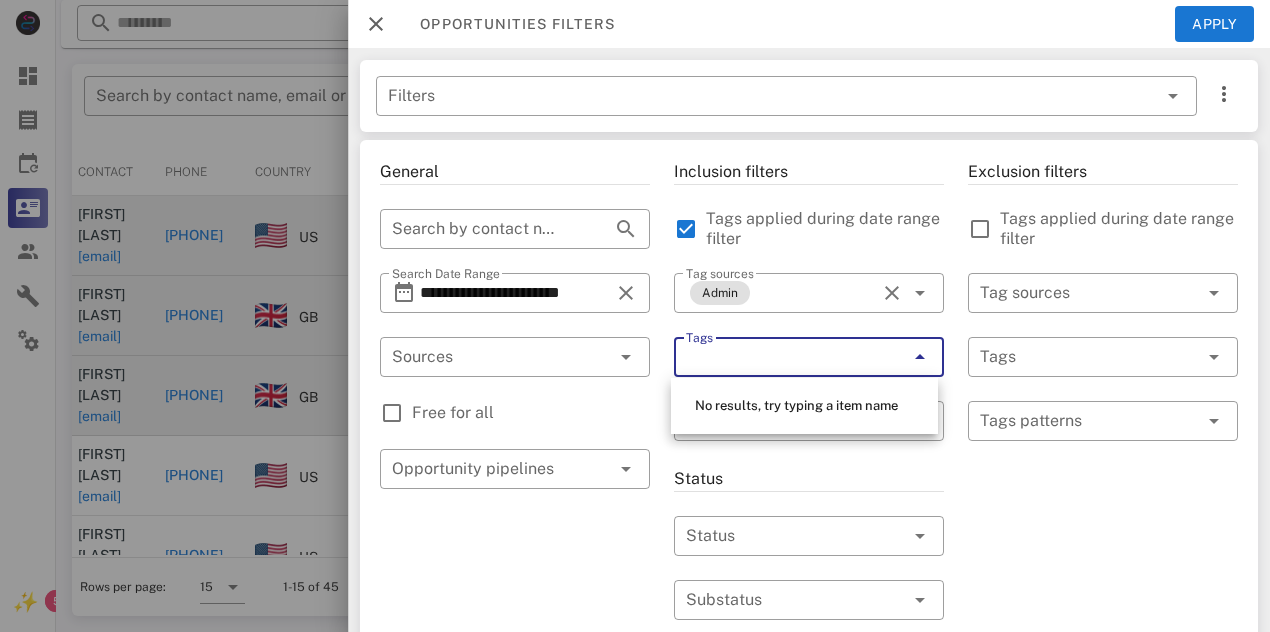 click at bounding box center (892, 357) 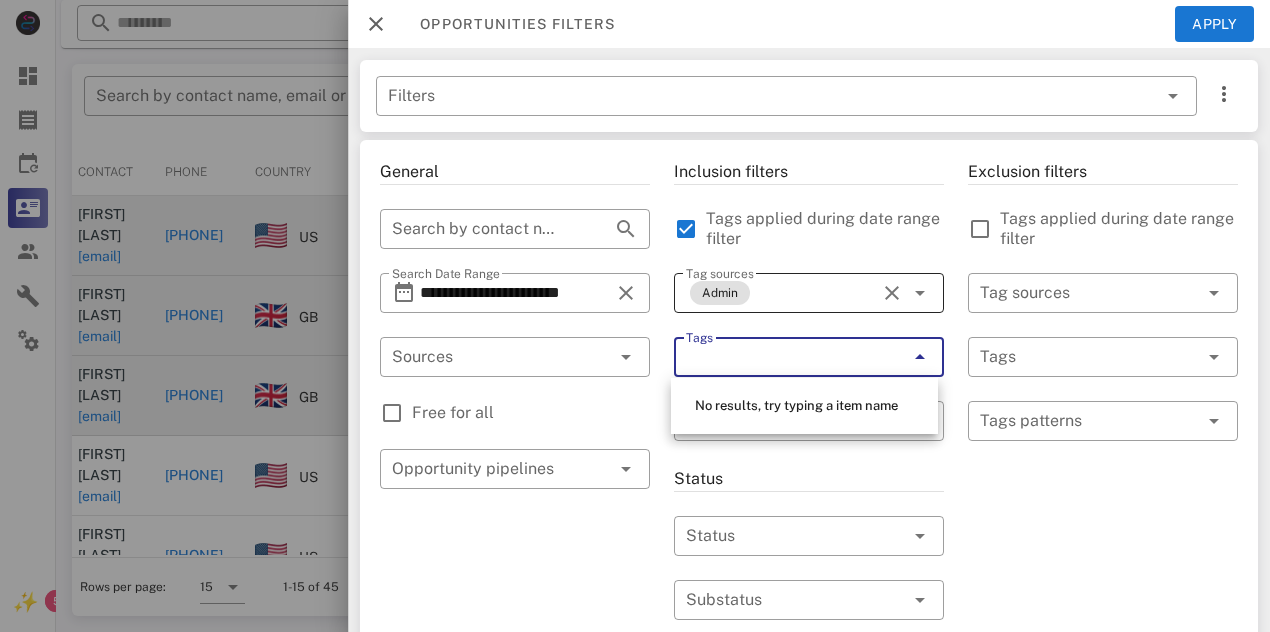 click at bounding box center [892, 293] 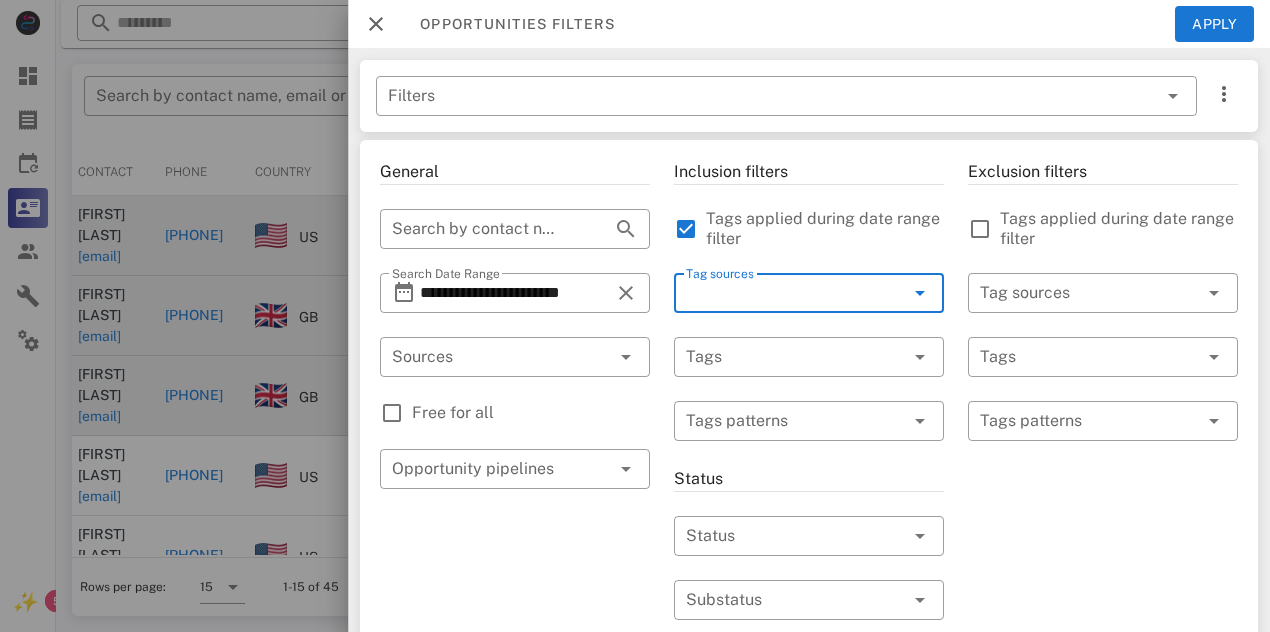 click at bounding box center (920, 293) 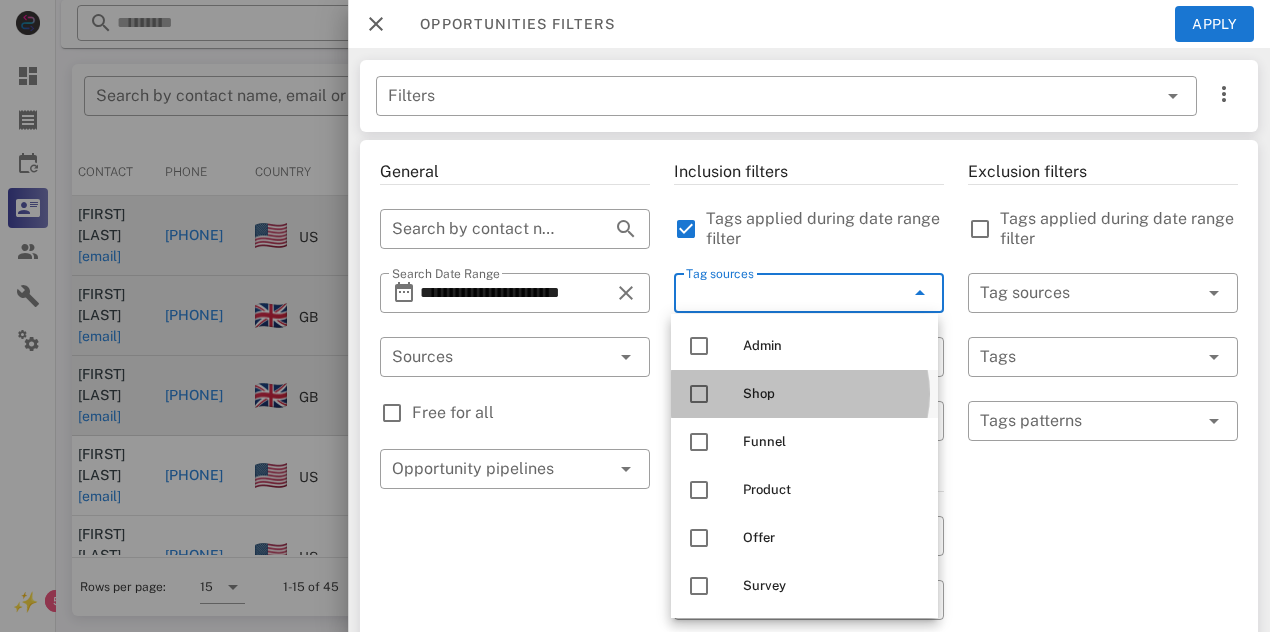 click at bounding box center (699, 394) 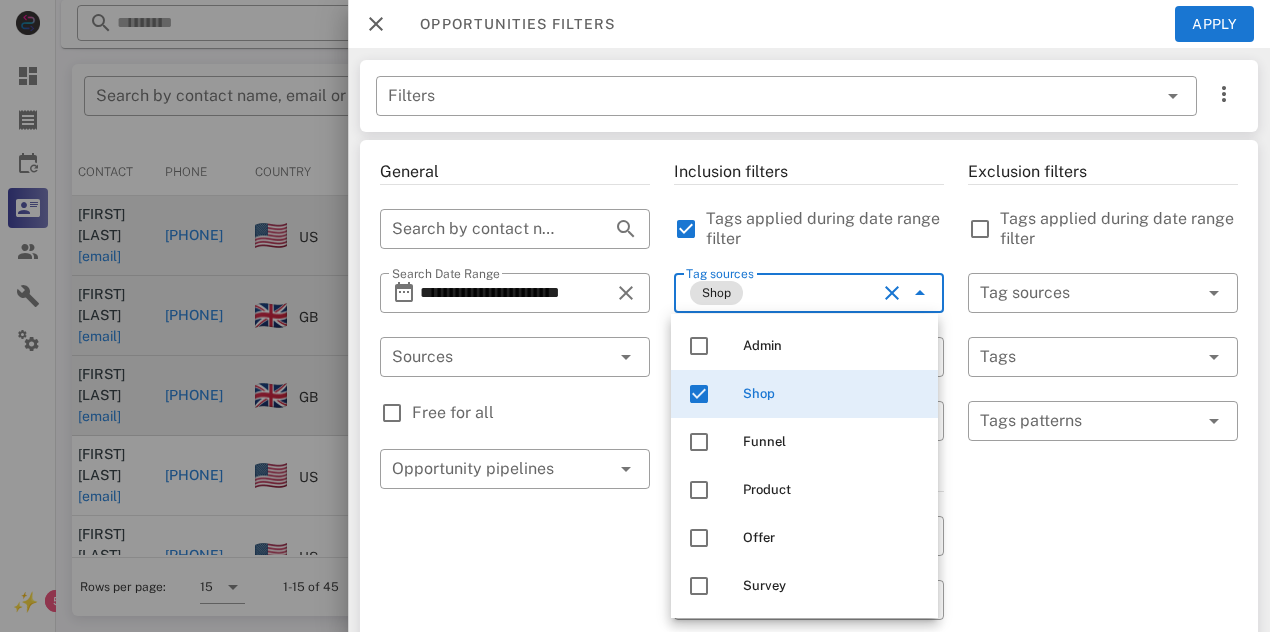 click on "Tags applied during date range filter" at bounding box center [825, 229] 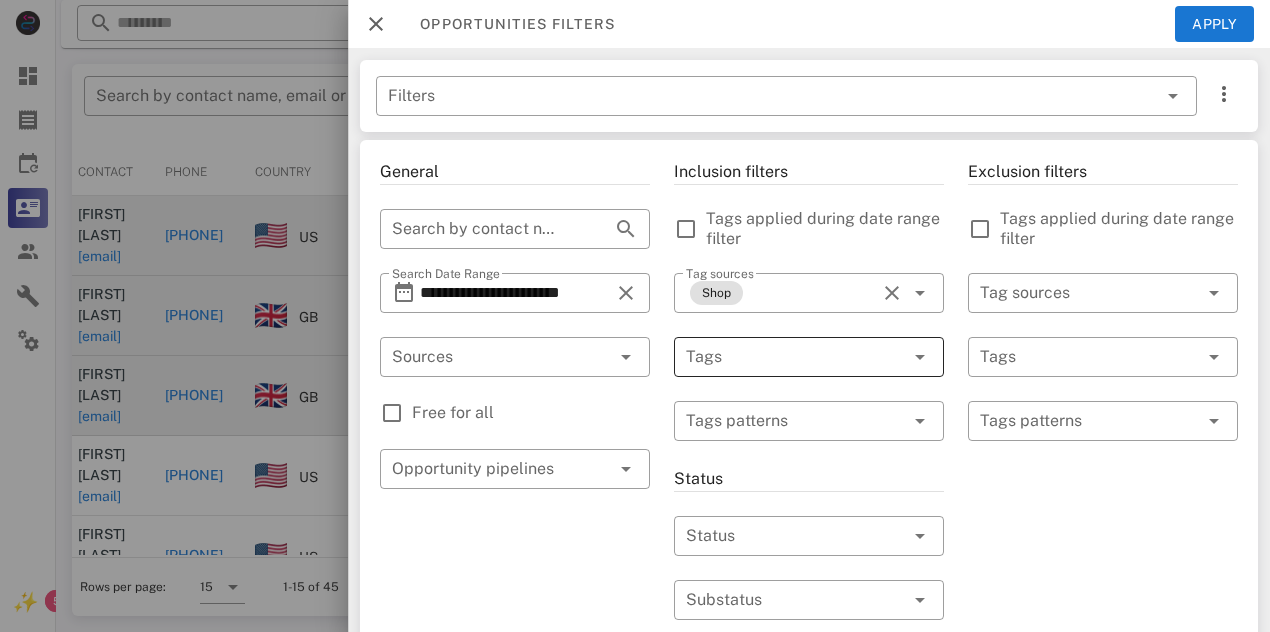 click at bounding box center (920, 357) 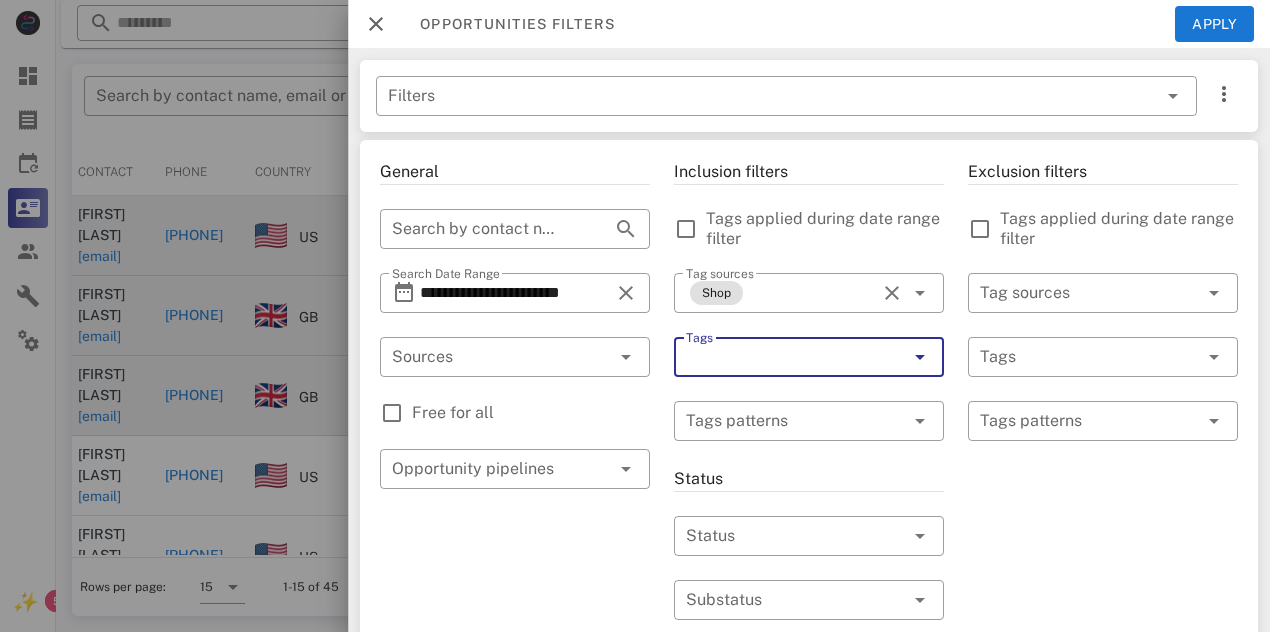 click at bounding box center [920, 357] 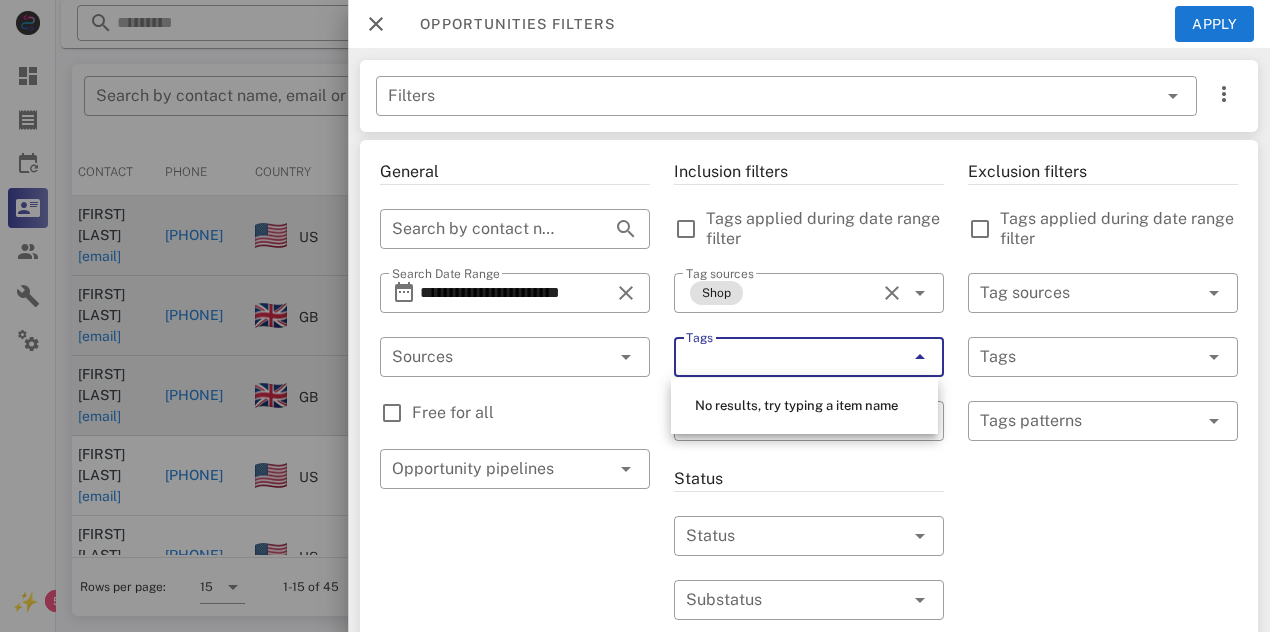 click at bounding box center (920, 357) 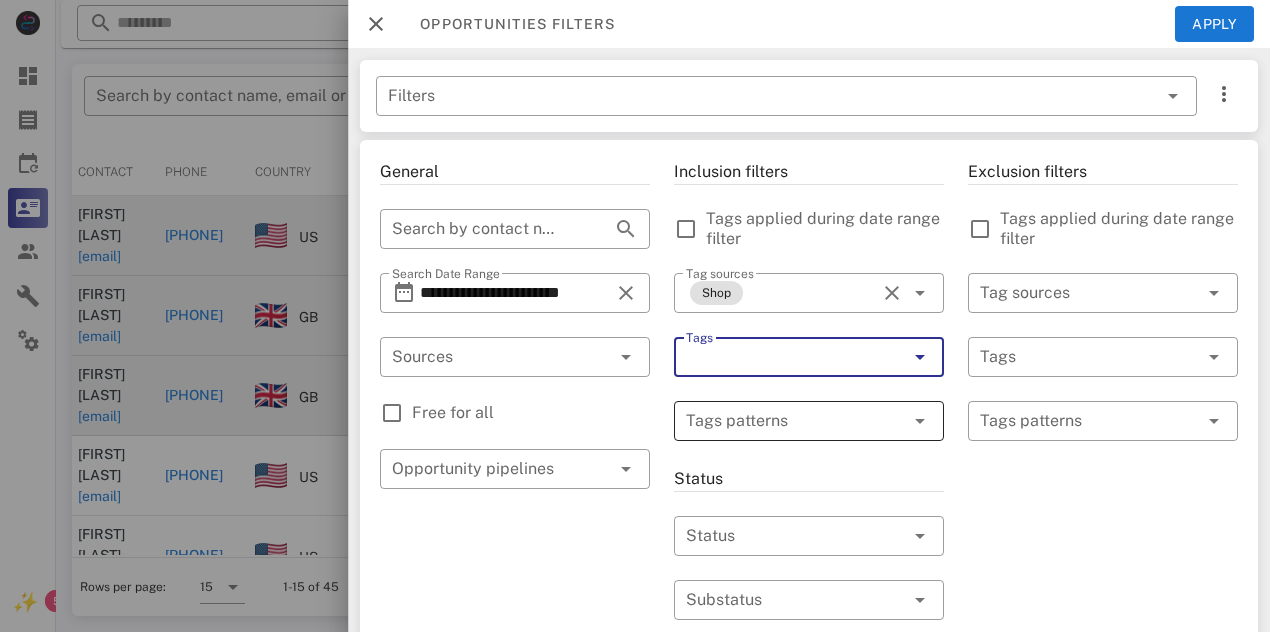 click at bounding box center [920, 421] 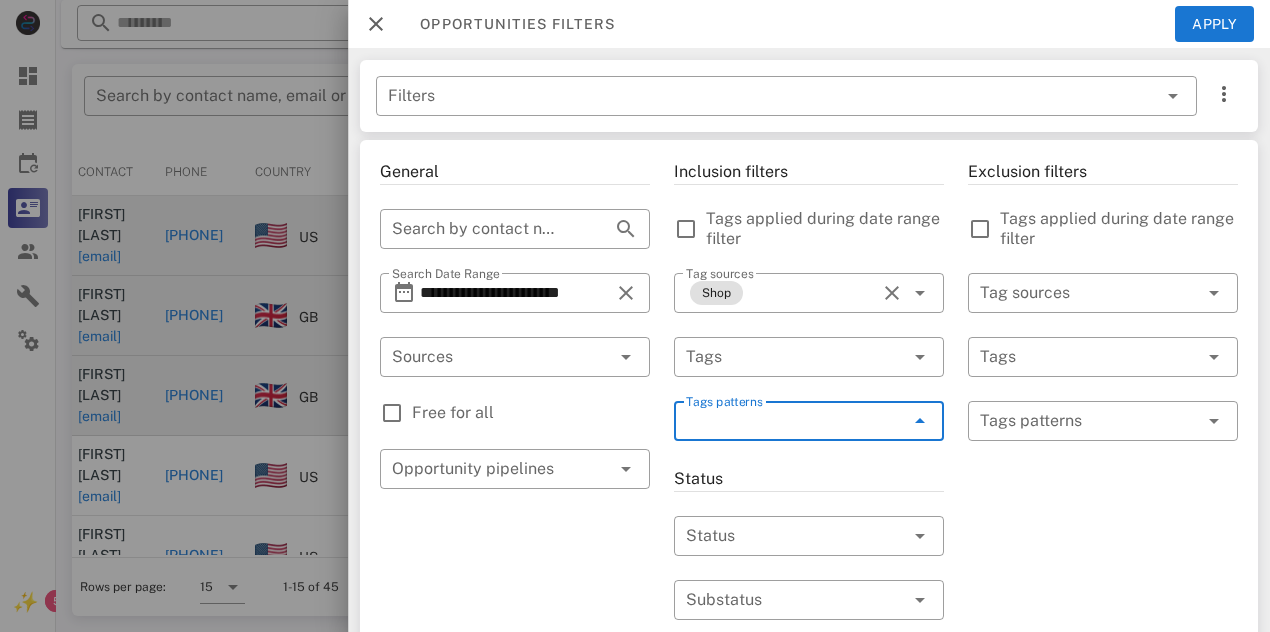 click at bounding box center (920, 421) 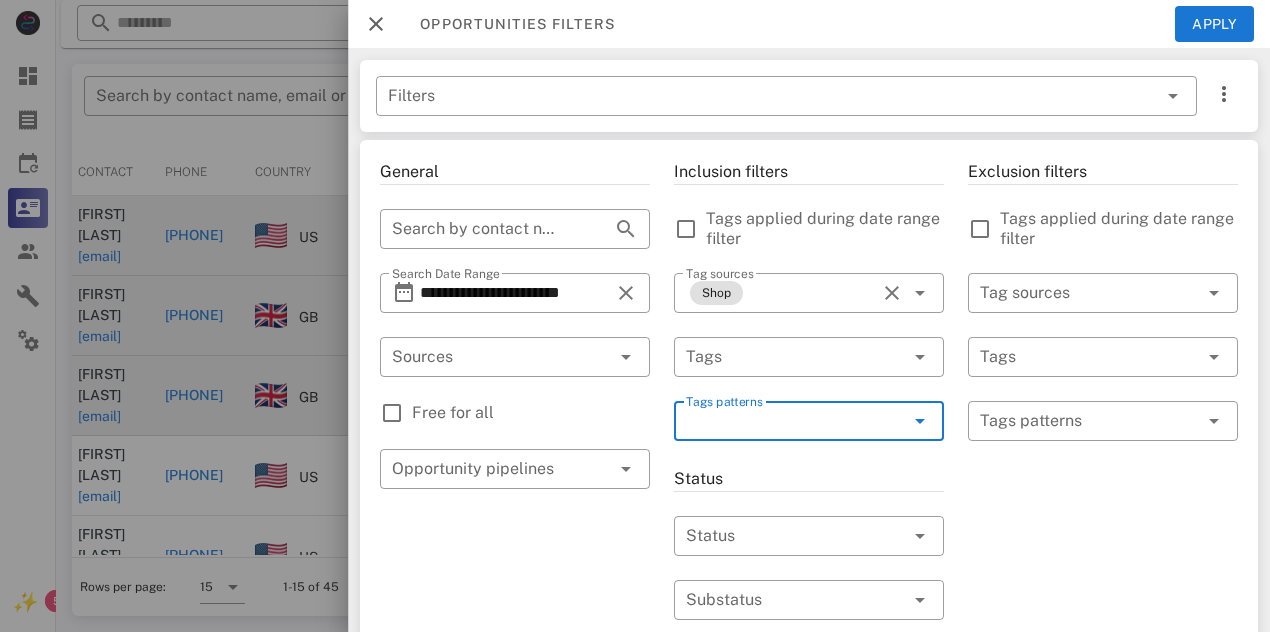 click at bounding box center (920, 421) 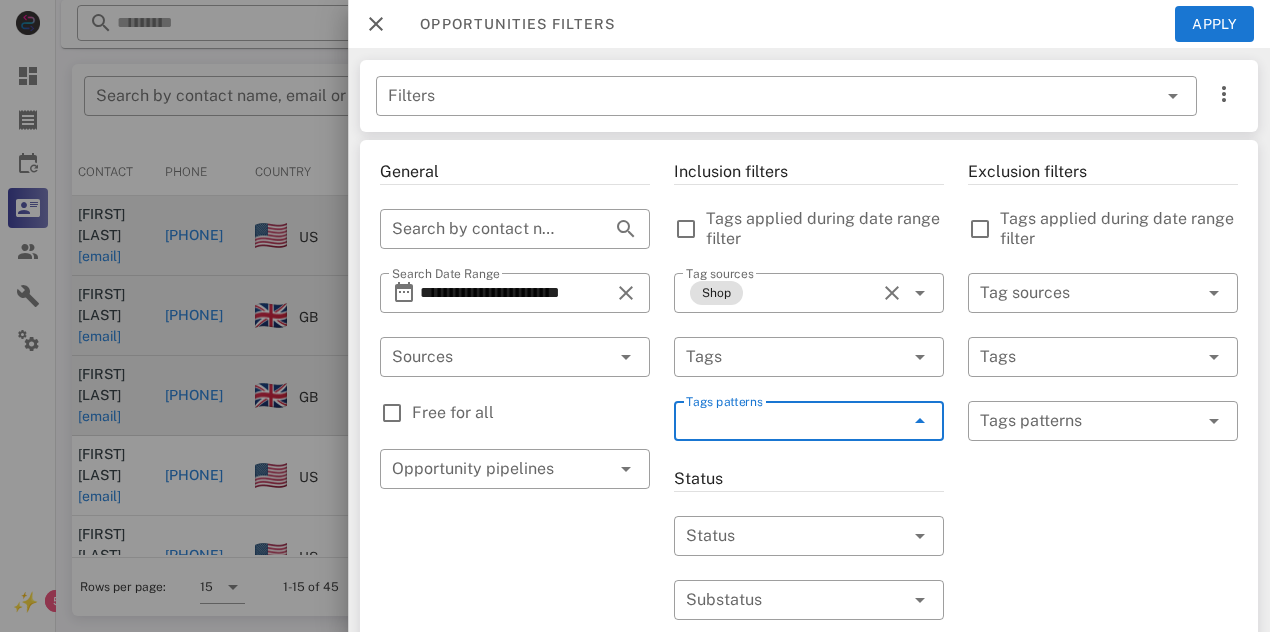 click at bounding box center (920, 421) 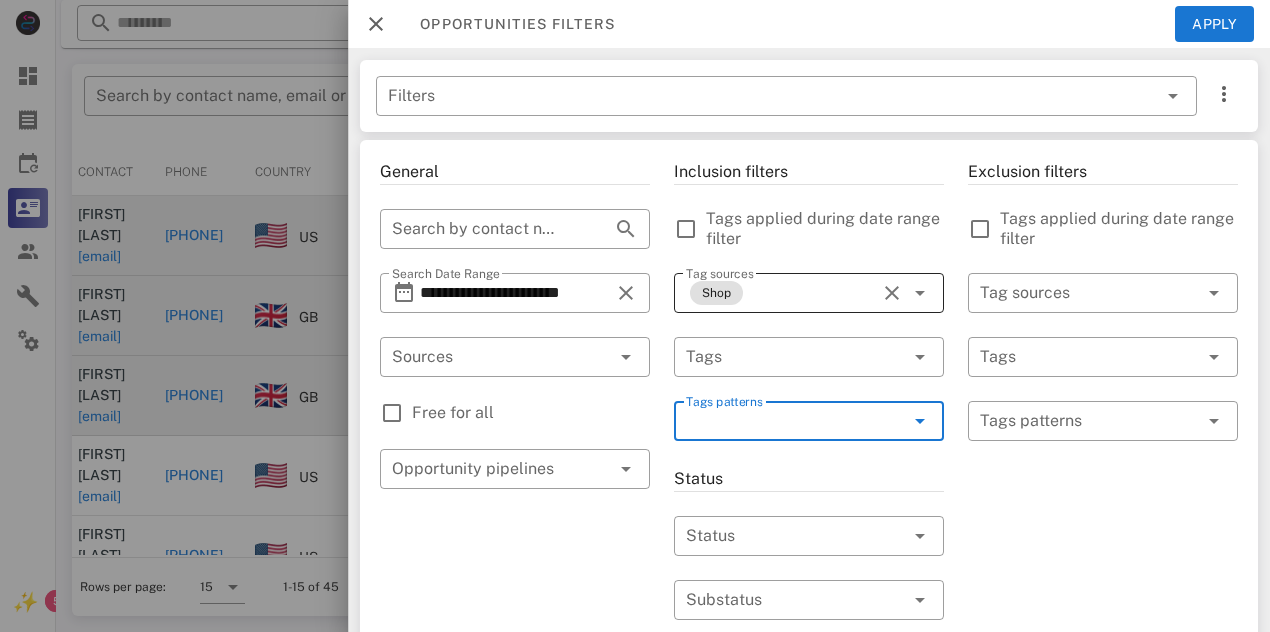 click at bounding box center (892, 293) 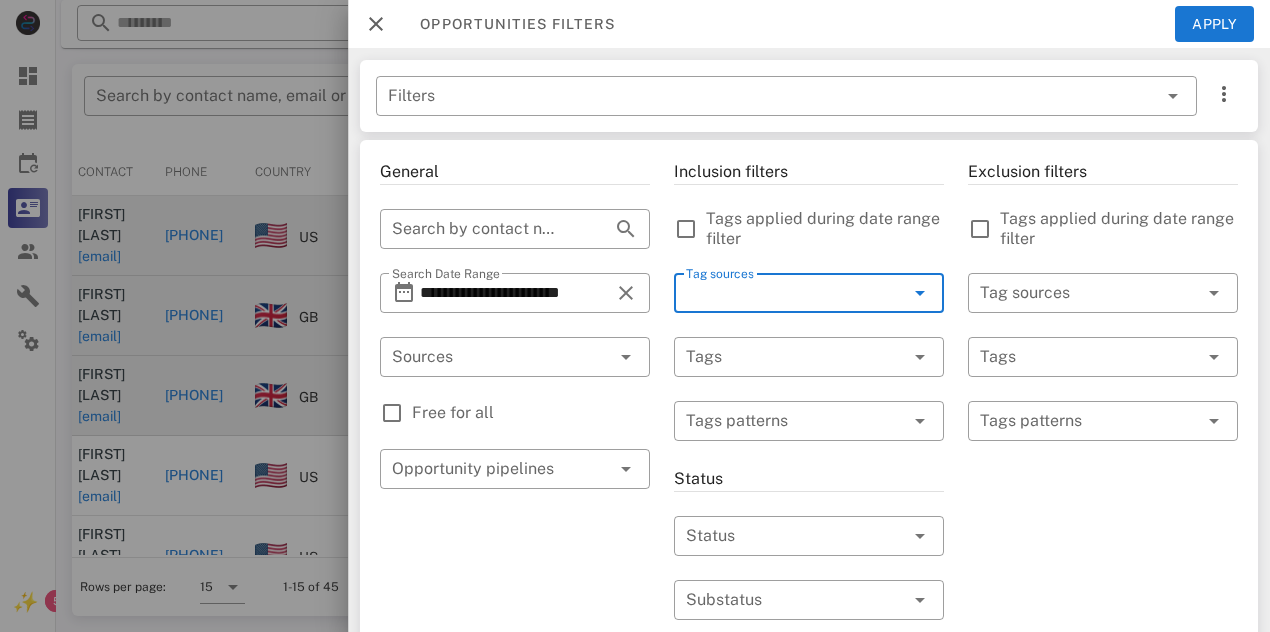 click at bounding box center (920, 293) 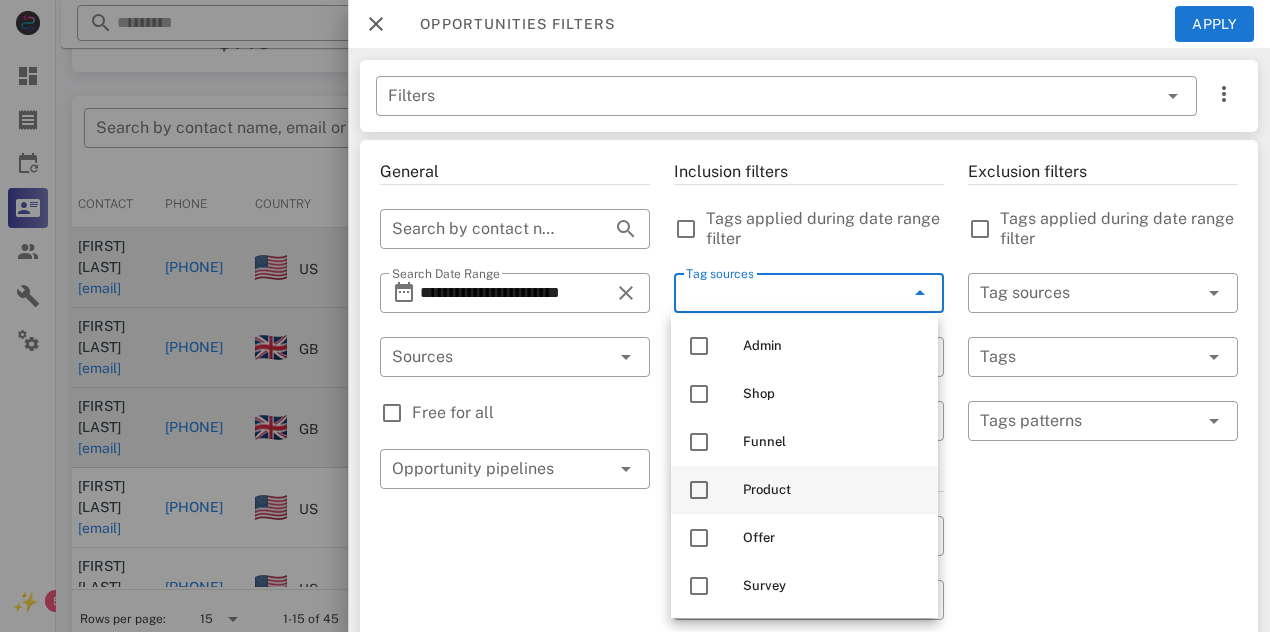 scroll, scrollTop: 351, scrollLeft: 0, axis: vertical 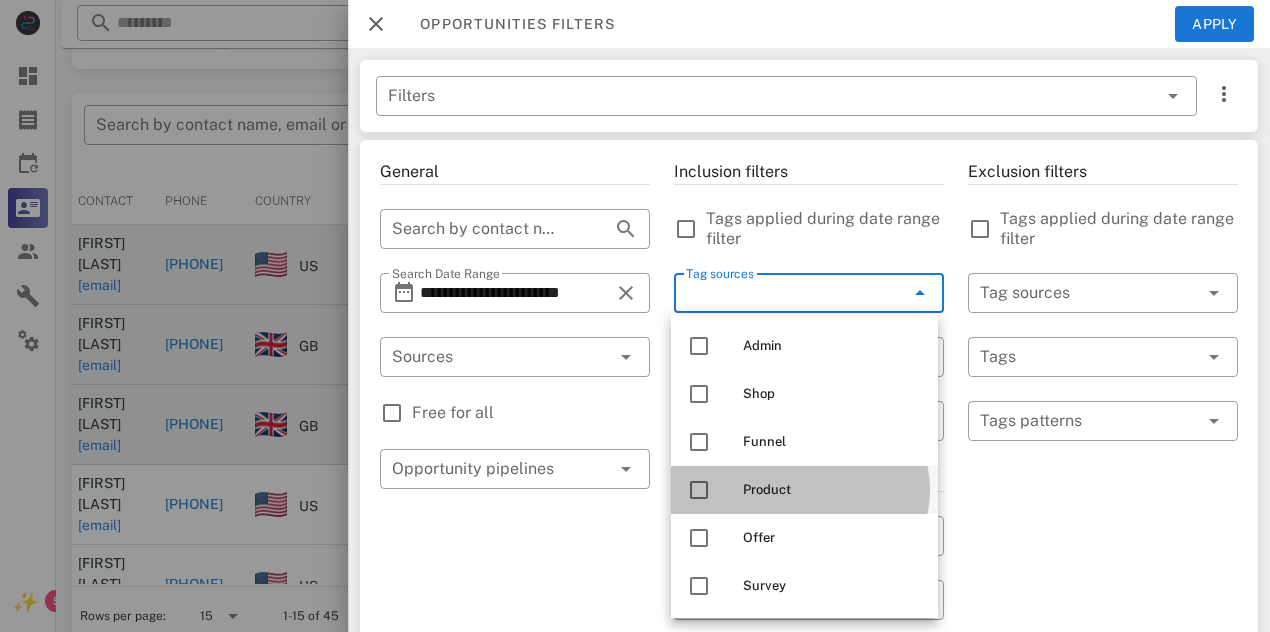click on "Product" at bounding box center (804, 490) 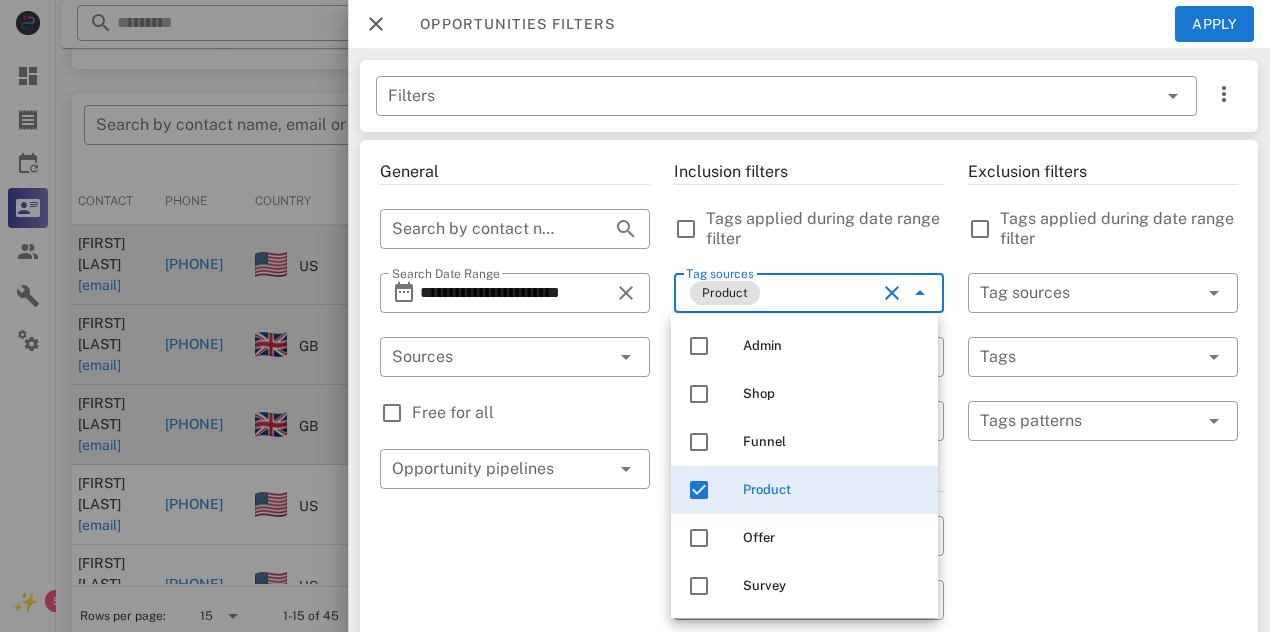 click on "Exclusion filters Tags applied during date range filter ​ Tag sources ​ Tags ​ Tags patterns" at bounding box center (1103, 717) 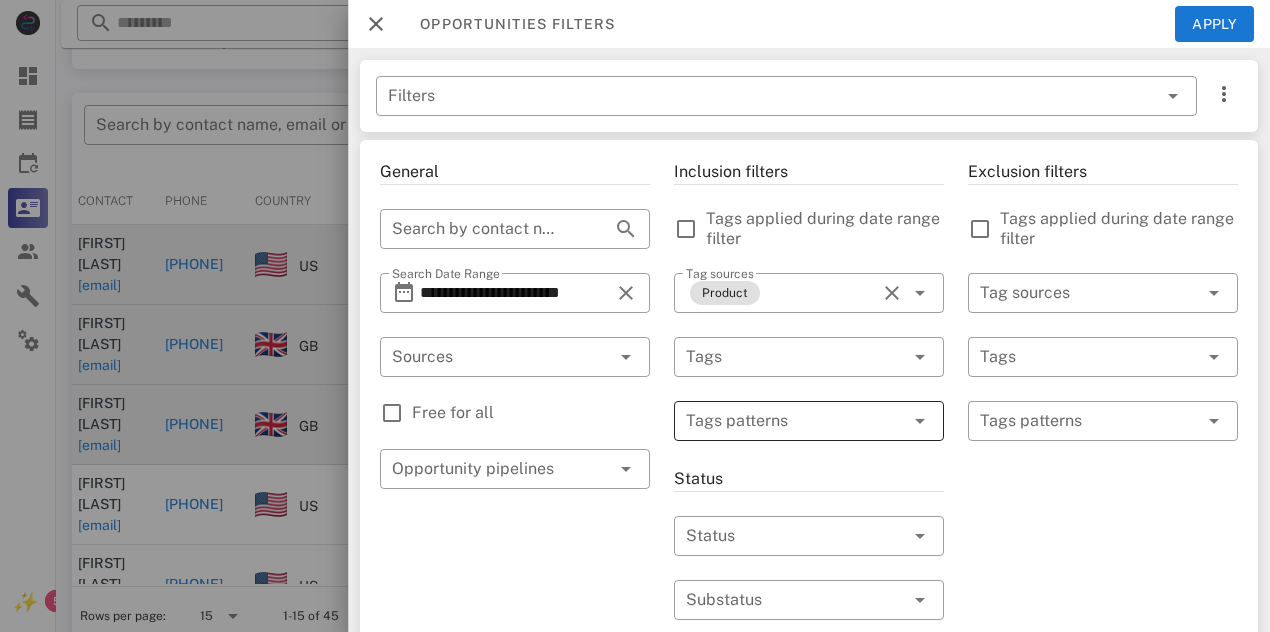 click at bounding box center [920, 421] 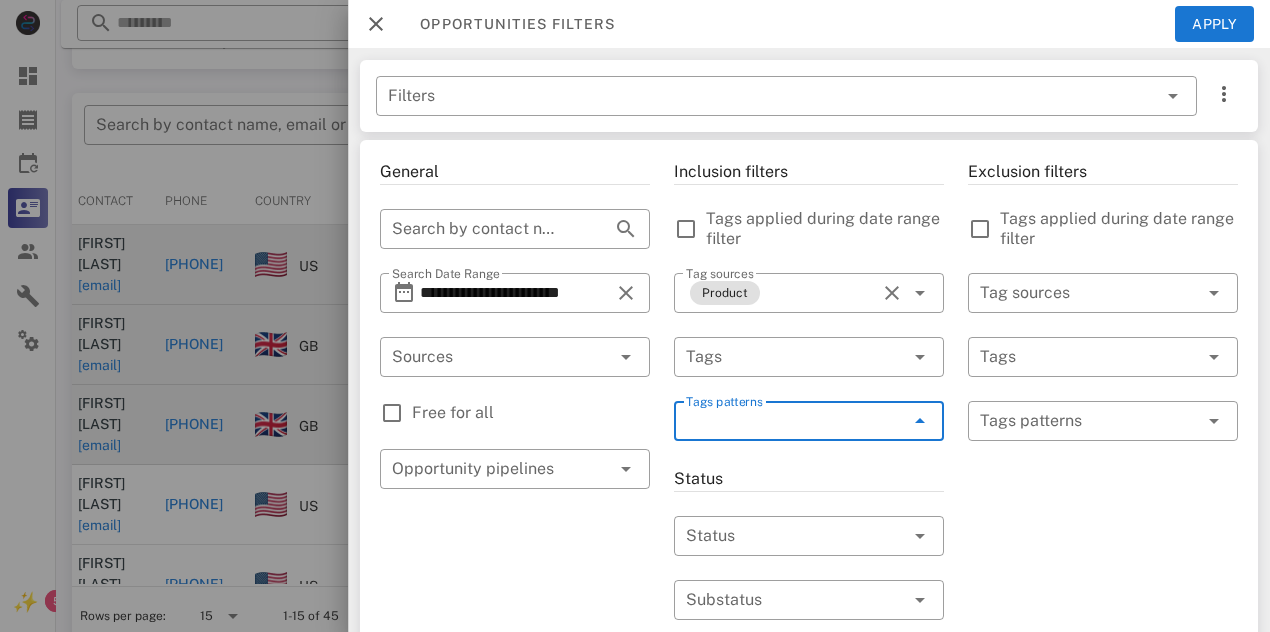 click at bounding box center [920, 421] 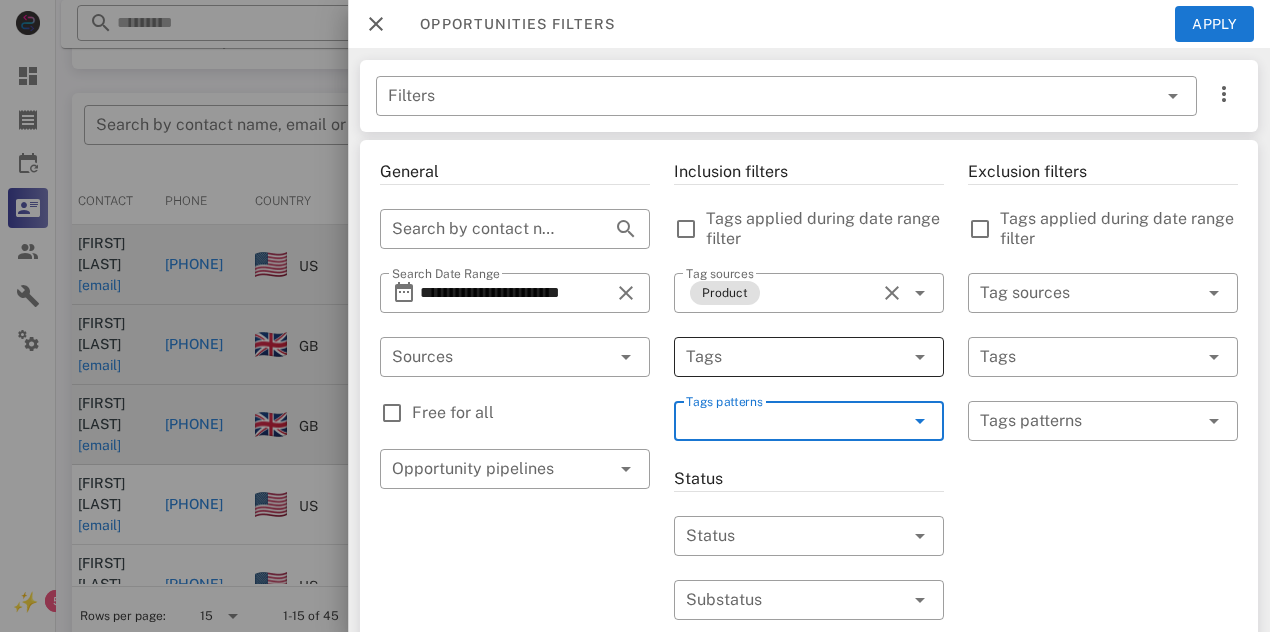 click at bounding box center (920, 357) 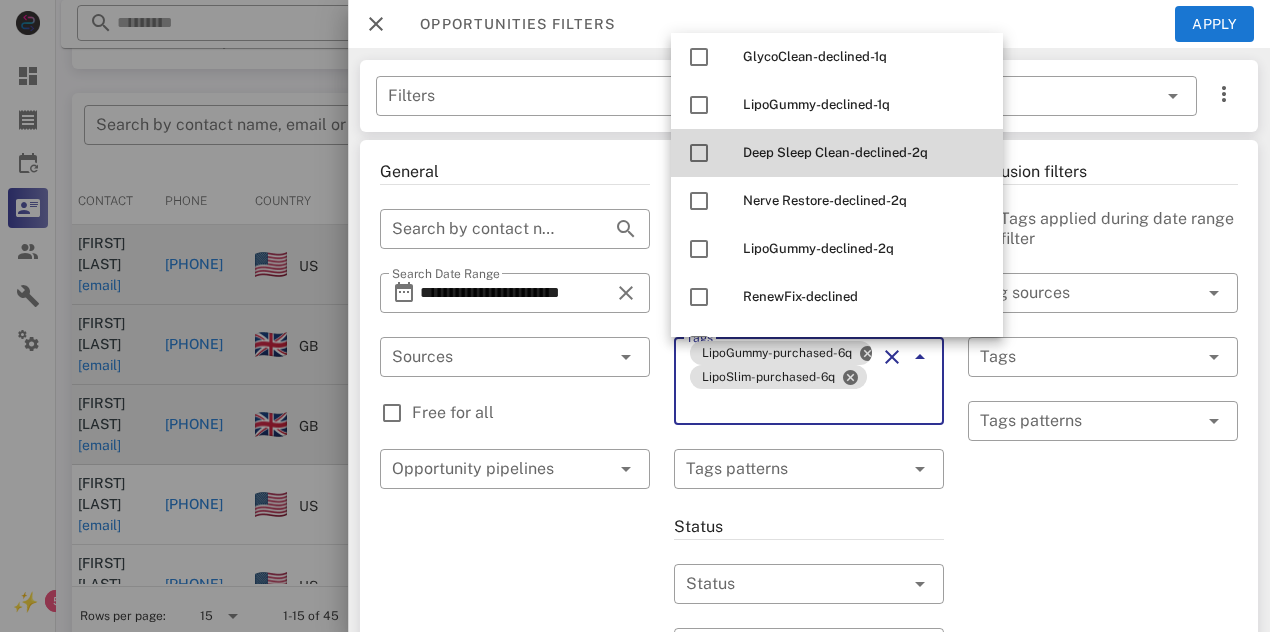 scroll, scrollTop: 2177, scrollLeft: 0, axis: vertical 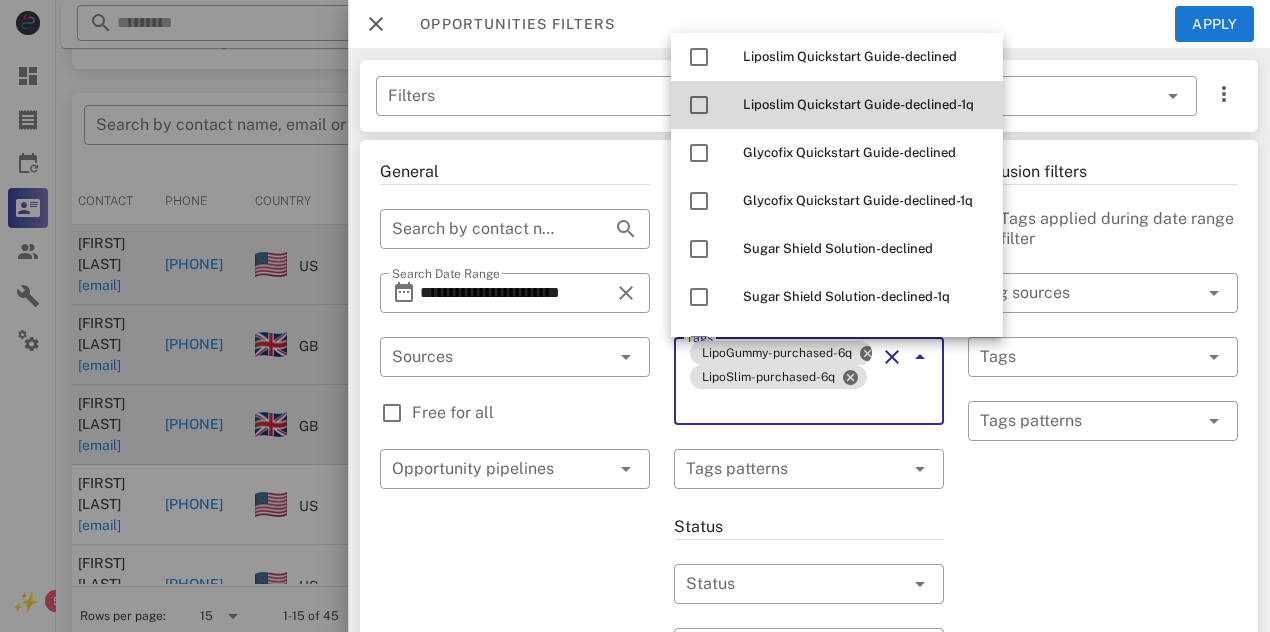 click on "Exclusion filters Tags applied during date range filter ​ Tag sources ​ Tags ​ Tags patterns" at bounding box center [1103, 741] 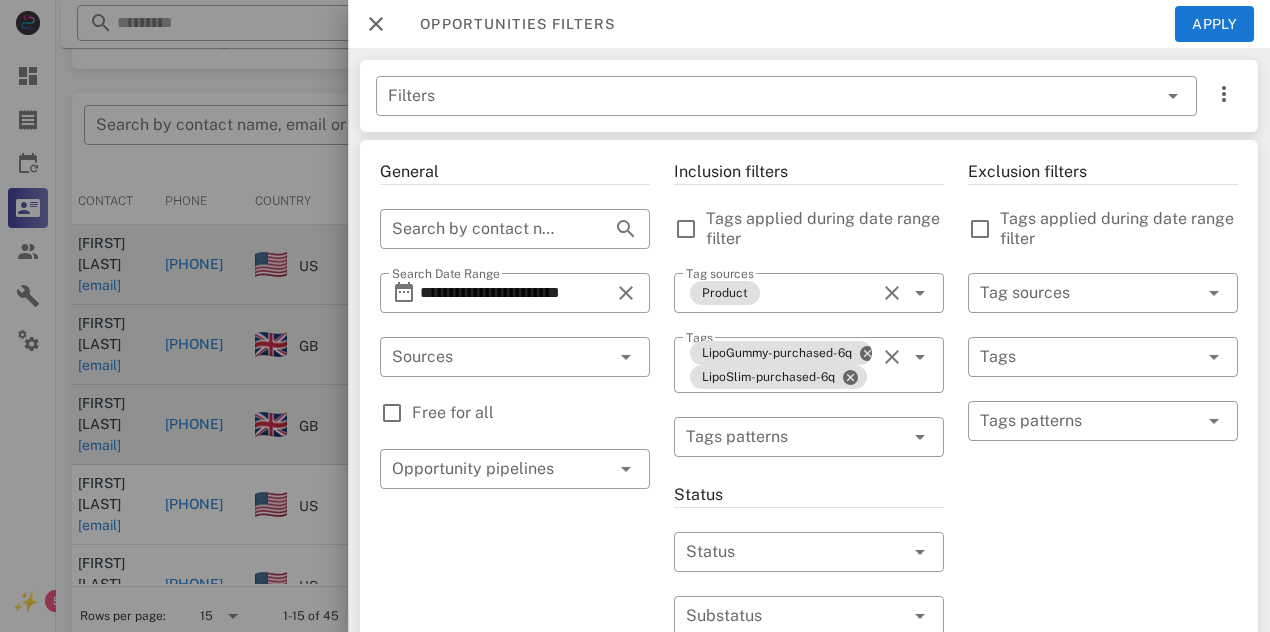 click on "Exclusion filters Tags applied during date range filter ​ Tag sources ​ Tags ​ Tags patterns" at bounding box center [1103, 725] 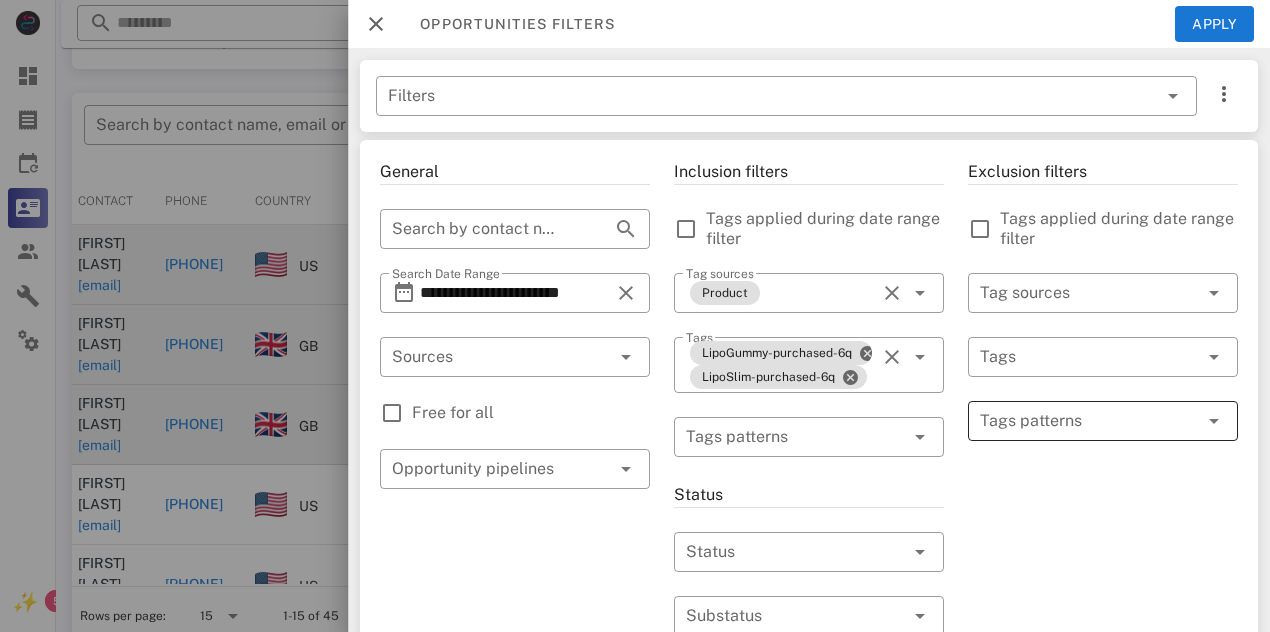 click at bounding box center (1089, 421) 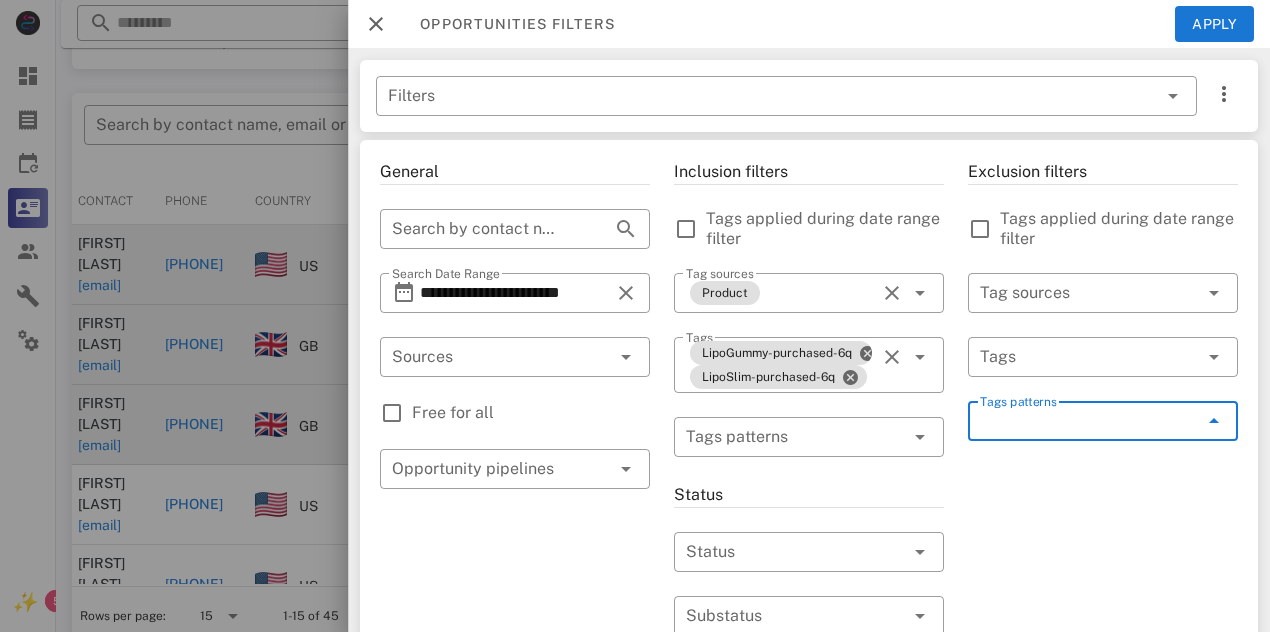click at bounding box center (1214, 421) 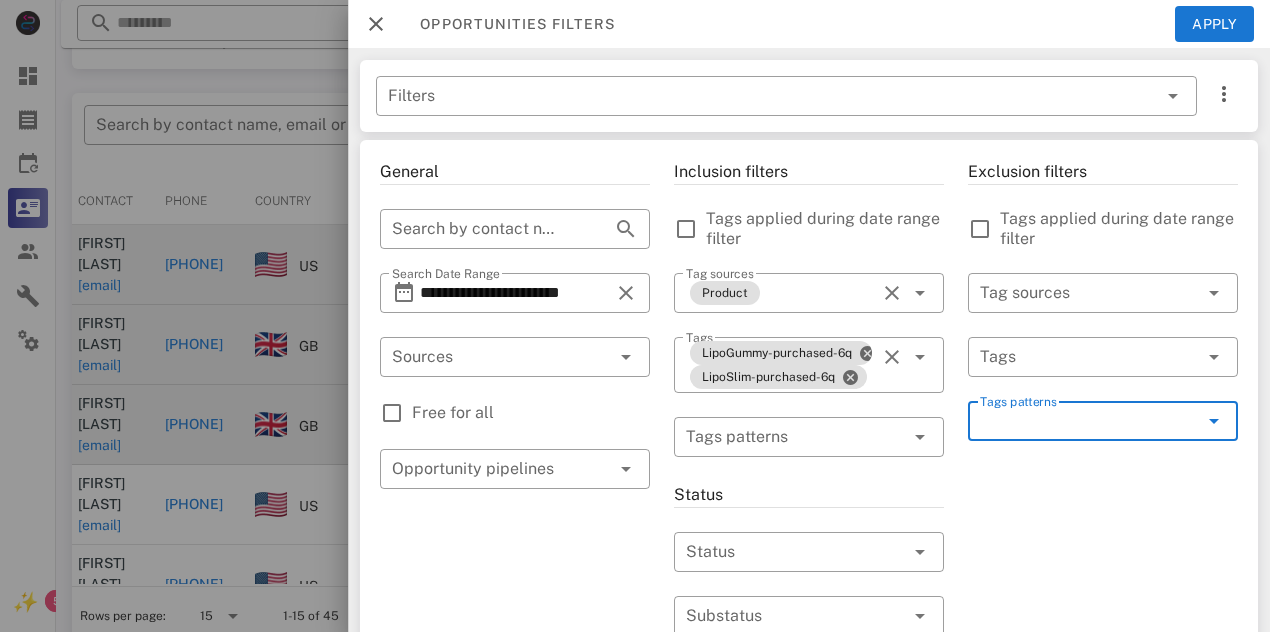click at bounding box center [1214, 421] 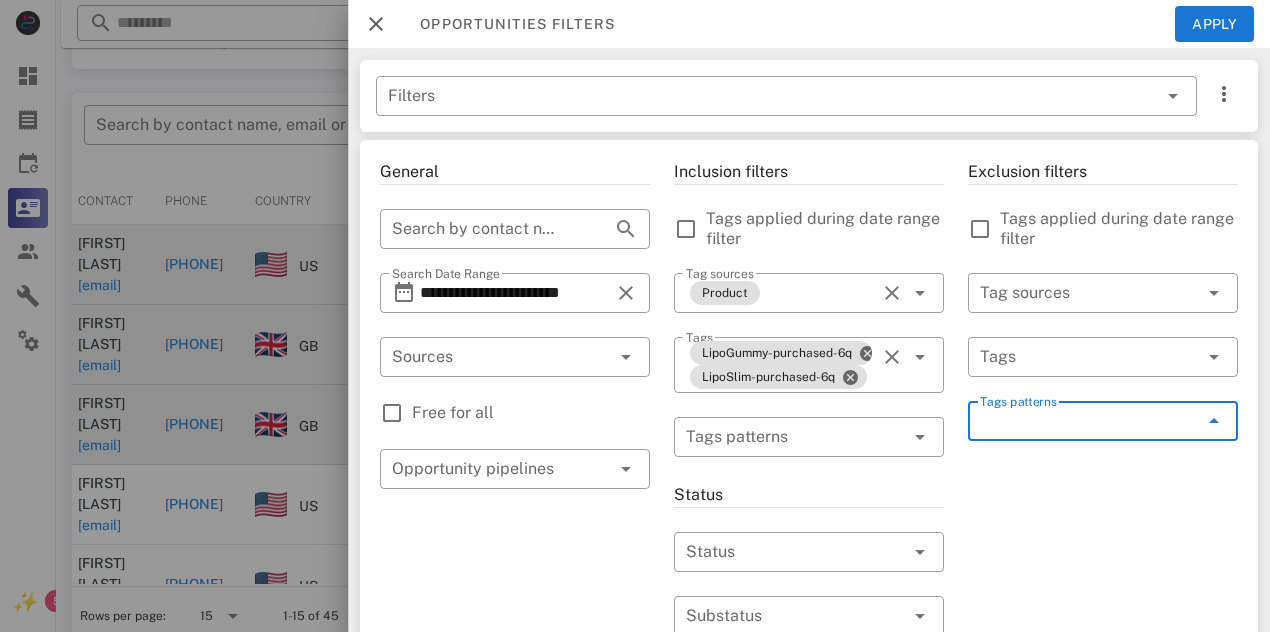 click at bounding box center (1214, 421) 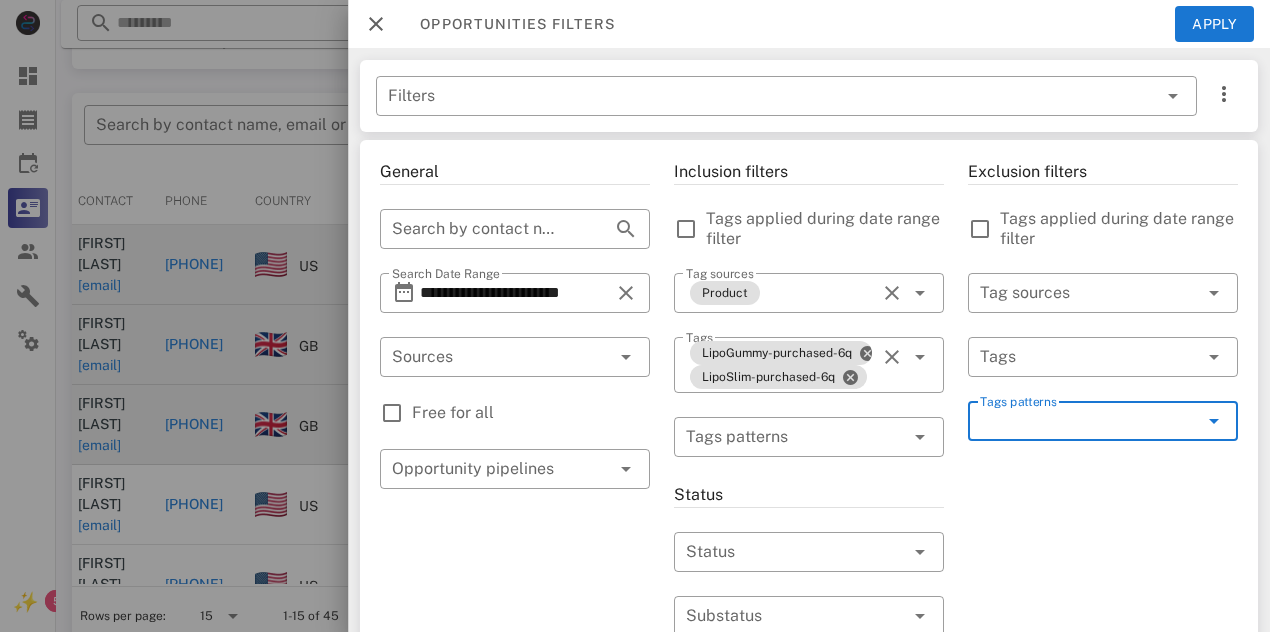 click at bounding box center (1214, 421) 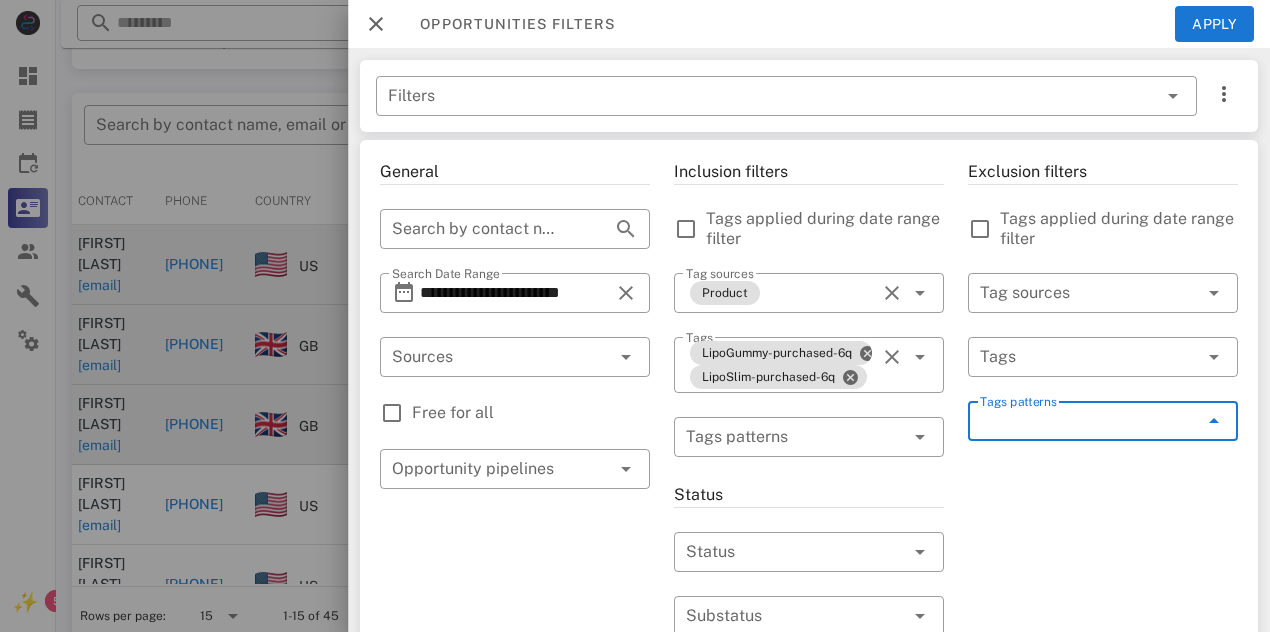 click at bounding box center (1214, 421) 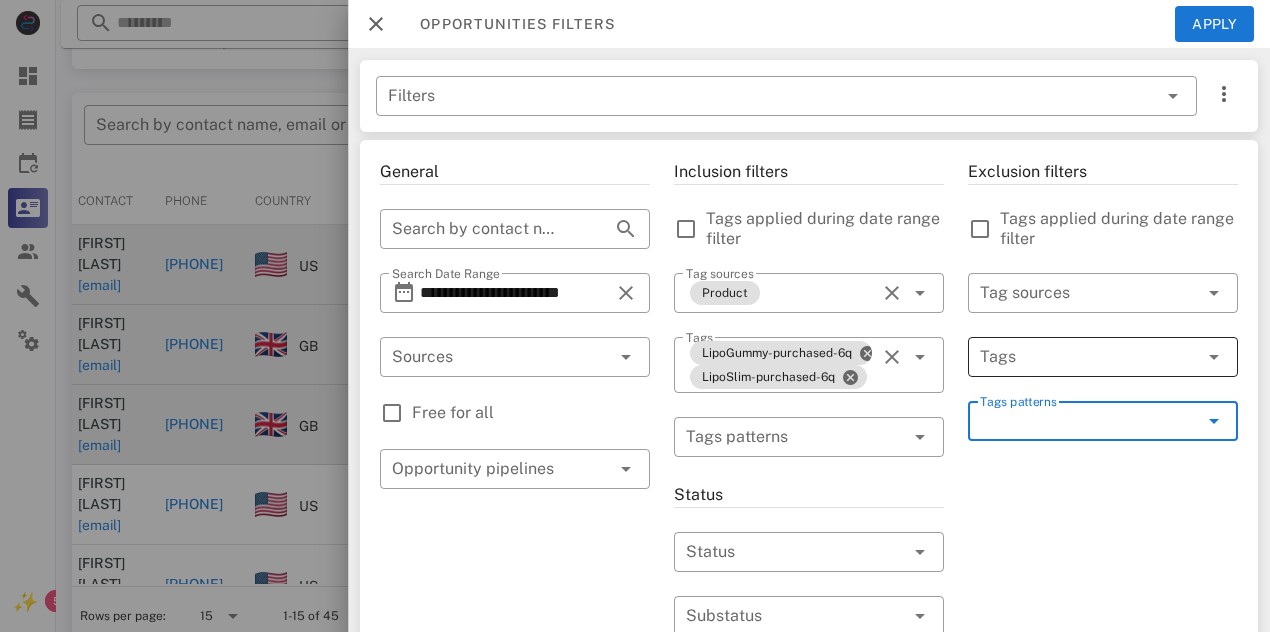 click at bounding box center [1214, 357] 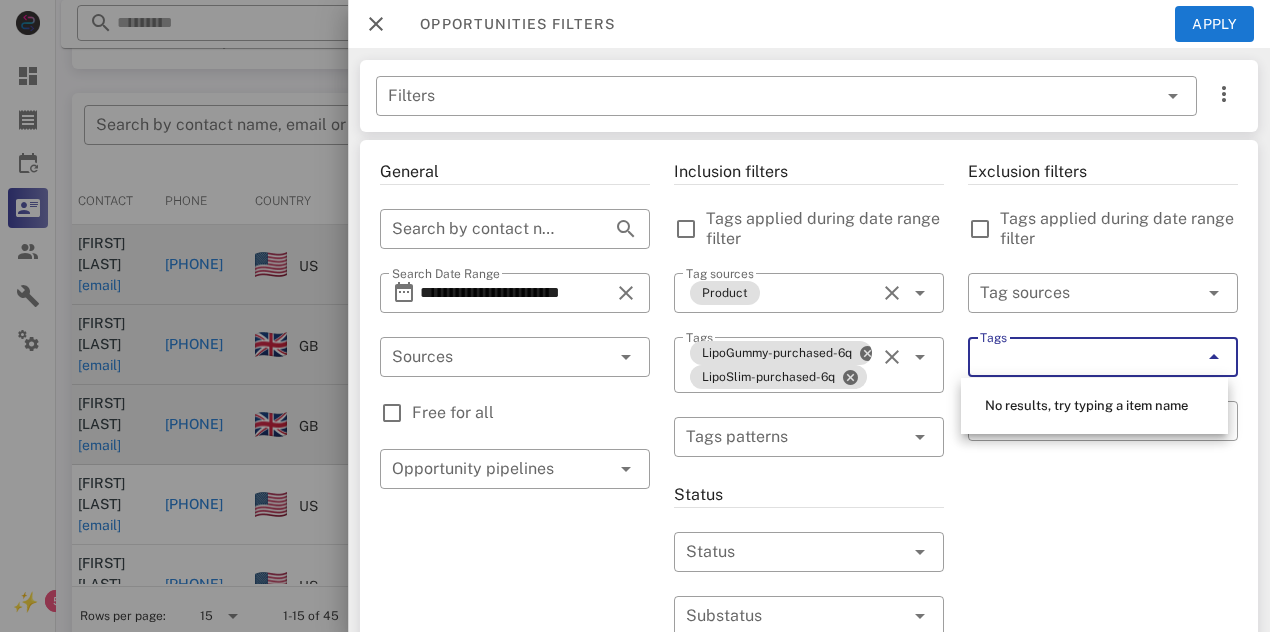 click at bounding box center (1214, 357) 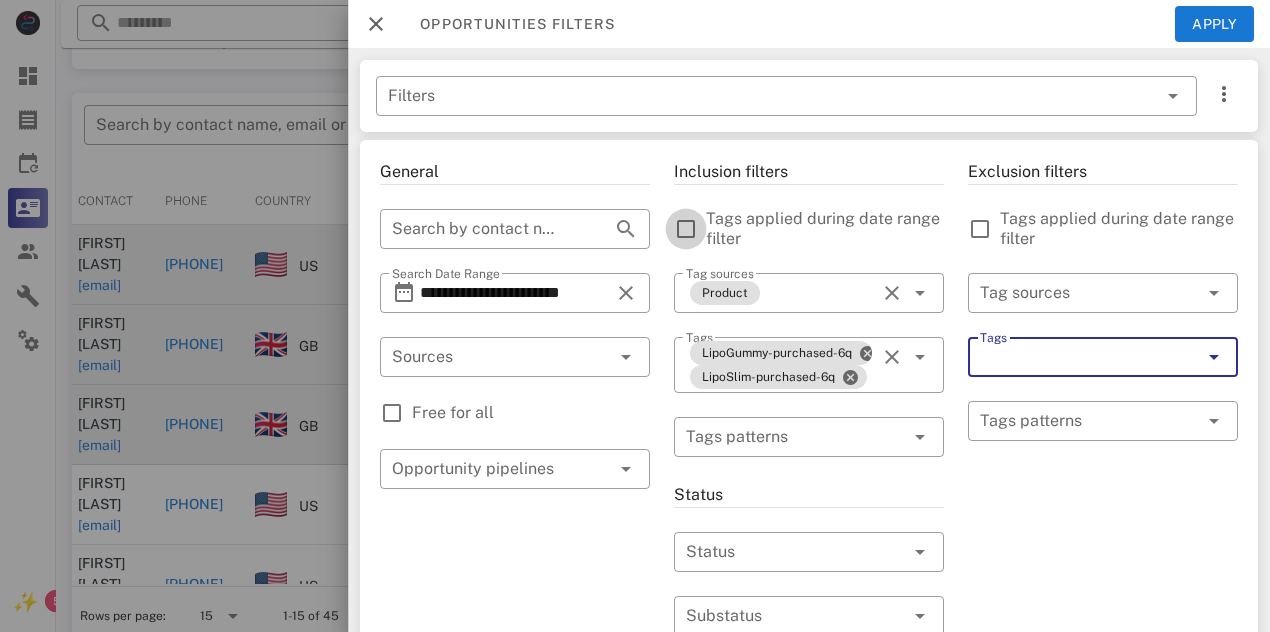 click at bounding box center (686, 229) 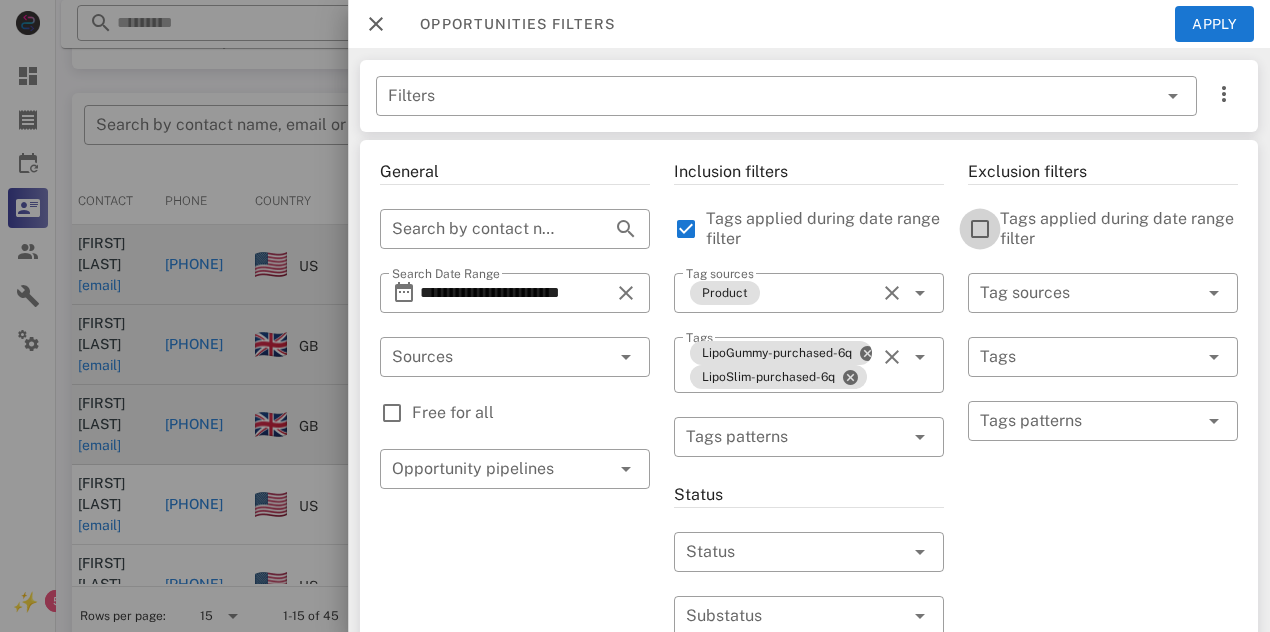 click at bounding box center [980, 229] 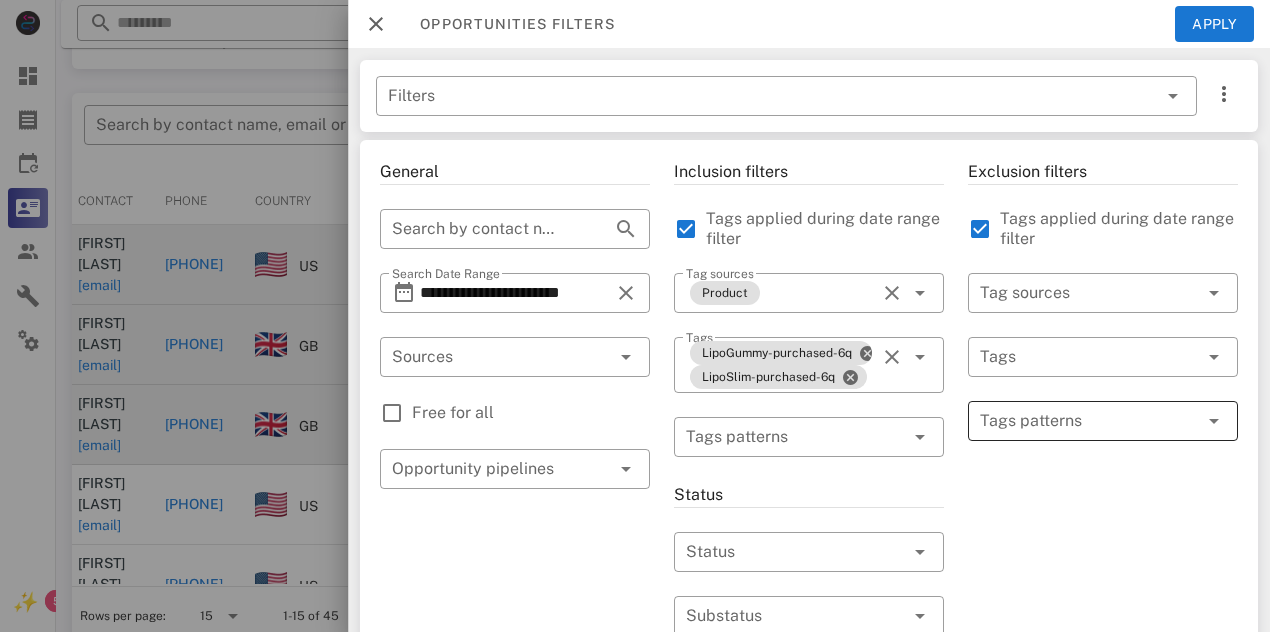 click at bounding box center [1089, 421] 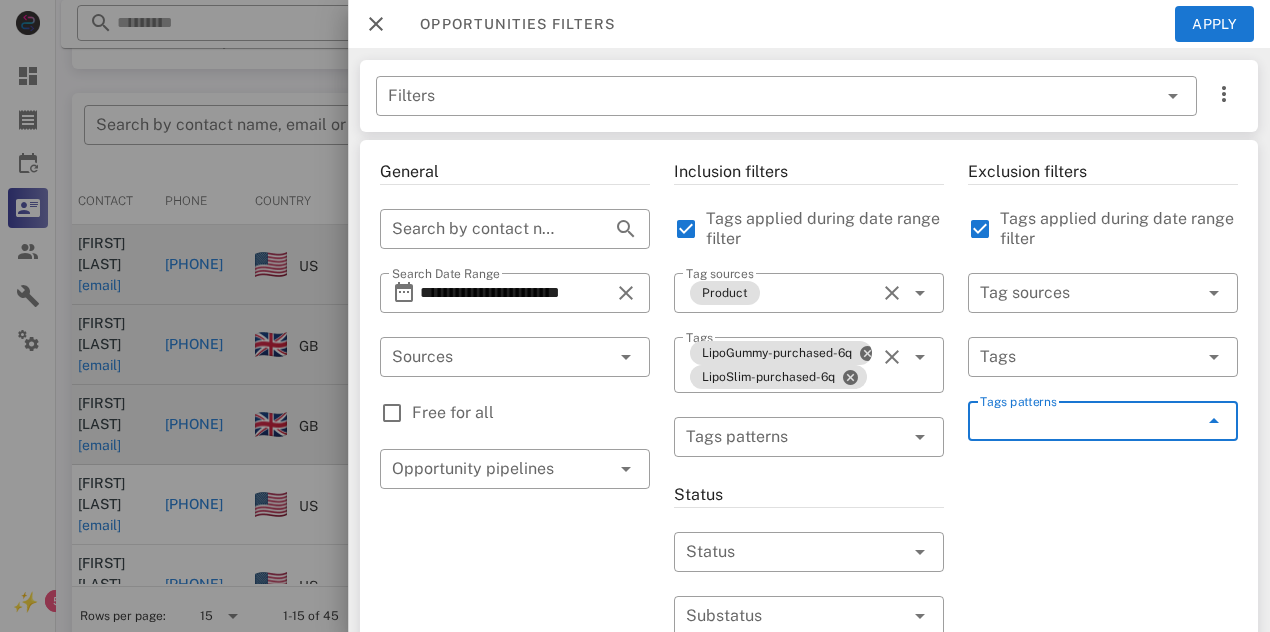 click on "Tags patterns" at bounding box center (1089, 421) 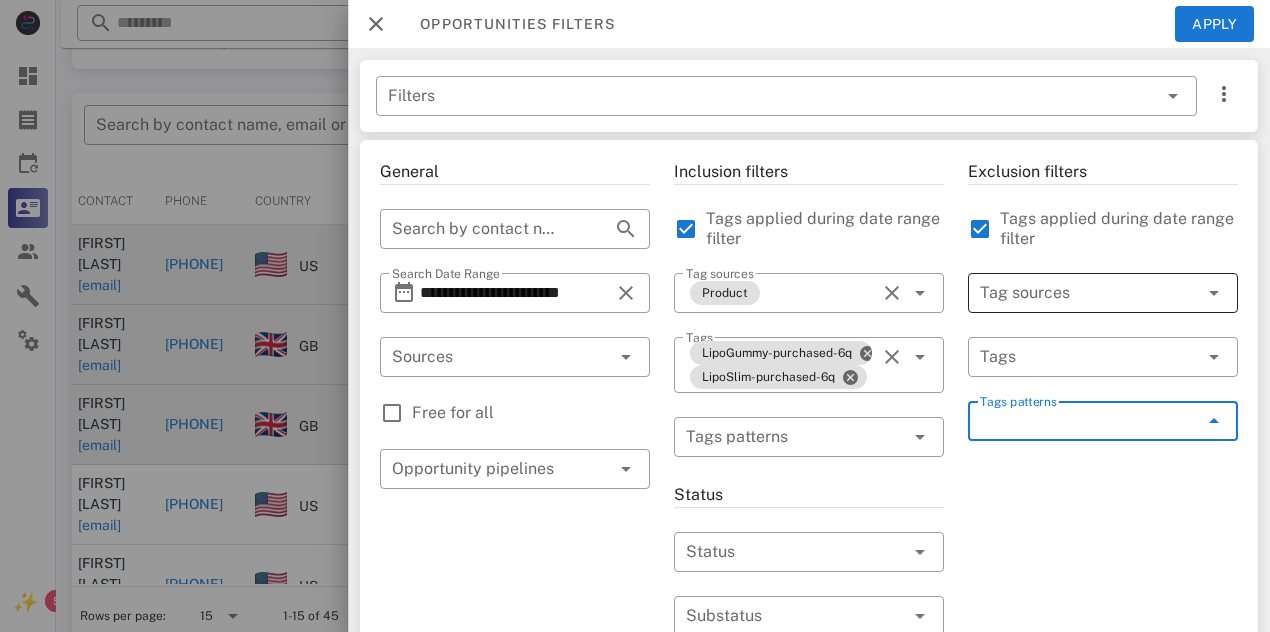 click at bounding box center (1214, 293) 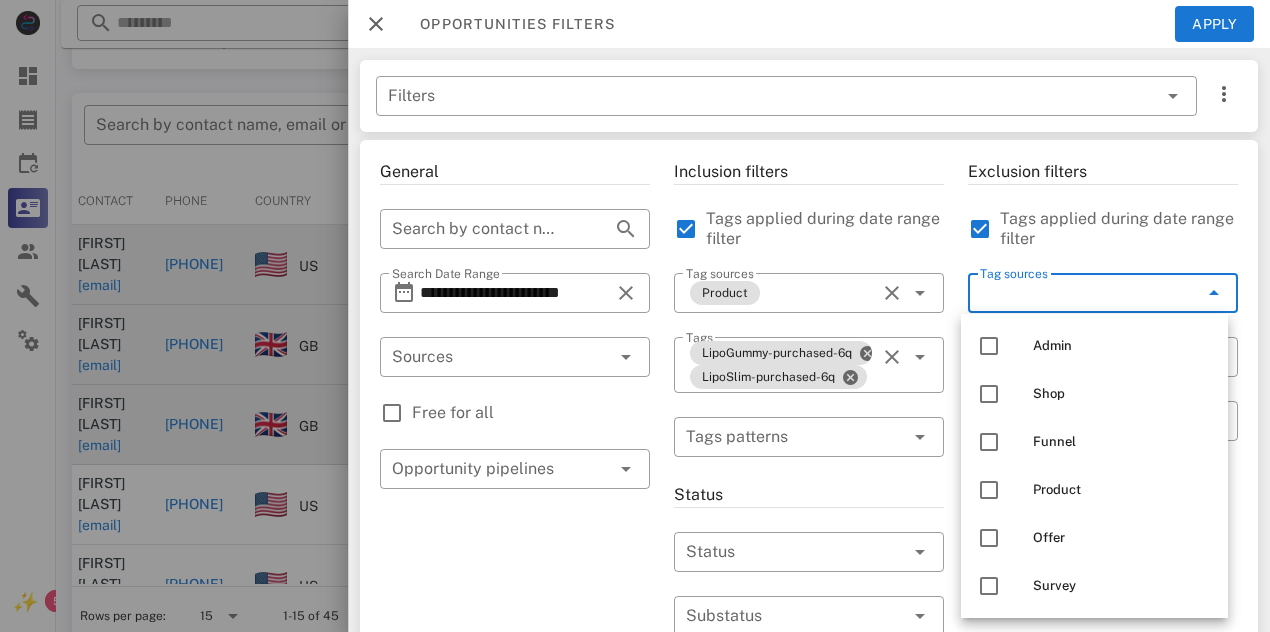 click at bounding box center (1214, 293) 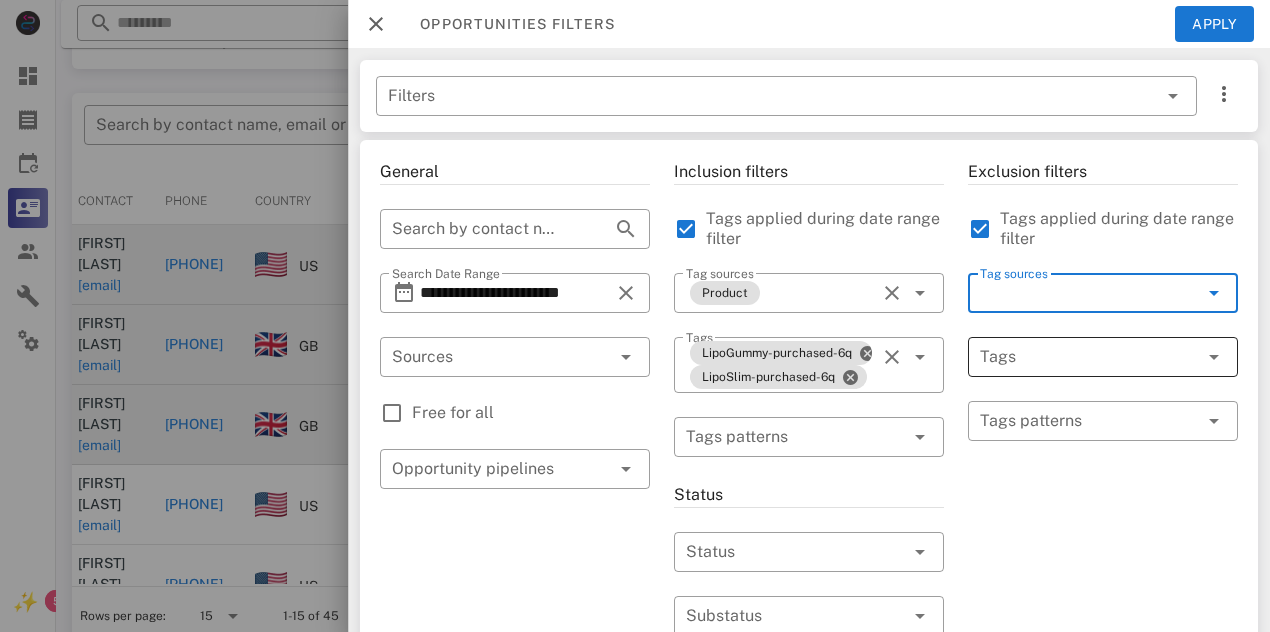 click at bounding box center (1212, 357) 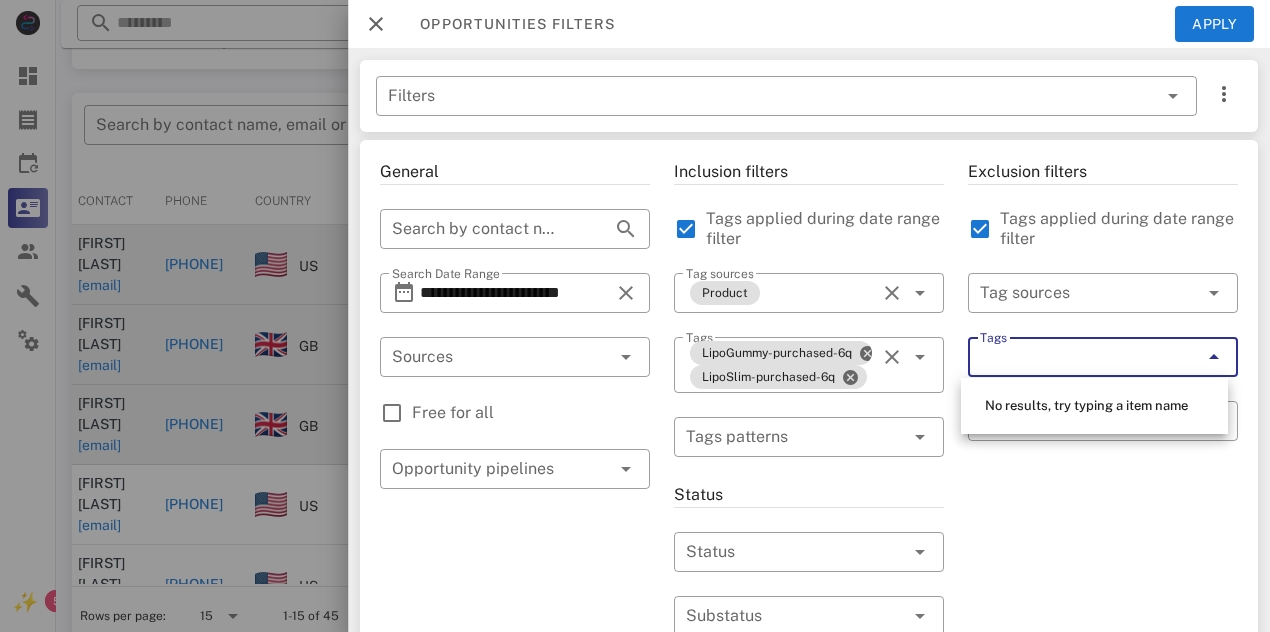 click at bounding box center (1212, 357) 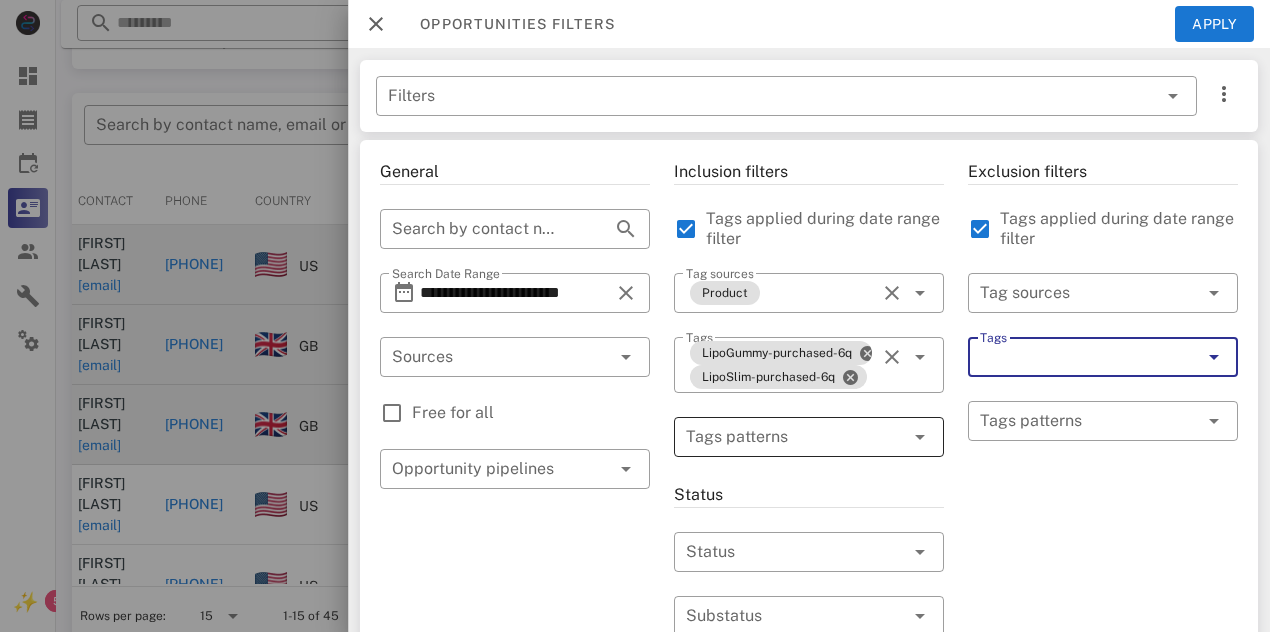 click at bounding box center [795, 437] 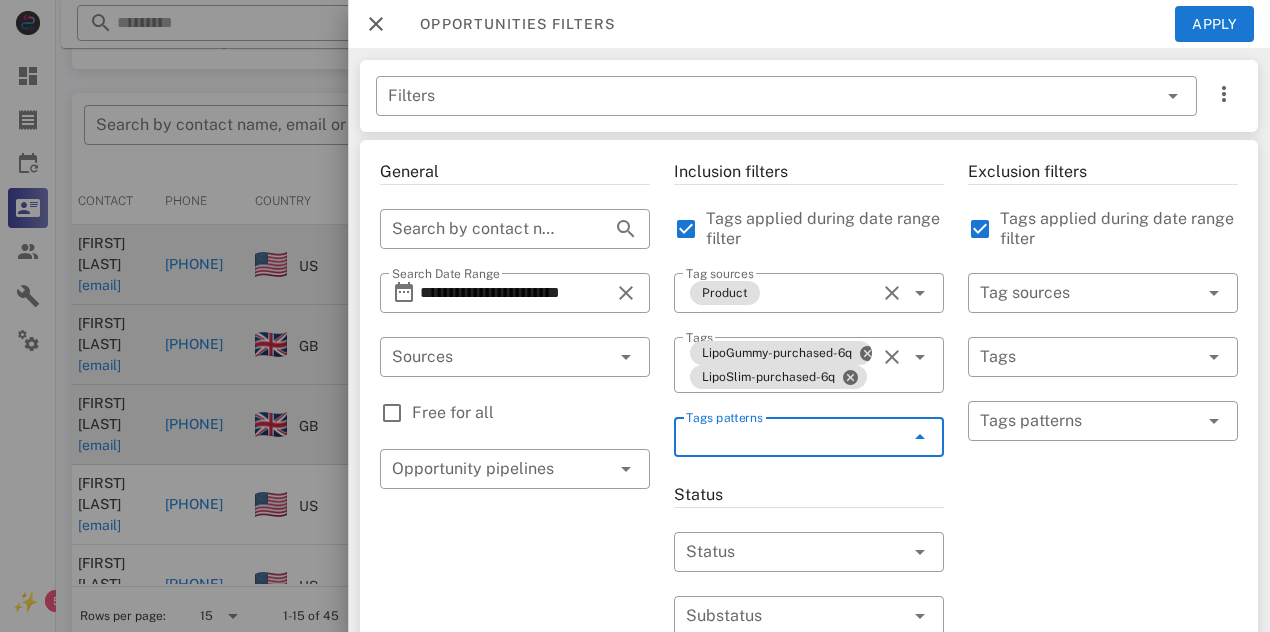 click on "Tags patterns" at bounding box center (795, 437) 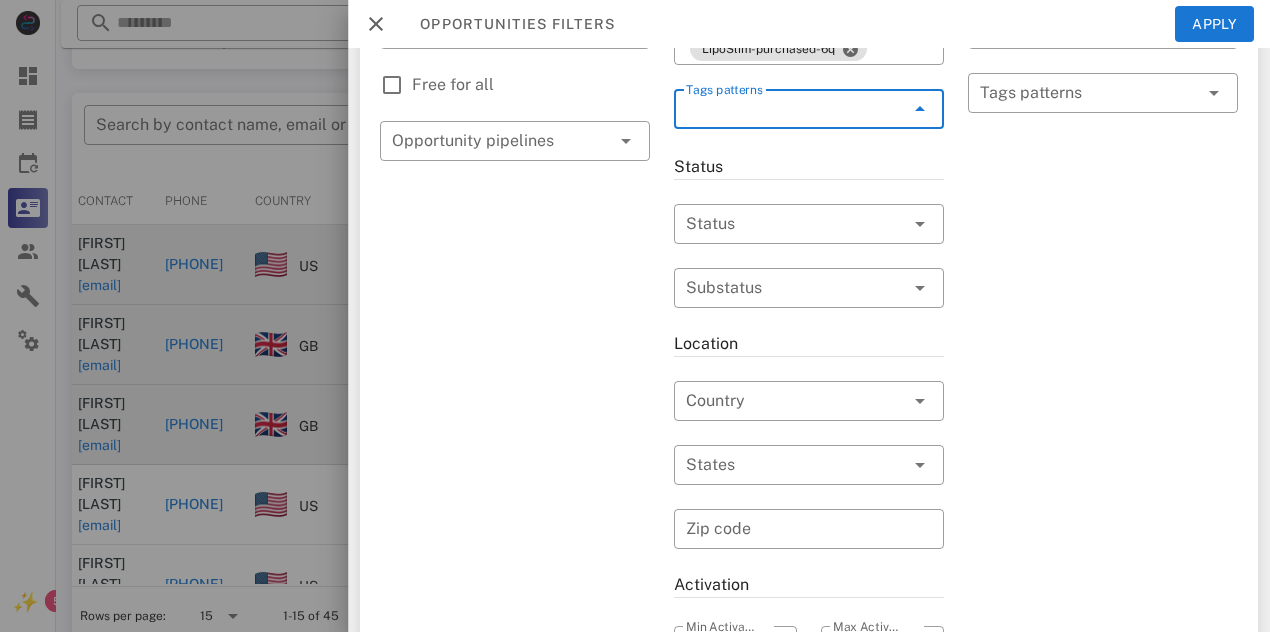 scroll, scrollTop: 197, scrollLeft: 0, axis: vertical 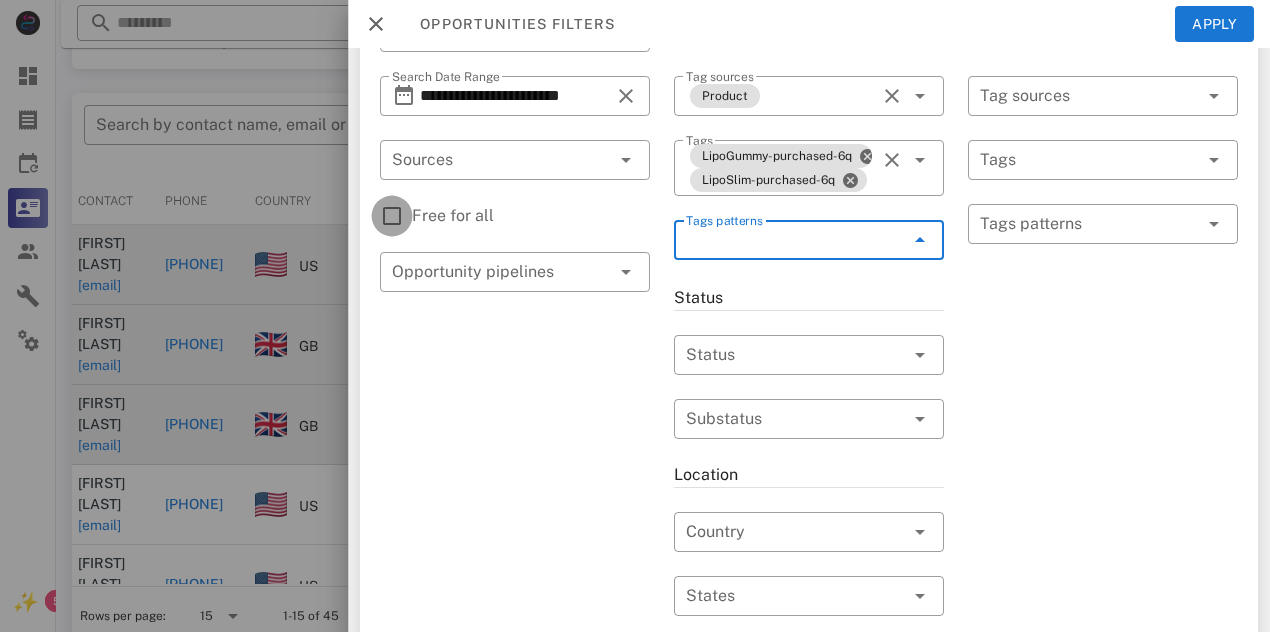click at bounding box center (392, 216) 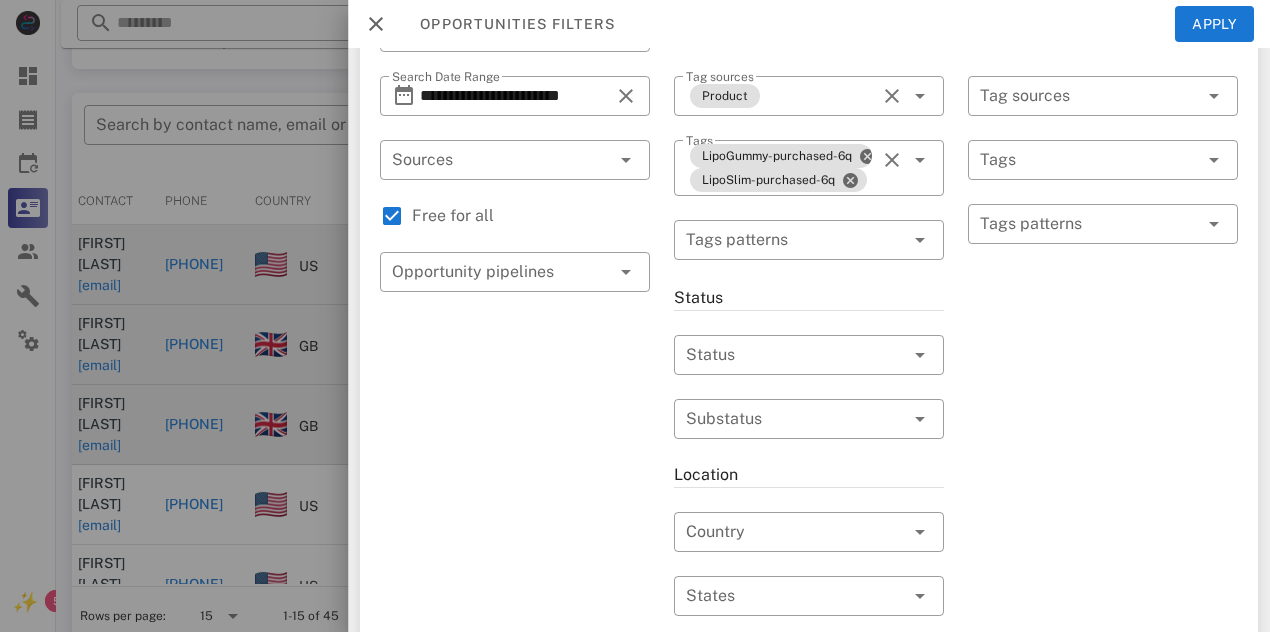scroll, scrollTop: 108, scrollLeft: 0, axis: vertical 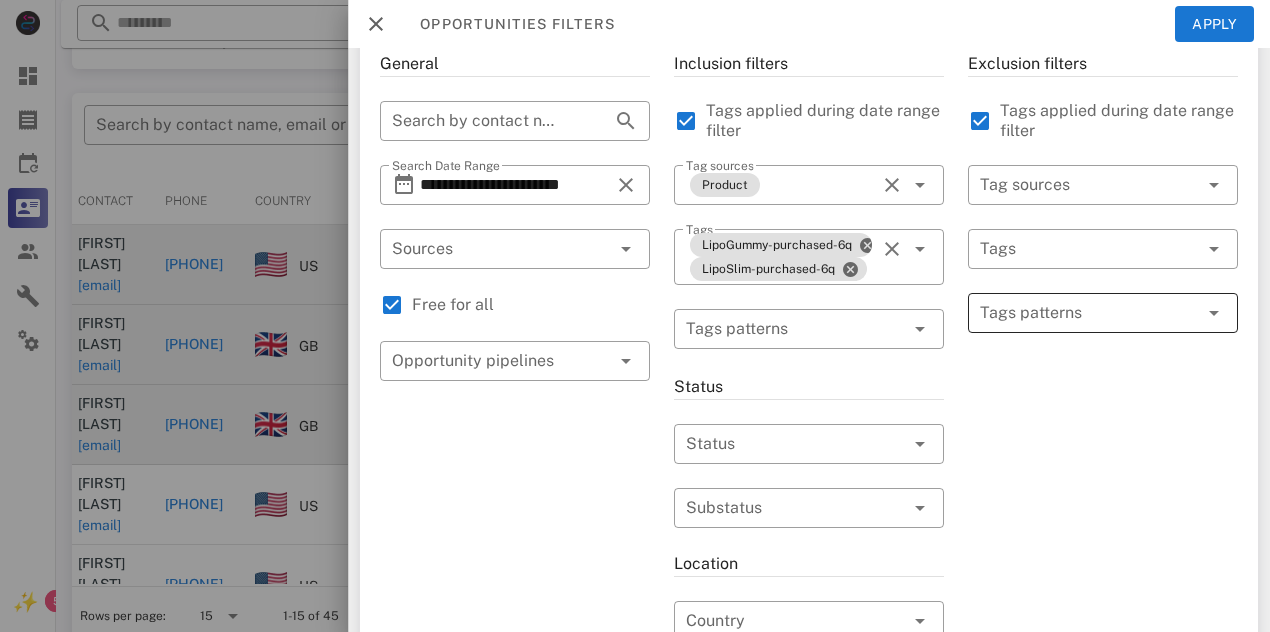 click at bounding box center [1089, 313] 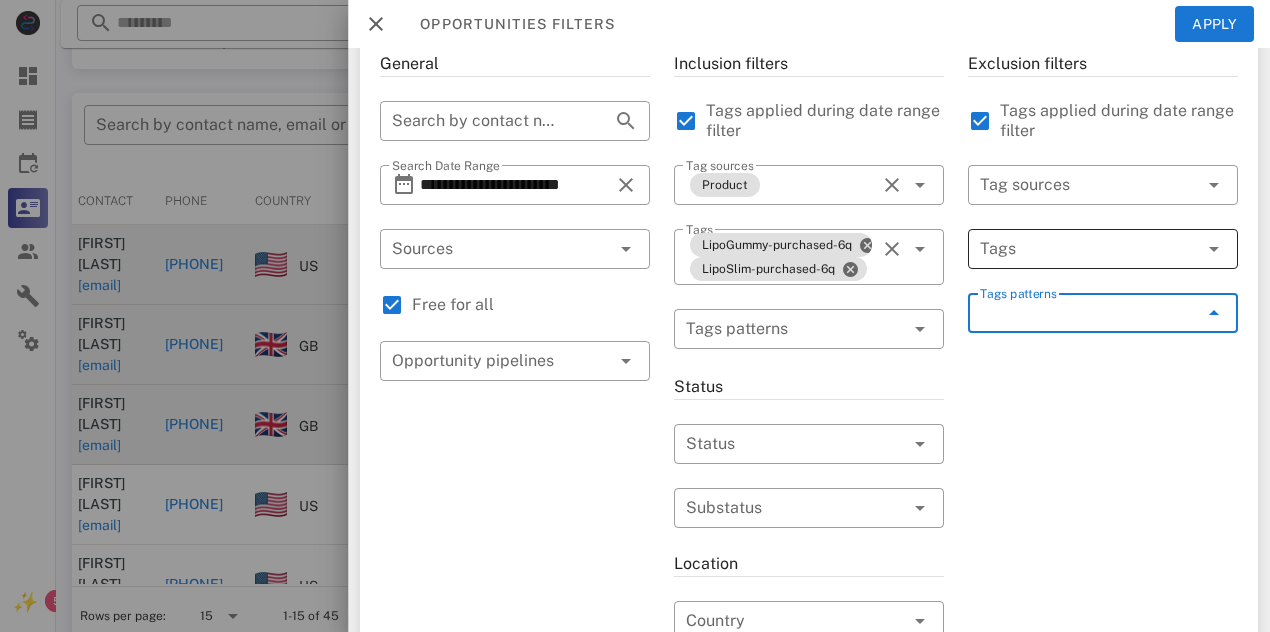 click at bounding box center (1075, 249) 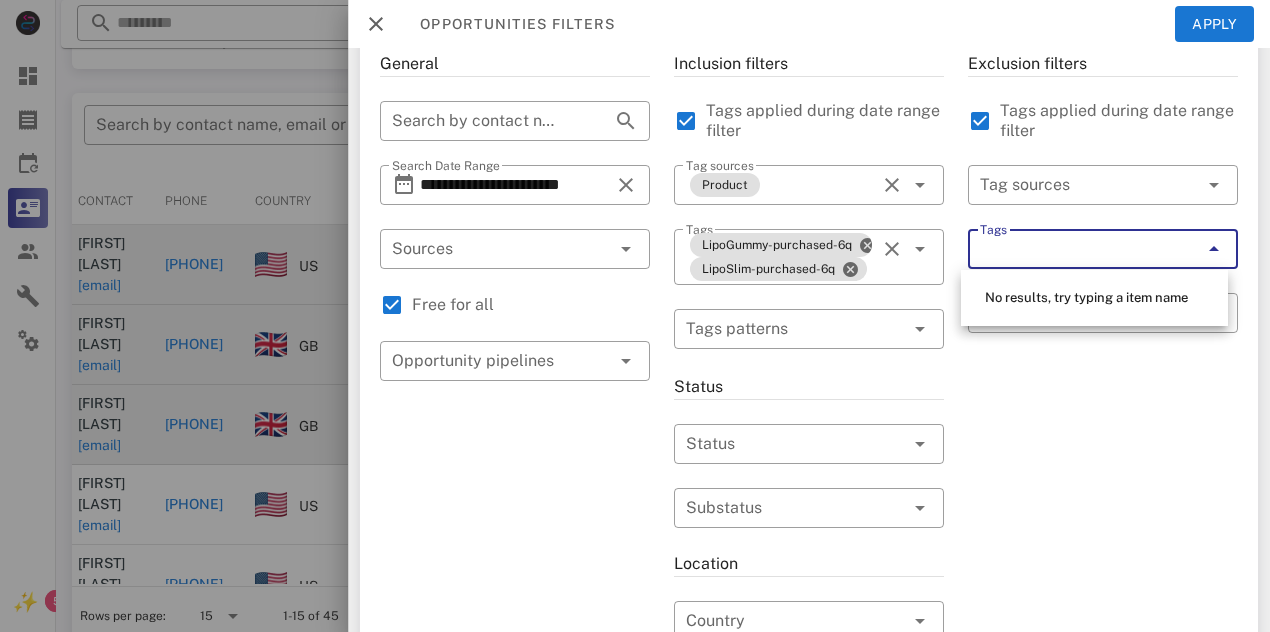 click on "Tags" at bounding box center (1075, 249) 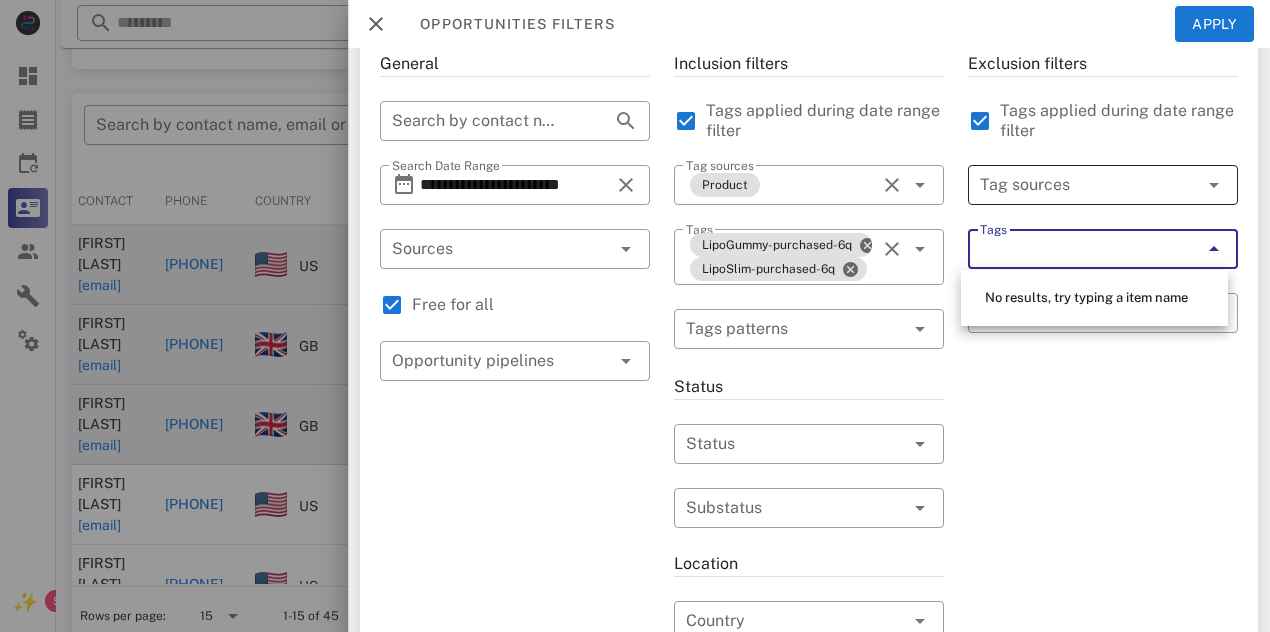 click at bounding box center [1075, 185] 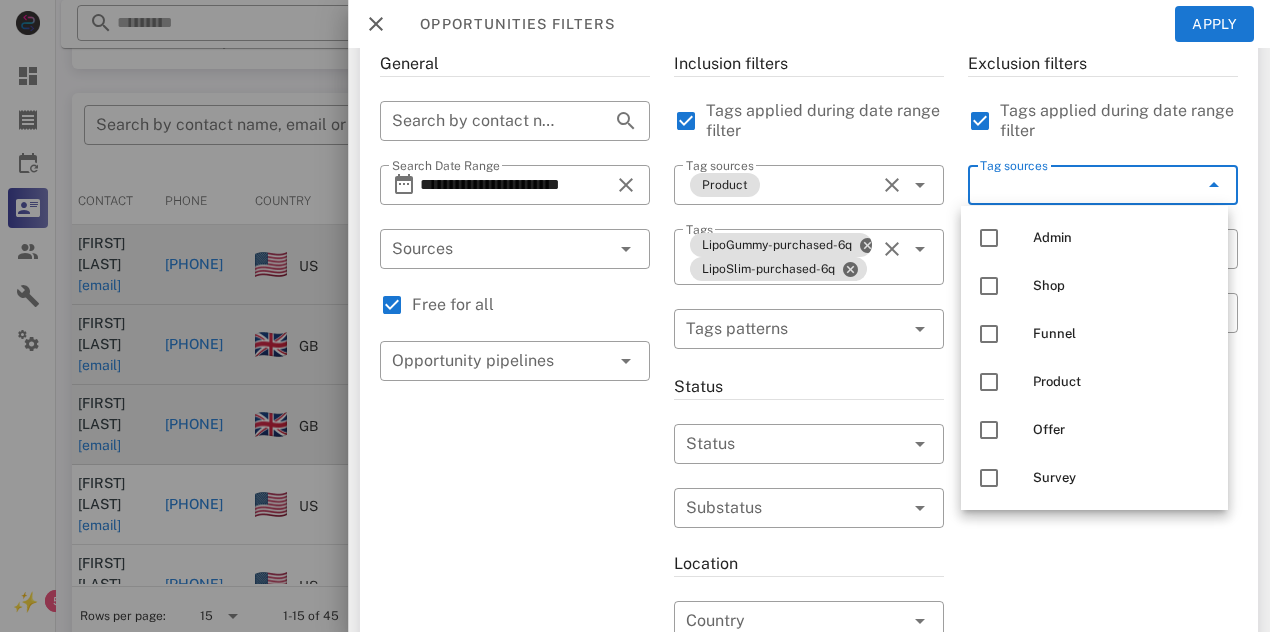 click on "Tag sources" at bounding box center [1075, 185] 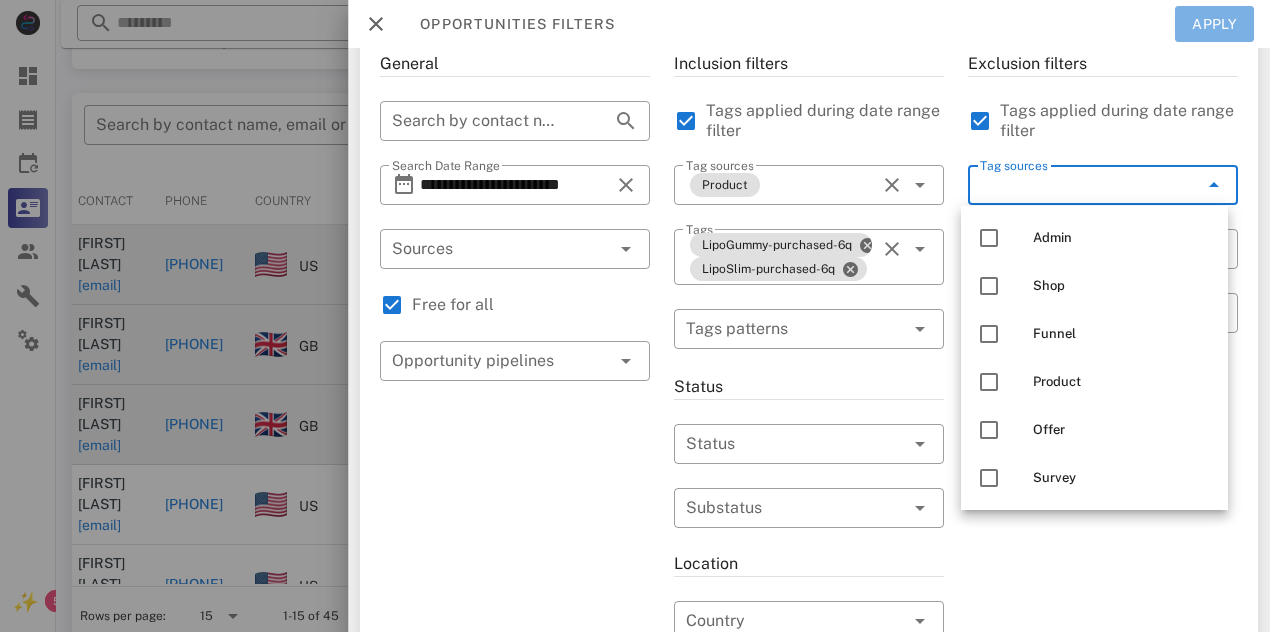 click on "Apply" at bounding box center (1215, 24) 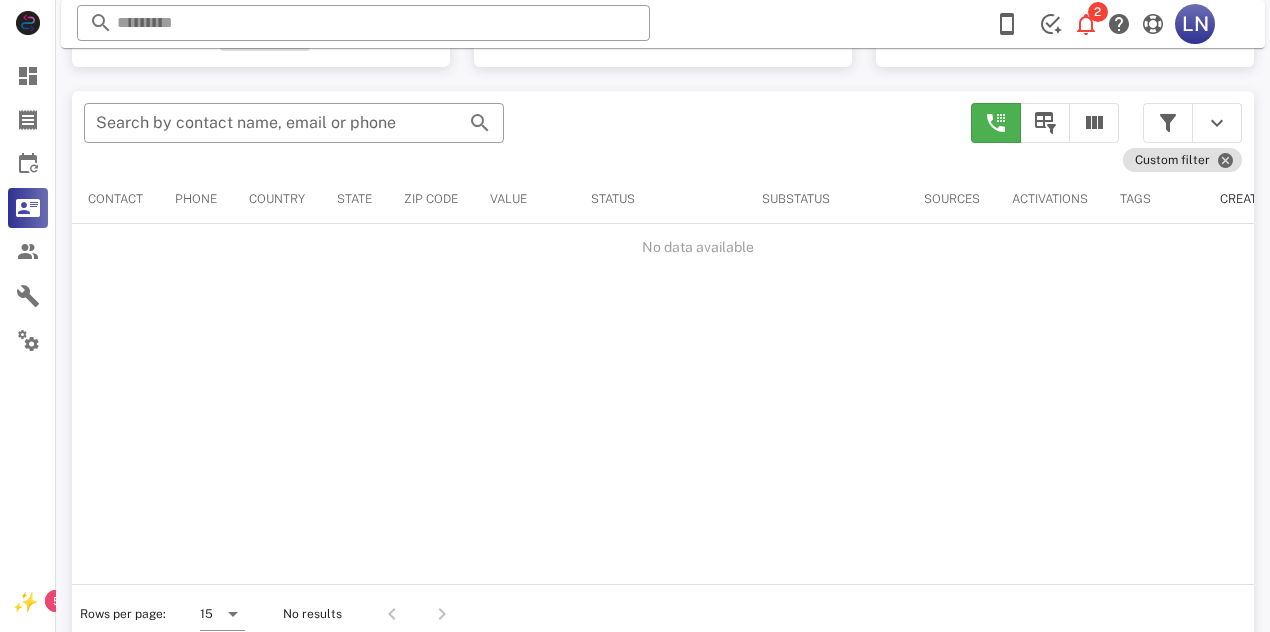 scroll, scrollTop: 351, scrollLeft: 0, axis: vertical 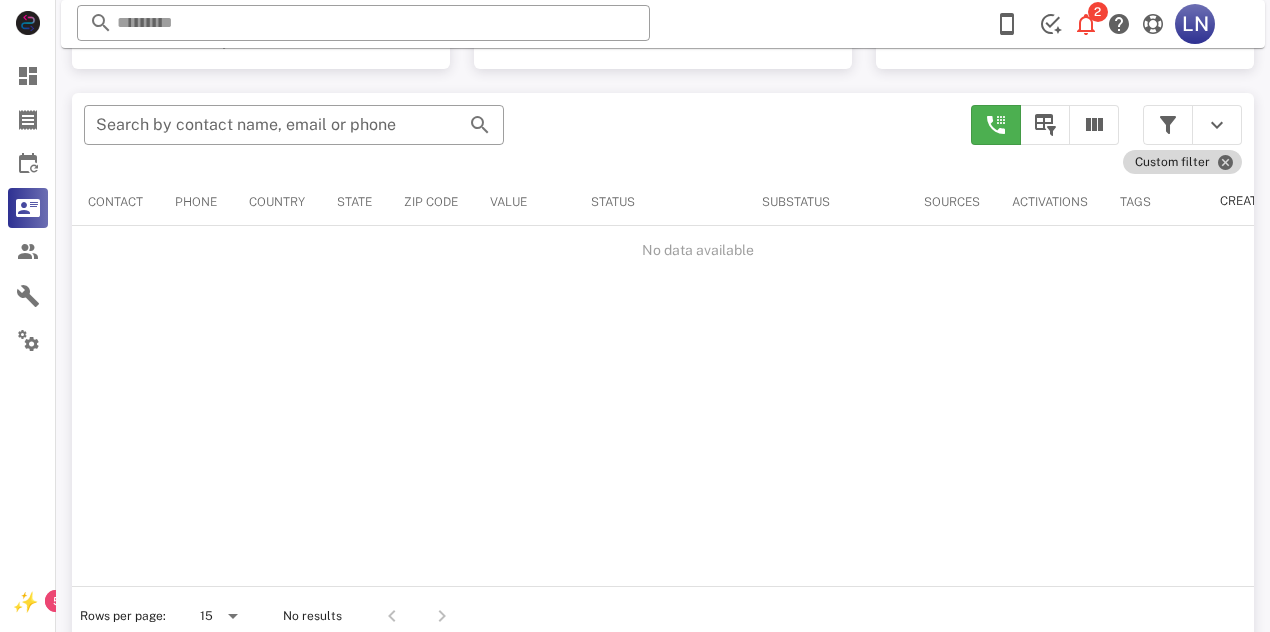 click on "Custom filter" at bounding box center (1182, 162) 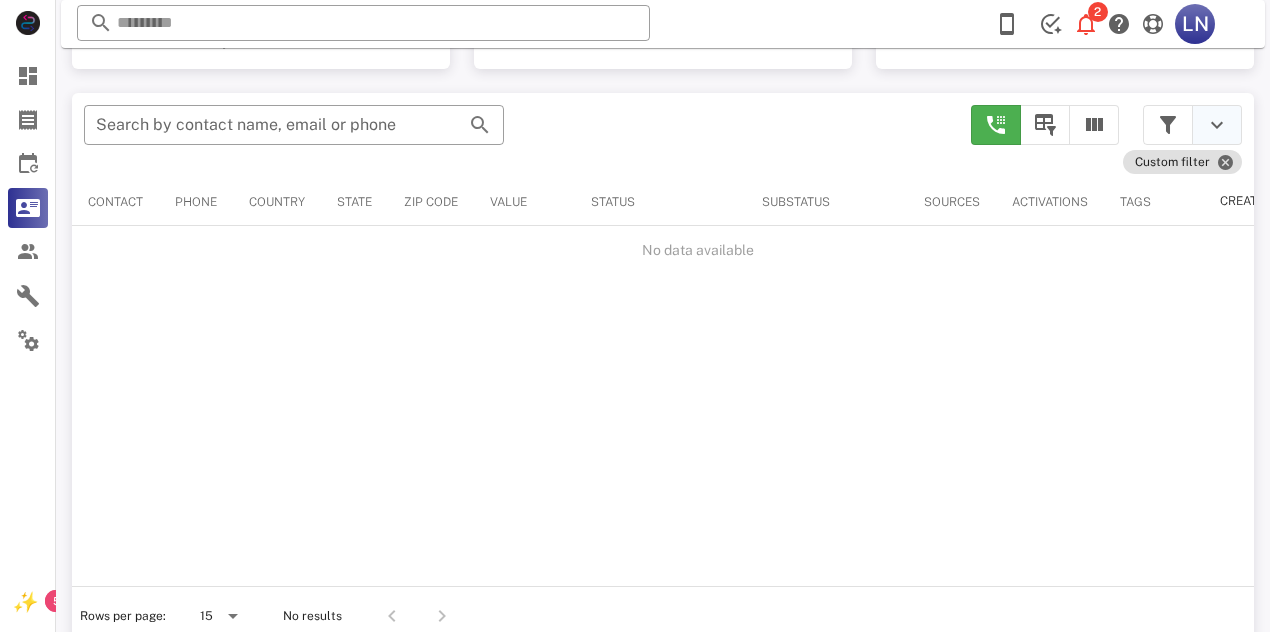 click at bounding box center [1217, 125] 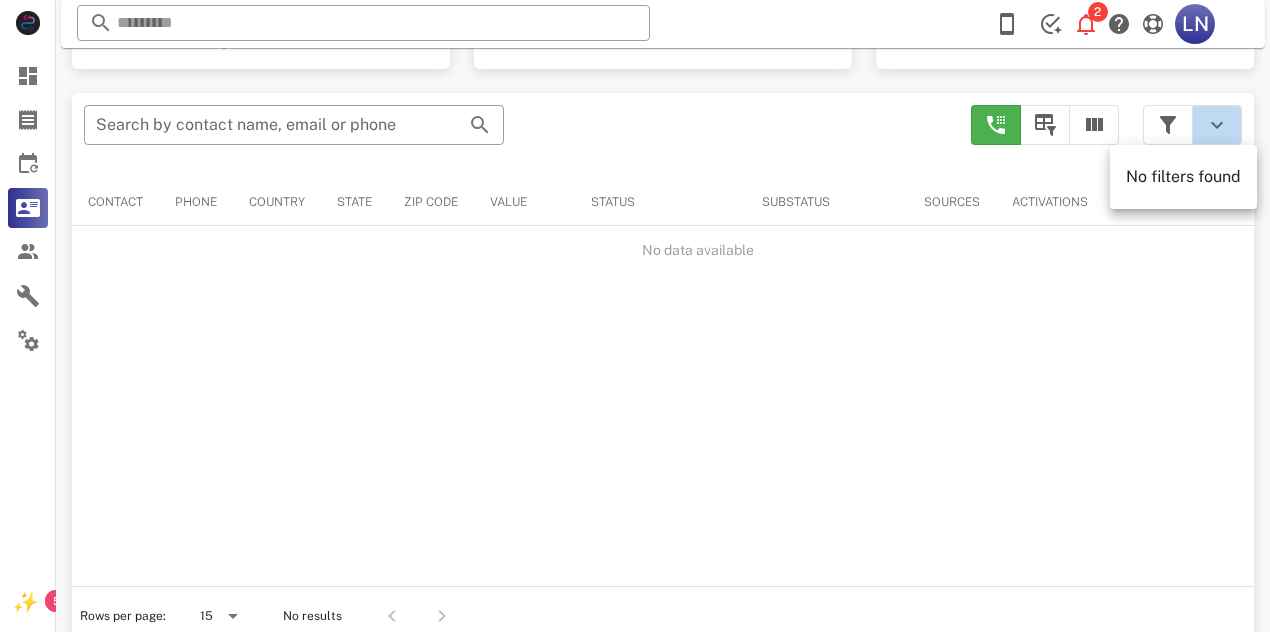 click at bounding box center (1217, 125) 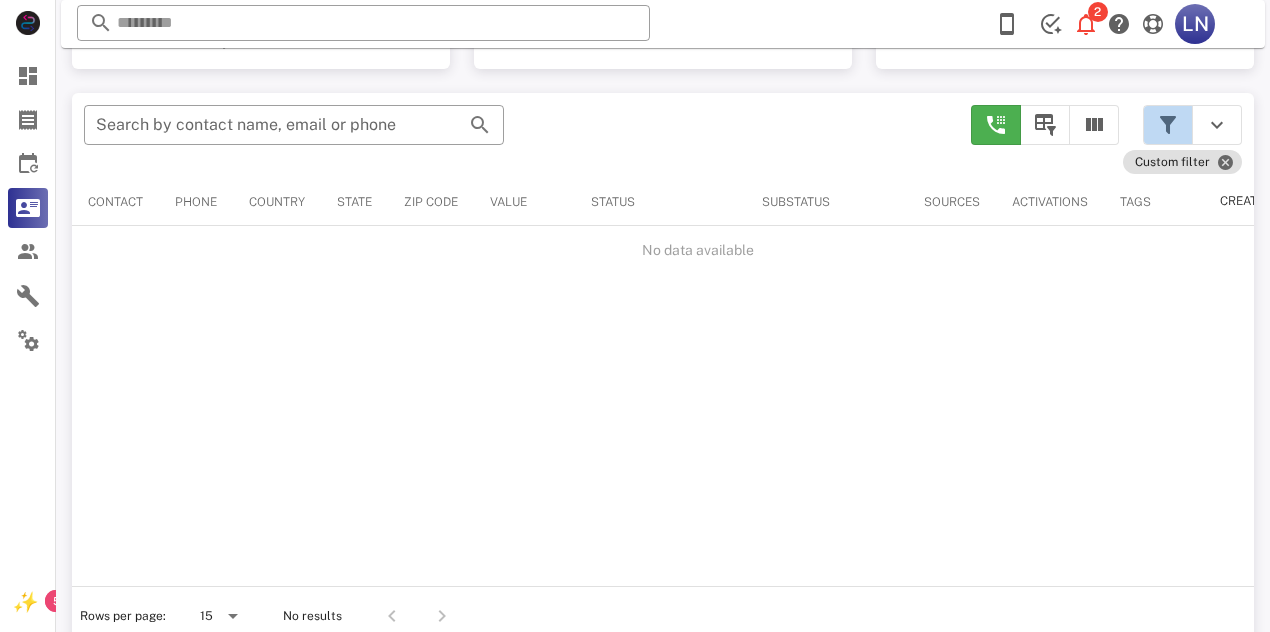 click at bounding box center [1168, 125] 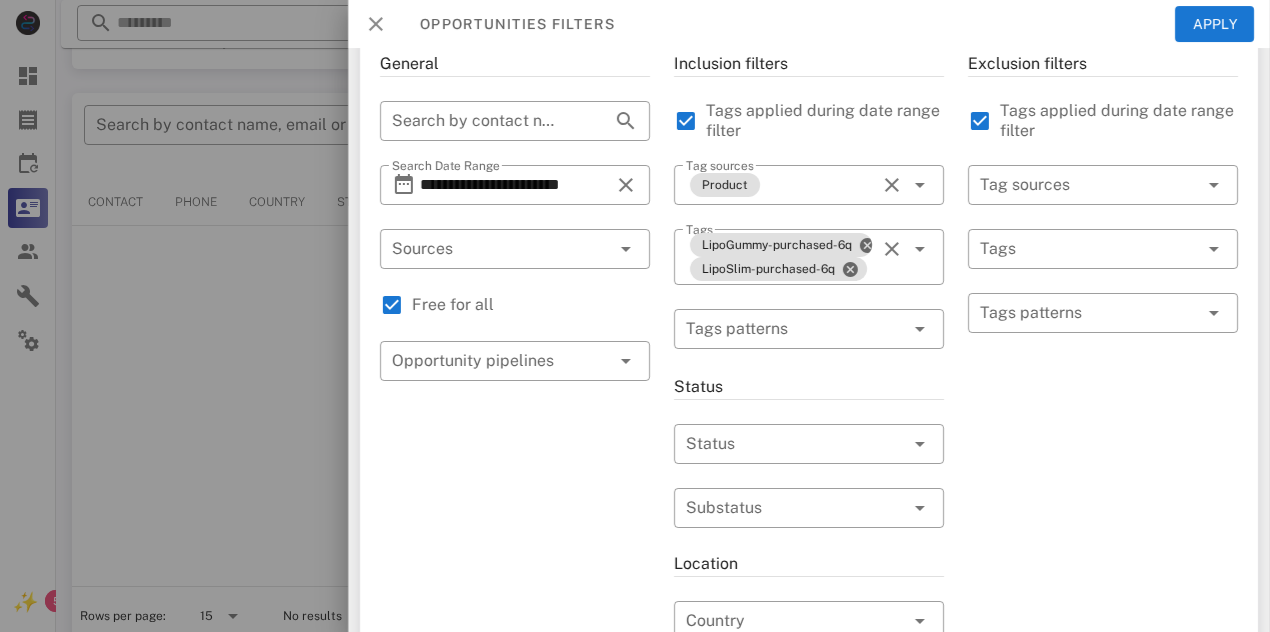 click at bounding box center (376, 24) 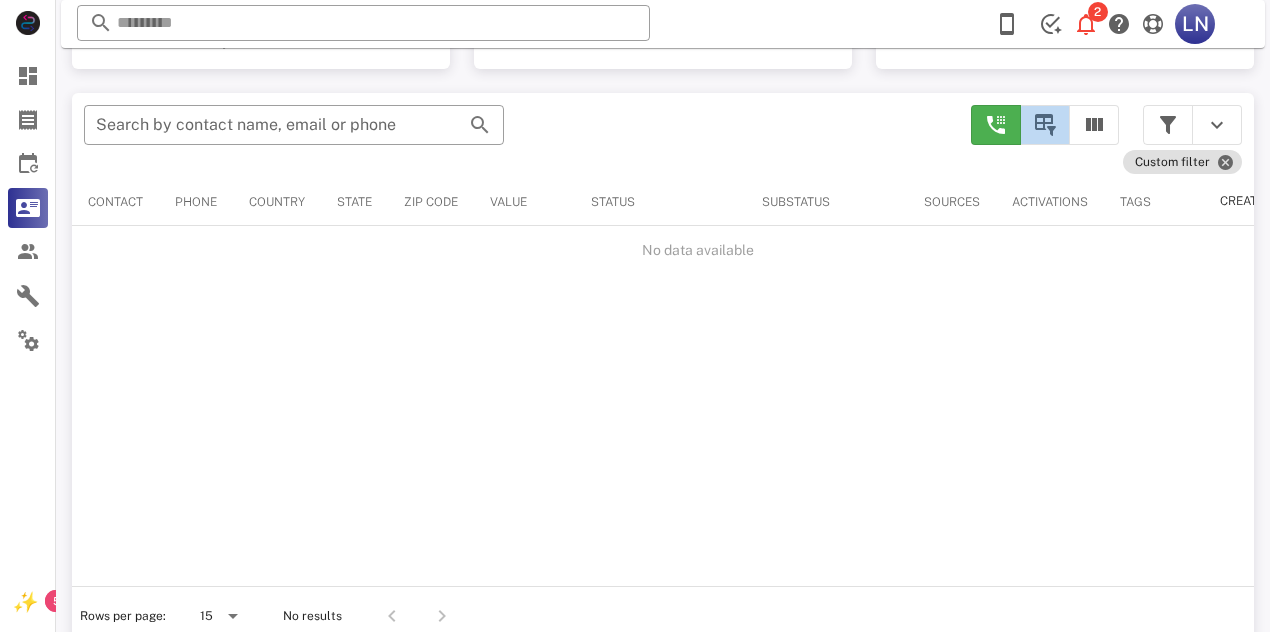 click at bounding box center (1045, 125) 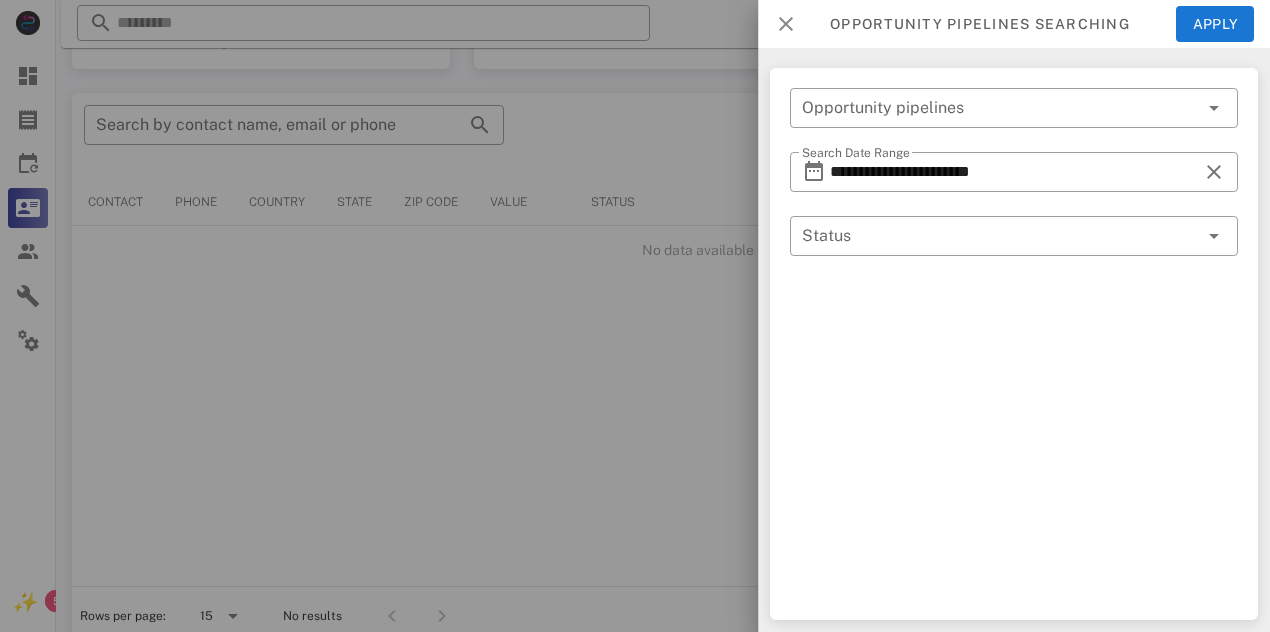 click at bounding box center (786, 24) 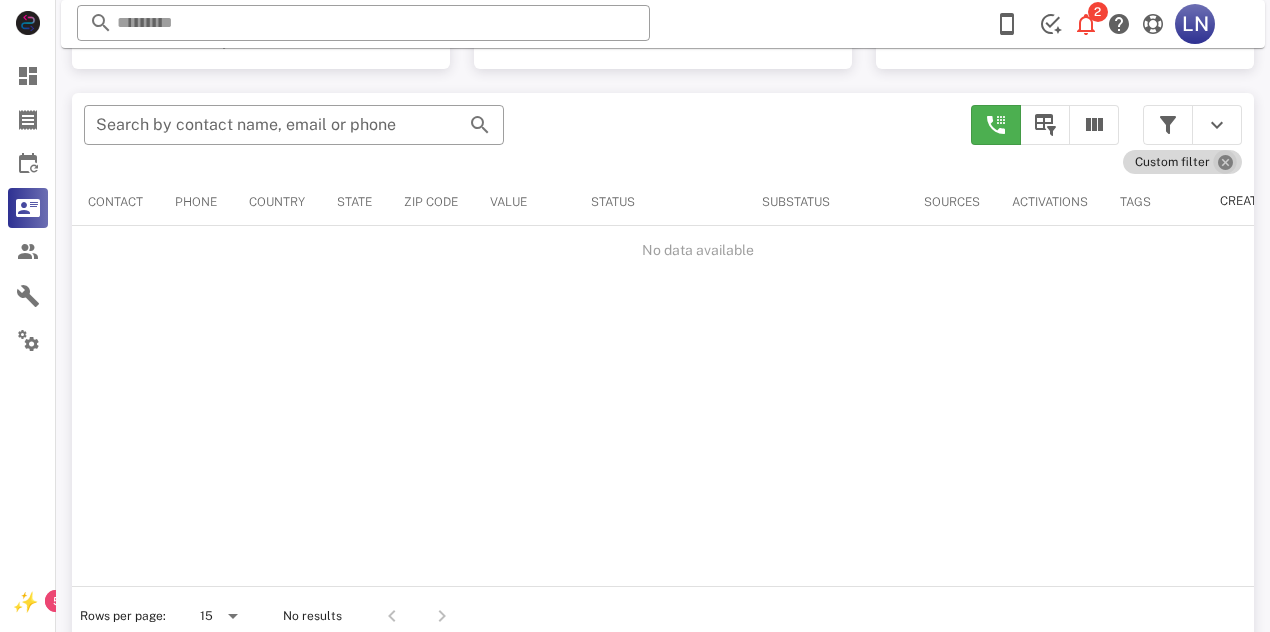 click at bounding box center [1225, 162] 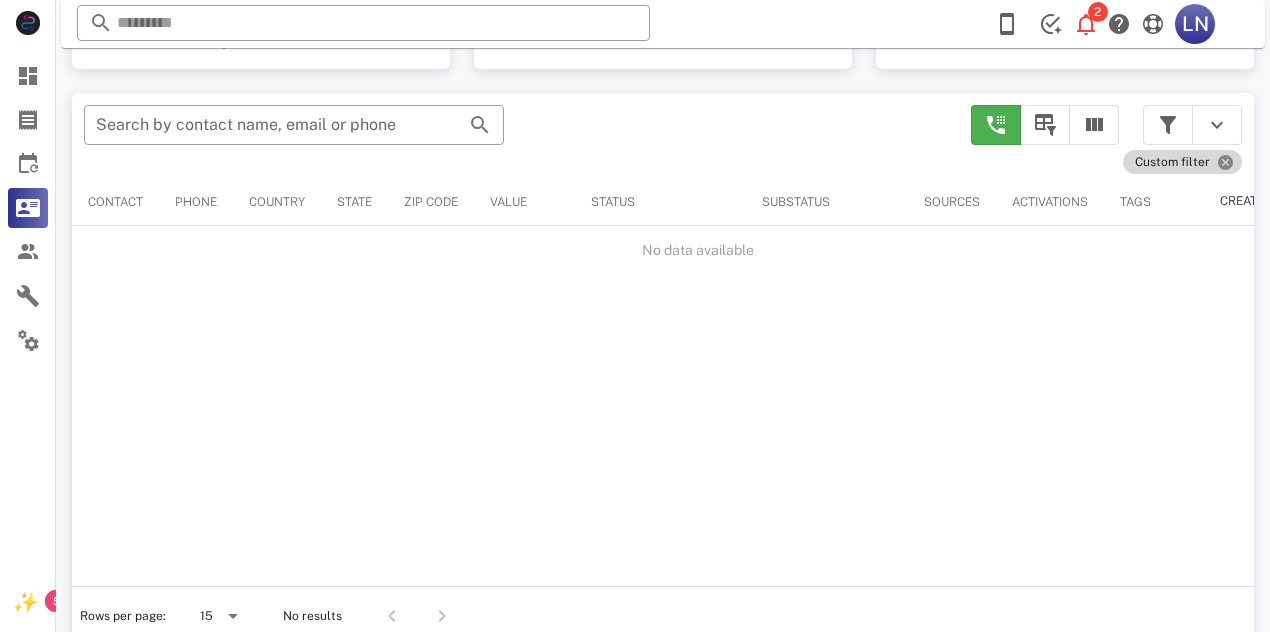 type 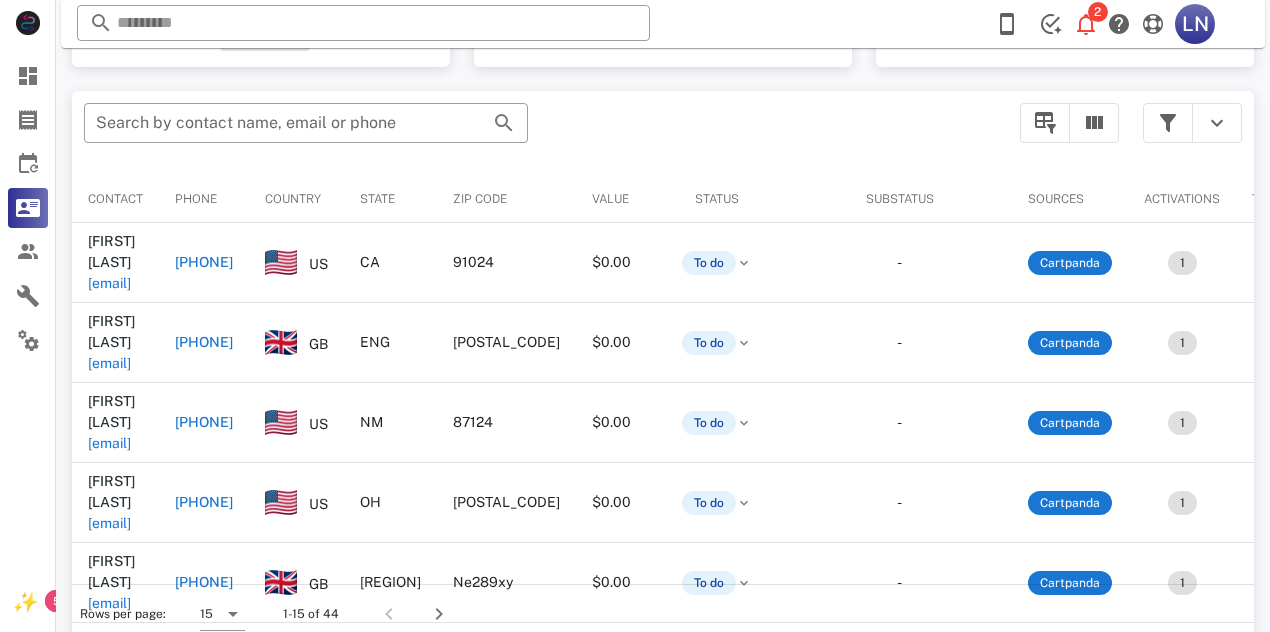 scroll, scrollTop: 351, scrollLeft: 0, axis: vertical 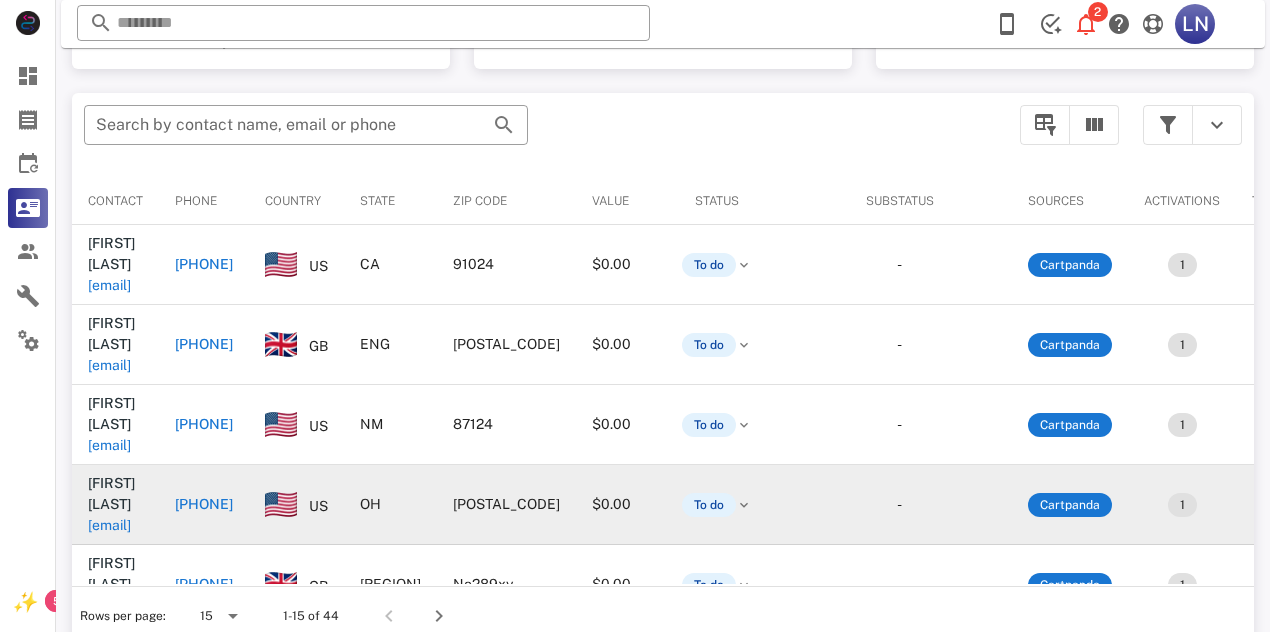 click on "[EMAIL]" at bounding box center (109, 525) 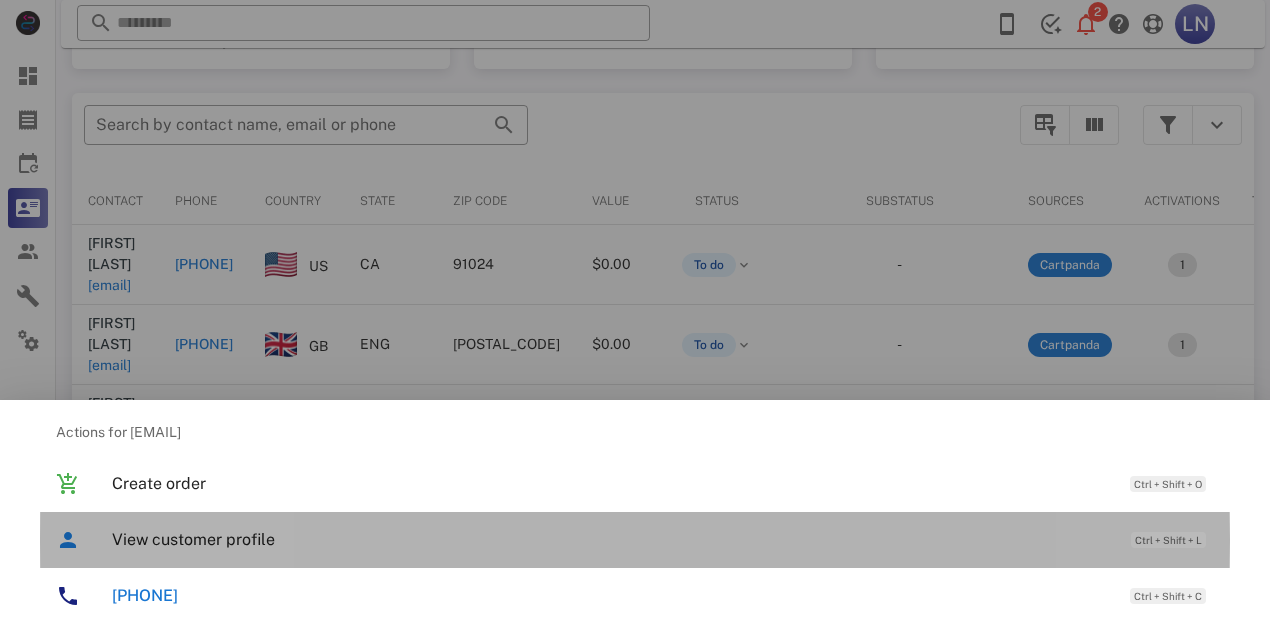 click on "View customer profile" at bounding box center [611, 539] 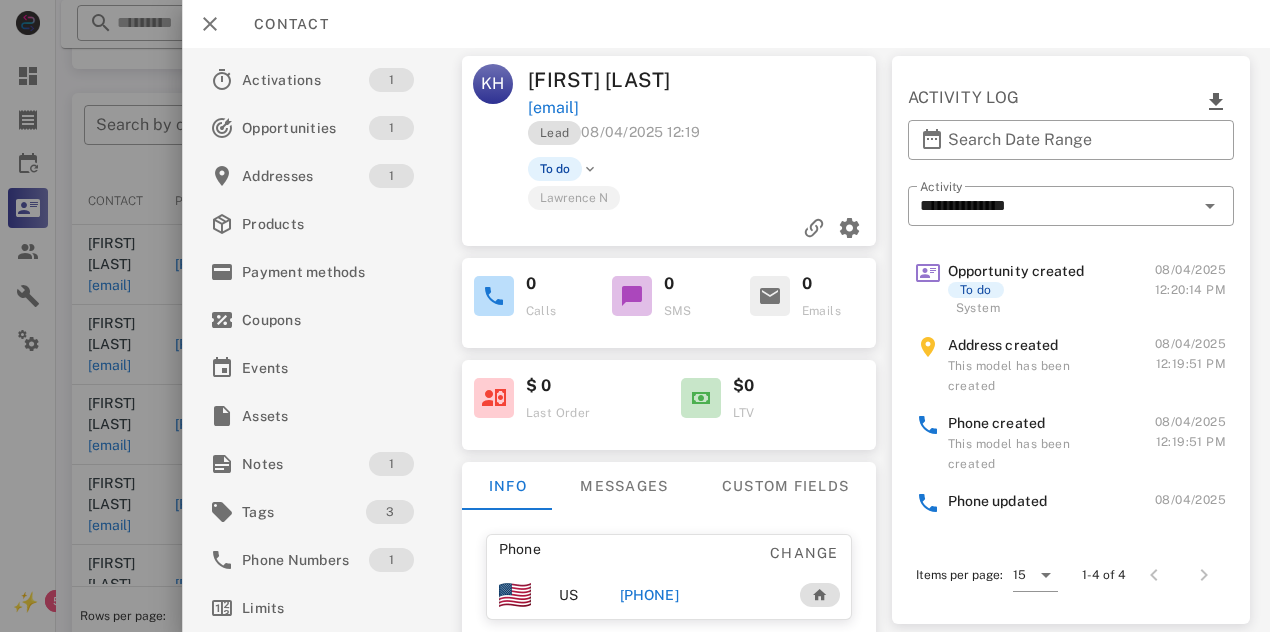 click on "Opportunity created" at bounding box center [1016, 271] 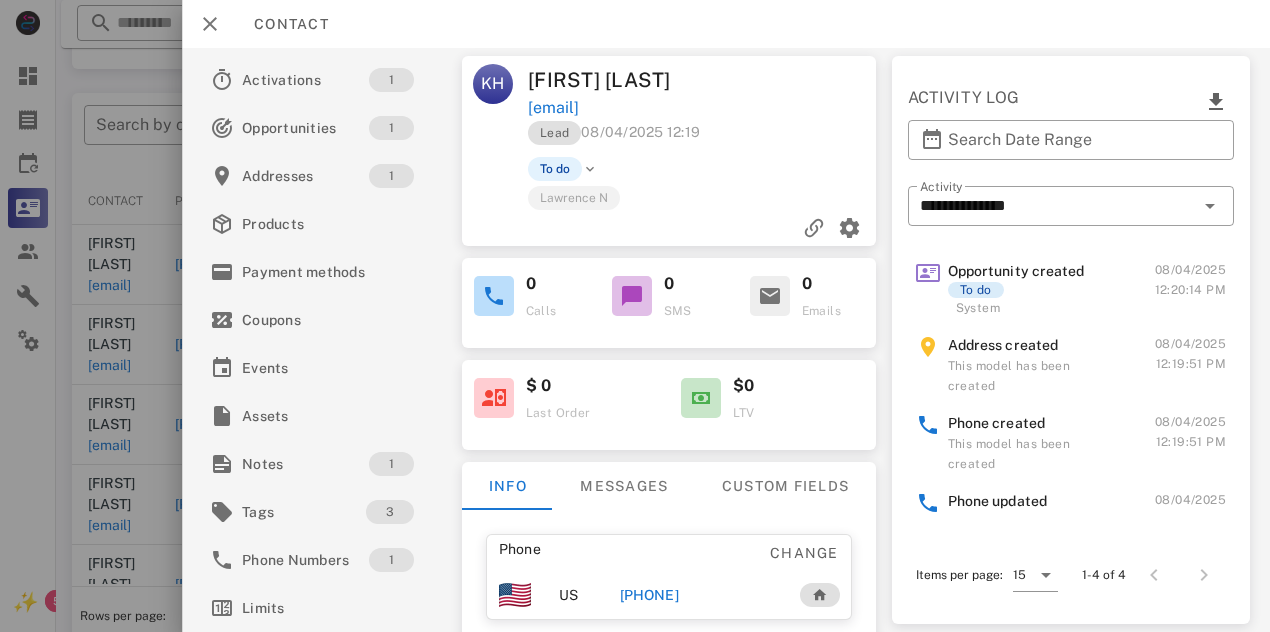 click on "To do" at bounding box center [976, 290] 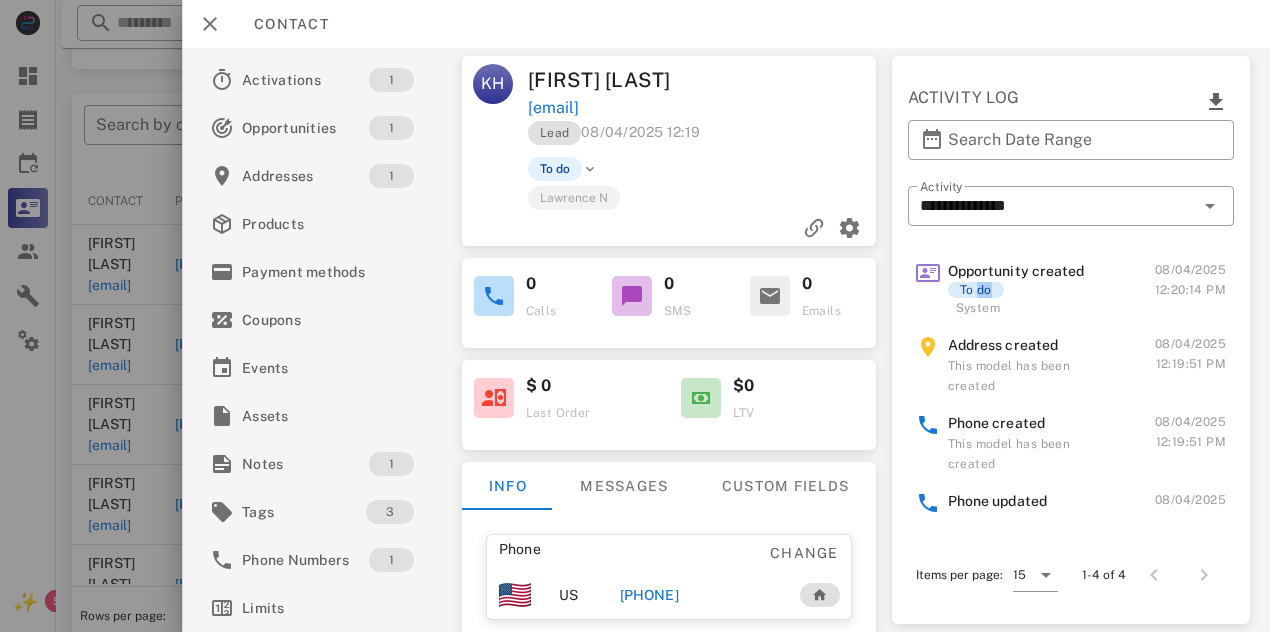 click on "To do" at bounding box center [976, 290] 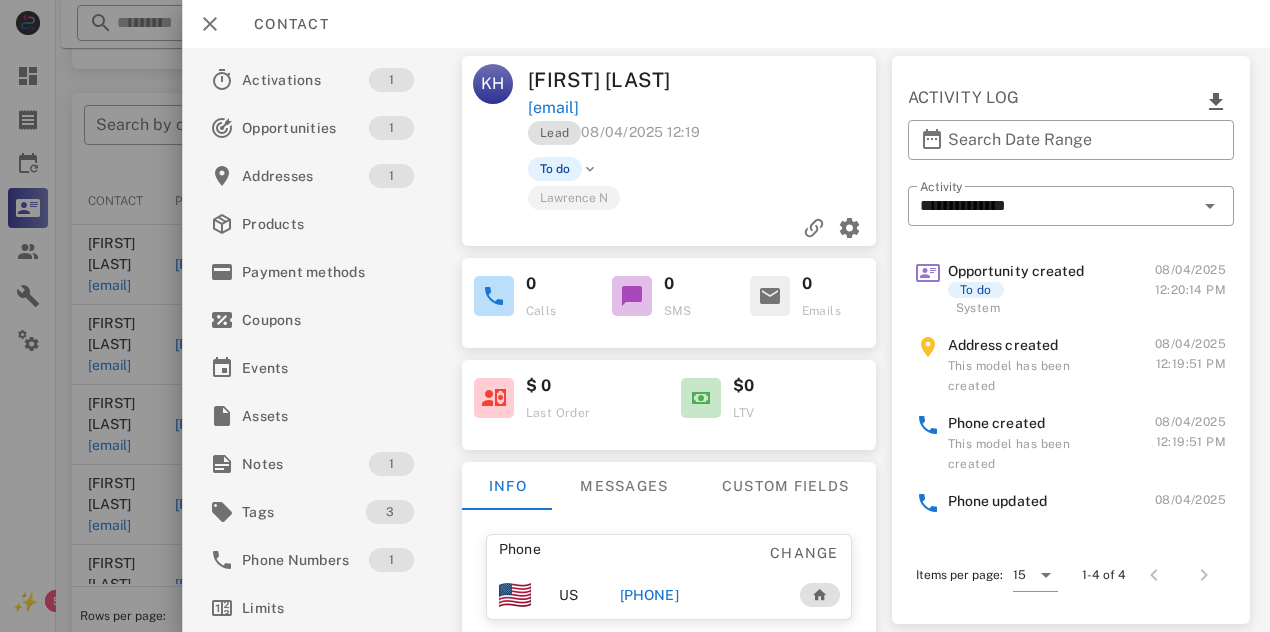 click on "Opportunity created" at bounding box center (1016, 271) 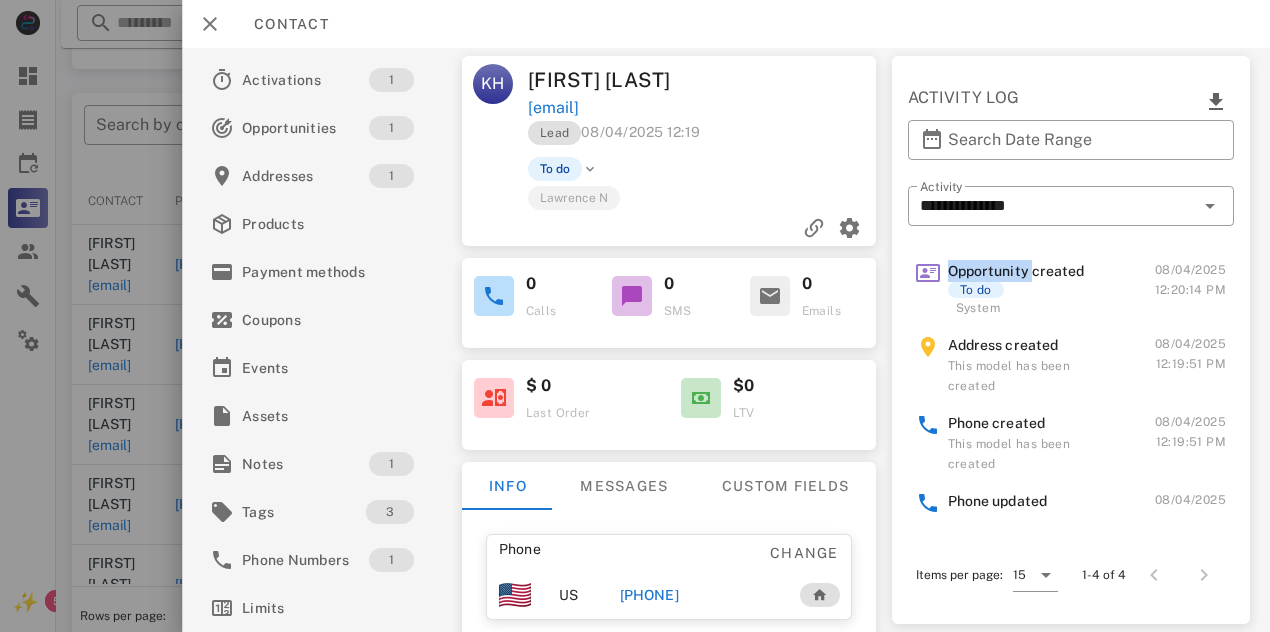 click on "Opportunity created" at bounding box center (1016, 271) 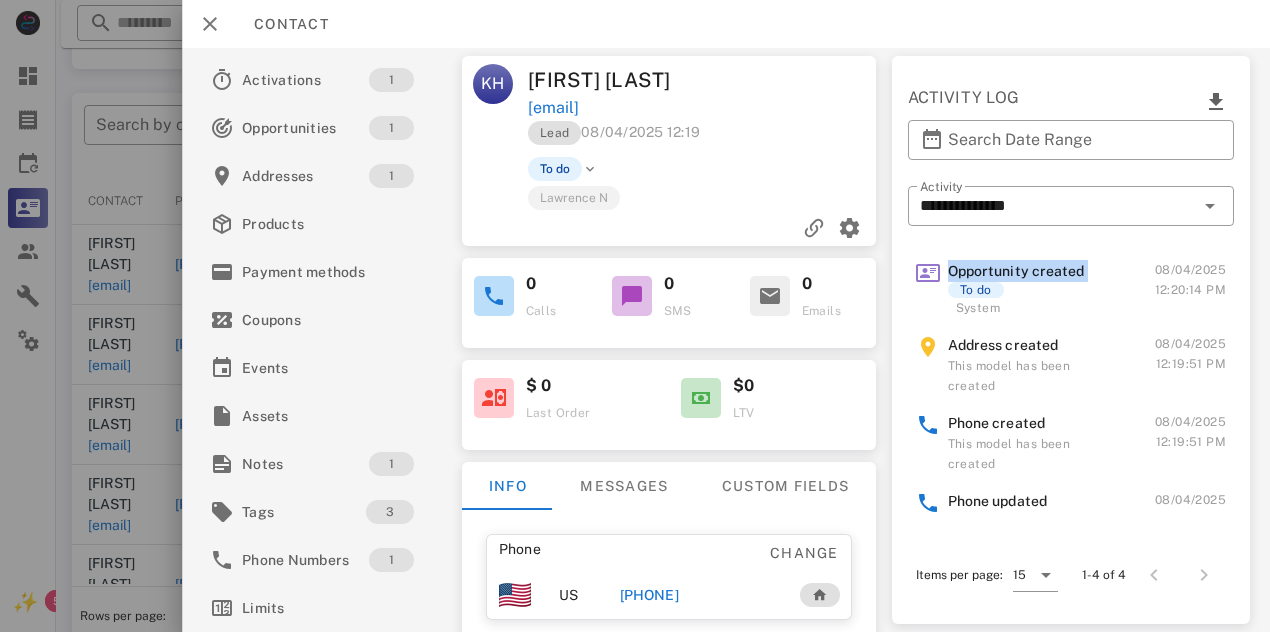 click on "Opportunity created" at bounding box center [1016, 271] 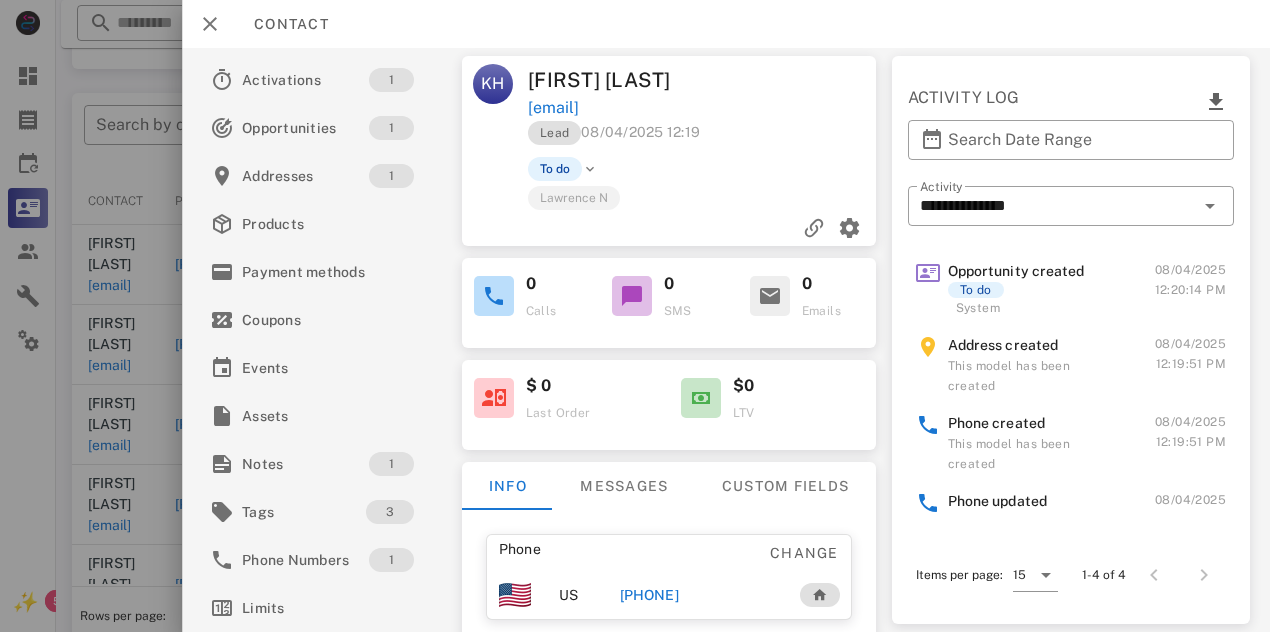 click on "12:20:14 PM" at bounding box center [1190, 290] 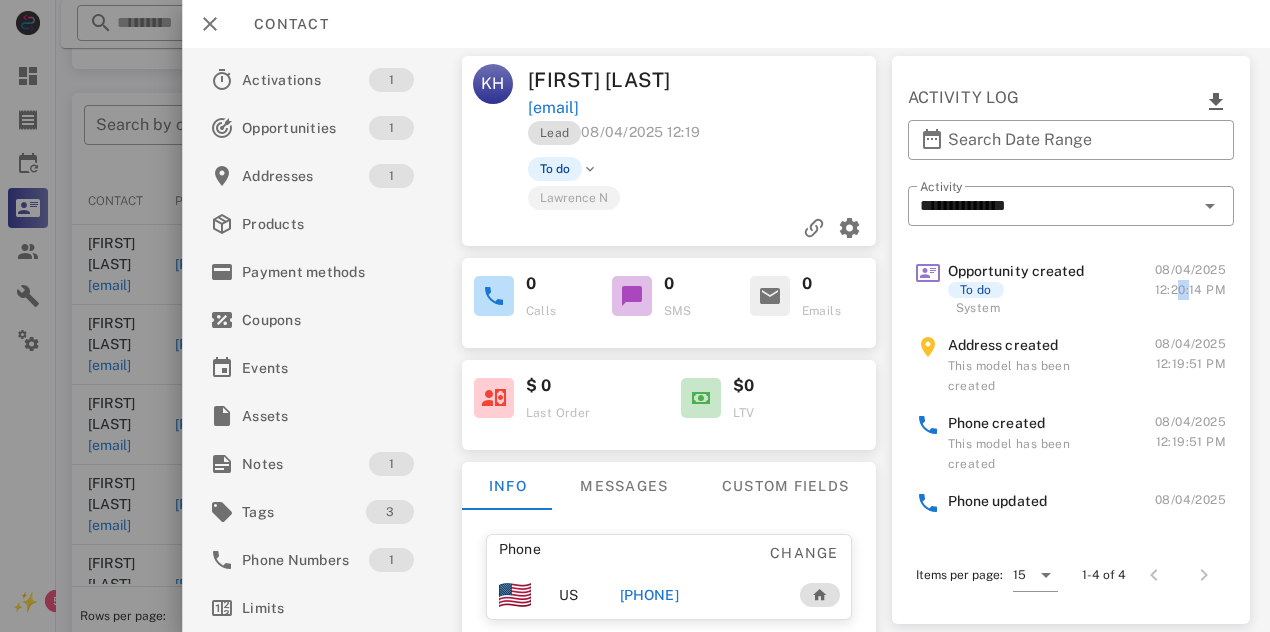 click on "12:20:14 PM" at bounding box center [1190, 290] 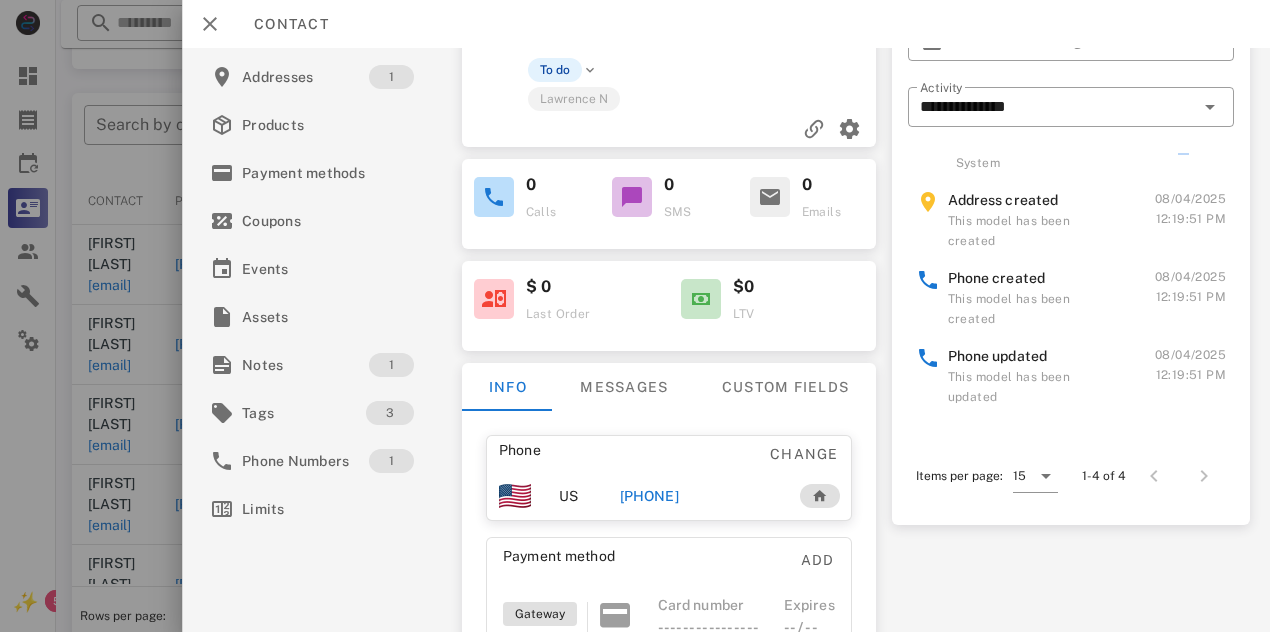 scroll, scrollTop: 101, scrollLeft: 0, axis: vertical 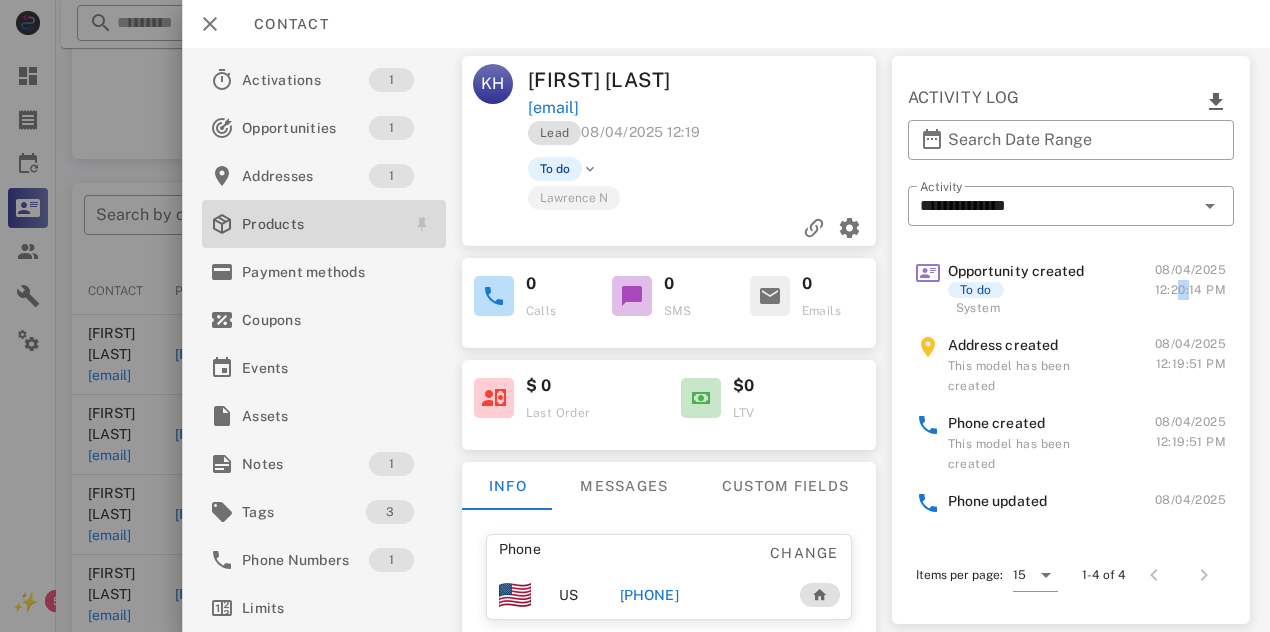 click on "Products" at bounding box center [320, 224] 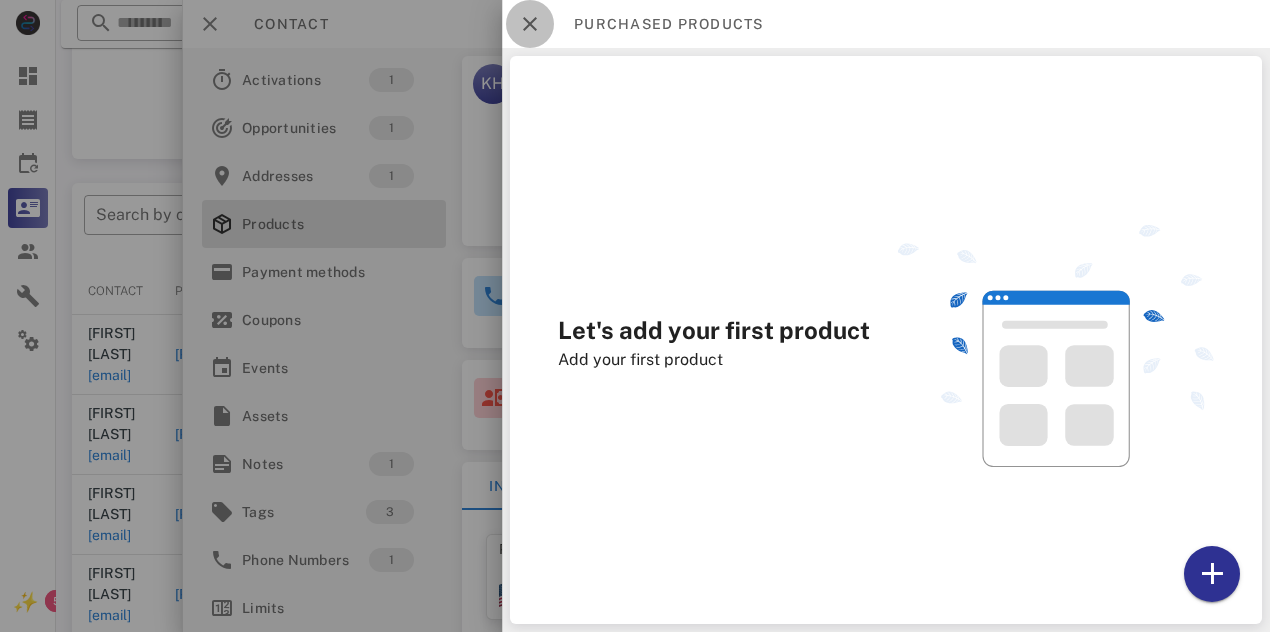 click at bounding box center [530, 24] 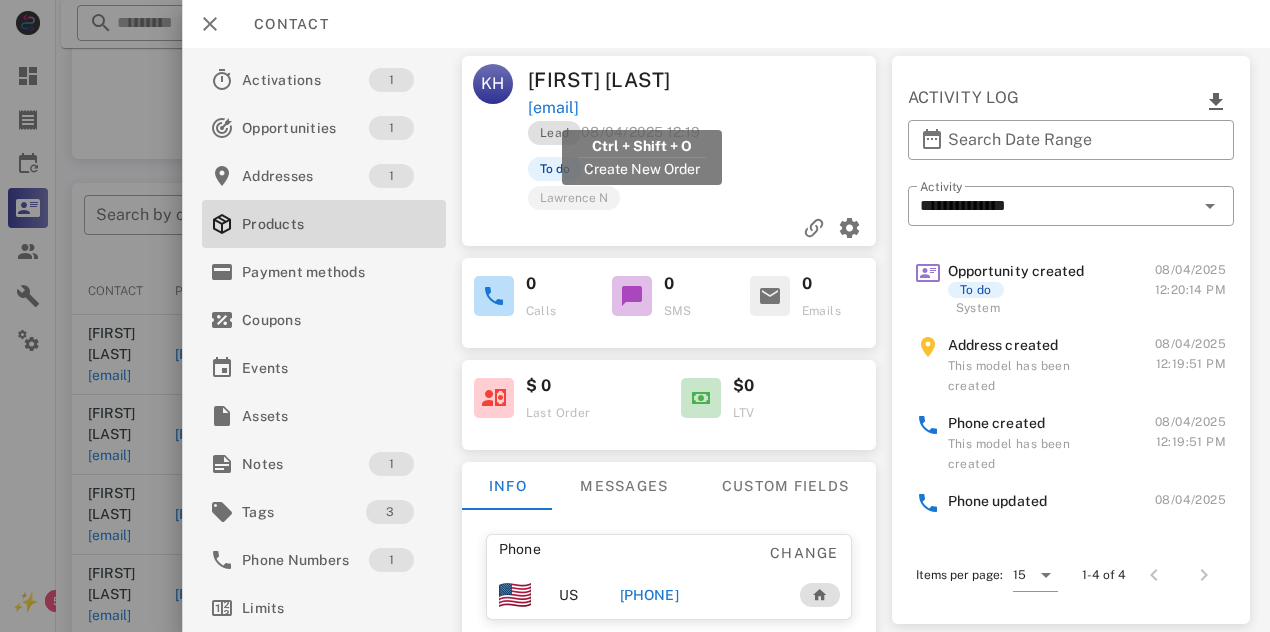 click on "[EMAIL]" at bounding box center (553, 108) 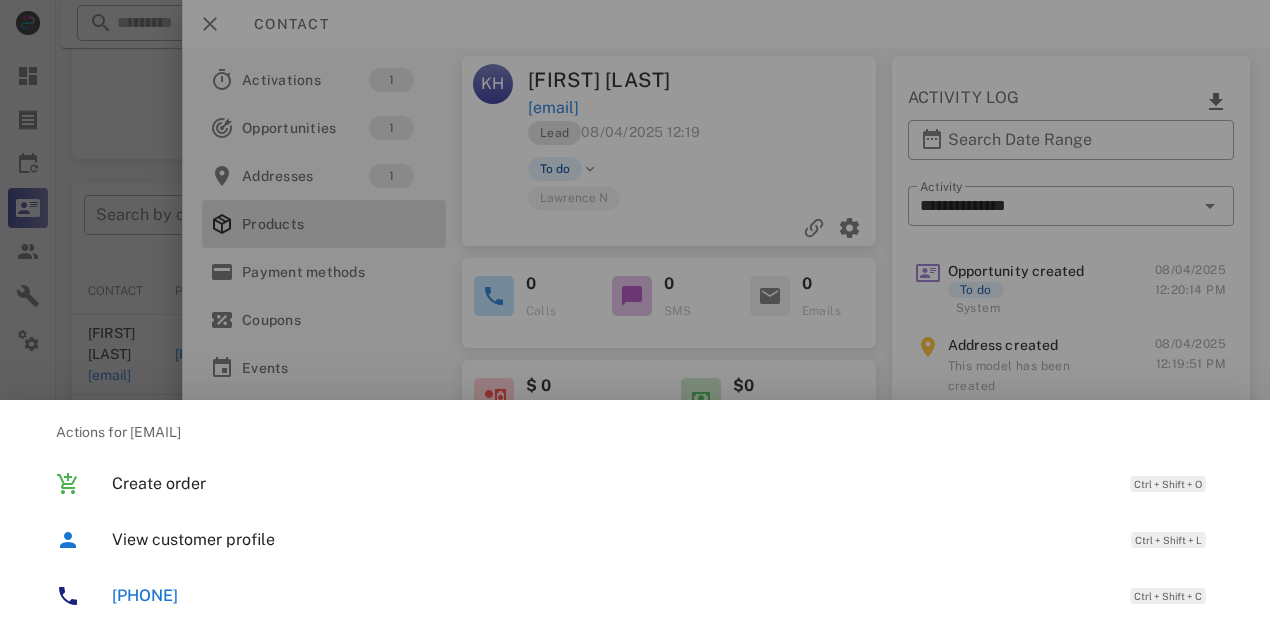 click on "[PHONE]" at bounding box center [145, 595] 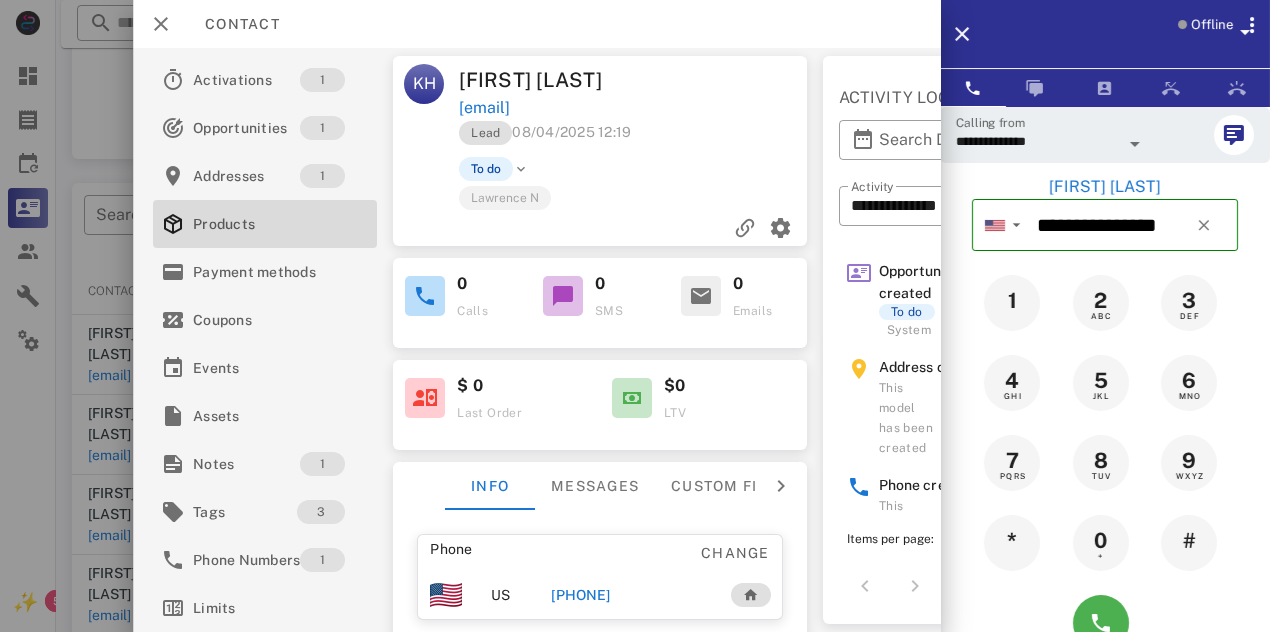 drag, startPoint x: 1104, startPoint y: 607, endPoint x: 1218, endPoint y: 617, distance: 114.43776 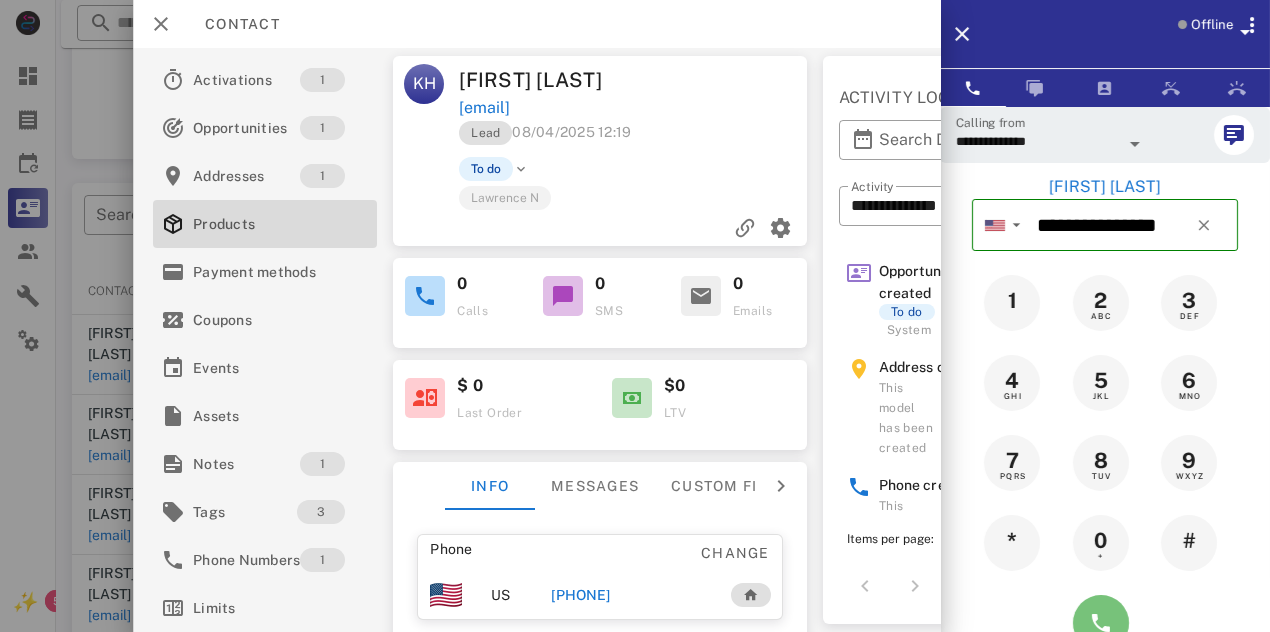 click at bounding box center [1101, 623] 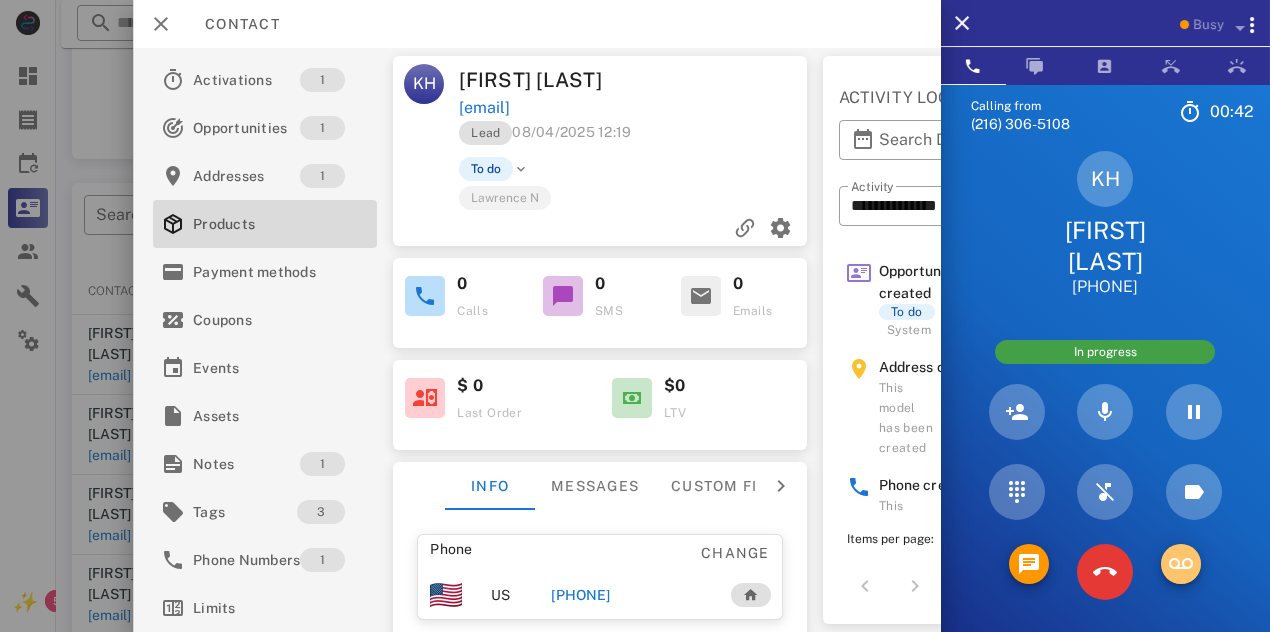 click at bounding box center (1181, 564) 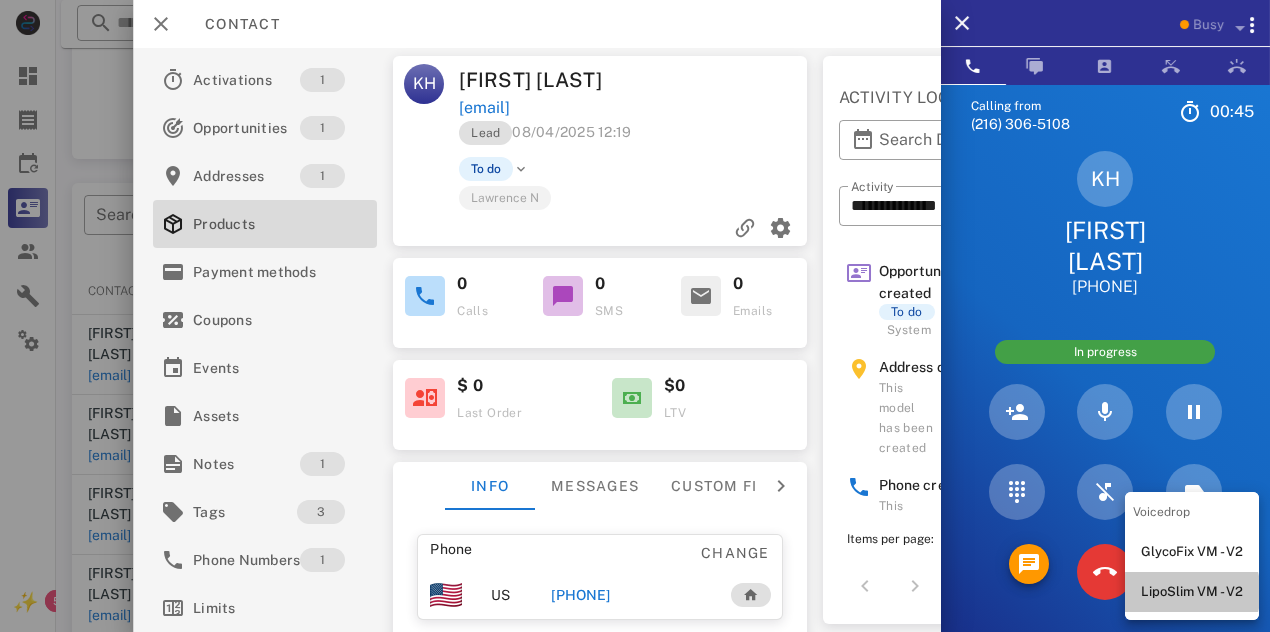 click on "LipoSlim VM - V2" at bounding box center (1192, 592) 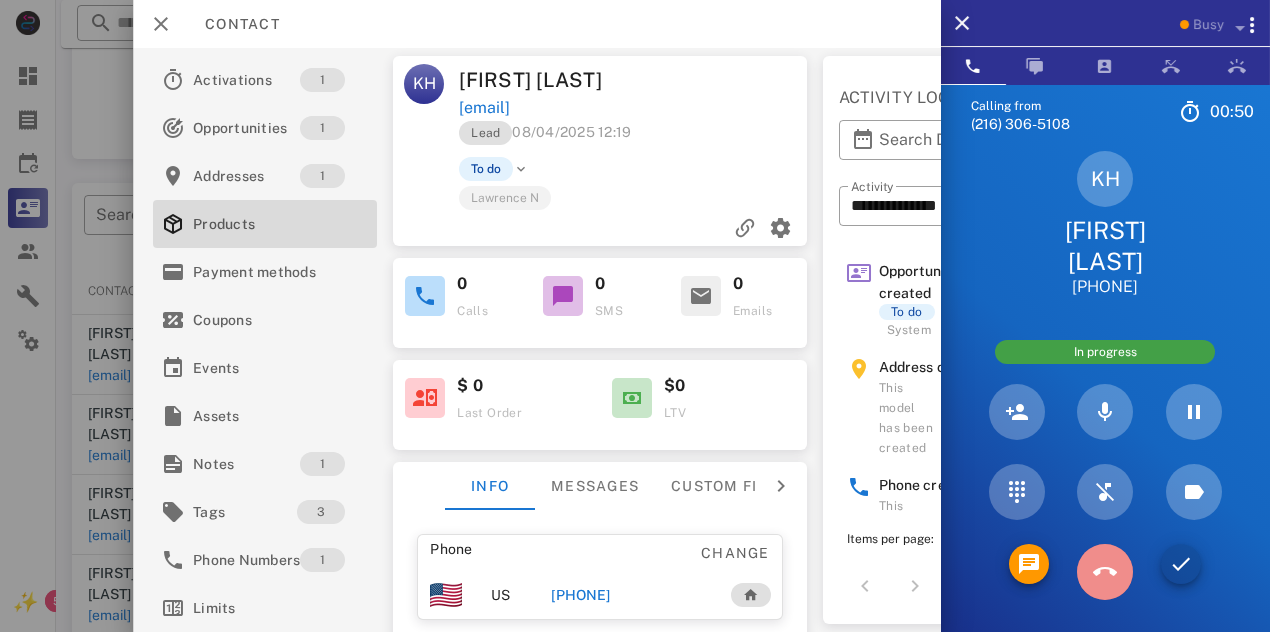 click at bounding box center [1105, 572] 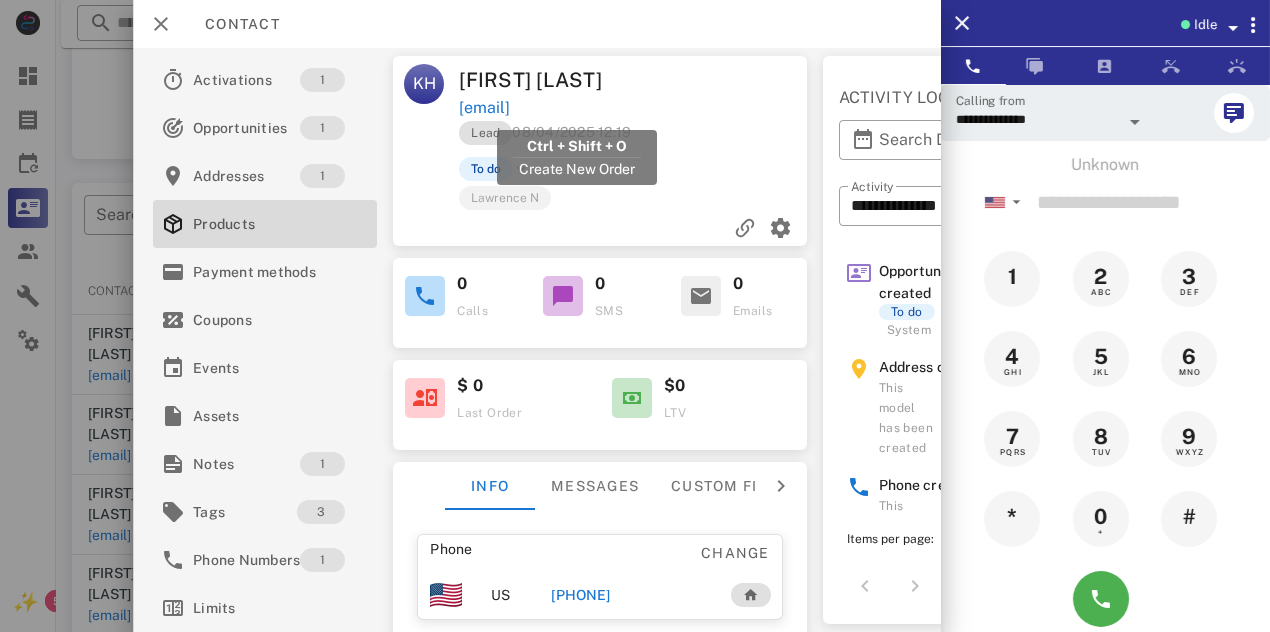 click on "[EMAIL]" at bounding box center [484, 108] 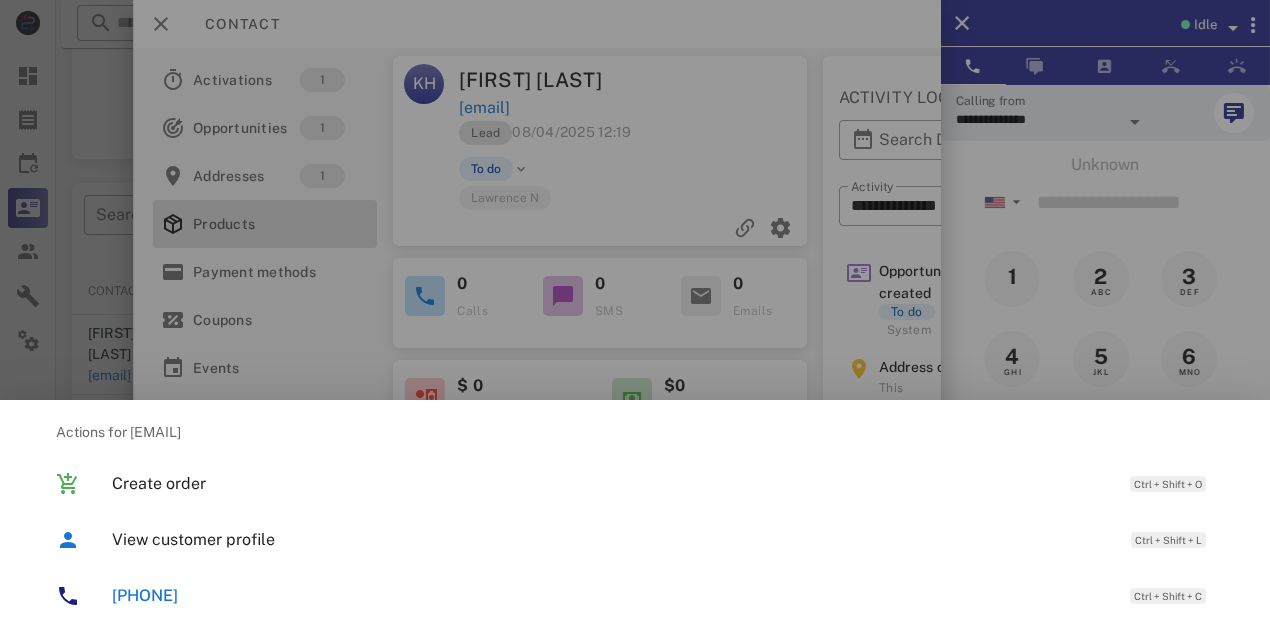 drag, startPoint x: 206, startPoint y: 595, endPoint x: 146, endPoint y: 586, distance: 60.671246 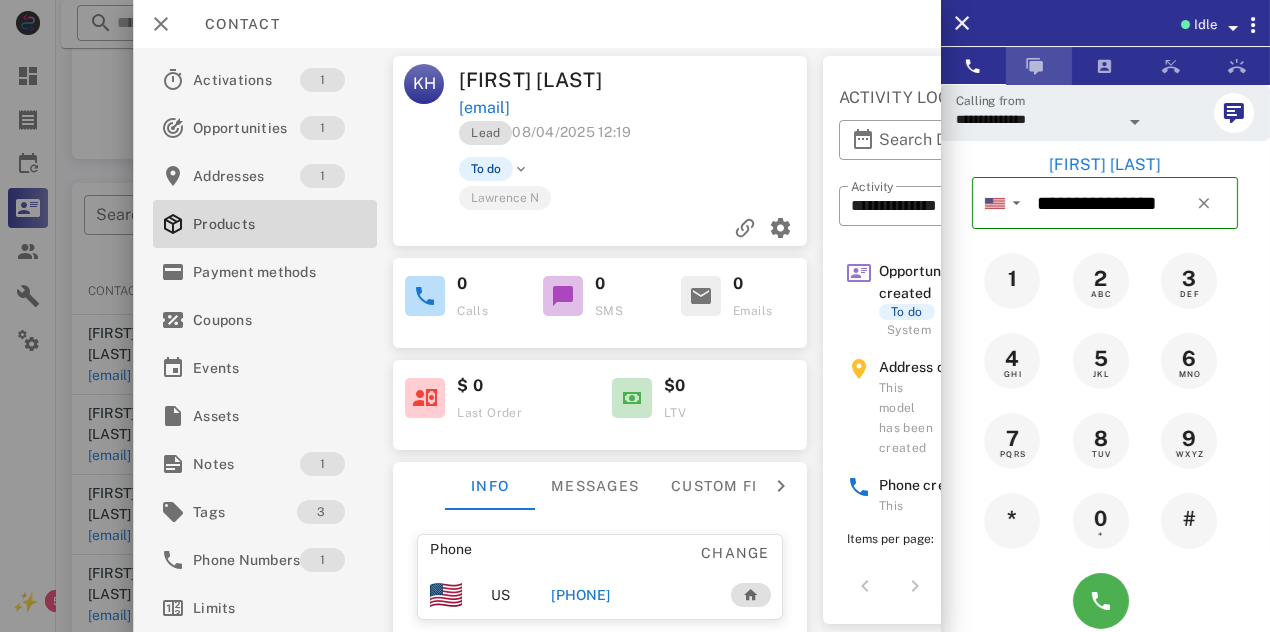 click at bounding box center [1039, 66] 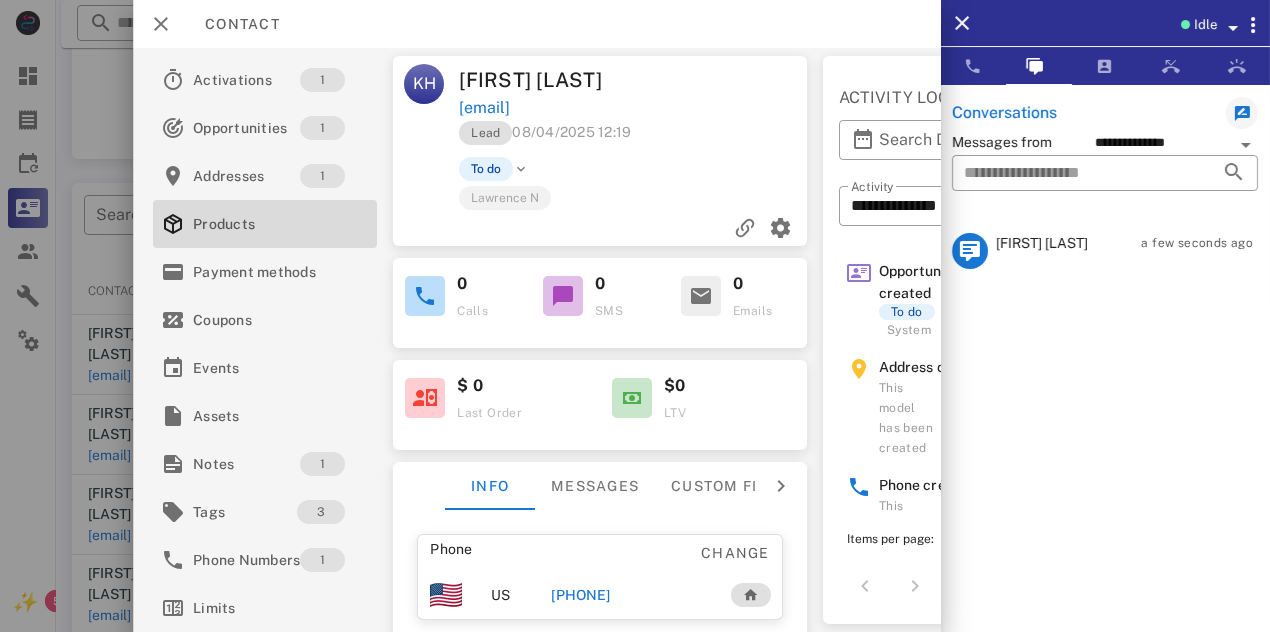 click at bounding box center (563, 296) 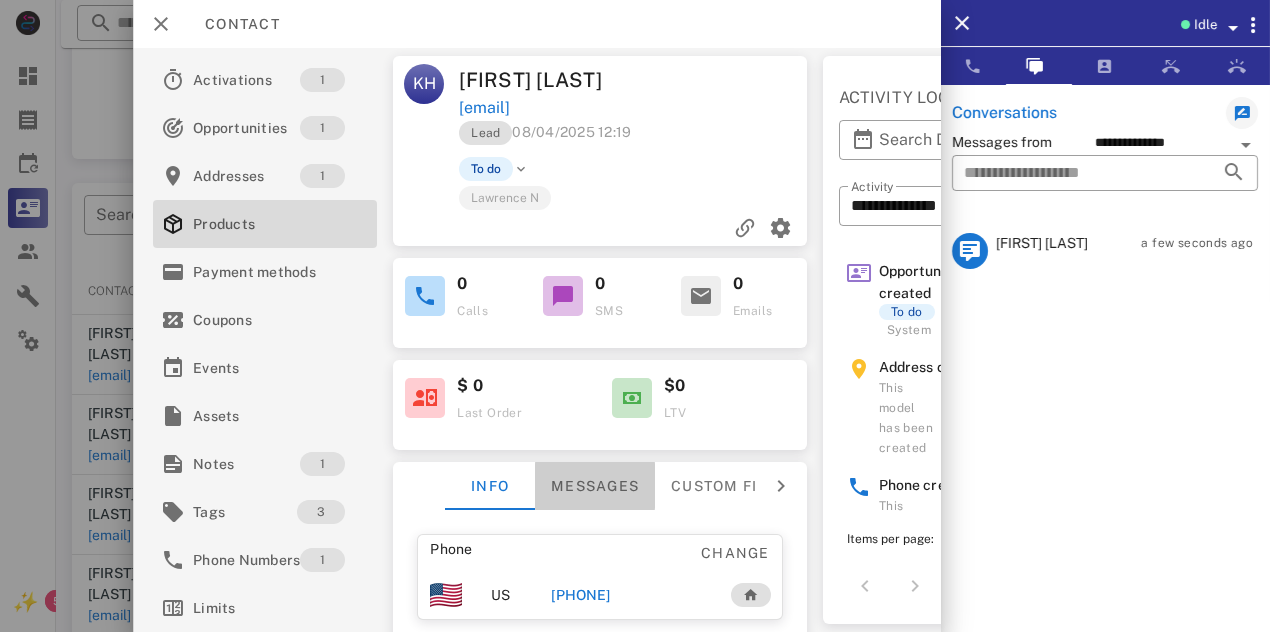click on "Messages" at bounding box center (595, 486) 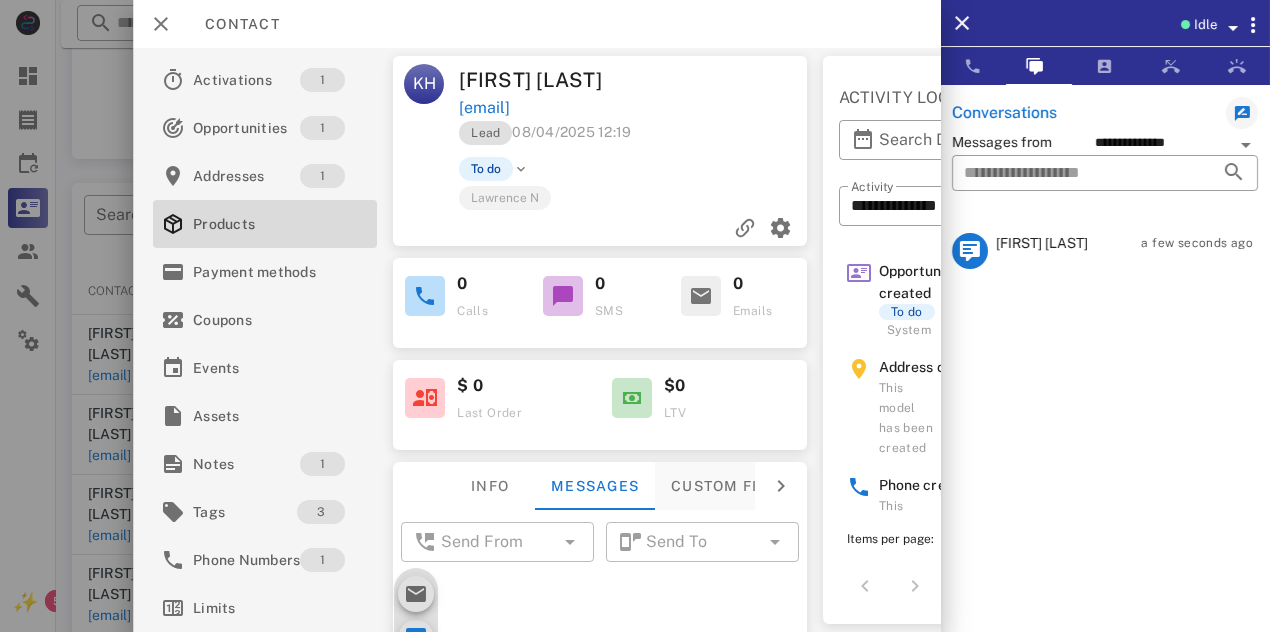 scroll, scrollTop: 712, scrollLeft: 0, axis: vertical 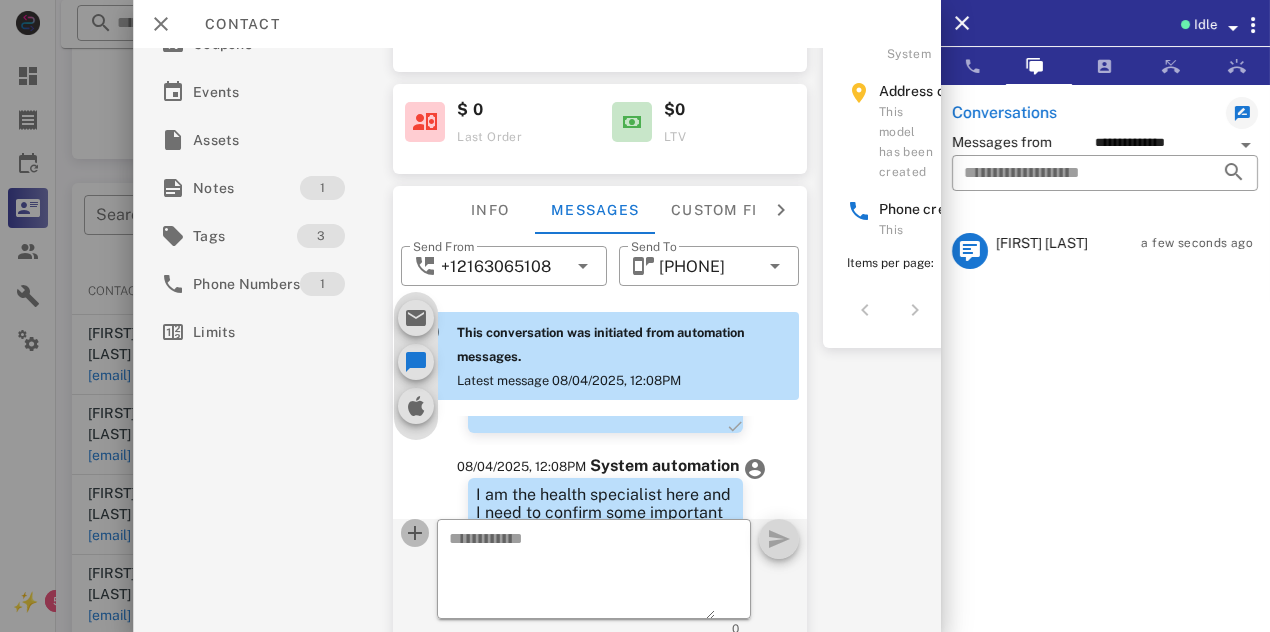 click at bounding box center (415, 533) 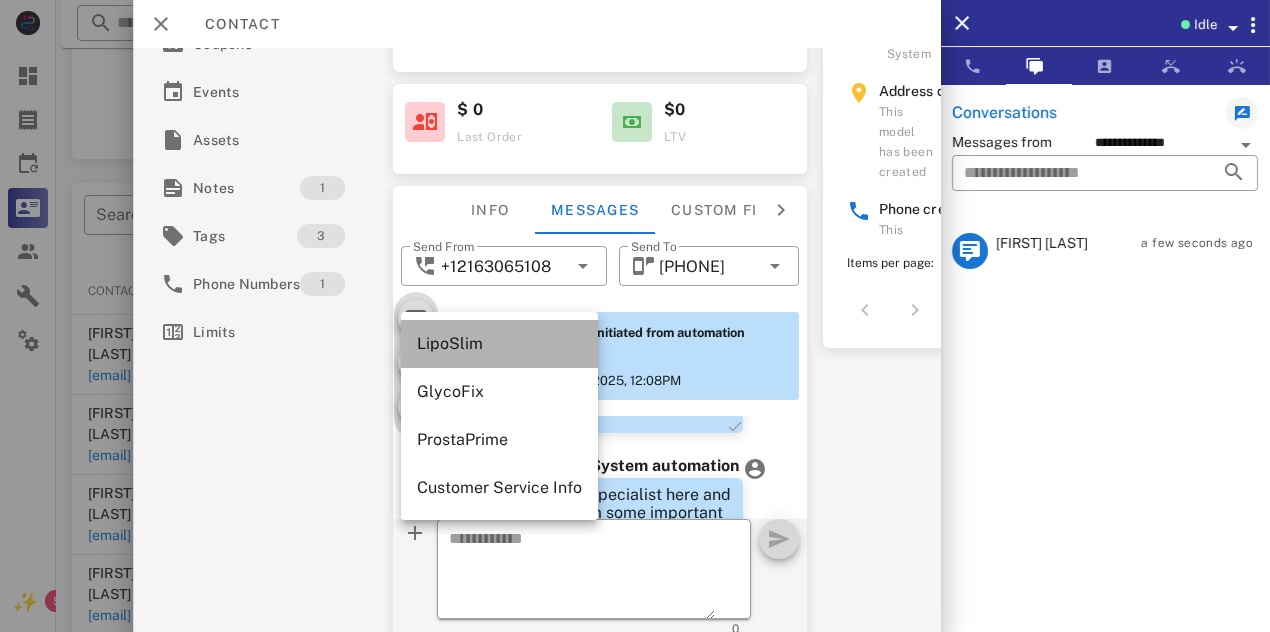 click on "LipoSlim" at bounding box center [499, 343] 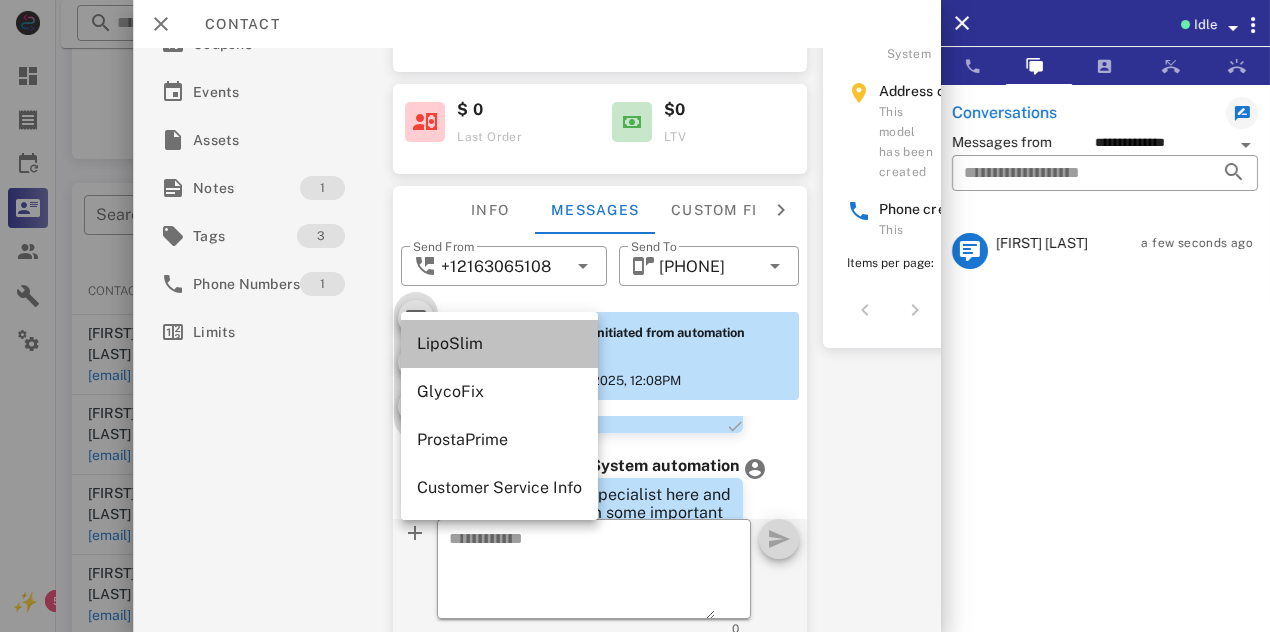 type on "**********" 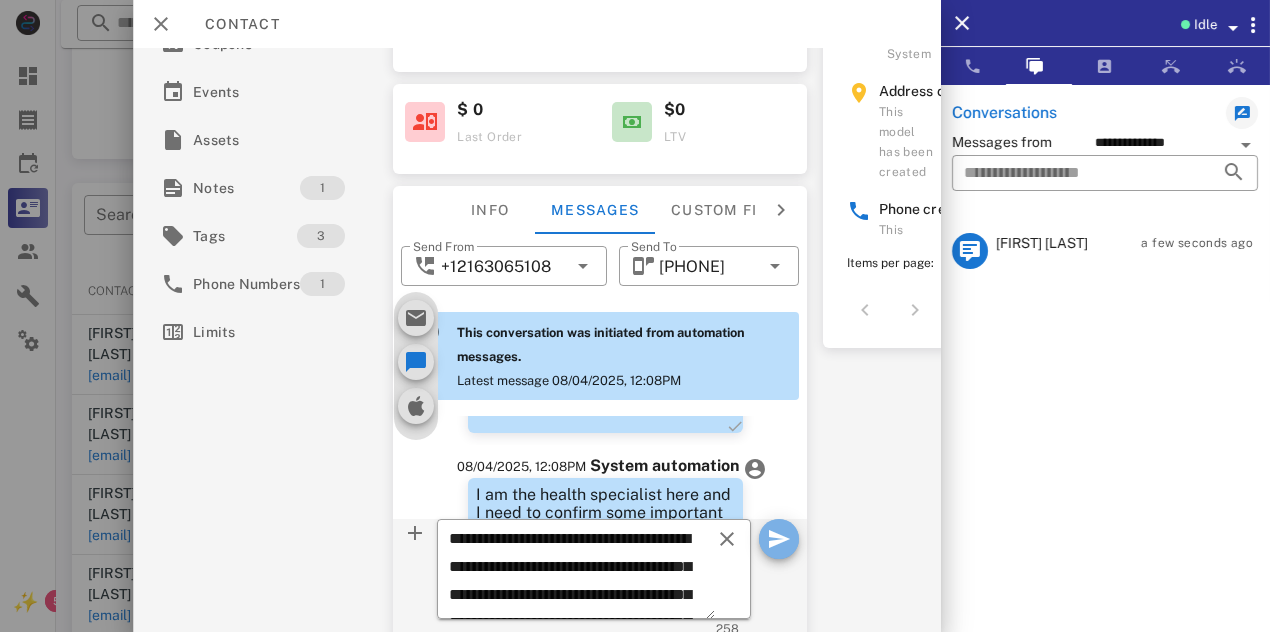 click at bounding box center [778, 539] 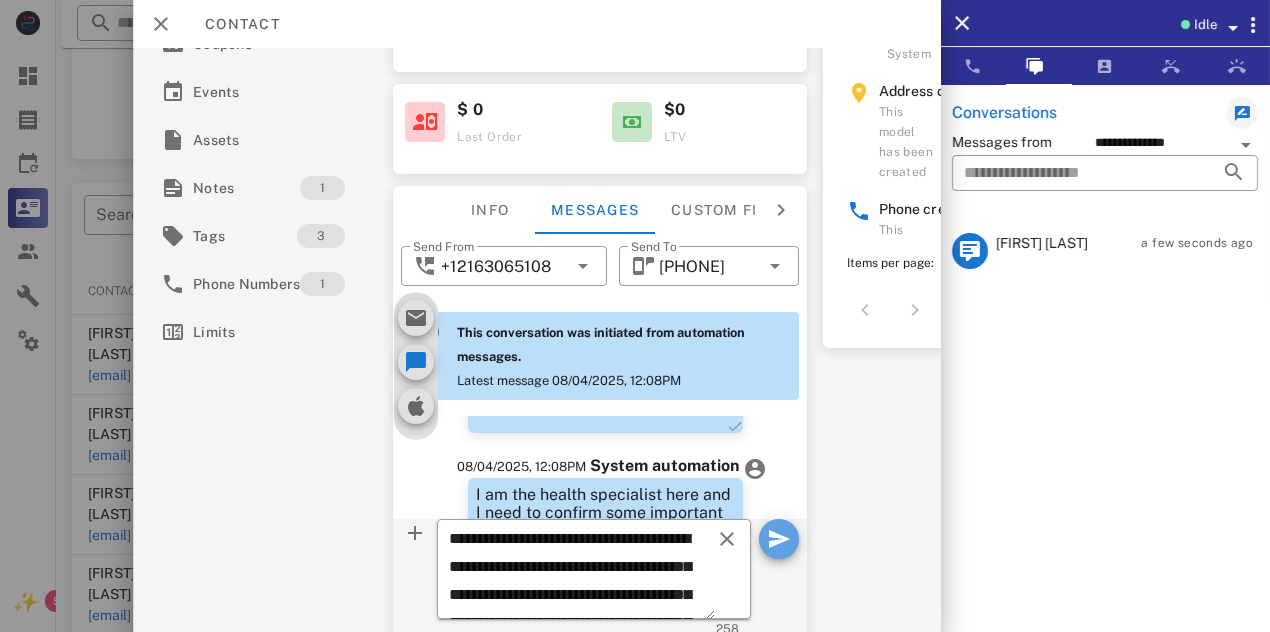 type 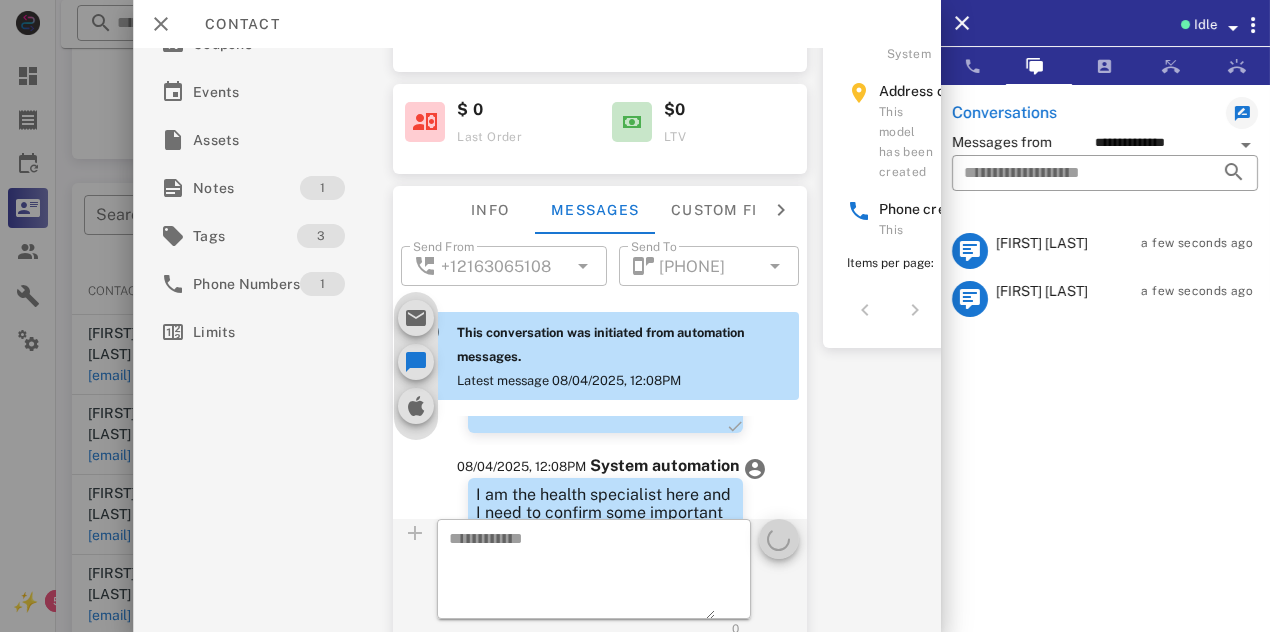 scroll, scrollTop: 948, scrollLeft: 0, axis: vertical 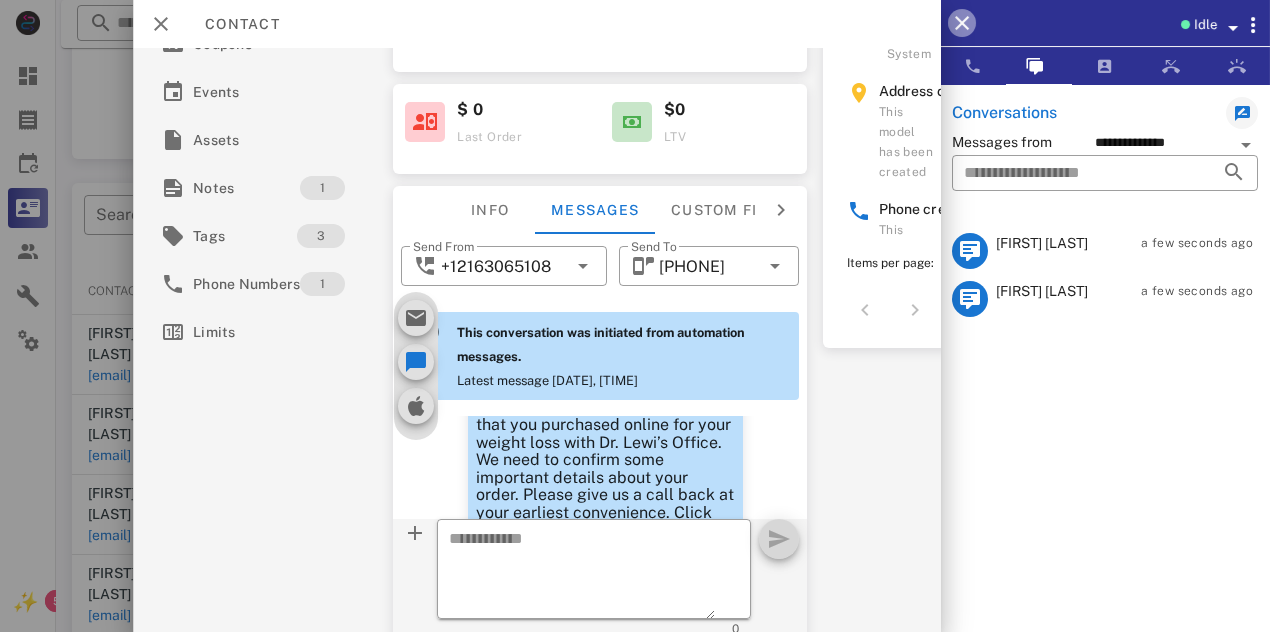 click at bounding box center [962, 23] 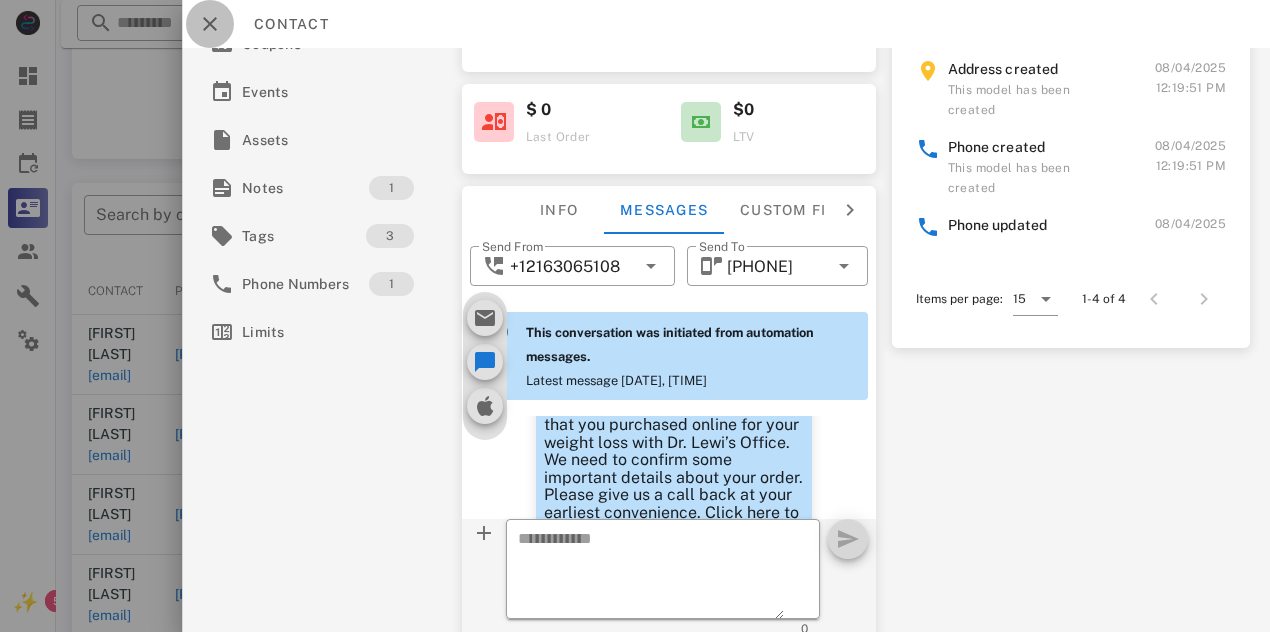 click at bounding box center [210, 24] 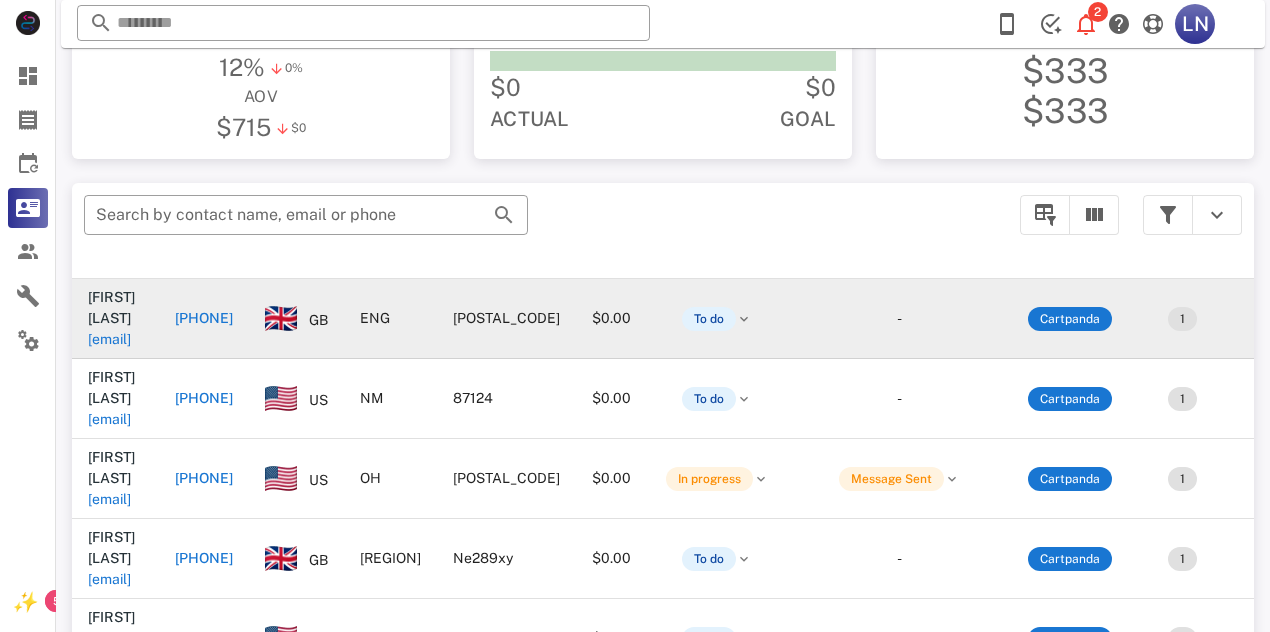 scroll, scrollTop: 148, scrollLeft: 0, axis: vertical 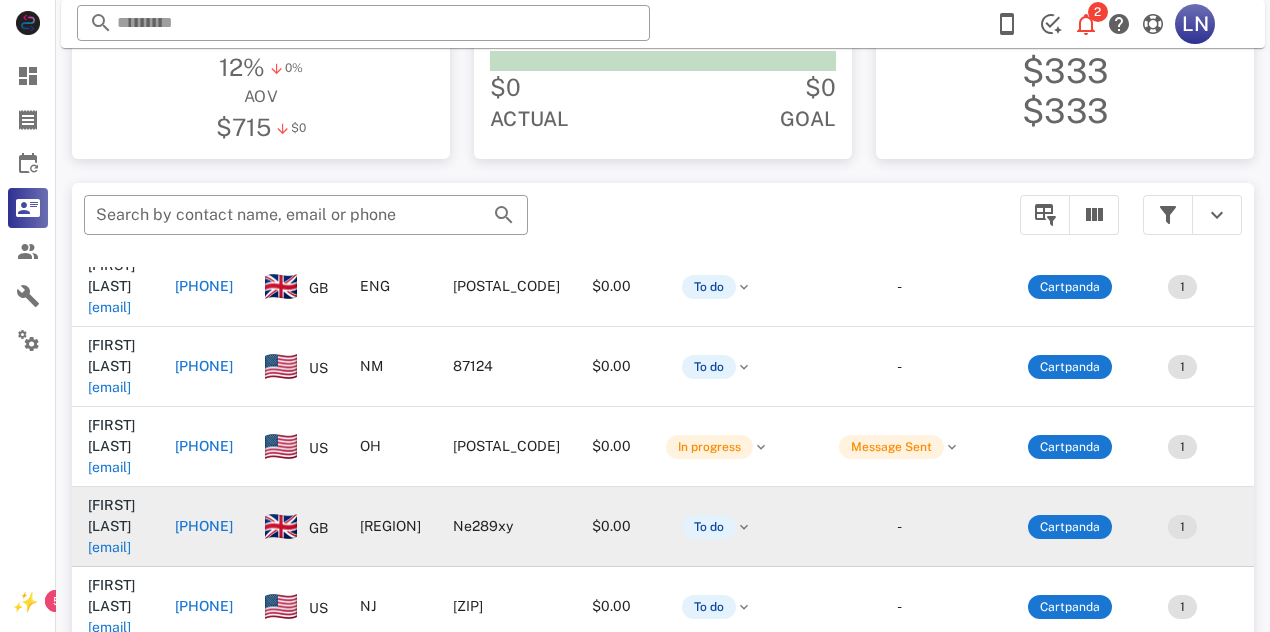 click on "[EMAIL]" at bounding box center [109, 547] 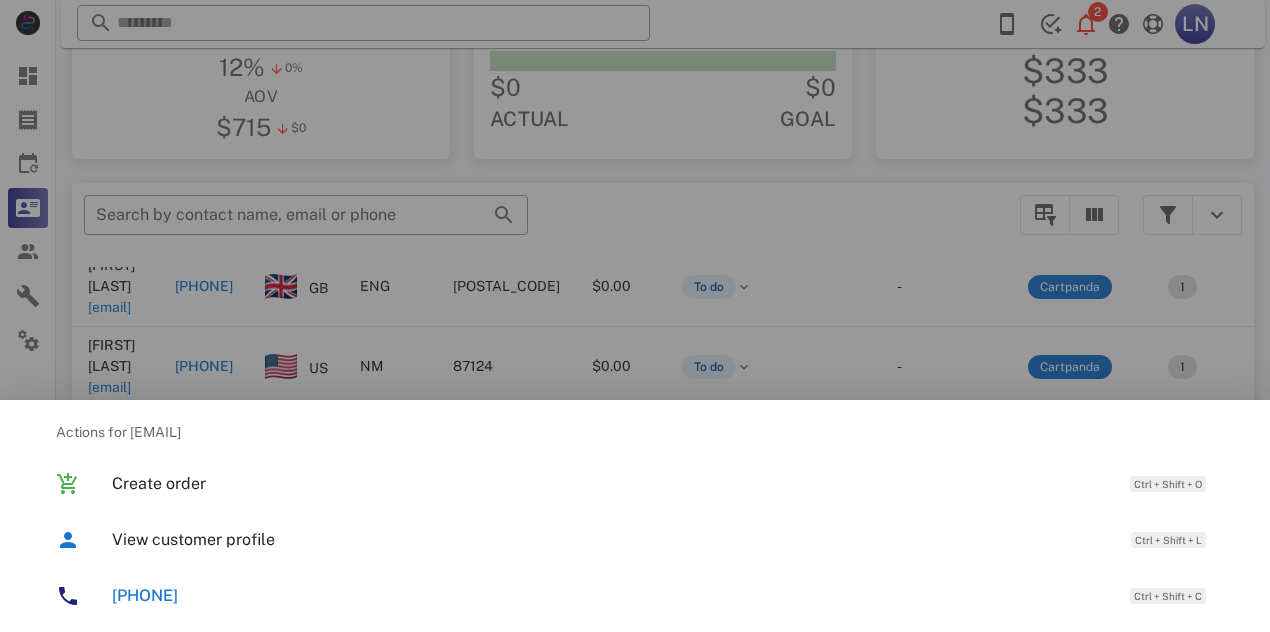 click on "[PHONE]  Ctrl + Shift + C" at bounding box center [663, 595] 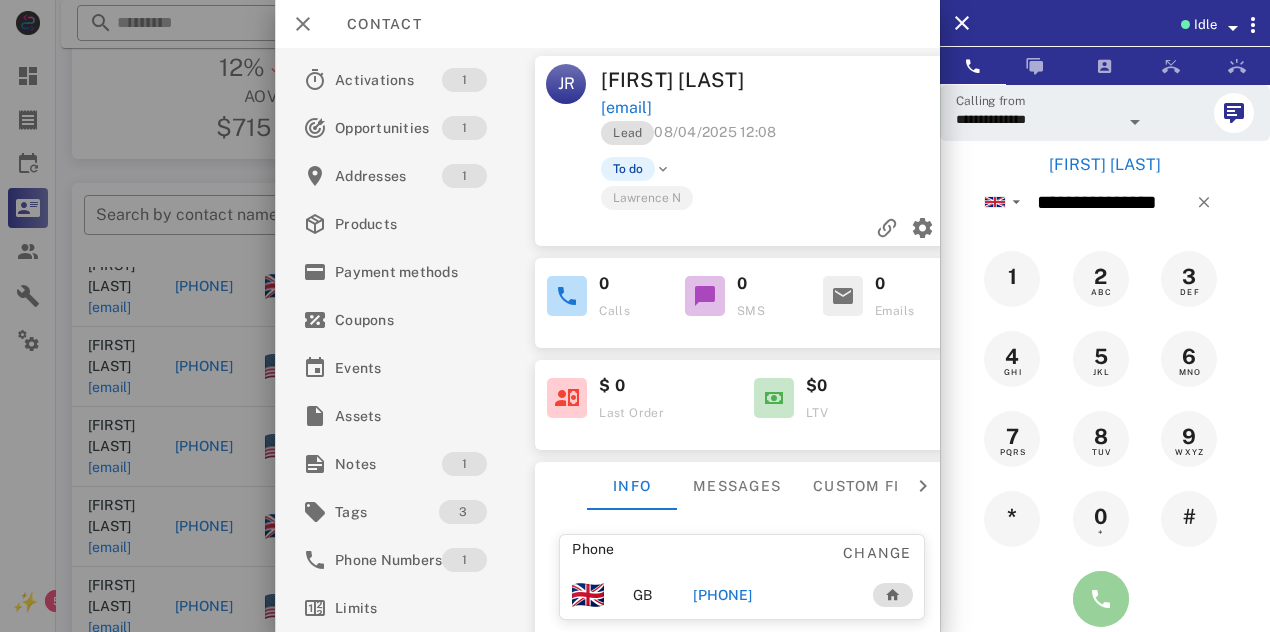 click at bounding box center (1101, 599) 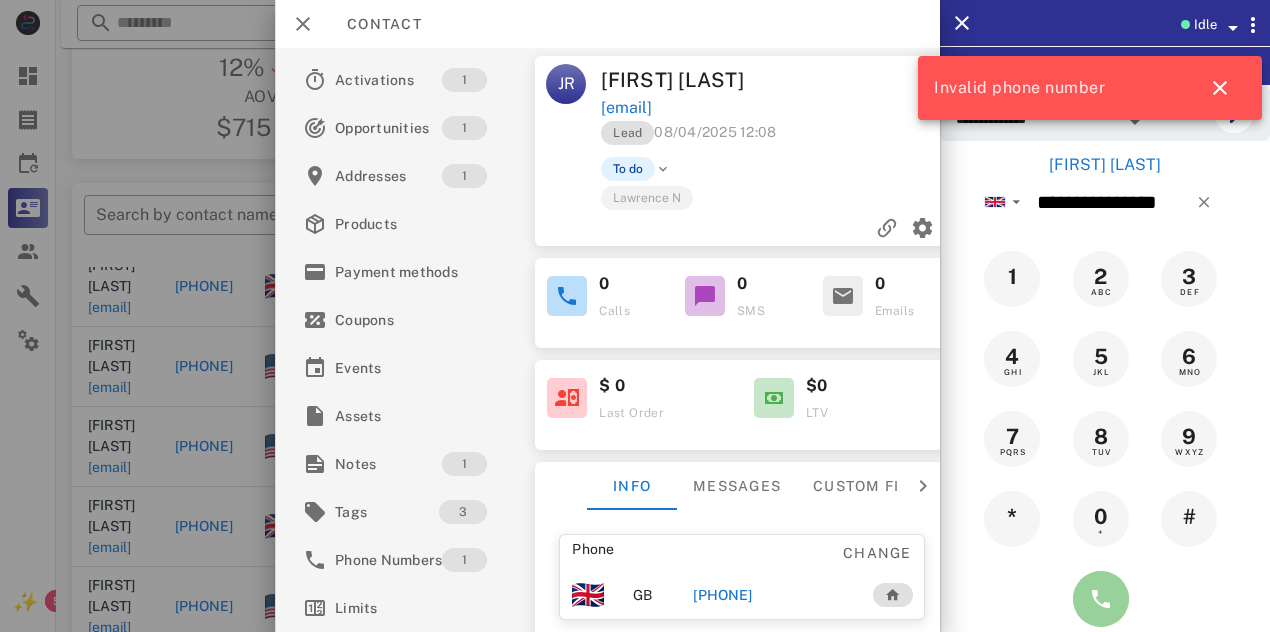 click at bounding box center (1101, 599) 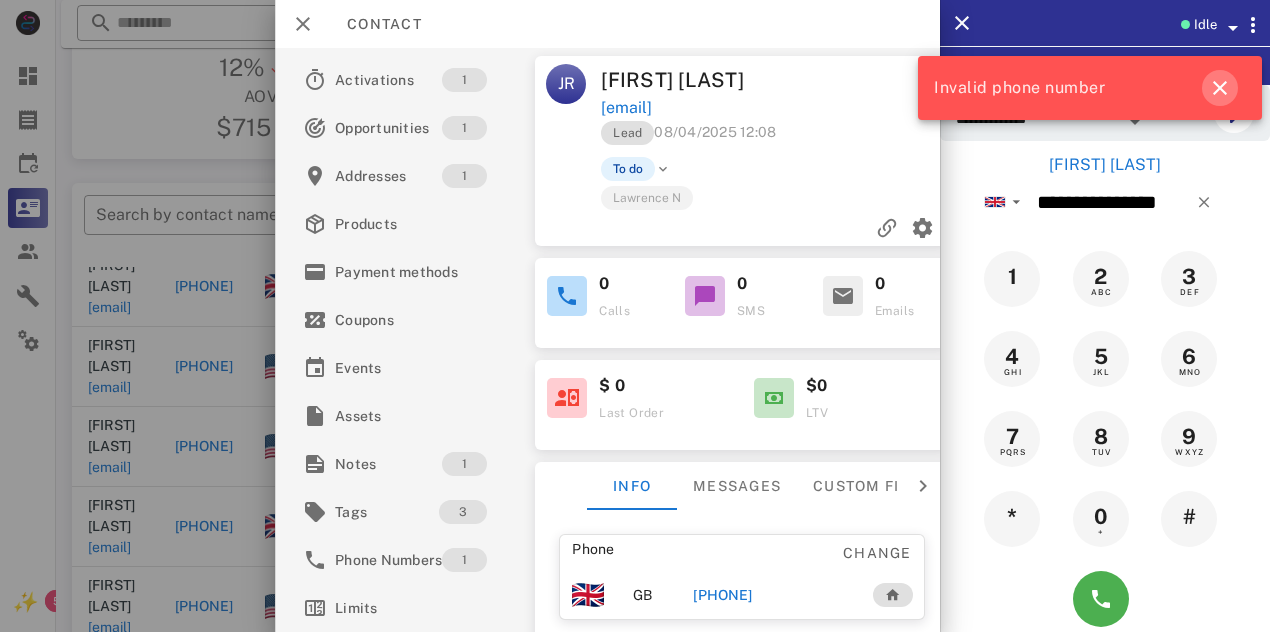 click at bounding box center [1220, 88] 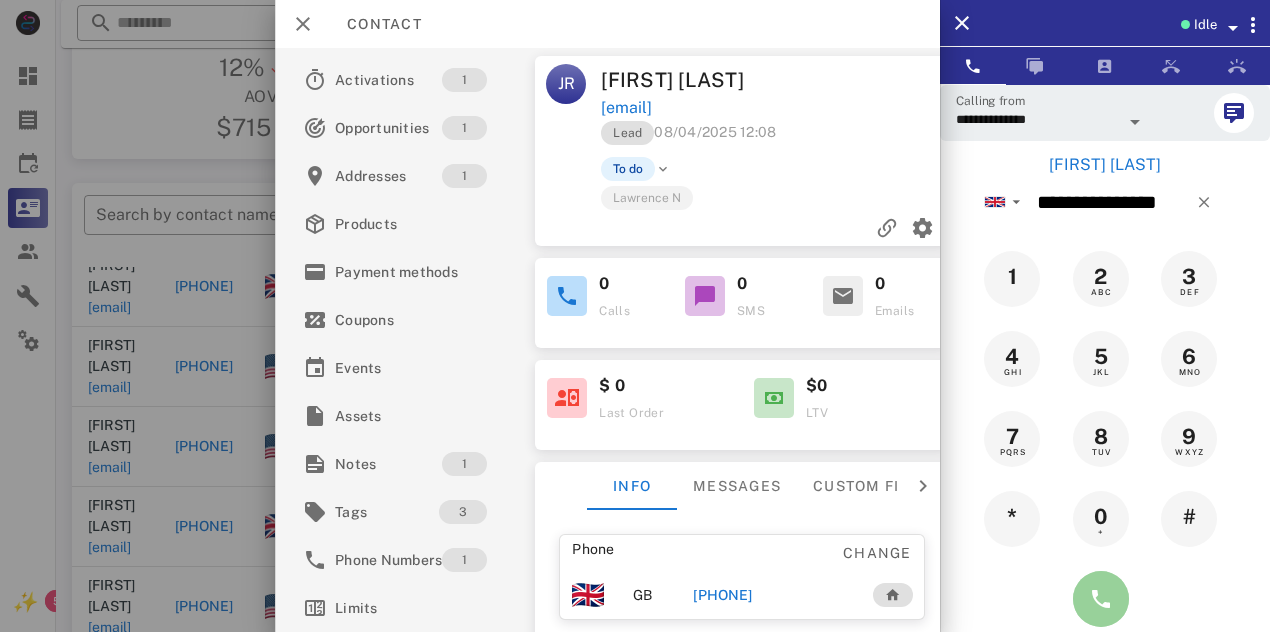 click at bounding box center [1101, 599] 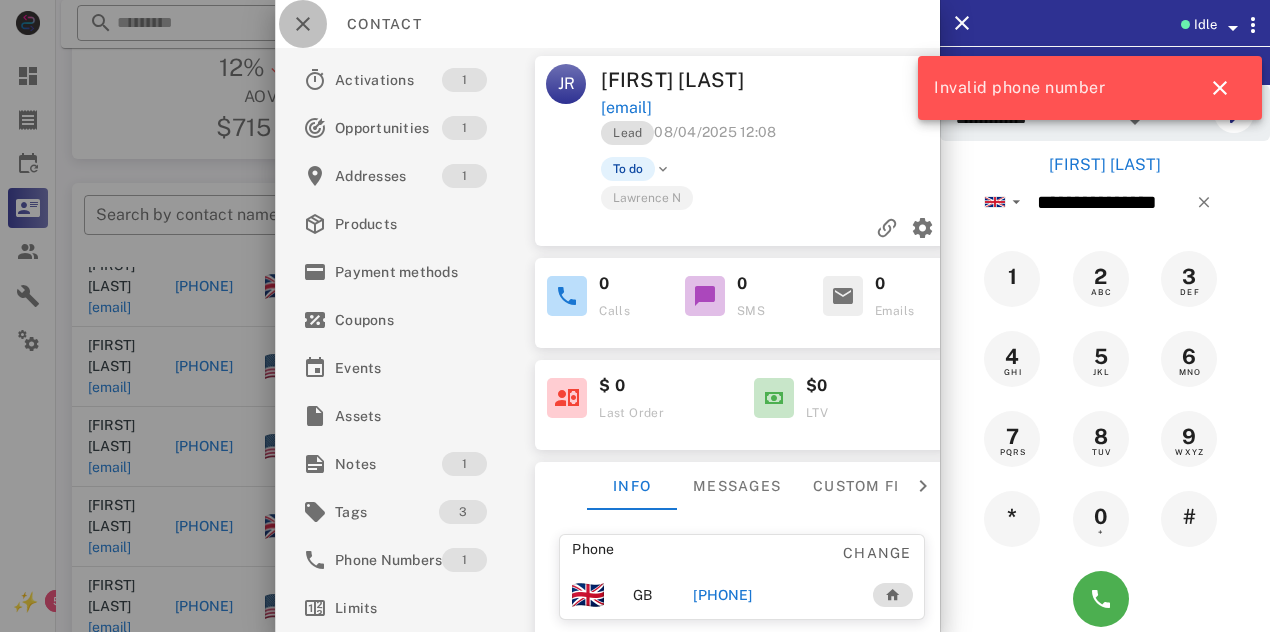 click at bounding box center [303, 24] 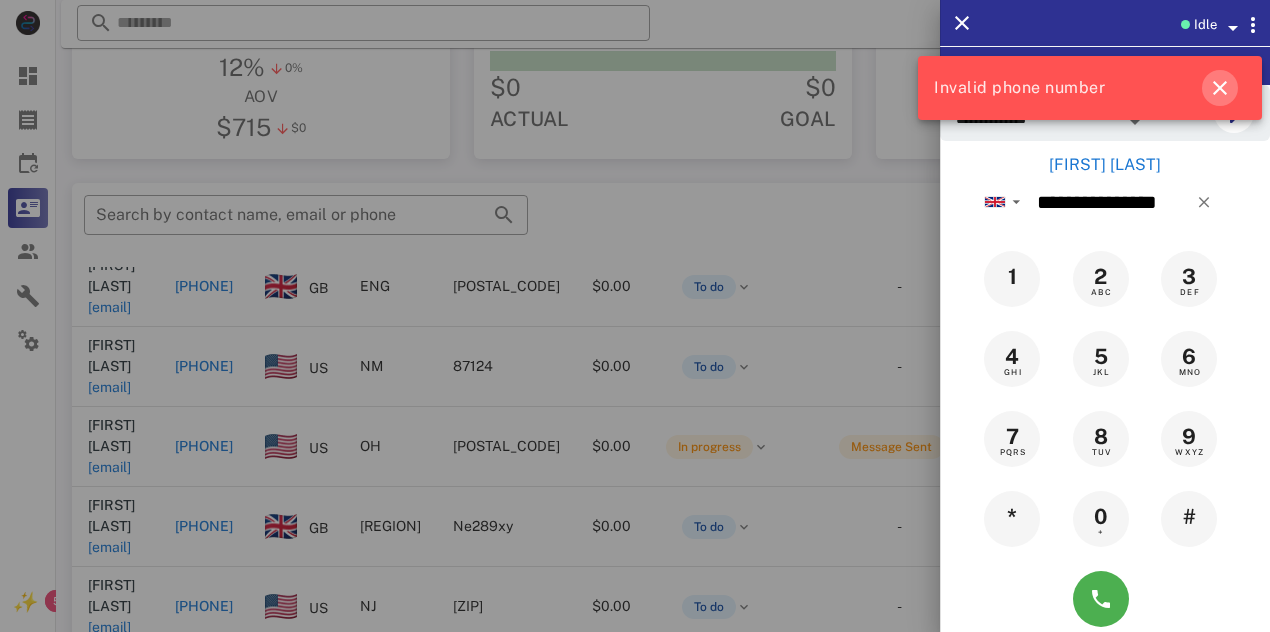click at bounding box center [1220, 88] 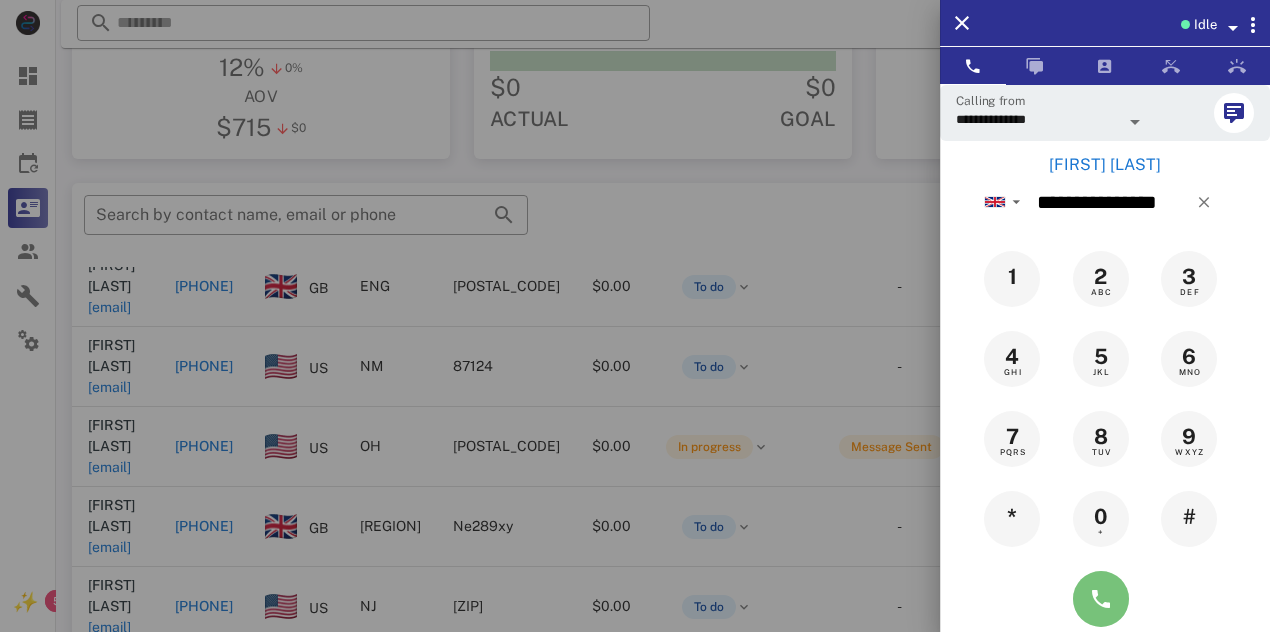 click at bounding box center [1101, 599] 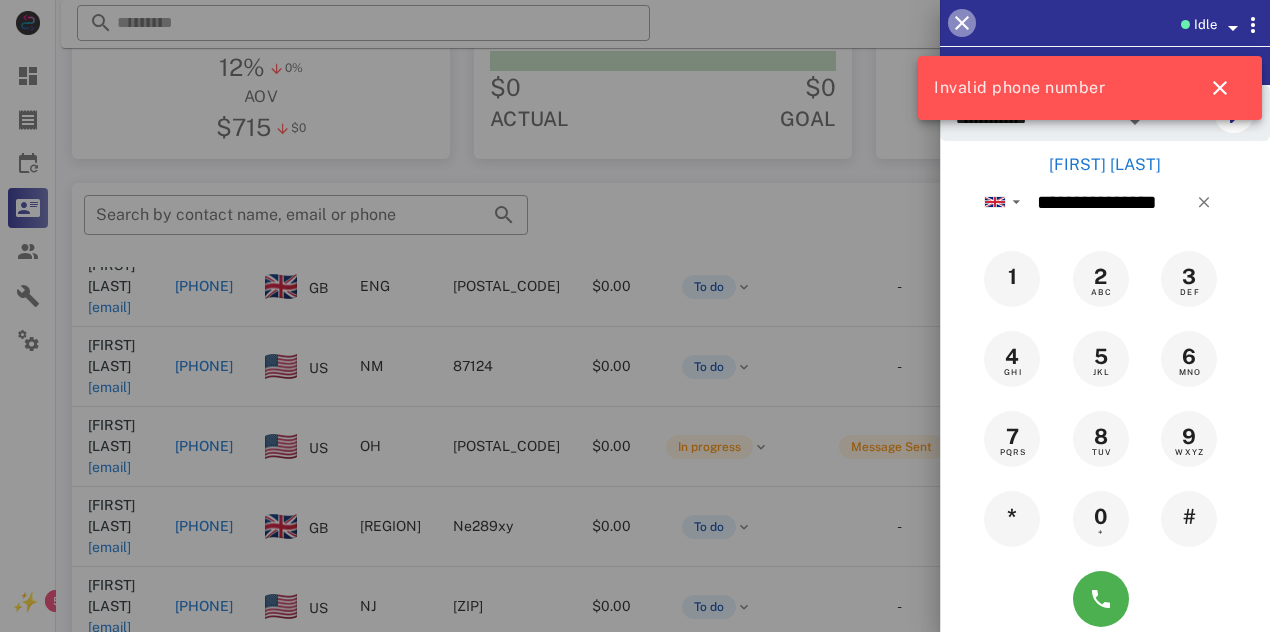click at bounding box center (962, 23) 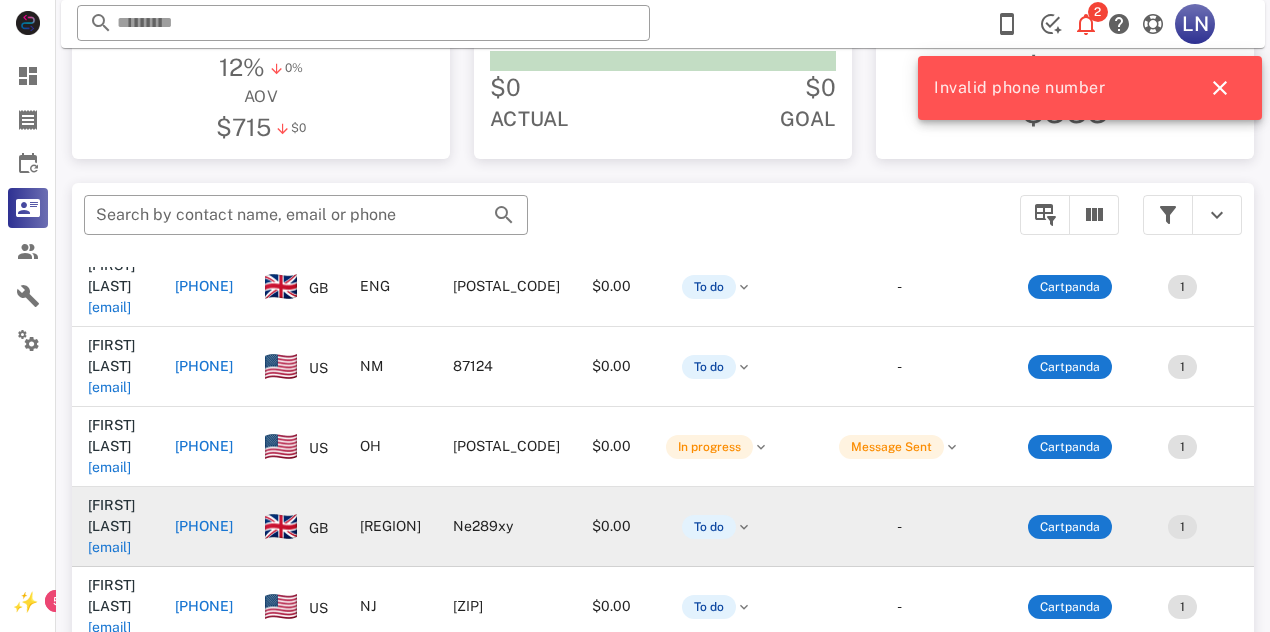 click on "[PHONE]" at bounding box center (204, 526) 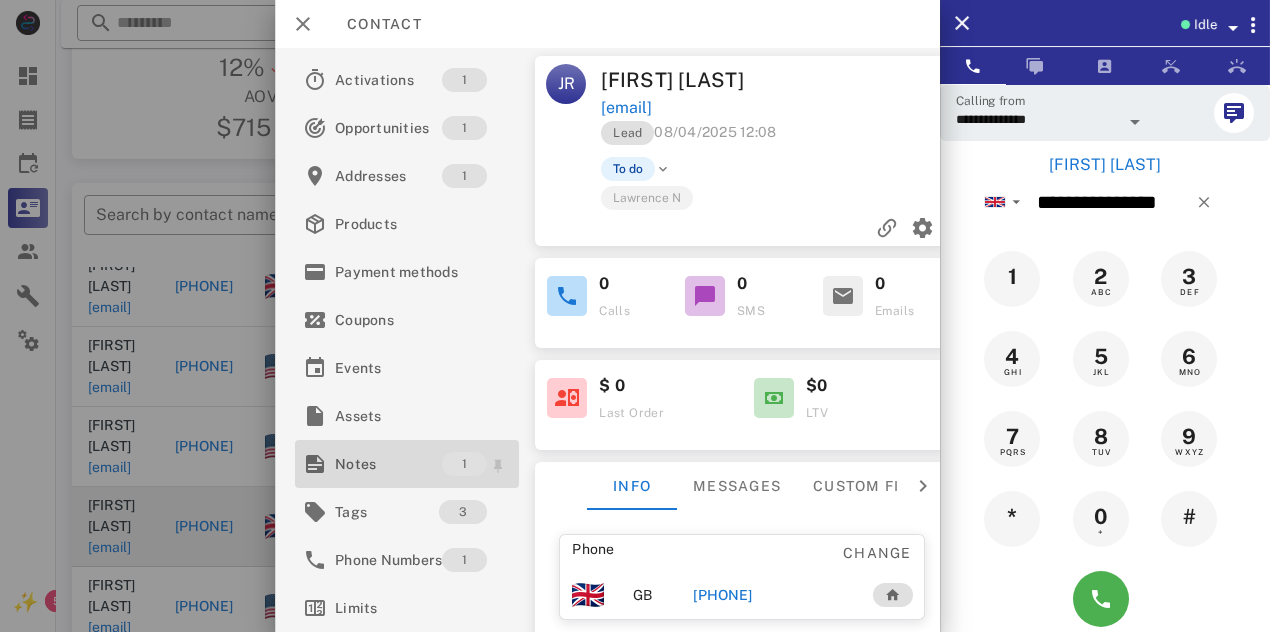 click on "Notes" at bounding box center [388, 464] 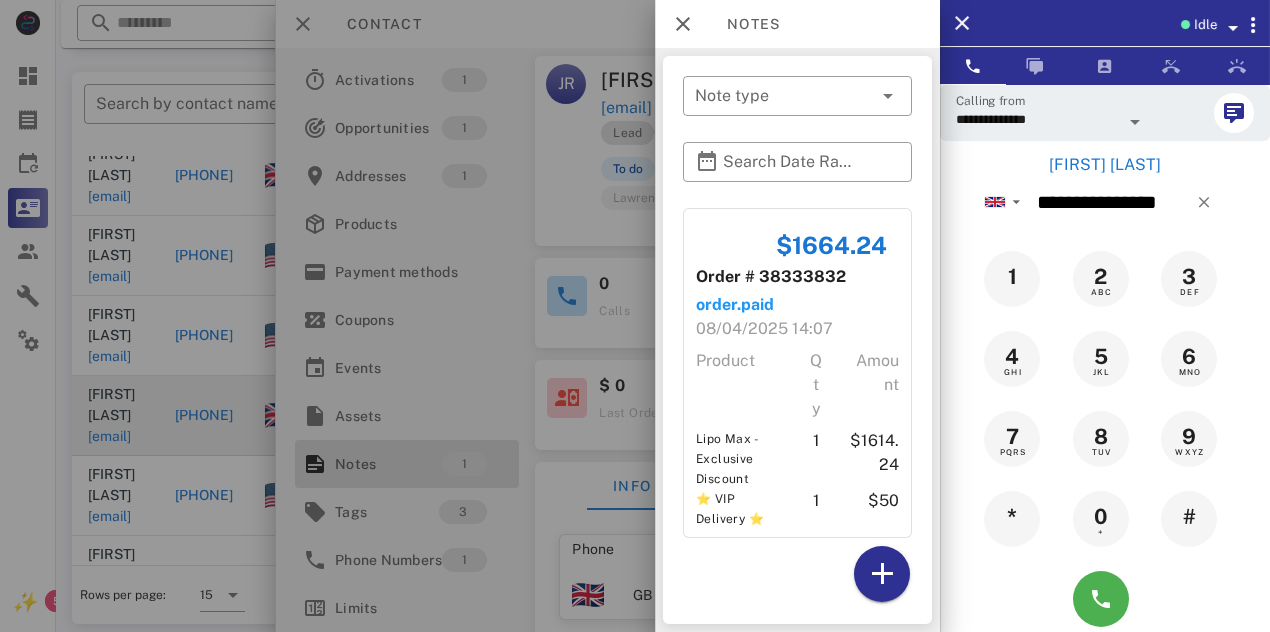 scroll, scrollTop: 373, scrollLeft: 0, axis: vertical 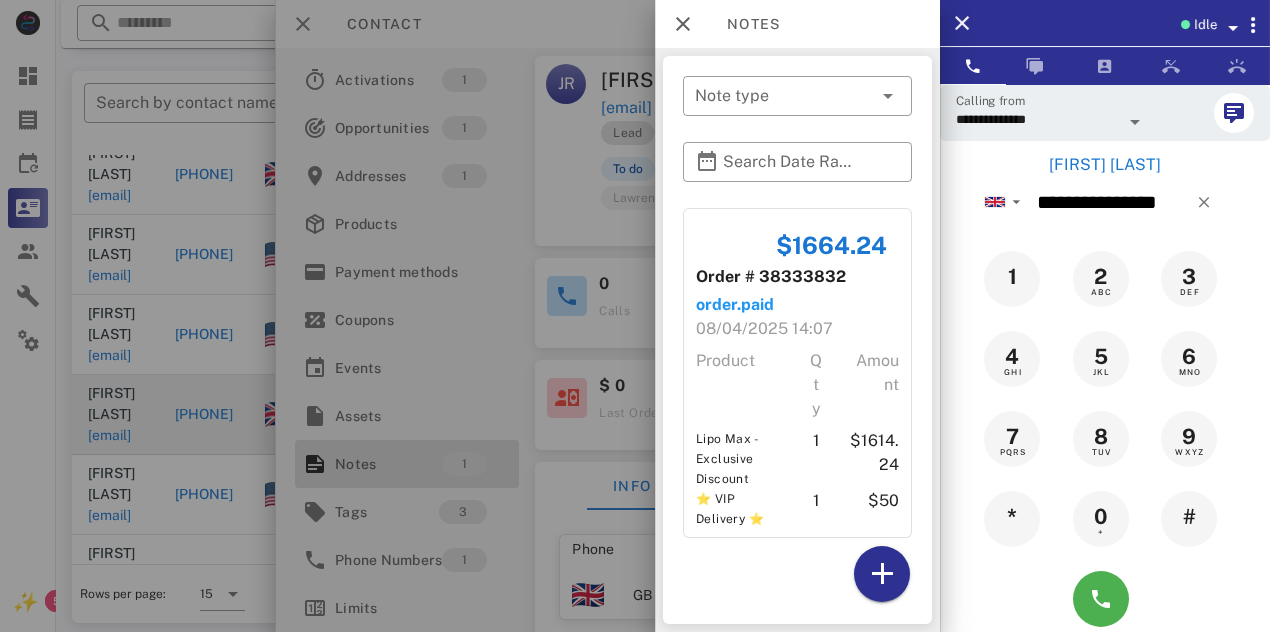 click on "Order # 38333832" at bounding box center (771, 277) 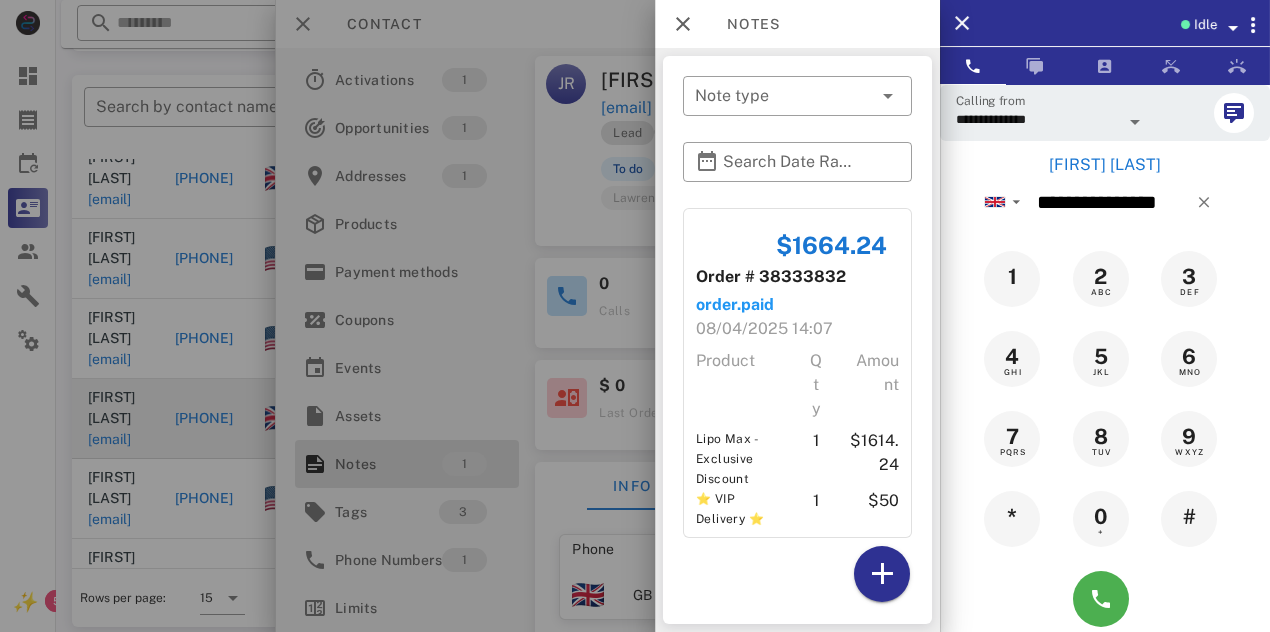 scroll, scrollTop: 368, scrollLeft: 0, axis: vertical 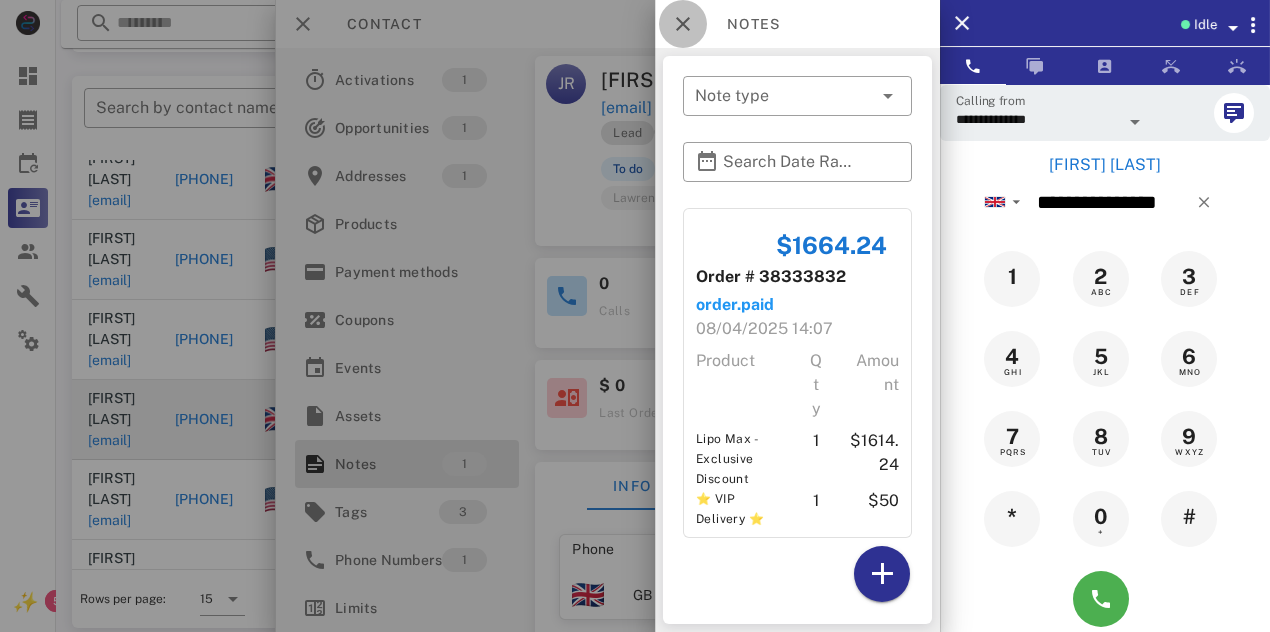 click at bounding box center [683, 24] 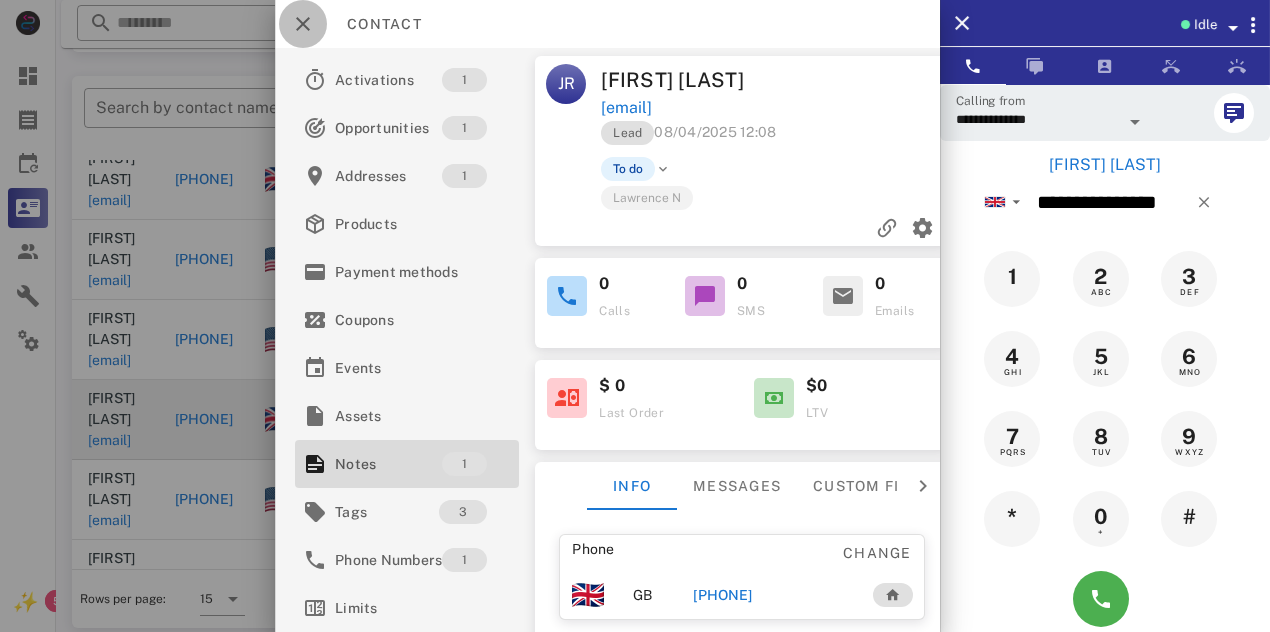 click at bounding box center [303, 24] 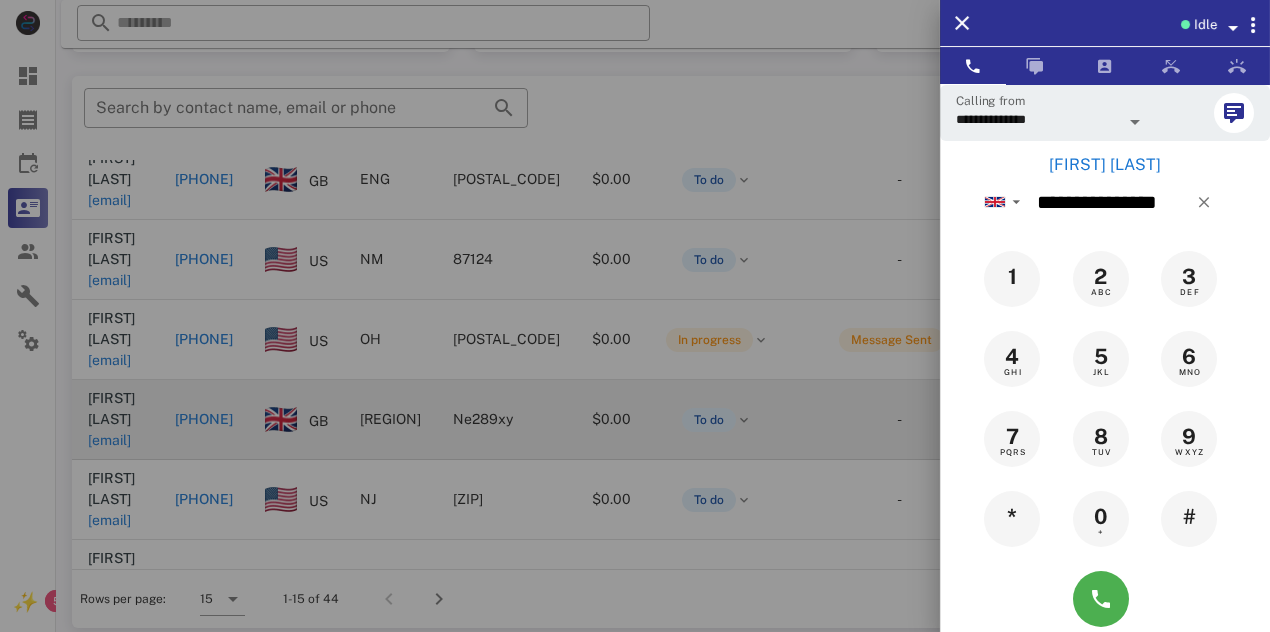 click on "Idle" at bounding box center [1105, 23] 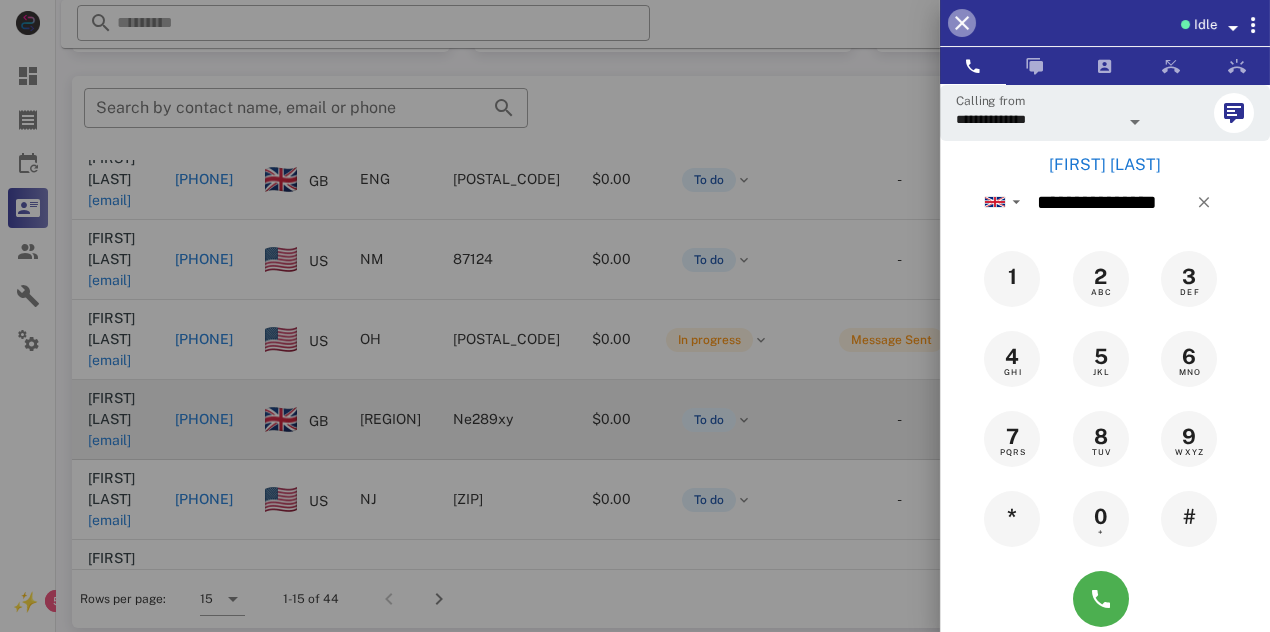click at bounding box center [962, 23] 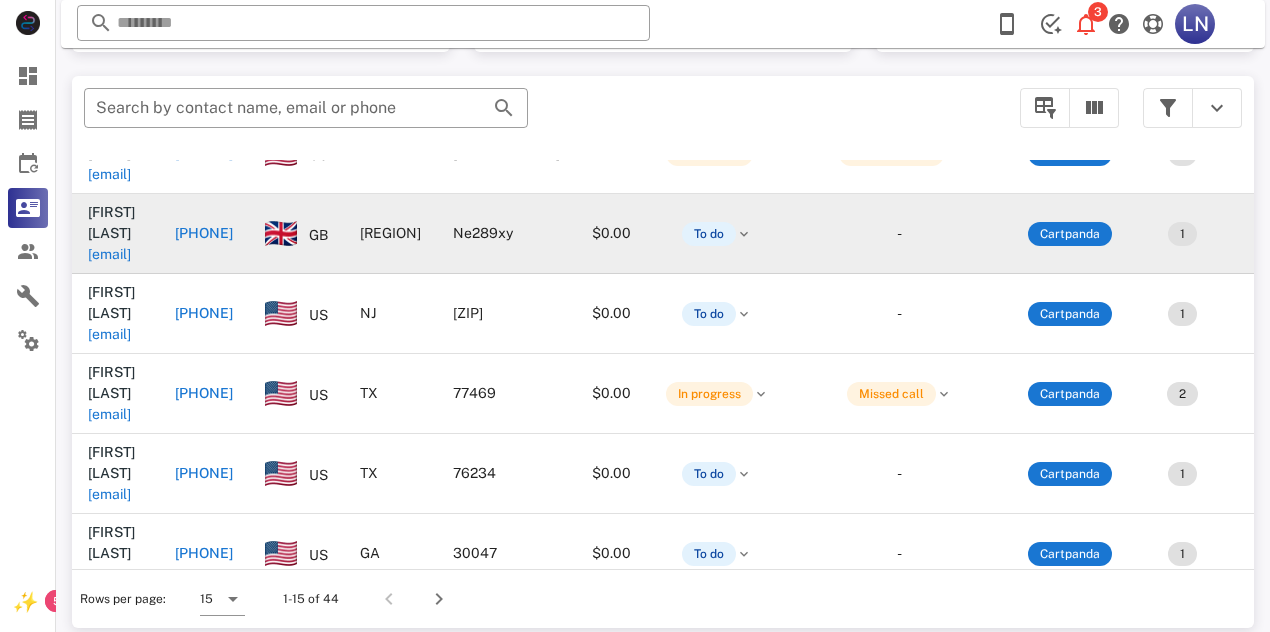 scroll, scrollTop: 335, scrollLeft: 0, axis: vertical 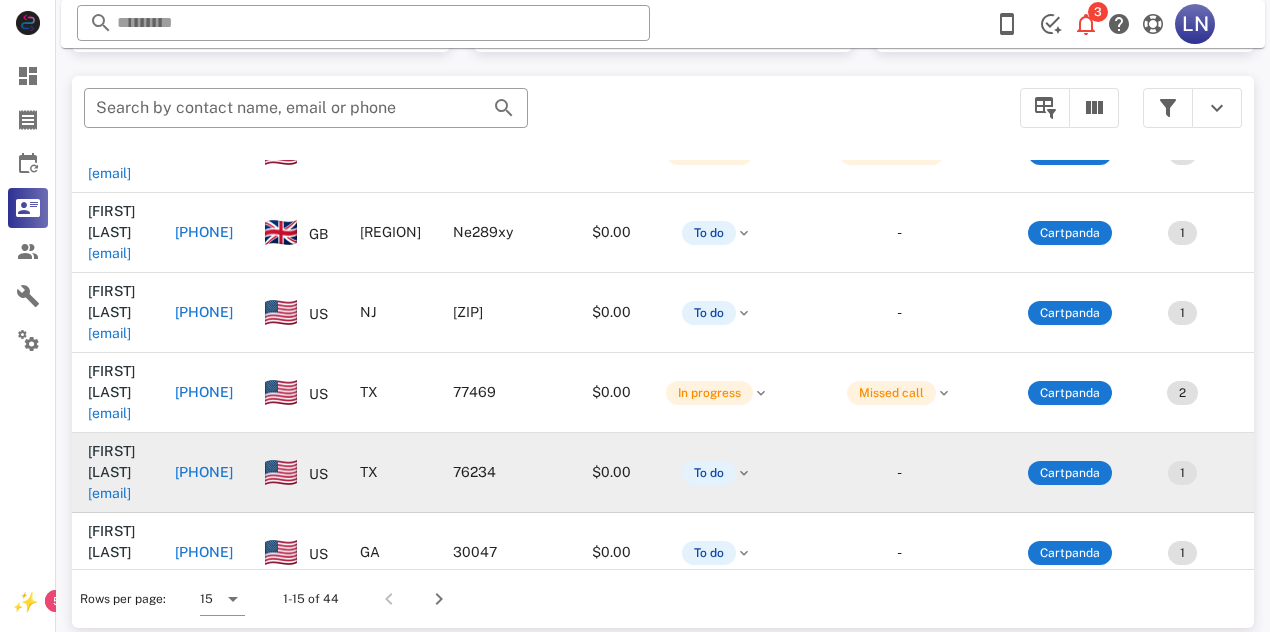 click on "[EMAIL]" at bounding box center (109, 493) 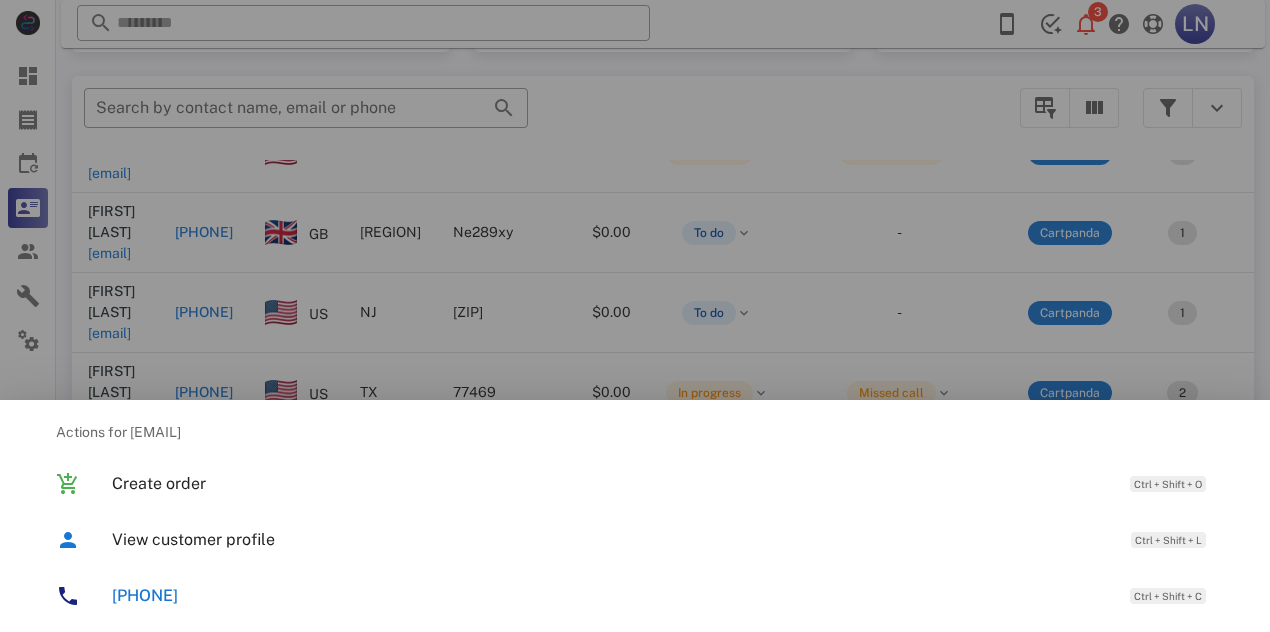 click on "[PHONE]" at bounding box center [145, 595] 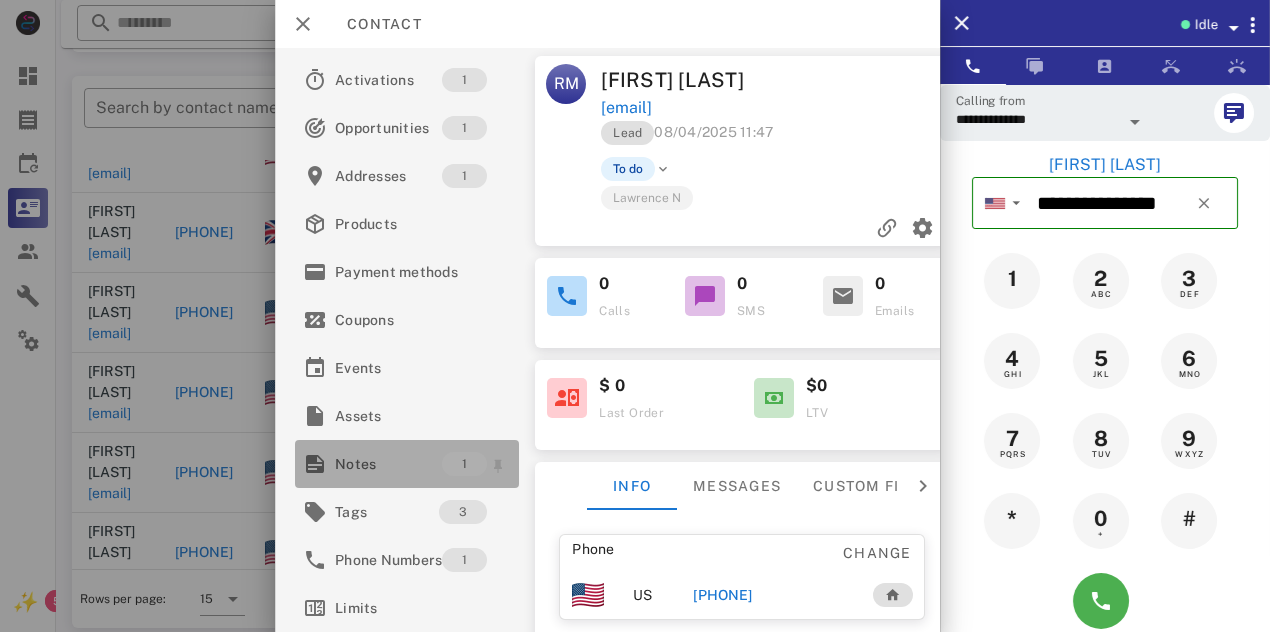 click on "Notes" at bounding box center [388, 464] 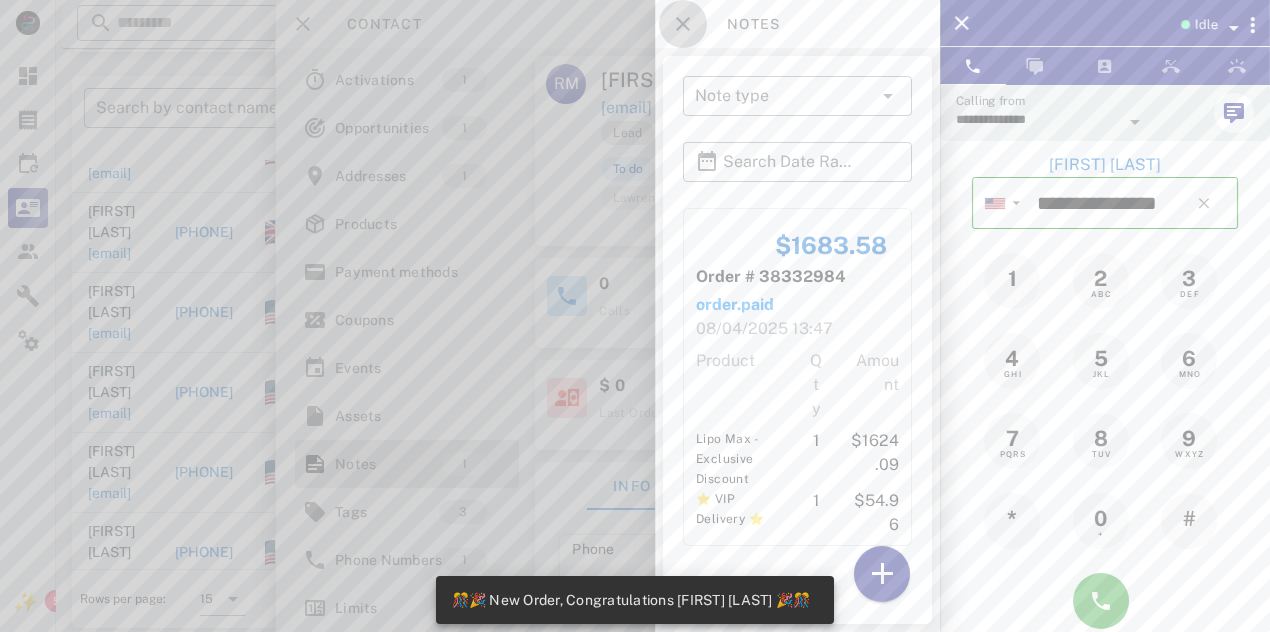 click at bounding box center (683, 24) 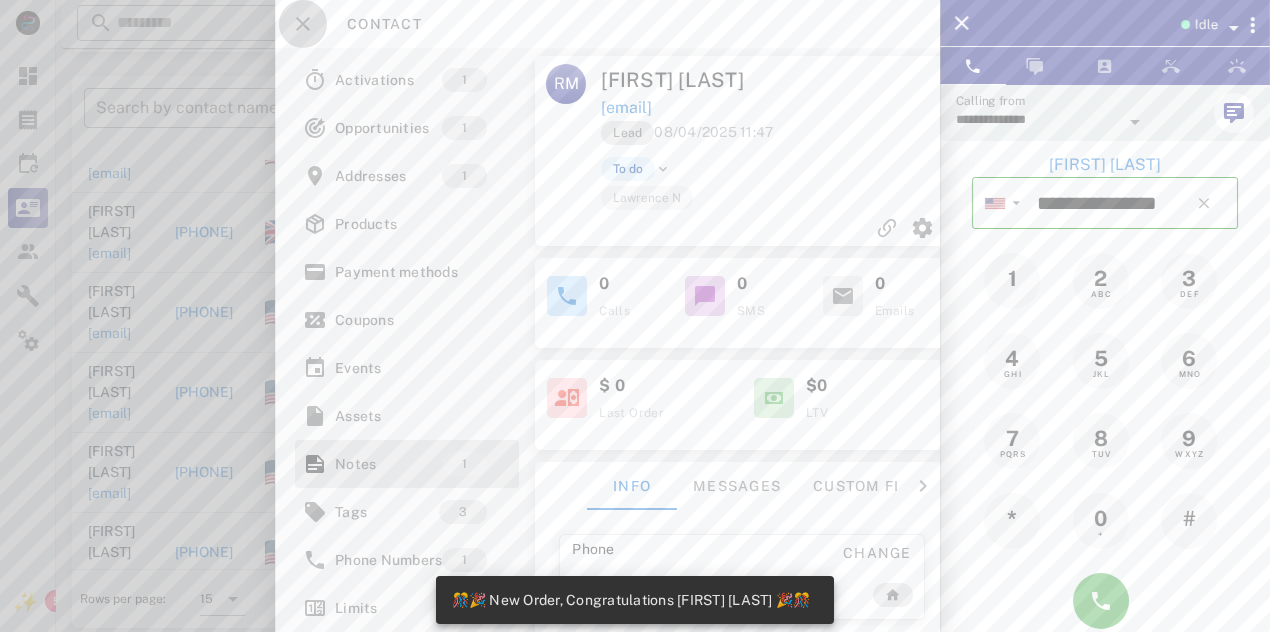 click at bounding box center [303, 24] 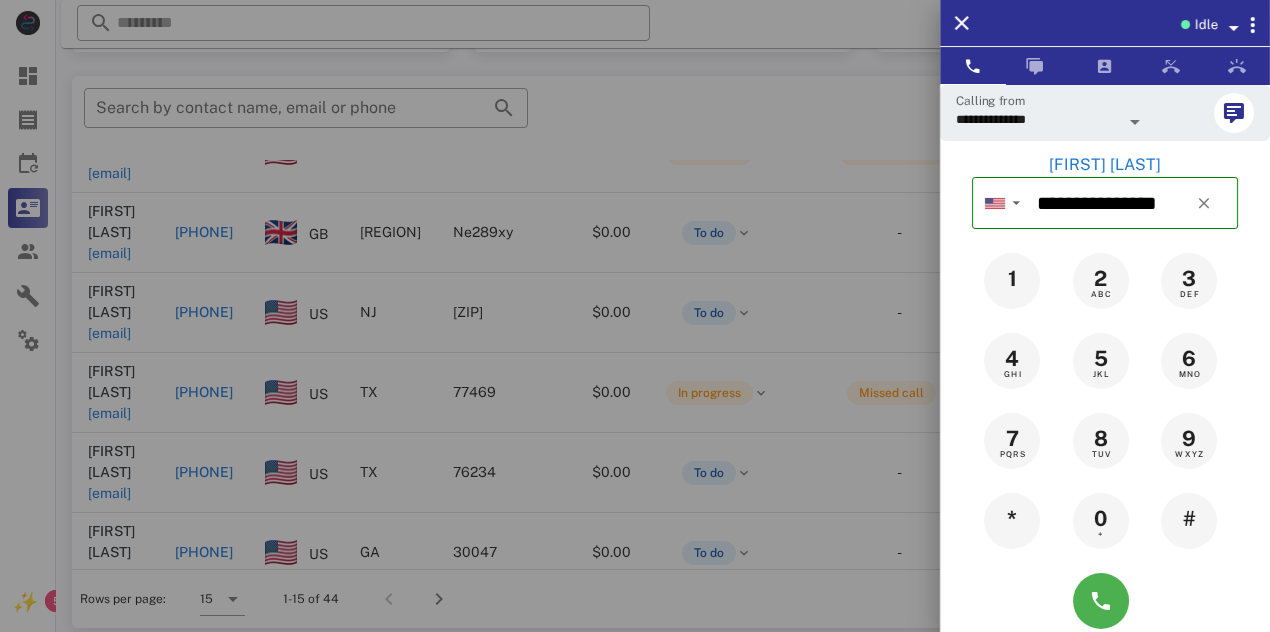 scroll, scrollTop: 380, scrollLeft: 0, axis: vertical 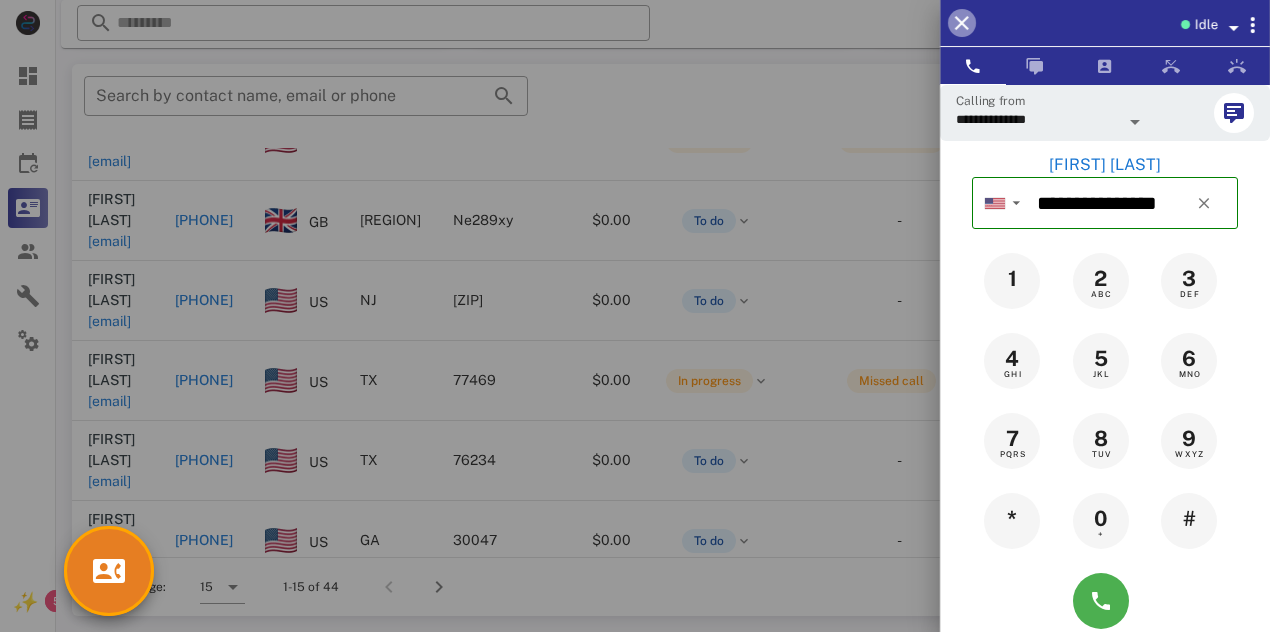 click at bounding box center (962, 23) 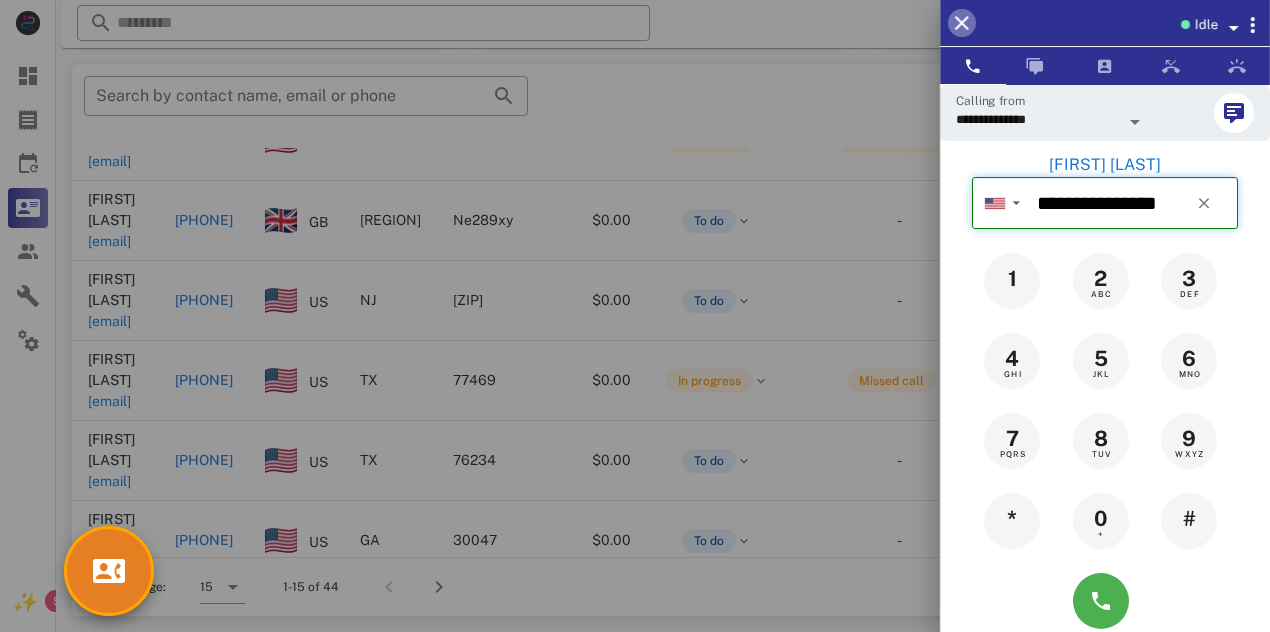 type 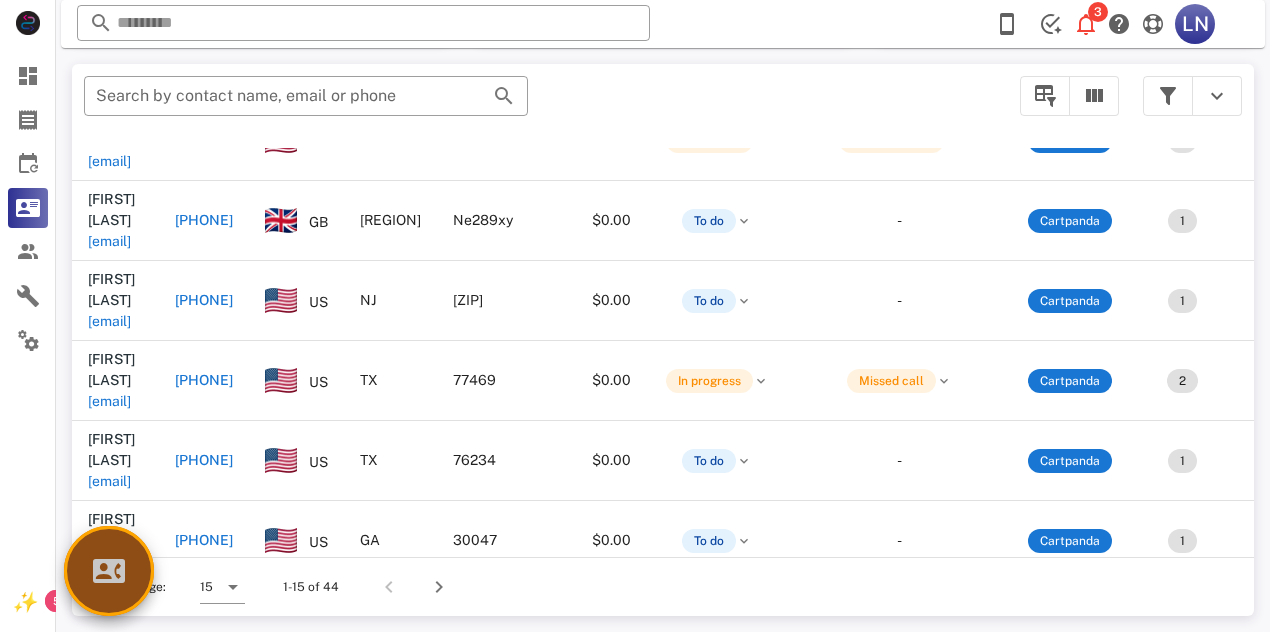 click at bounding box center [109, 571] 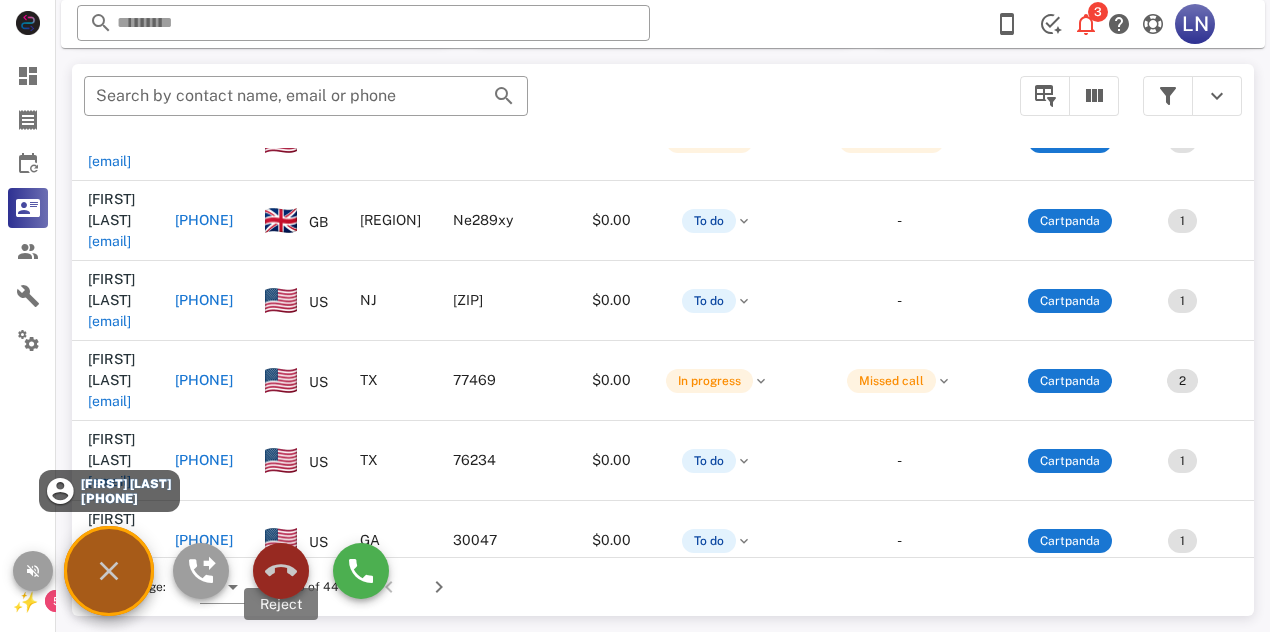 click at bounding box center [281, 571] 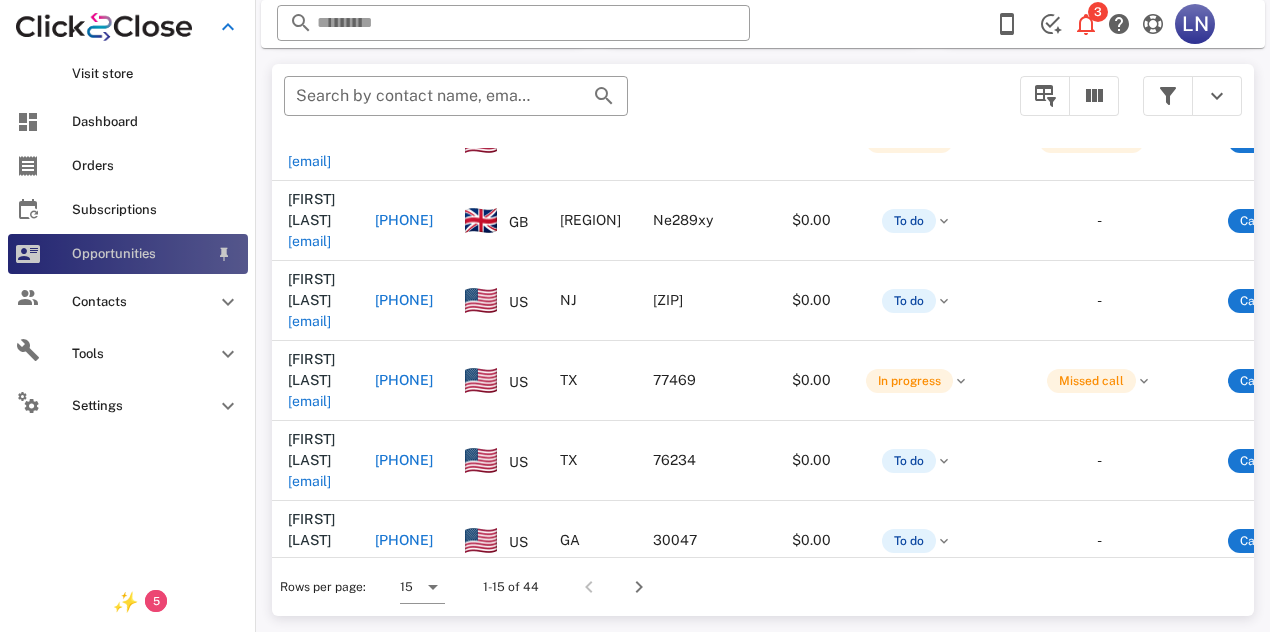 click on "Opportunities" at bounding box center (128, 254) 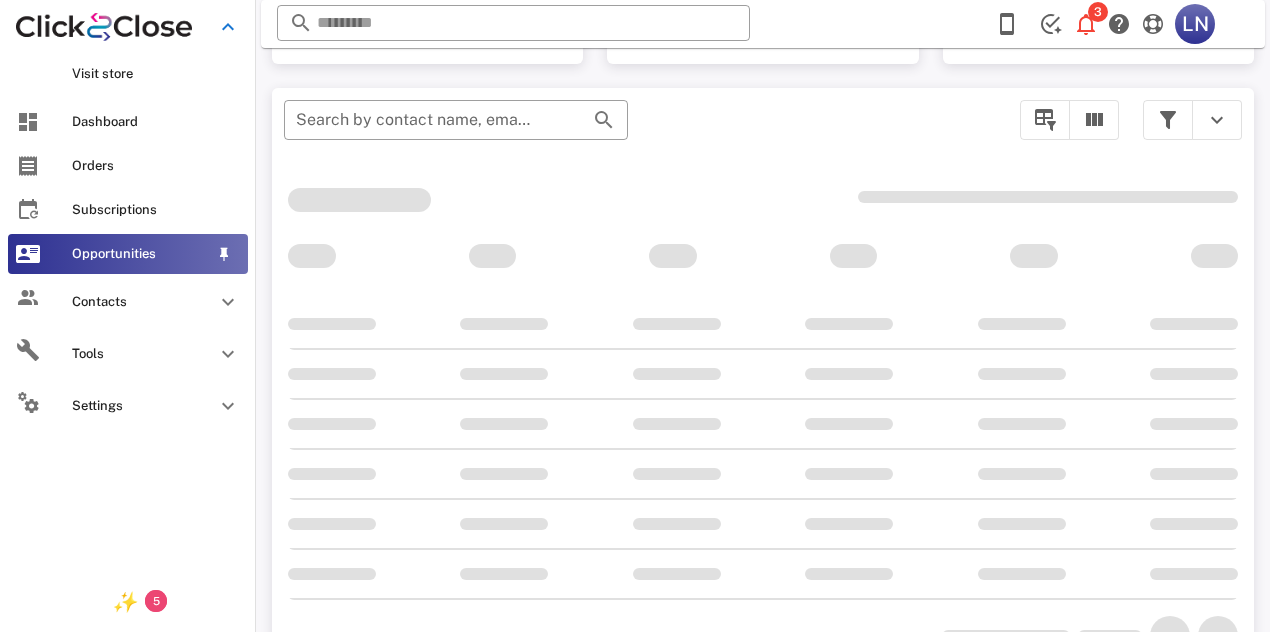 scroll, scrollTop: 380, scrollLeft: 0, axis: vertical 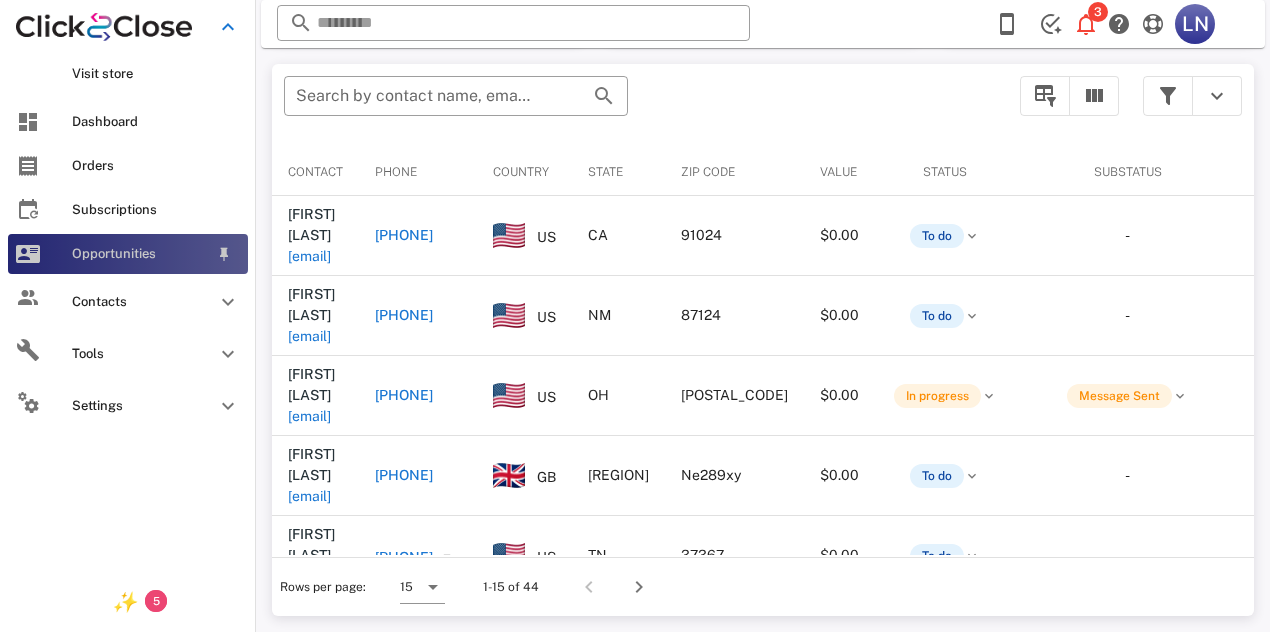 click on "Opportunities" at bounding box center [128, 254] 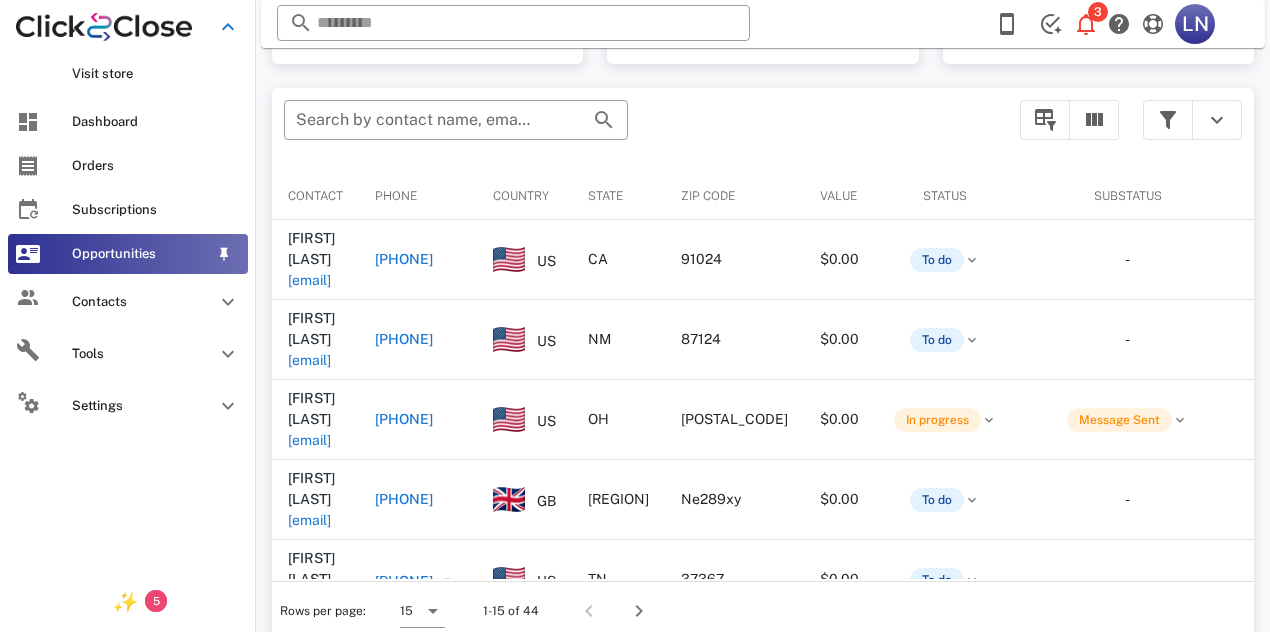 scroll, scrollTop: 380, scrollLeft: 0, axis: vertical 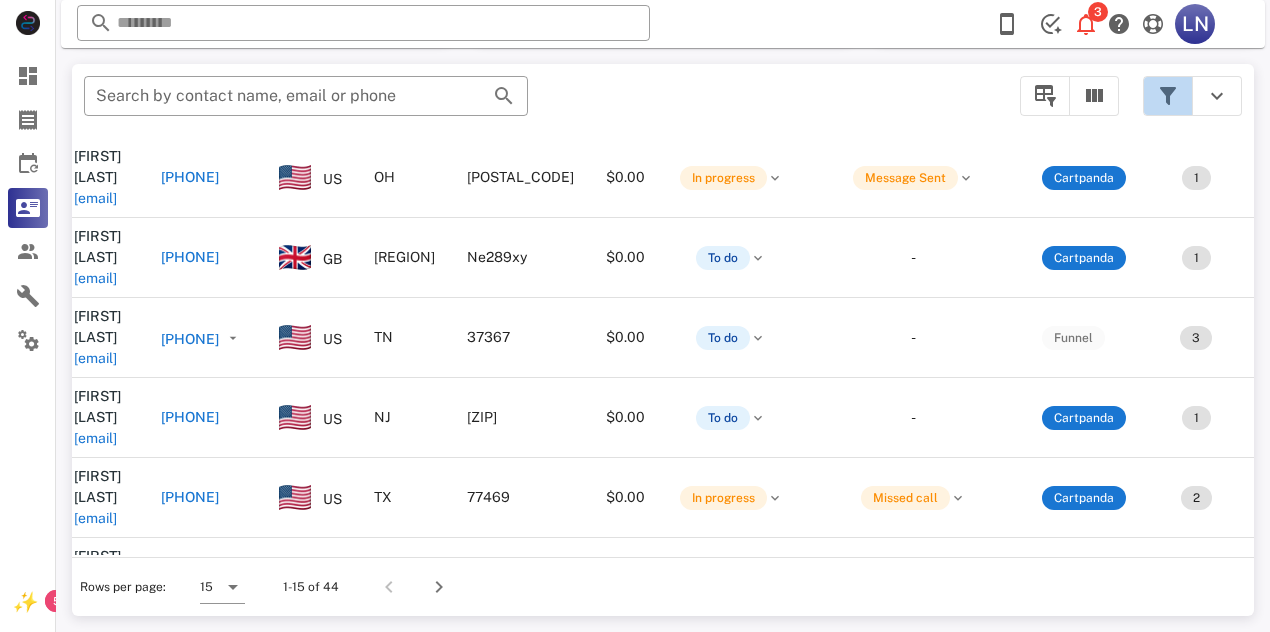 click at bounding box center (1168, 96) 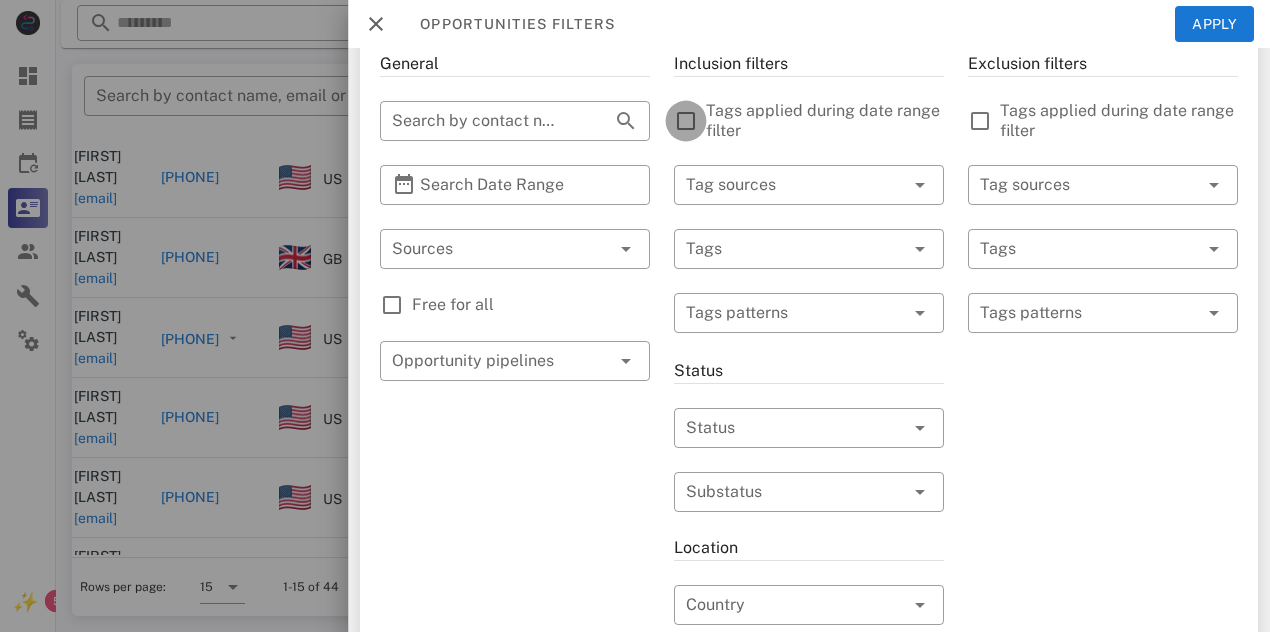 click at bounding box center [686, 121] 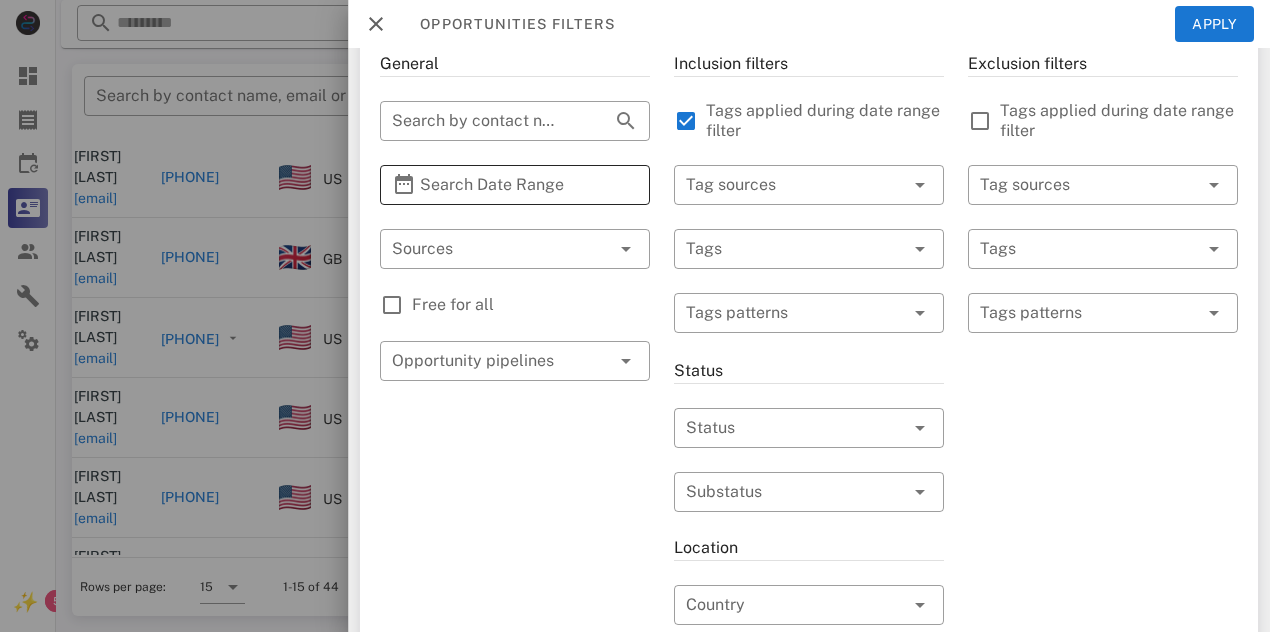 click at bounding box center (624, 185) 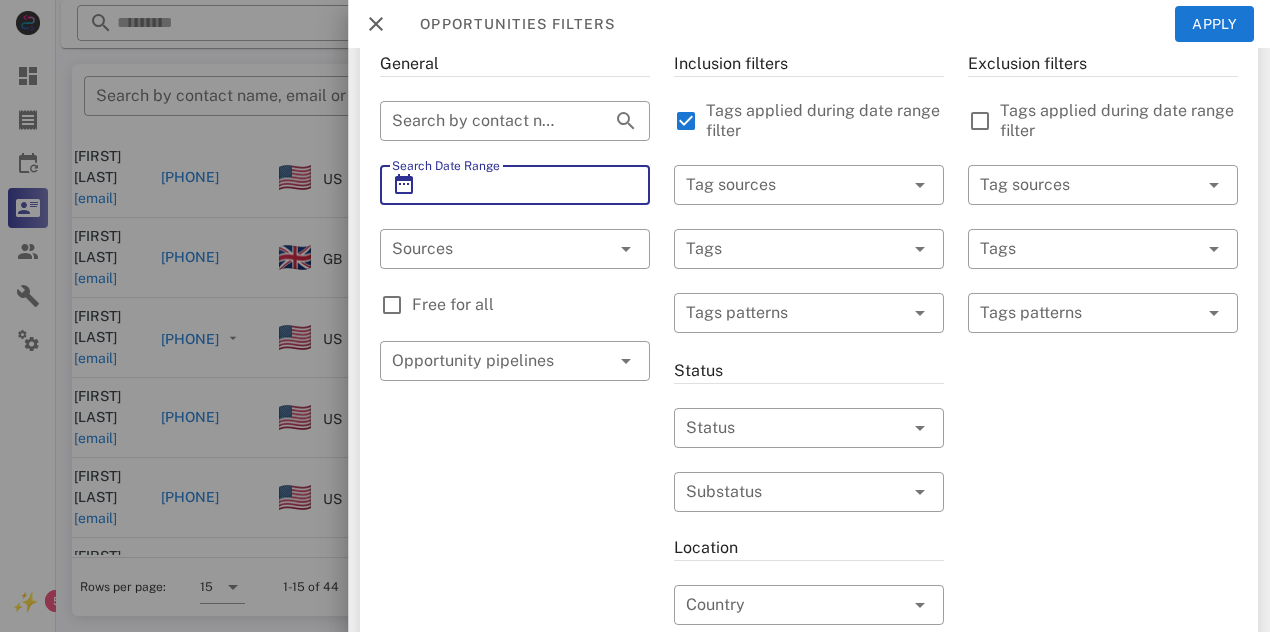 click at bounding box center (404, 185) 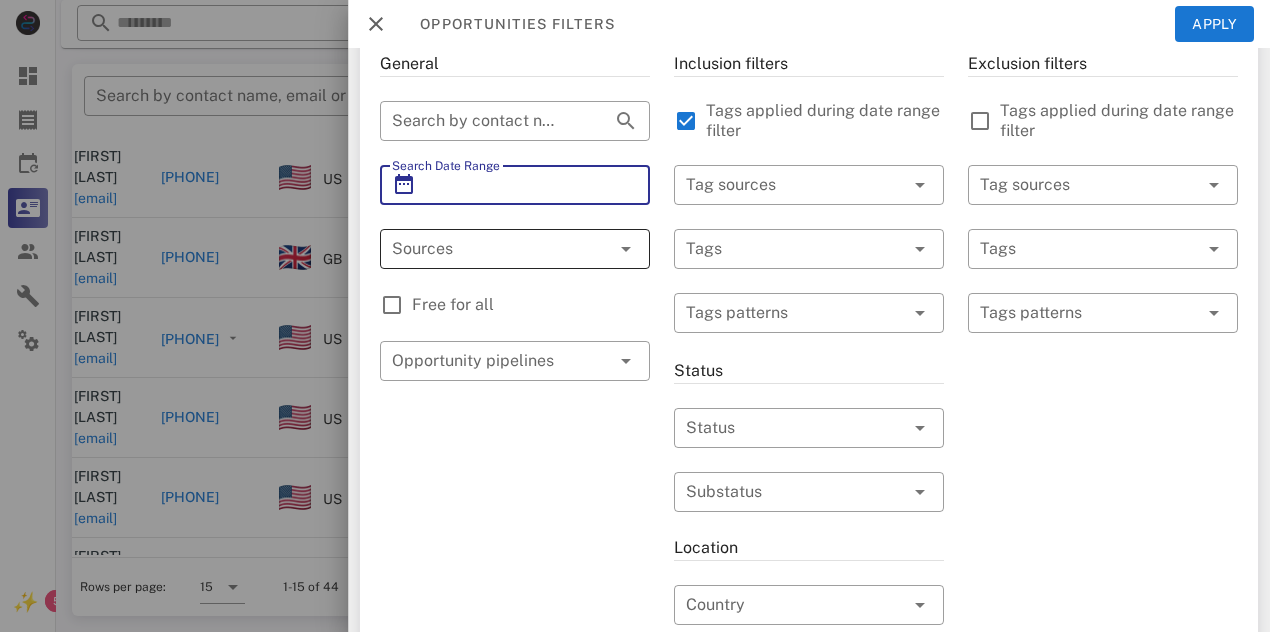click at bounding box center [487, 249] 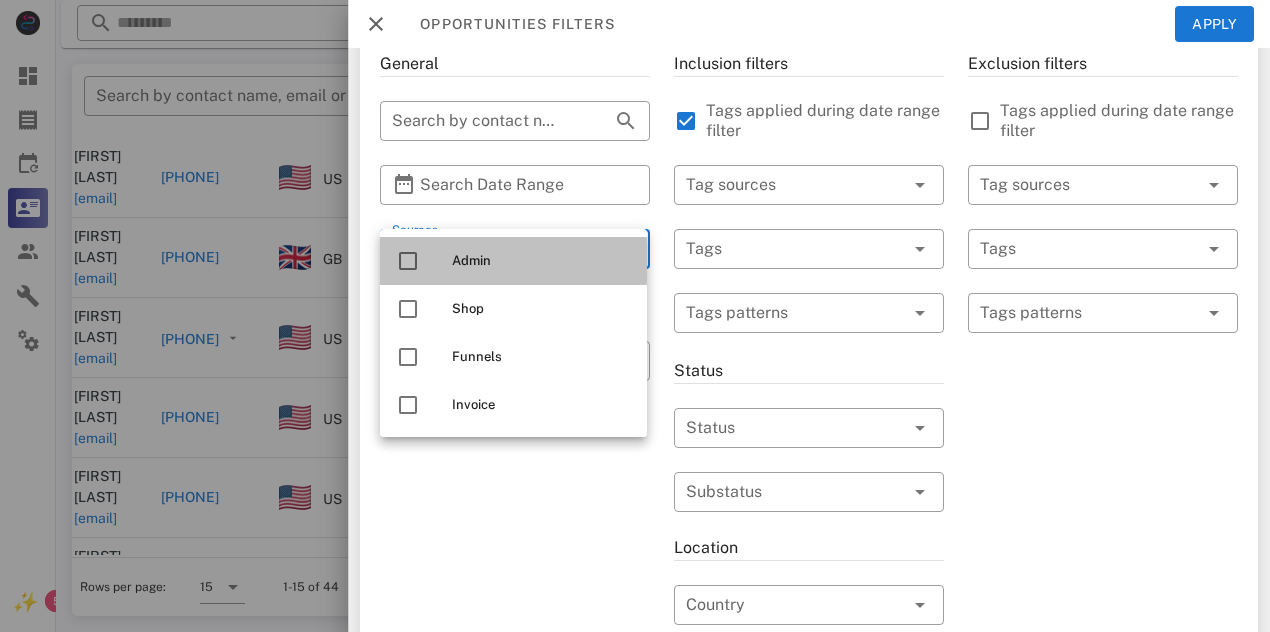 click at bounding box center [408, 261] 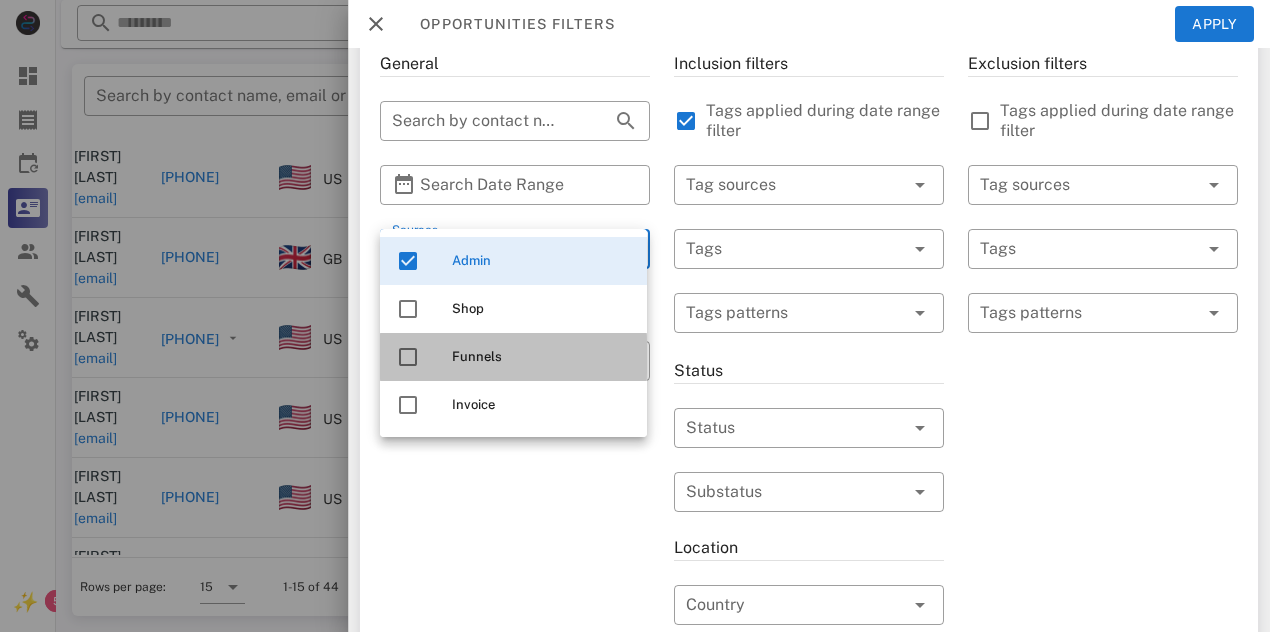 click at bounding box center [408, 357] 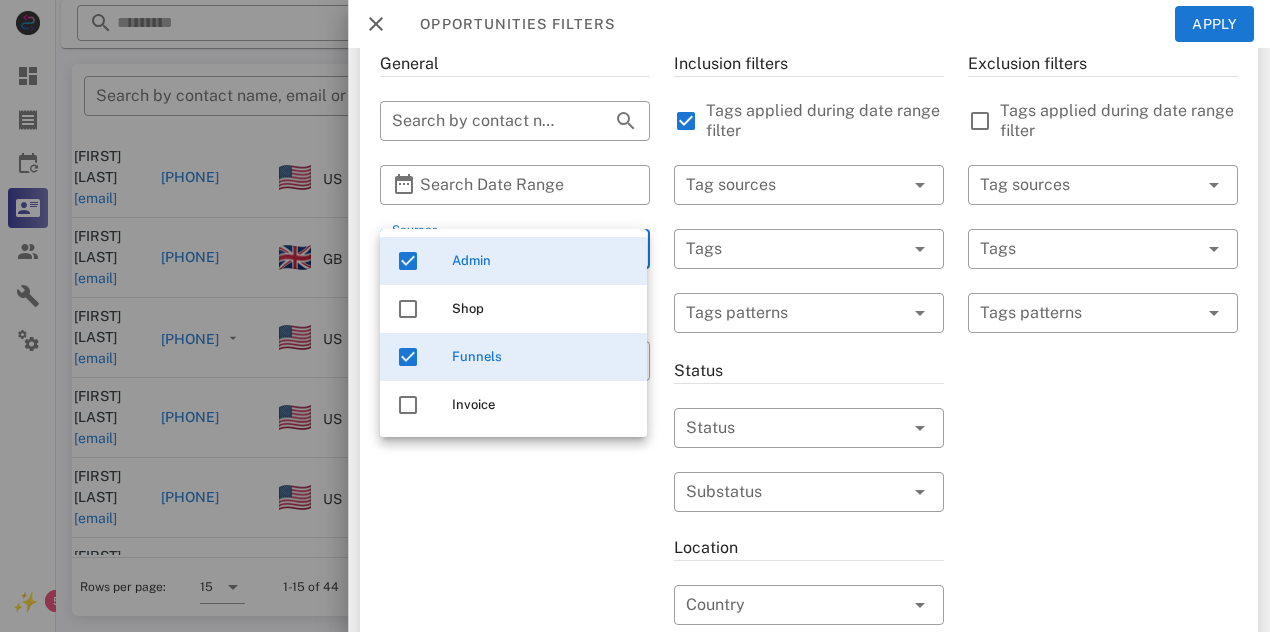 click on "General ​ Search by contact name, email or phone ​ Search Date Range ​ Sources Admin Funnels Free for all ​ Opportunity pipelines" at bounding box center [515, 609] 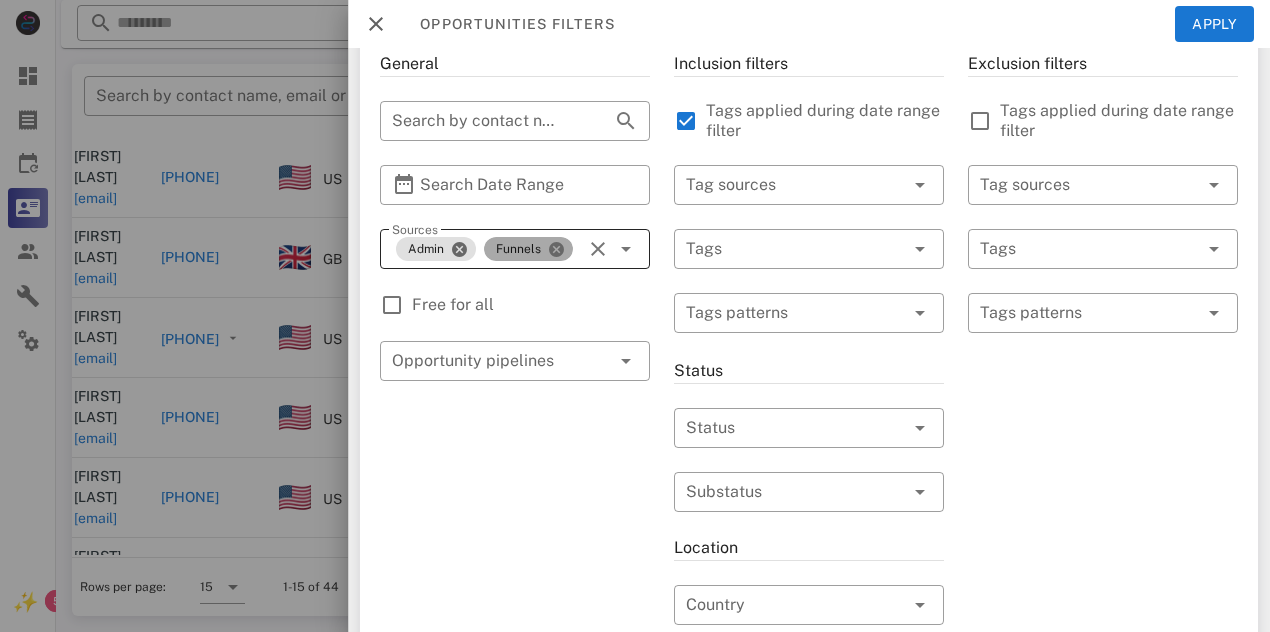 click at bounding box center (556, 249) 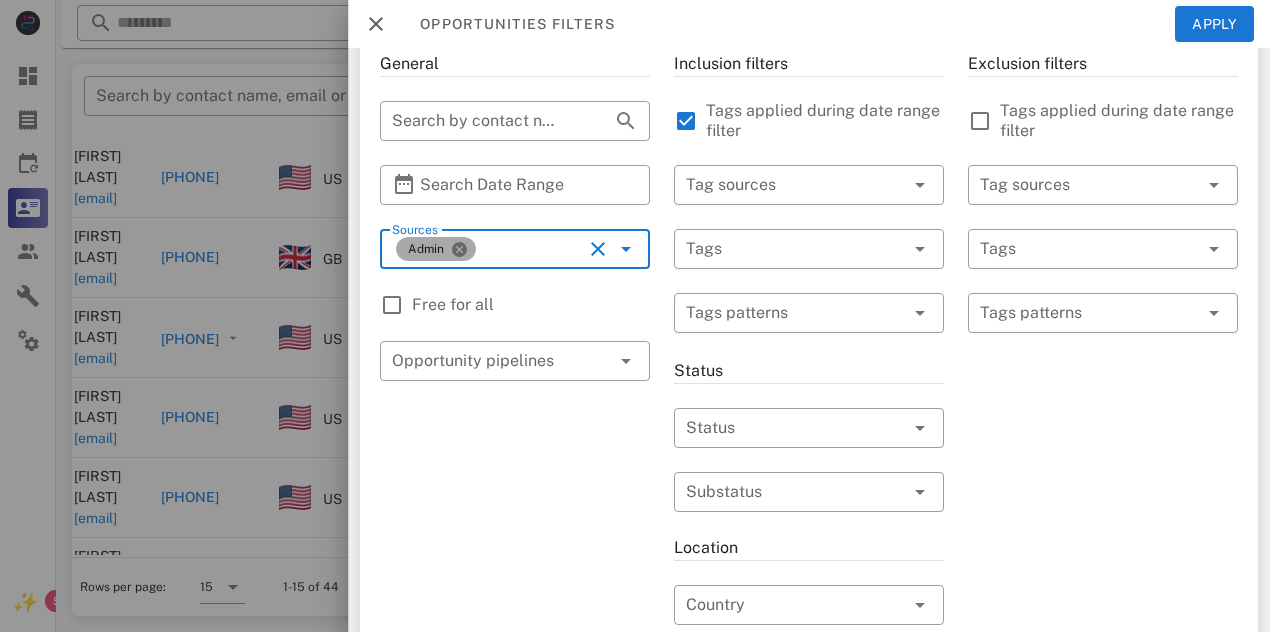 click at bounding box center [459, 249] 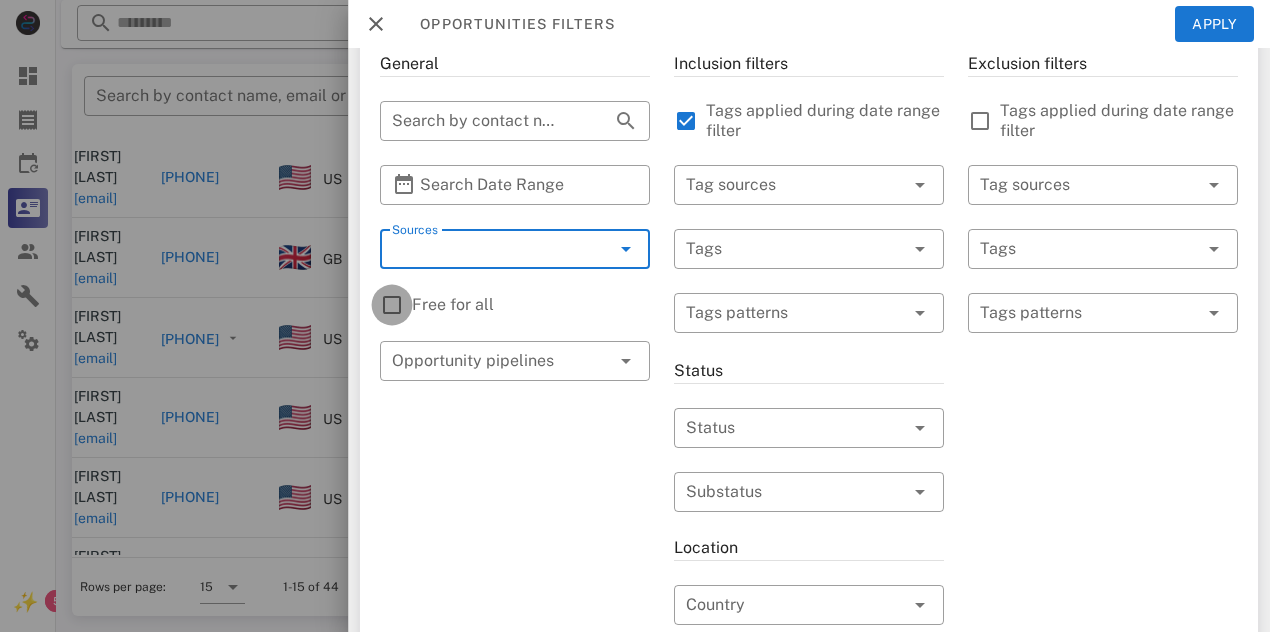 click at bounding box center (392, 305) 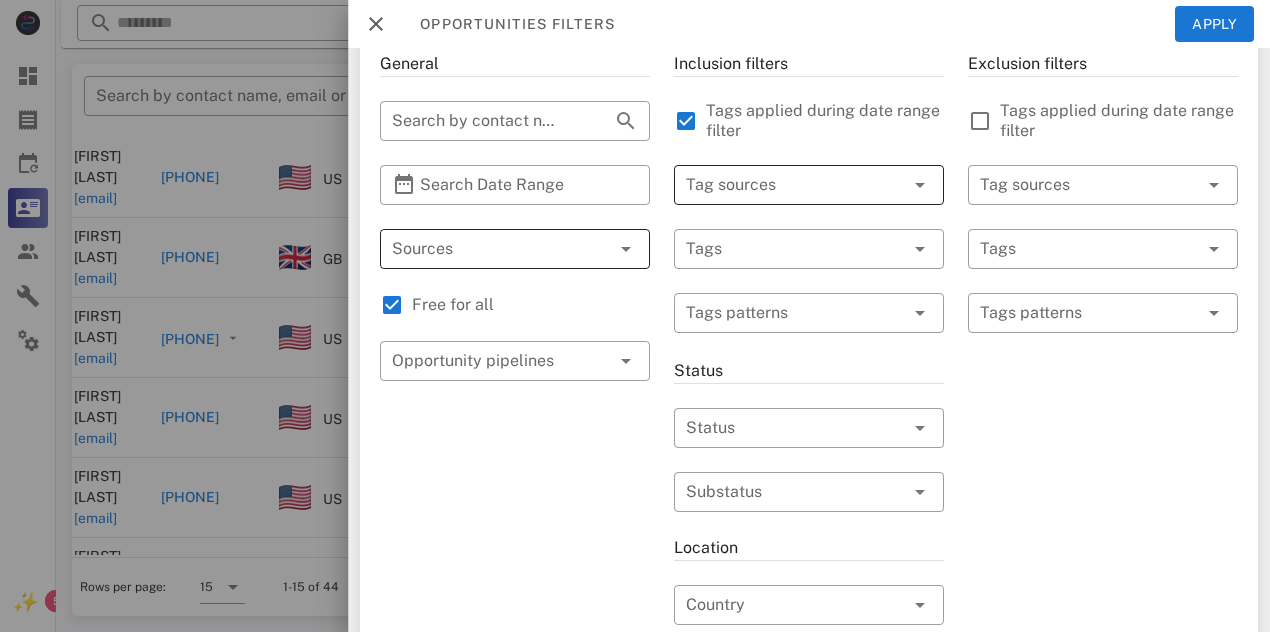 click at bounding box center [781, 185] 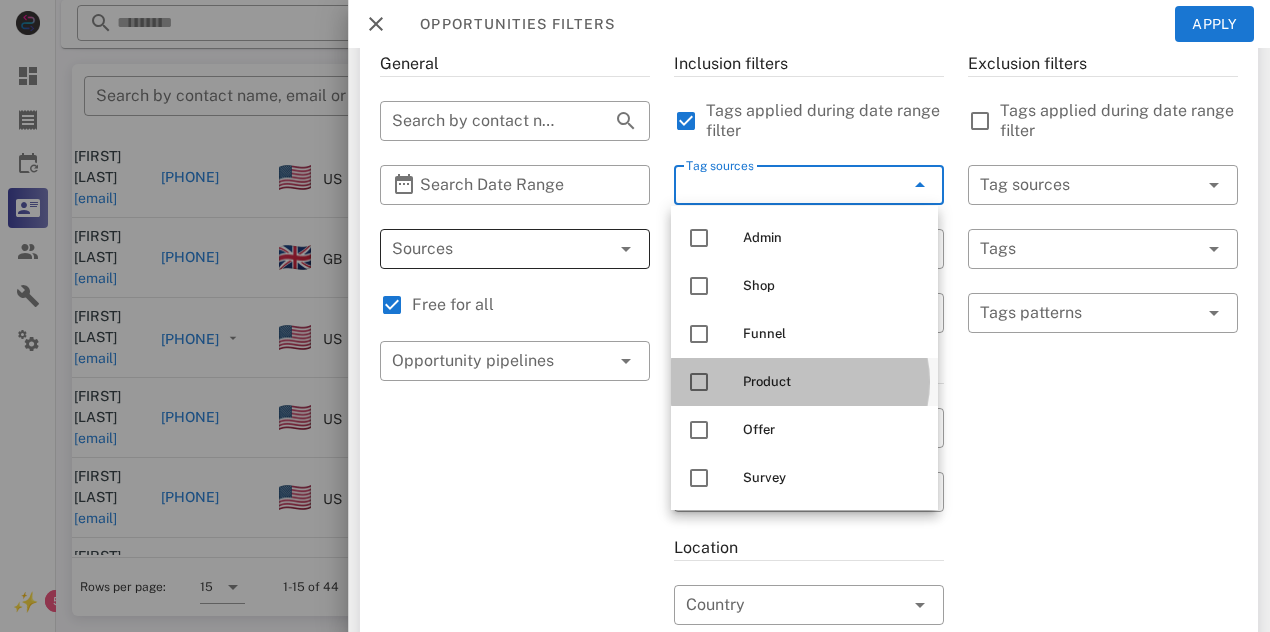 click at bounding box center [699, 382] 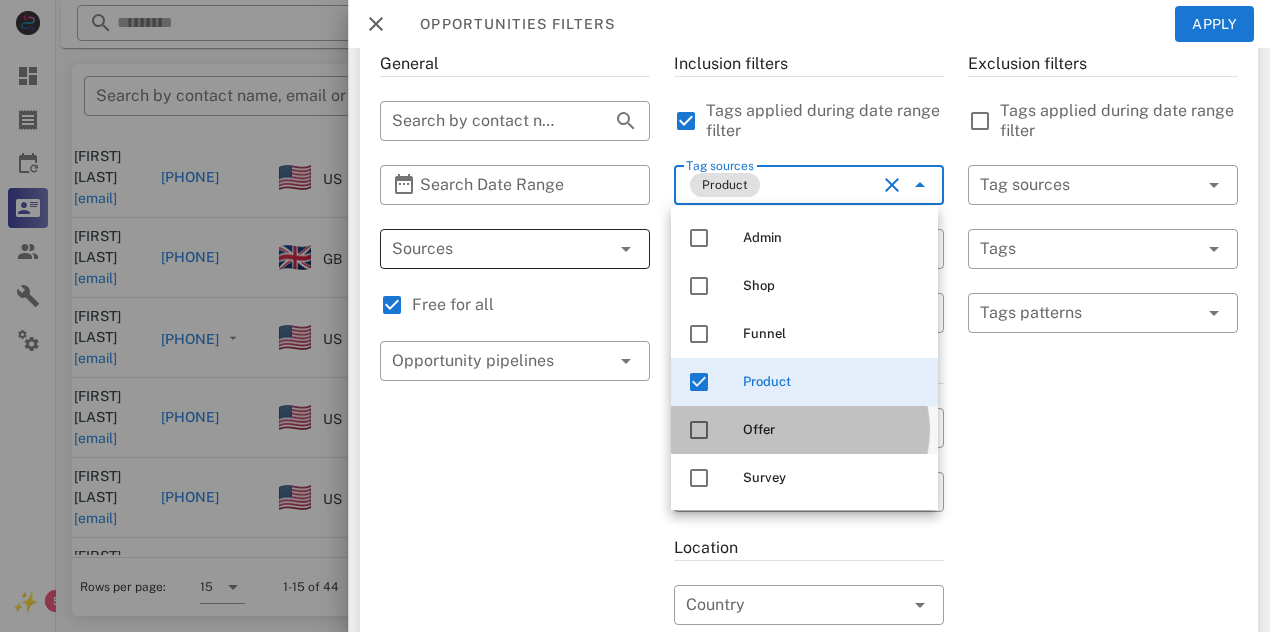 click at bounding box center [699, 430] 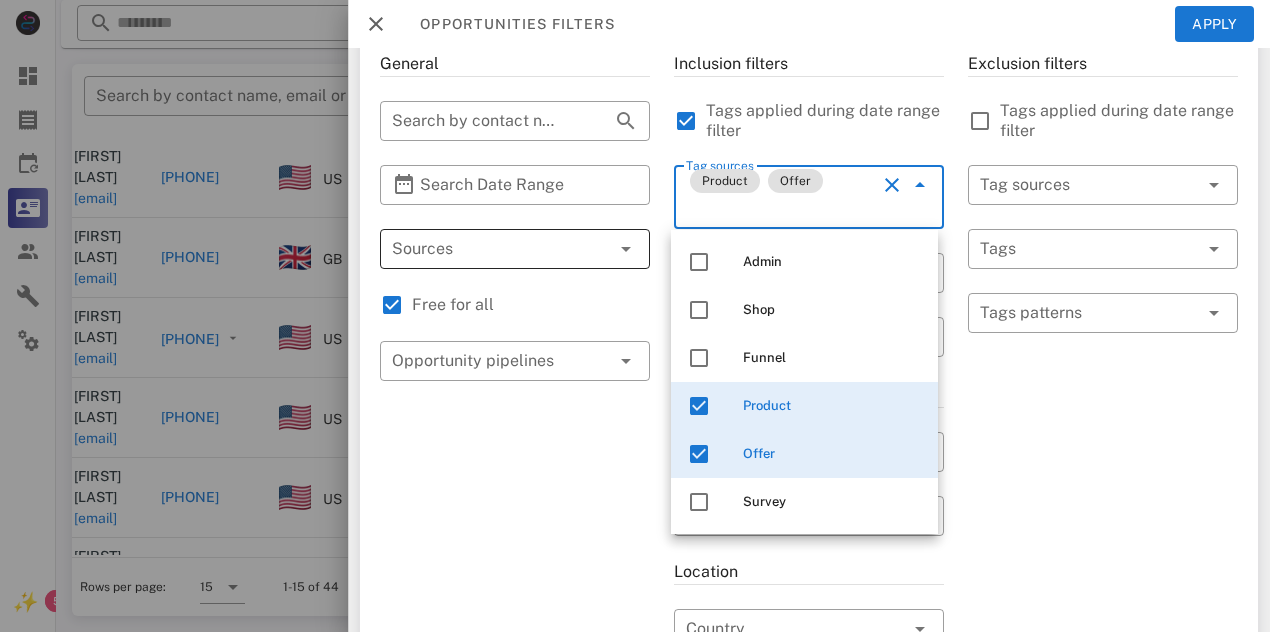 click on "Exclusion filters Tags applied during date range filter ​ Tag sources ​ Tags ​ Tags patterns" at bounding box center (1103, 621) 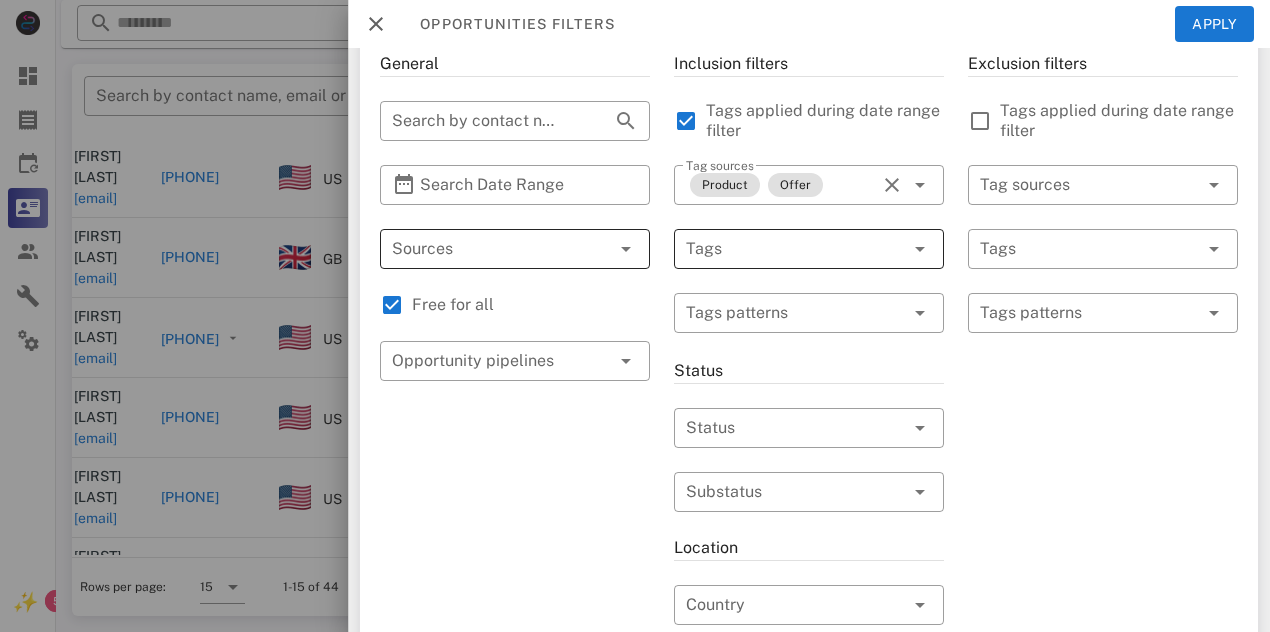 click at bounding box center (892, 249) 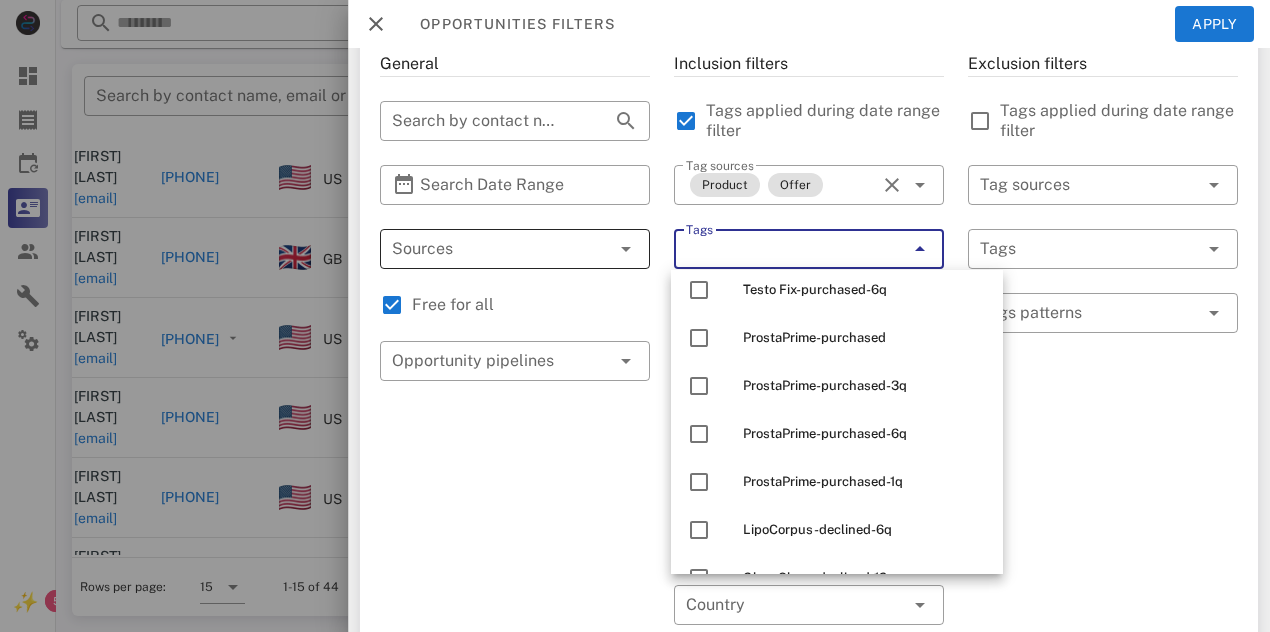 scroll, scrollTop: 5139, scrollLeft: 0, axis: vertical 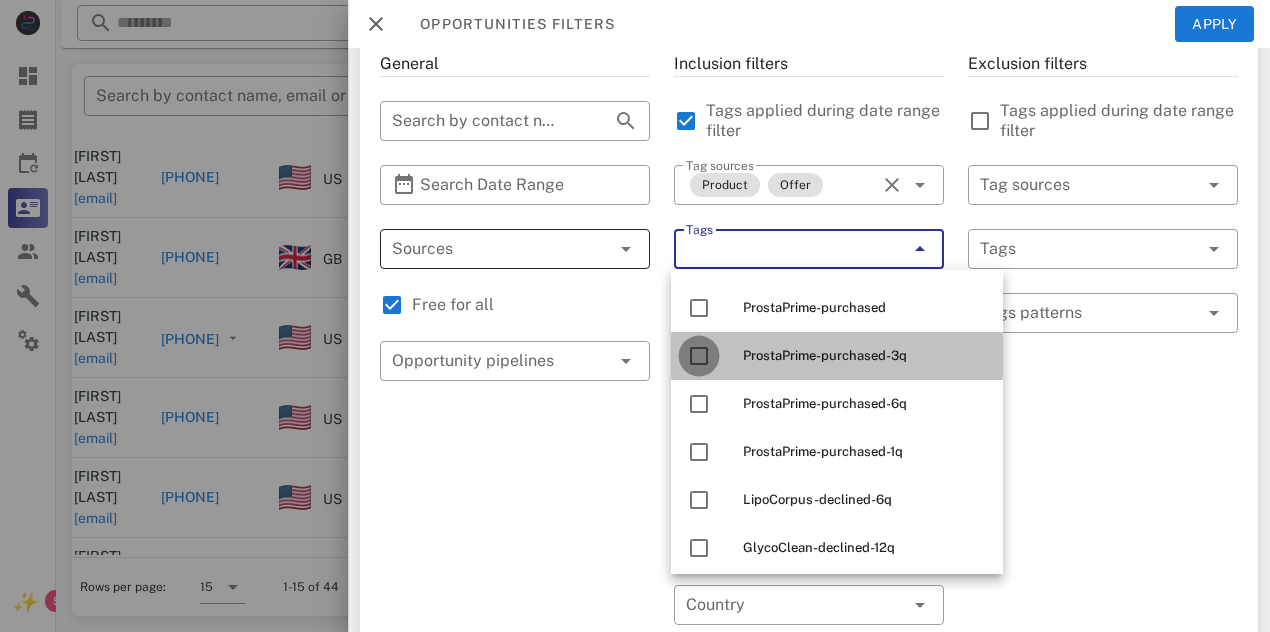 click at bounding box center (699, 356) 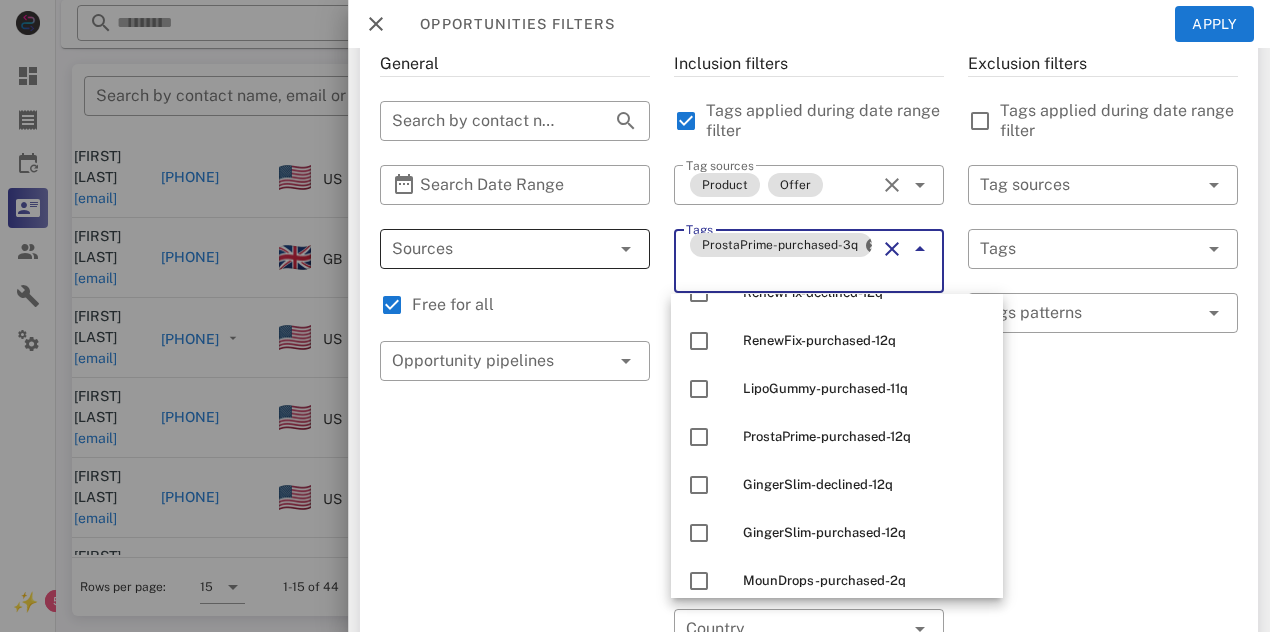 scroll, scrollTop: 9200, scrollLeft: 0, axis: vertical 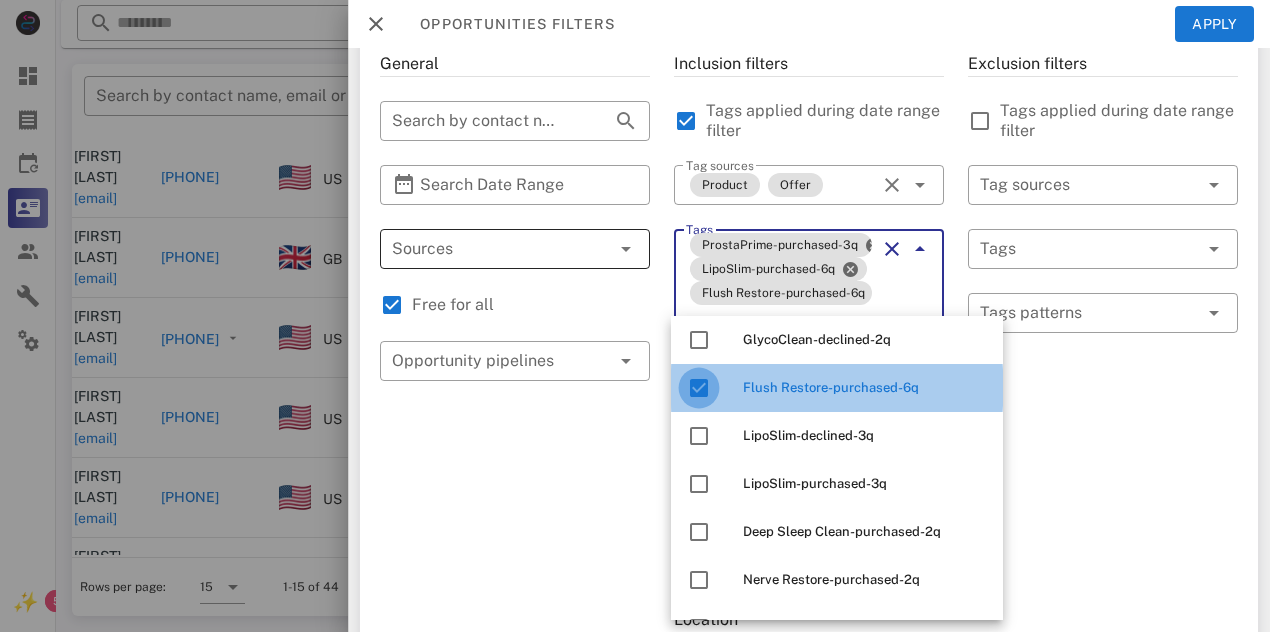 click at bounding box center [699, 388] 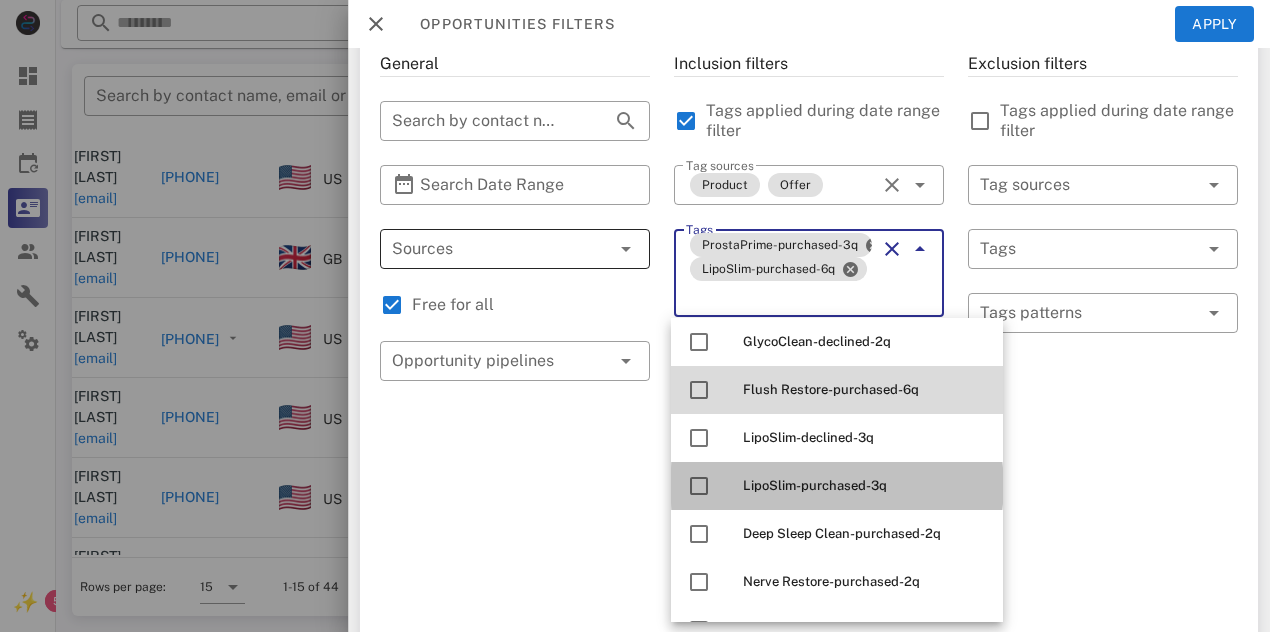 click on "LipoSlim-purchased-3q" at bounding box center (815, 485) 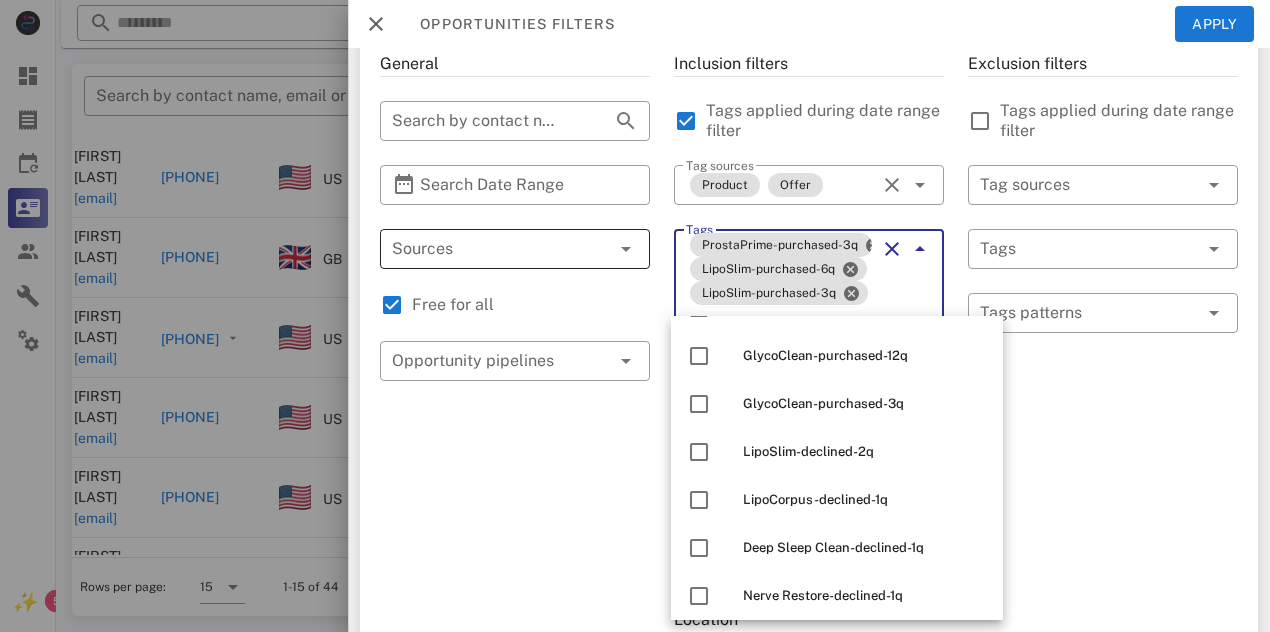 scroll, scrollTop: 3266, scrollLeft: 0, axis: vertical 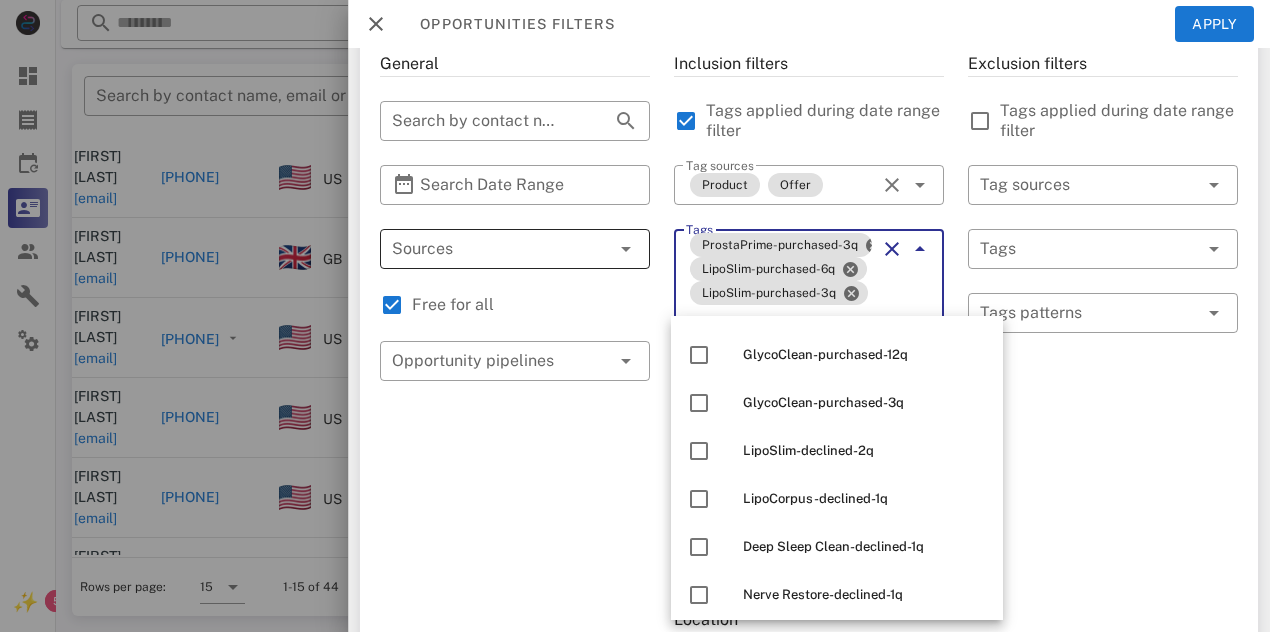 click on "Exclusion filters Tags applied during date range filter ​ Tag sources ​ Tags ​ Tags patterns" at bounding box center [1103, 645] 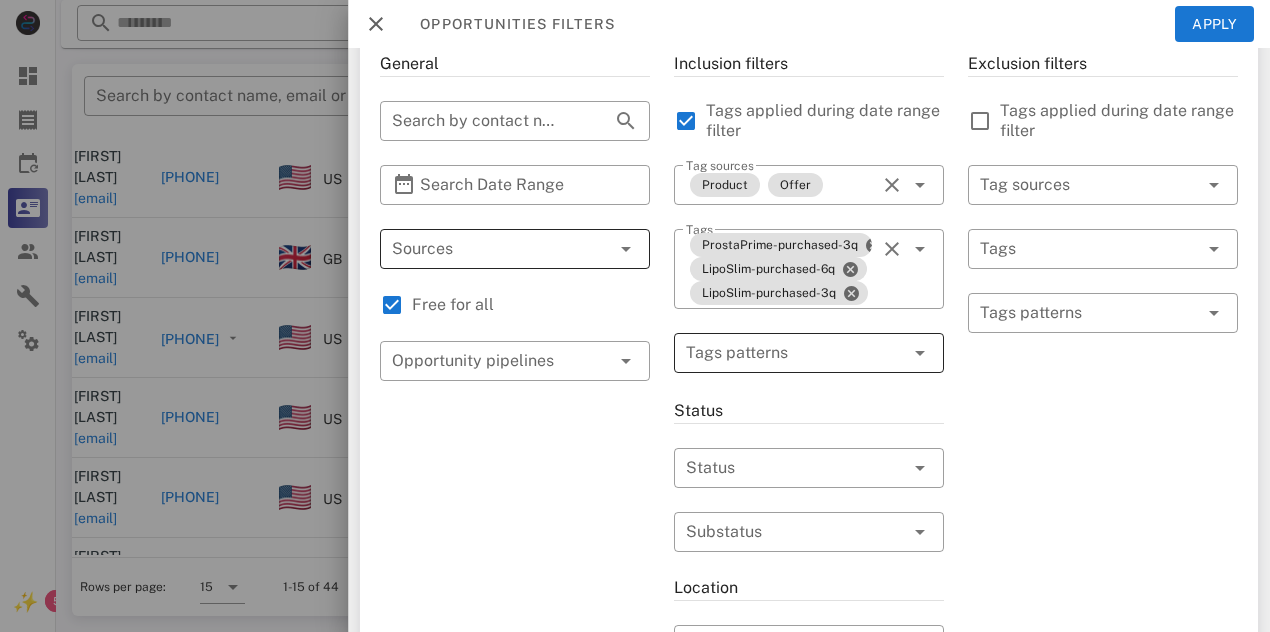 click at bounding box center (920, 353) 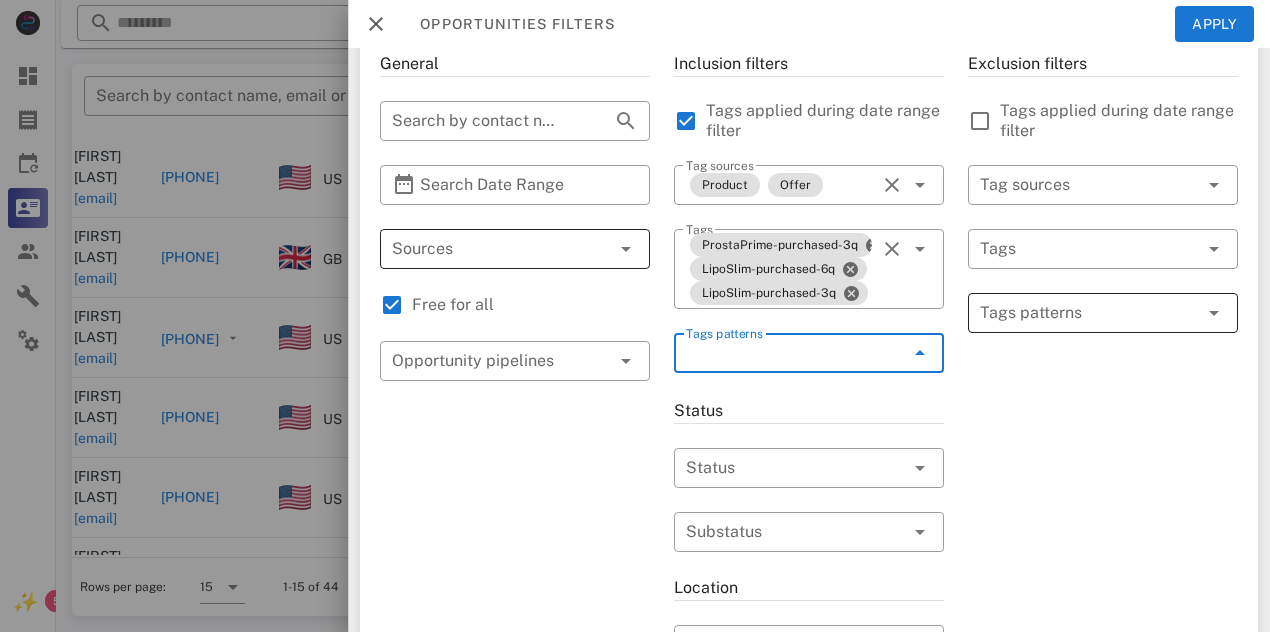 click at bounding box center [1089, 313] 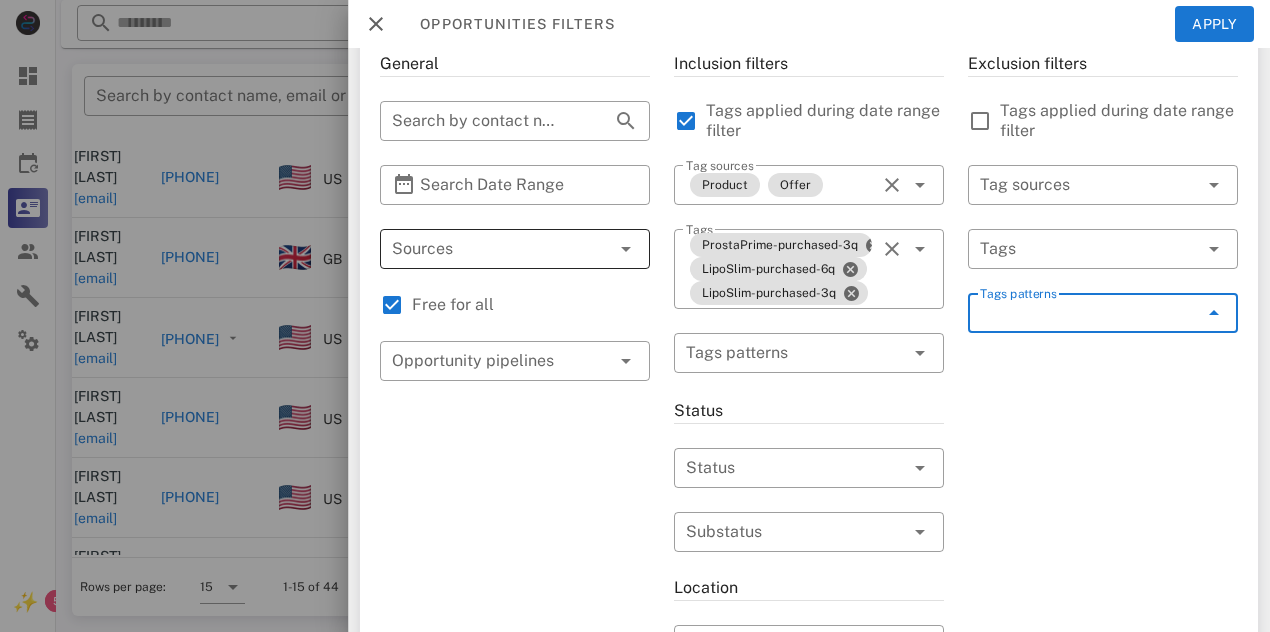 click on "Tags patterns" at bounding box center (1089, 313) 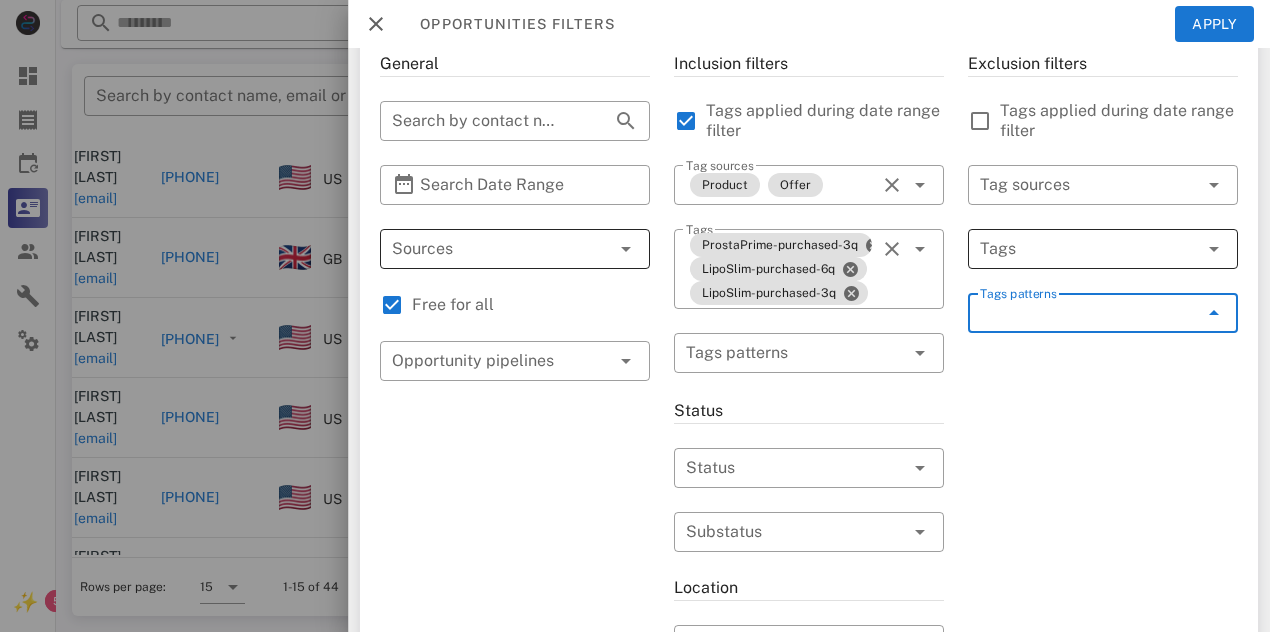 click at bounding box center (1212, 249) 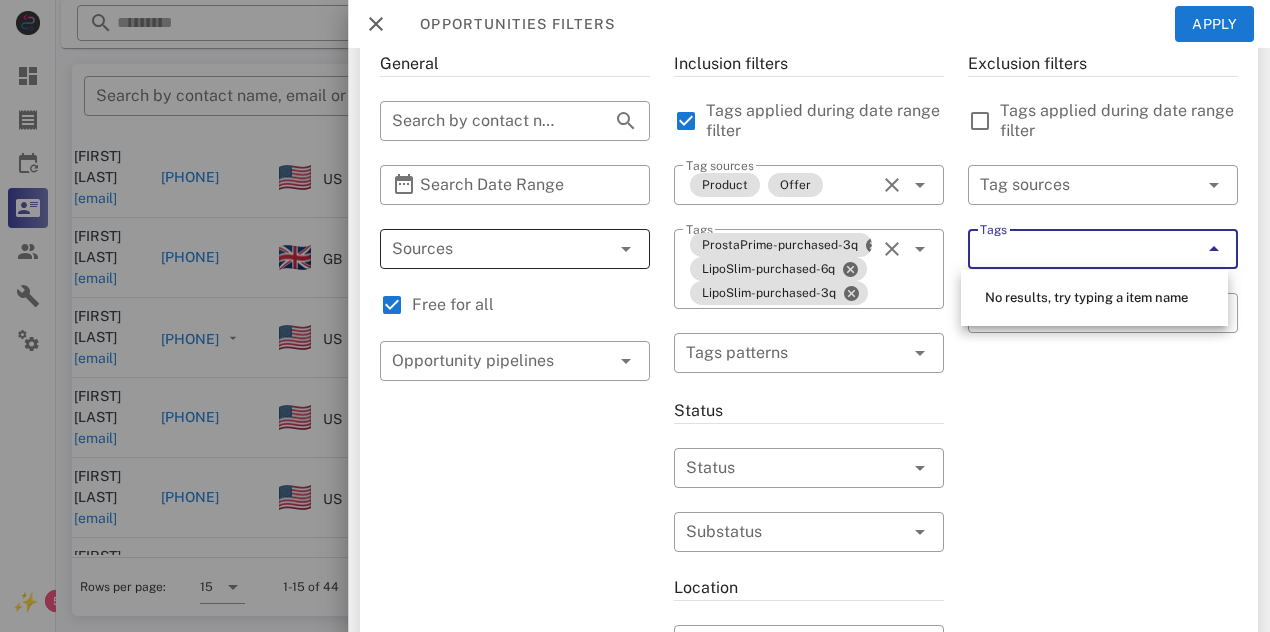 click at bounding box center (1212, 249) 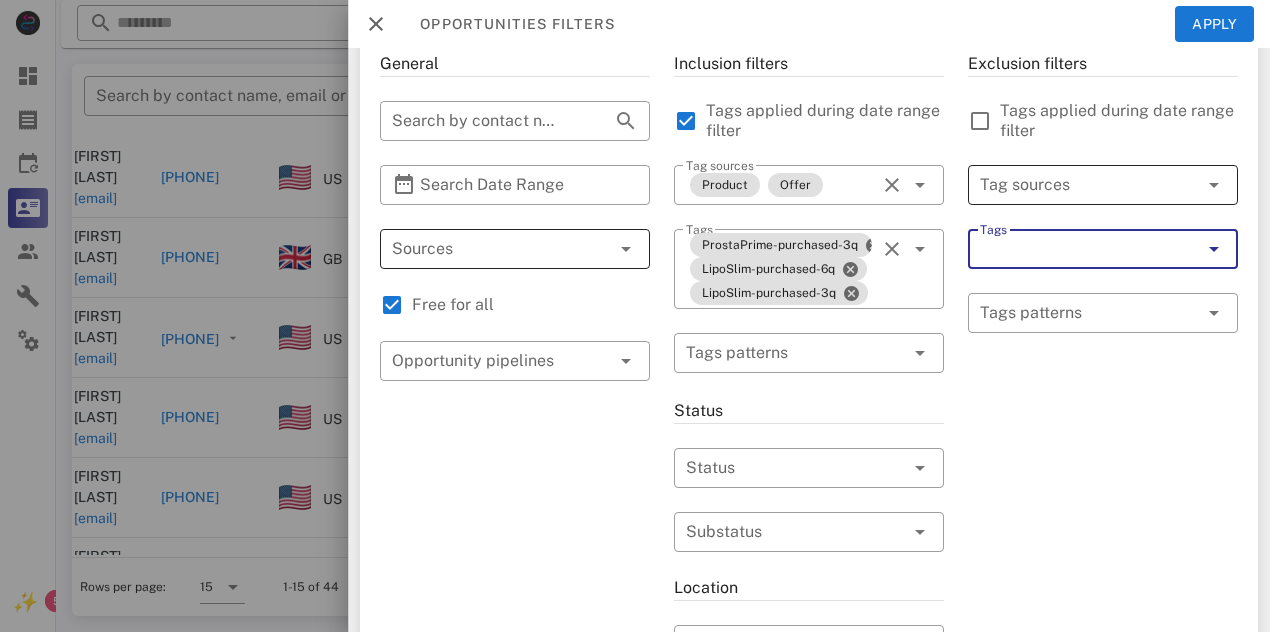 click on "Tag sources" at bounding box center (1103, 185) 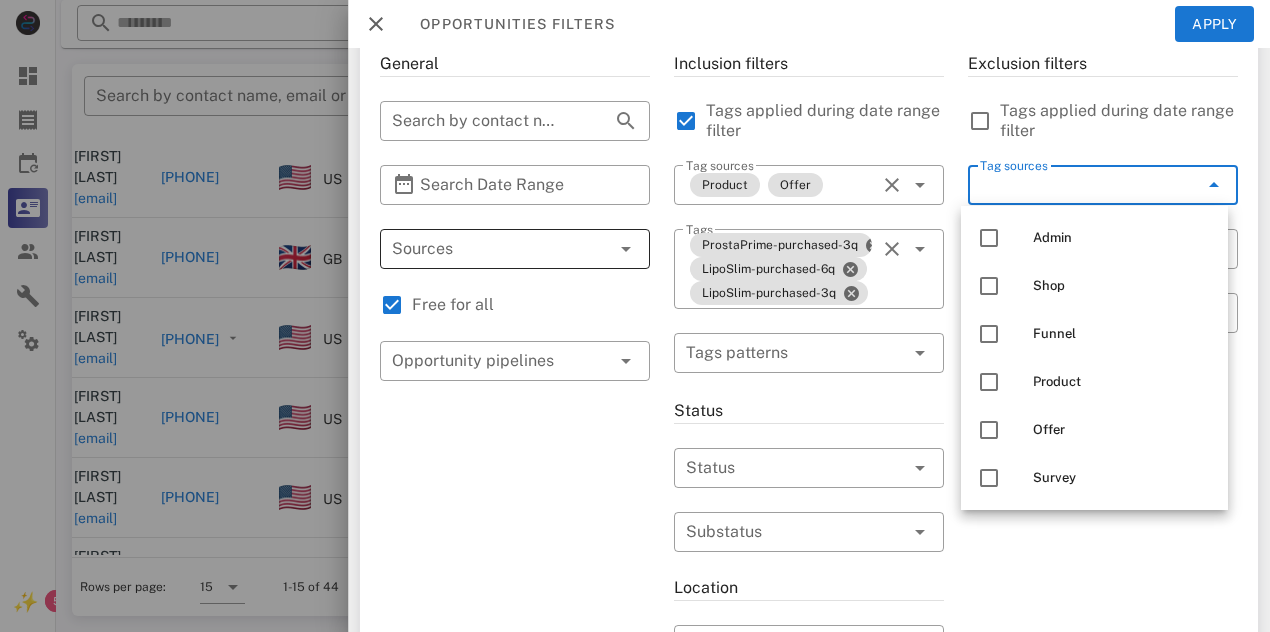 click on "Tag sources" at bounding box center [1103, 185] 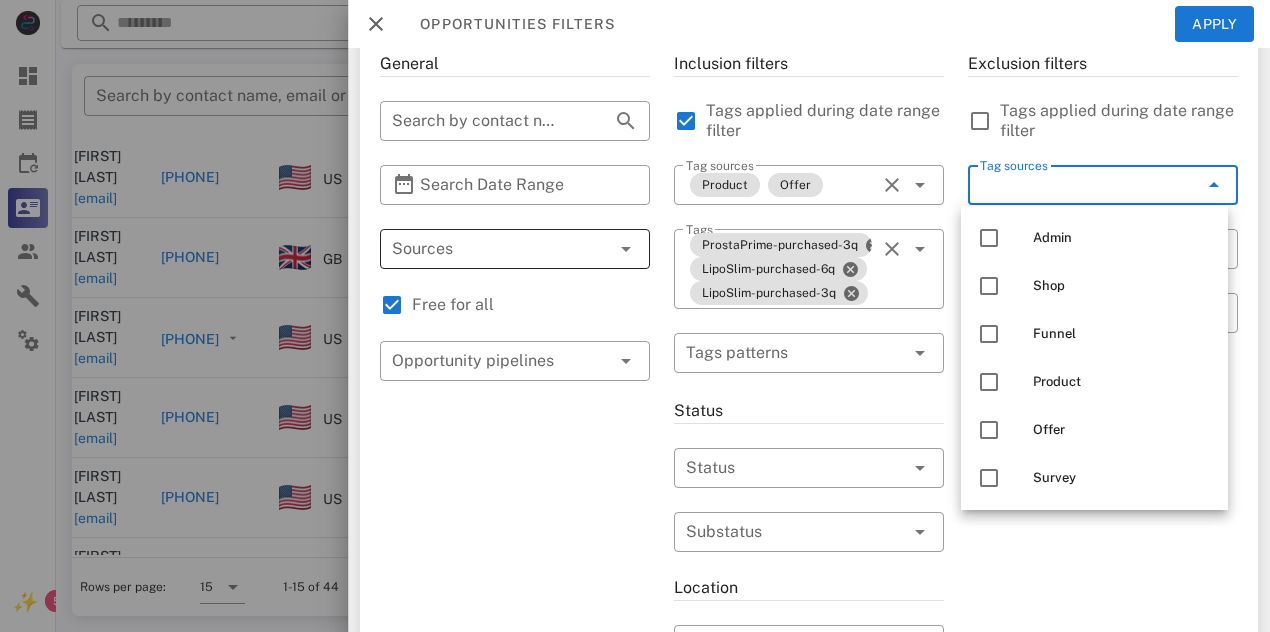 click on "Exclusion filters Tags applied during date range filter ​ Tag sources ​ Tags ​ Tags patterns" at bounding box center (1103, 629) 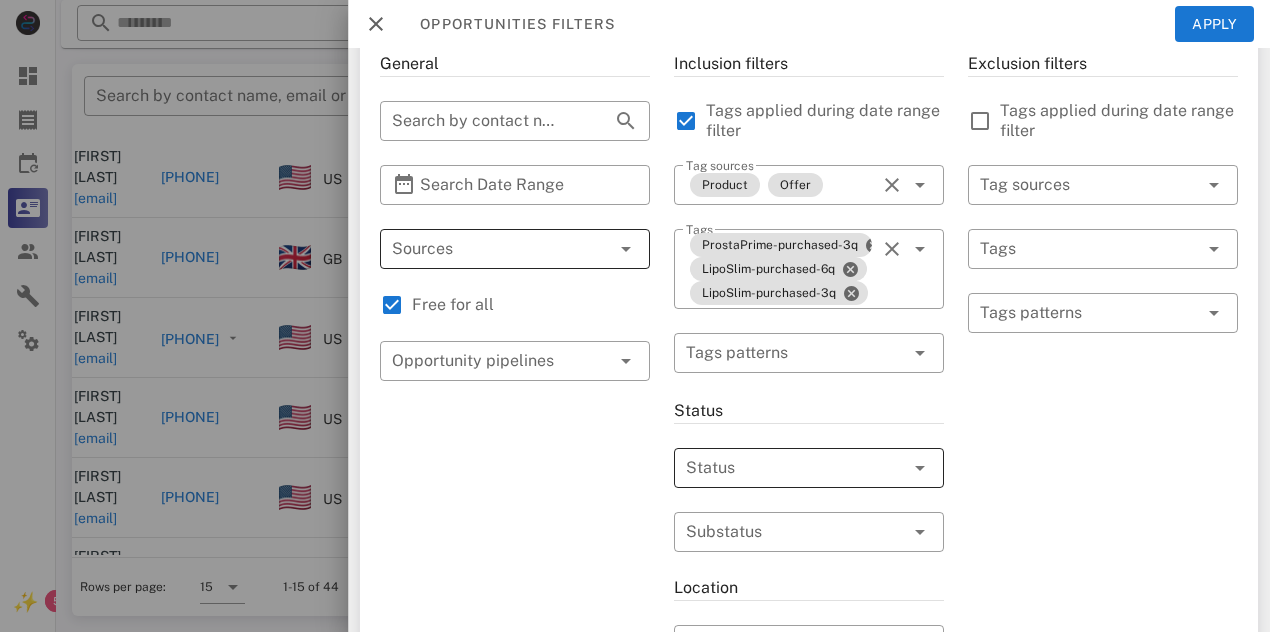click at bounding box center (781, 468) 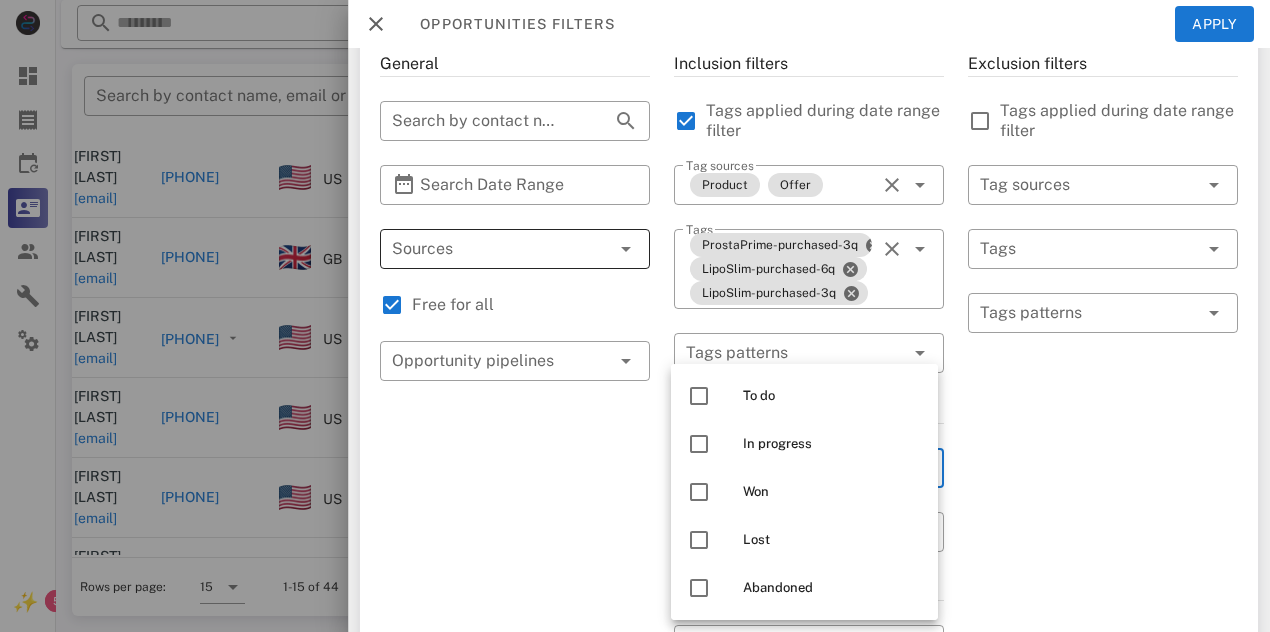 click on "Exclusion filters Tags applied during date range filter ​ Tag sources ​ Tags ​ Tags patterns" at bounding box center (1103, 629) 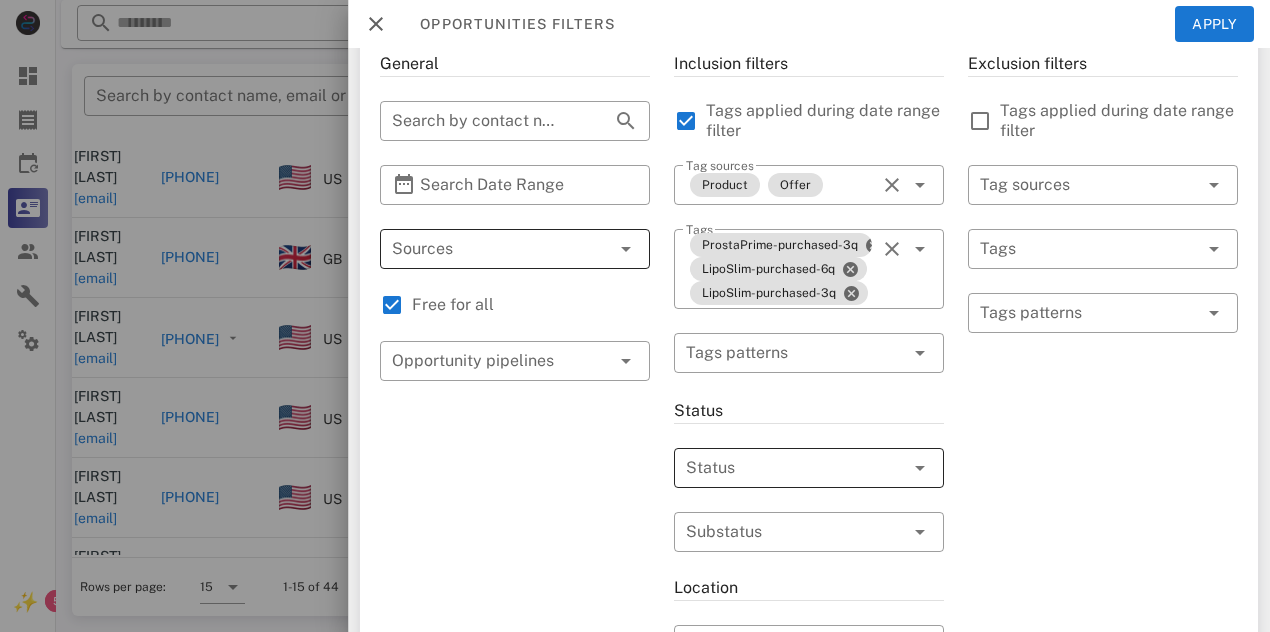 click at bounding box center [781, 468] 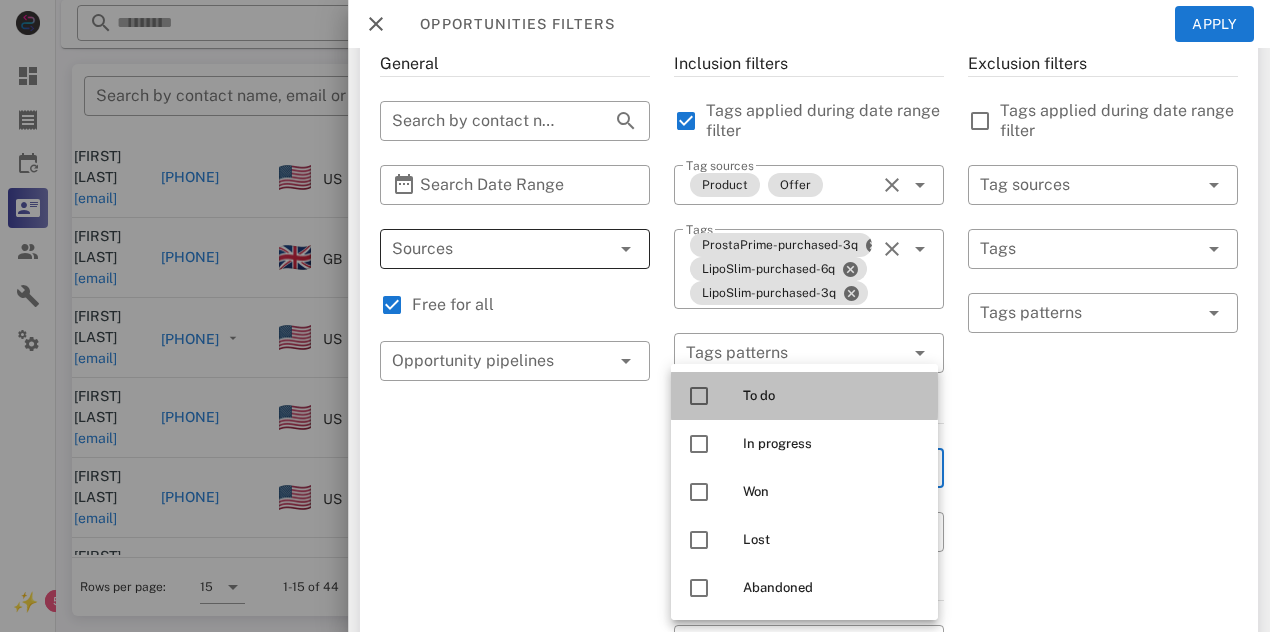 click at bounding box center [699, 396] 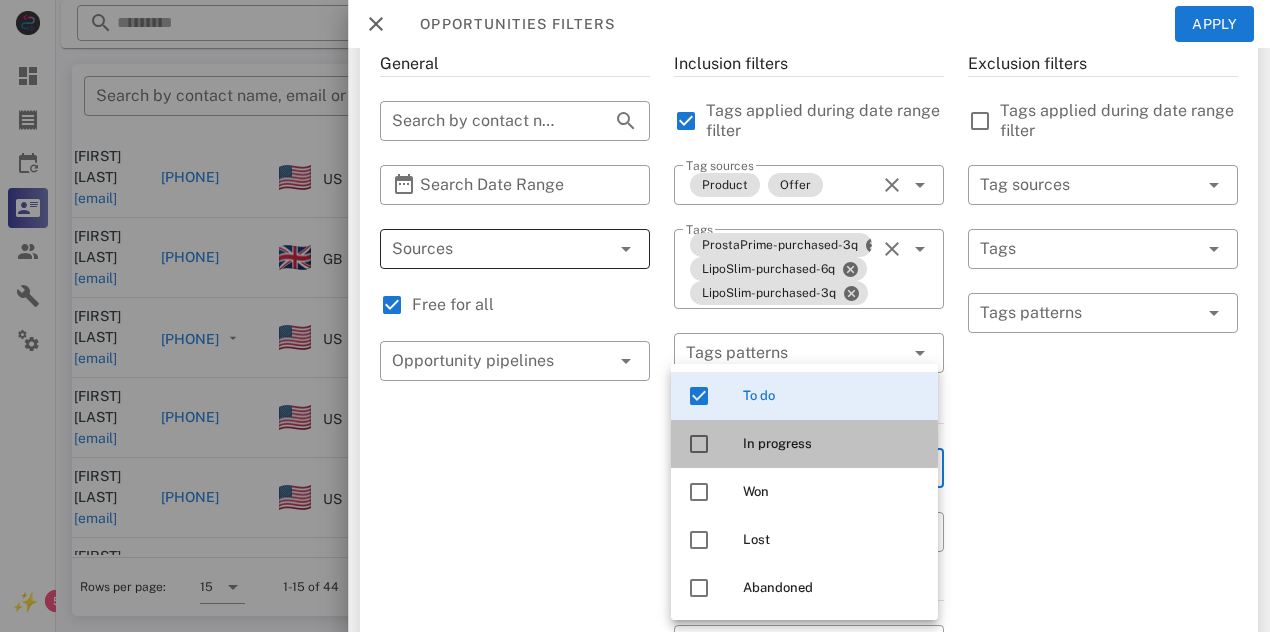 click at bounding box center (699, 444) 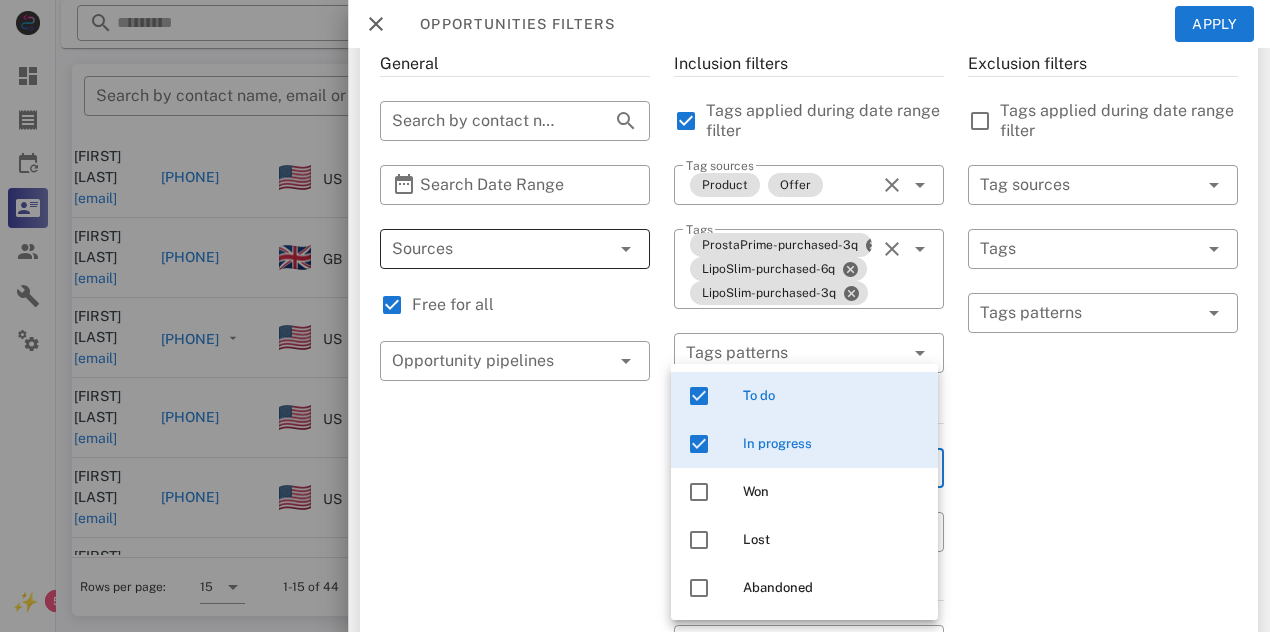 click on "Exclusion filters Tags applied during date range filter ​ Tag sources ​ Tags ​ Tags patterns" at bounding box center [1103, 629] 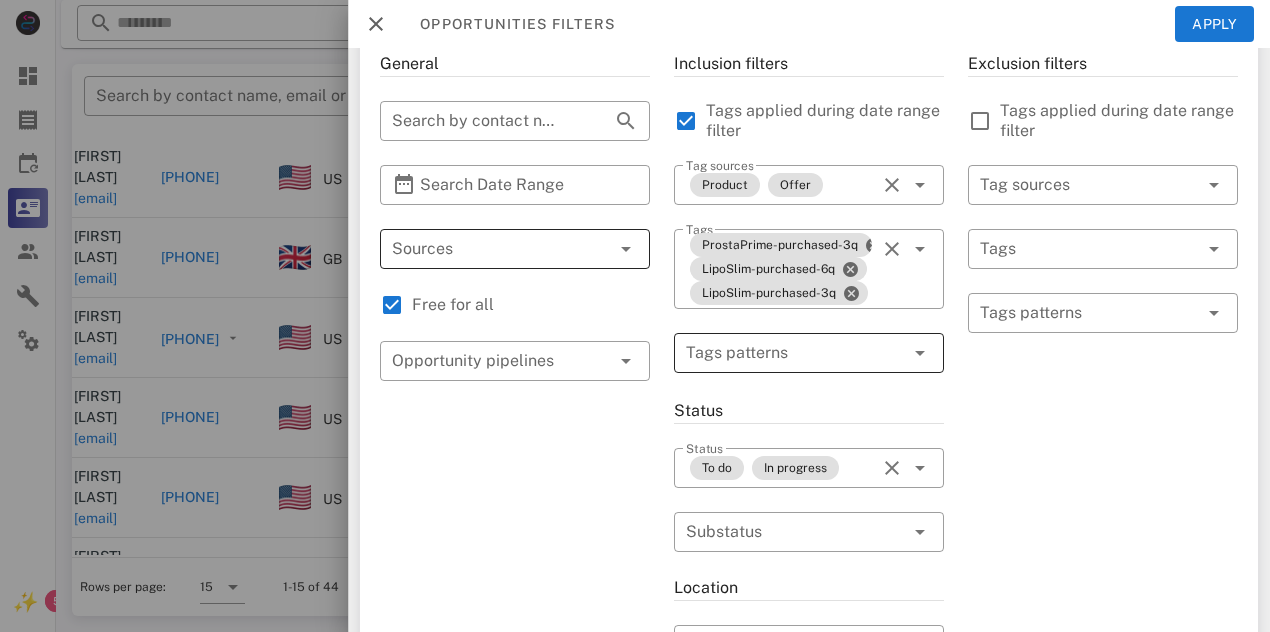 click at bounding box center (920, 353) 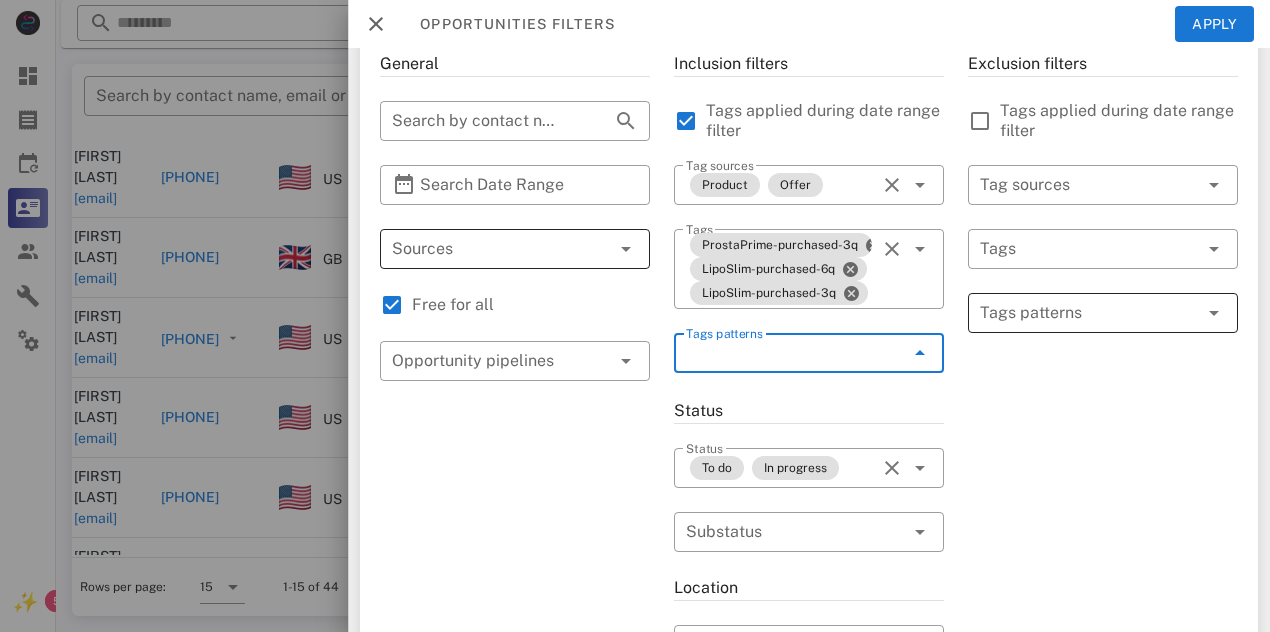 click at bounding box center (1089, 313) 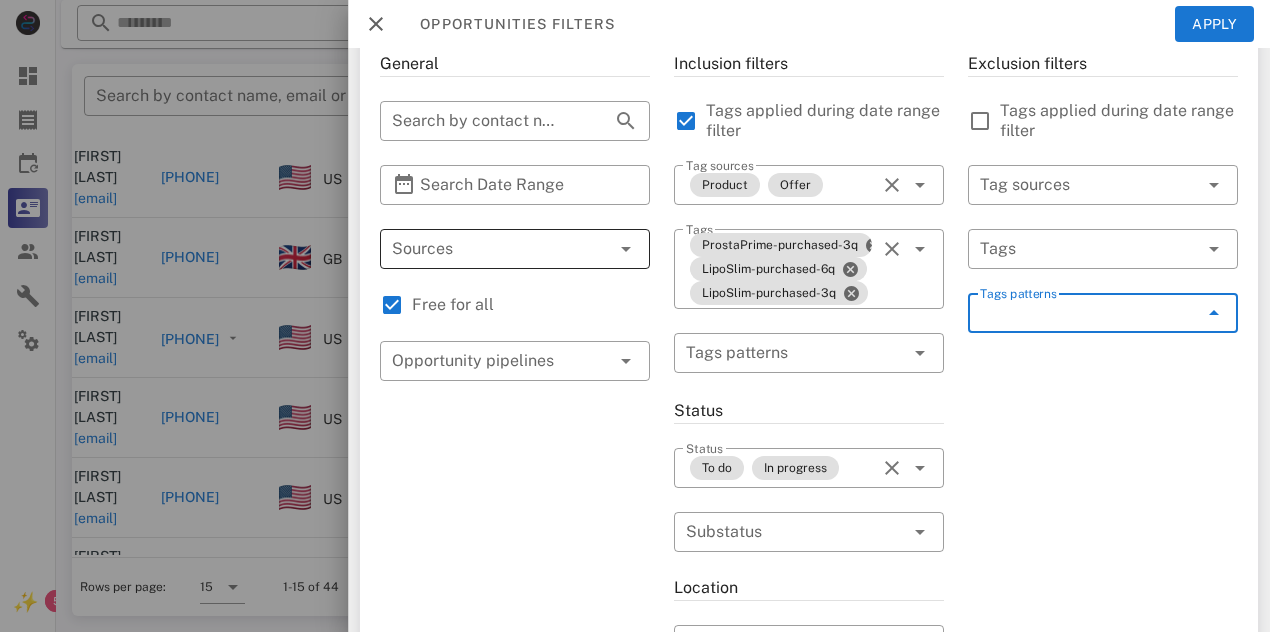 click on "Tags patterns" at bounding box center (1089, 313) 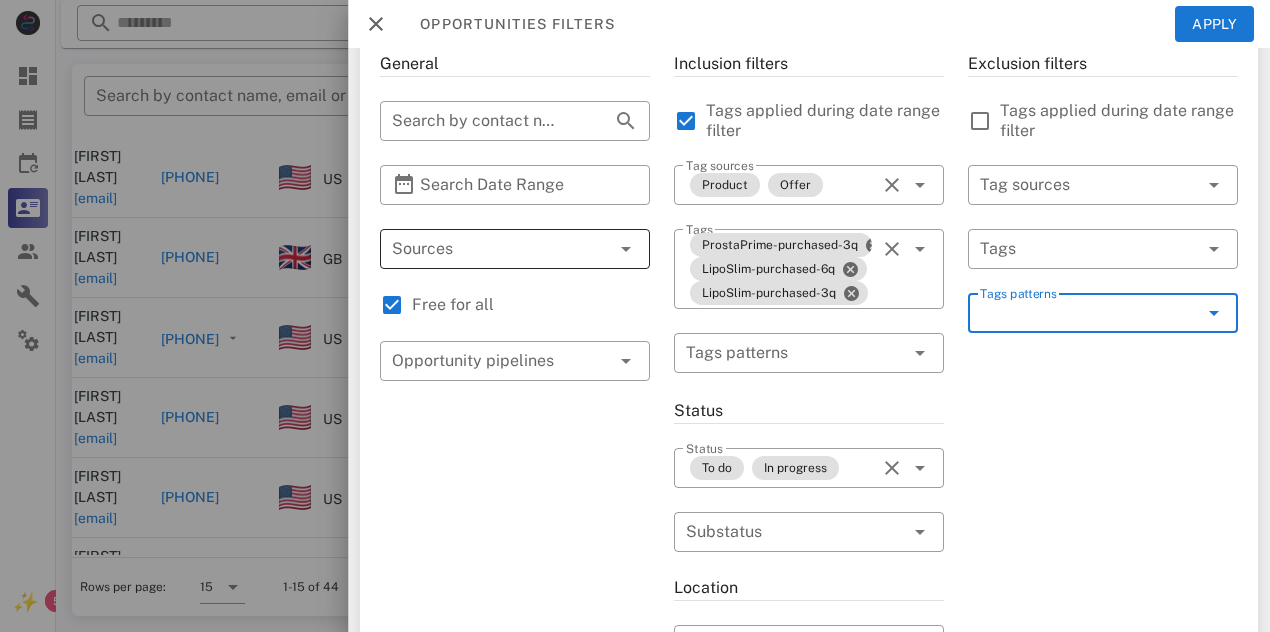 click at bounding box center [1212, 313] 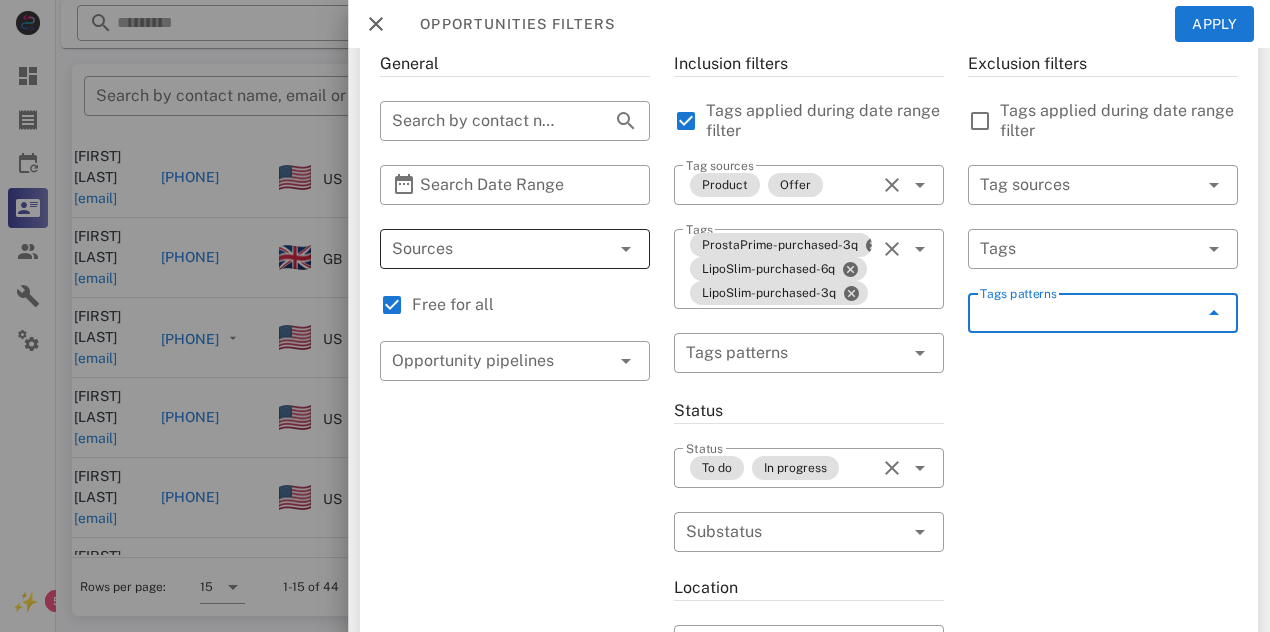 click at bounding box center [1212, 313] 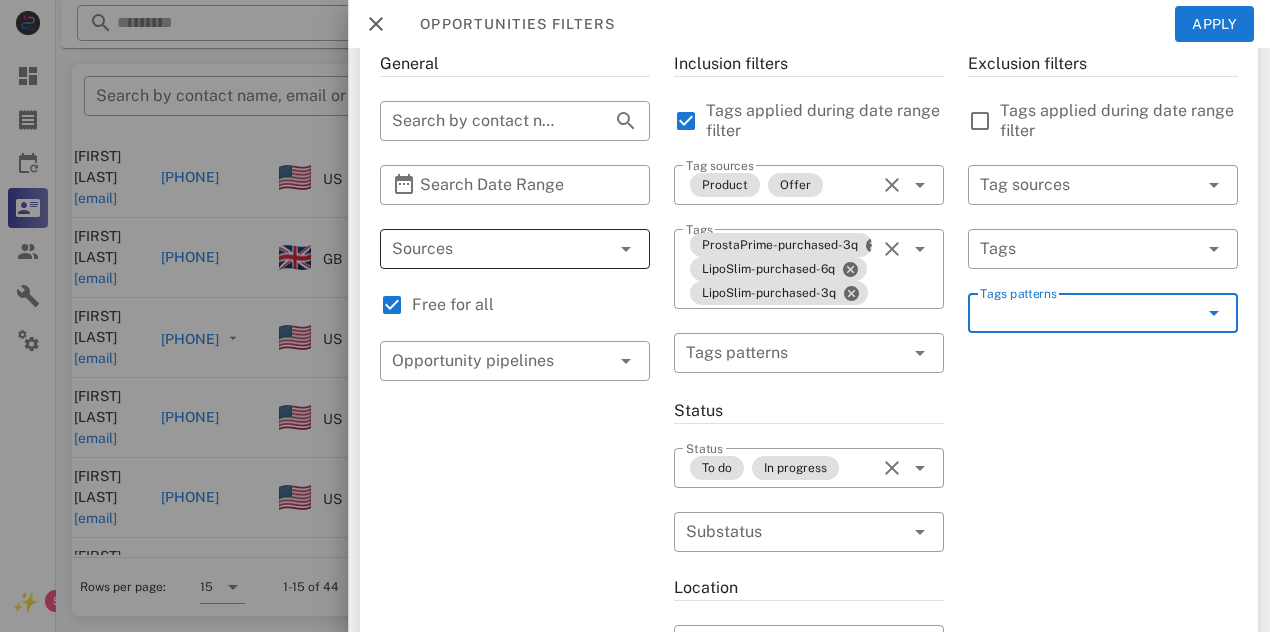 click at bounding box center [1212, 313] 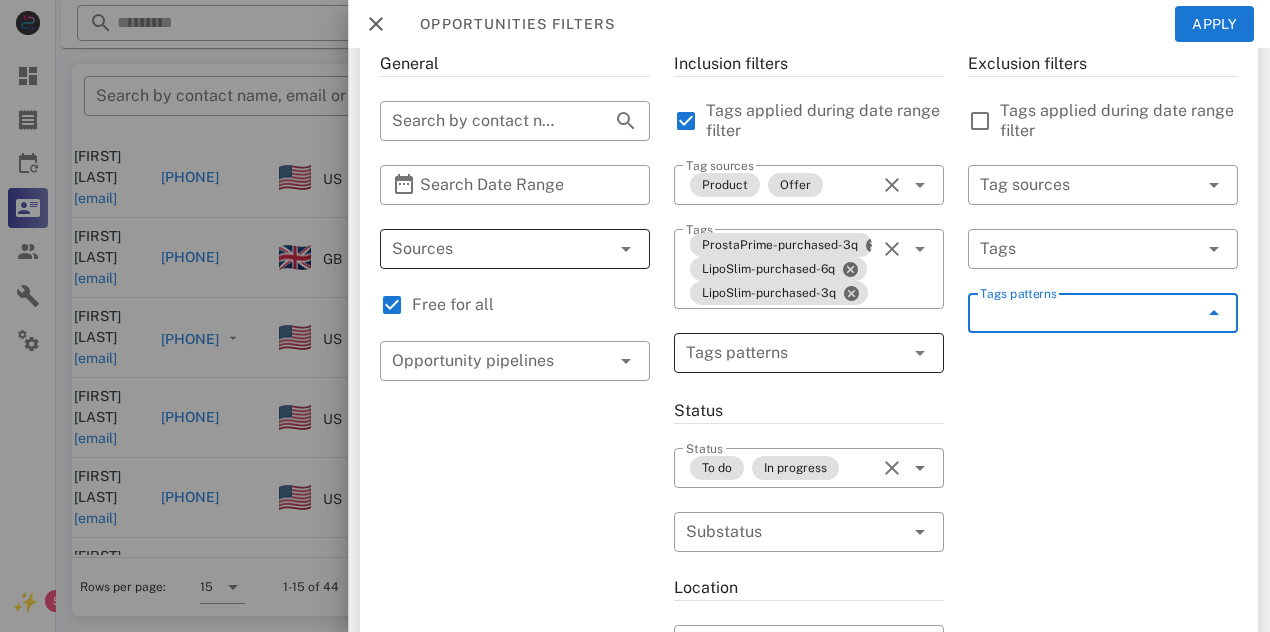click at bounding box center [920, 353] 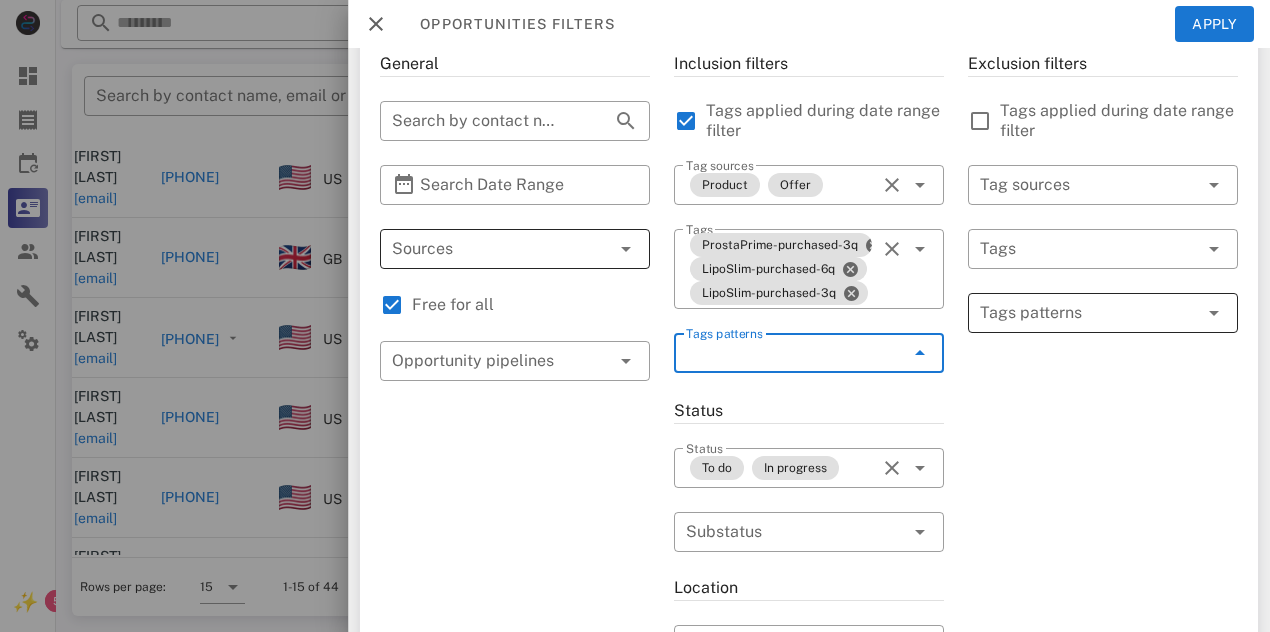 click at bounding box center [1089, 313] 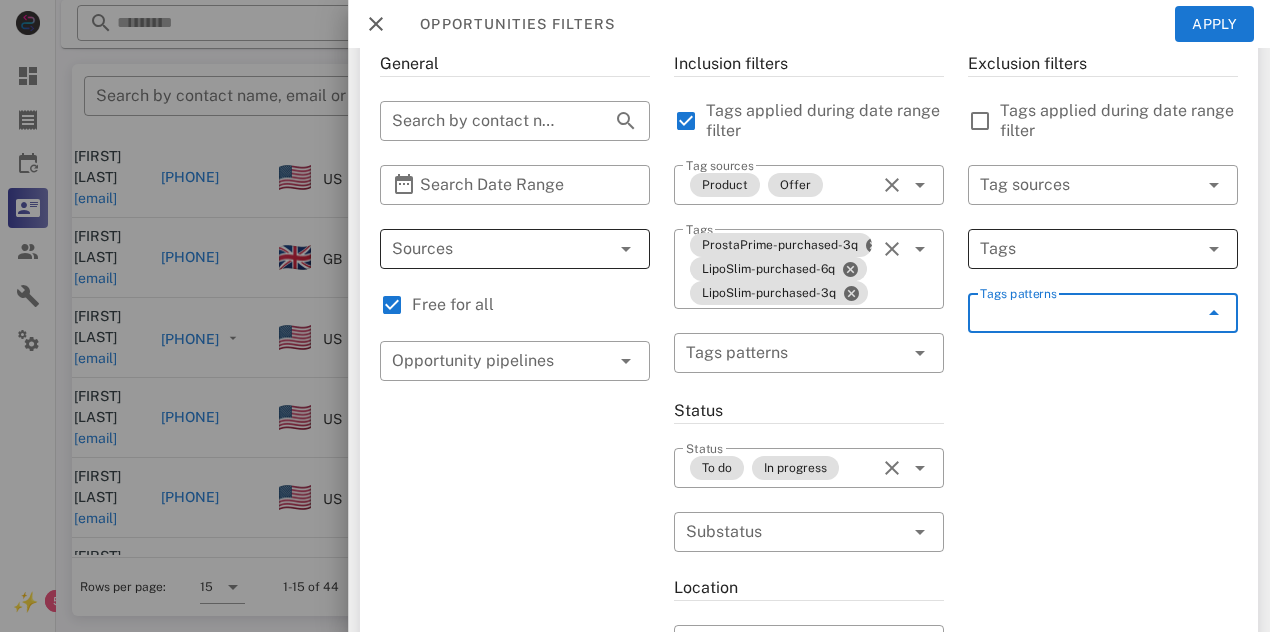 click at bounding box center [1075, 249] 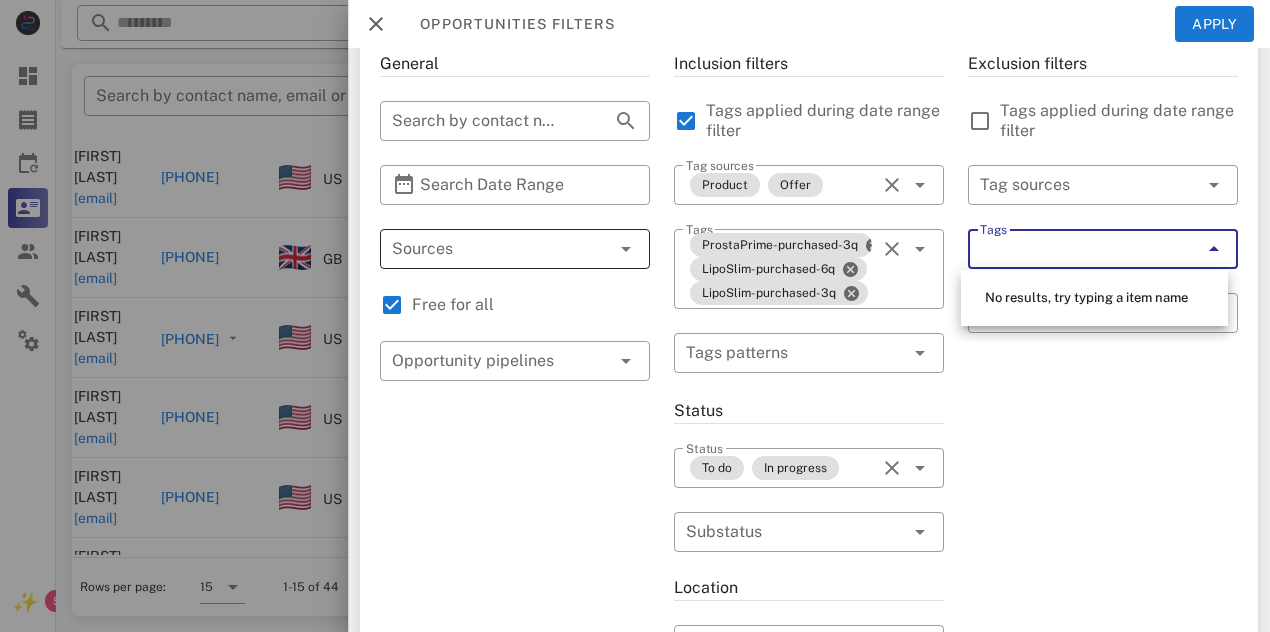 click on "Tags" at bounding box center (1075, 249) 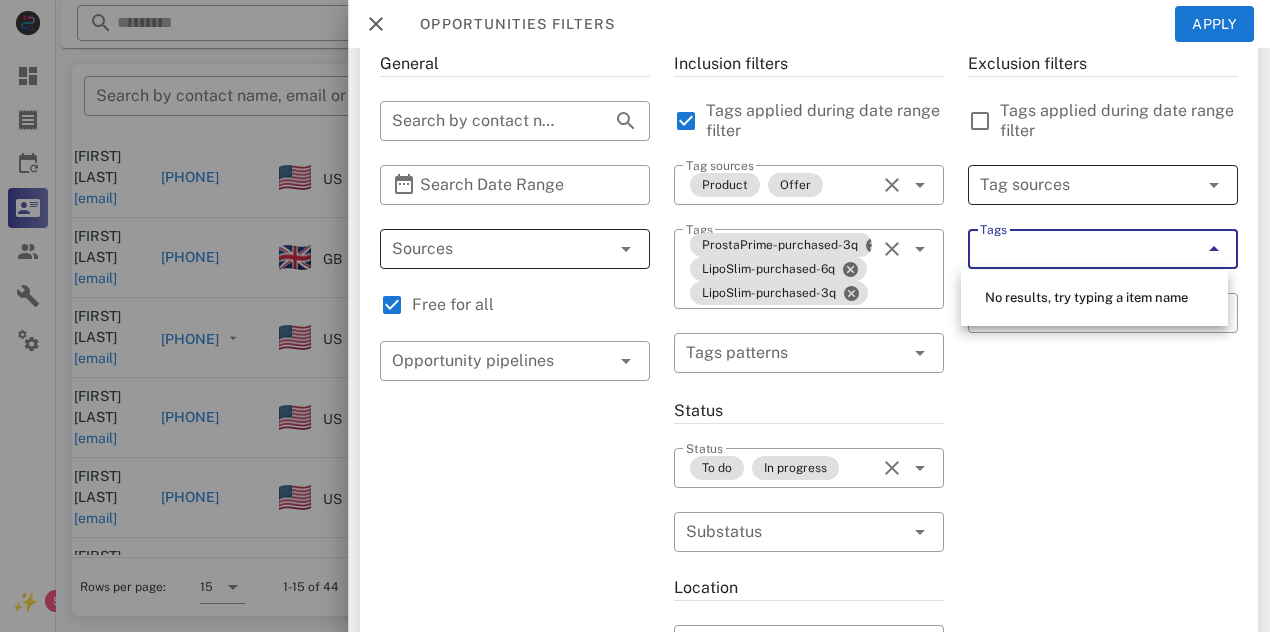 click at bounding box center (1075, 185) 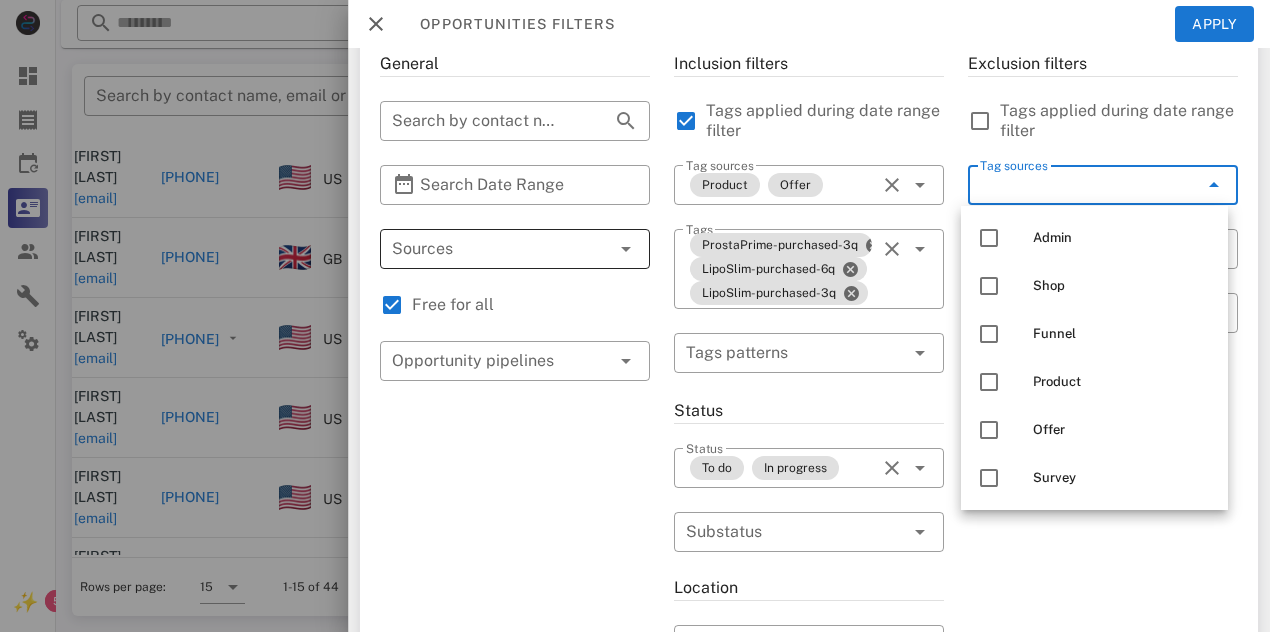 click on "Tag sources" at bounding box center (1075, 185) 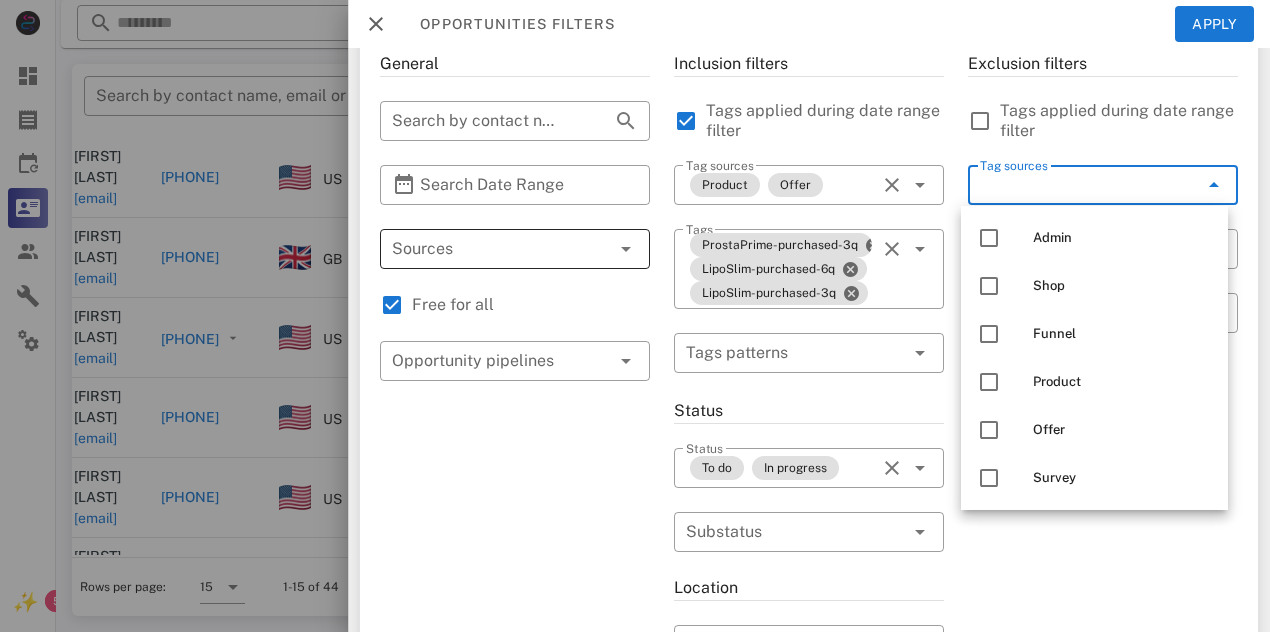 click on "Exclusion filters Tags applied during date range filter ​ Tag sources ​ Tags ​ Tags patterns" at bounding box center [1103, 629] 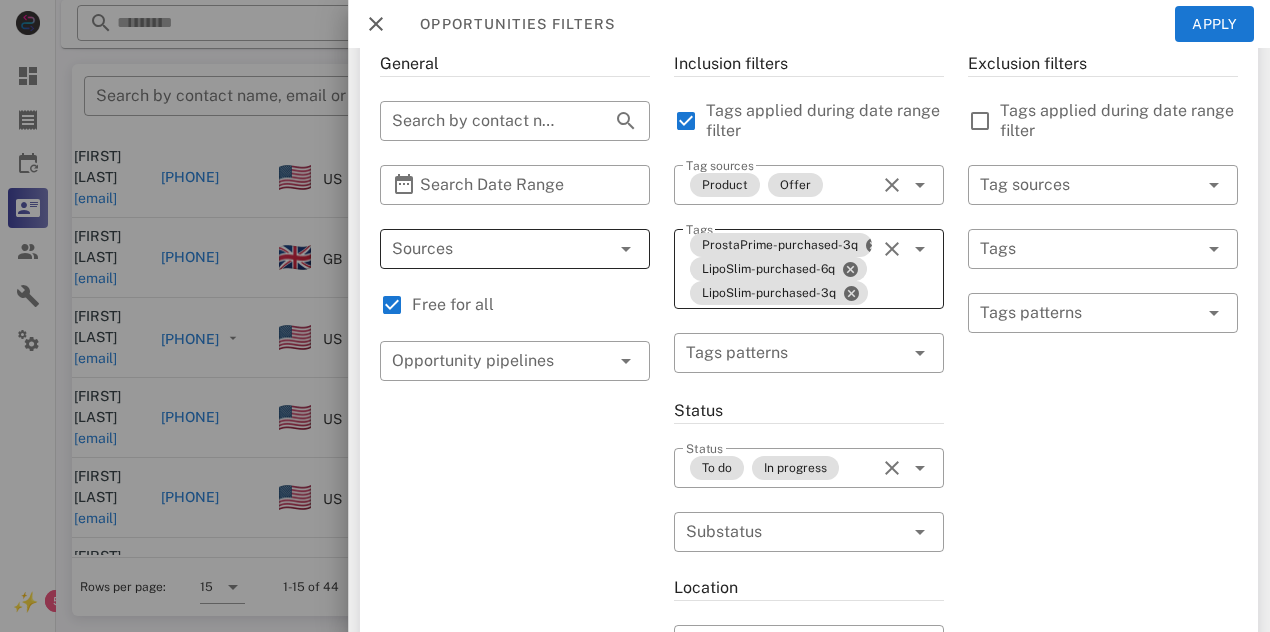 click on "Tags ProstaPrime-purchased-3q LipoSlim-purchased-6q LipoSlim-purchased-3q" at bounding box center (809, 269) 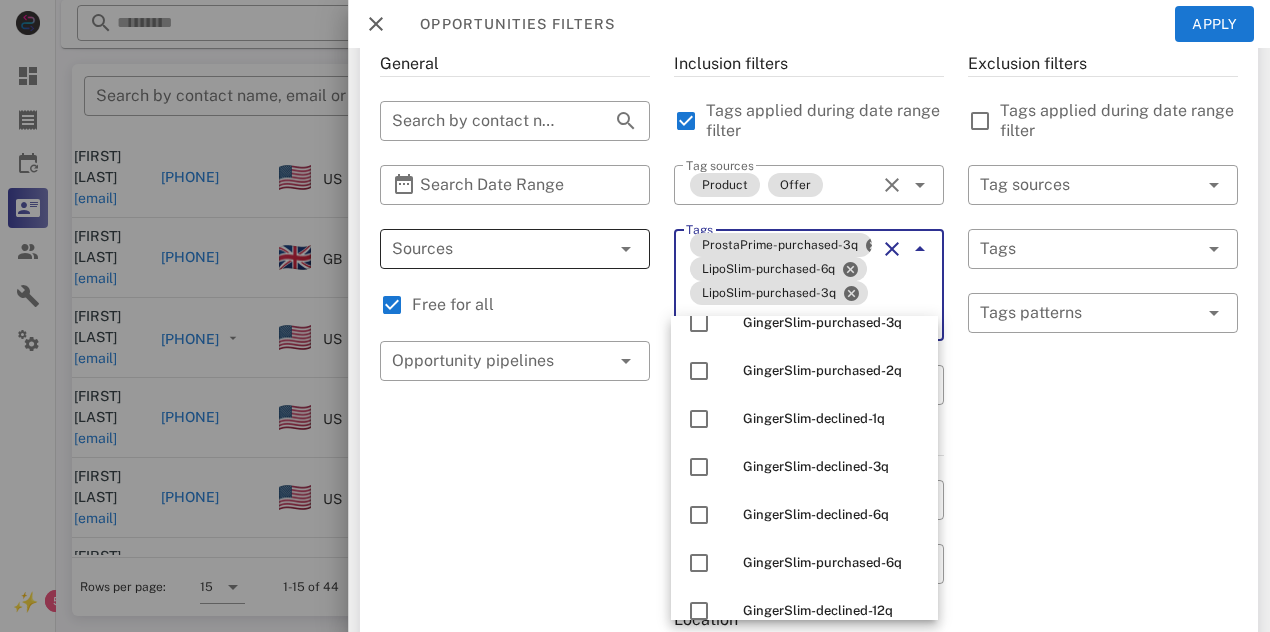 scroll, scrollTop: 324, scrollLeft: 0, axis: vertical 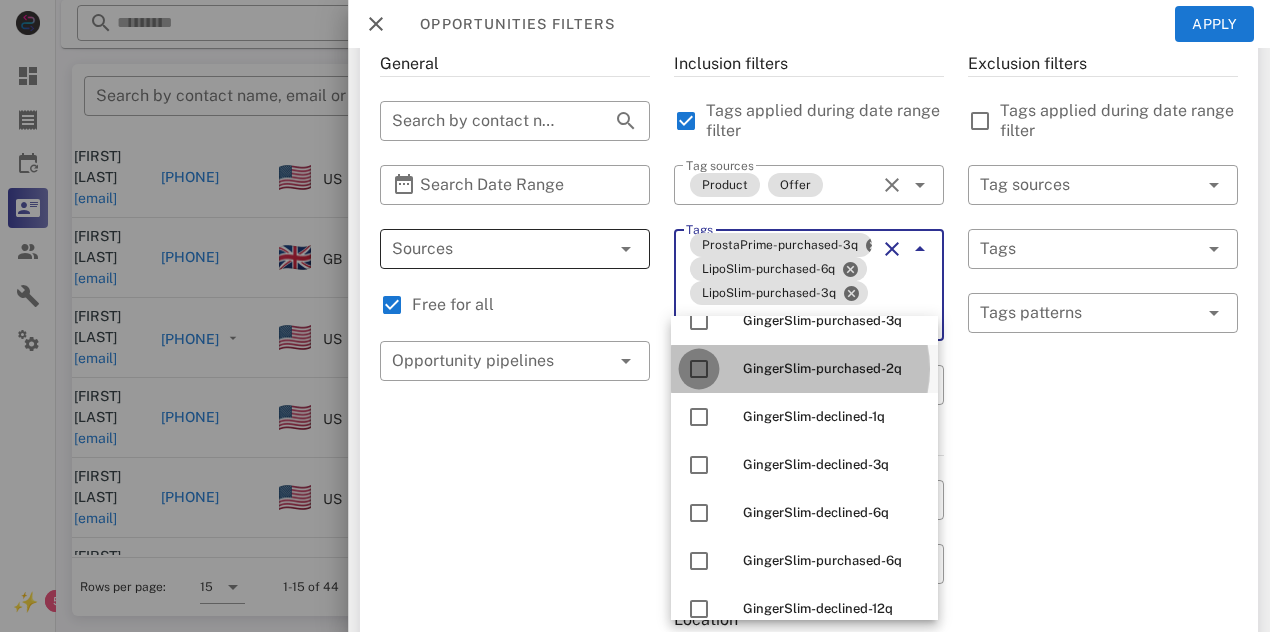 click at bounding box center (699, 369) 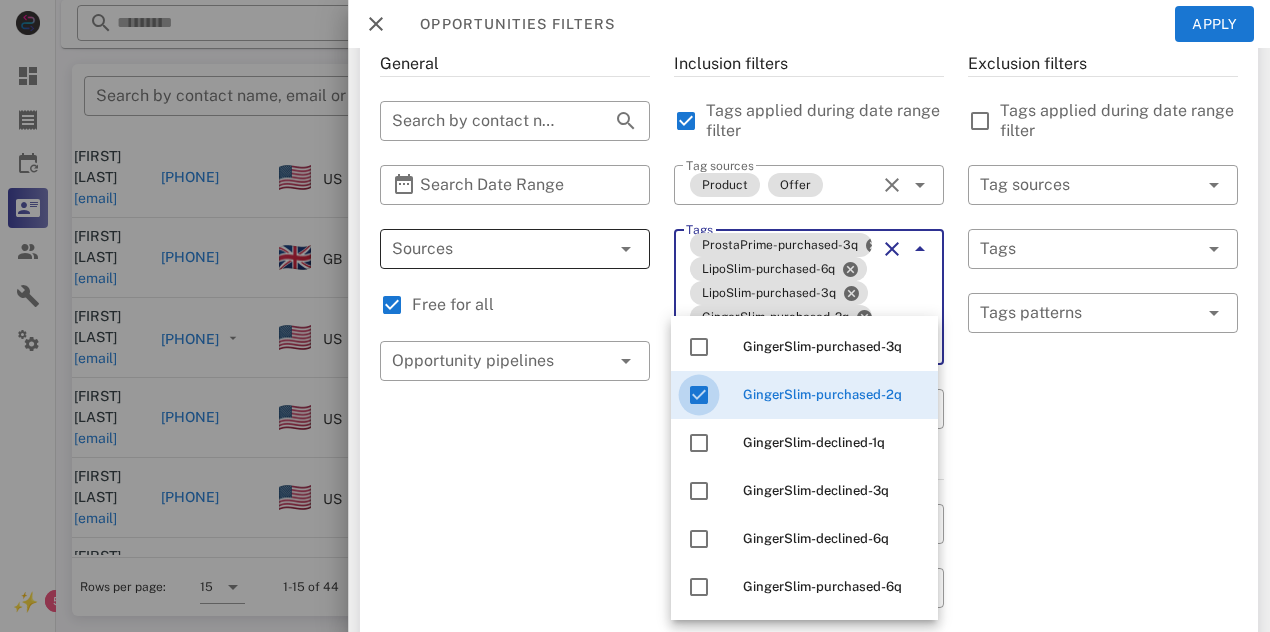 scroll, scrollTop: 294, scrollLeft: 0, axis: vertical 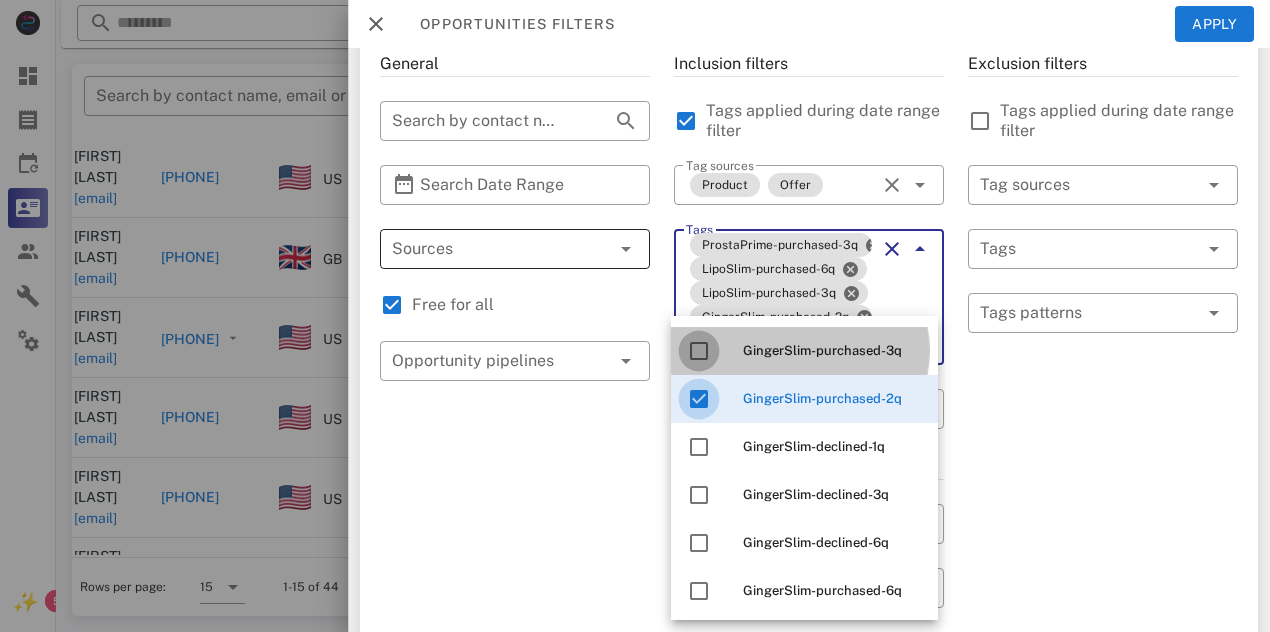 click at bounding box center [699, 351] 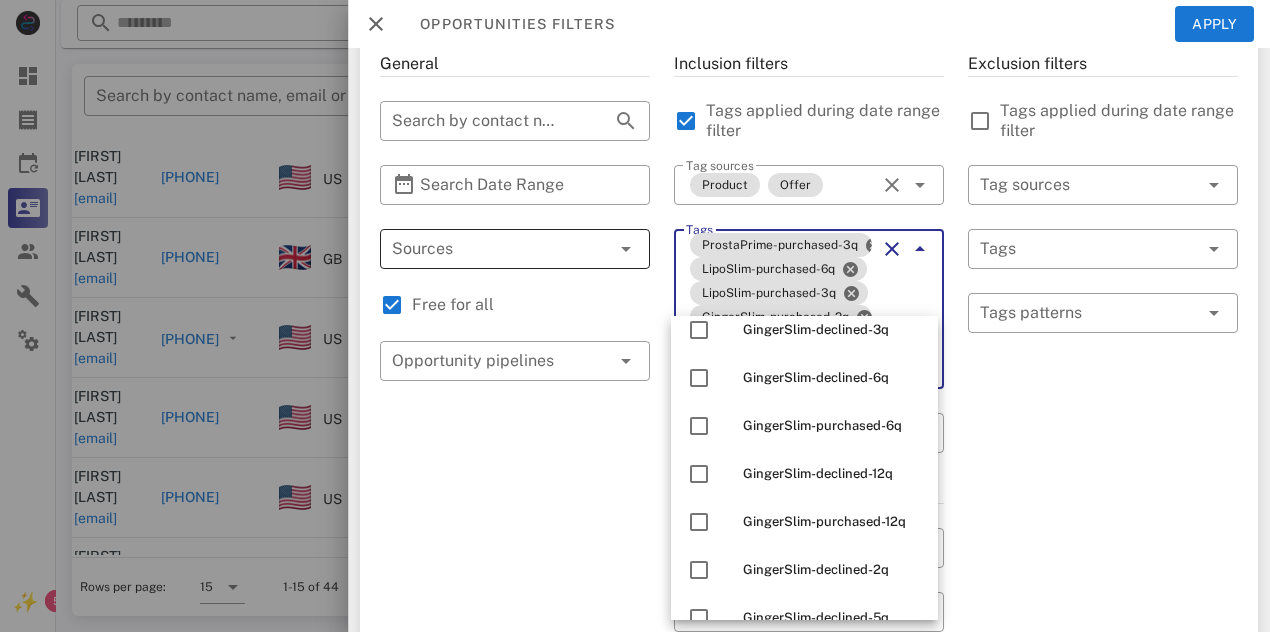 scroll, scrollTop: 488, scrollLeft: 0, axis: vertical 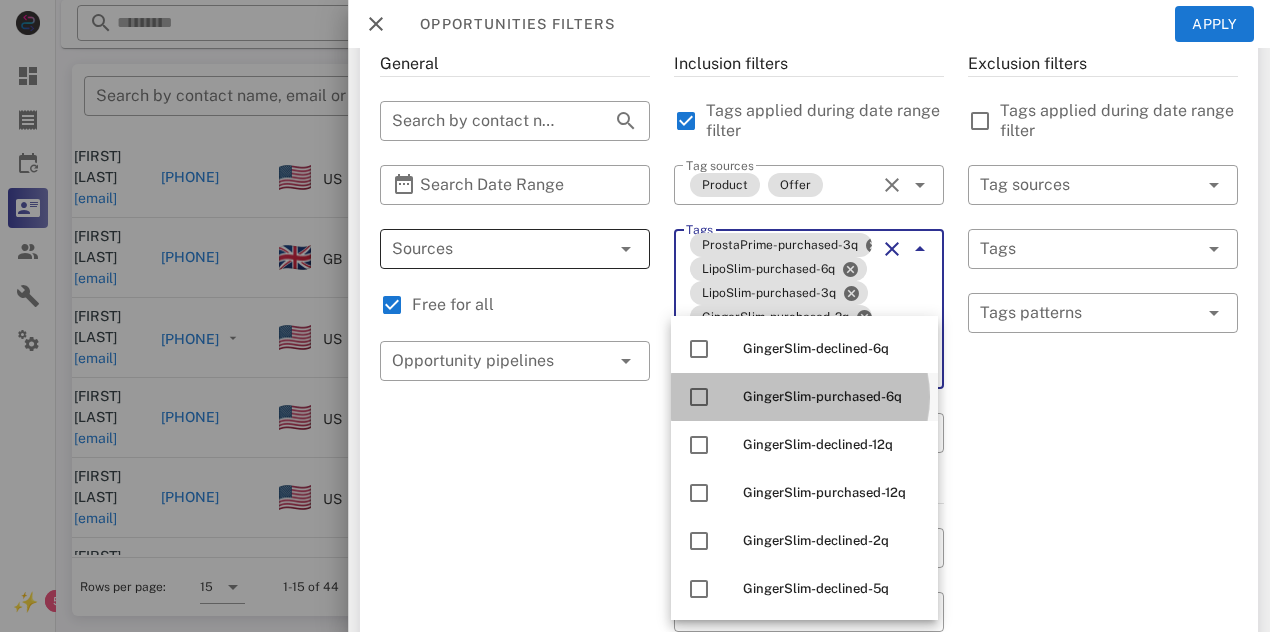 click on "GingerSlim-purchased-6q" at bounding box center (822, 396) 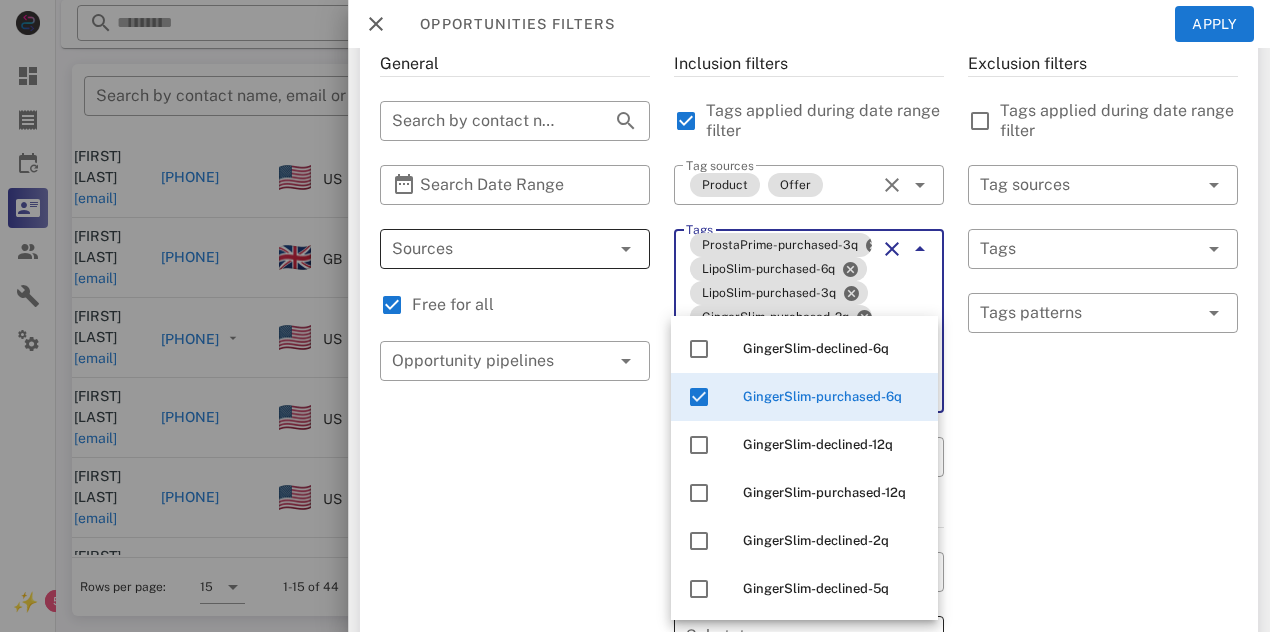 type on "**********" 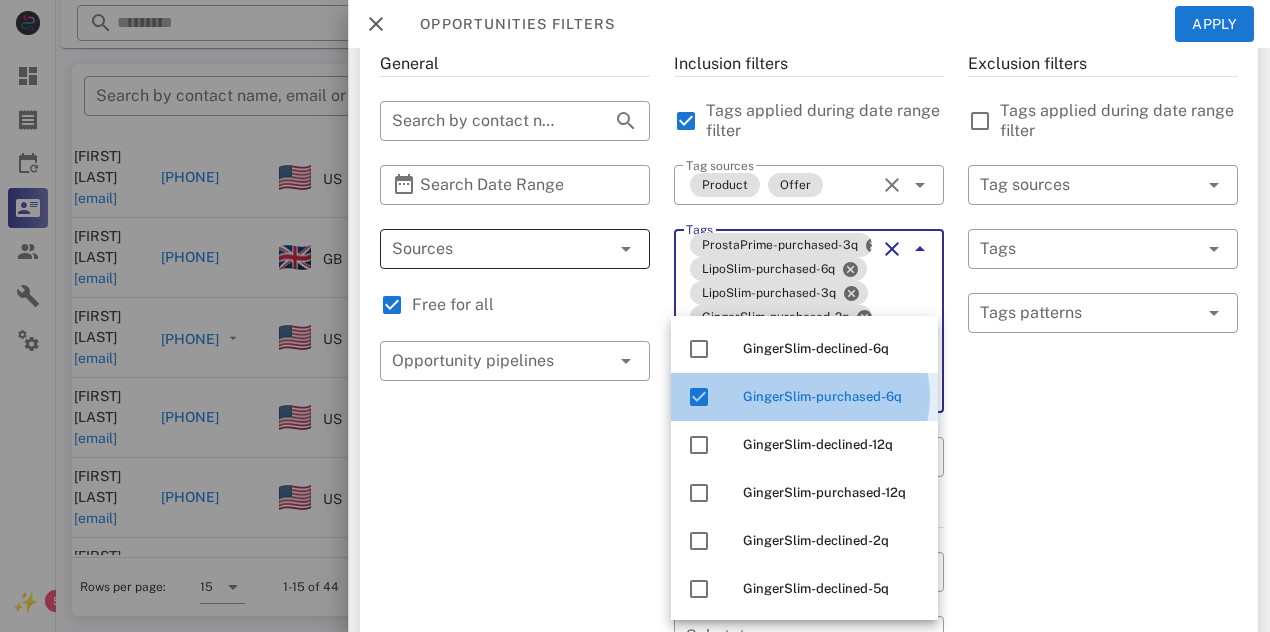 click on "GingerSlim-purchased-6q" at bounding box center (822, 396) 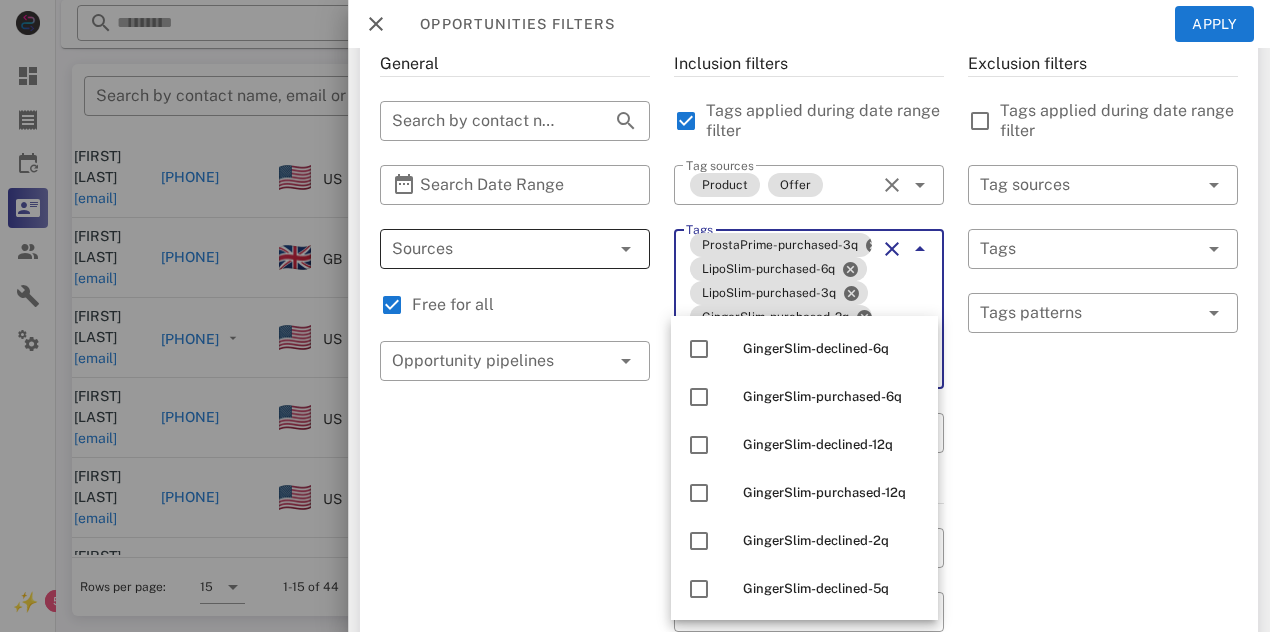 click on "Exclusion filters Tags applied during date range filter ​ Tag sources ​ Tags ​ Tags patterns" at bounding box center (1103, 669) 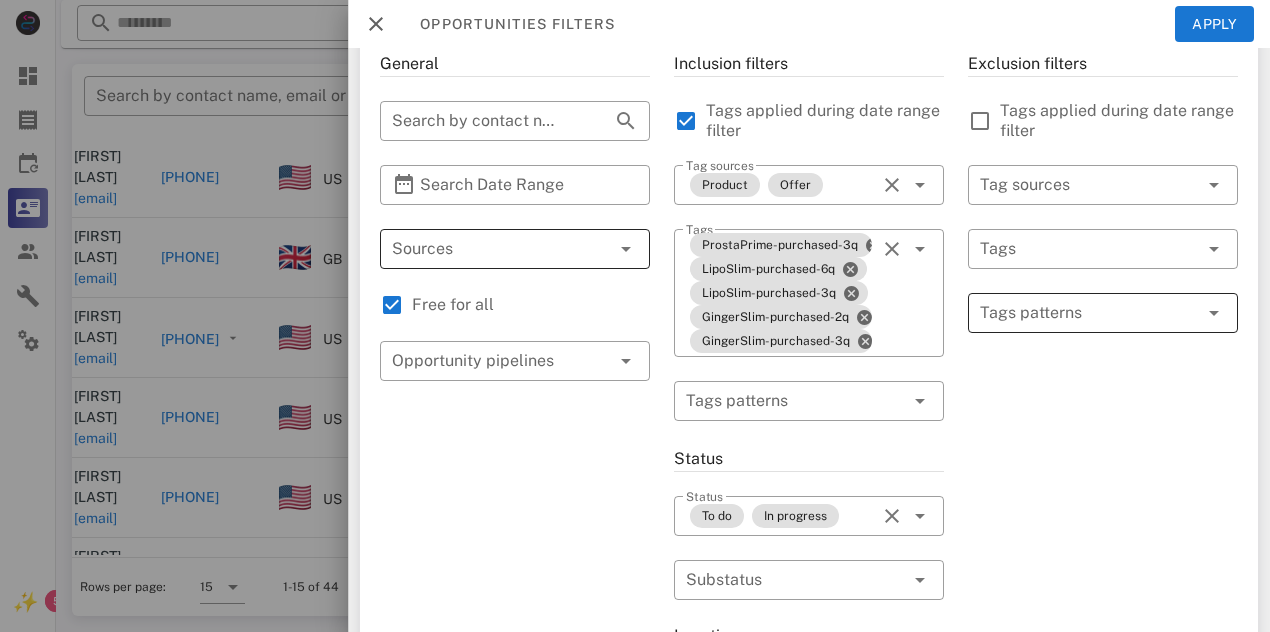 click at bounding box center (1089, 313) 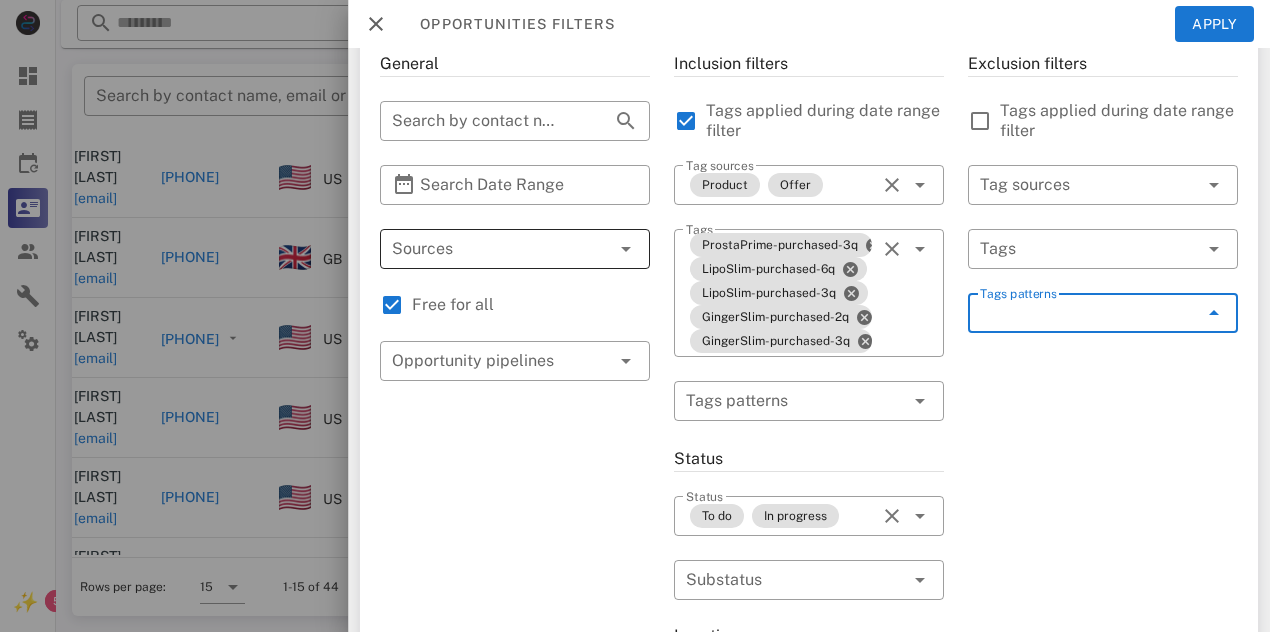 click on "Tags patterns" at bounding box center [1089, 313] 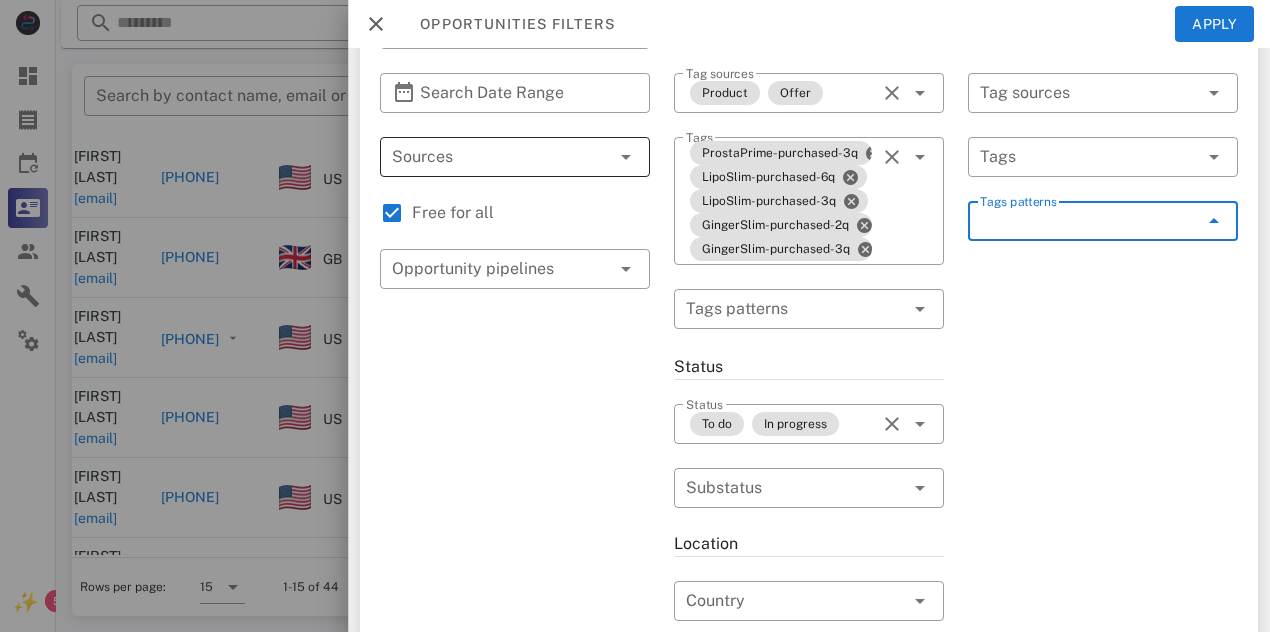 scroll, scrollTop: 199, scrollLeft: 0, axis: vertical 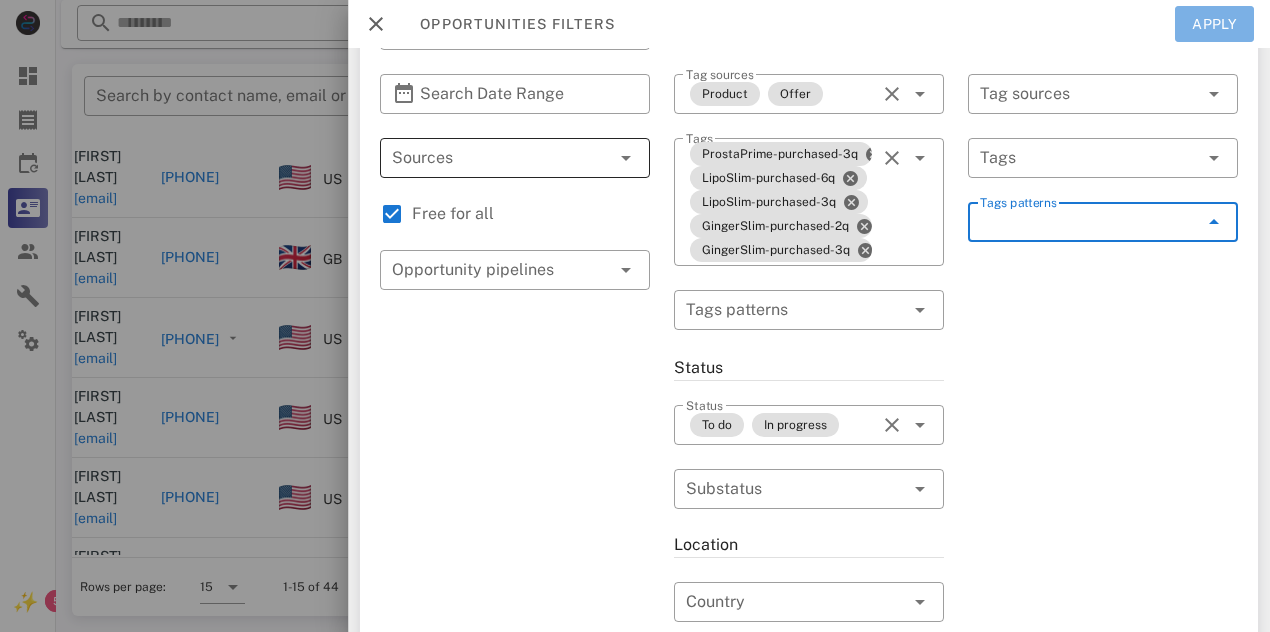 click on "Apply" at bounding box center [1215, 24] 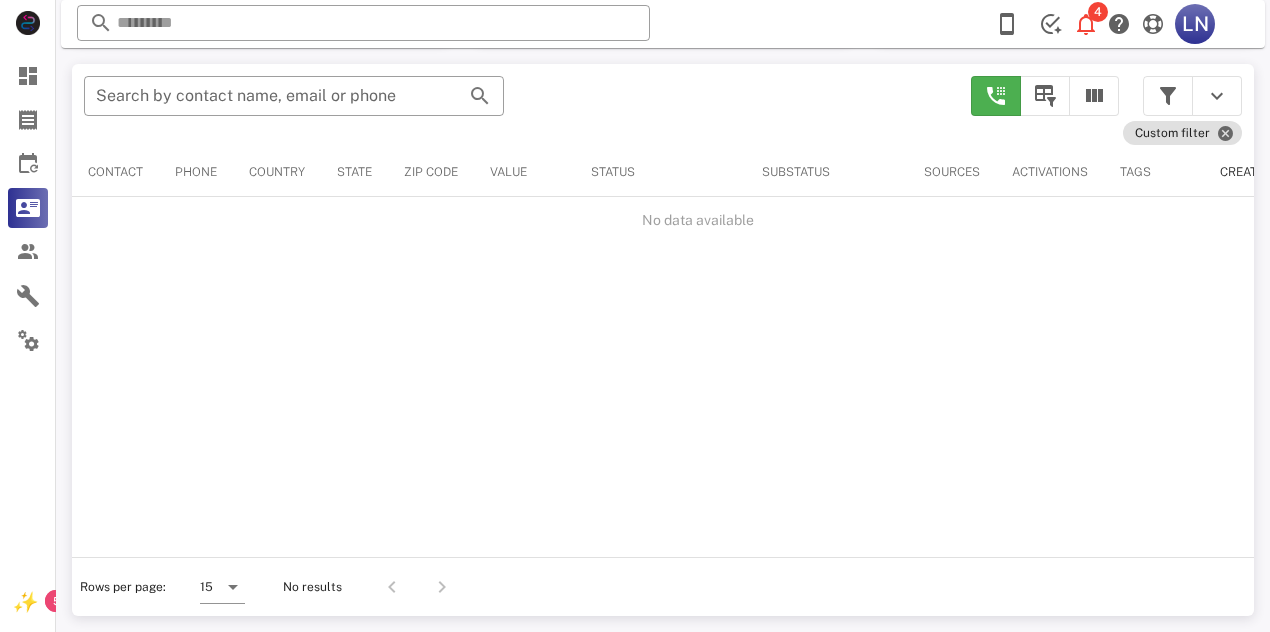 scroll, scrollTop: 380, scrollLeft: 0, axis: vertical 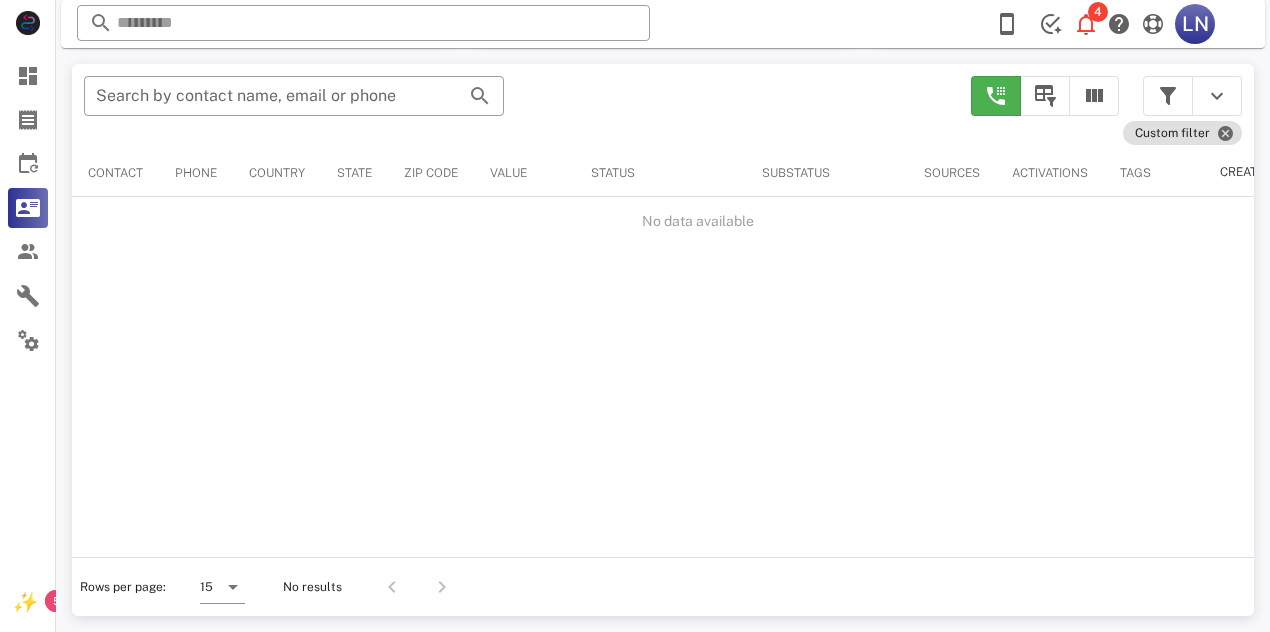 click on "Contact" at bounding box center (115, 173) 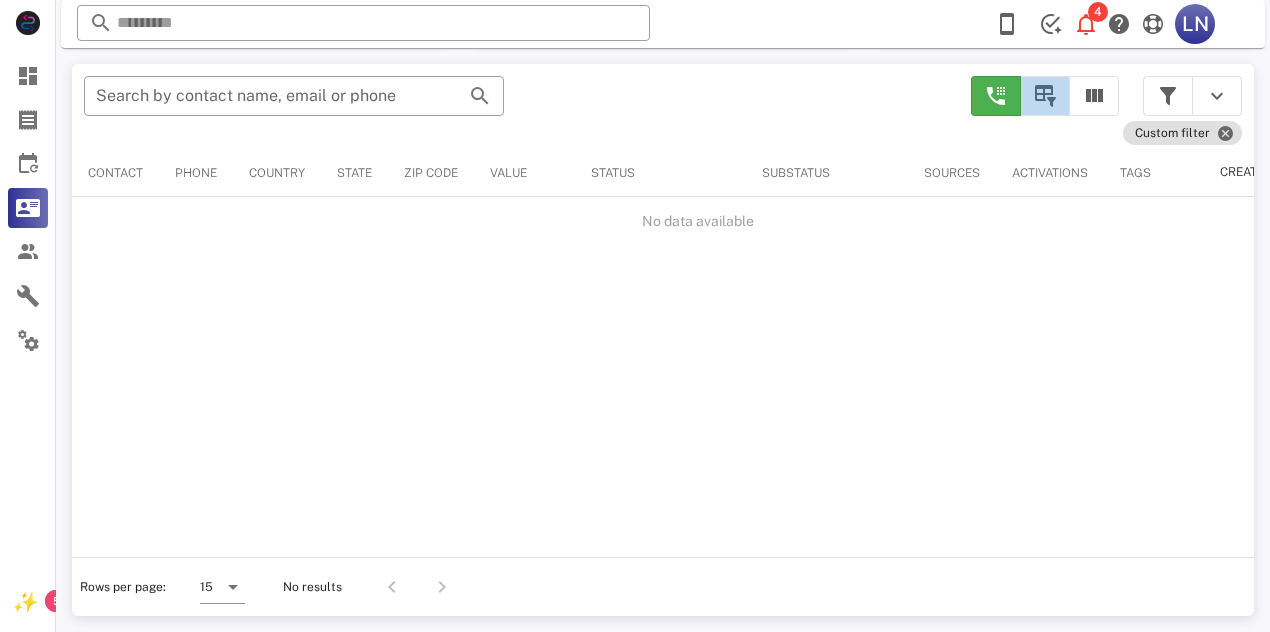 click at bounding box center (1045, 96) 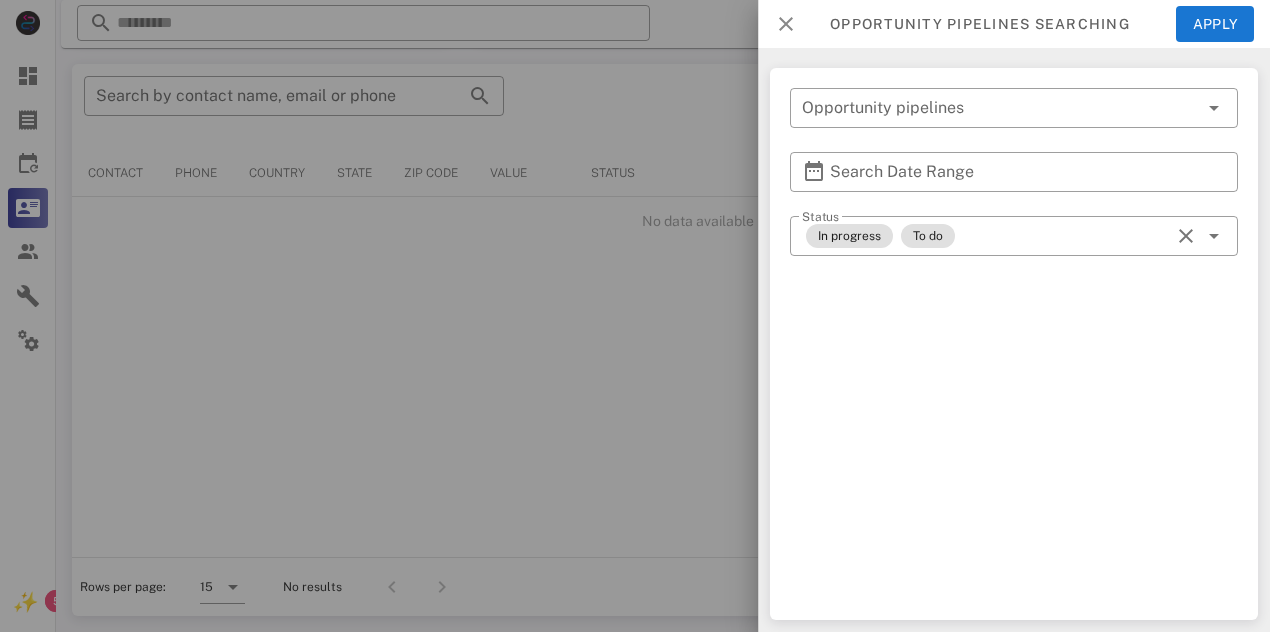 click at bounding box center (786, 24) 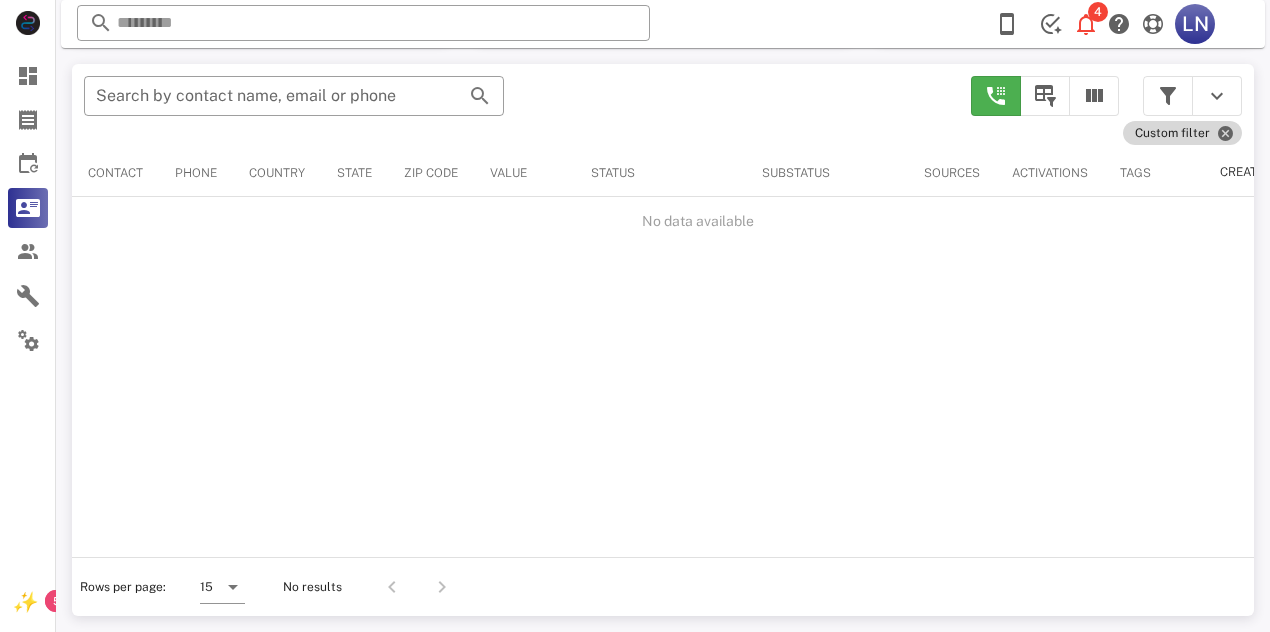 click on "Custom filter" at bounding box center (1182, 133) 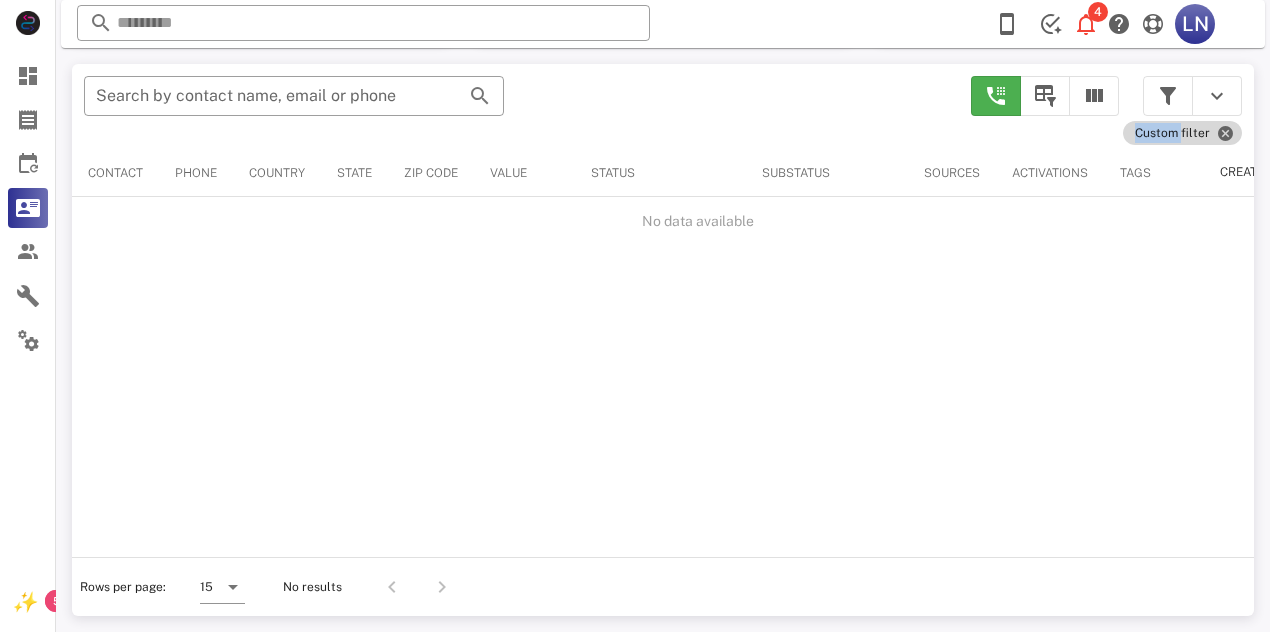 click on "Custom filter" at bounding box center (1182, 133) 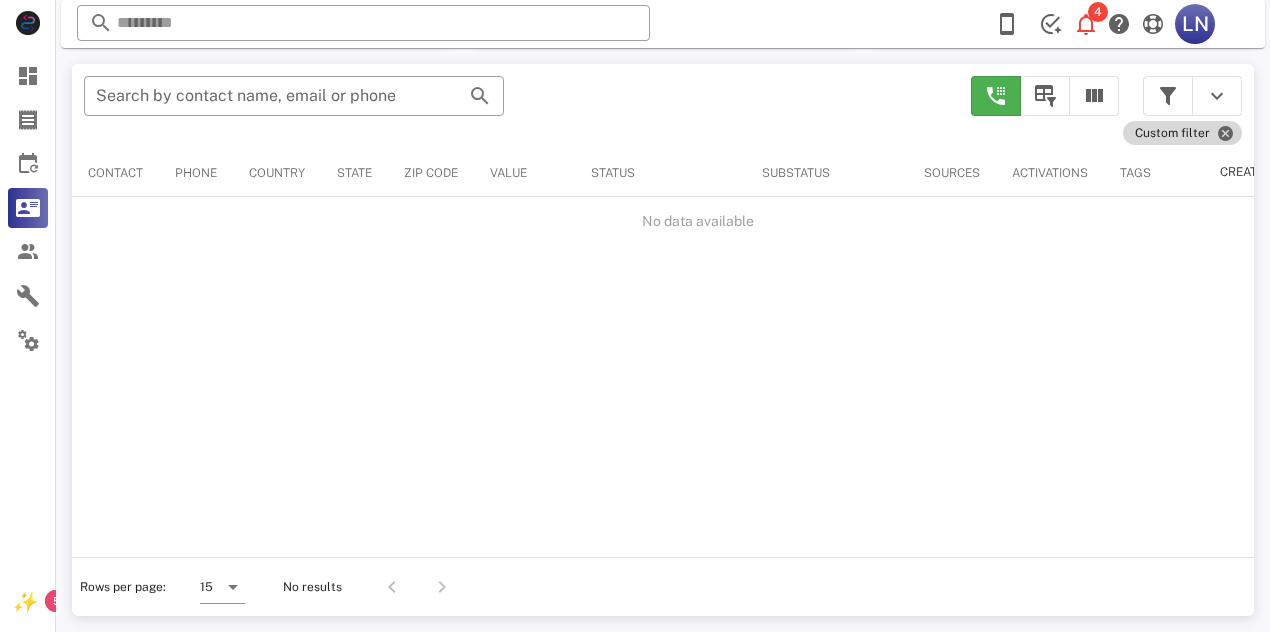 click on "Custom filter" at bounding box center [1182, 133] 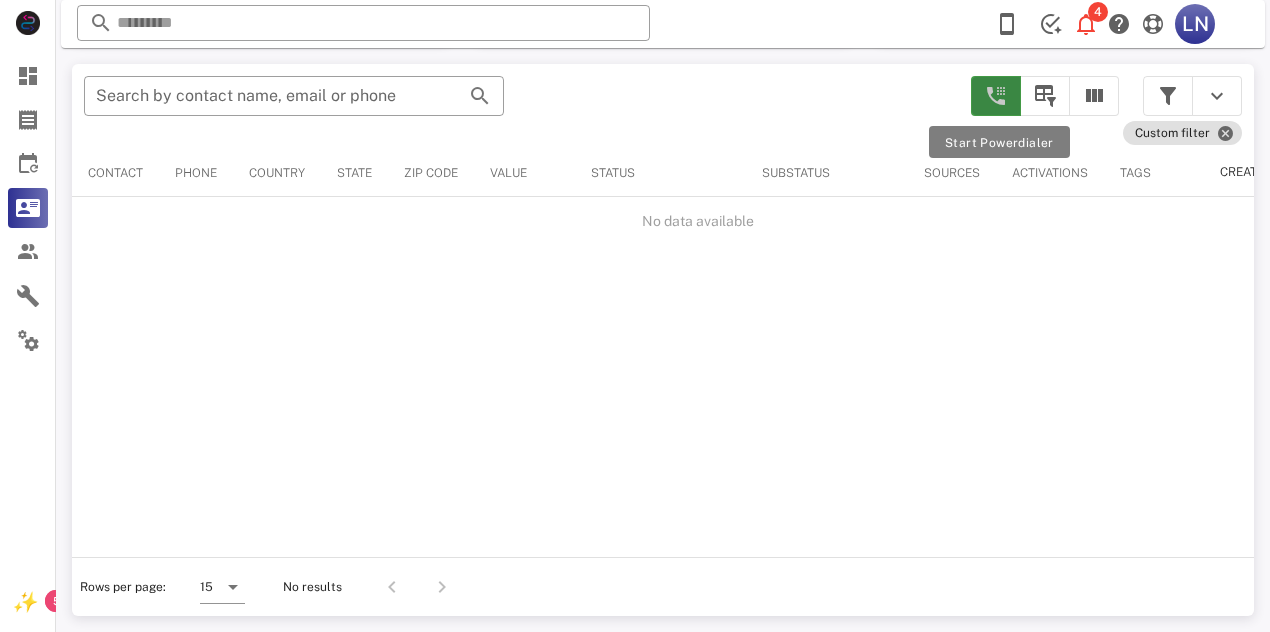 click at bounding box center [996, 96] 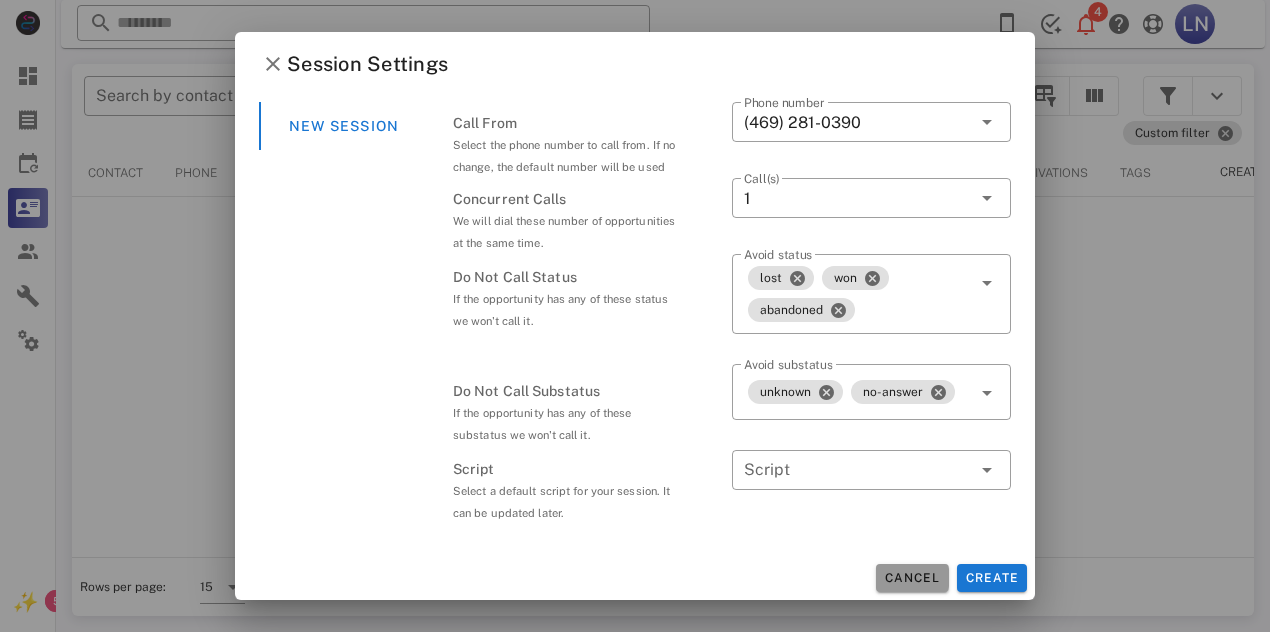 click on "Cancel" at bounding box center (912, 578) 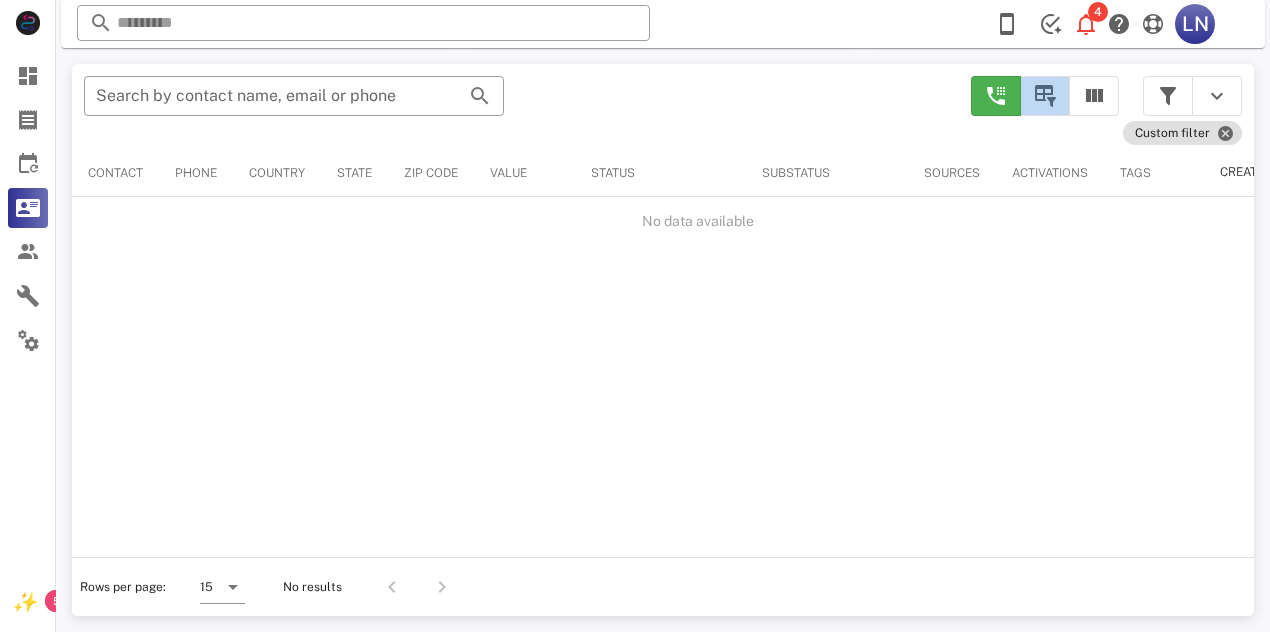 click at bounding box center (1045, 96) 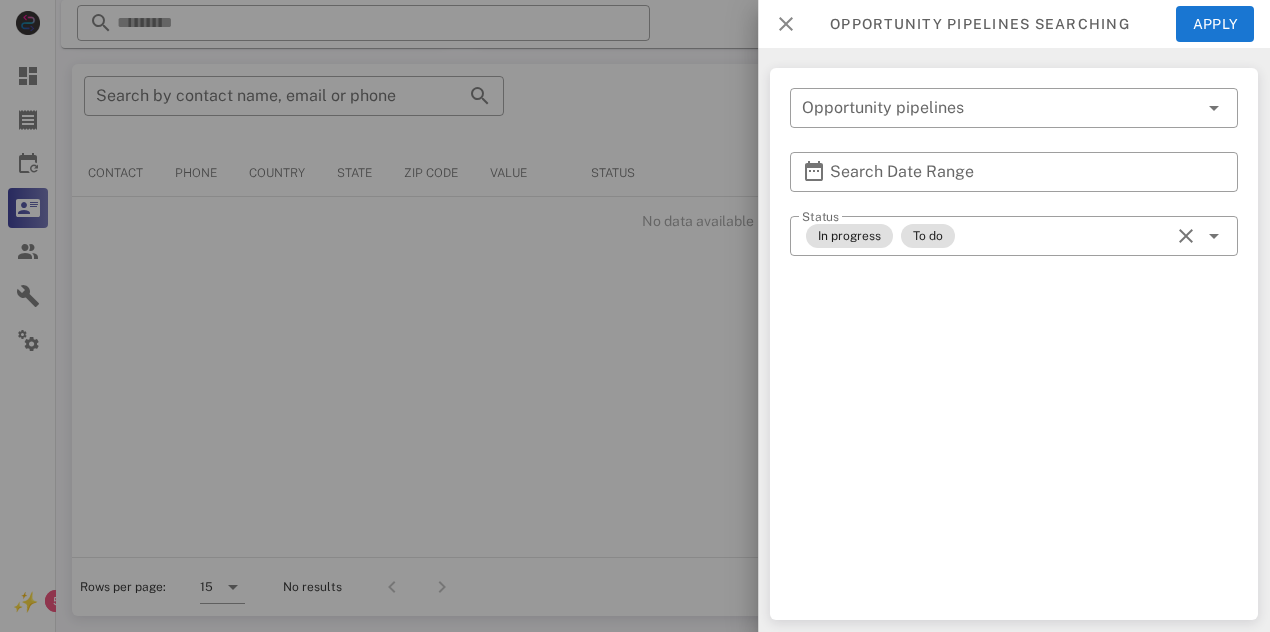 click at bounding box center (786, 24) 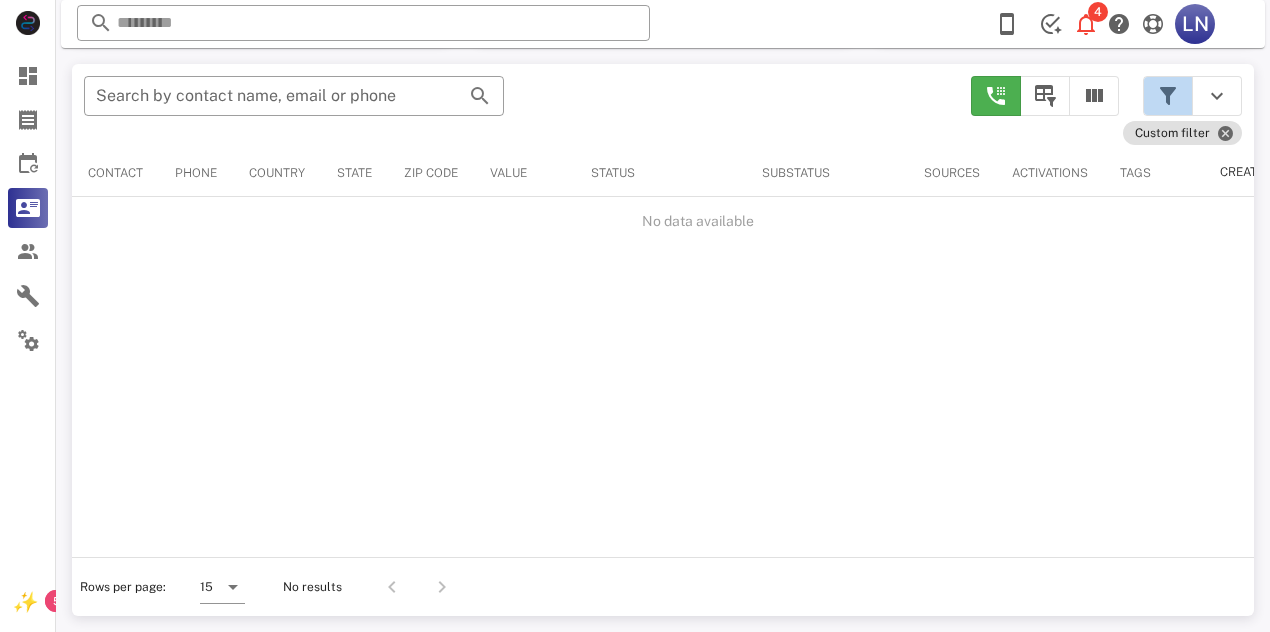 click at bounding box center [1168, 96] 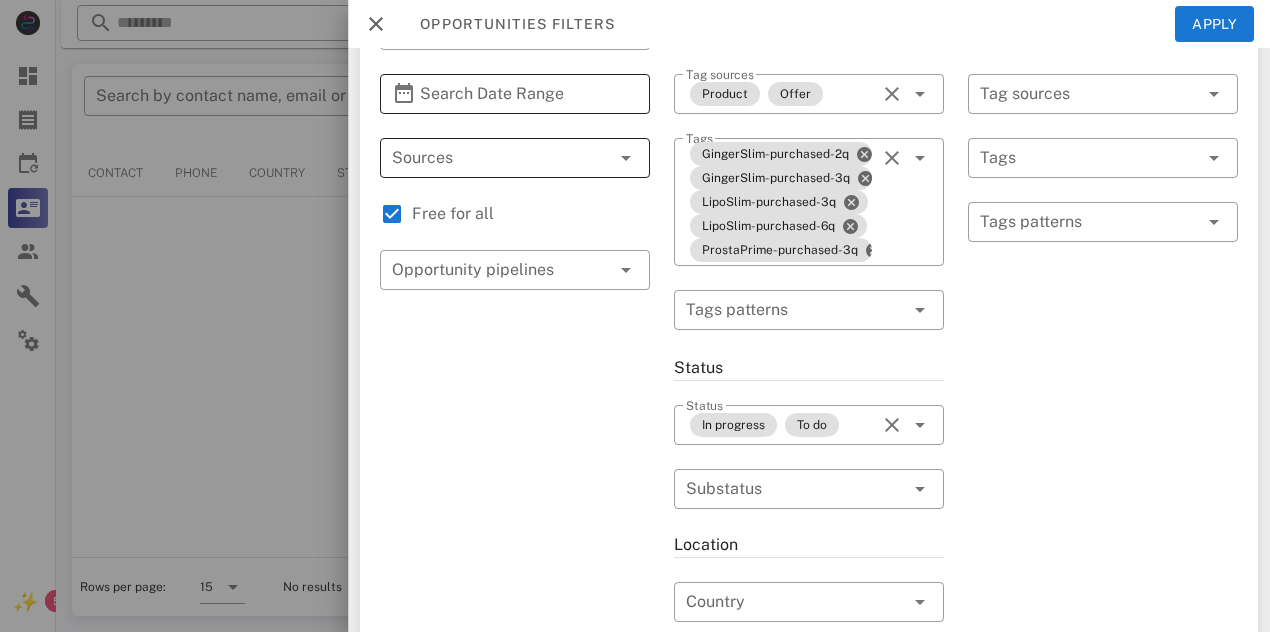 click at bounding box center (626, 94) 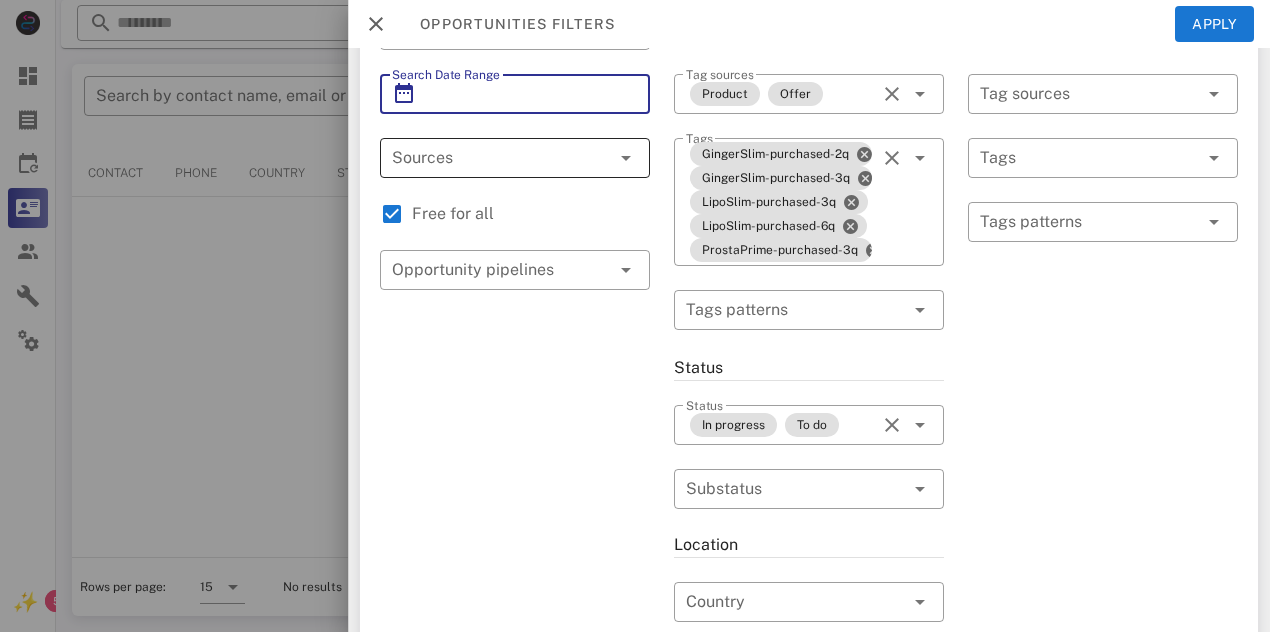 click on "Search Date Range" at bounding box center (515, 94) 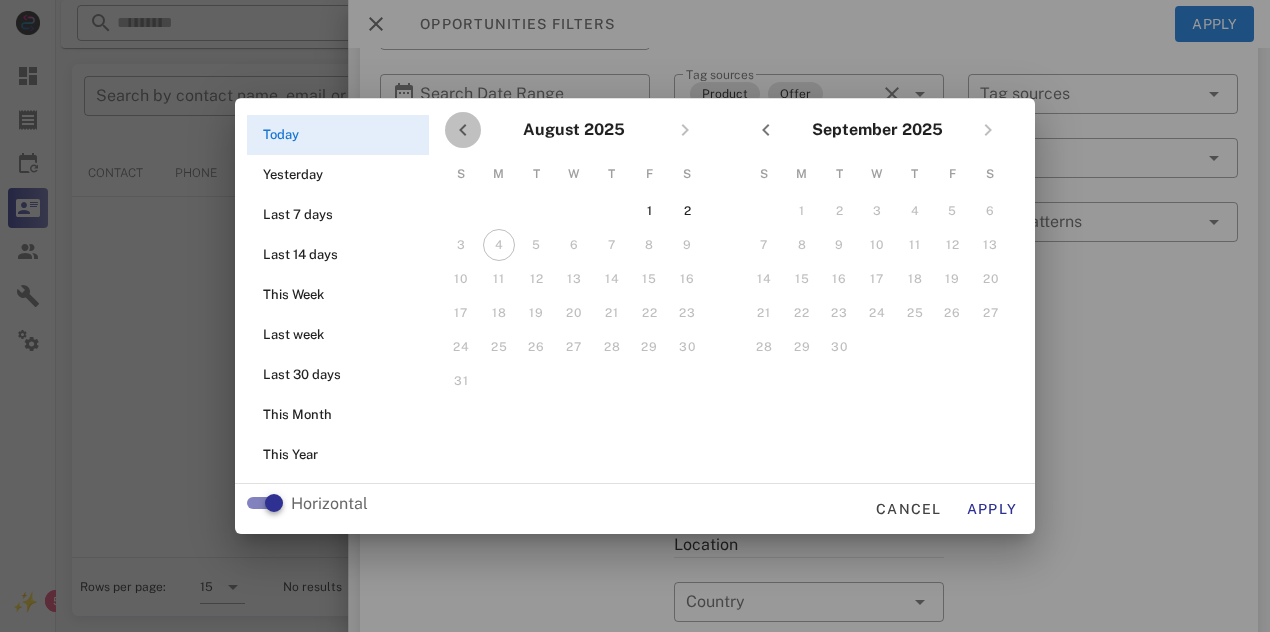 click at bounding box center [463, 130] 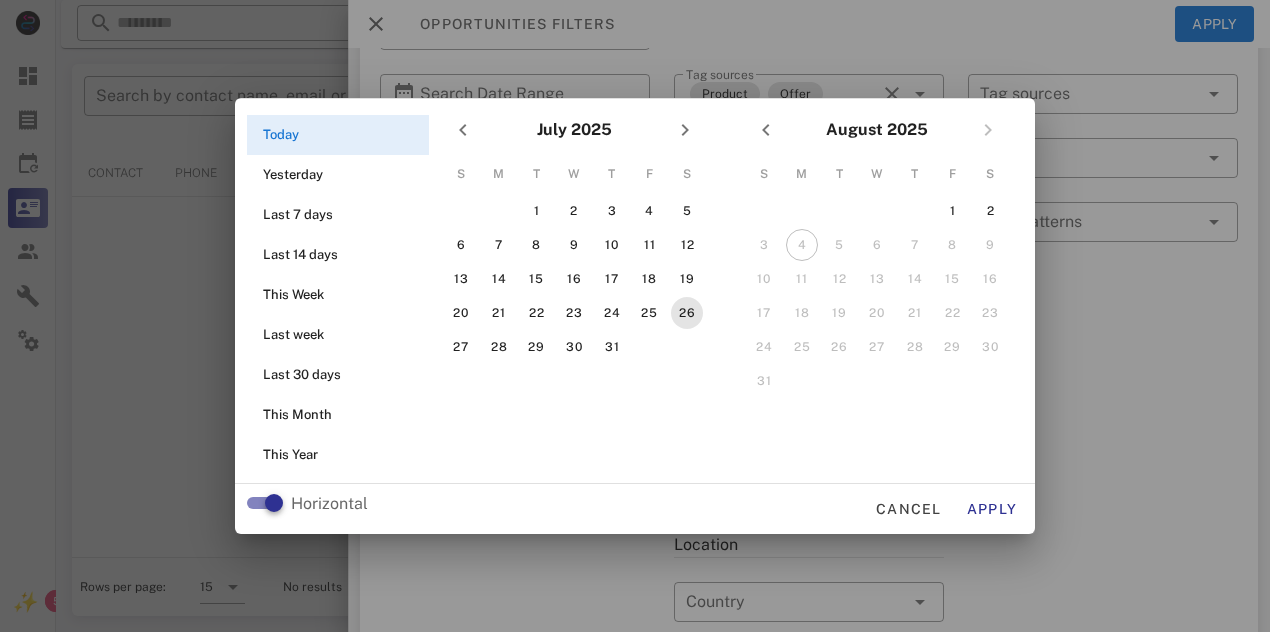 click on "26" at bounding box center (687, 313) 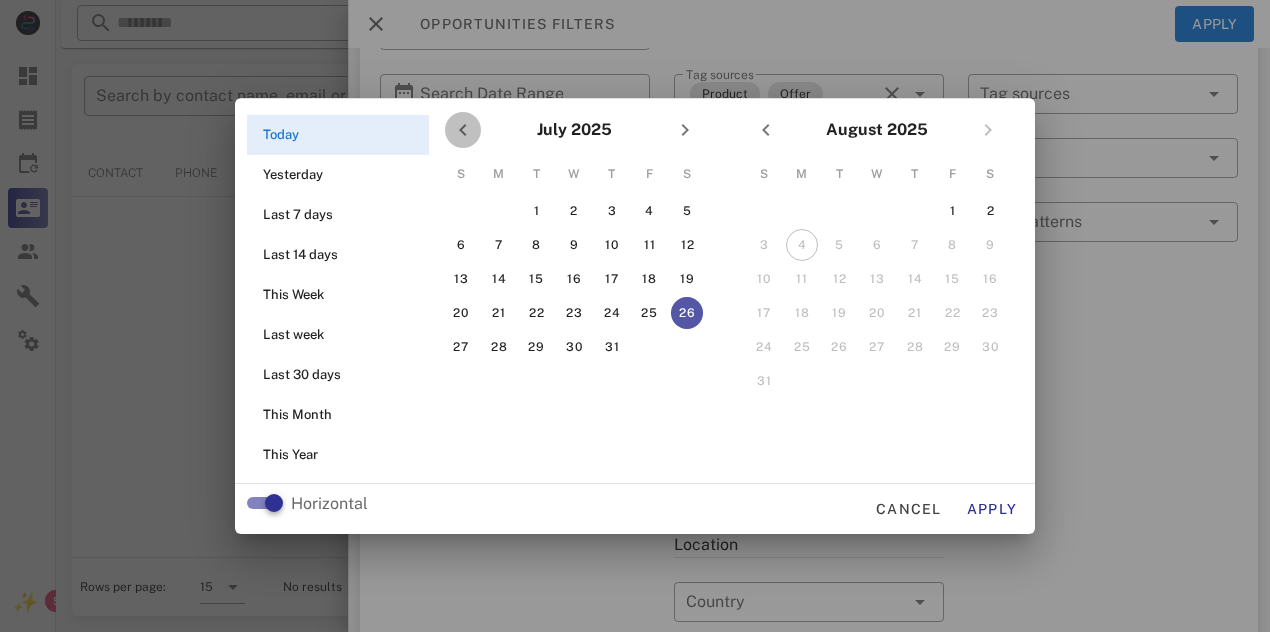 click at bounding box center (463, 130) 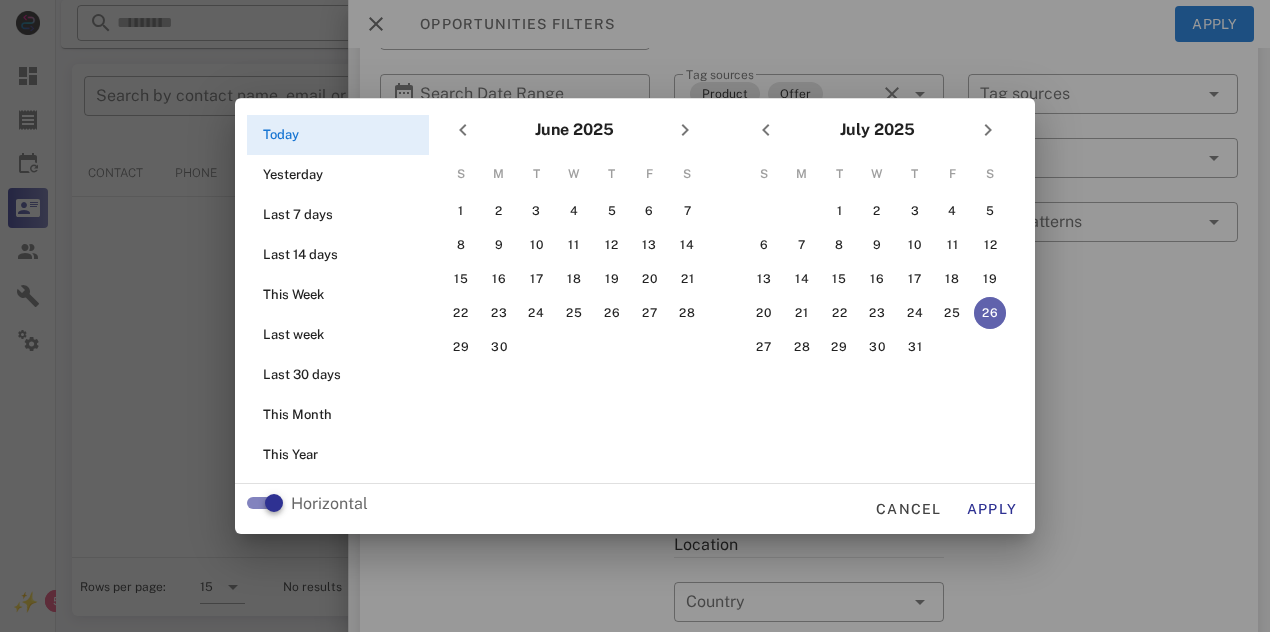 click on "26" at bounding box center (990, 313) 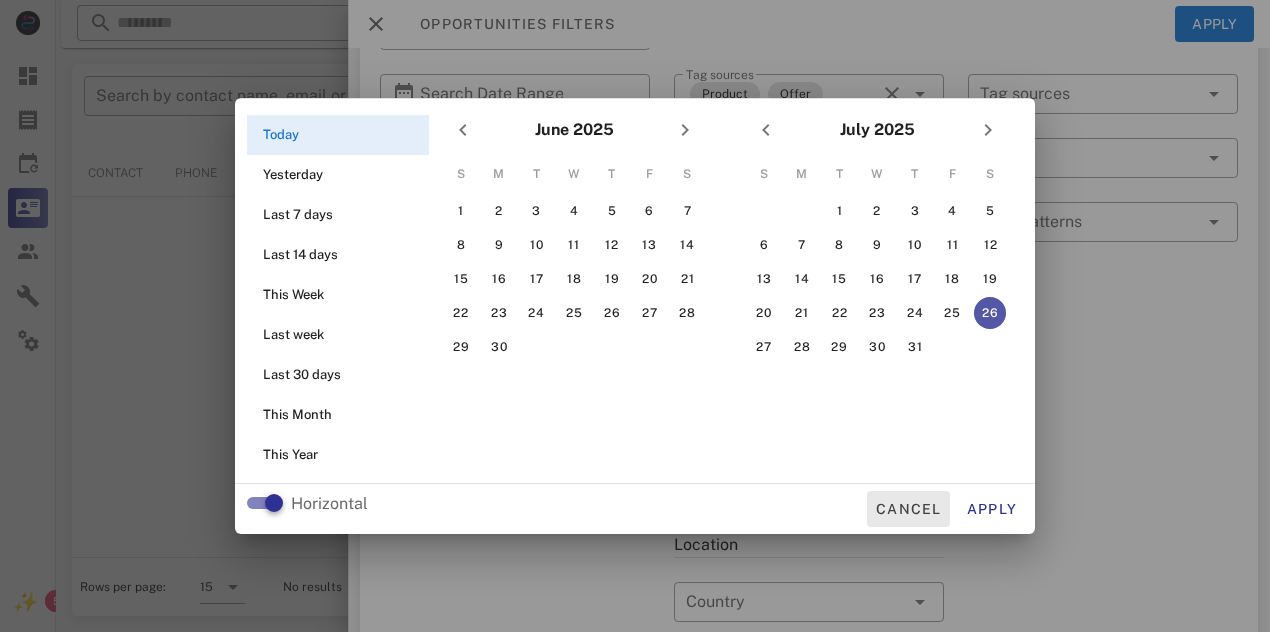 click on "Cancel" at bounding box center [908, 509] 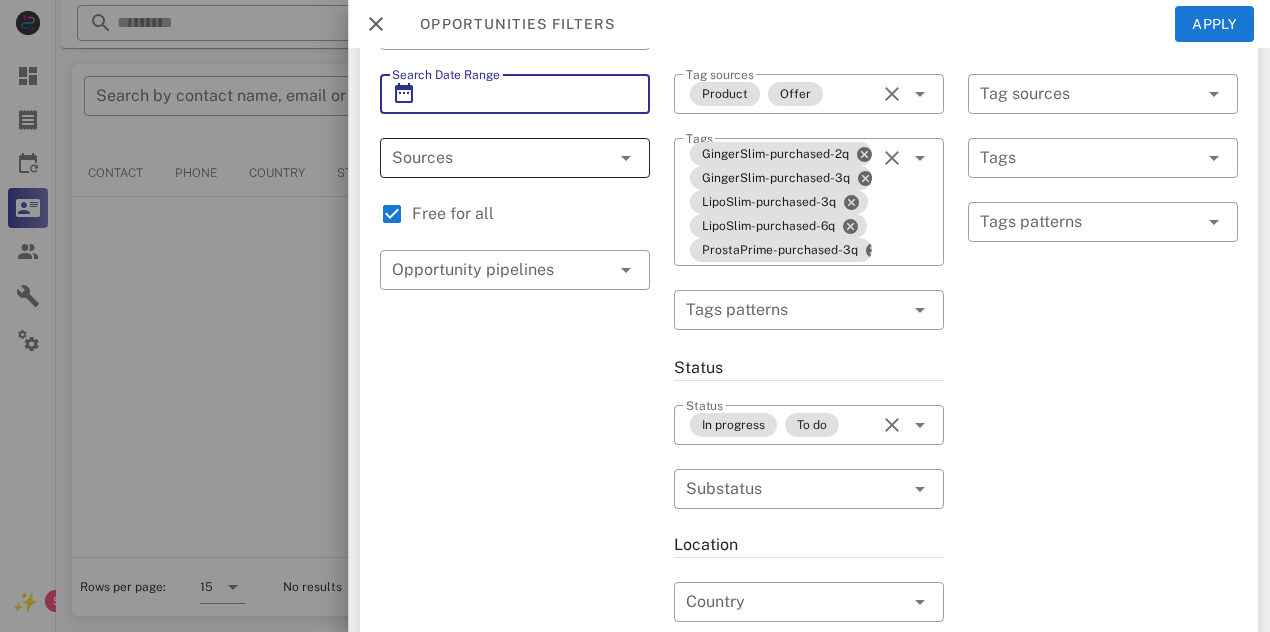 click on "Search Date Range" at bounding box center (515, 94) 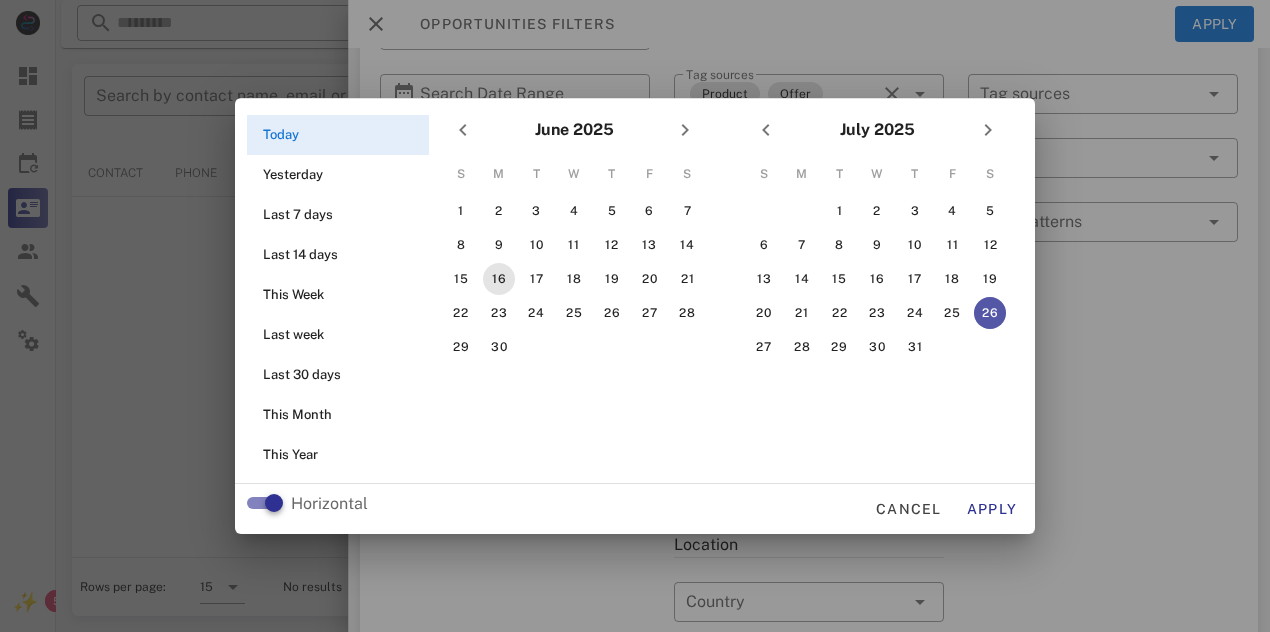 click on "16" at bounding box center [499, 279] 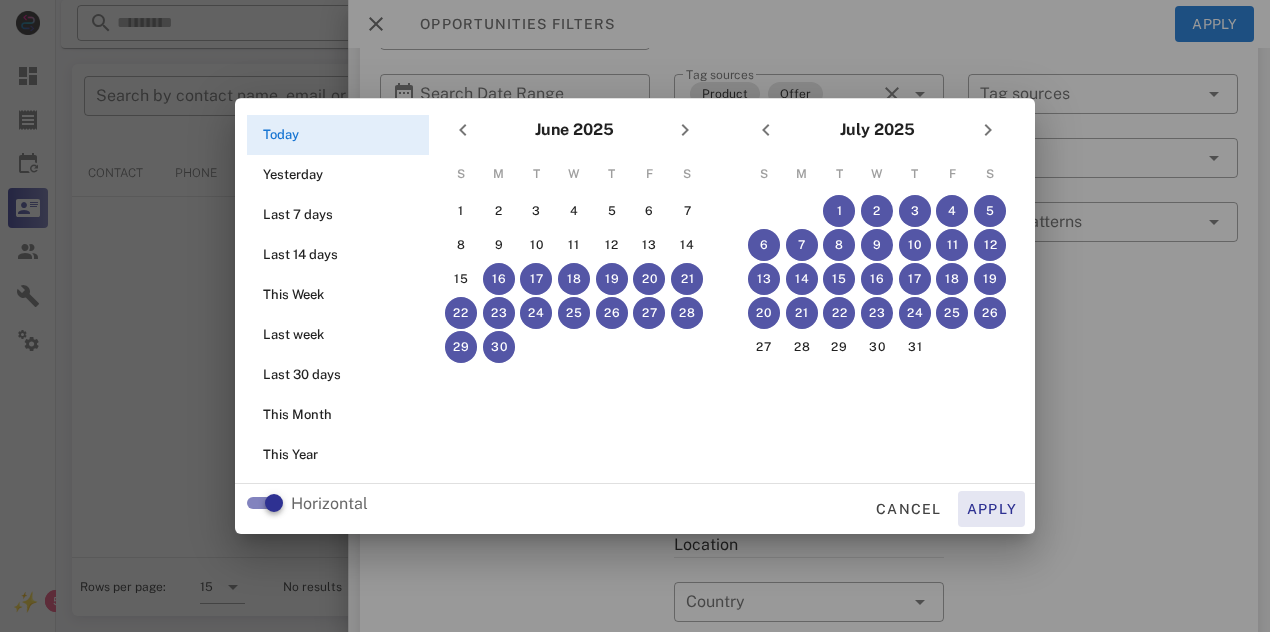 click on "Apply" at bounding box center (992, 509) 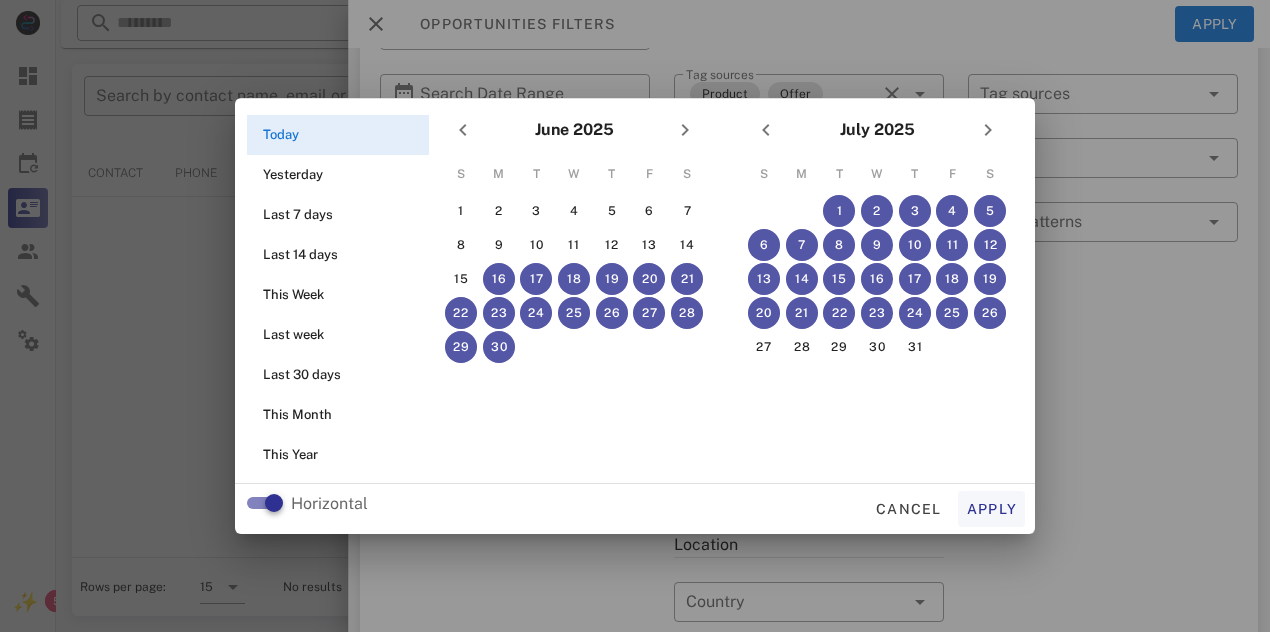 type on "**********" 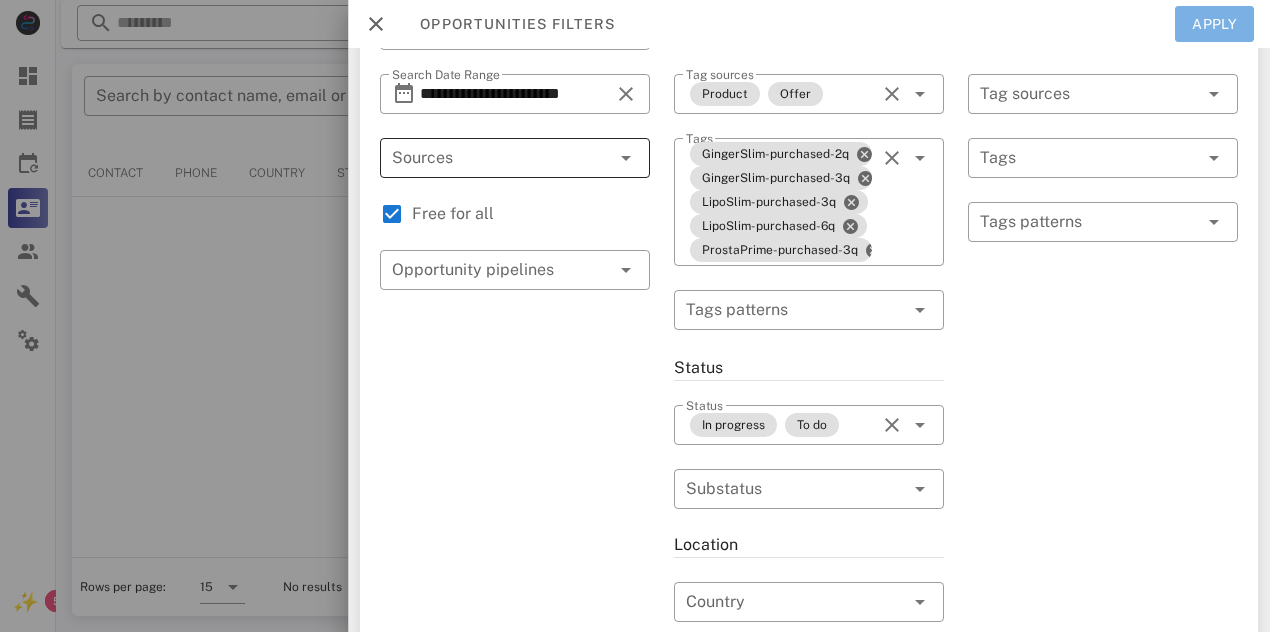 click on "Apply" at bounding box center [1215, 24] 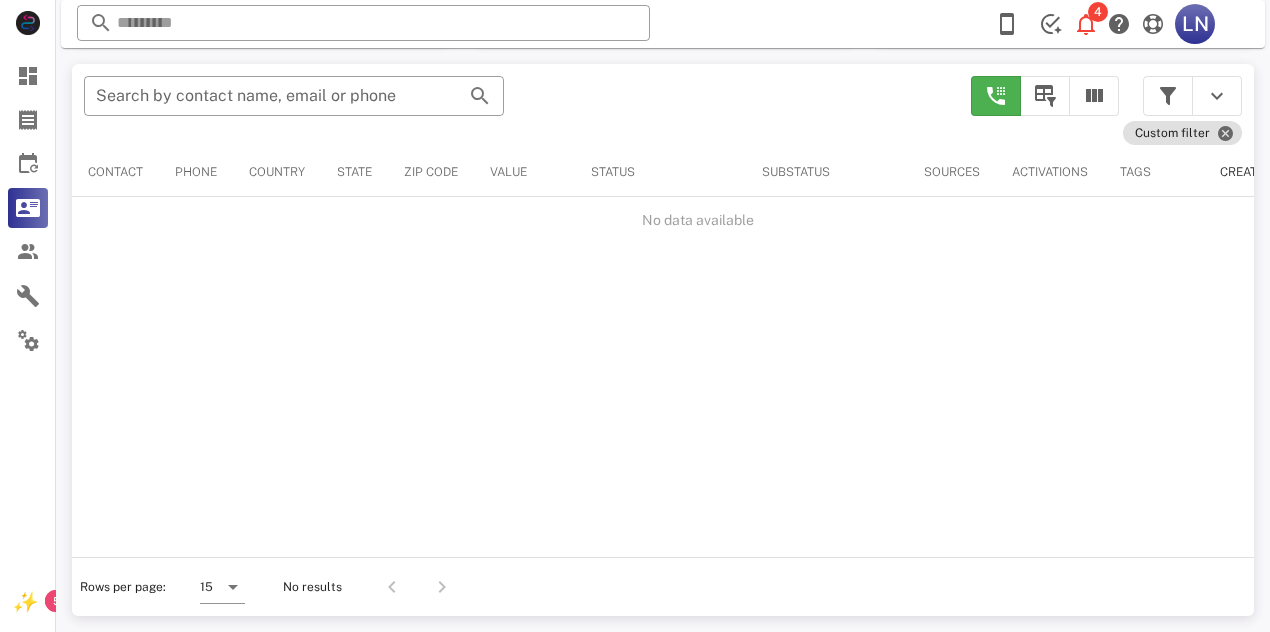 scroll, scrollTop: 380, scrollLeft: 0, axis: vertical 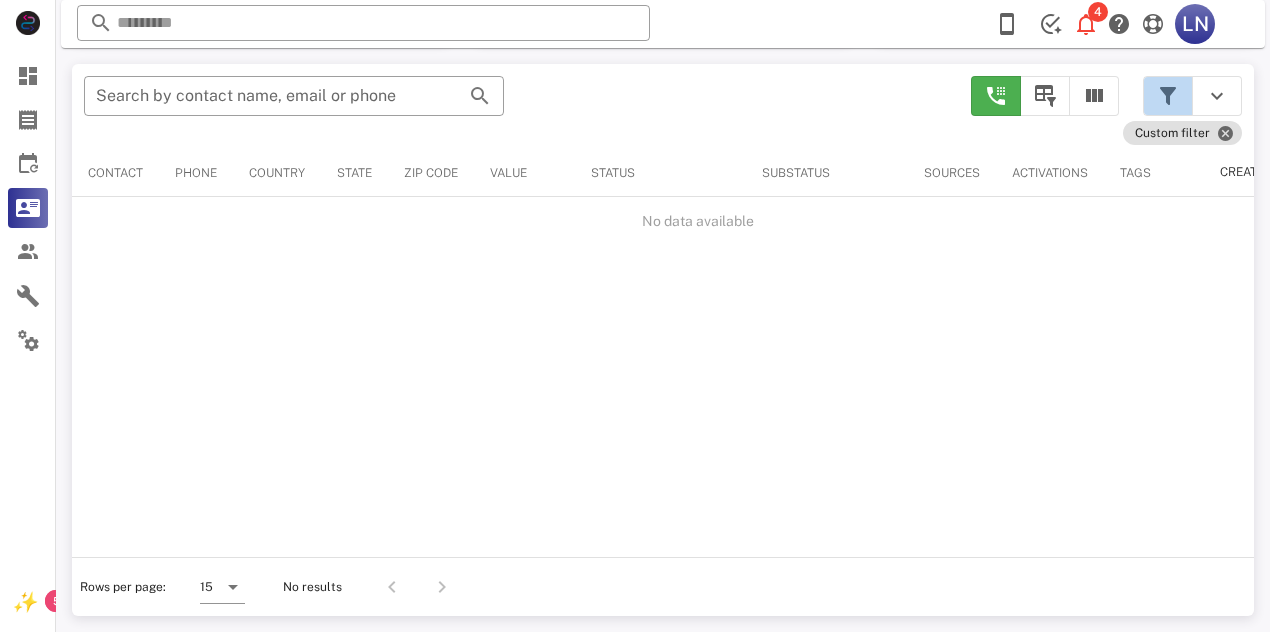click at bounding box center (1168, 96) 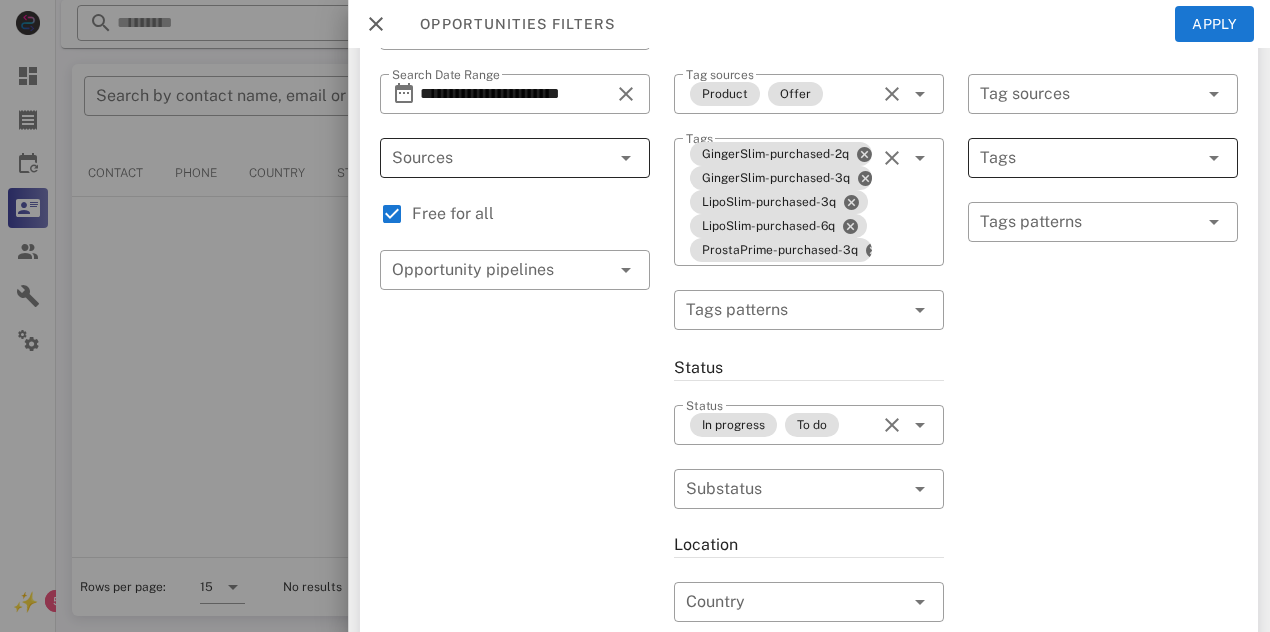 click at bounding box center [1186, 158] 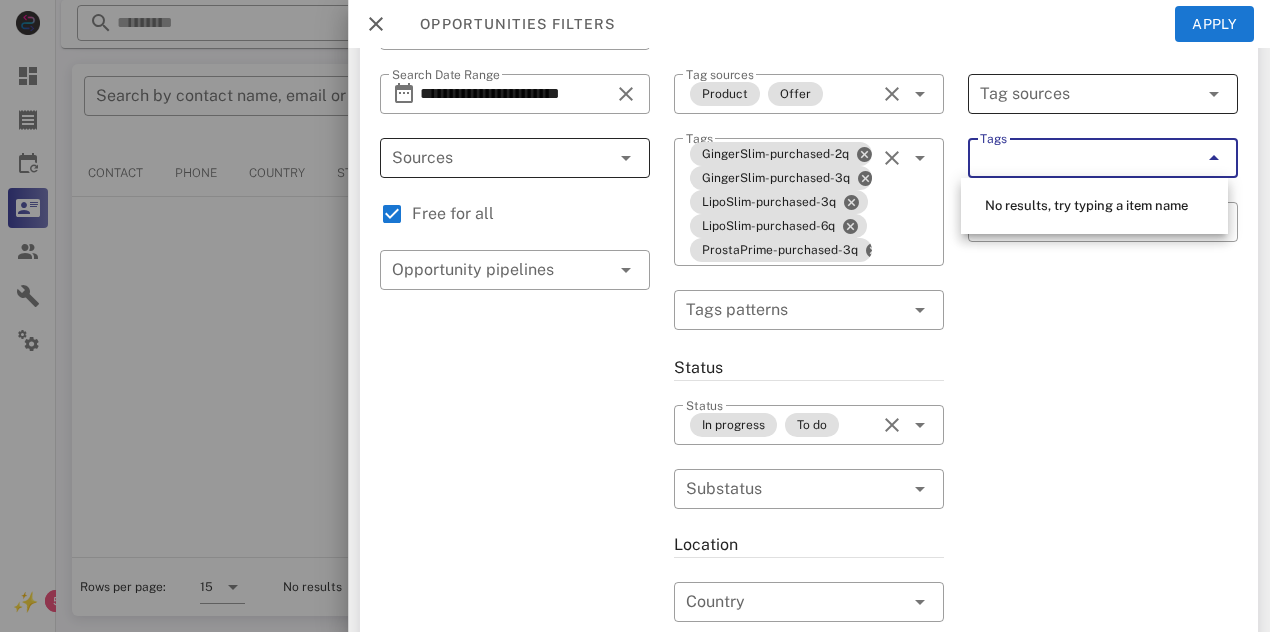 click at bounding box center (1214, 94) 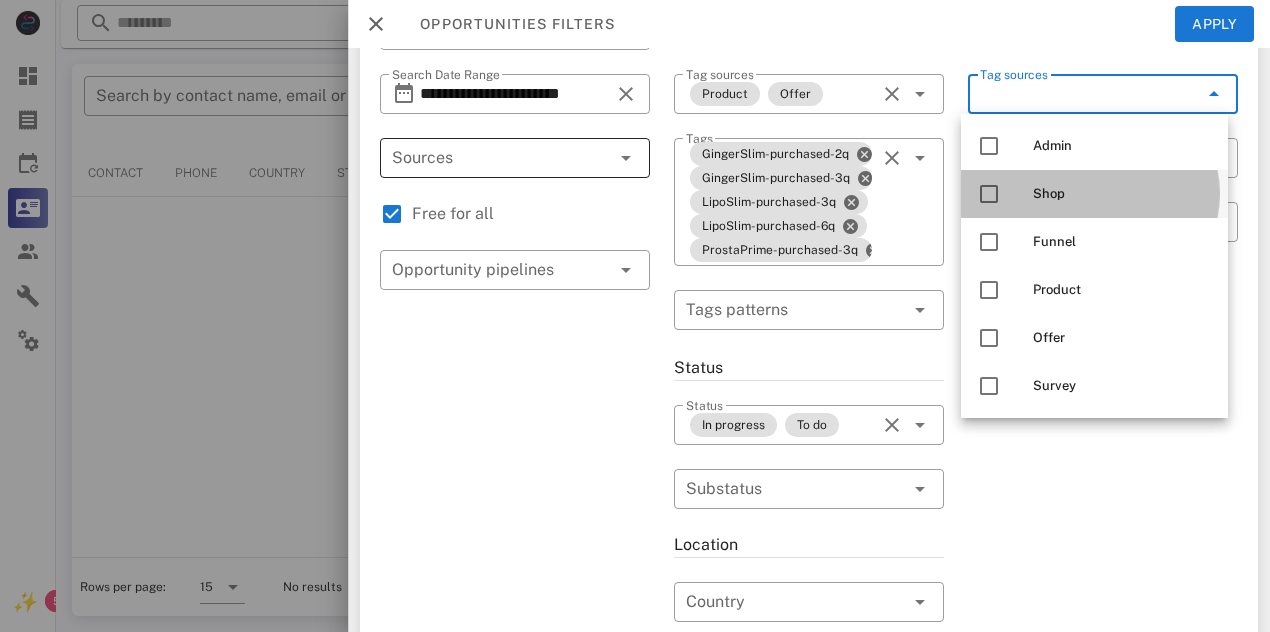 click at bounding box center [989, 194] 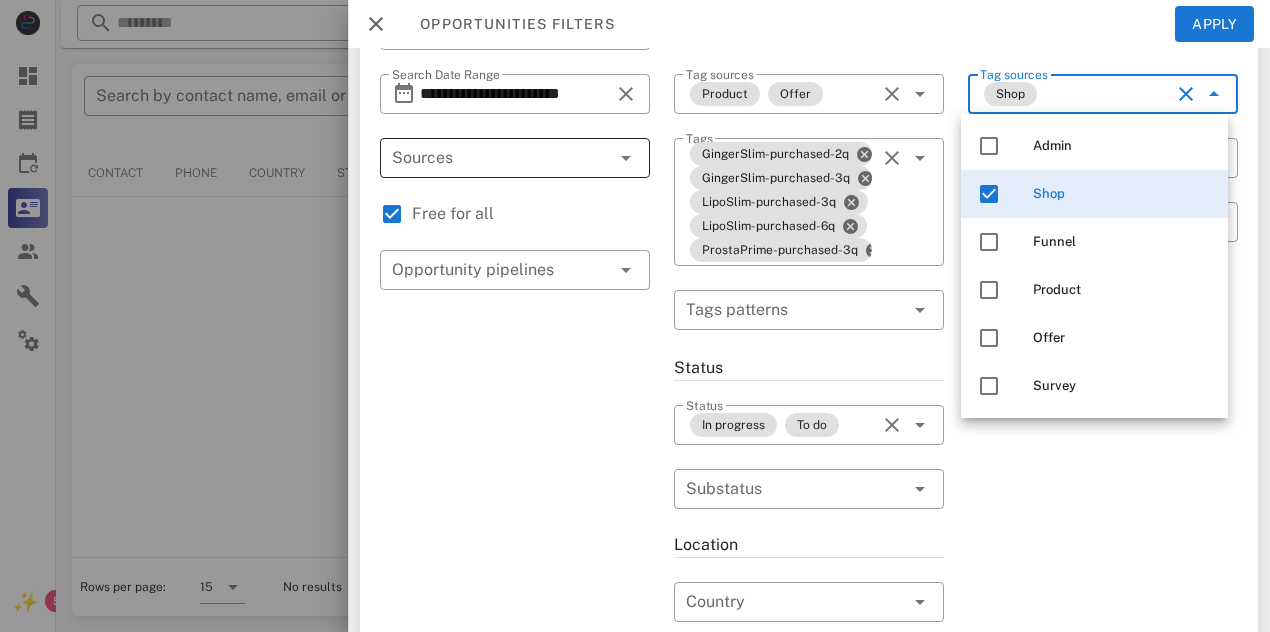 click on "Exclusion filters Tags applied during date range filter ​ Tag sources Shop ​ Tags ​ Tags patterns" at bounding box center [1103, 562] 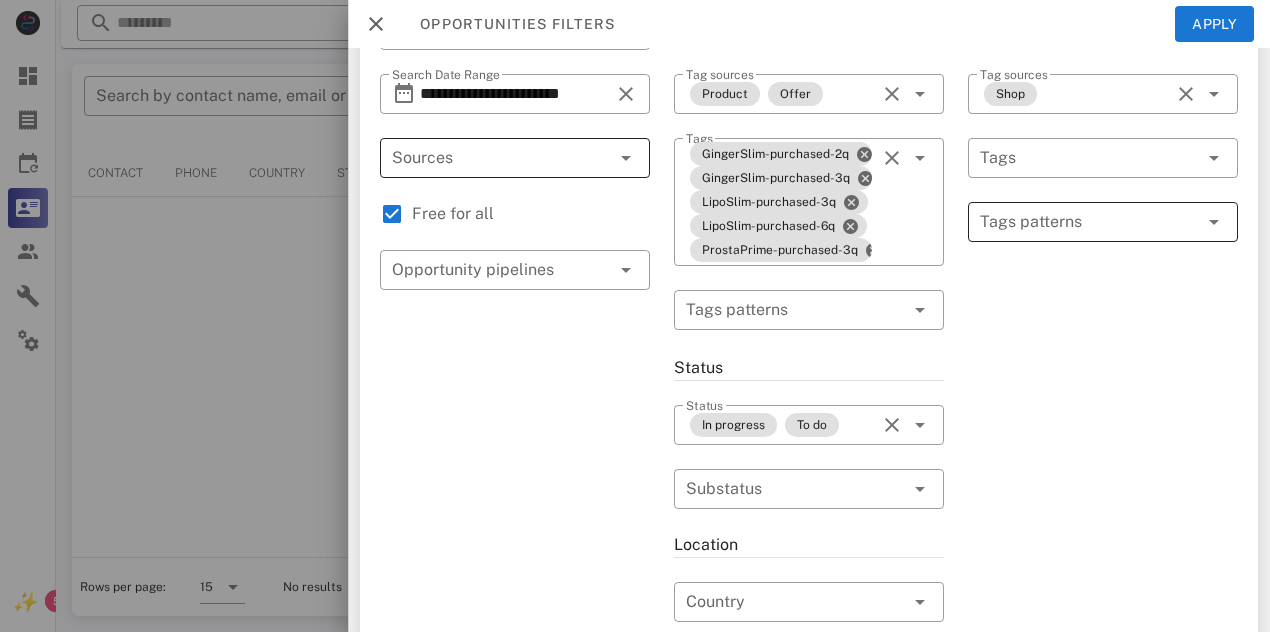 click at bounding box center (1212, 222) 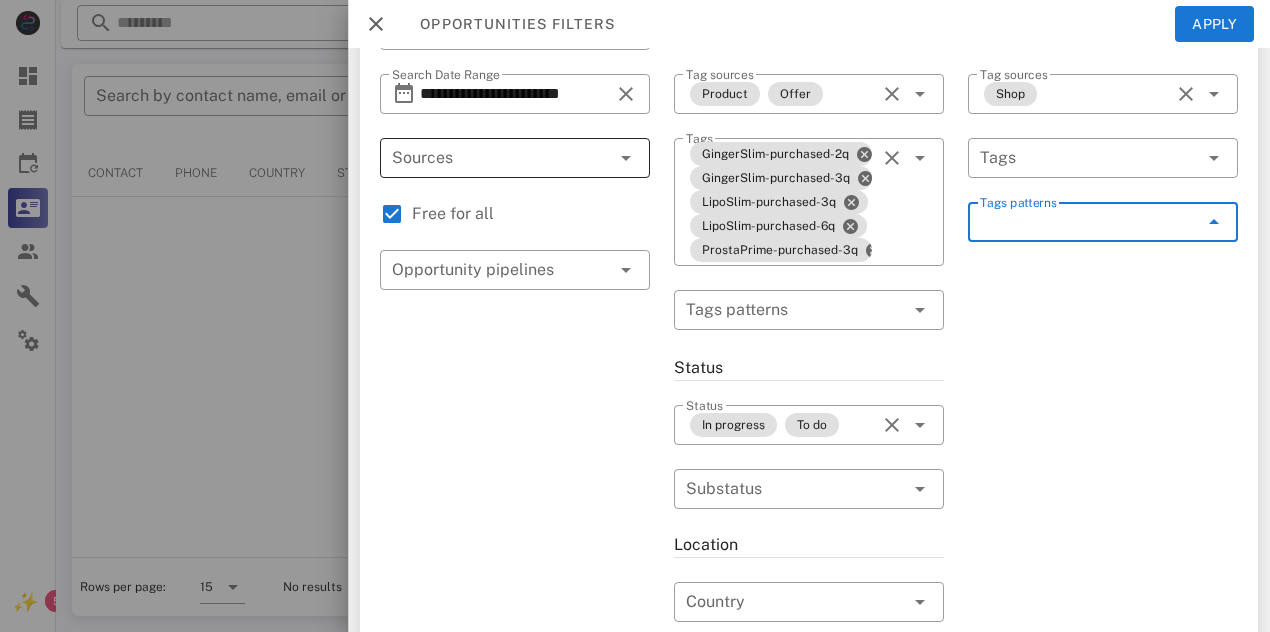 click on "Tags patterns" at bounding box center (1089, 222) 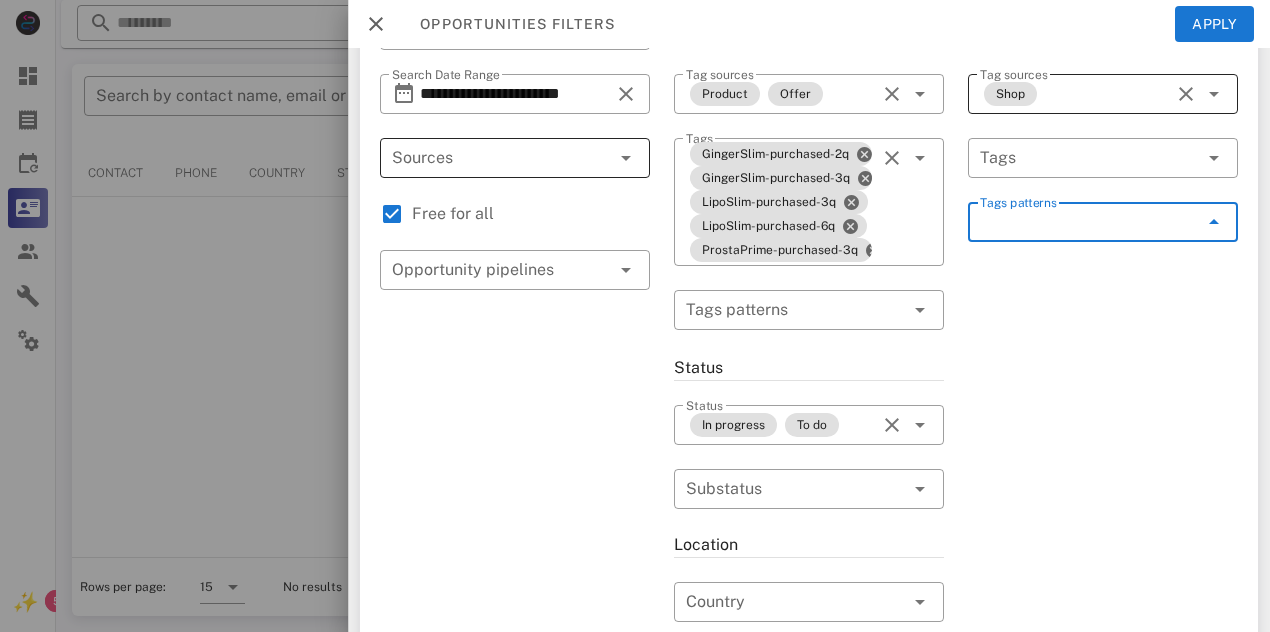 click at bounding box center (1186, 94) 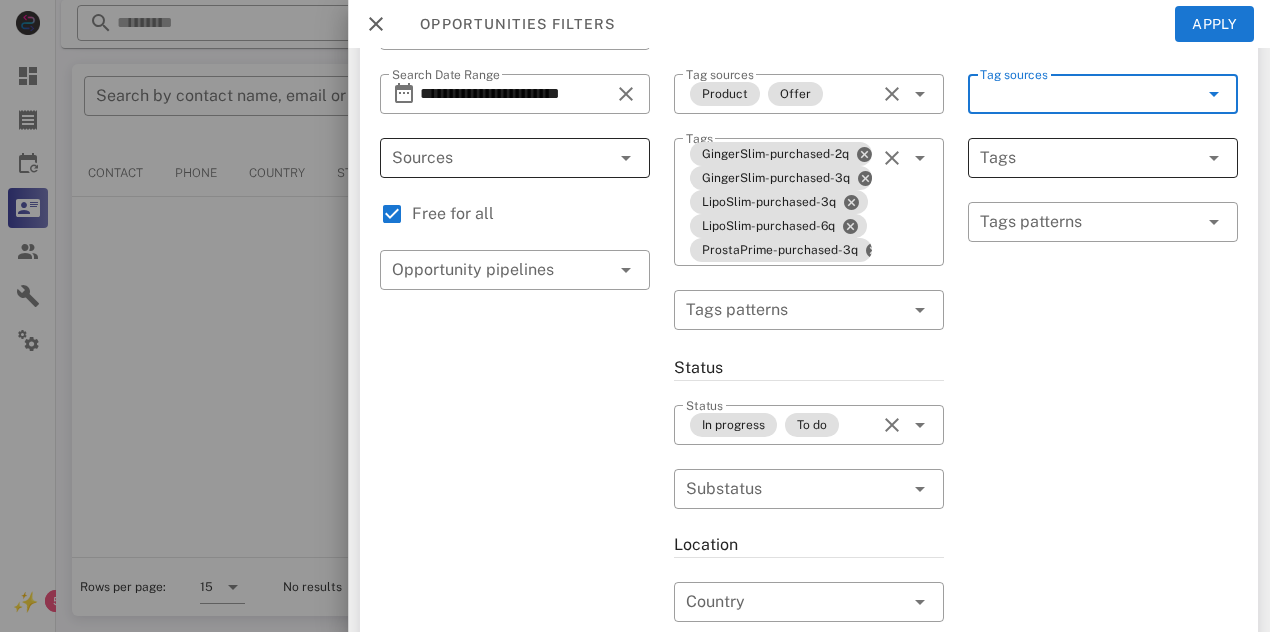 click at bounding box center (1214, 158) 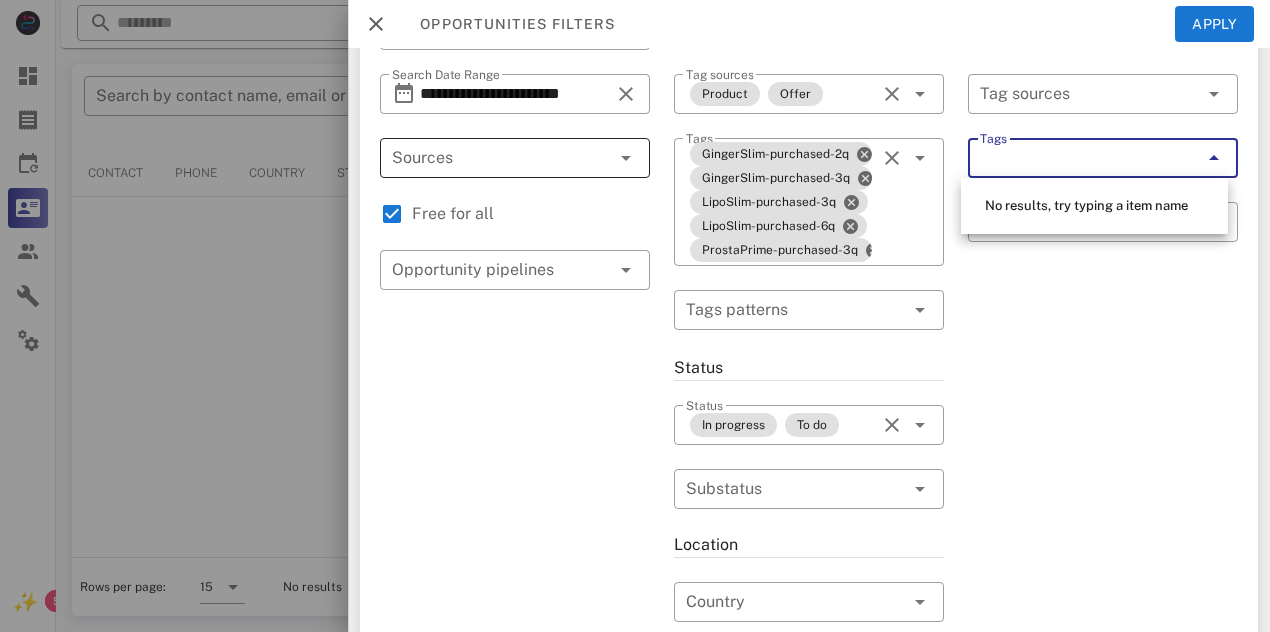 click at bounding box center [1214, 158] 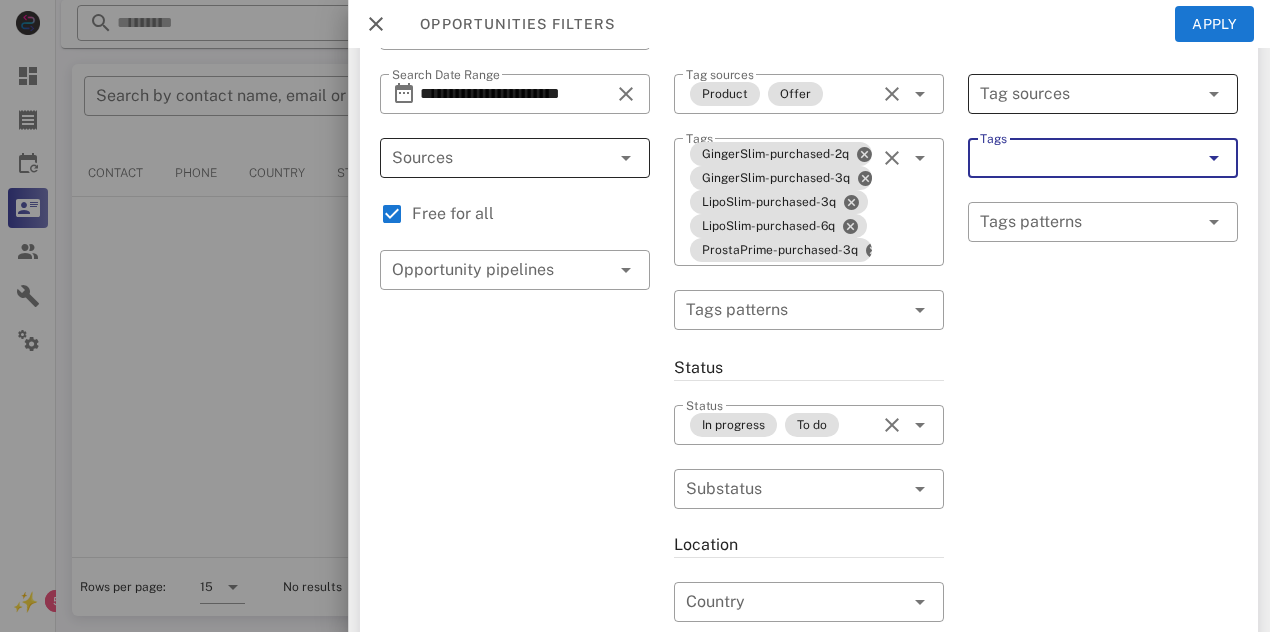click at bounding box center [1214, 94] 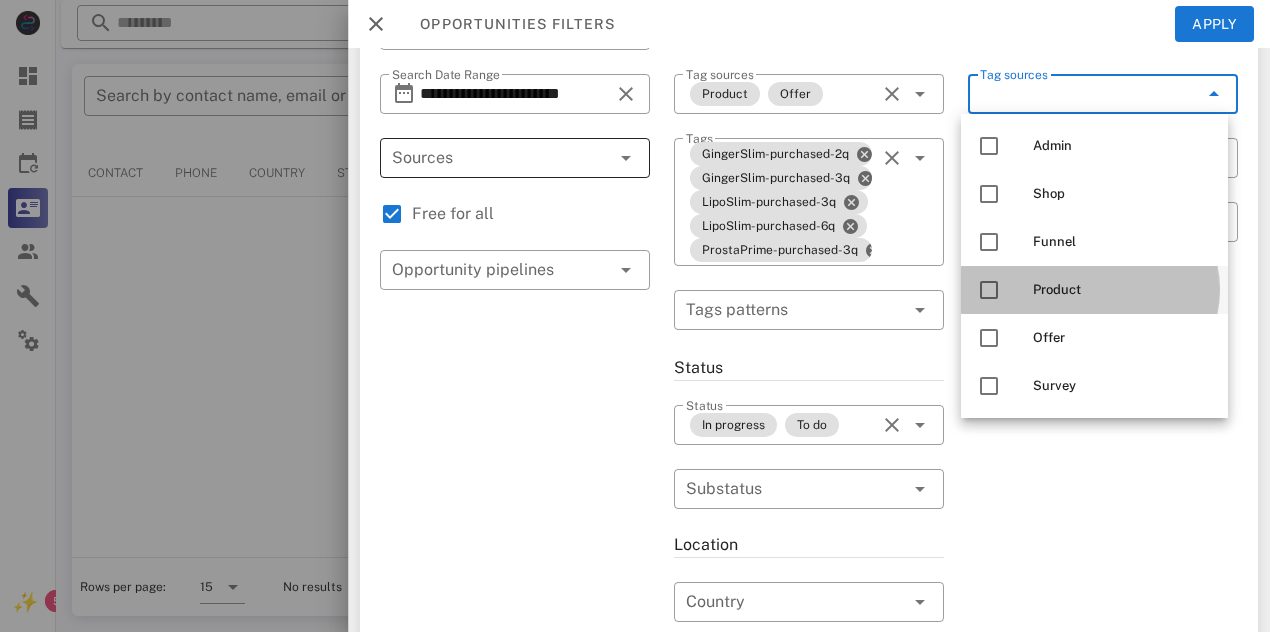 click at bounding box center [989, 290] 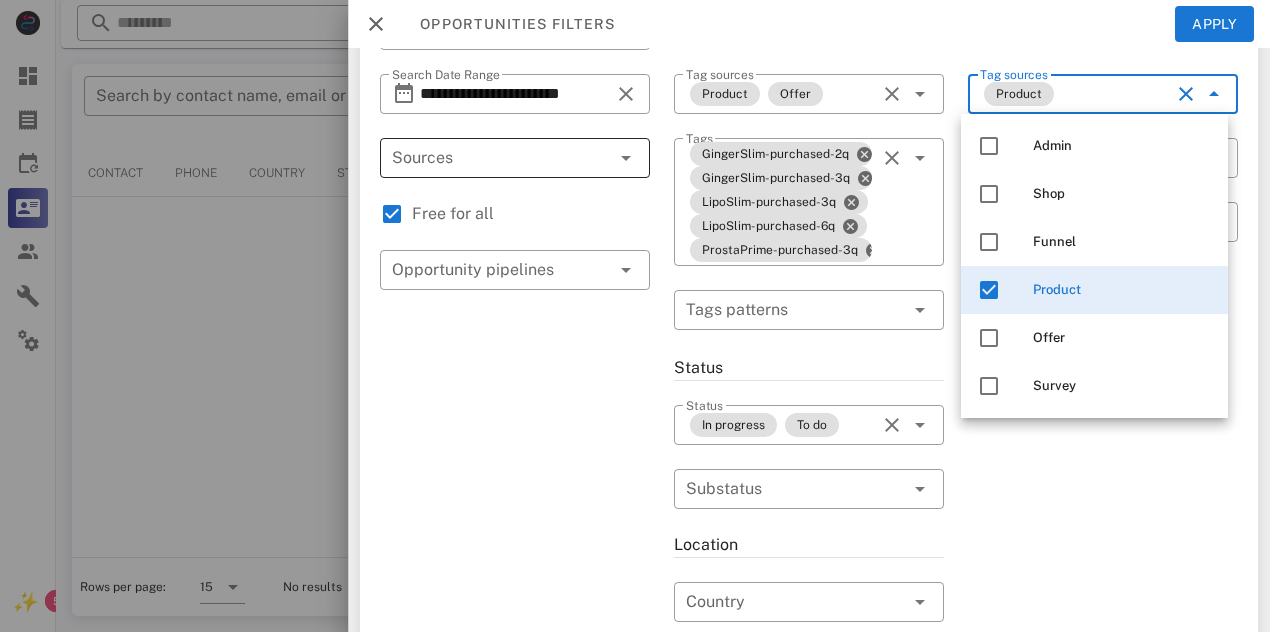 click on "Exclusion filters Tags applied during date range filter ​ Tag sources Product ​ Tags ​ Tags patterns" at bounding box center [1103, 562] 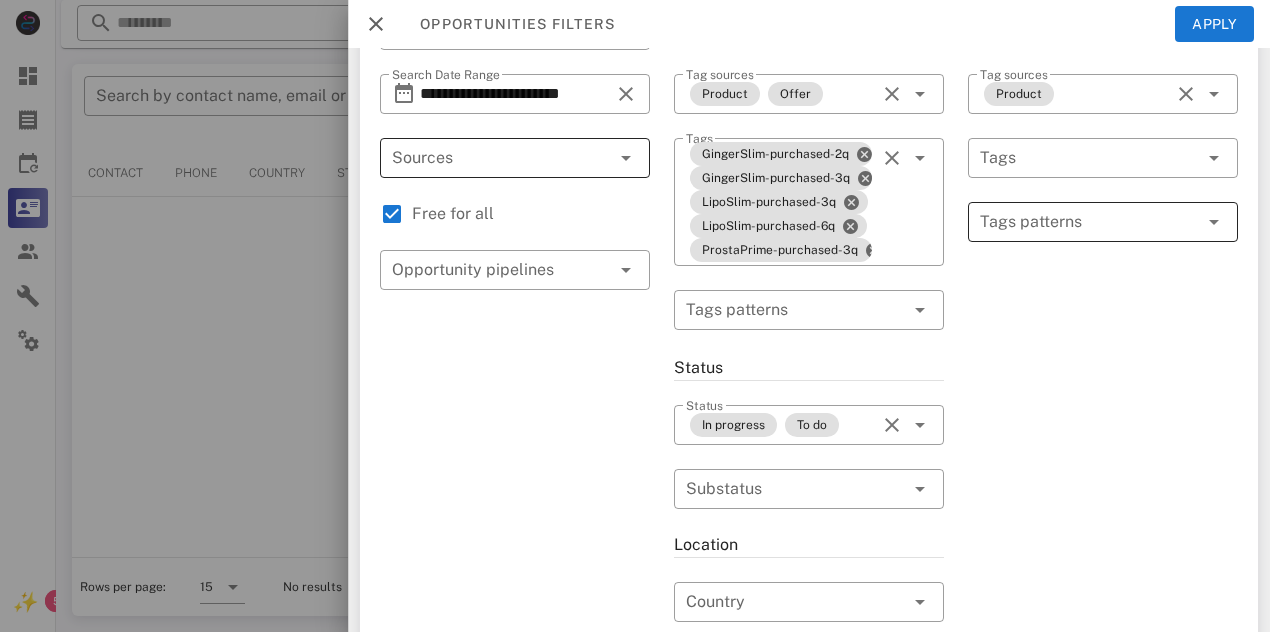 click at bounding box center (1089, 222) 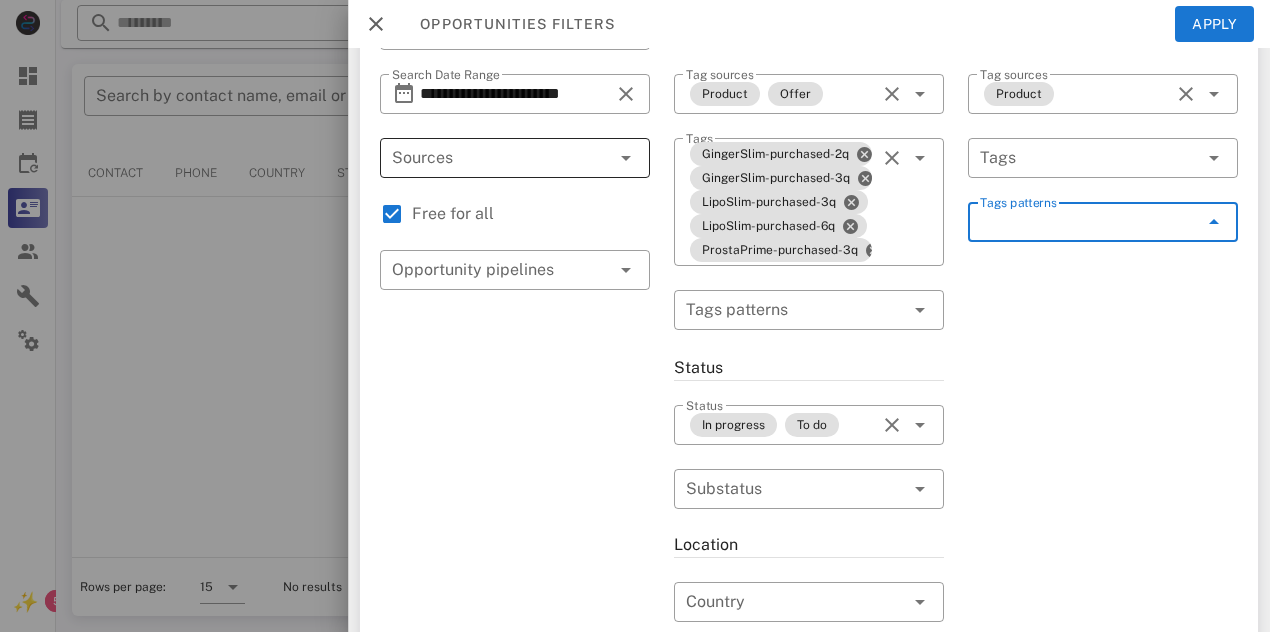 click on "Tags patterns" at bounding box center (1089, 222) 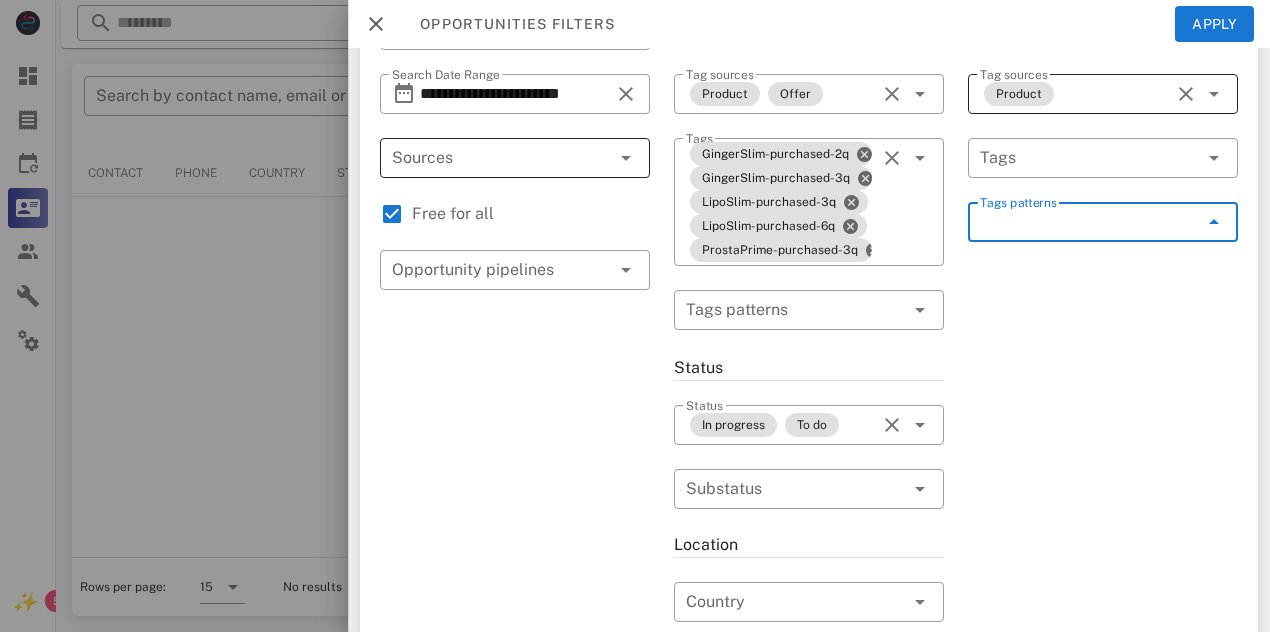 click at bounding box center [1186, 94] 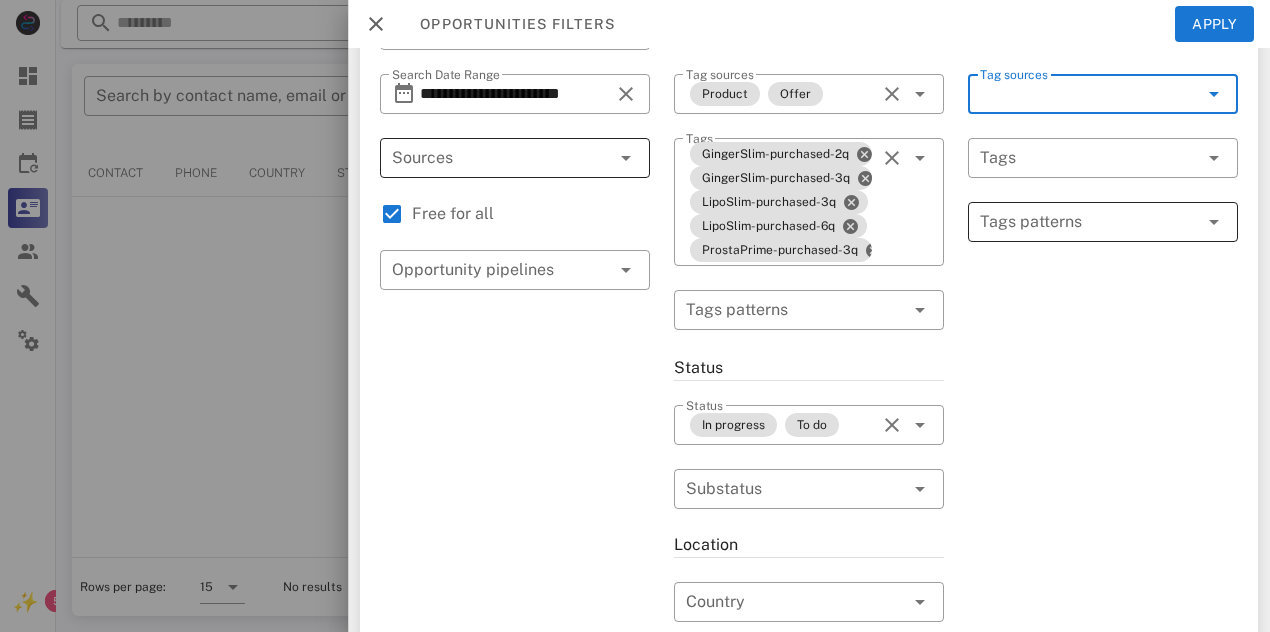 click on "Tags patterns" at bounding box center [1103, 222] 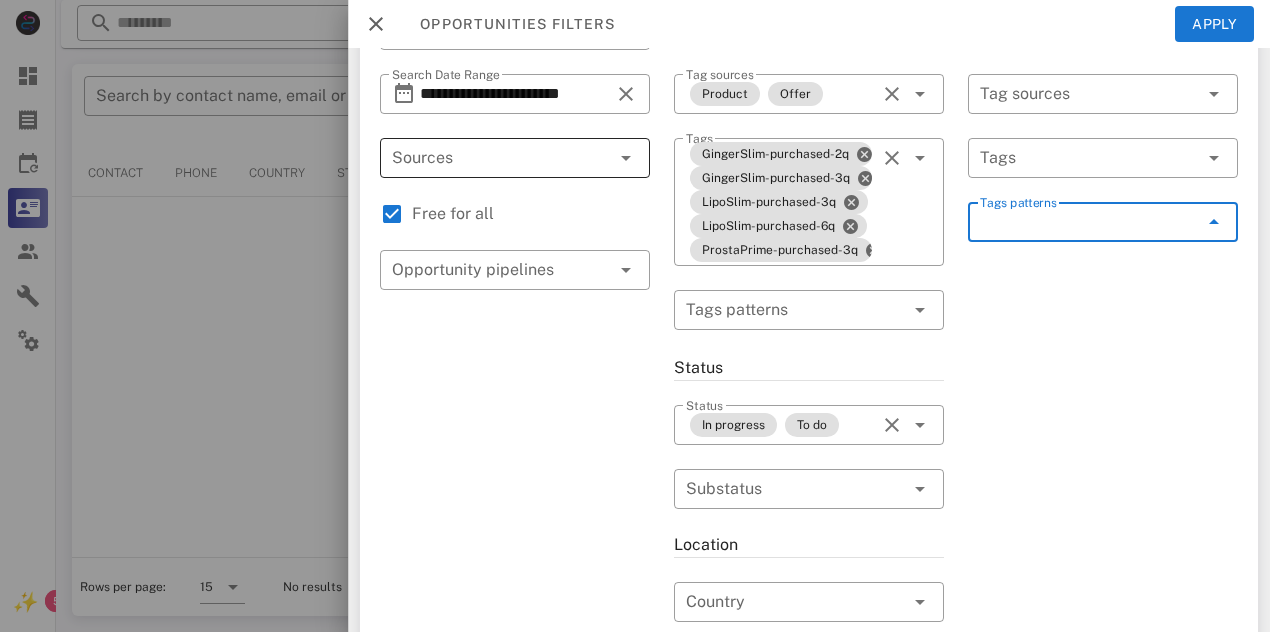 click at bounding box center [1214, 222] 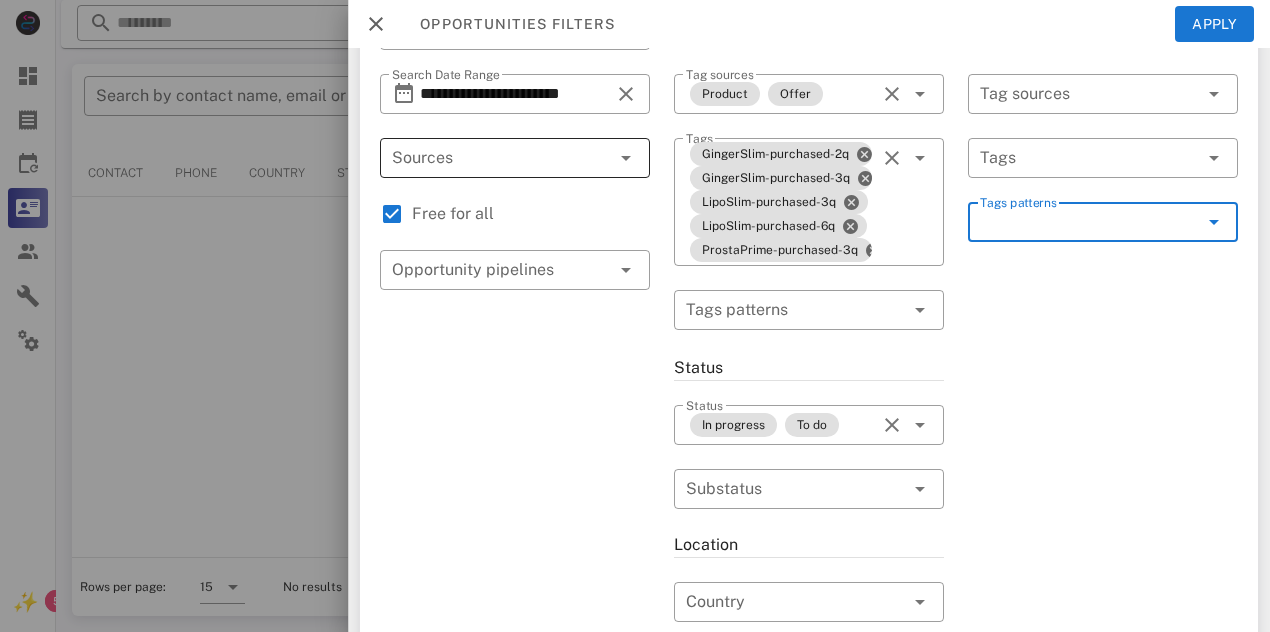 click at bounding box center (1214, 222) 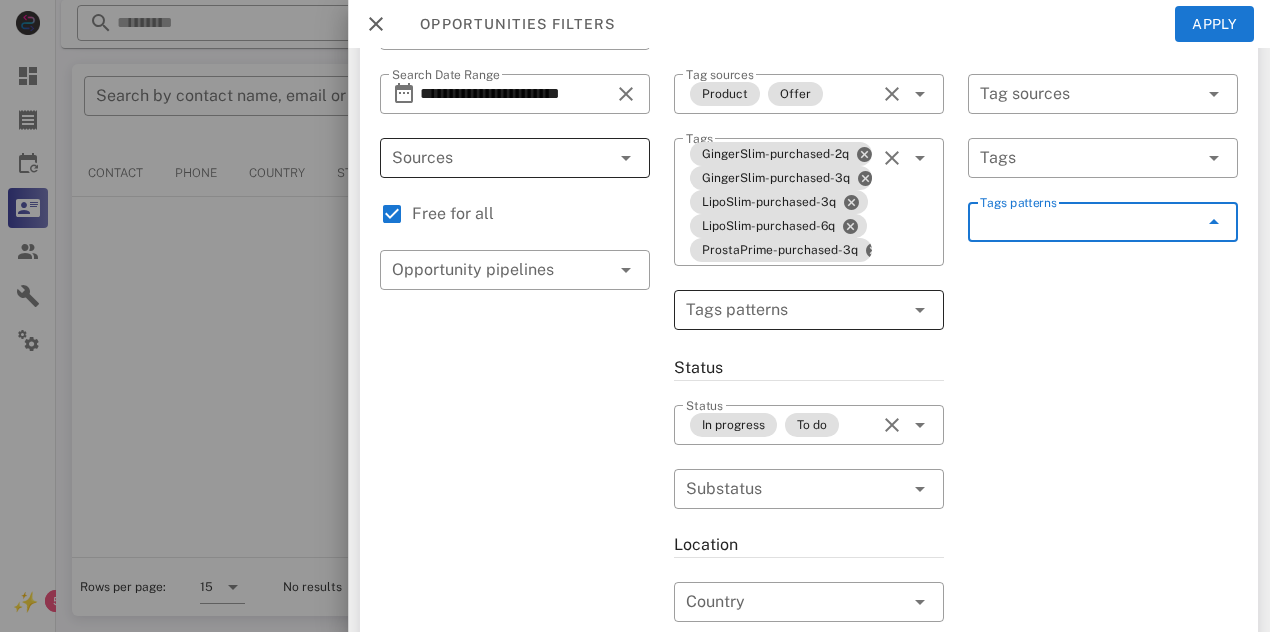 click at bounding box center (795, 310) 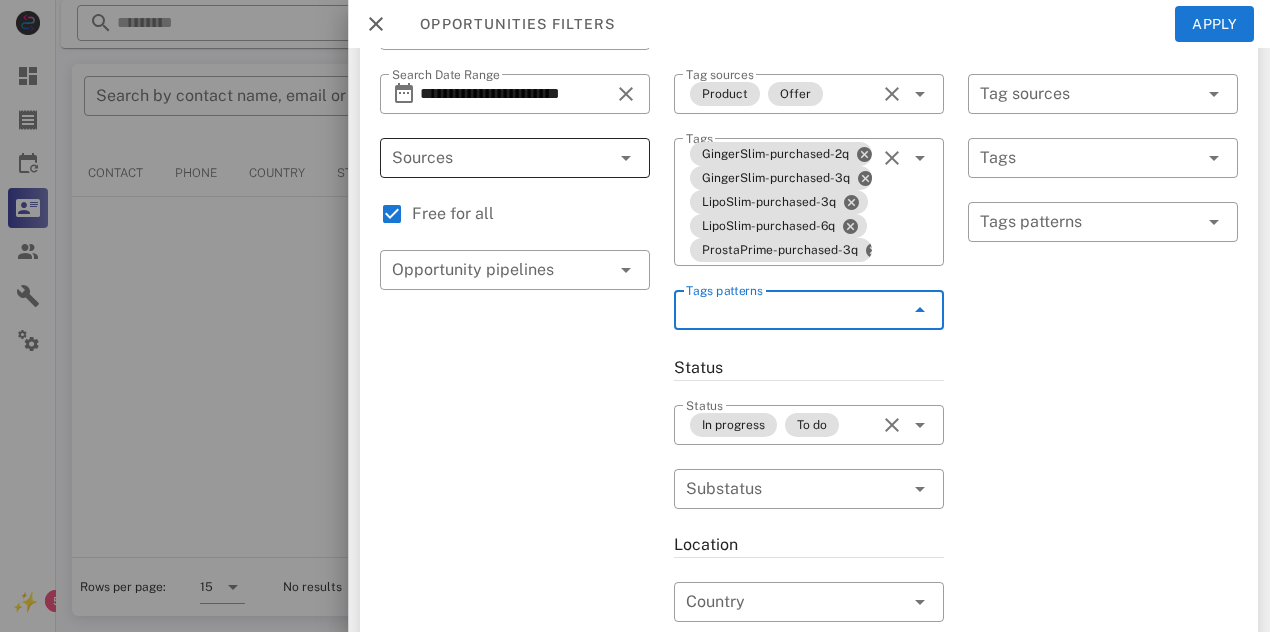 click at bounding box center (920, 310) 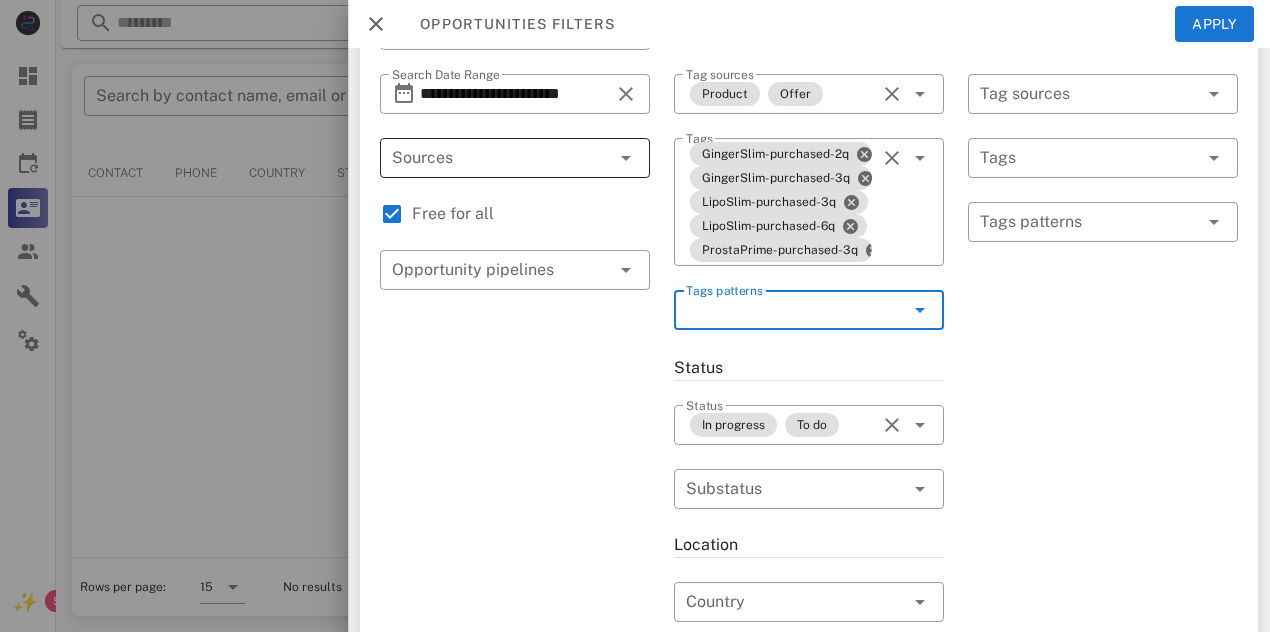 click at bounding box center (920, 310) 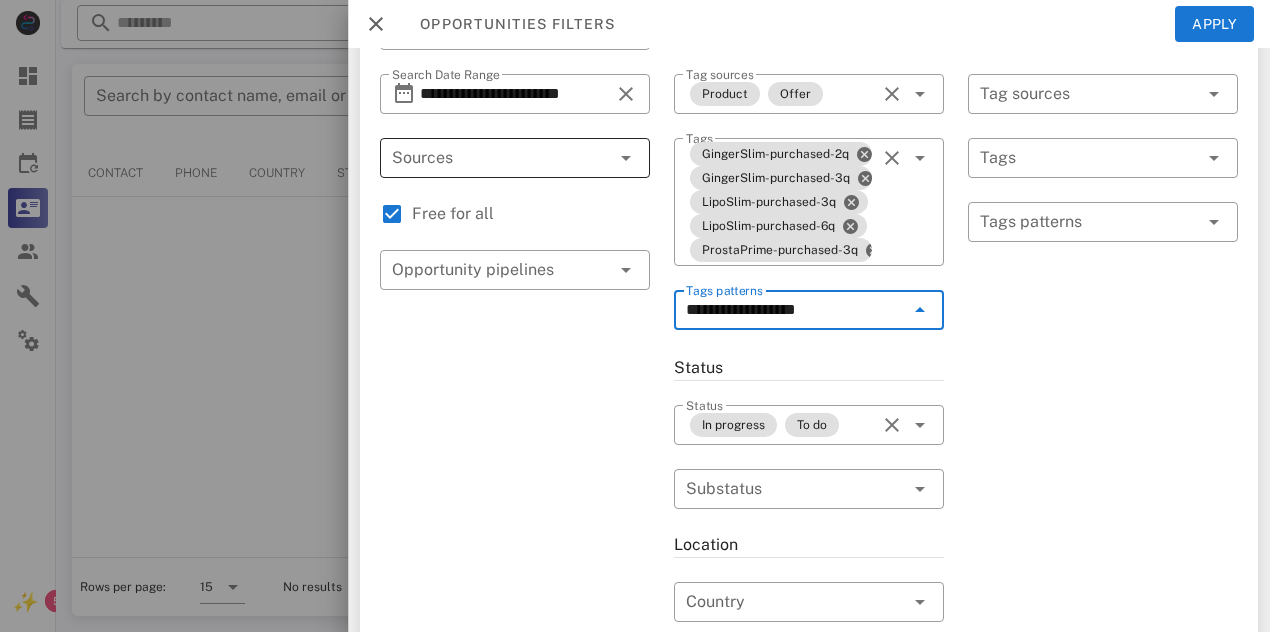type on "**********" 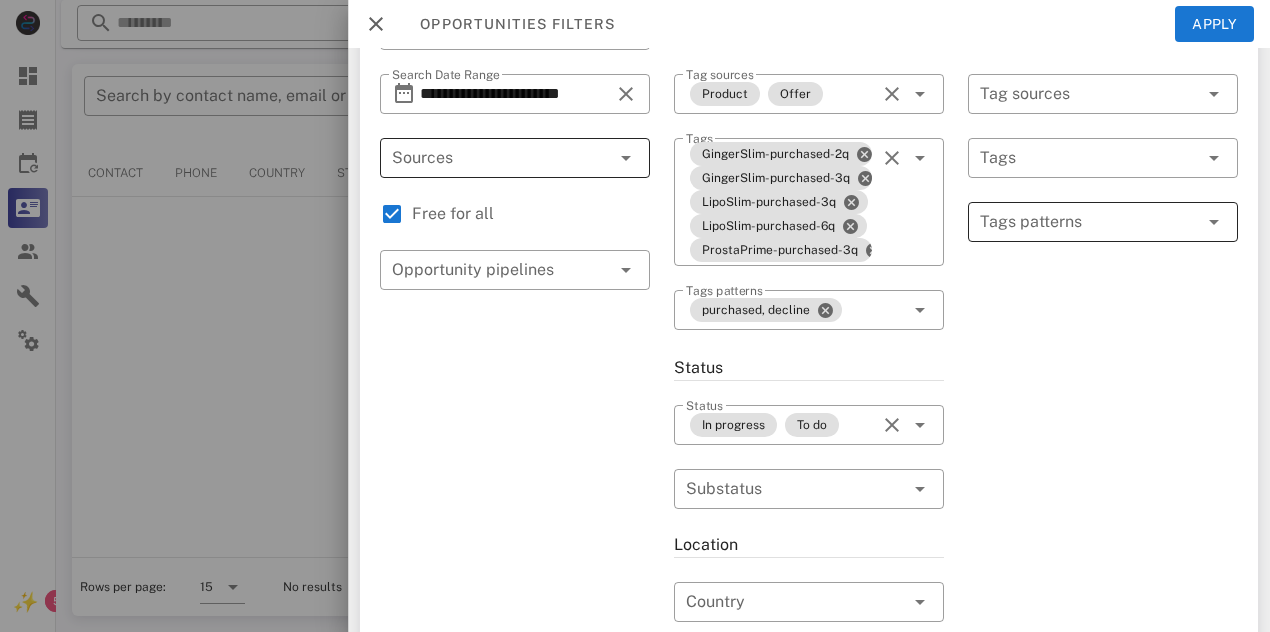 click at bounding box center [1089, 222] 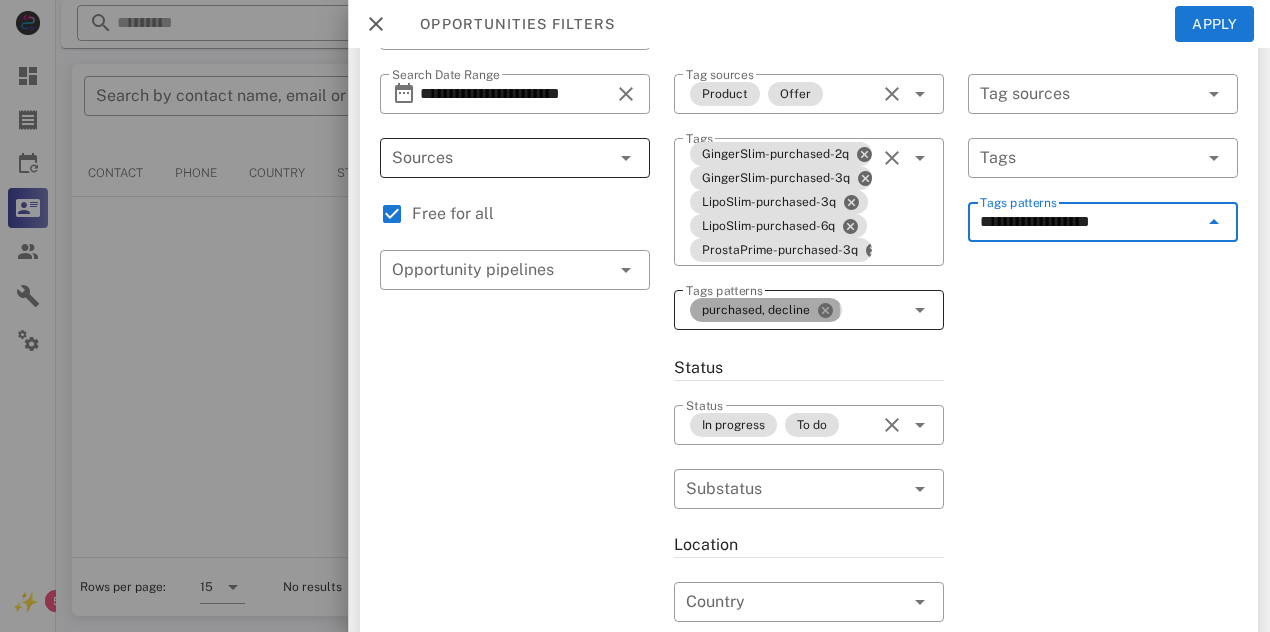 click at bounding box center [825, 310] 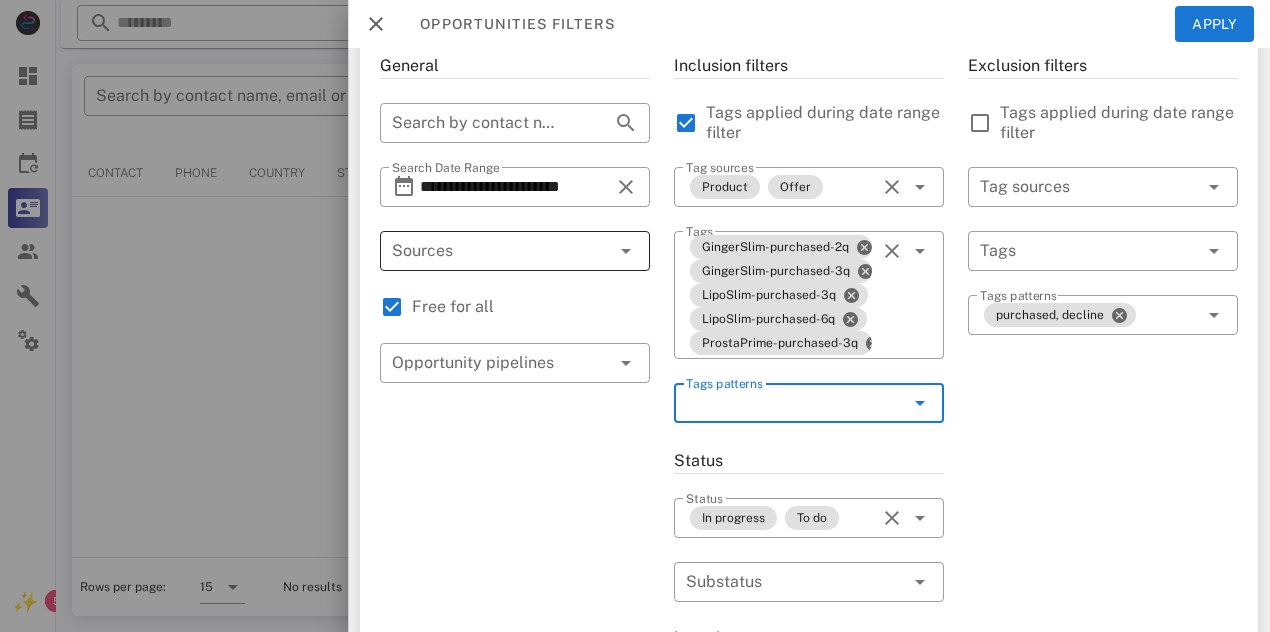 scroll, scrollTop: 105, scrollLeft: 0, axis: vertical 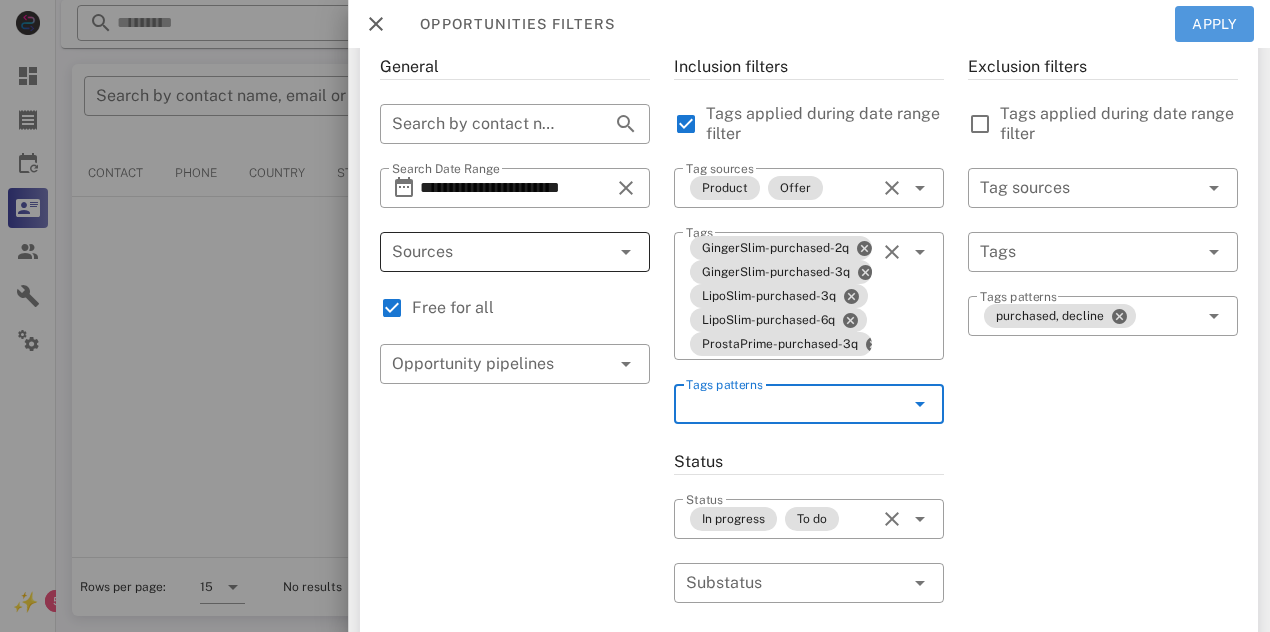 click on "Apply" at bounding box center [1215, 24] 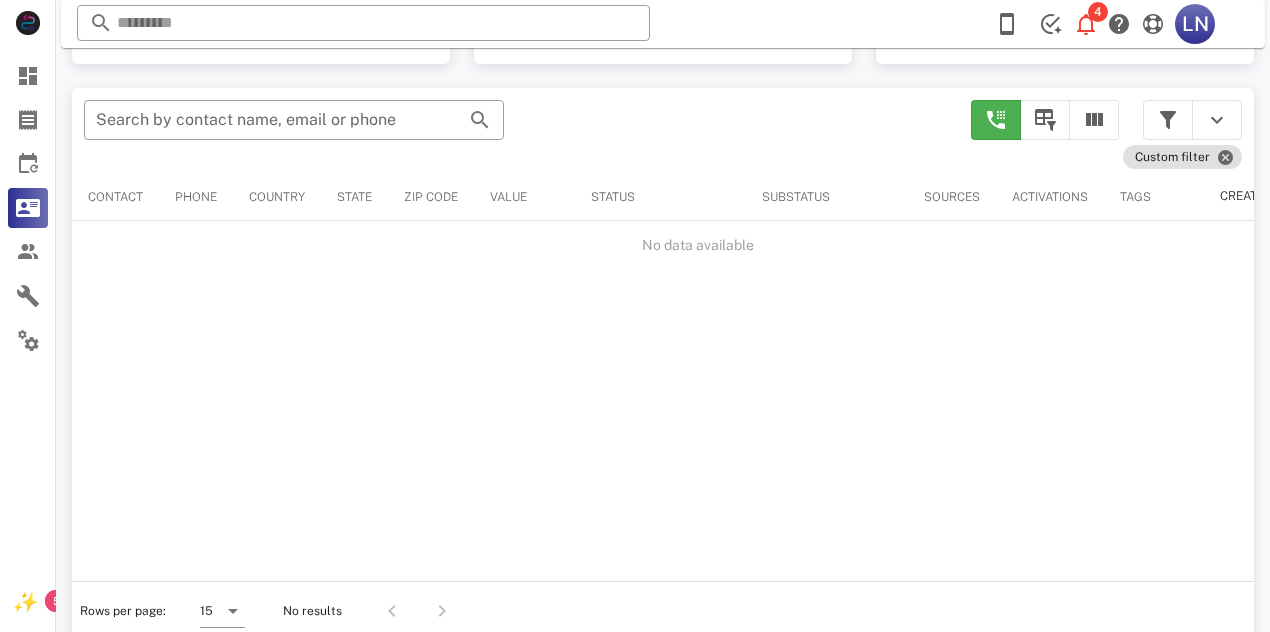 scroll, scrollTop: 380, scrollLeft: 0, axis: vertical 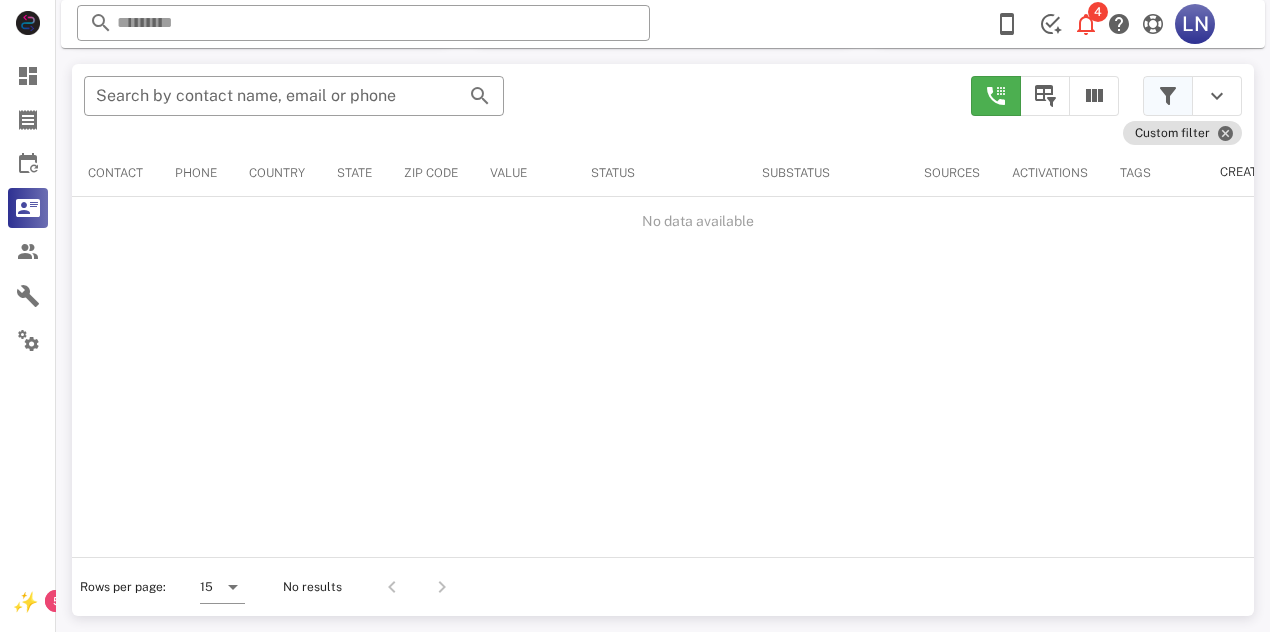 click at bounding box center [1168, 96] 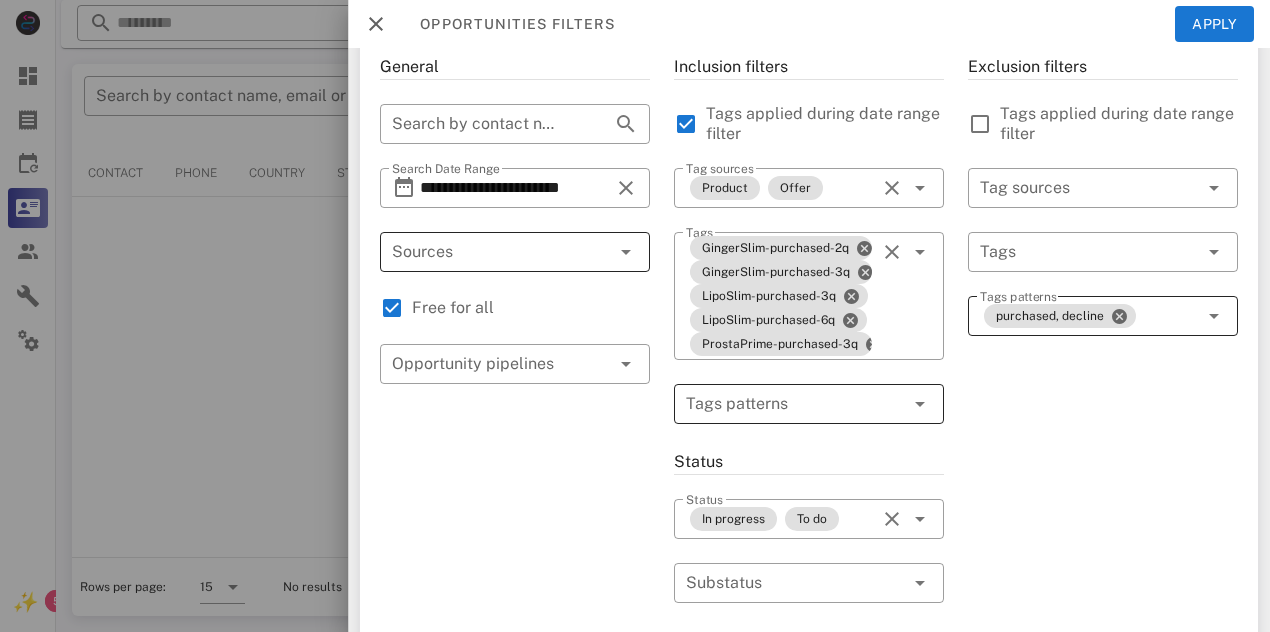 click at bounding box center (1119, 316) 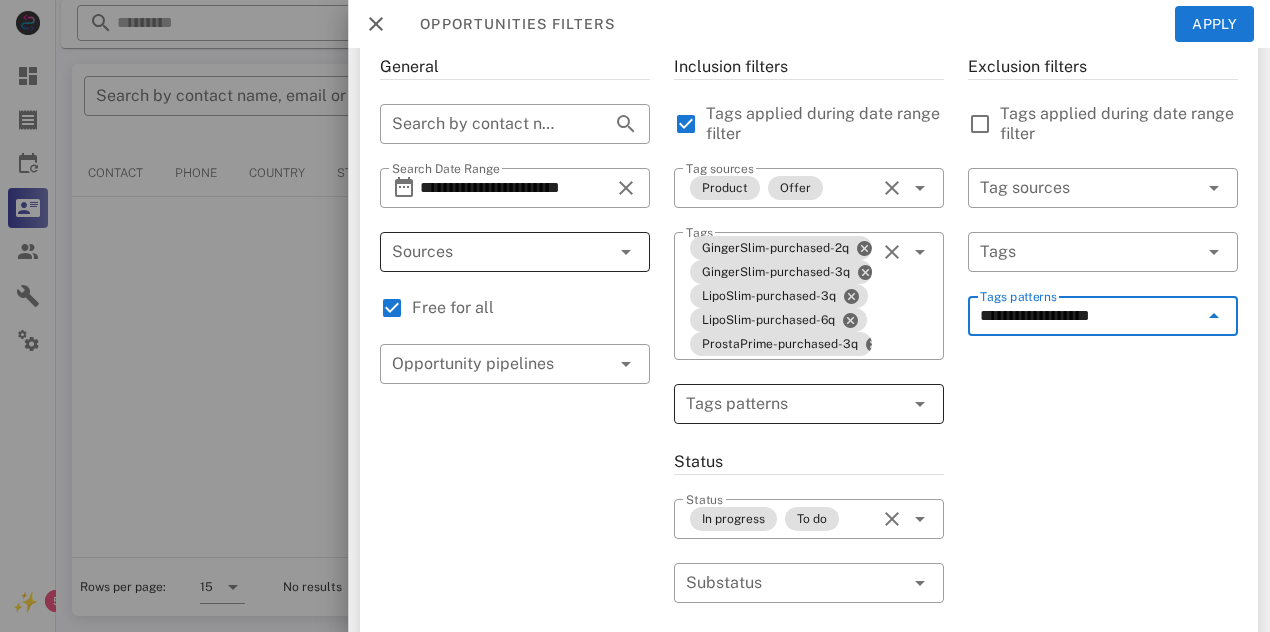 type on "**********" 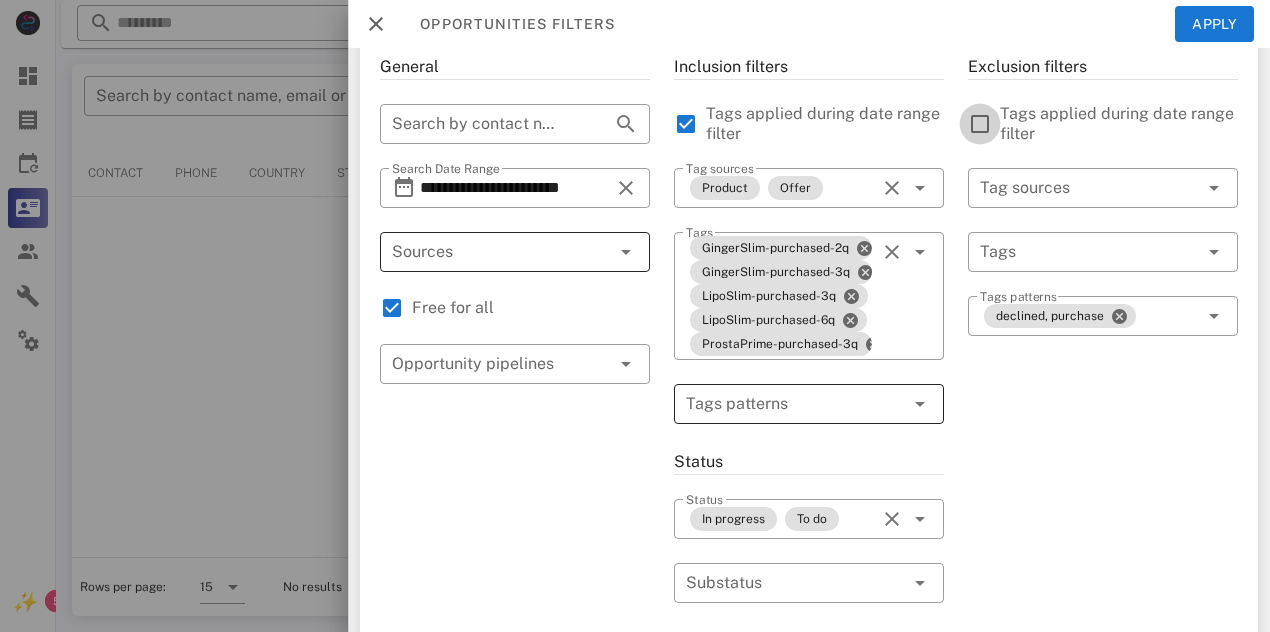 click at bounding box center [980, 124] 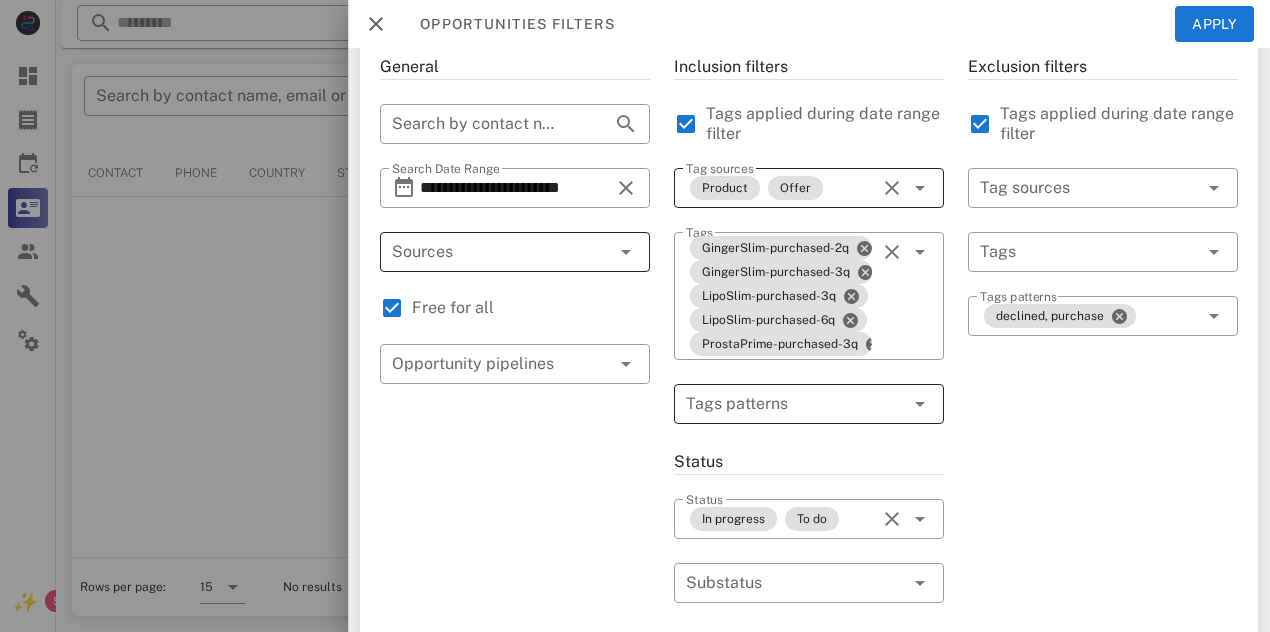 click at bounding box center [892, 188] 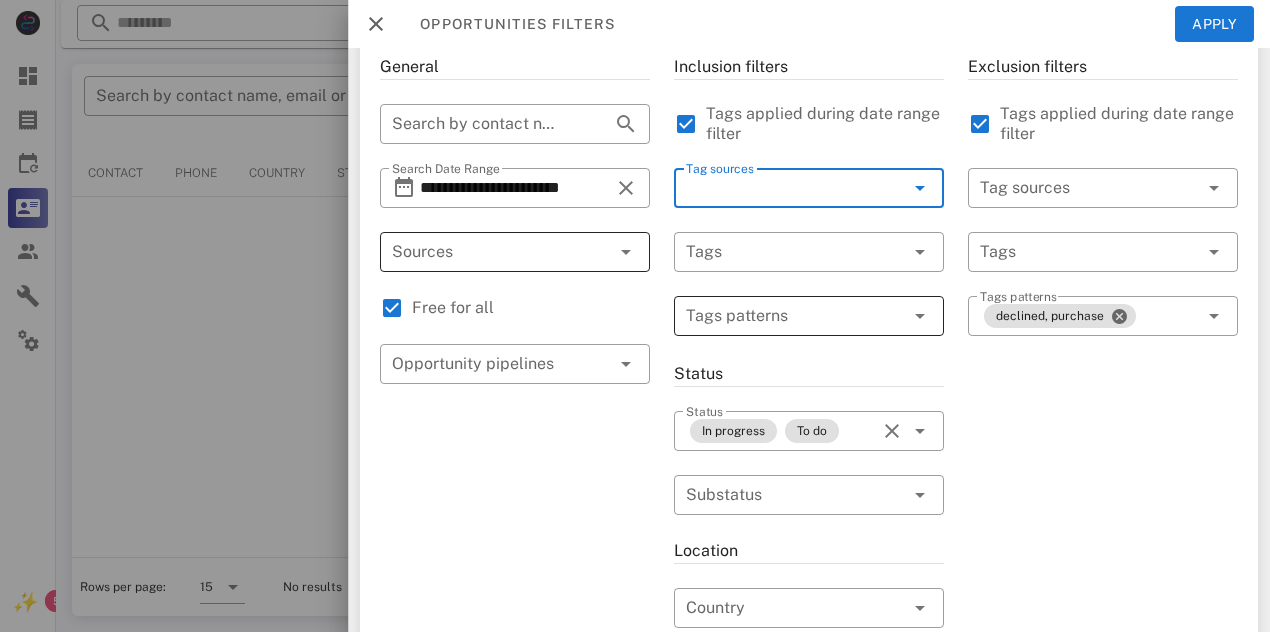 click at bounding box center (920, 188) 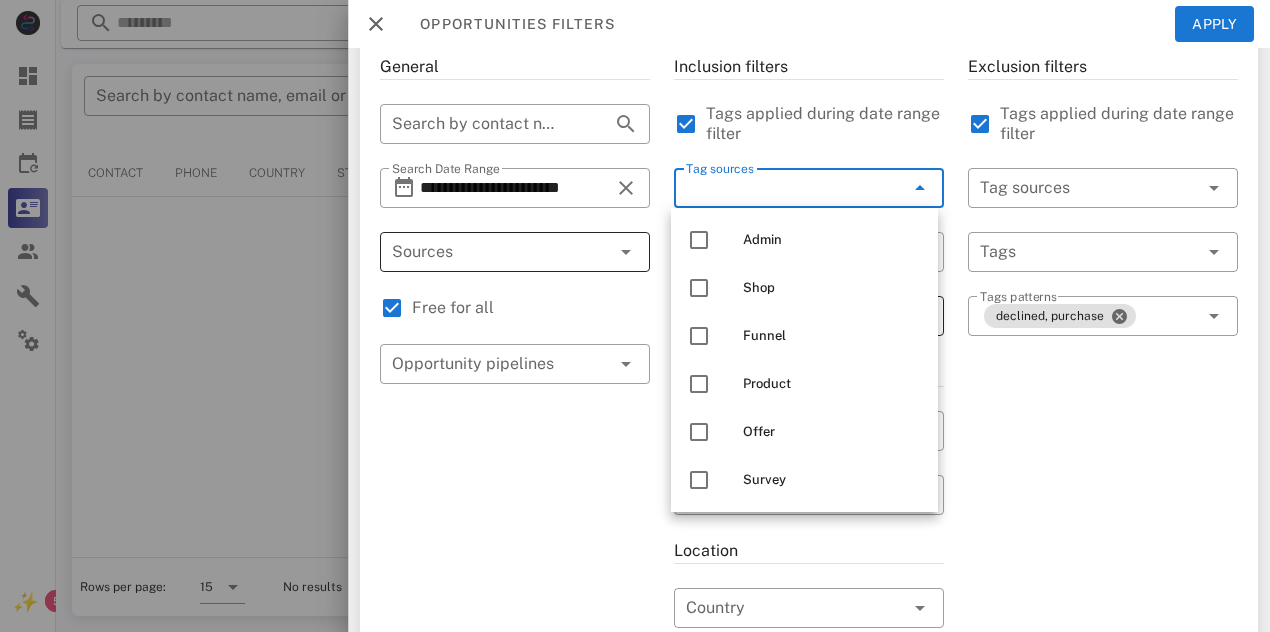 click at bounding box center [920, 188] 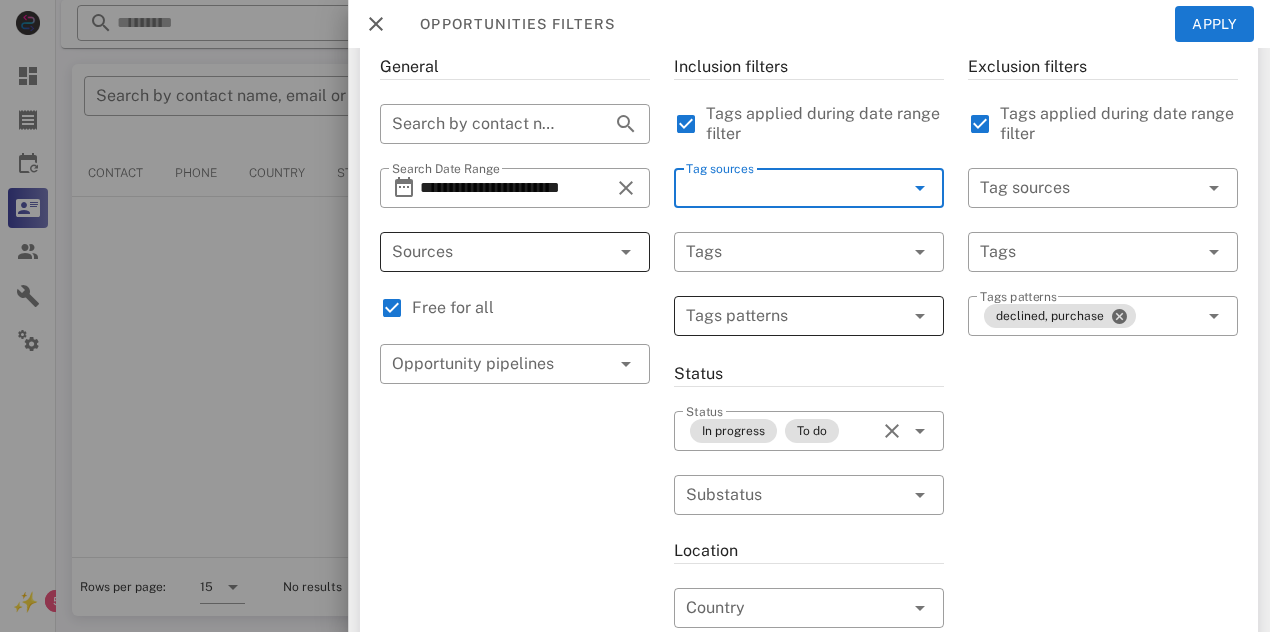 click at bounding box center [920, 188] 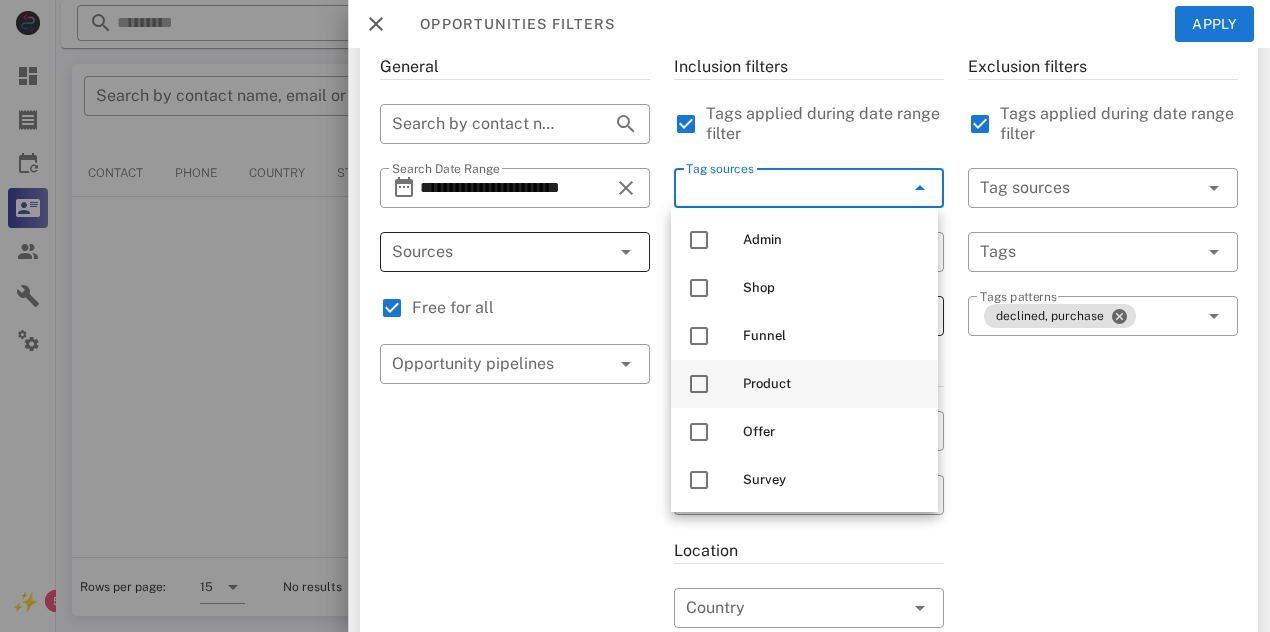 click at bounding box center (699, 384) 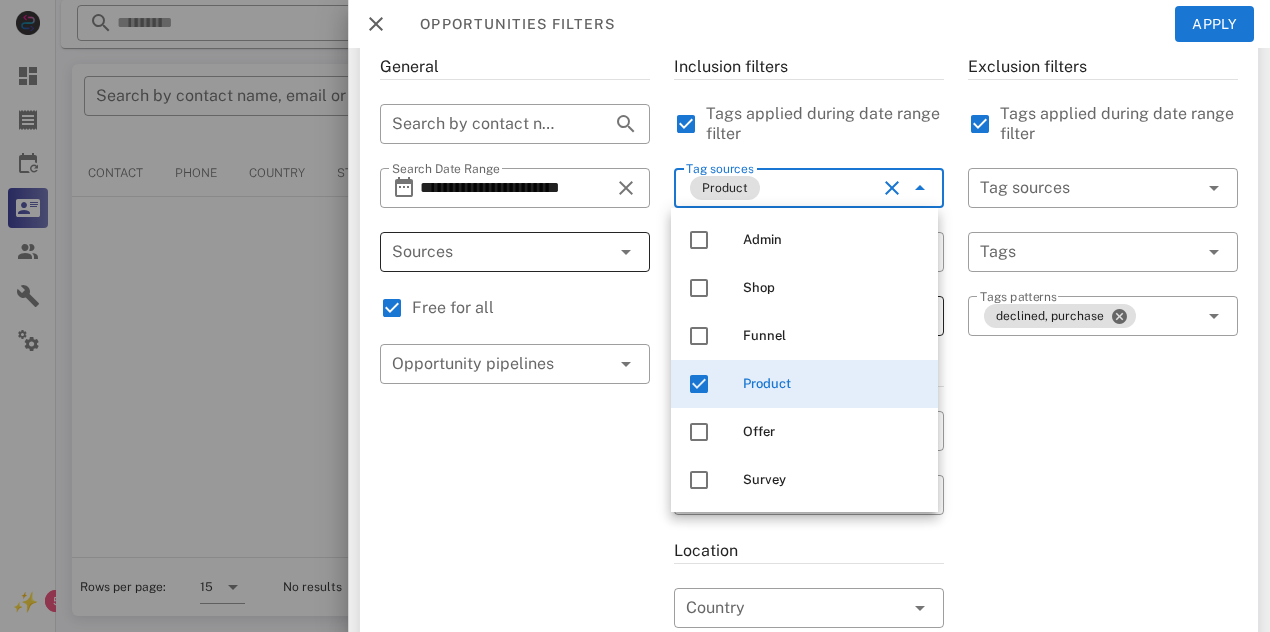 click on "Exclusion filters Tags applied during date range filter ​ Tag sources ​ Tags ​ Tags patterns declined, purchase" at bounding box center [1103, 612] 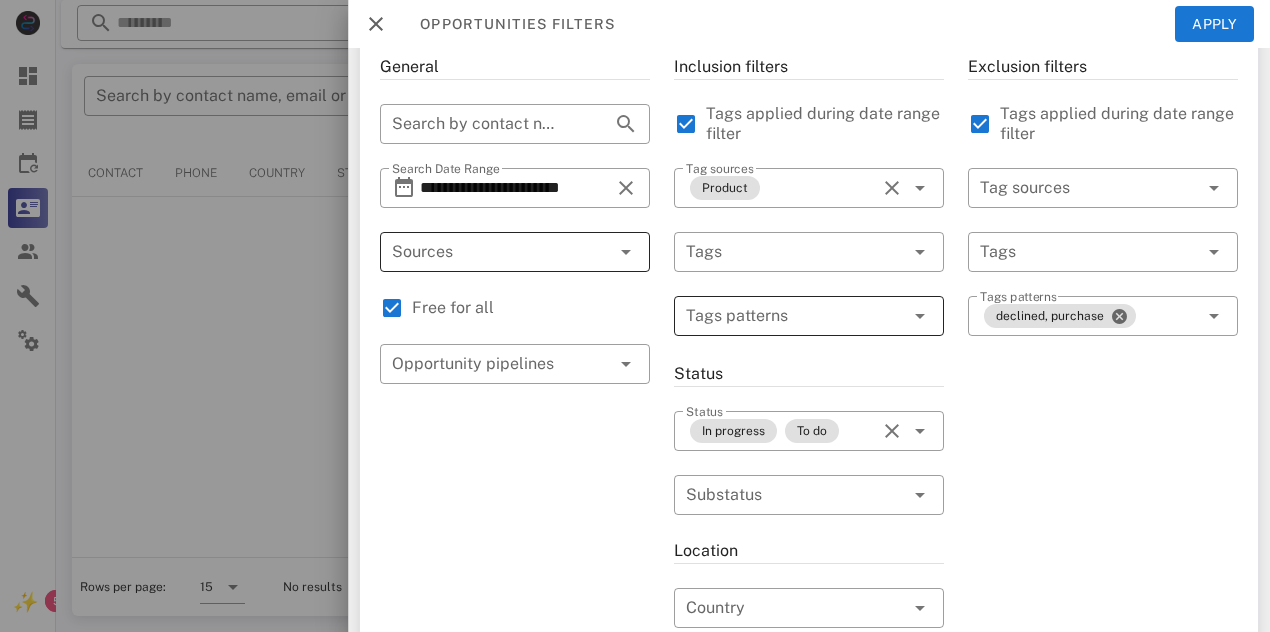 click at bounding box center (795, 316) 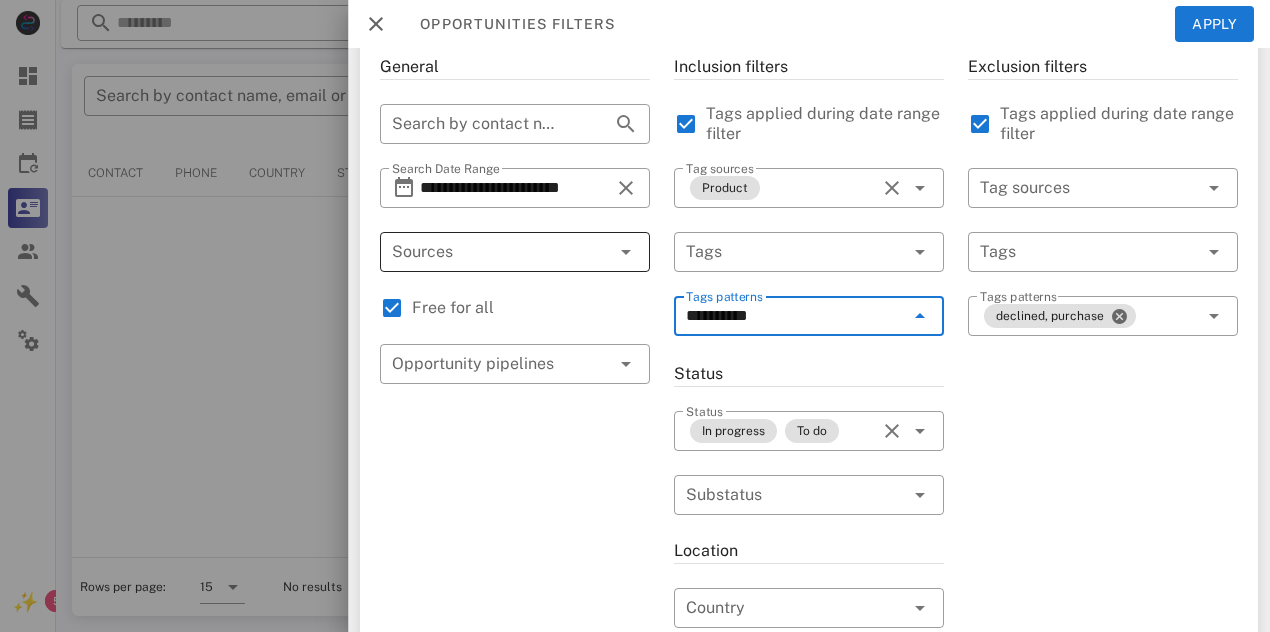 type on "*********" 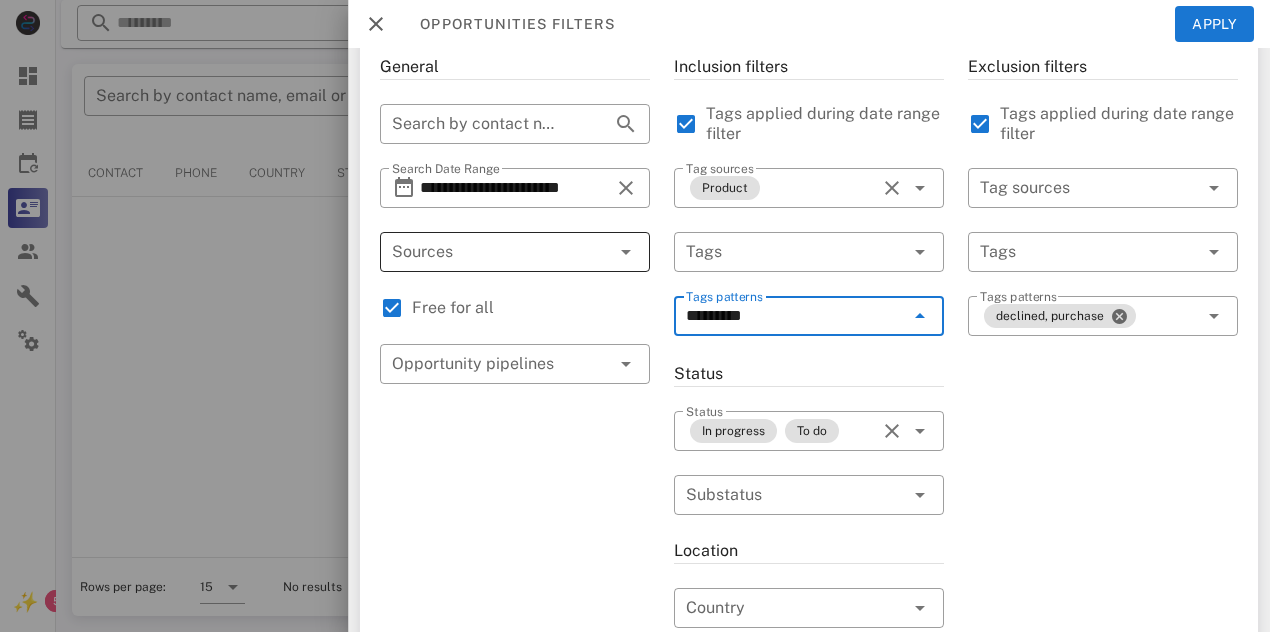 click at bounding box center [920, 316] 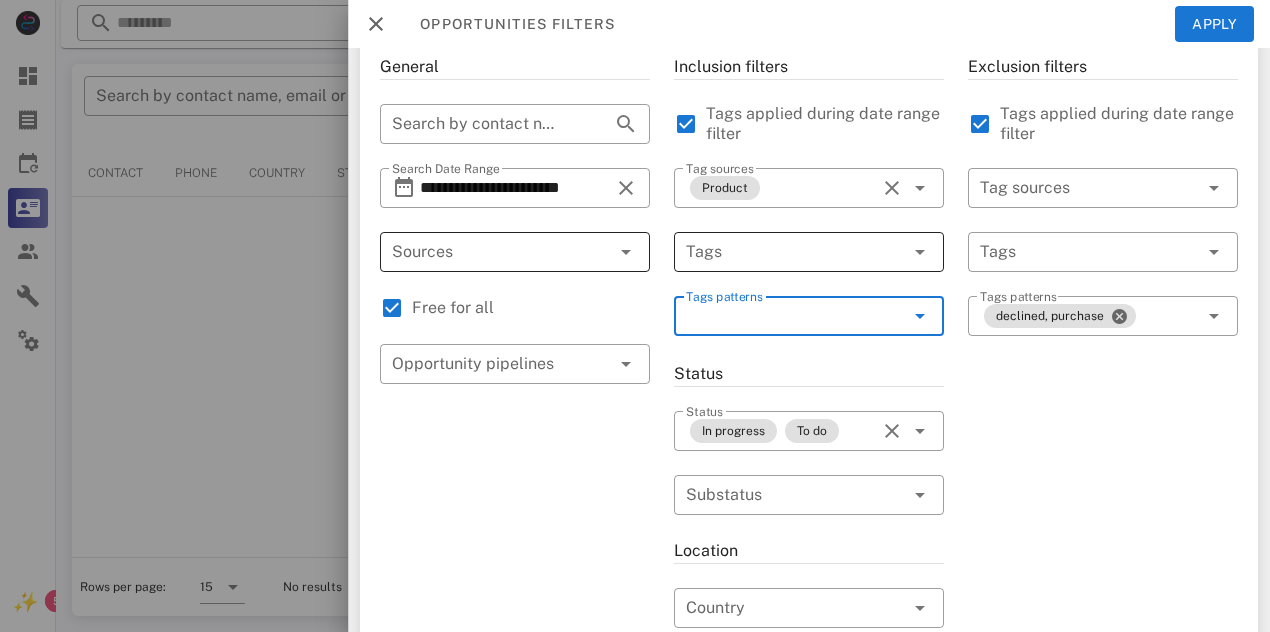click at bounding box center [920, 252] 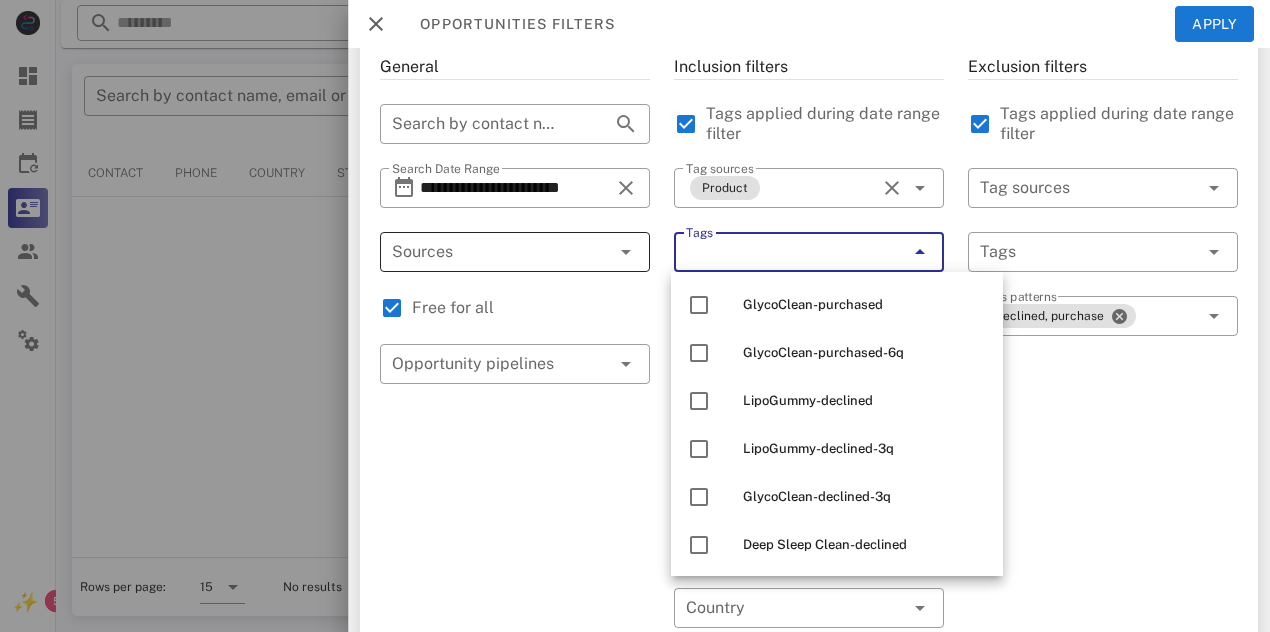 click at bounding box center [920, 252] 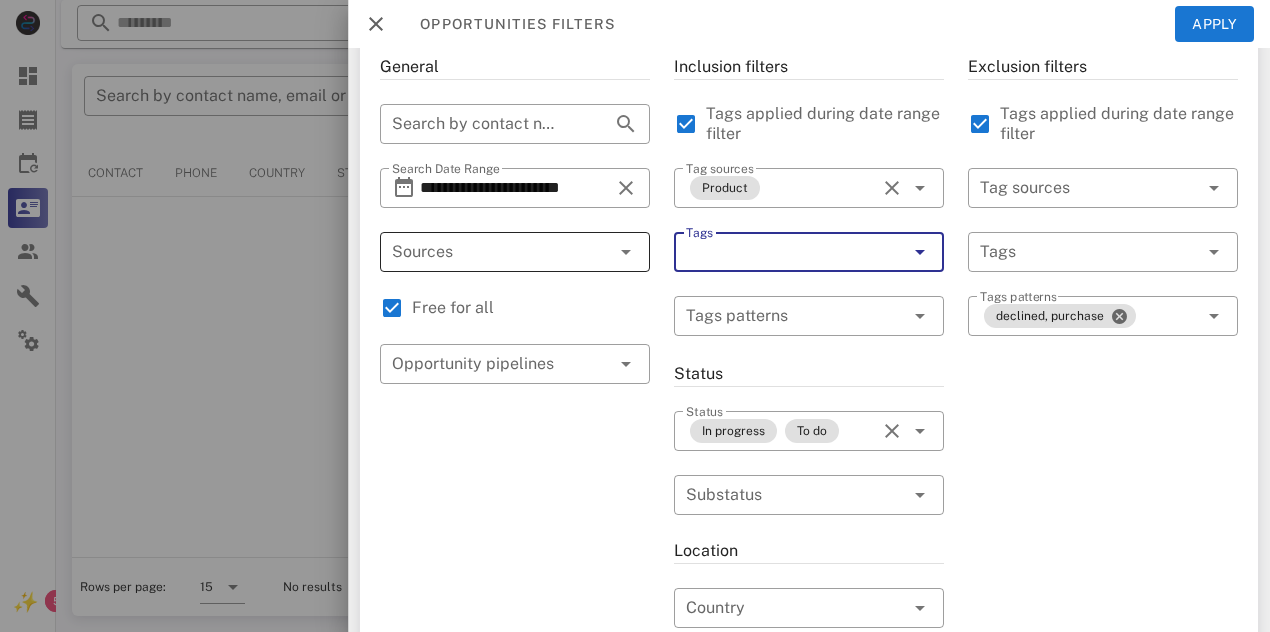 click at bounding box center (920, 252) 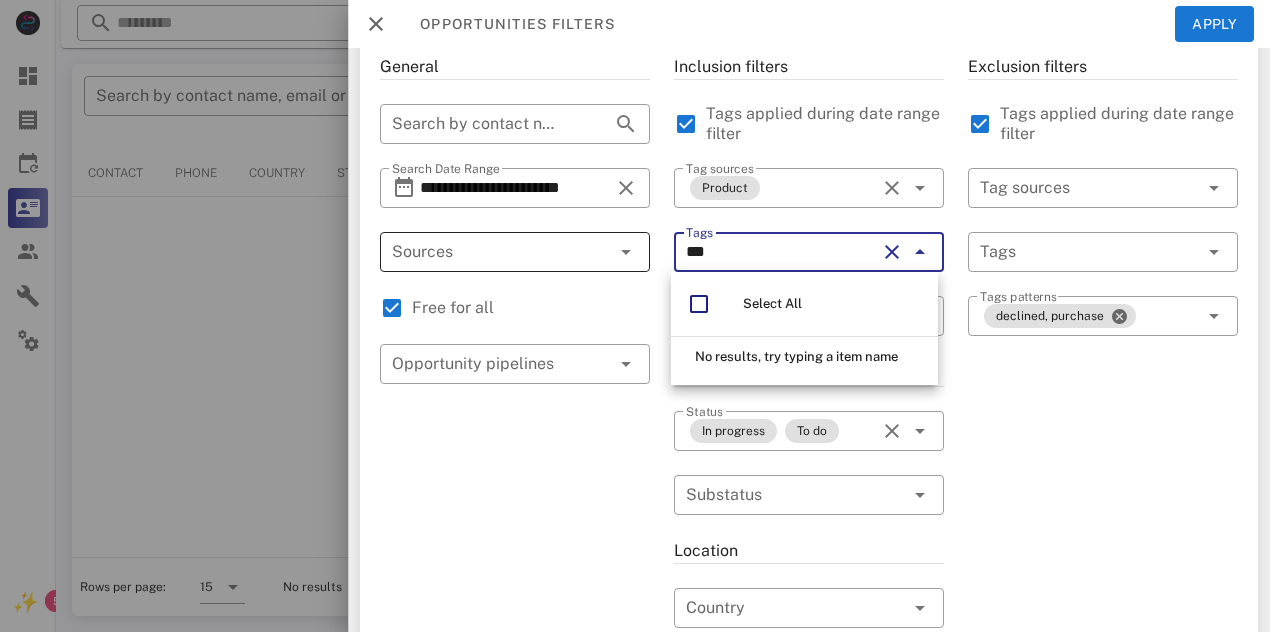 scroll, scrollTop: 0, scrollLeft: 0, axis: both 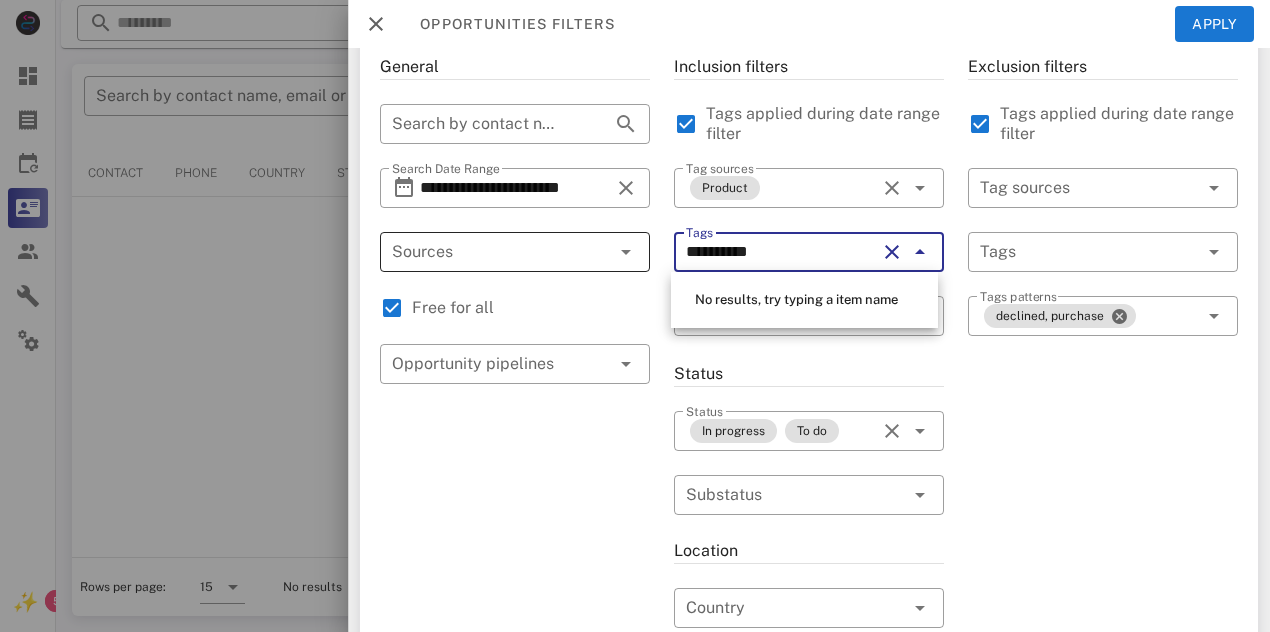 type on "*********" 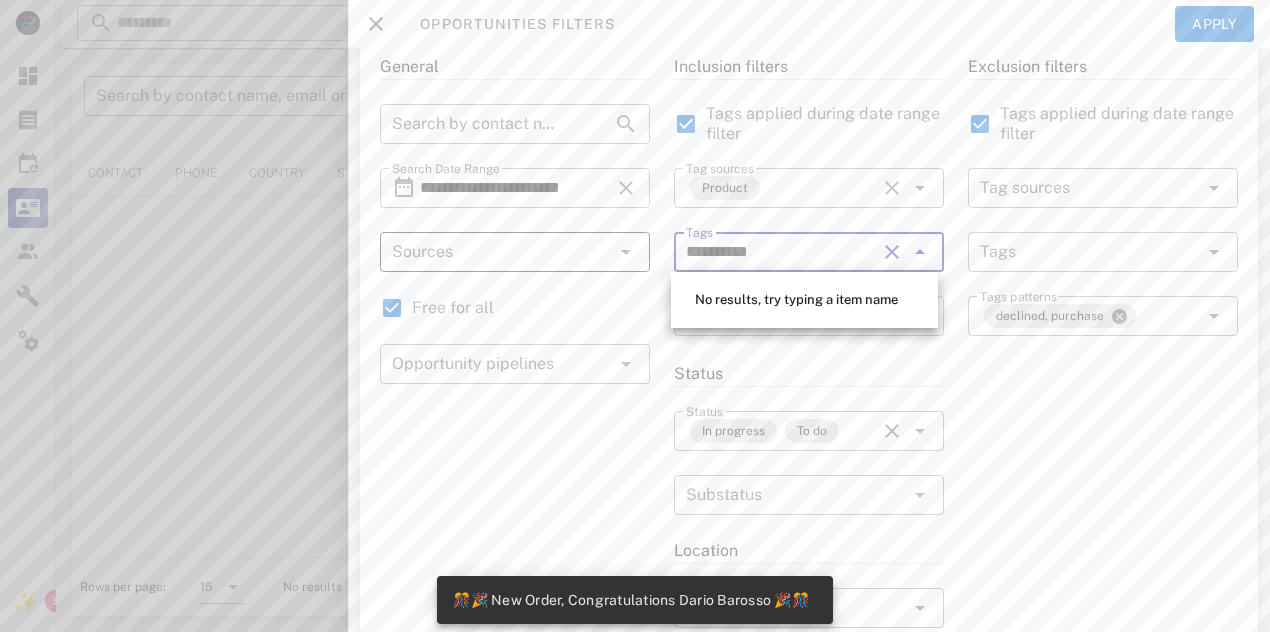 click at bounding box center (892, 252) 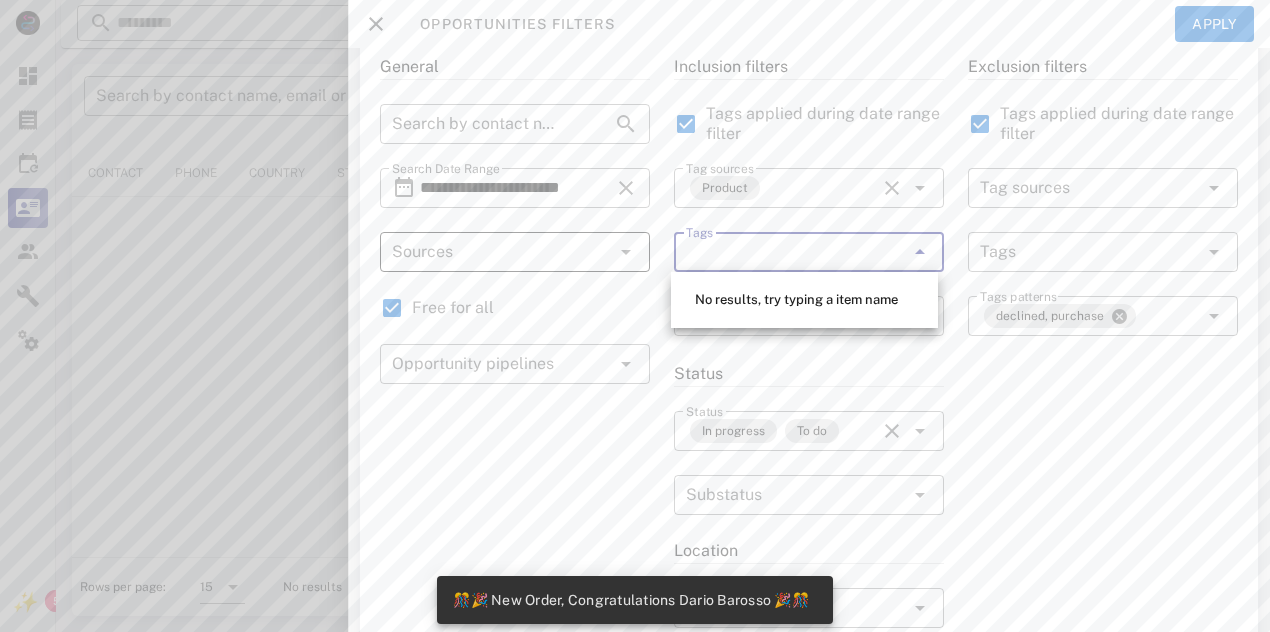 click on "Tags" at bounding box center (781, 252) 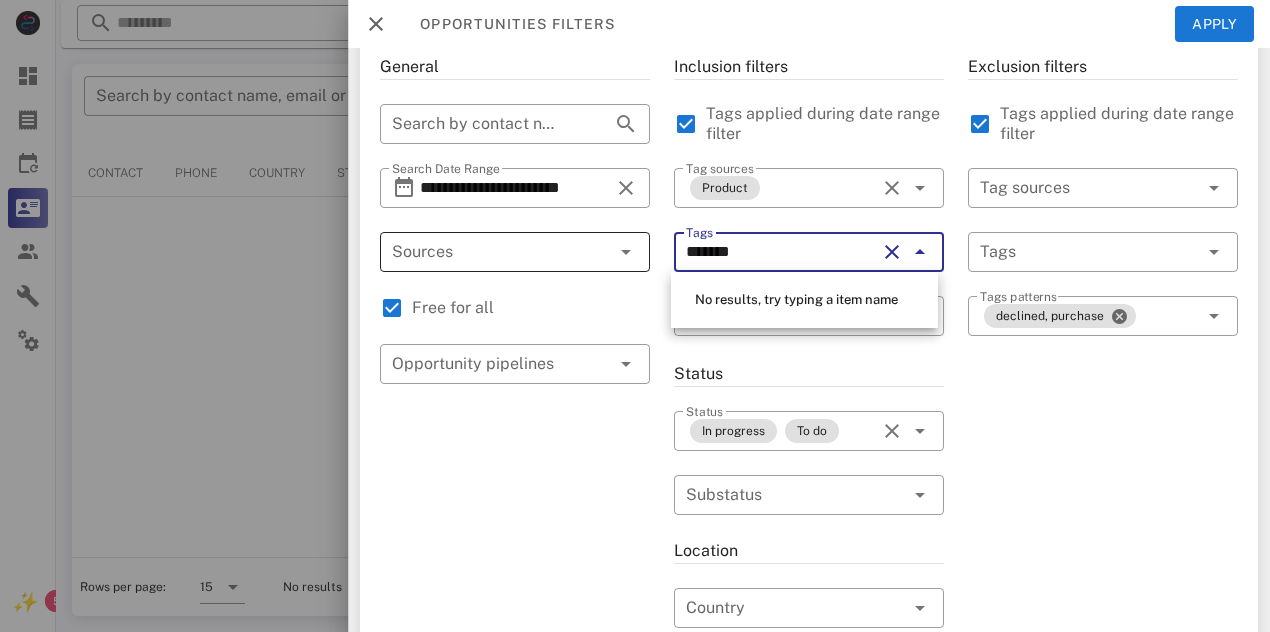 type on "********" 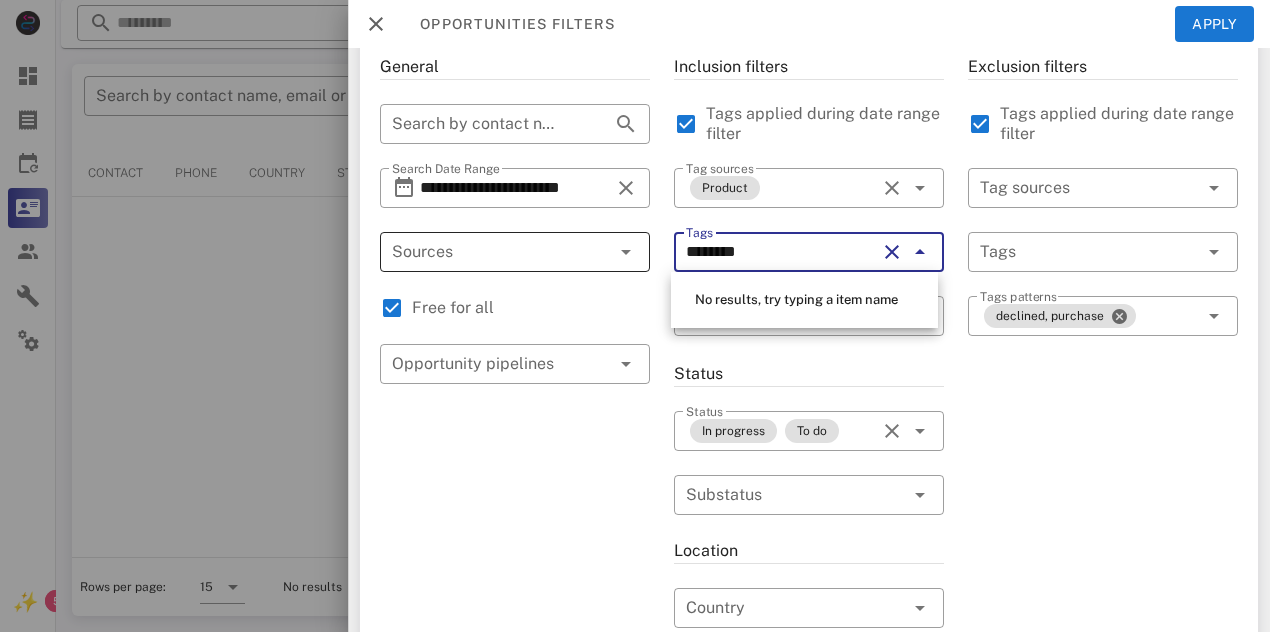click at bounding box center (892, 252) 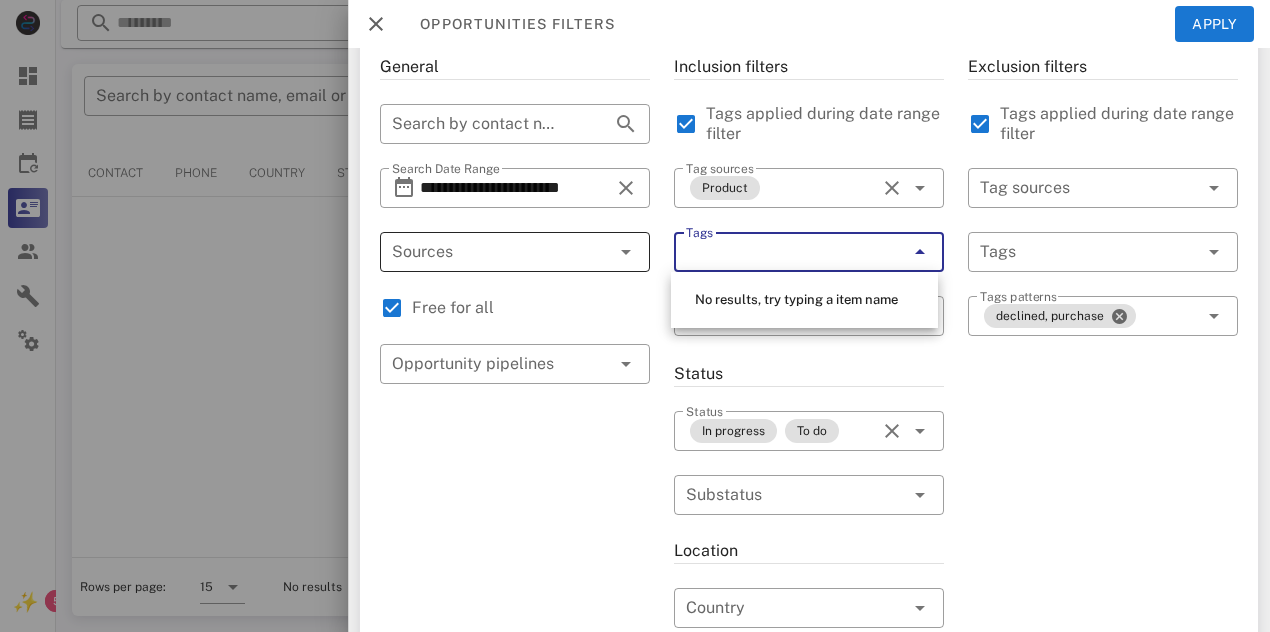 click at bounding box center [920, 252] 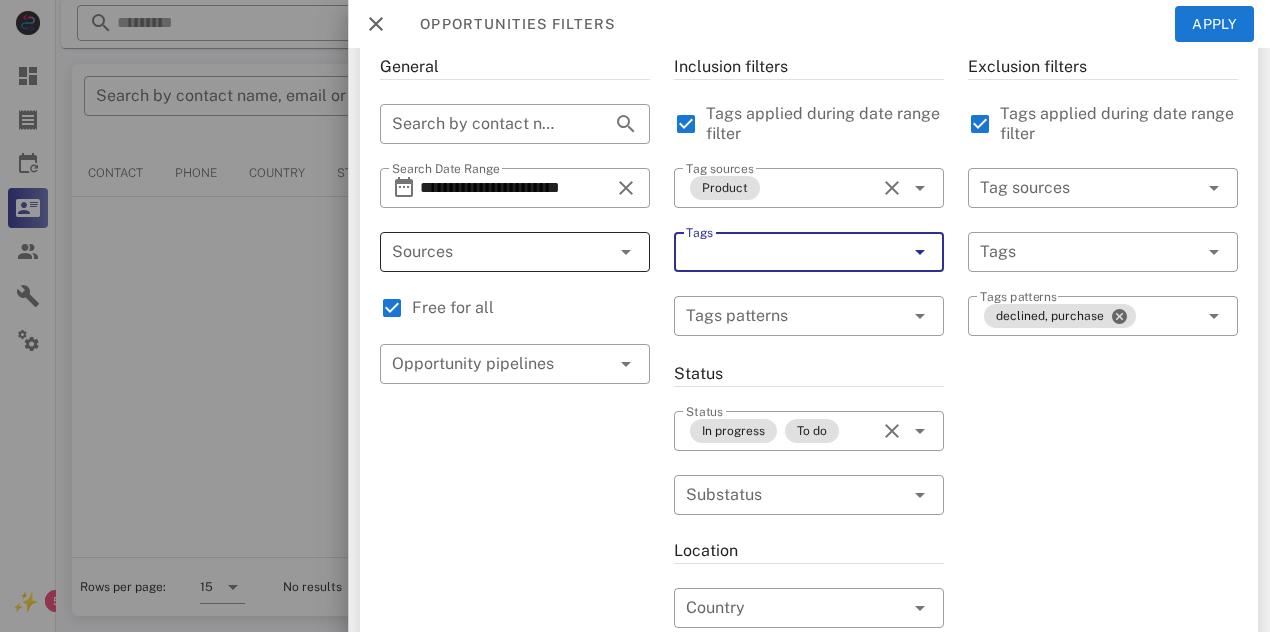 click at bounding box center [920, 252] 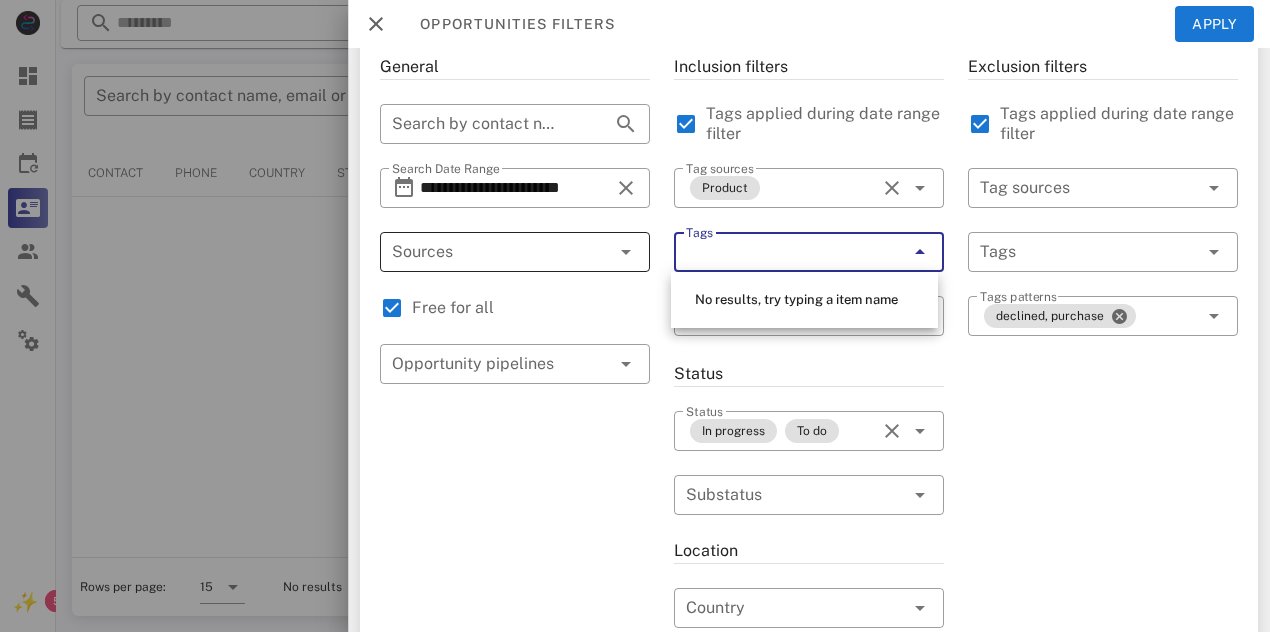 click at bounding box center [920, 252] 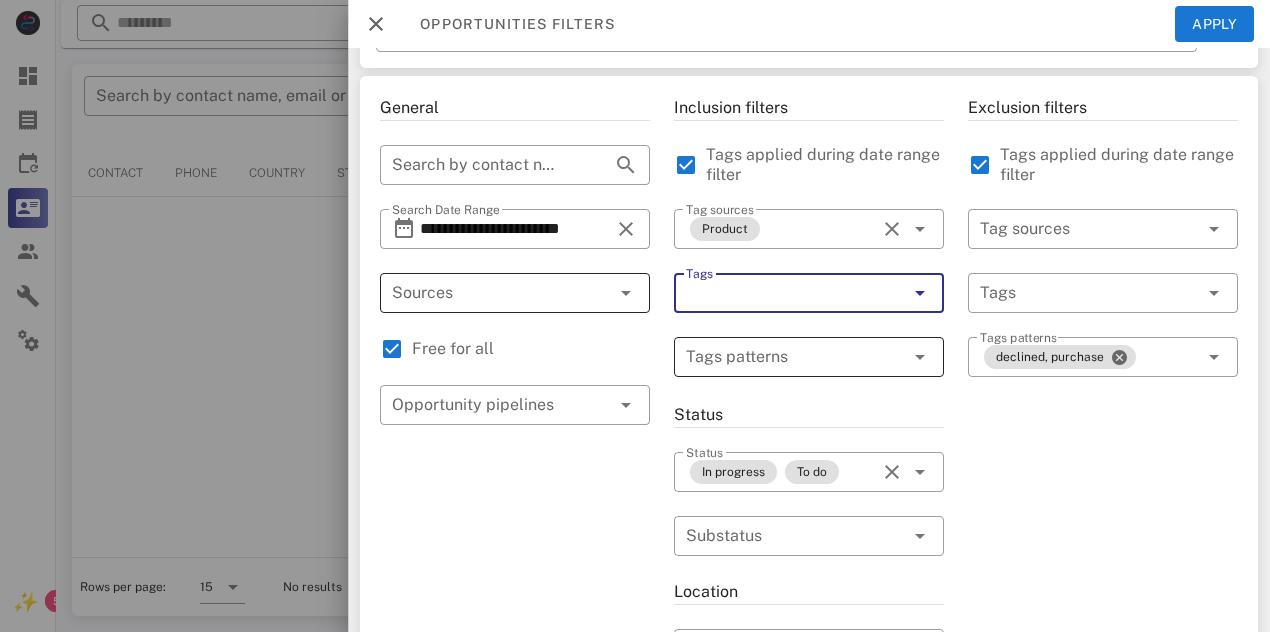 scroll, scrollTop: 63, scrollLeft: 0, axis: vertical 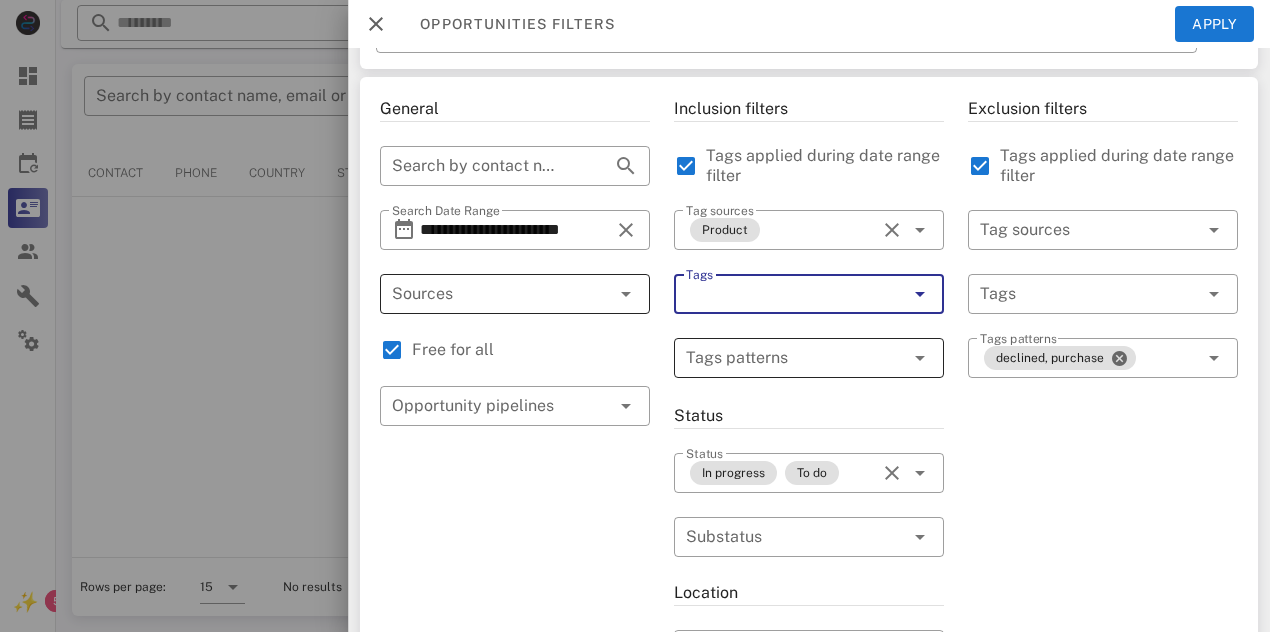 click at bounding box center [920, 358] 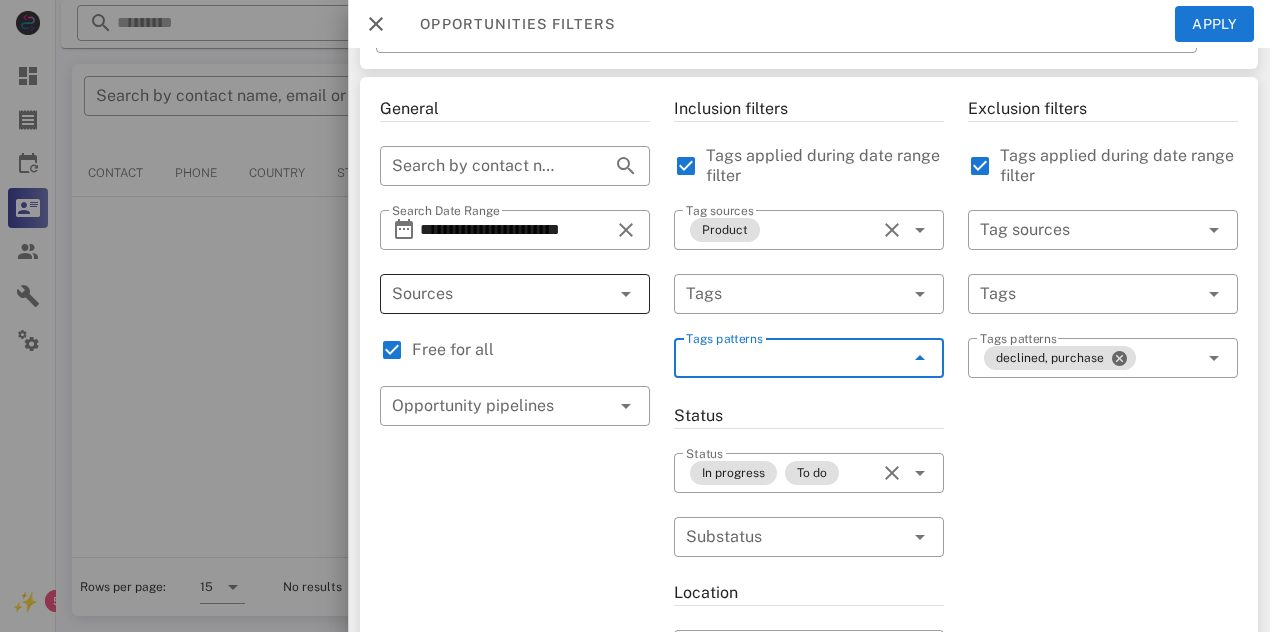 click at bounding box center [920, 358] 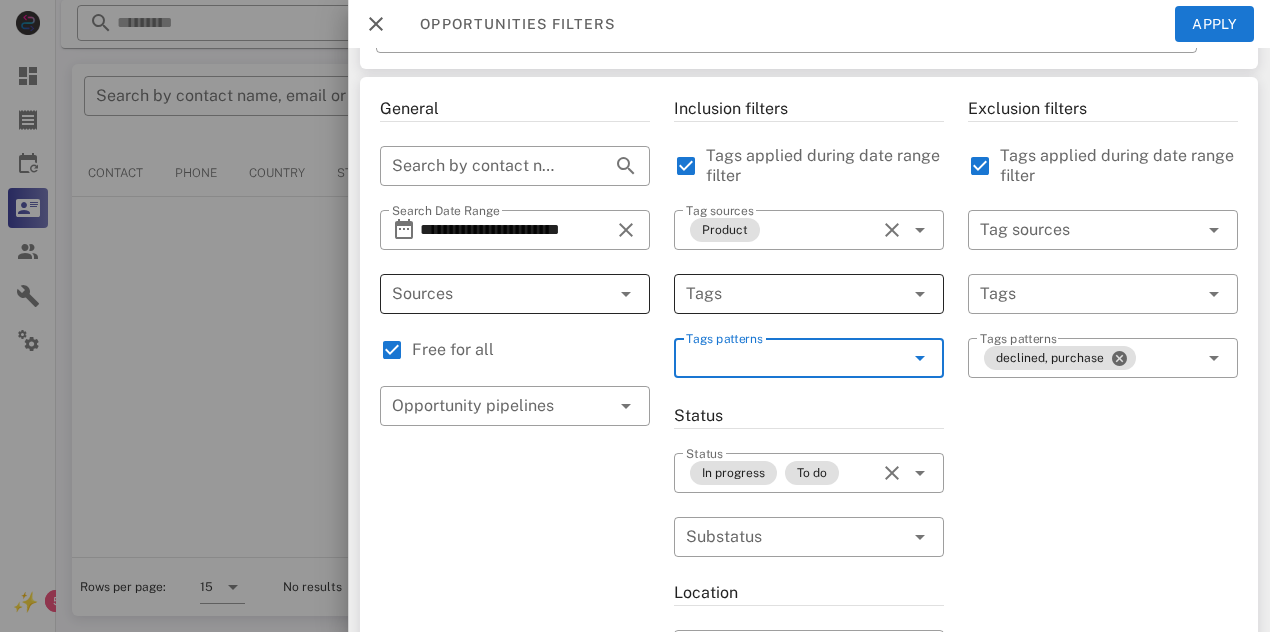 click at bounding box center [920, 294] 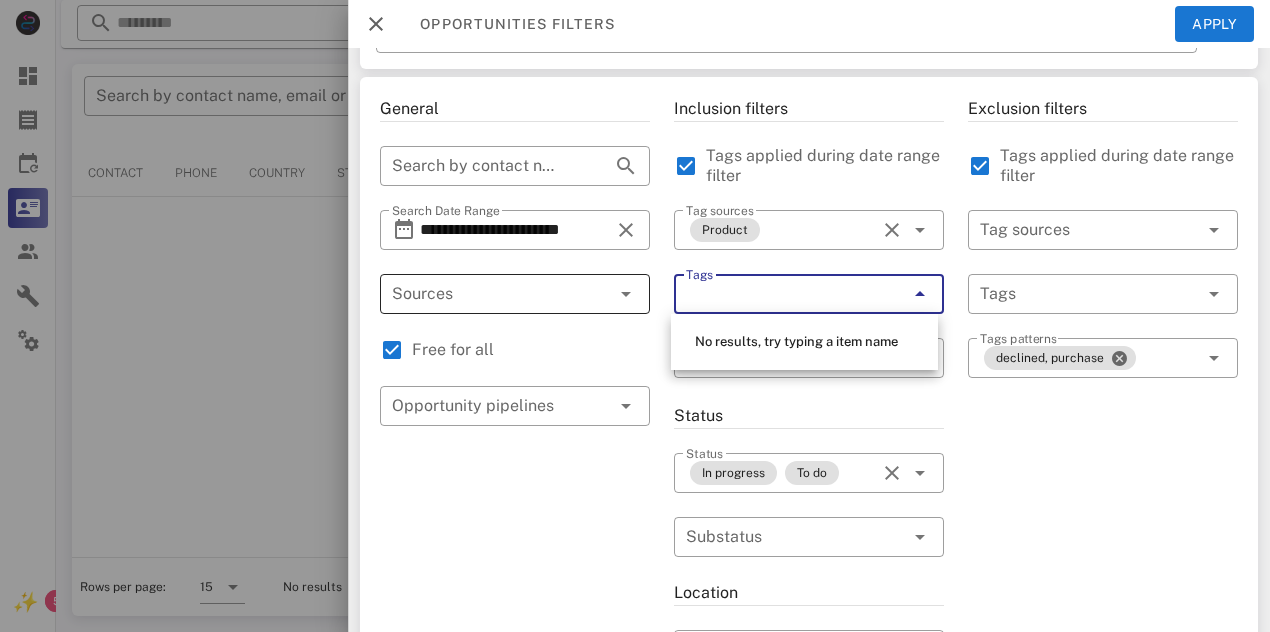 click on "Tags" at bounding box center [781, 294] 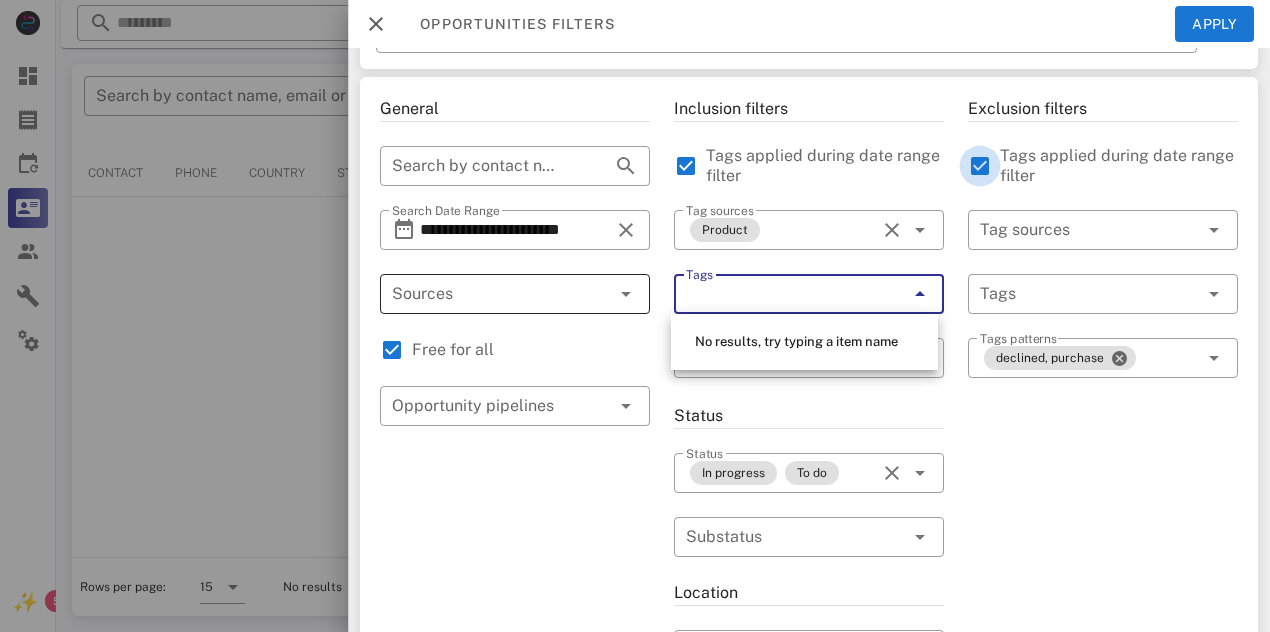 click at bounding box center (980, 166) 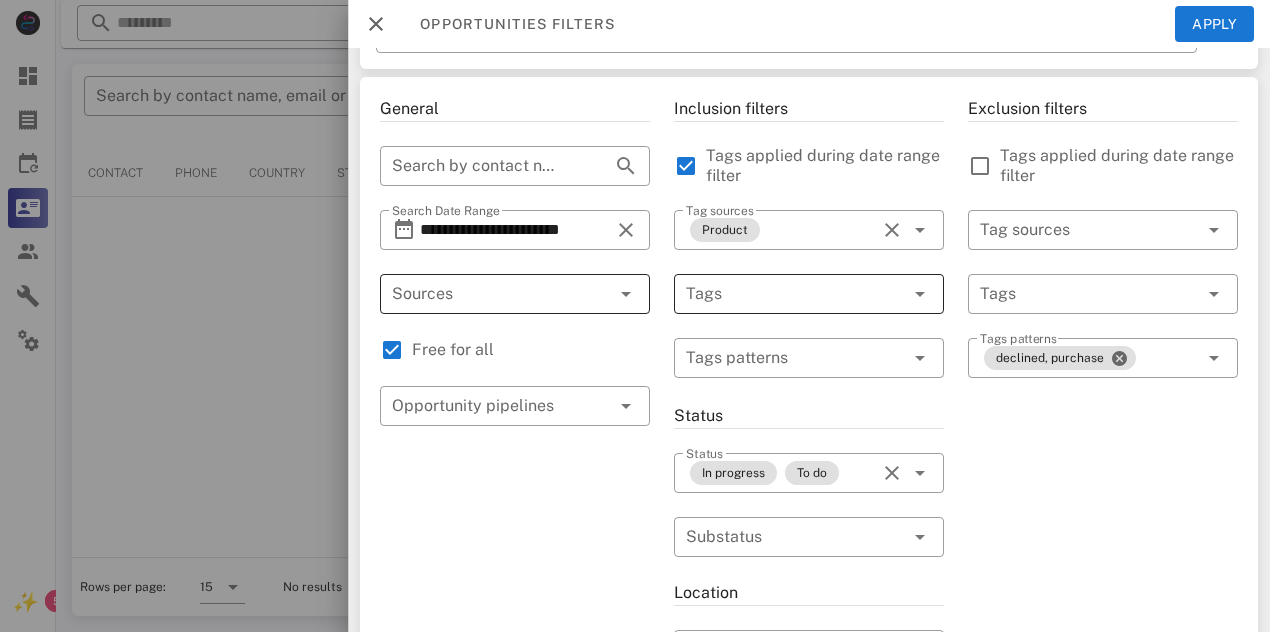 click at bounding box center (781, 294) 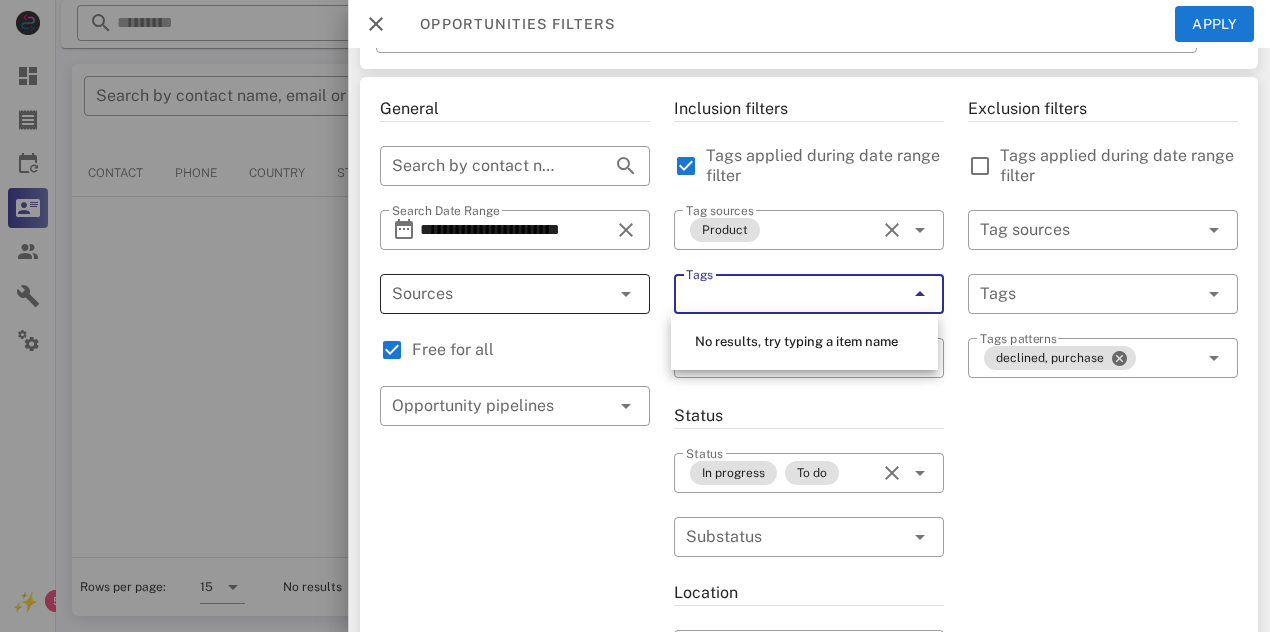 click at bounding box center [920, 294] 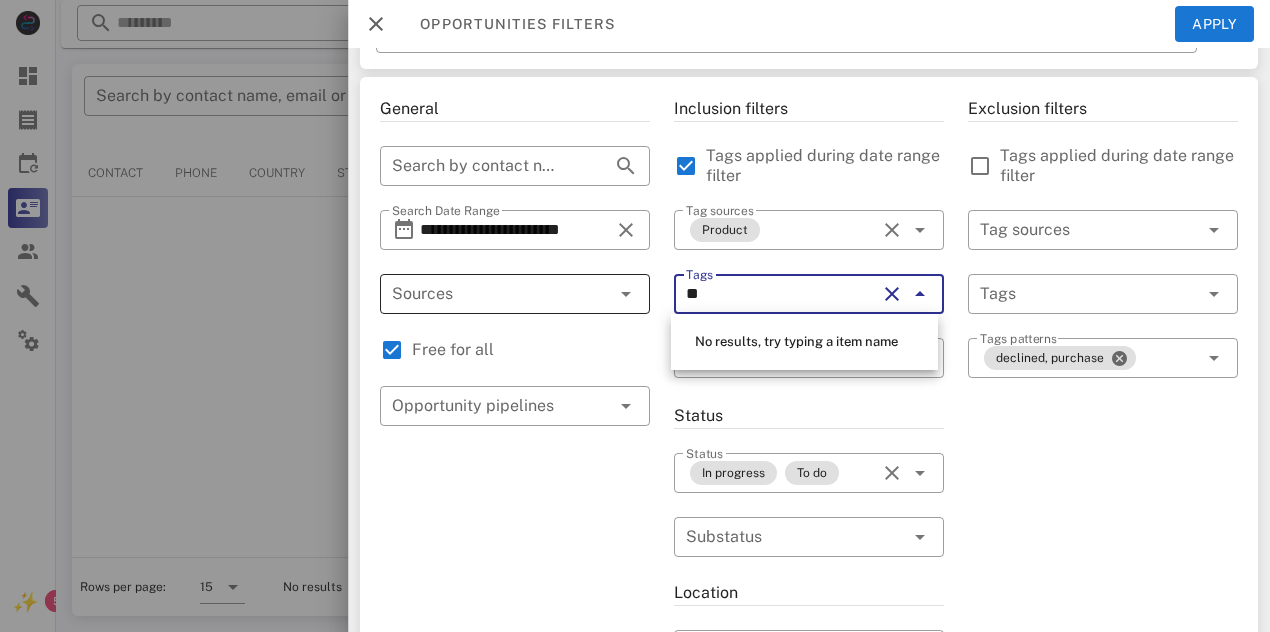 type on "*" 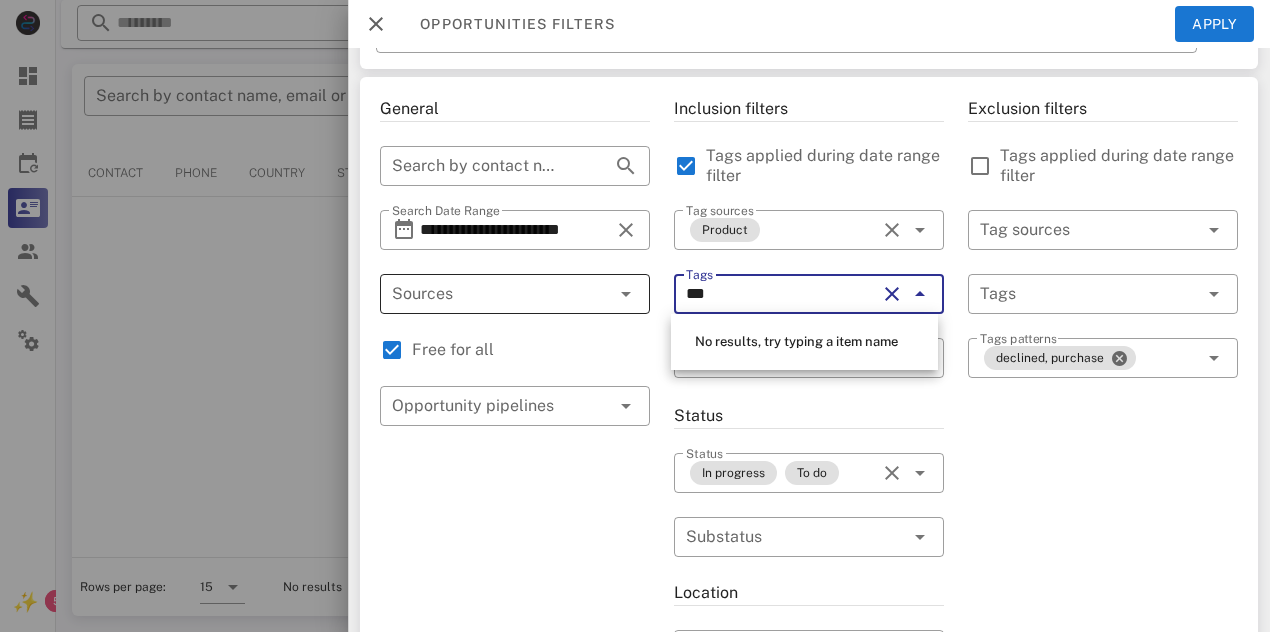 click at bounding box center (892, 294) 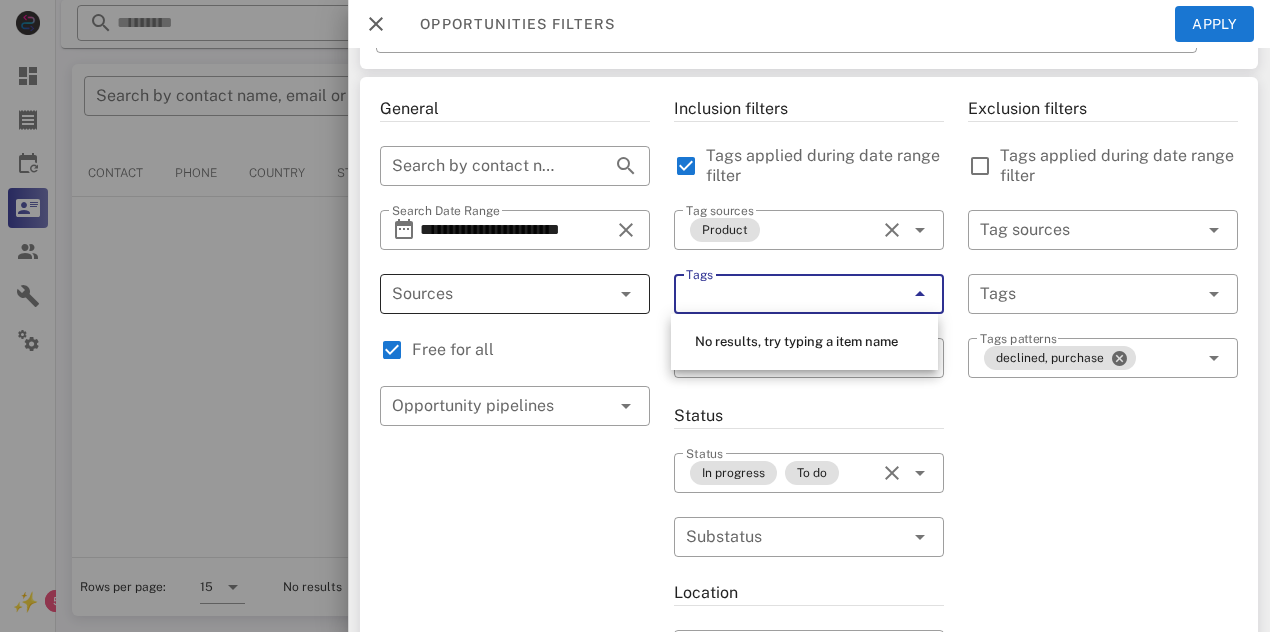 click at bounding box center [920, 294] 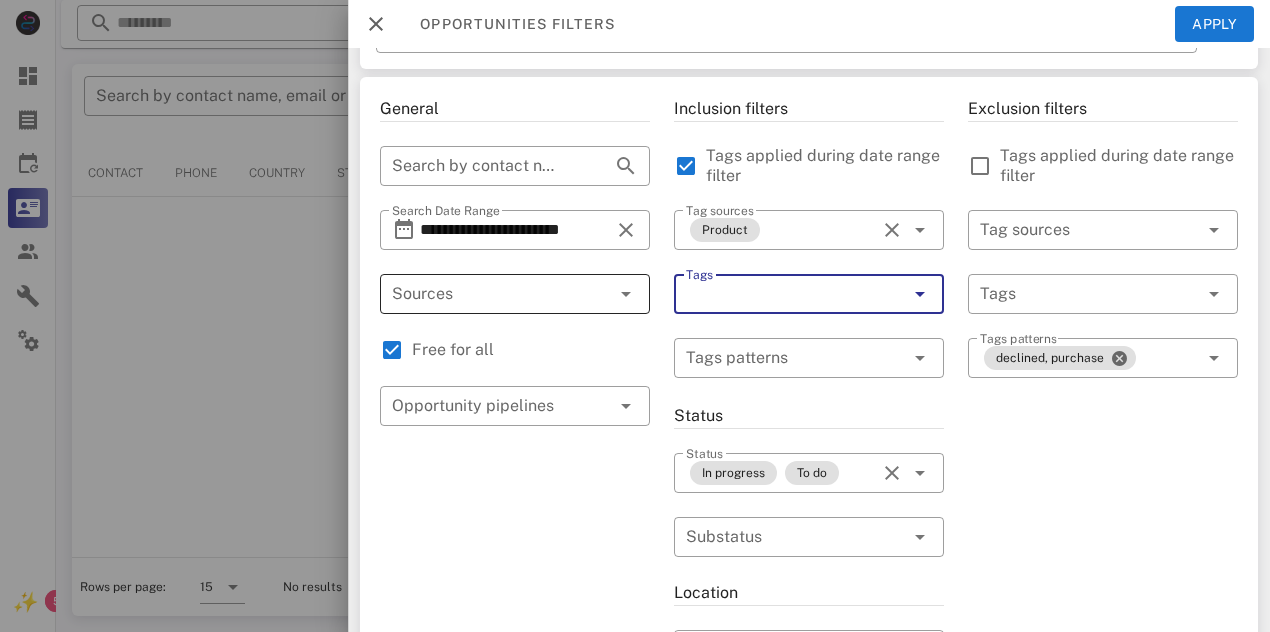 click at bounding box center [920, 294] 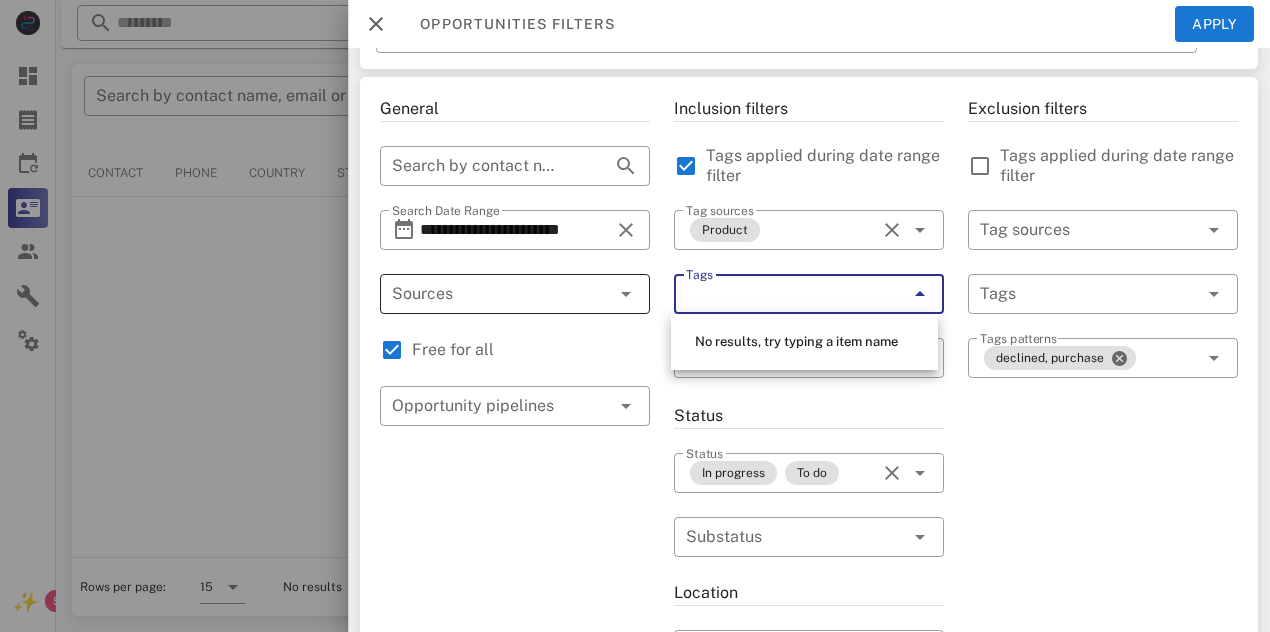 click at bounding box center [920, 294] 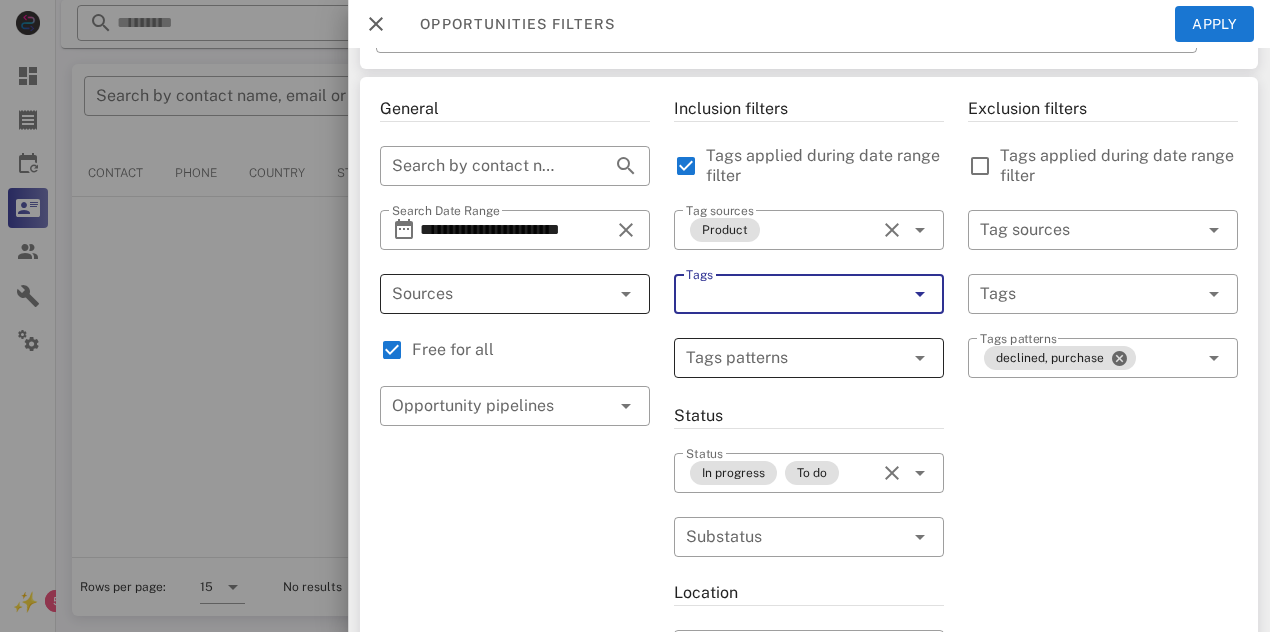 click at bounding box center (920, 358) 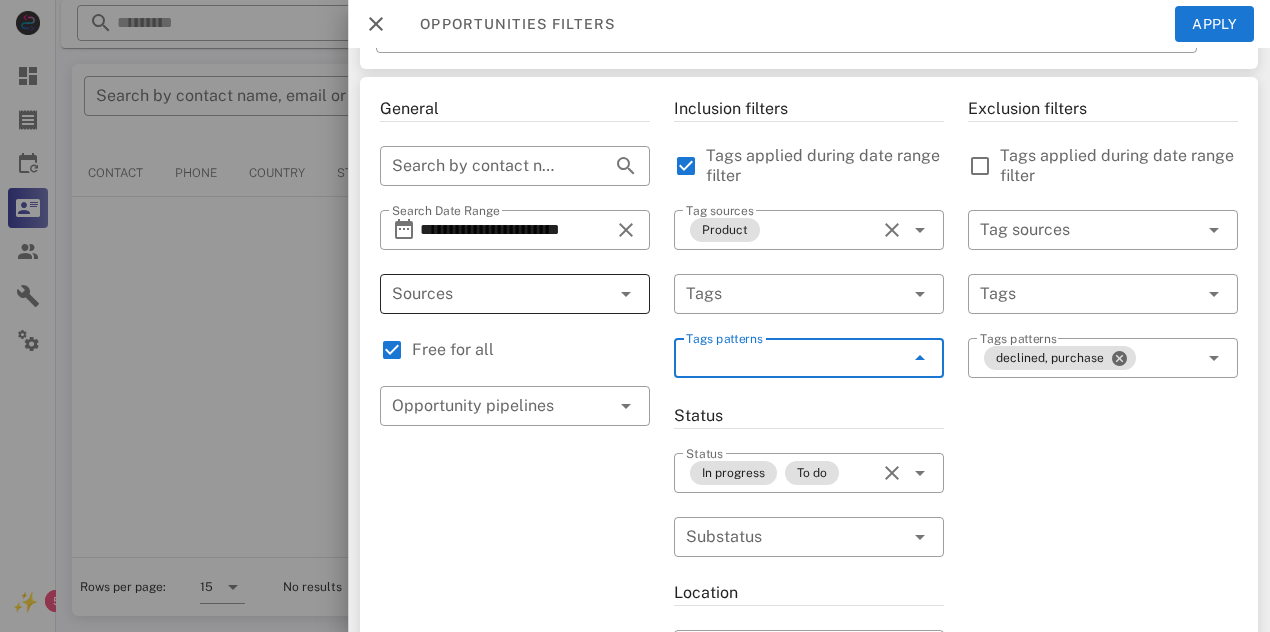 click at bounding box center (920, 358) 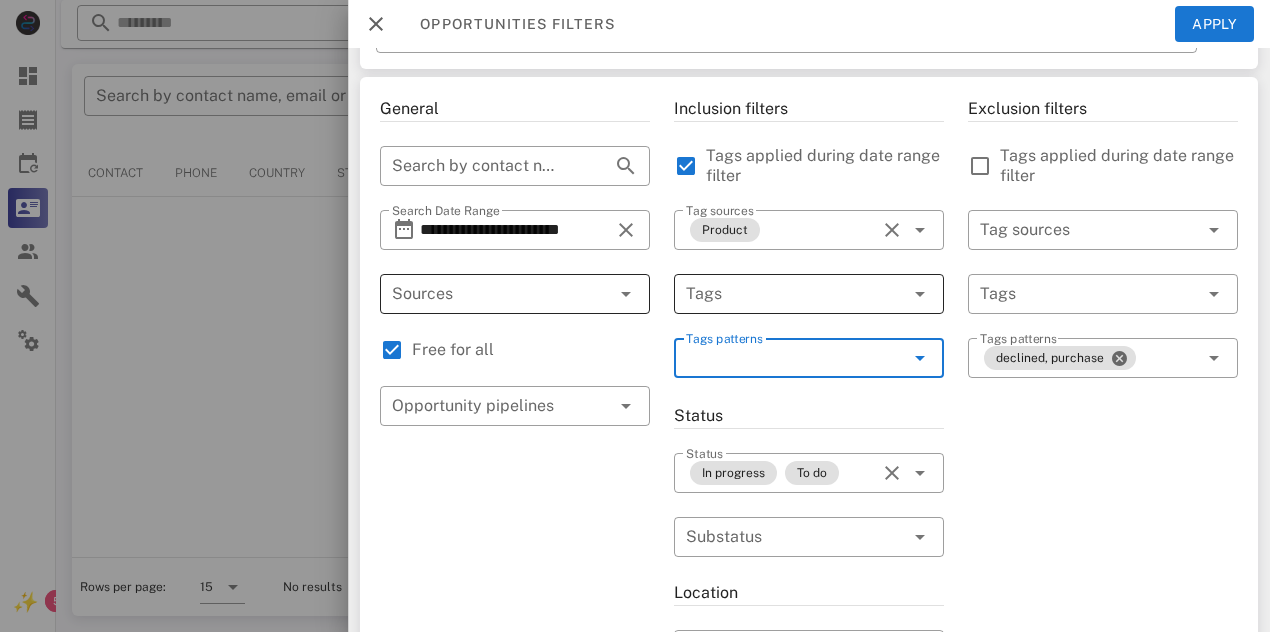 click at bounding box center [890, 294] 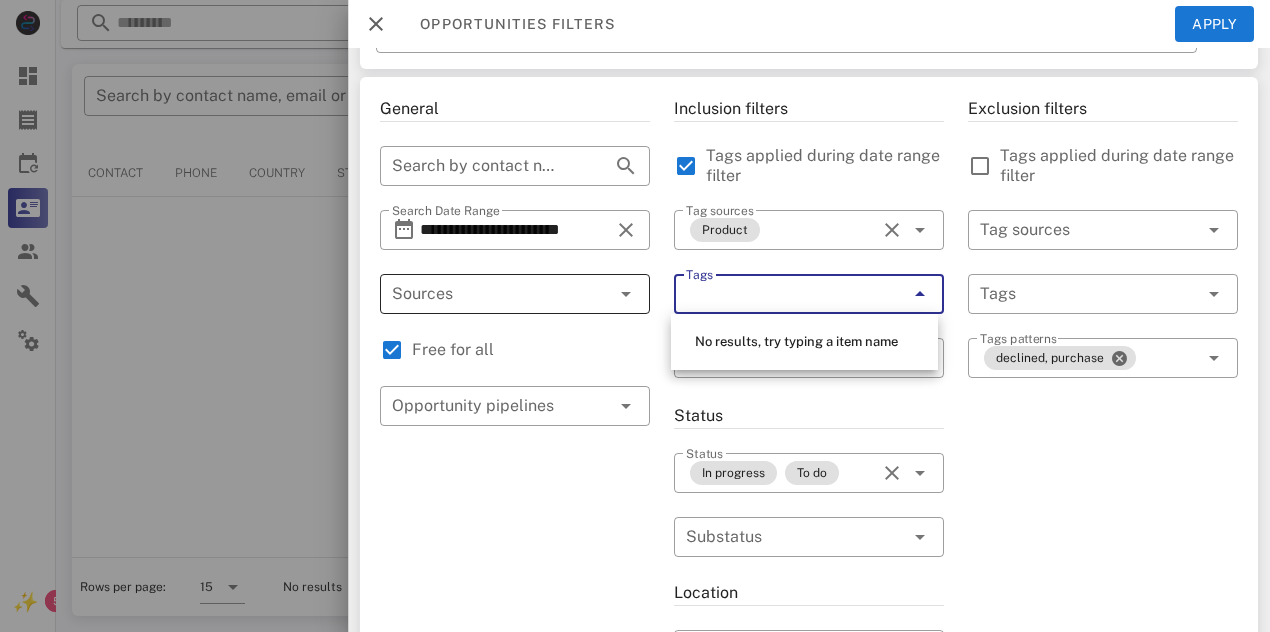 click at bounding box center (920, 294) 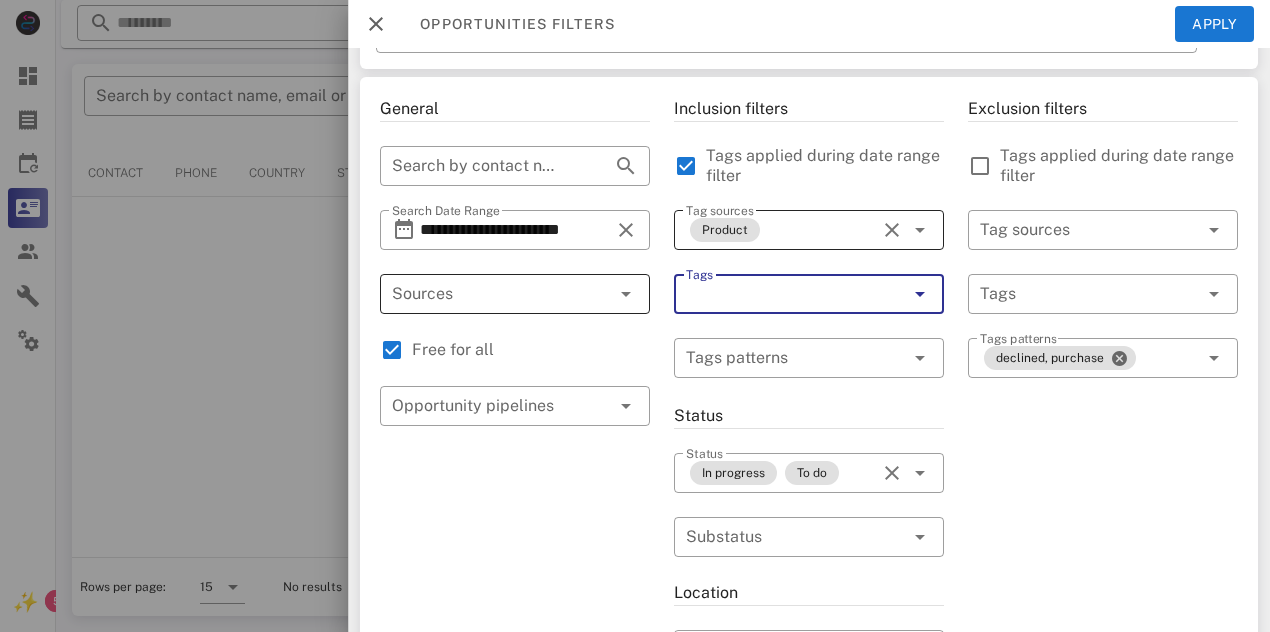 click at bounding box center [920, 230] 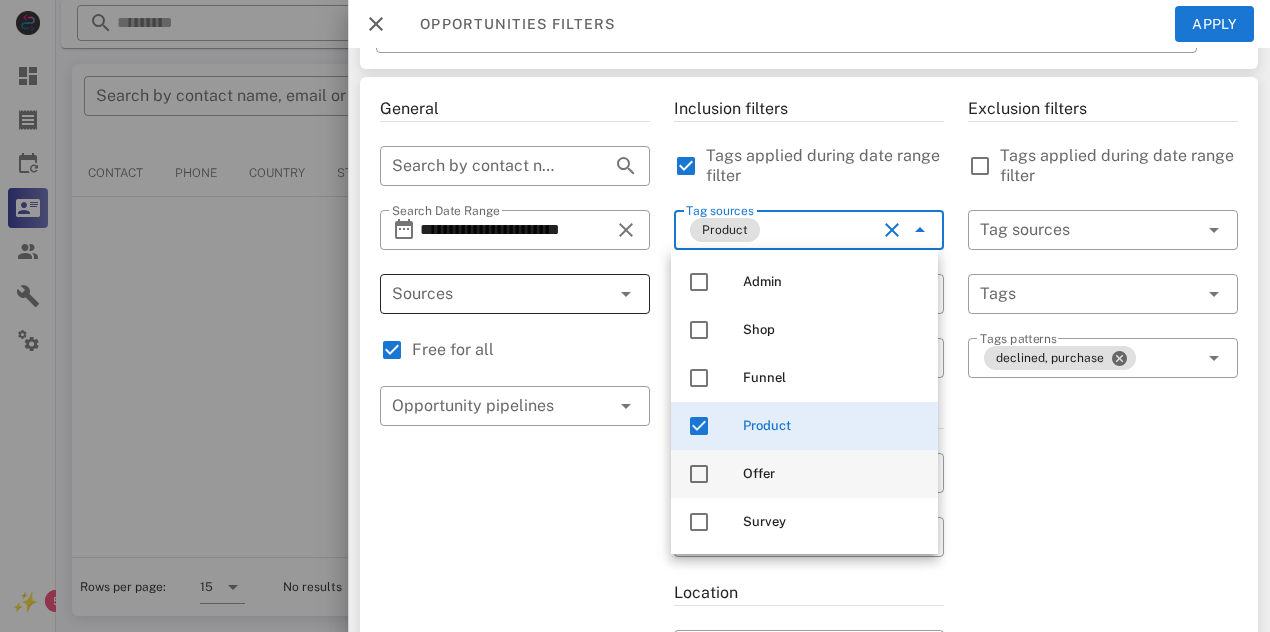 click at bounding box center (699, 474) 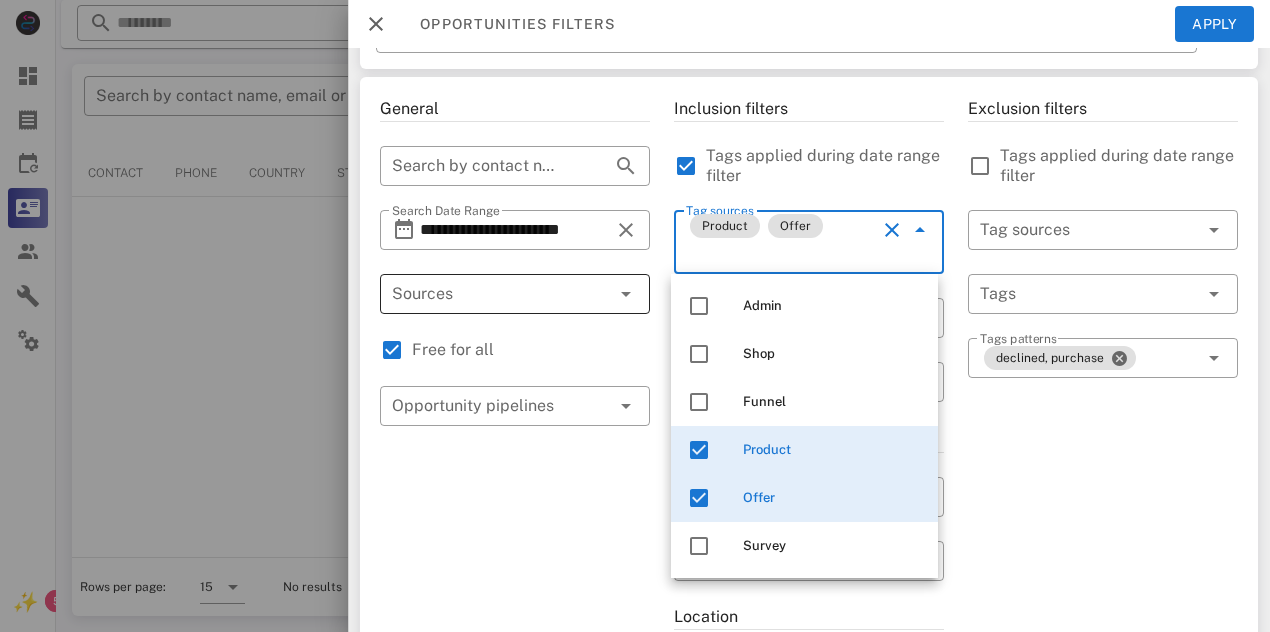 click on "Exclusion filters Tags applied during date range filter ​ Tag sources ​ Tags ​ Tags patterns declined, purchase" at bounding box center [1103, 666] 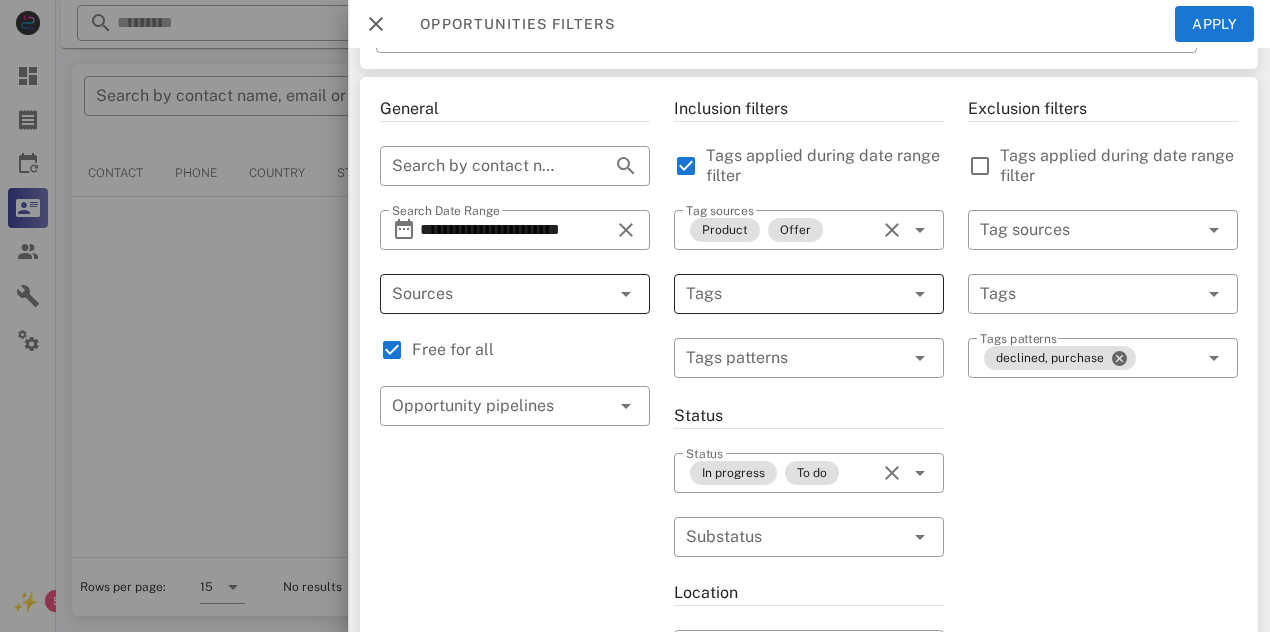click at bounding box center (920, 294) 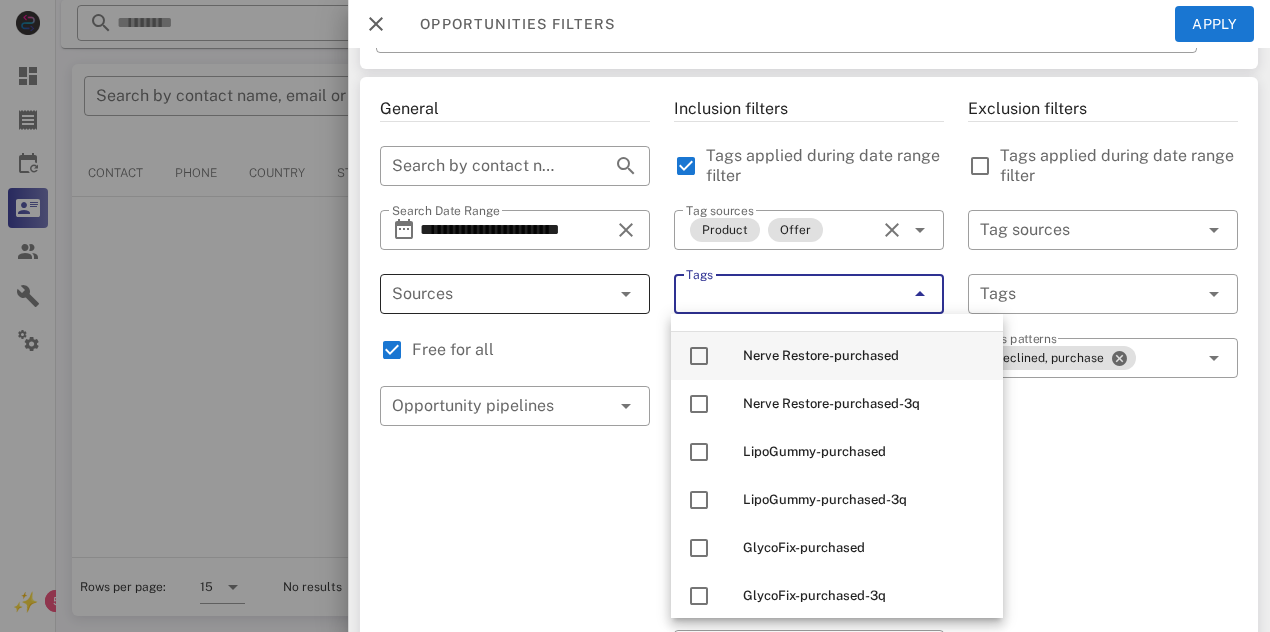 scroll, scrollTop: 48, scrollLeft: 0, axis: vertical 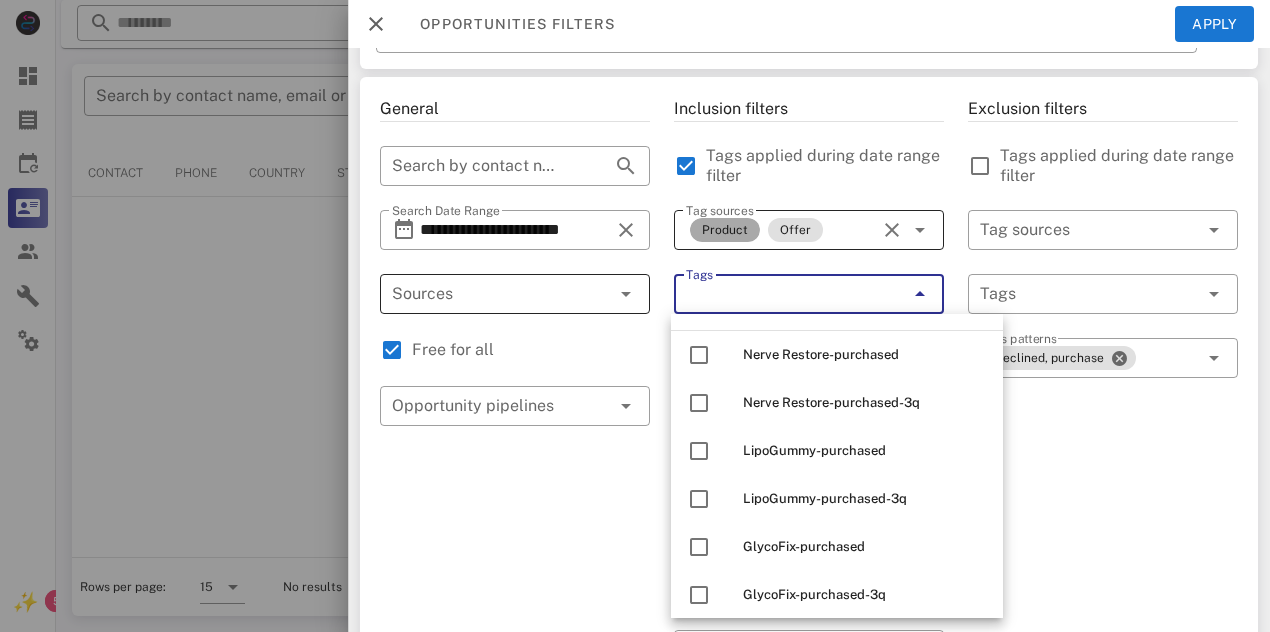 click on "Product" at bounding box center (725, 230) 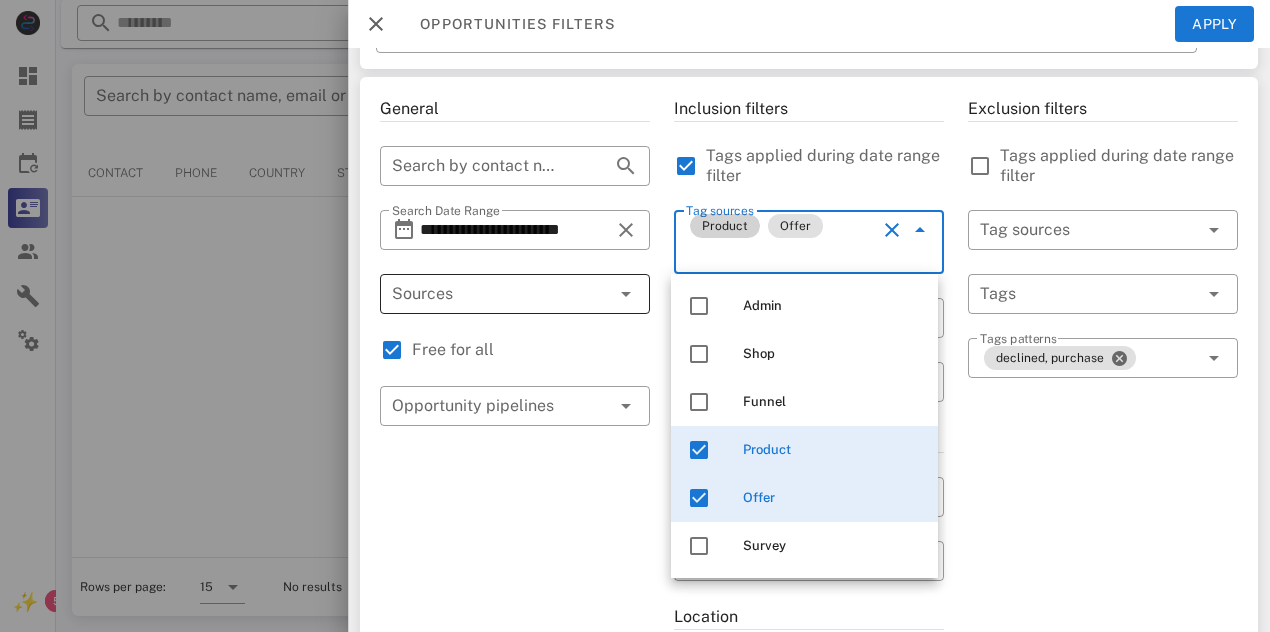 click at bounding box center (699, 450) 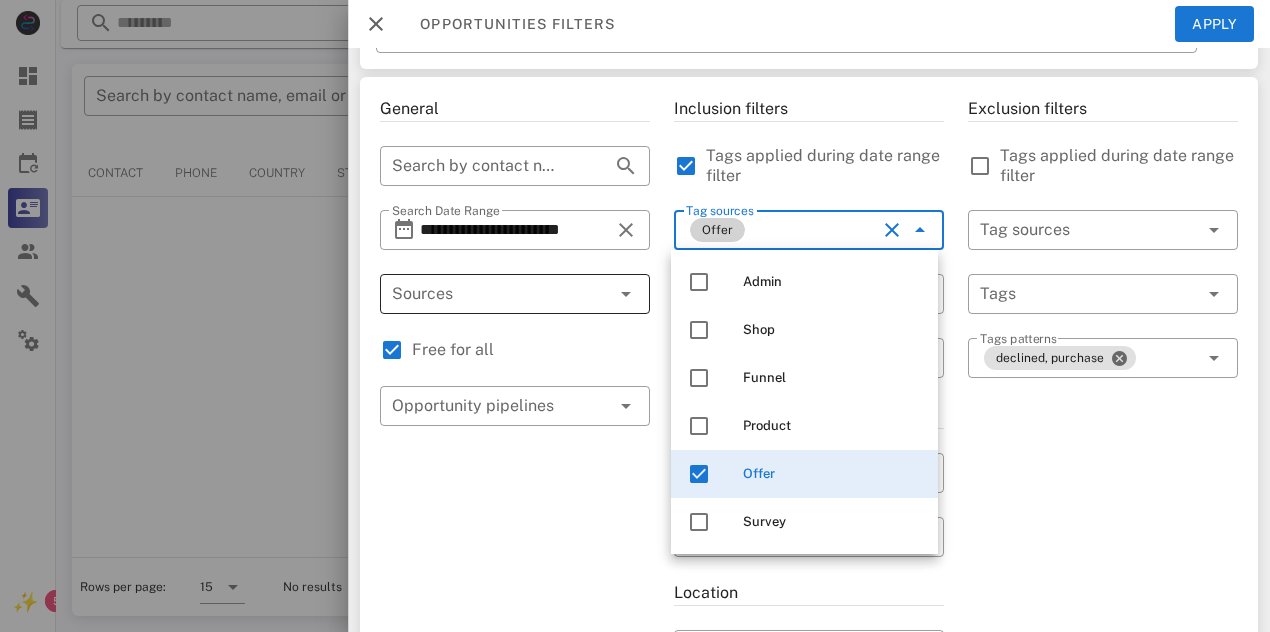 click on "**********" at bounding box center [515, 654] 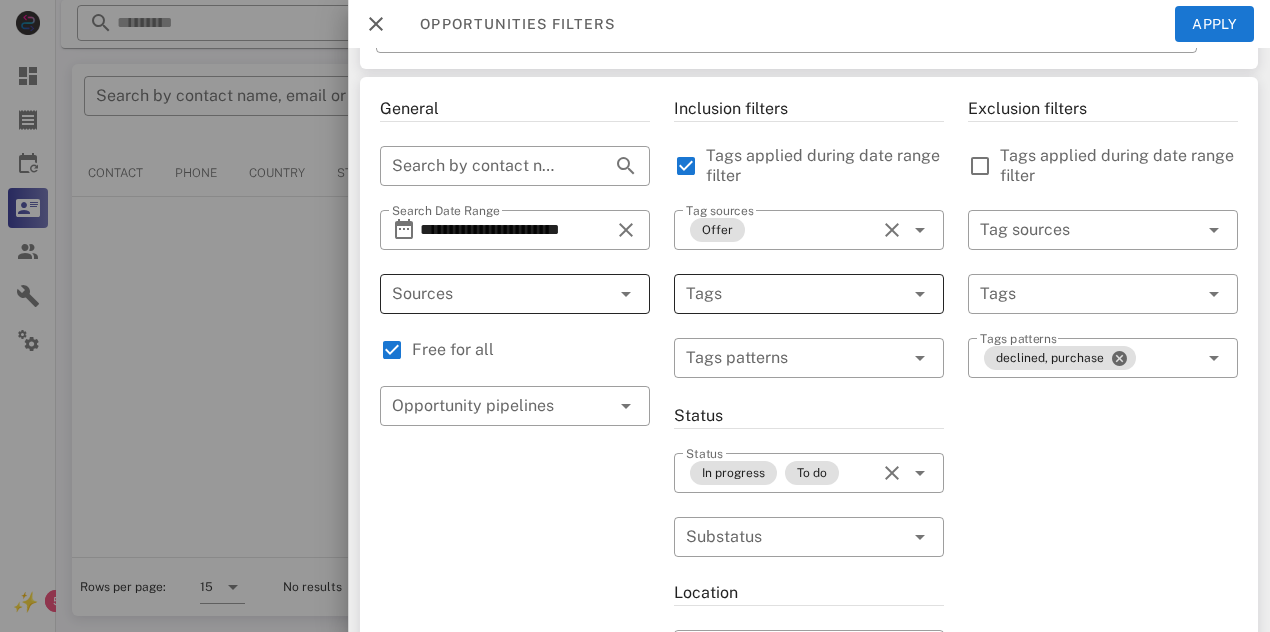 click at bounding box center (781, 294) 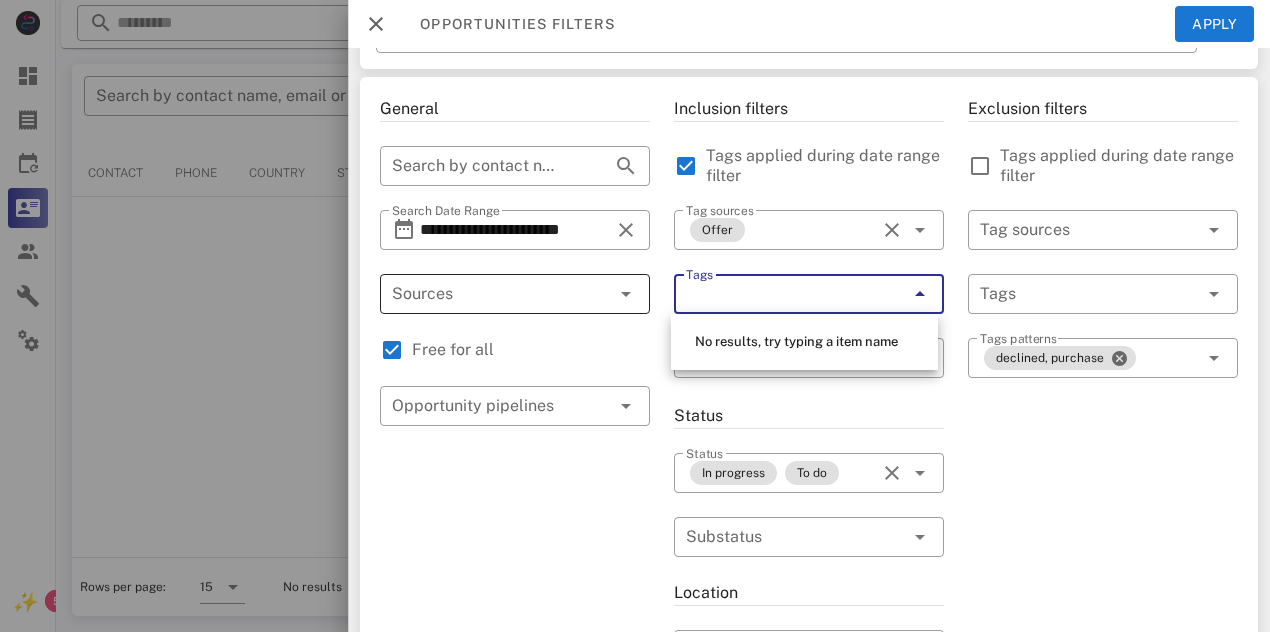click on "Tags" at bounding box center [781, 294] 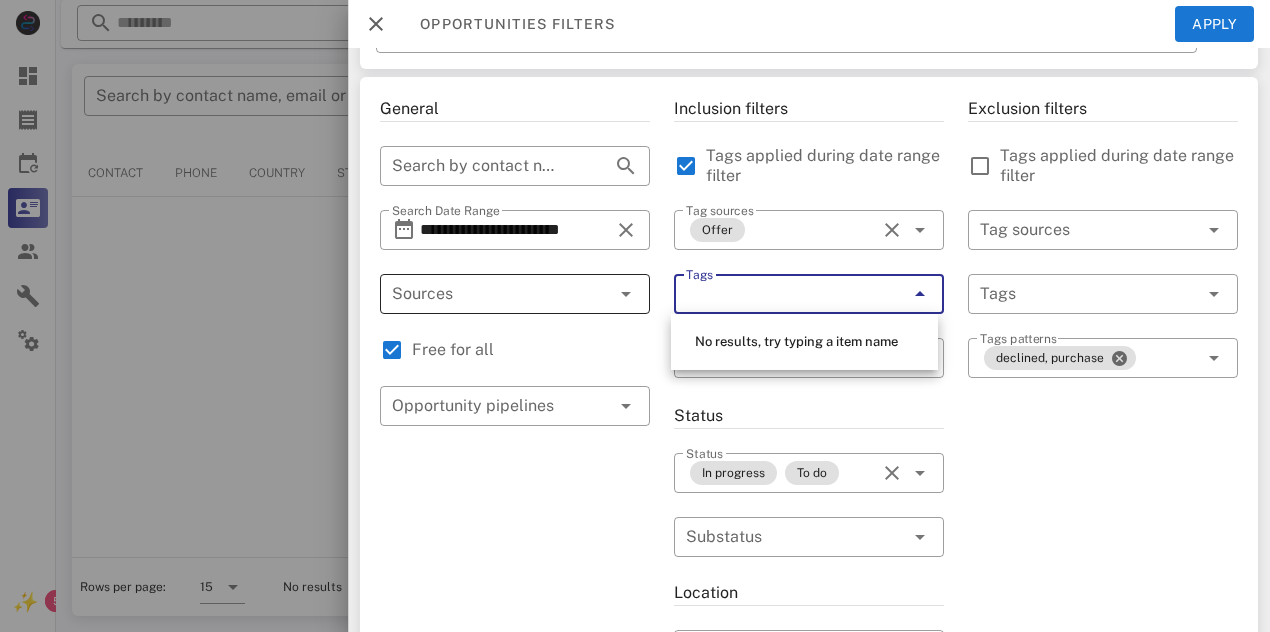 click on "Tags" at bounding box center (781, 294) 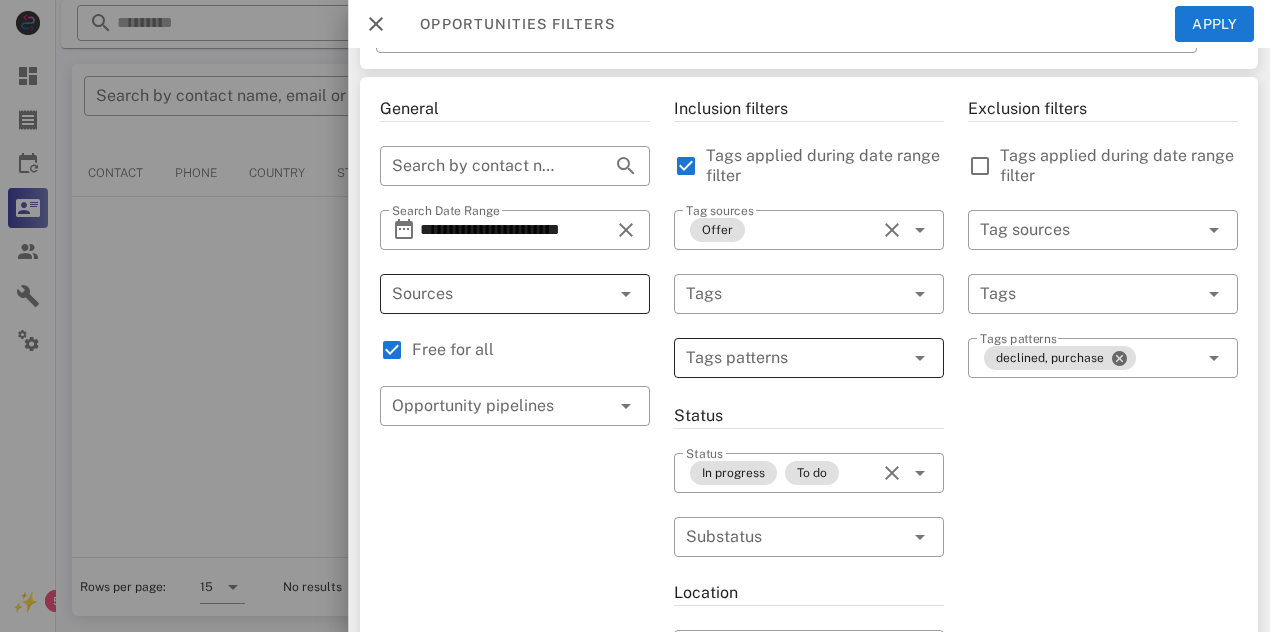 click at bounding box center [920, 358] 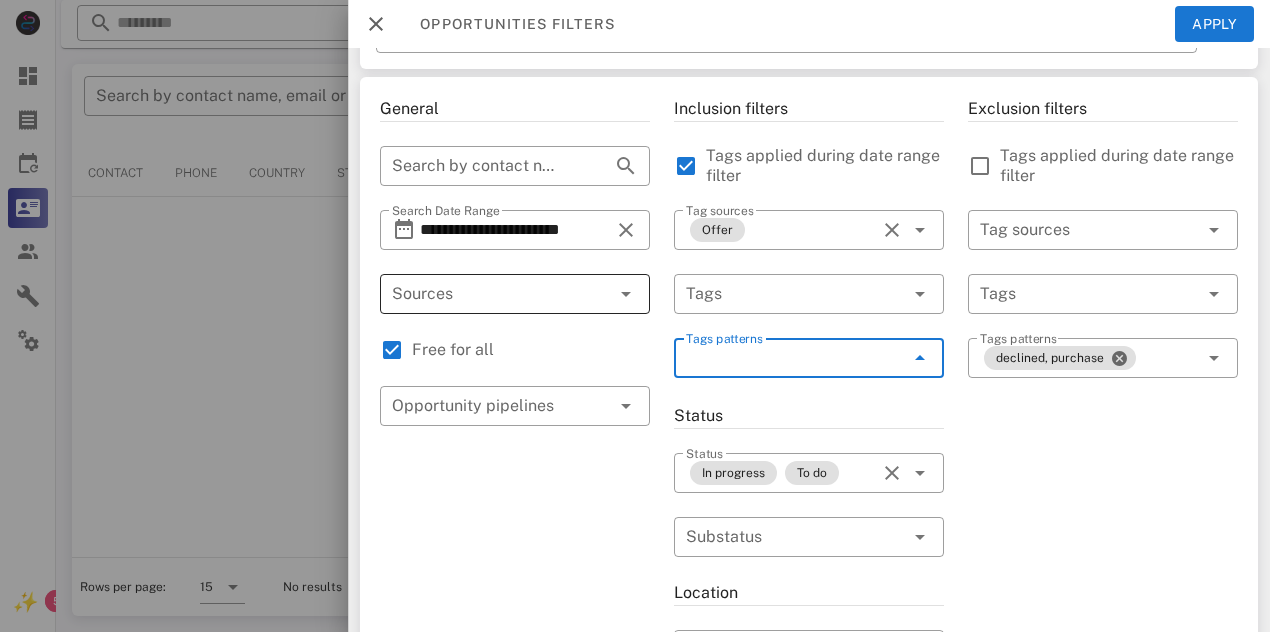 click at bounding box center [920, 358] 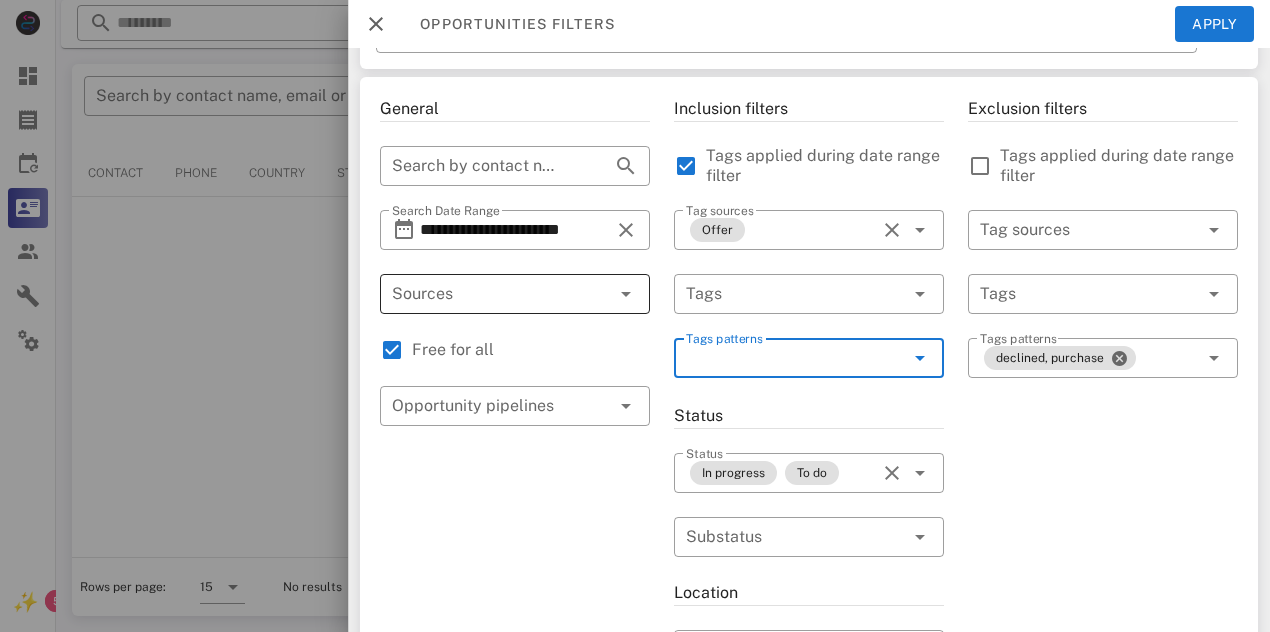 click at bounding box center [920, 358] 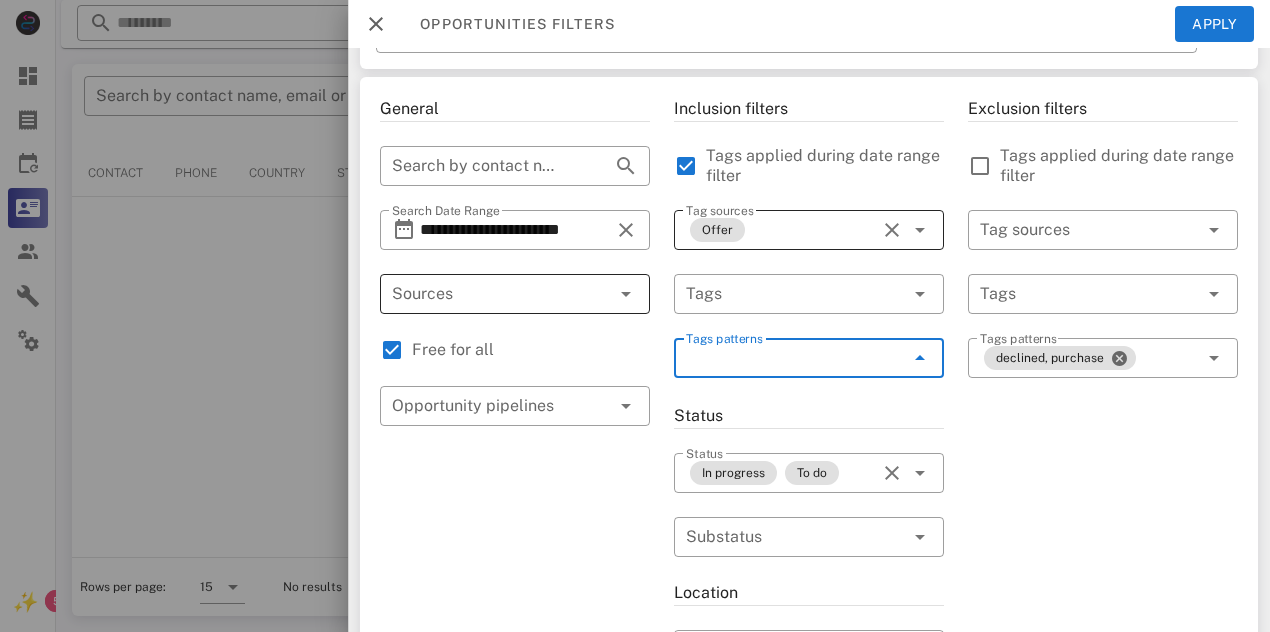 click on "Offer" at bounding box center (781, 230) 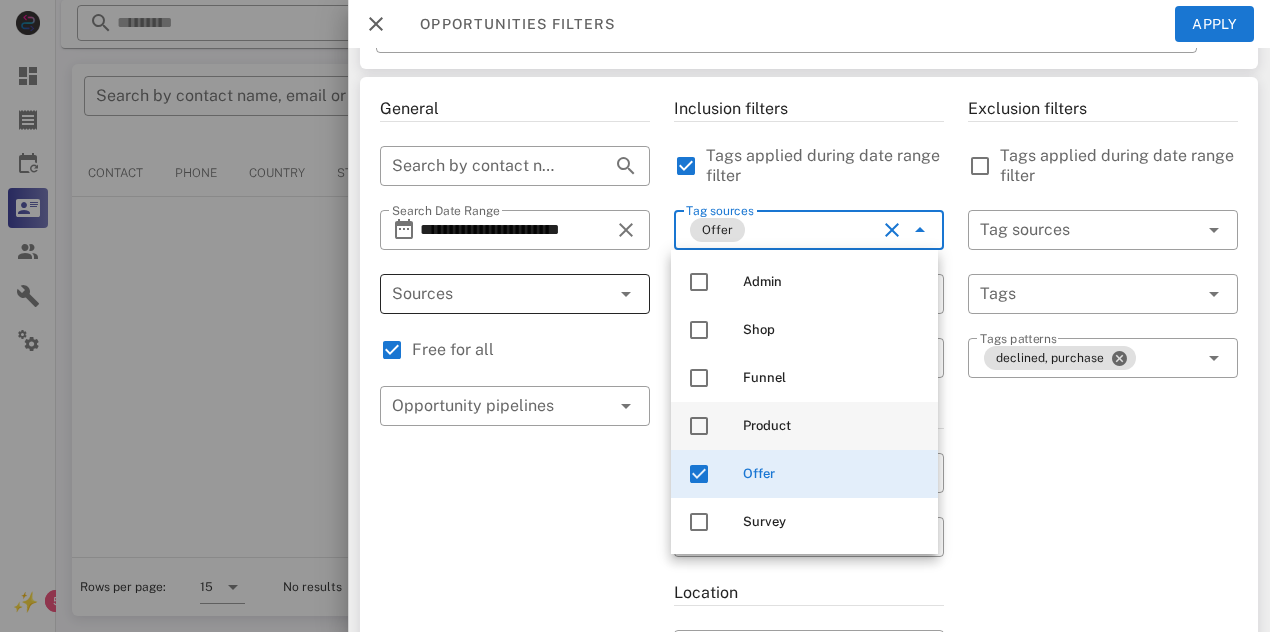 click at bounding box center (699, 426) 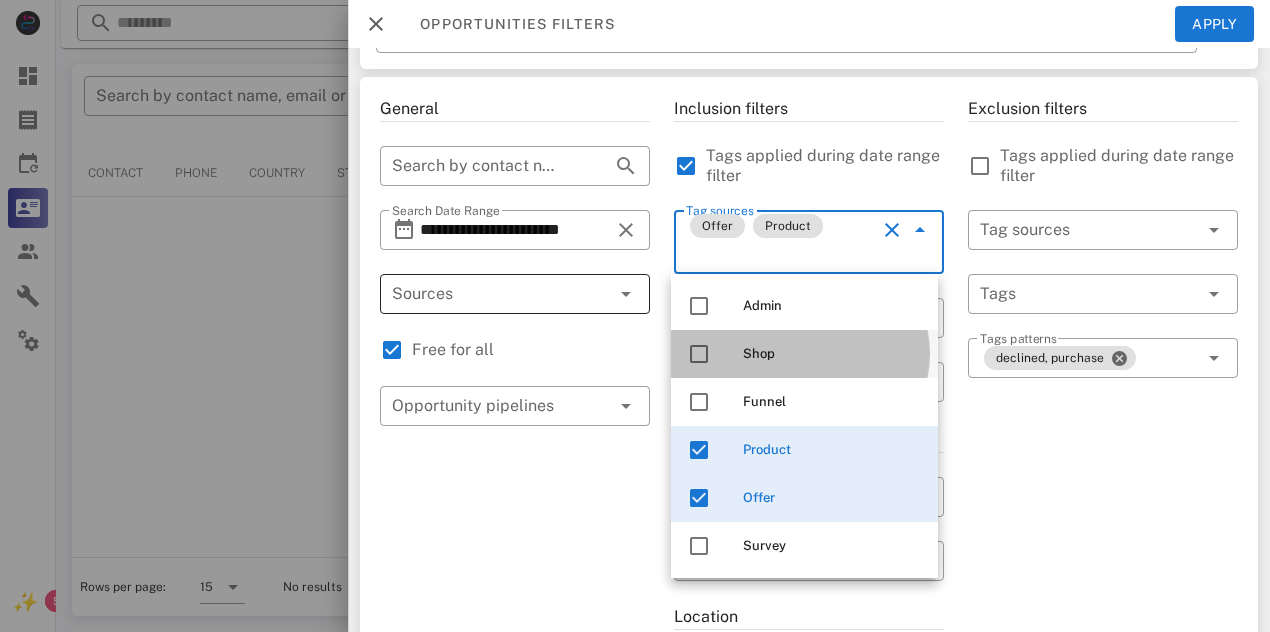 click at bounding box center [699, 354] 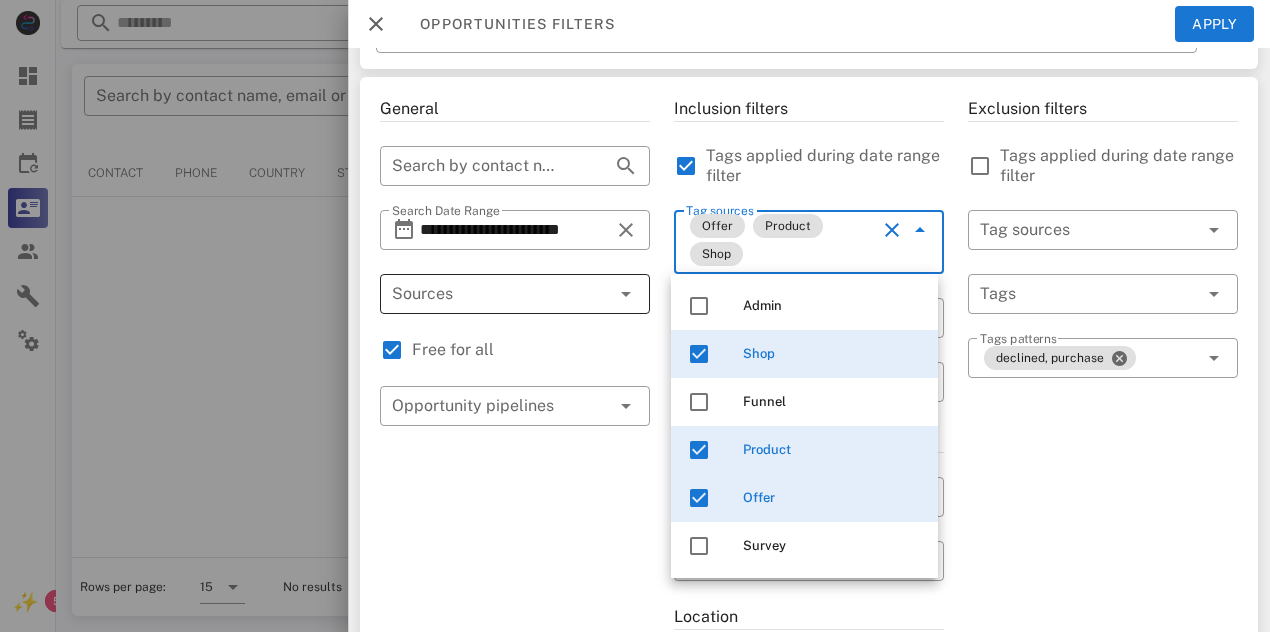 click on "Exclusion filters Tags applied during date range filter ​ Tag sources ​ Tags ​ Tags patterns declined, purchase" at bounding box center [1103, 666] 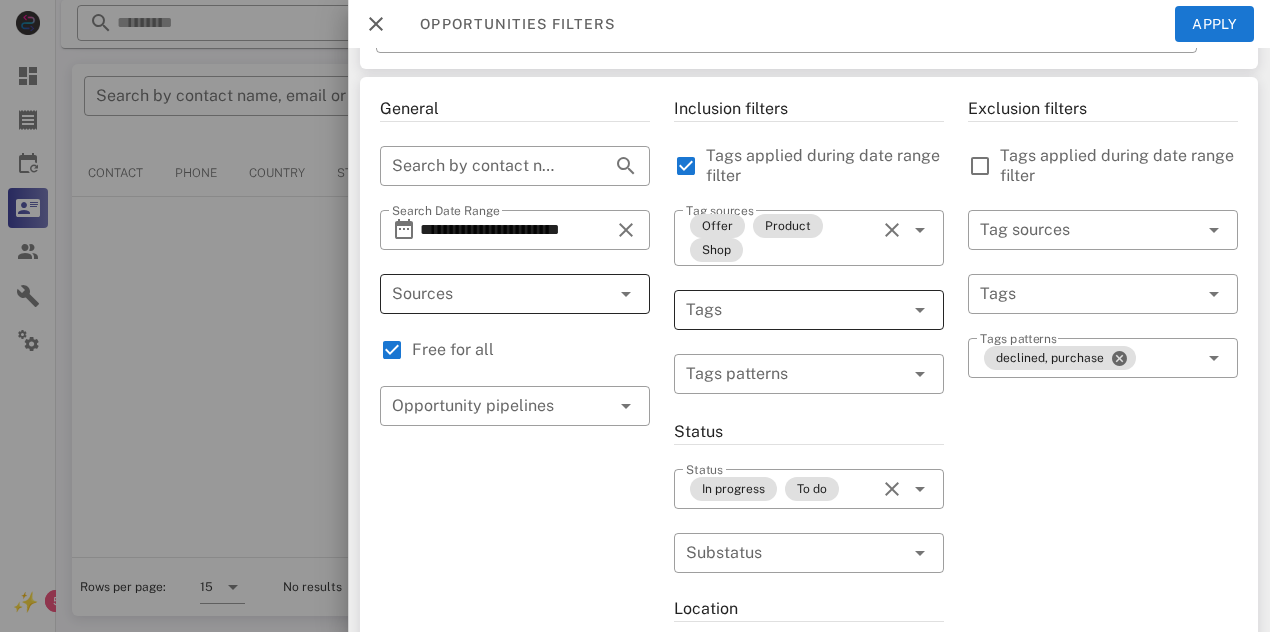 click at bounding box center [920, 310] 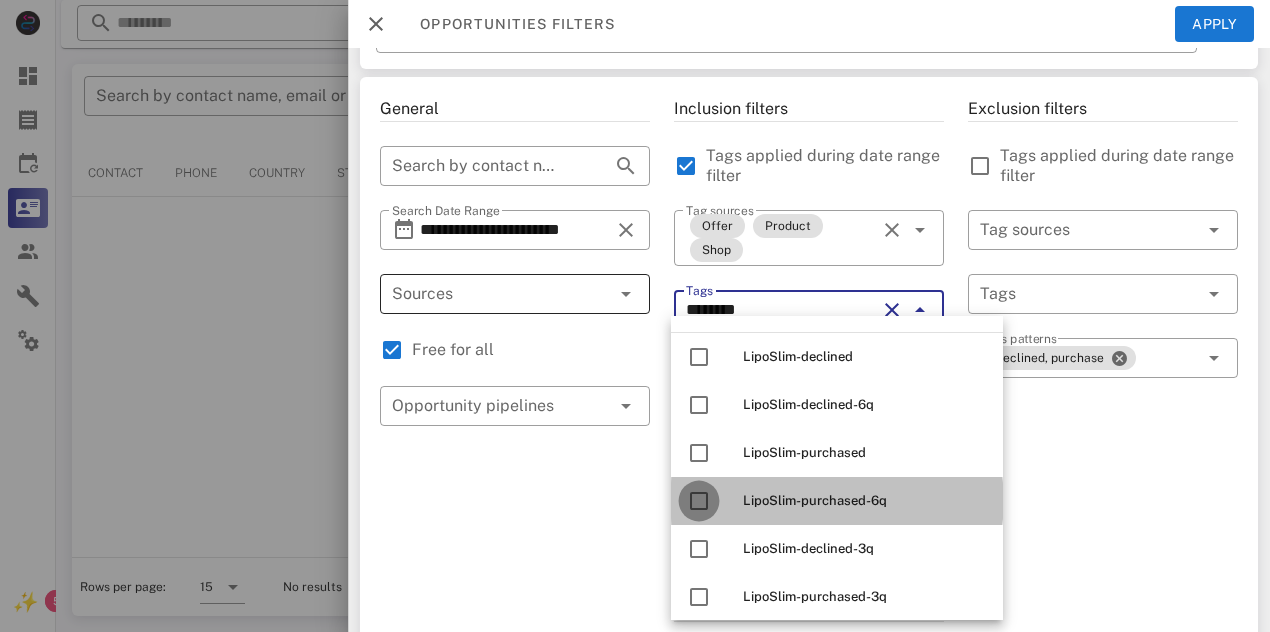 click at bounding box center (699, 501) 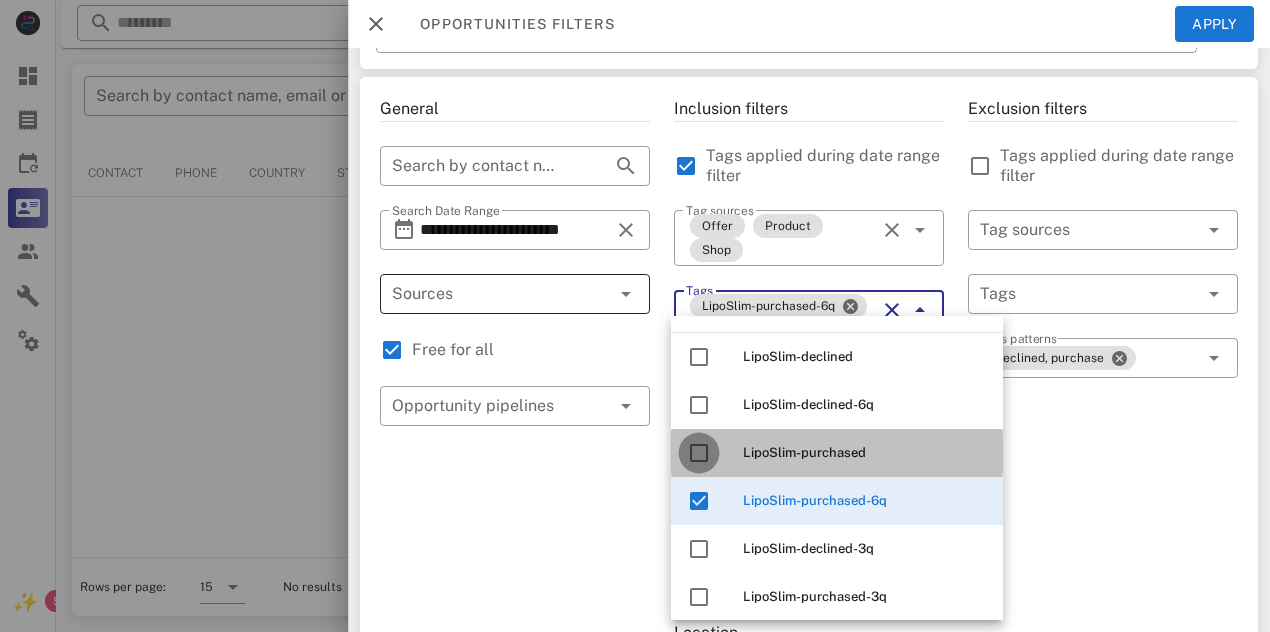 click at bounding box center [699, 453] 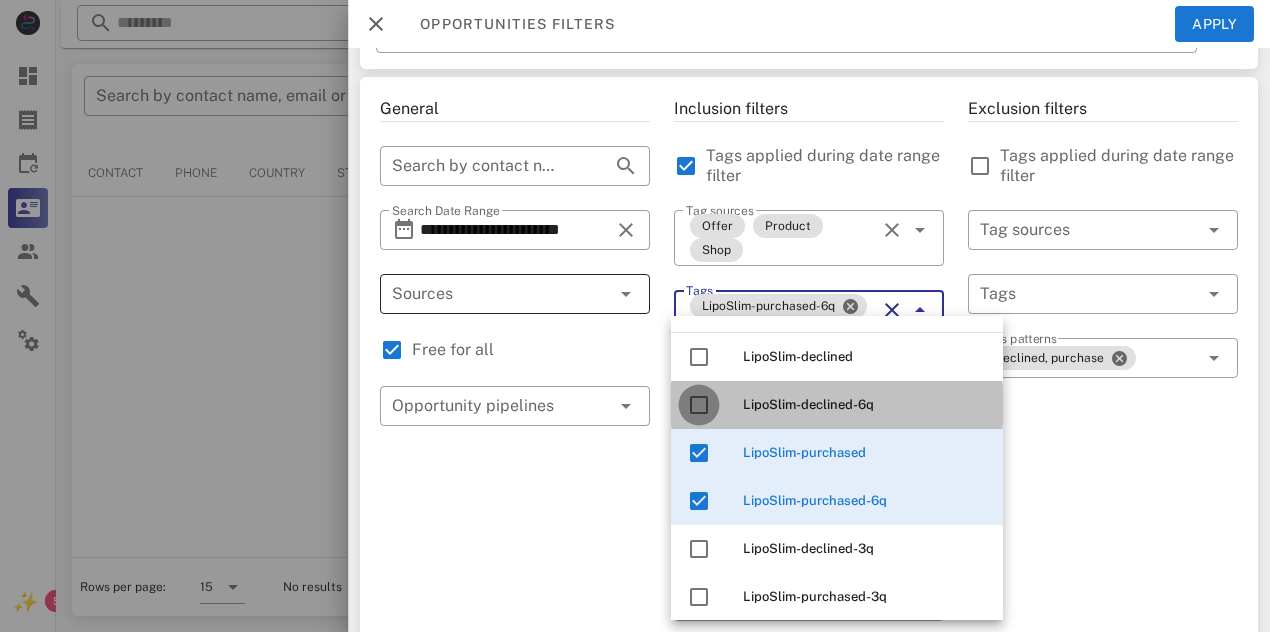 click at bounding box center [699, 405] 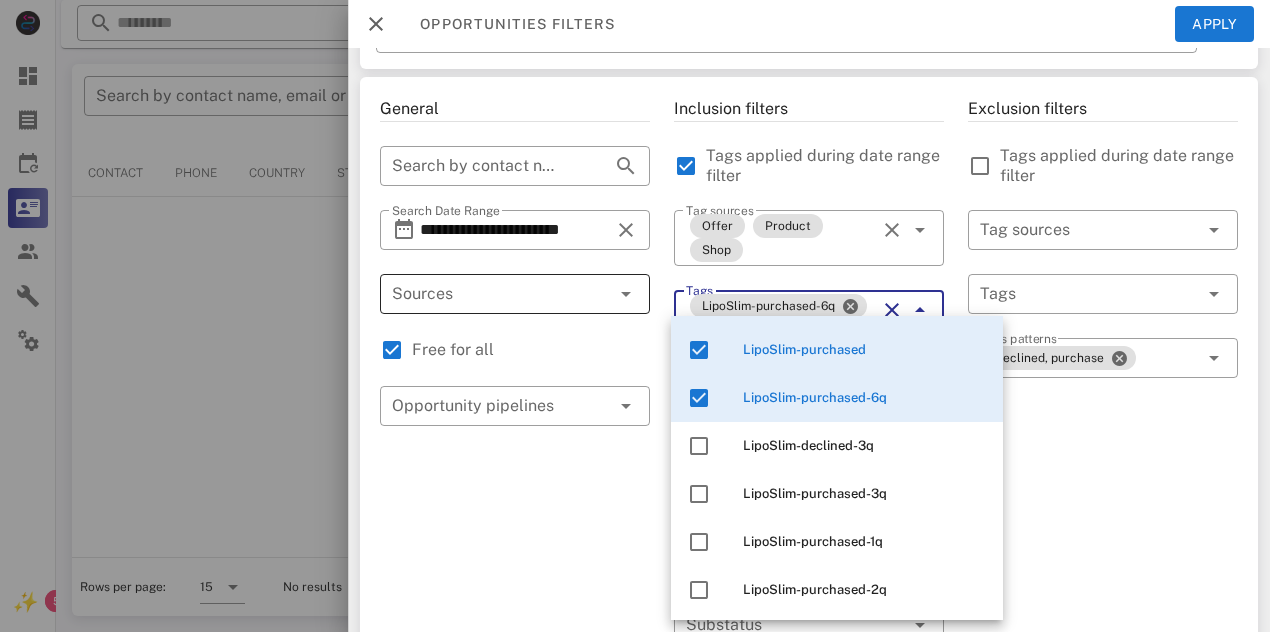 scroll, scrollTop: 155, scrollLeft: 0, axis: vertical 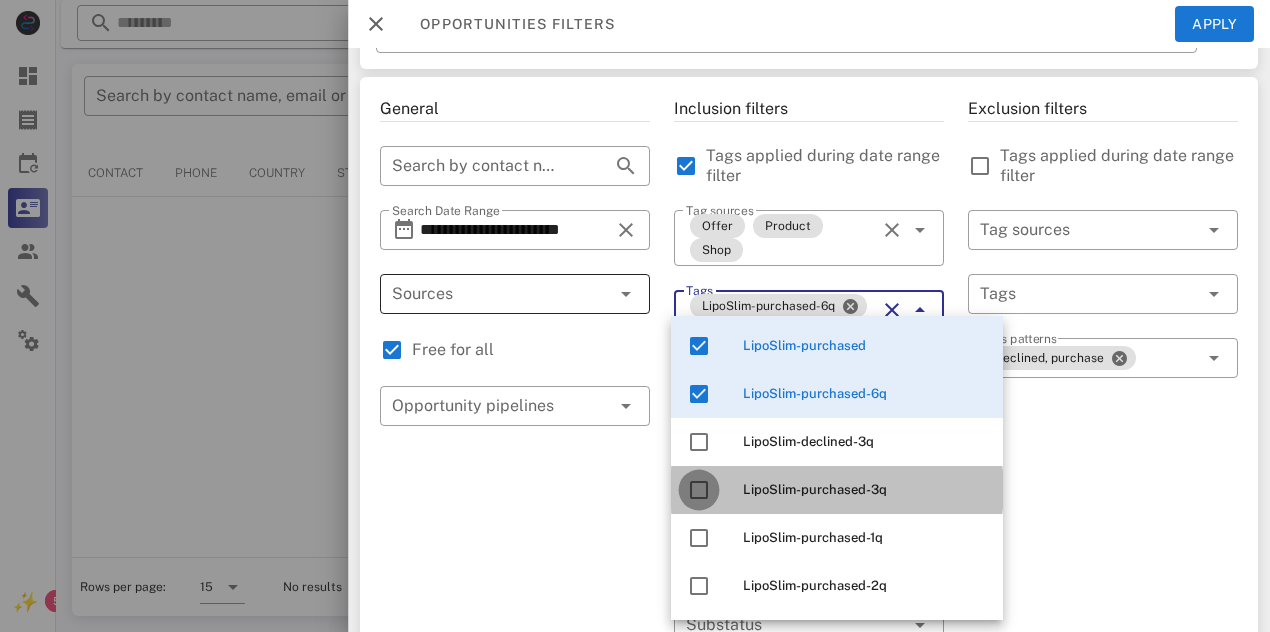 click at bounding box center (699, 490) 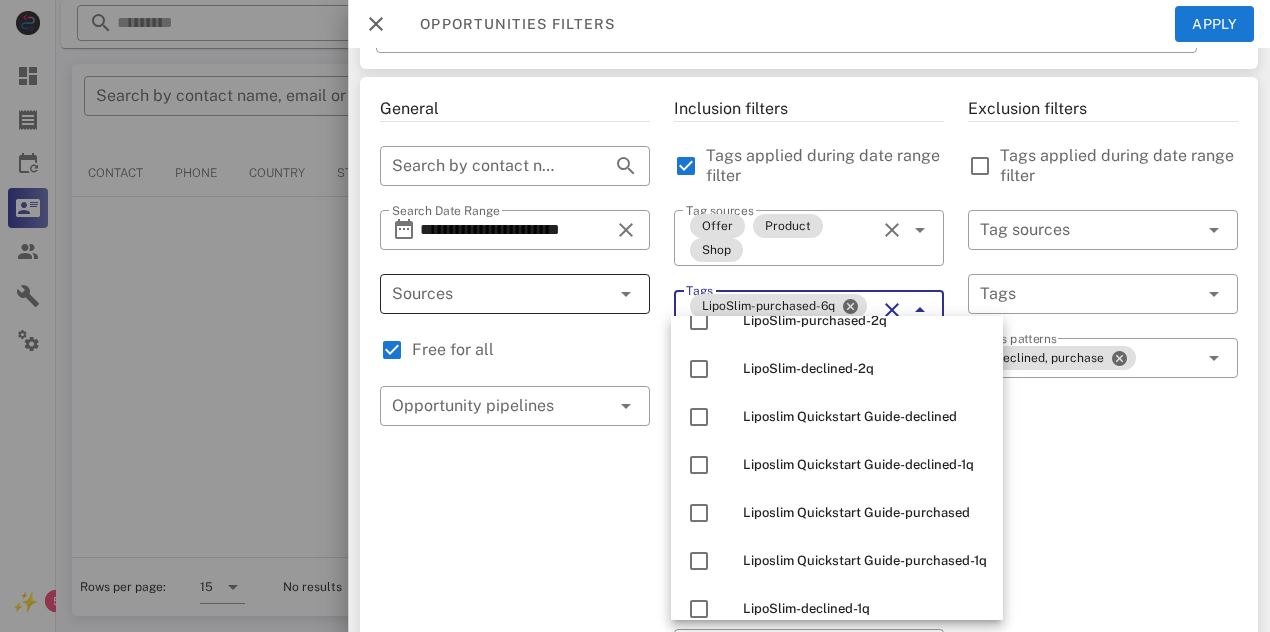 scroll, scrollTop: 487, scrollLeft: 0, axis: vertical 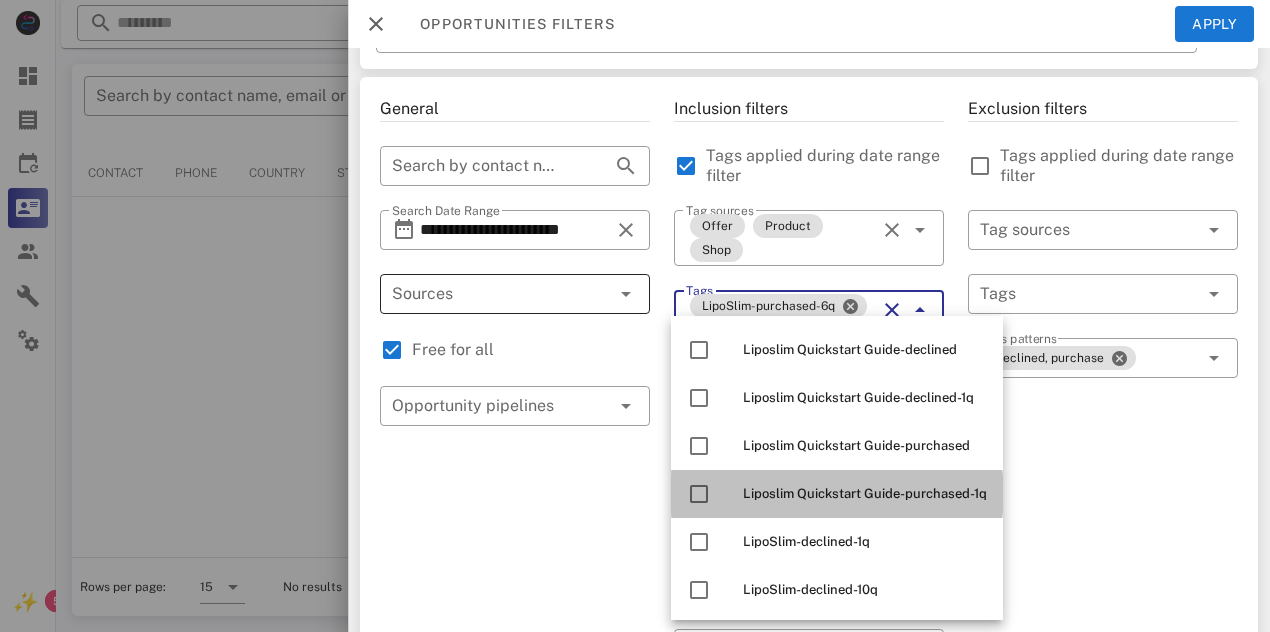 click on "Liposlim Quickstart Guide-purchased-1q" at bounding box center (865, 493) 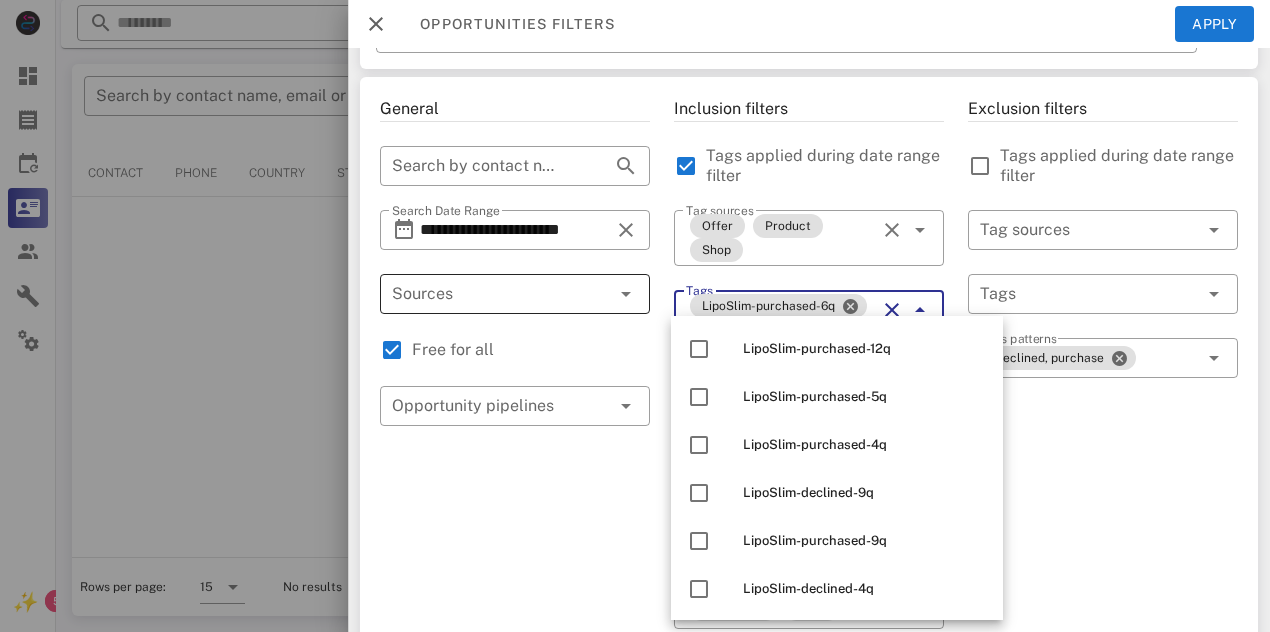 scroll, scrollTop: 0, scrollLeft: 0, axis: both 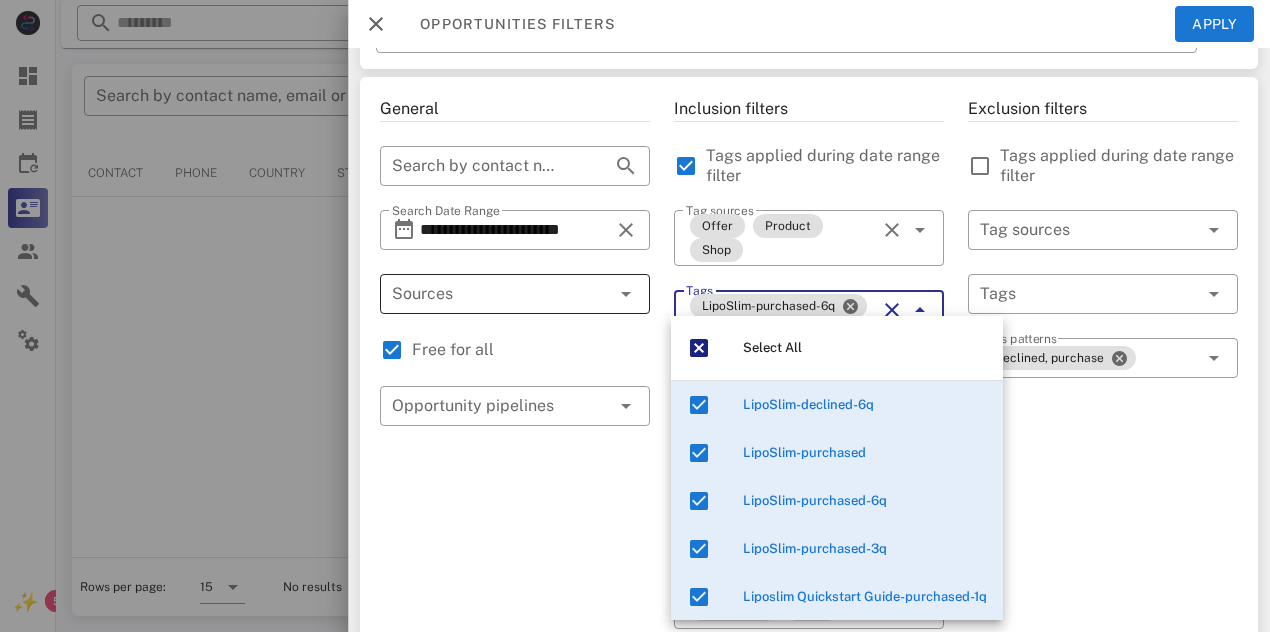 type on "*" 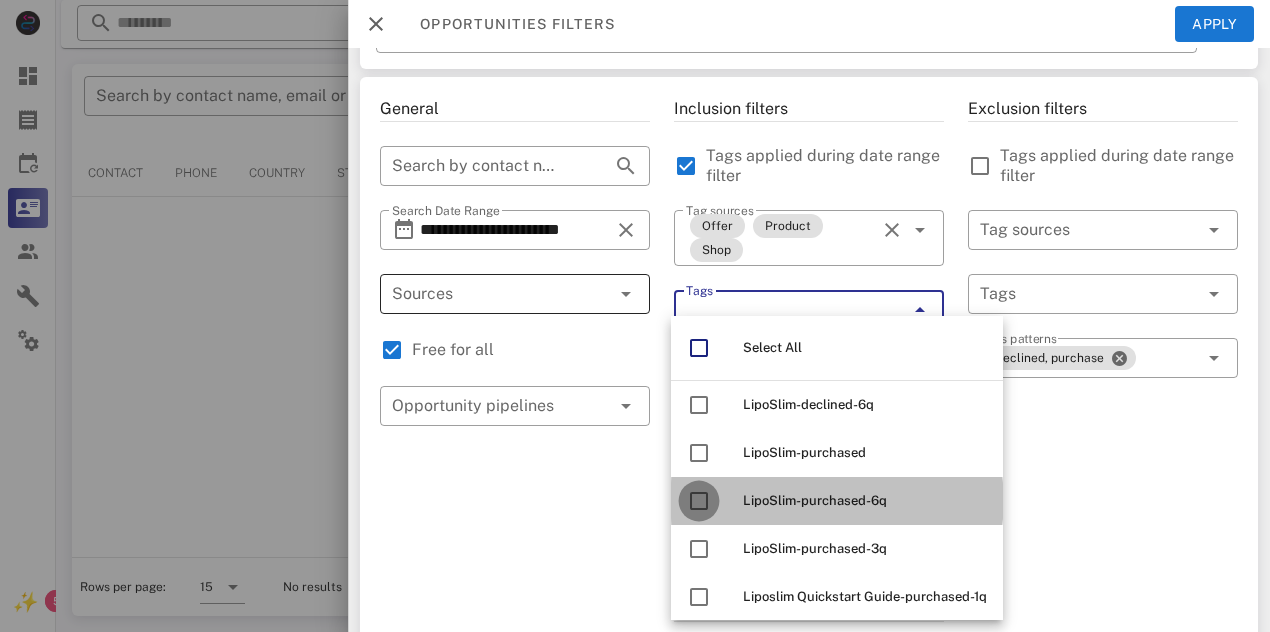 click at bounding box center [699, 501] 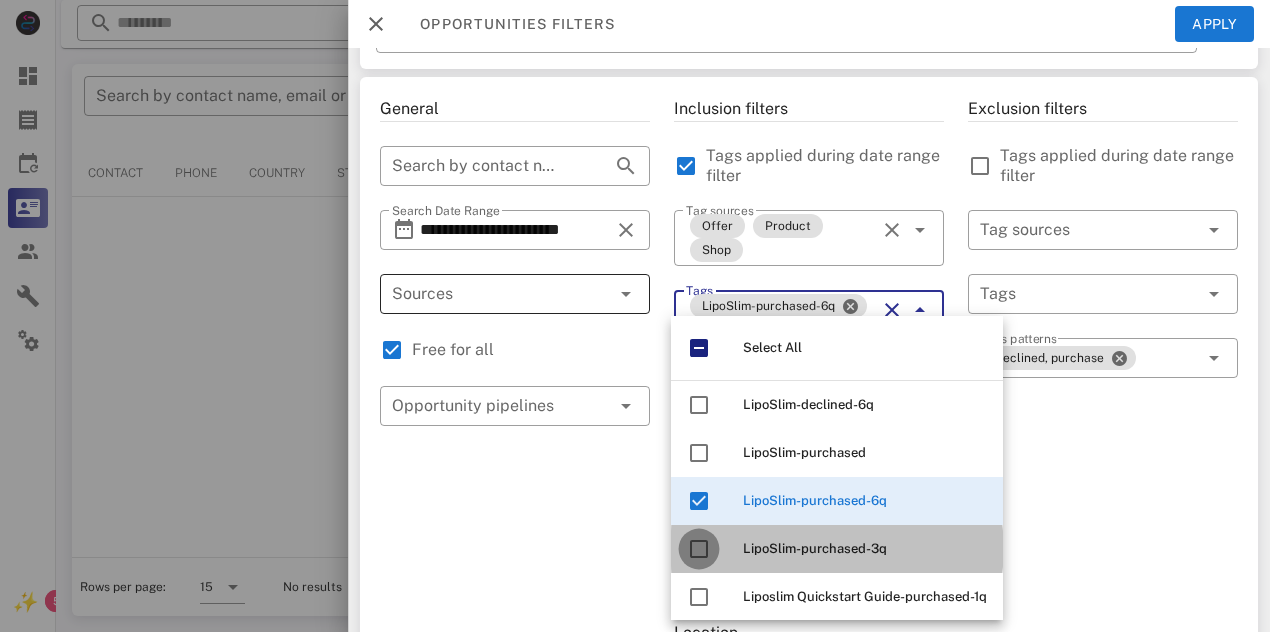 click at bounding box center [699, 549] 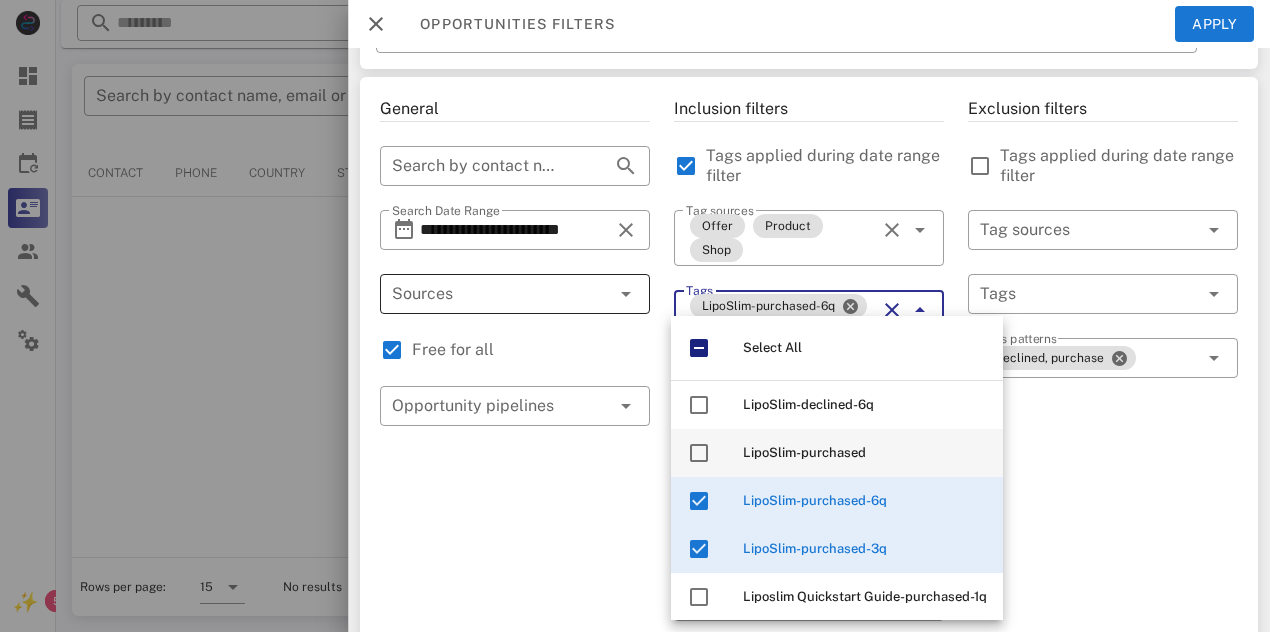 scroll, scrollTop: 8, scrollLeft: 0, axis: vertical 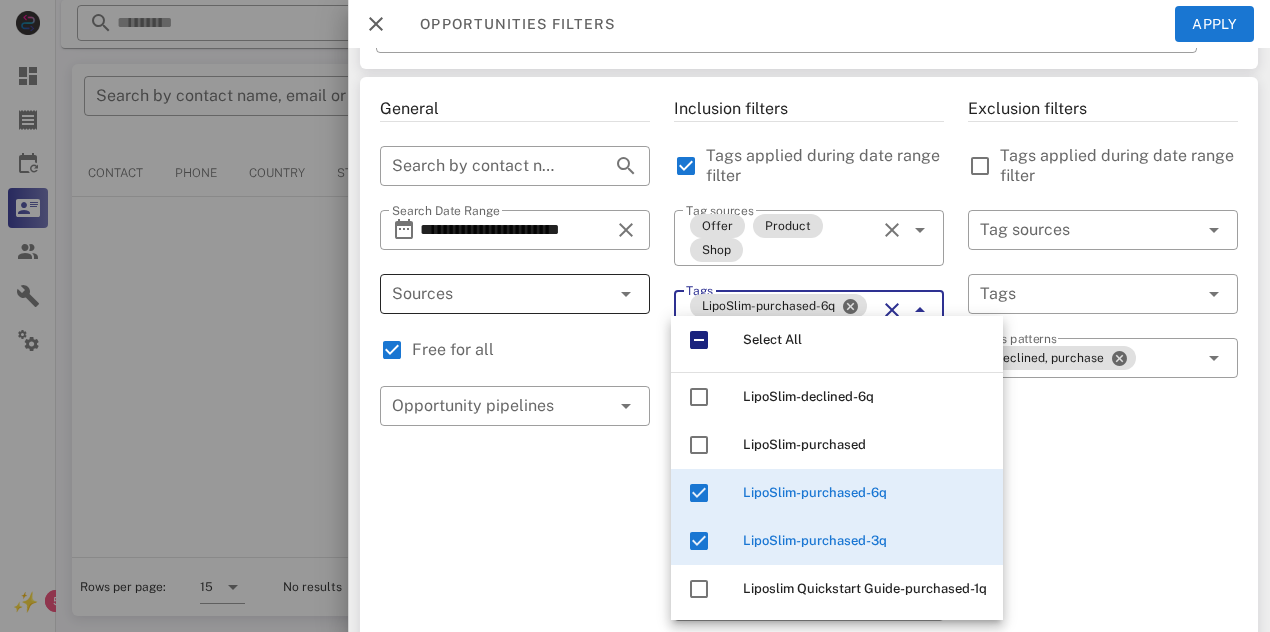 click on "Exclusion filters Tags applied during date range filter ​ Tag sources ​ Tags ​ Tags patterns declined, purchase" at bounding box center (1103, 686) 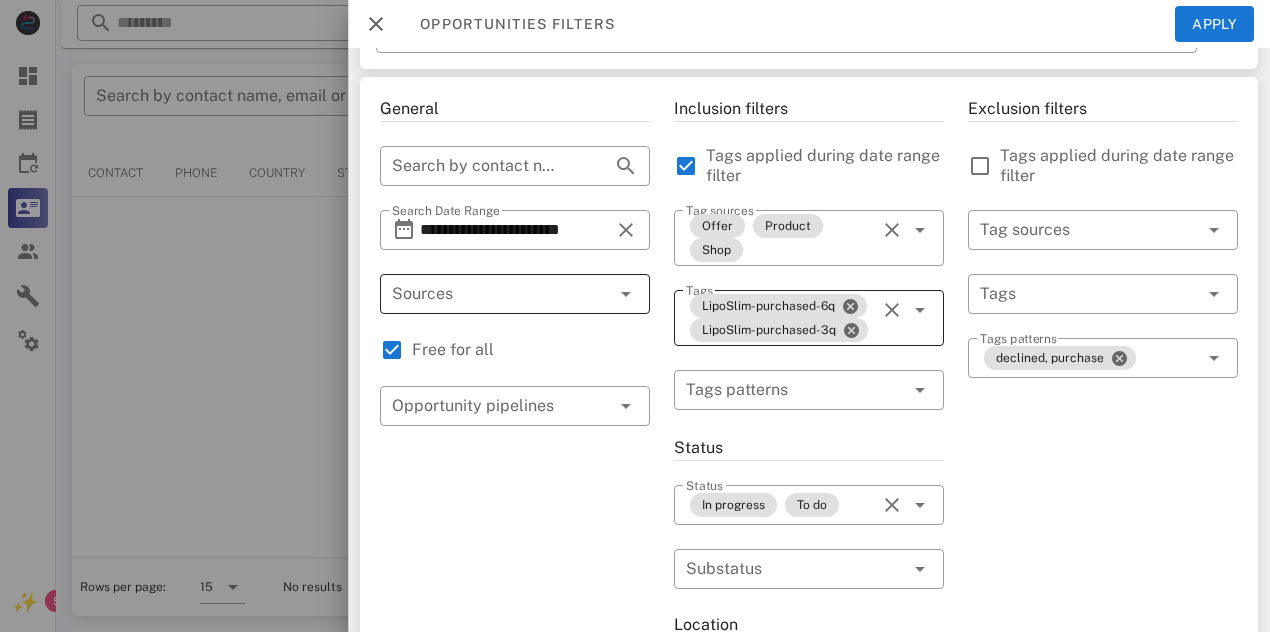 click on "LipoSlim-purchased-6q LipoSlim-purchased-3q" at bounding box center (781, 318) 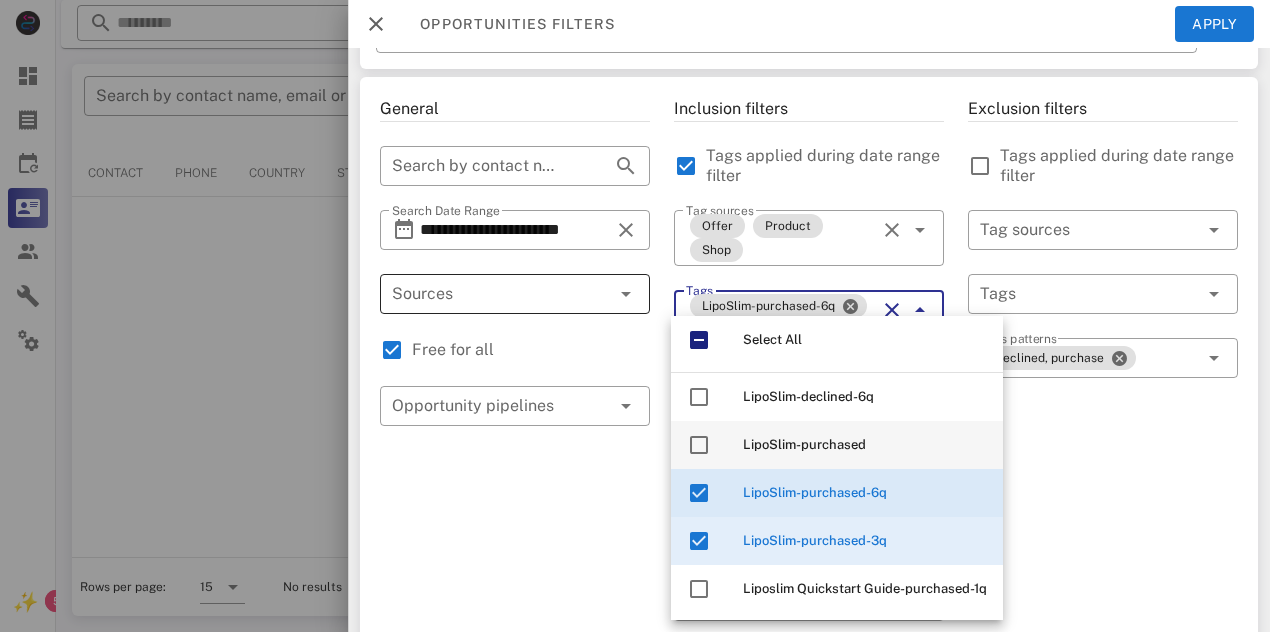 scroll, scrollTop: 0, scrollLeft: 0, axis: both 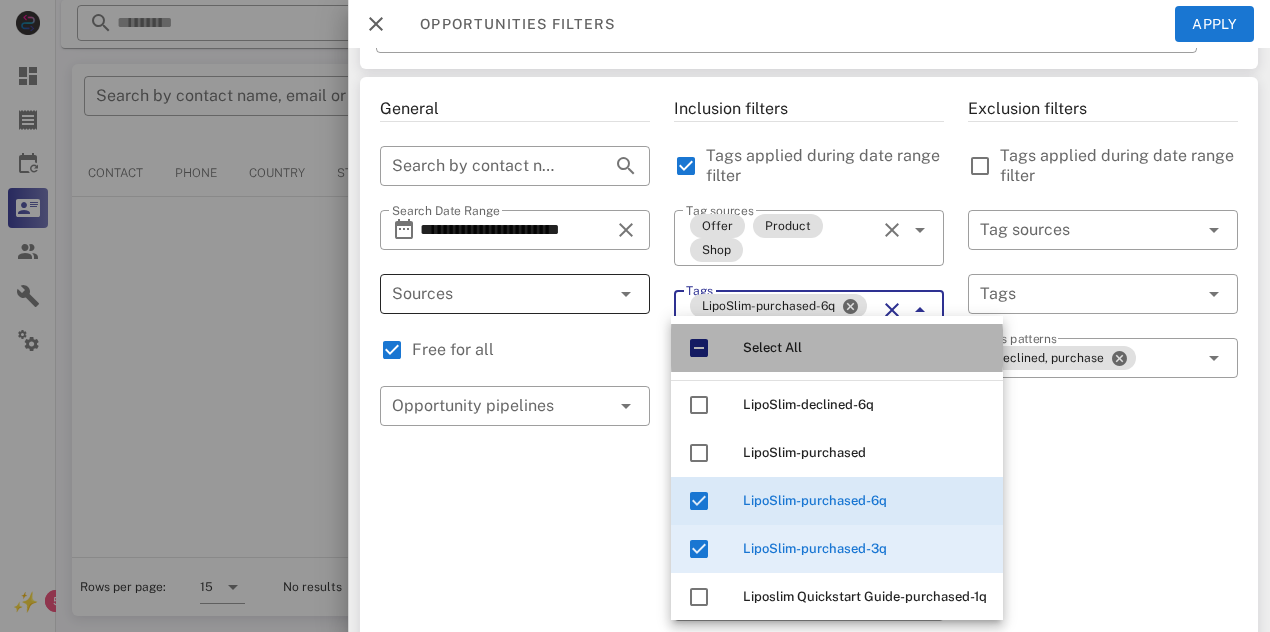 click at bounding box center (699, 348) 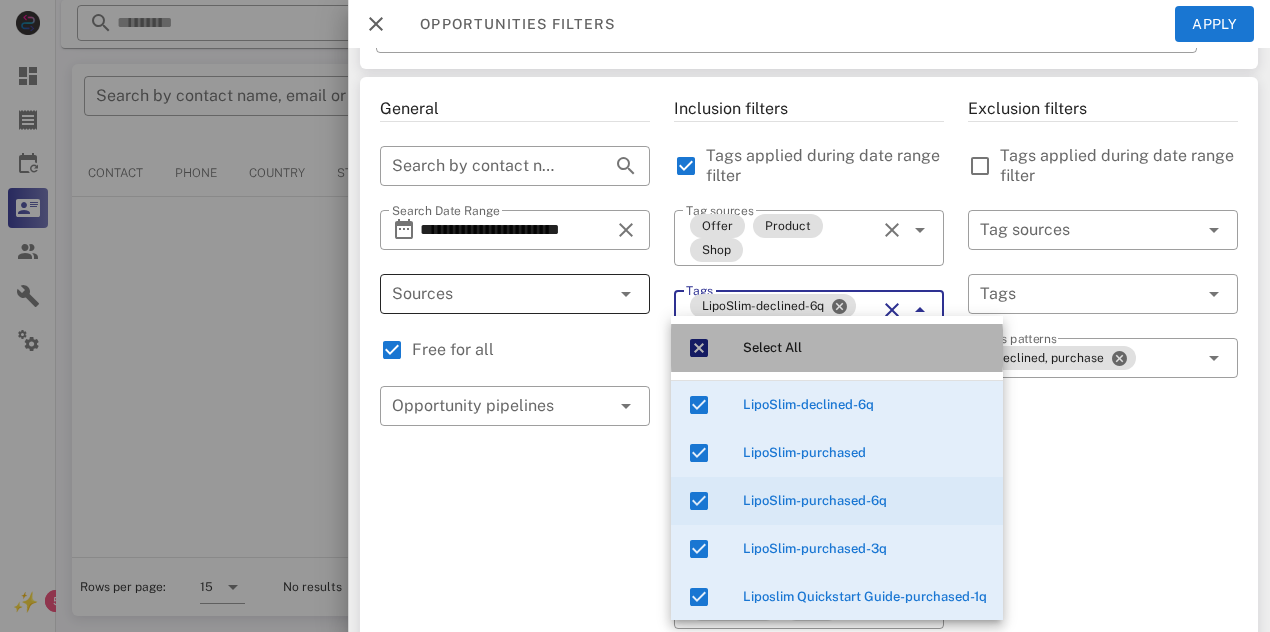 click at bounding box center (699, 348) 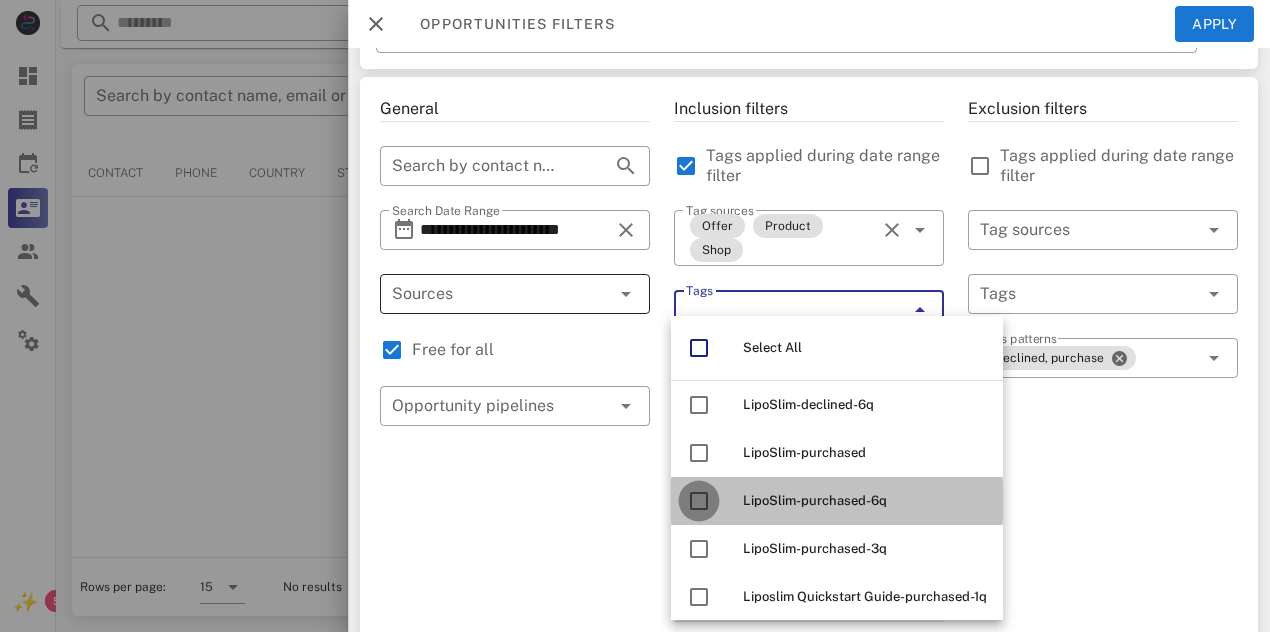 click at bounding box center (699, 501) 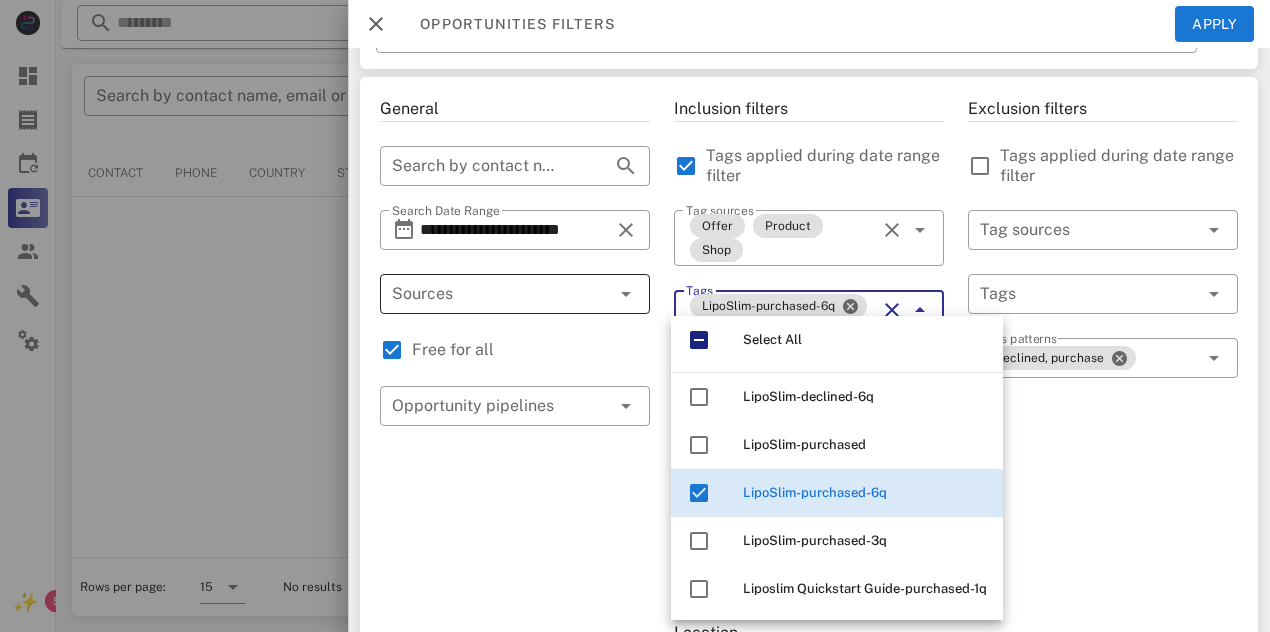 click on "Exclusion filters Tags applied during date range filter ​ Tag sources ​ Tags ​ Tags patterns declined, purchase" at bounding box center (1103, 674) 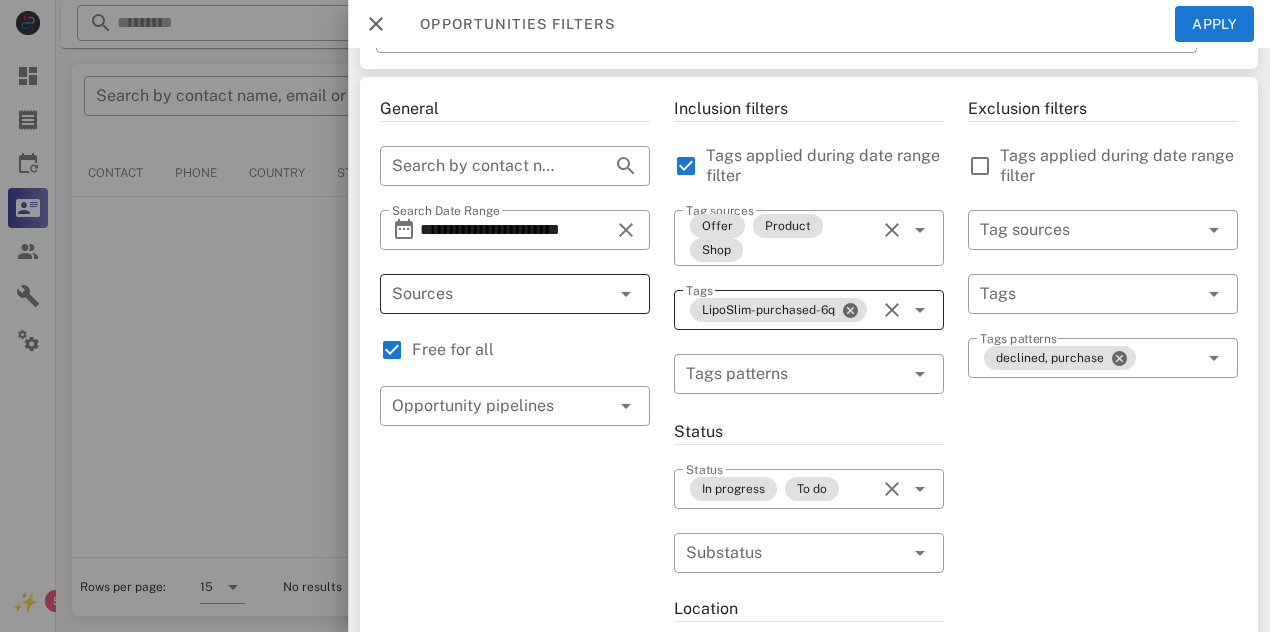 click at bounding box center (920, 310) 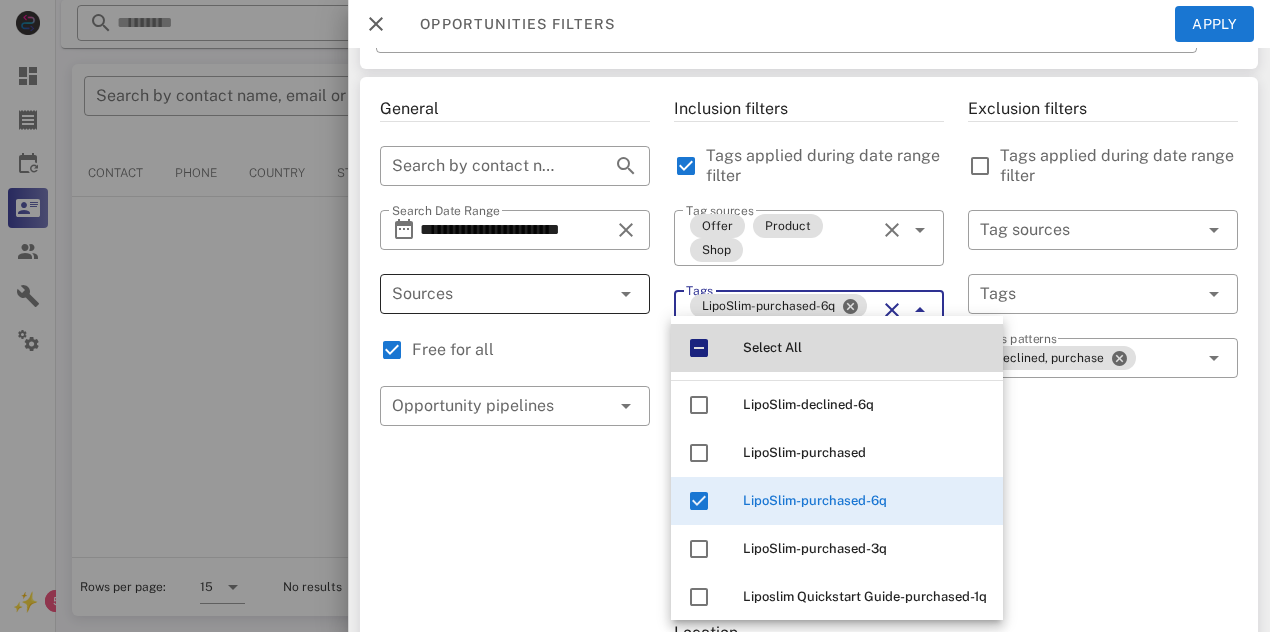 scroll, scrollTop: 8, scrollLeft: 0, axis: vertical 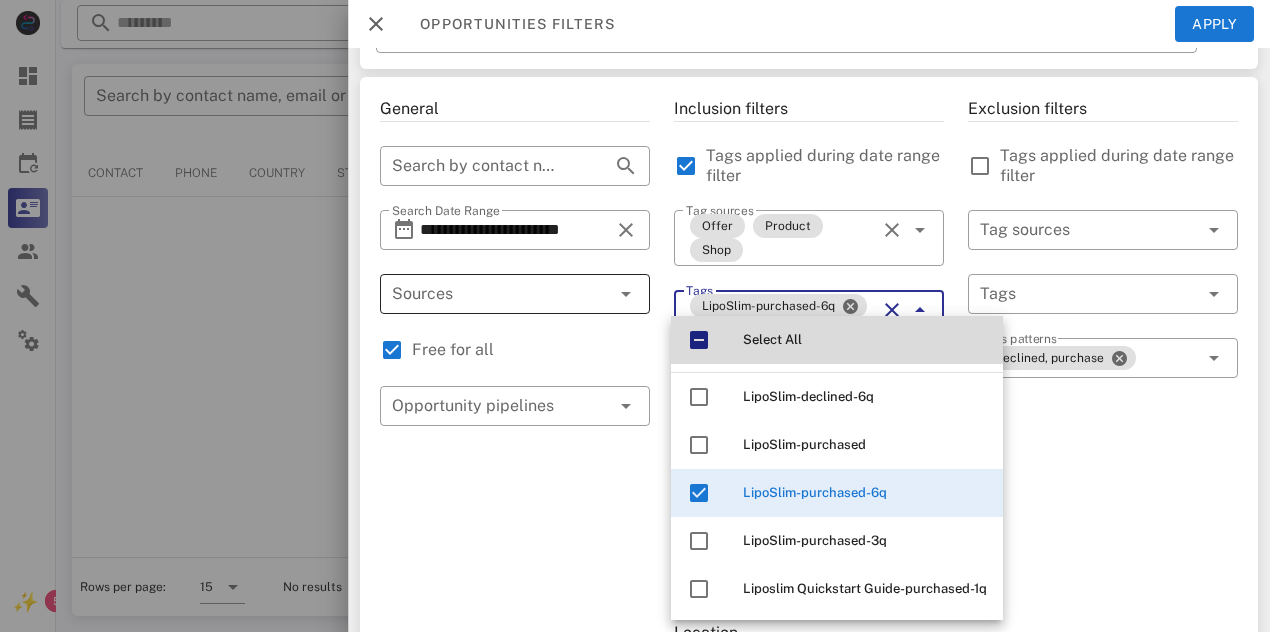 click on "Exclusion filters Tags applied during date range filter ​ Tag sources ​ Tags ​ Tags patterns declined, purchase" at bounding box center [1103, 674] 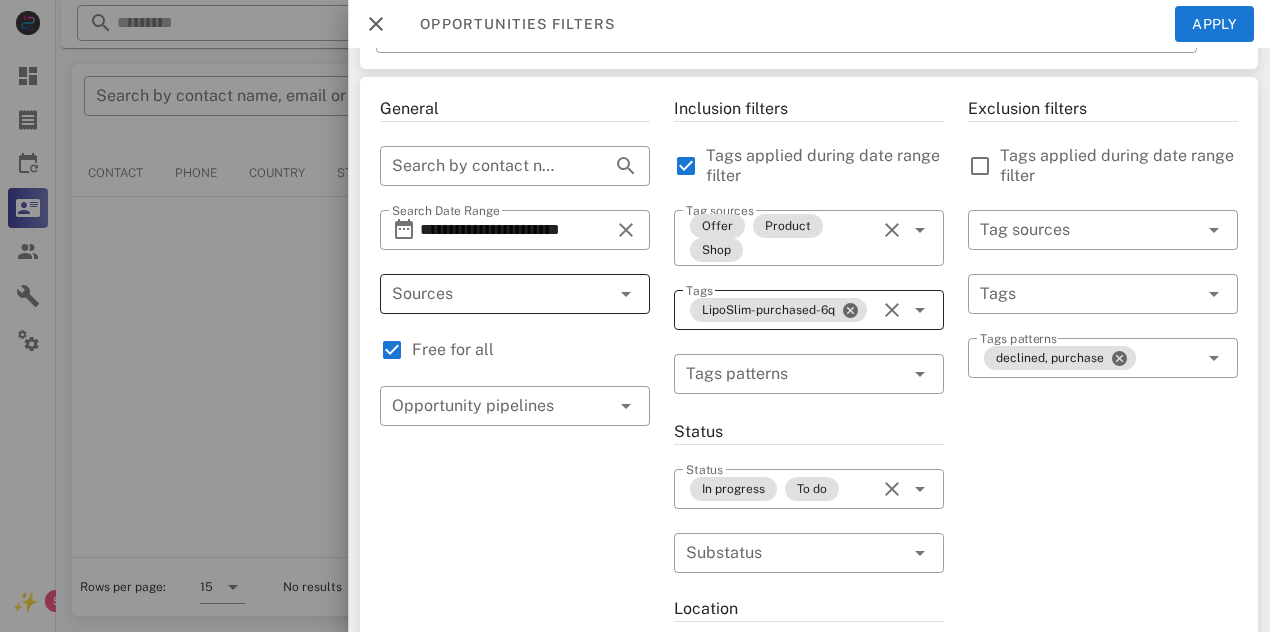 click on "LipoSlim-purchased-6q" at bounding box center (781, 310) 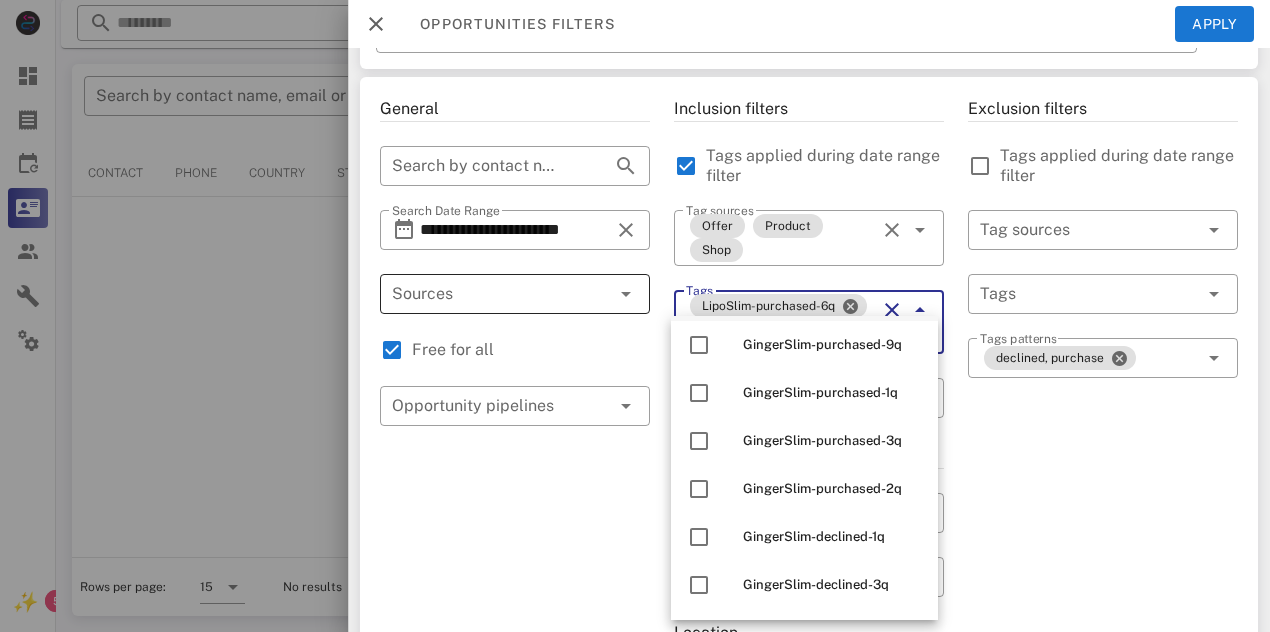 scroll, scrollTop: 204, scrollLeft: 0, axis: vertical 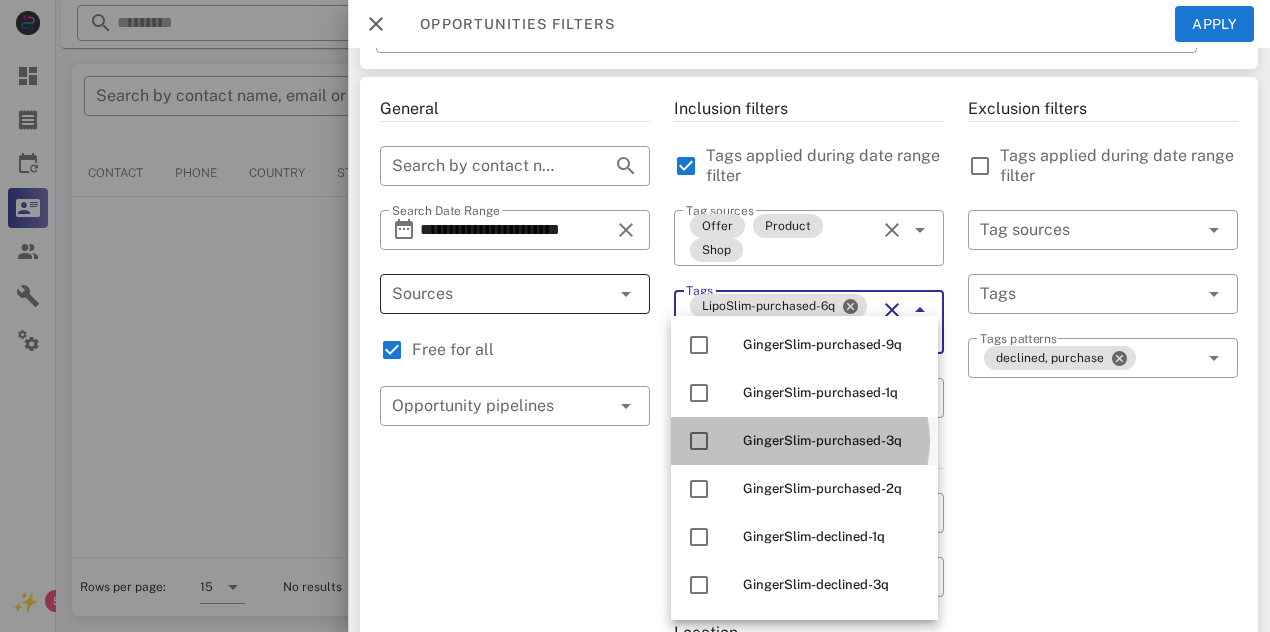 click on "GingerSlim-purchased-3q" at bounding box center (822, 440) 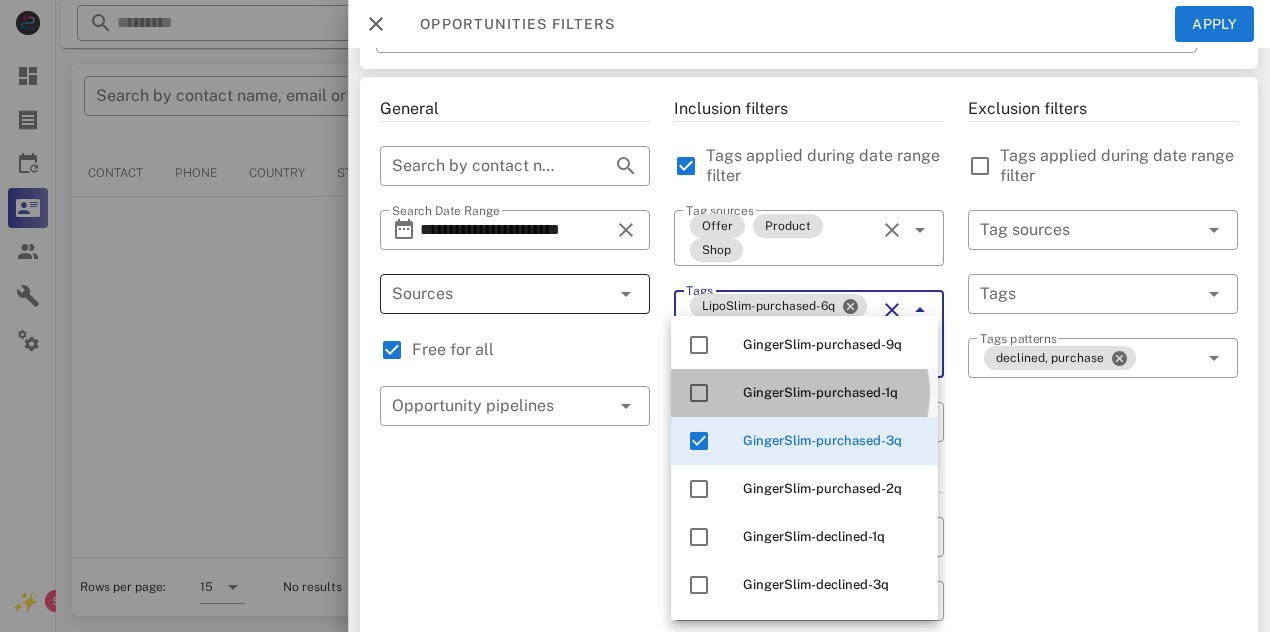 click on "GingerSlim-purchased-1q" at bounding box center [832, 393] 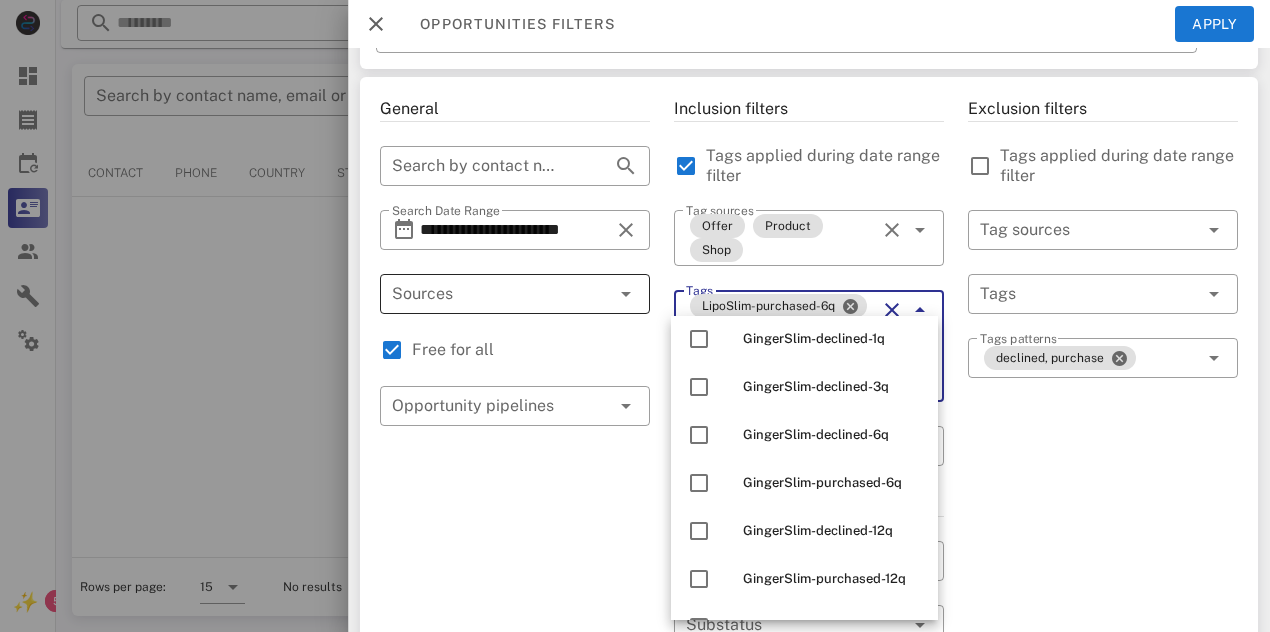 scroll, scrollTop: 414, scrollLeft: 0, axis: vertical 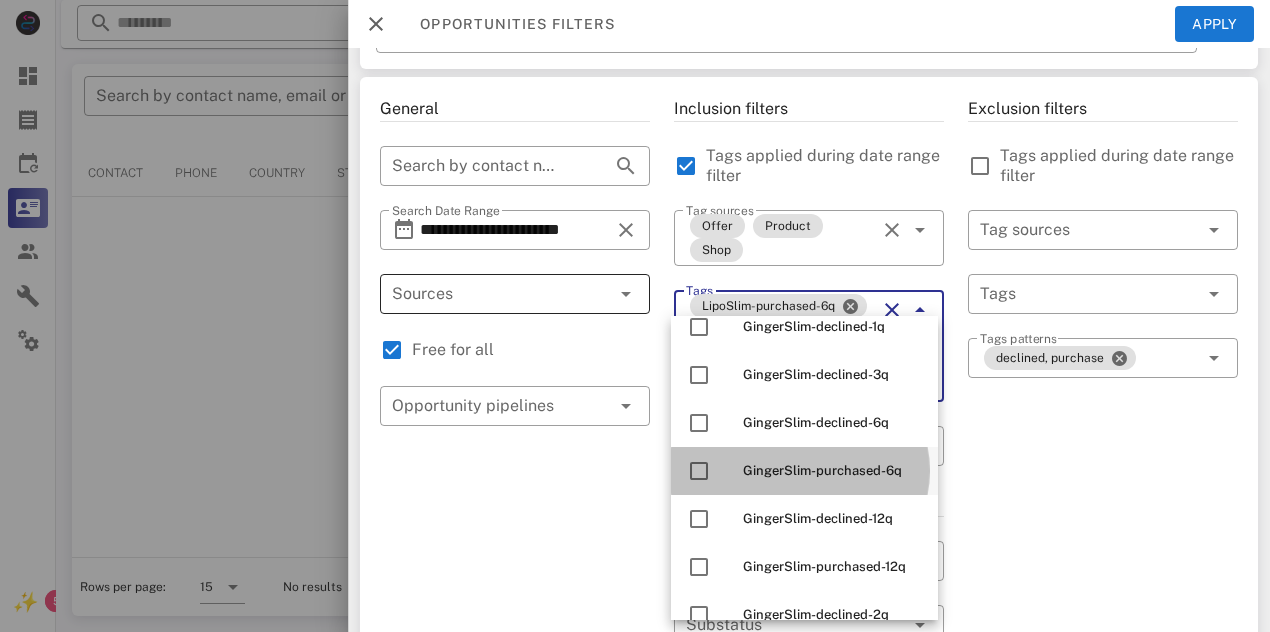 click on "GingerSlim-purchased-6q" at bounding box center (832, 471) 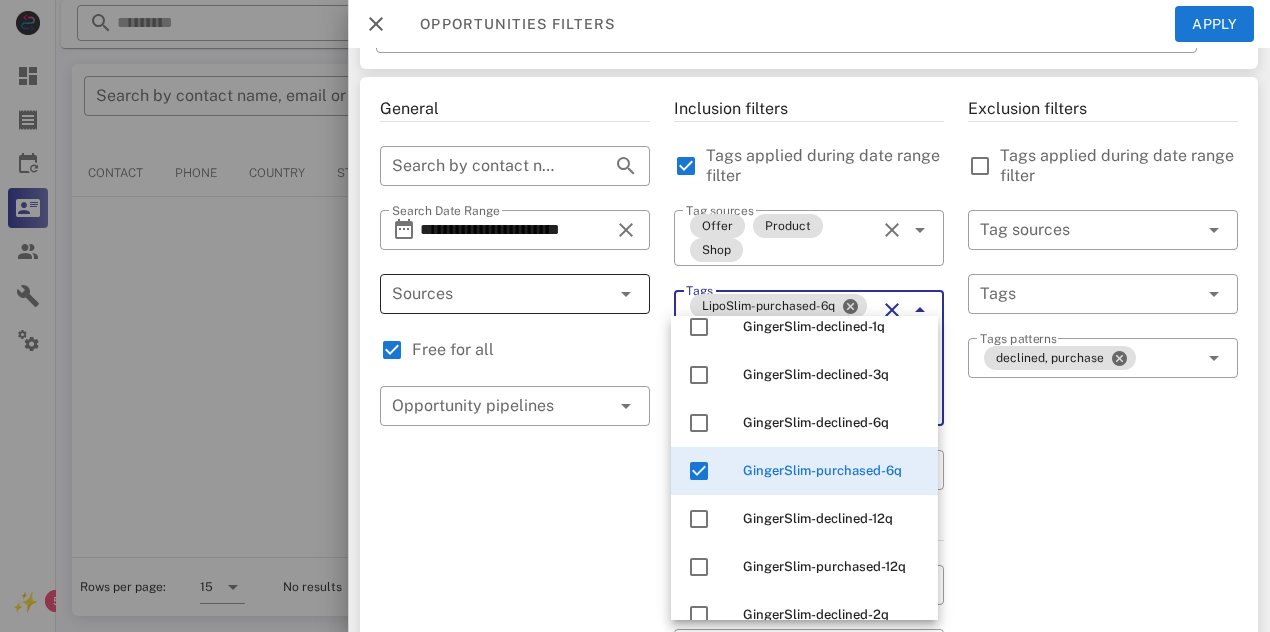 scroll, scrollTop: 488, scrollLeft: 0, axis: vertical 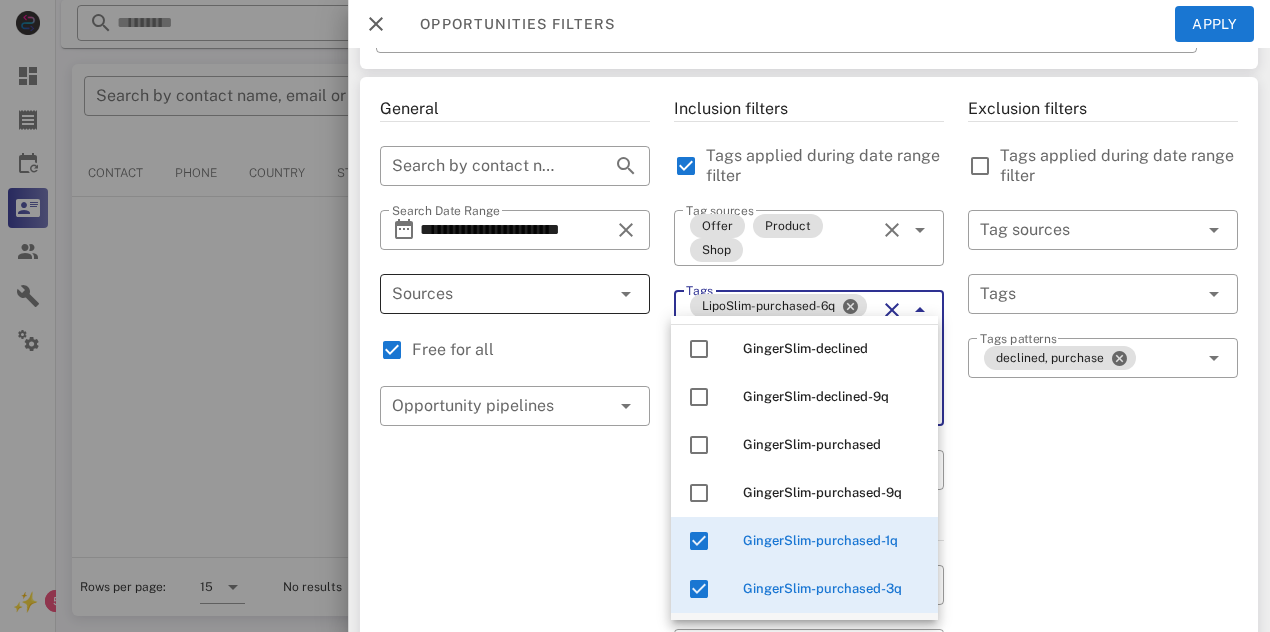 type on "**********" 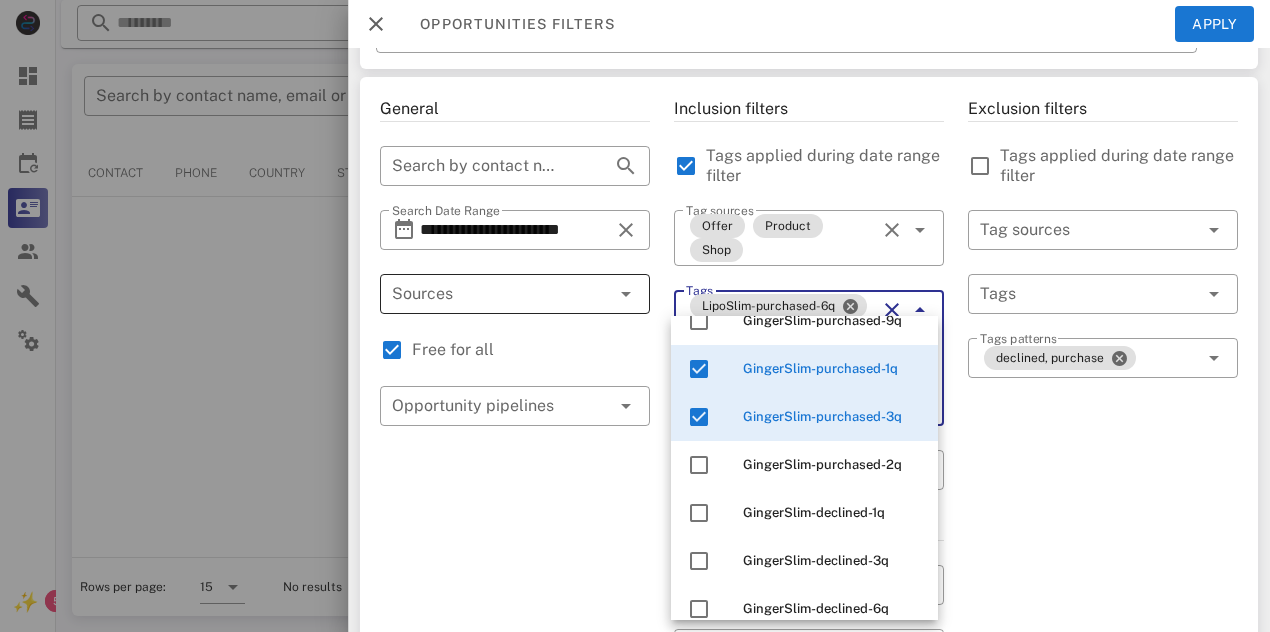 scroll, scrollTop: 488, scrollLeft: 0, axis: vertical 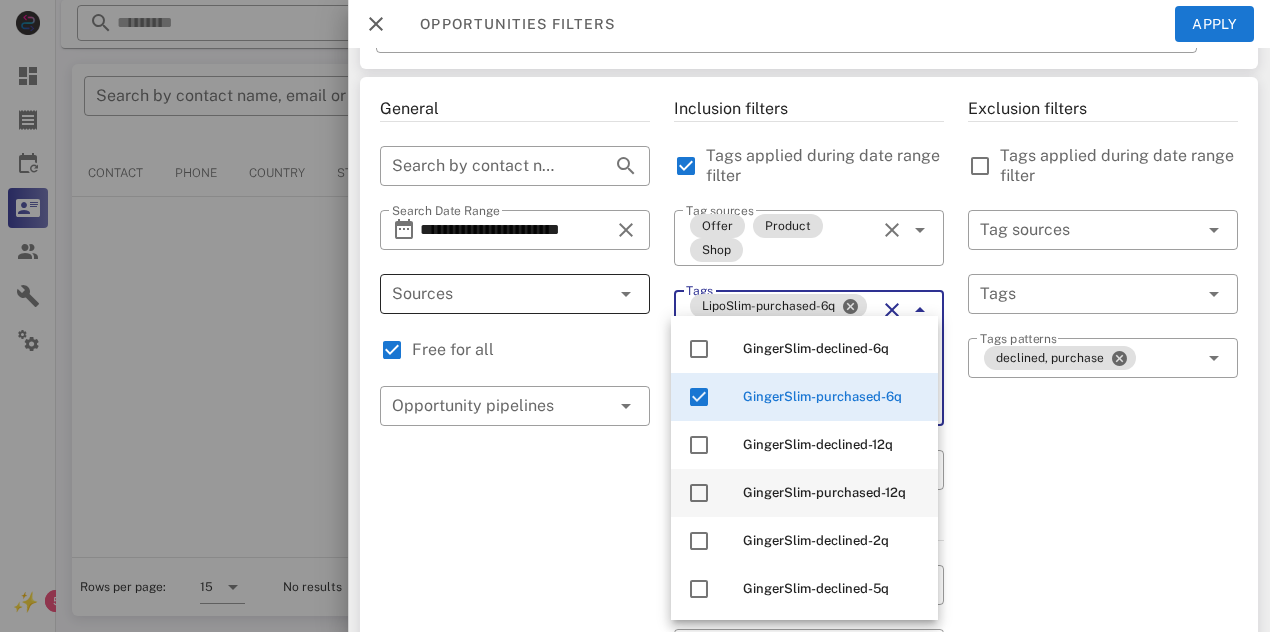 click on "GingerSlim-purchased-12q" at bounding box center (832, 493) 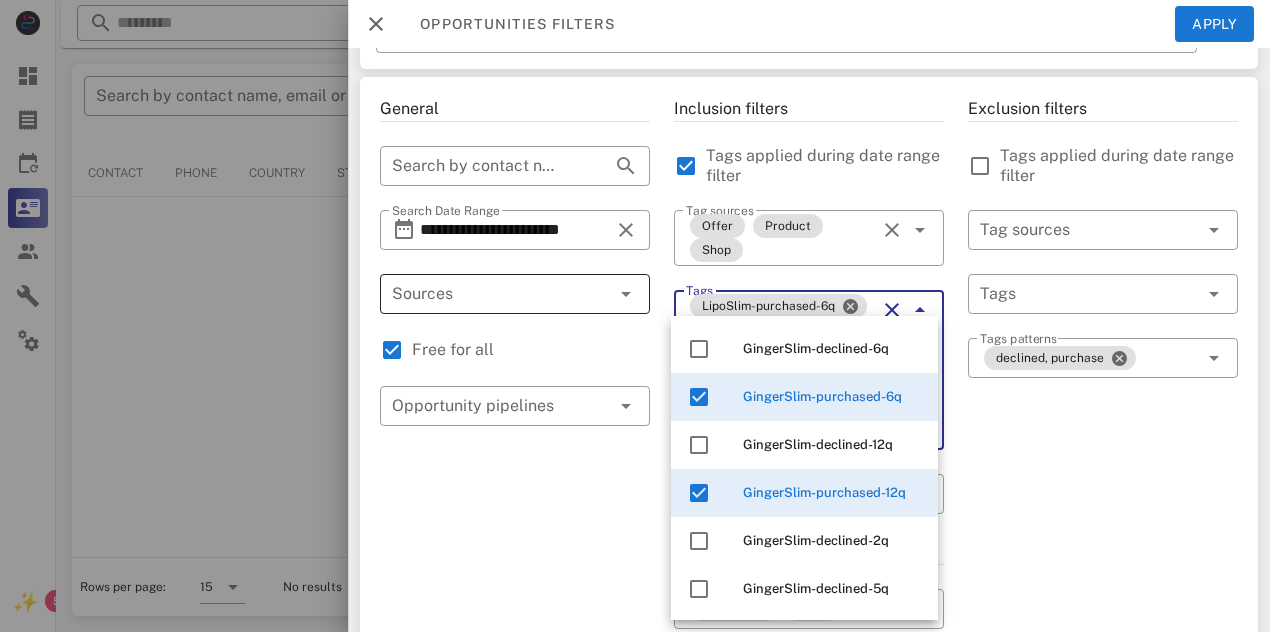 click on "Exclusion filters Tags applied during date range filter ​ Tag sources ​ Tags ​ Tags patterns declined, purchase" at bounding box center (1103, 722) 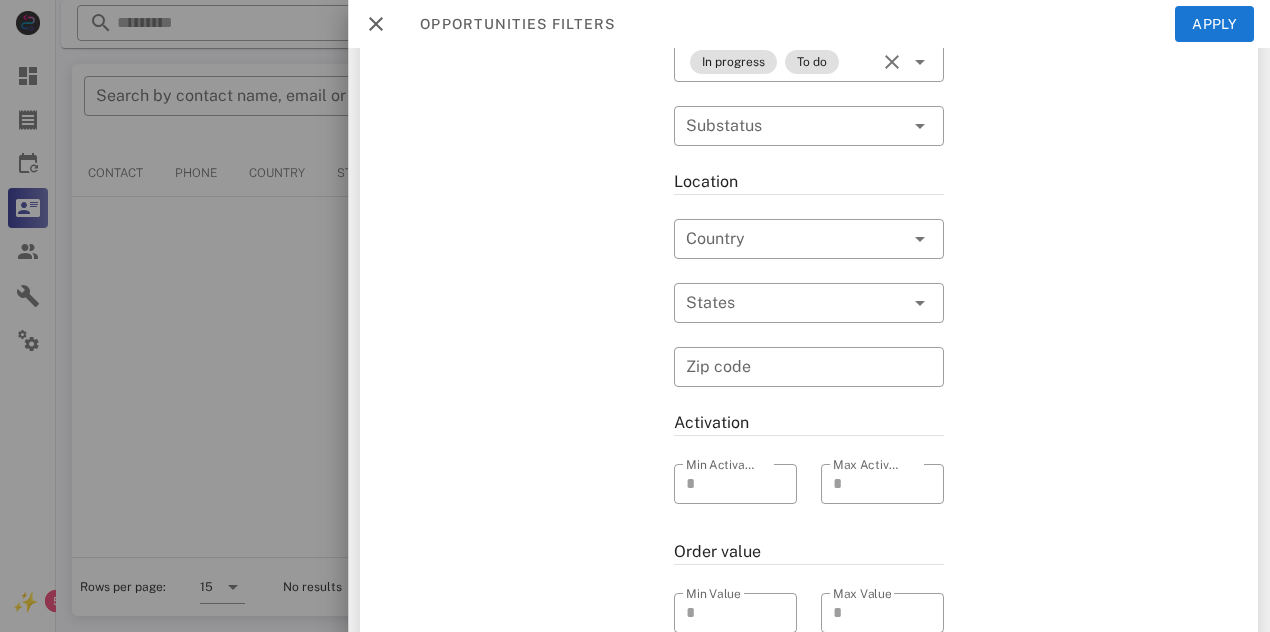 scroll, scrollTop: 769, scrollLeft: 0, axis: vertical 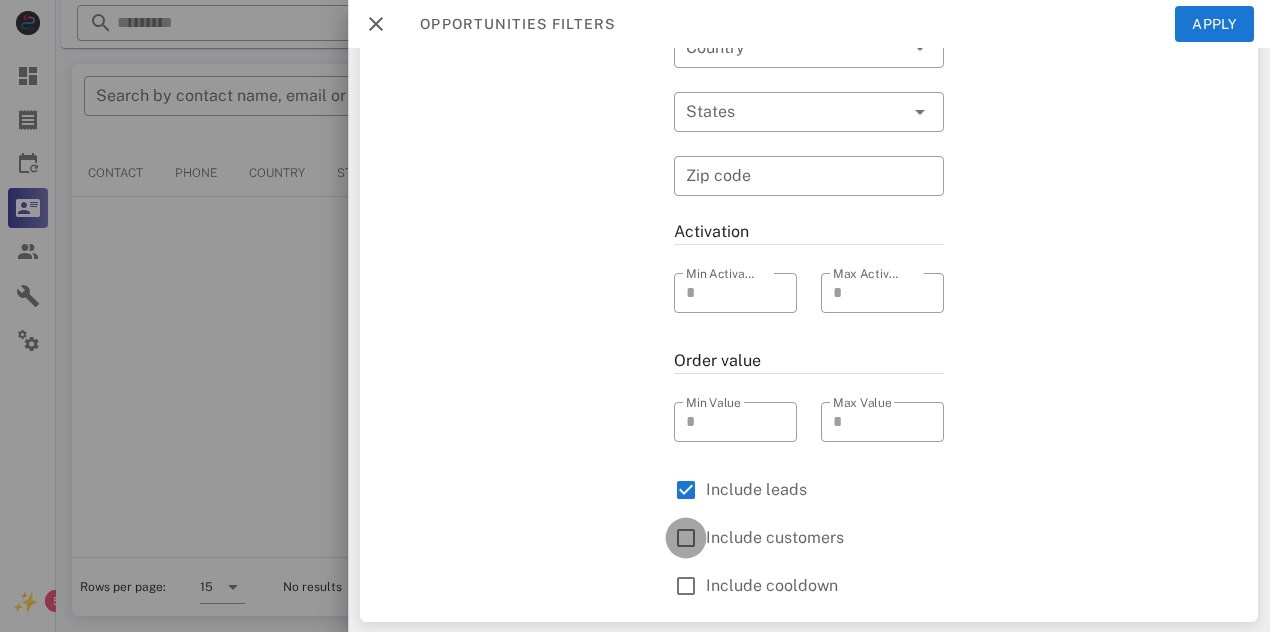 click at bounding box center [686, 538] 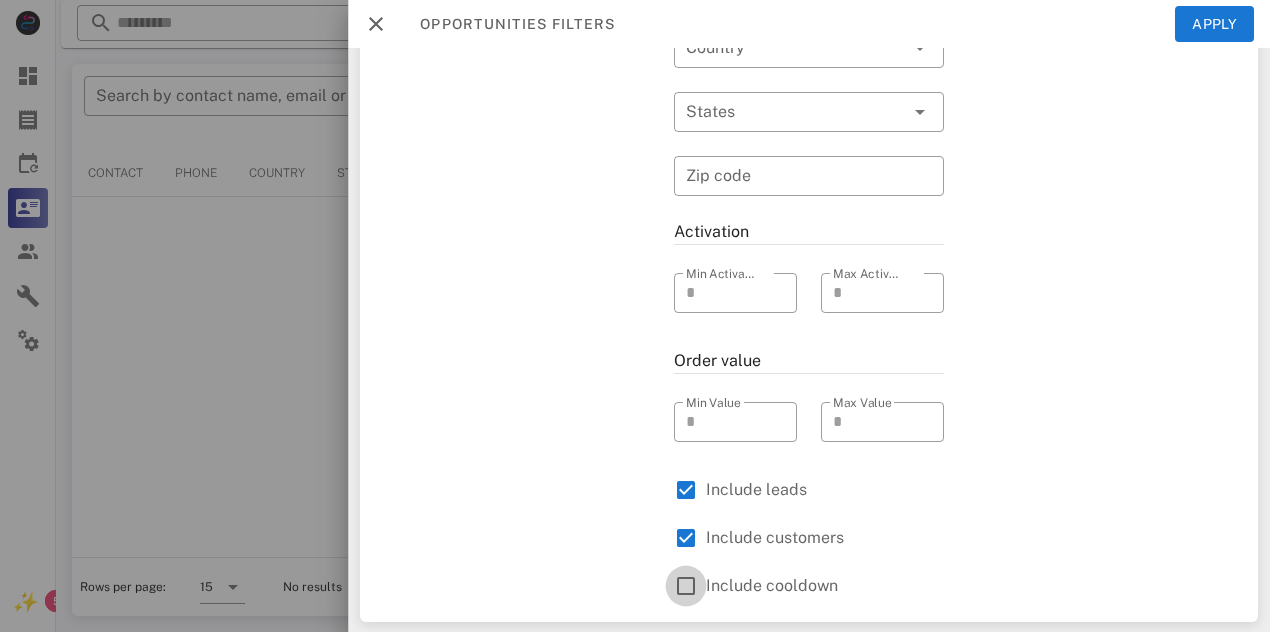 click at bounding box center [686, 586] 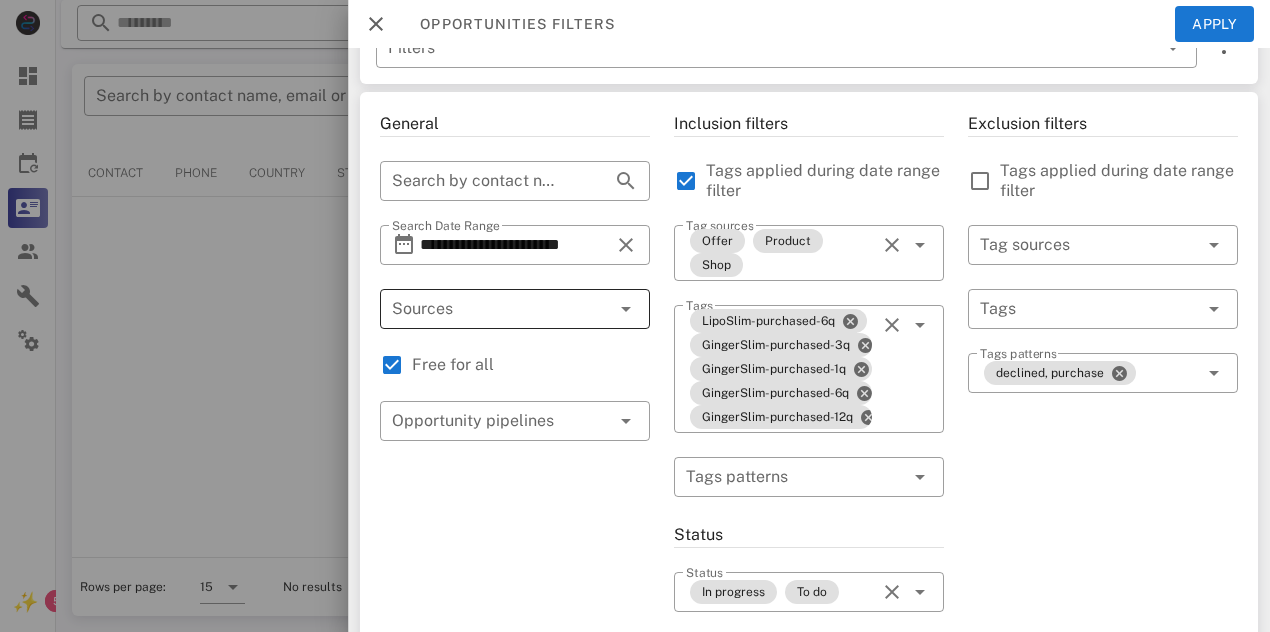 scroll, scrollTop: 46, scrollLeft: 0, axis: vertical 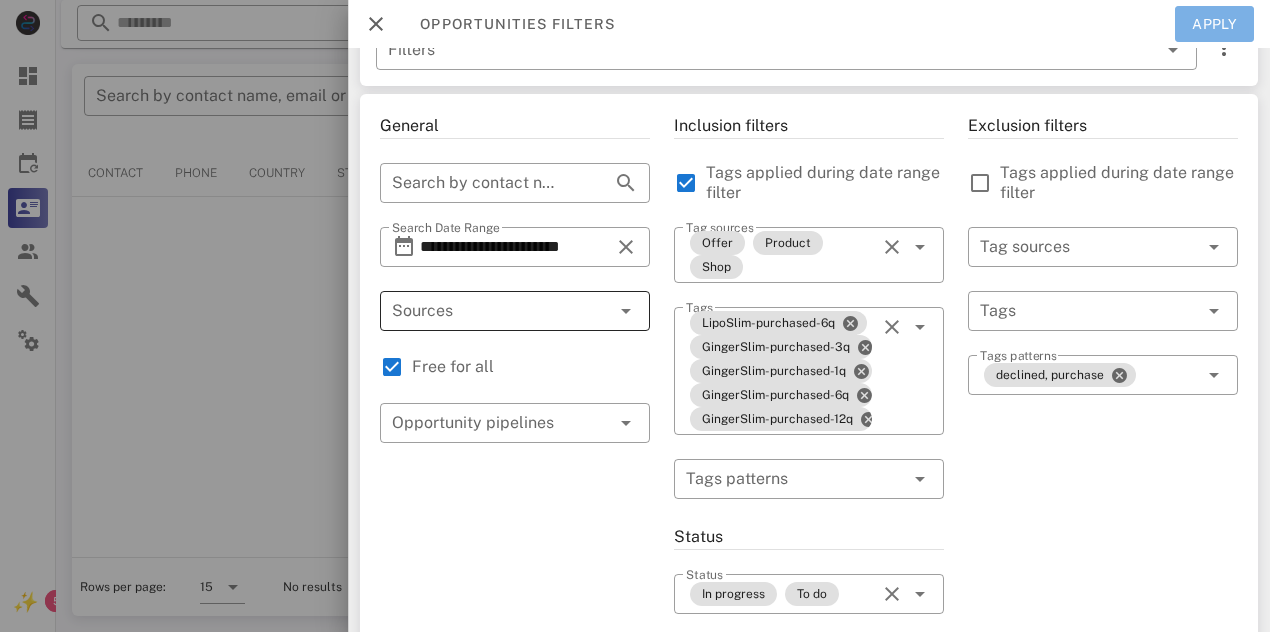 click on "Apply" at bounding box center [1215, 24] 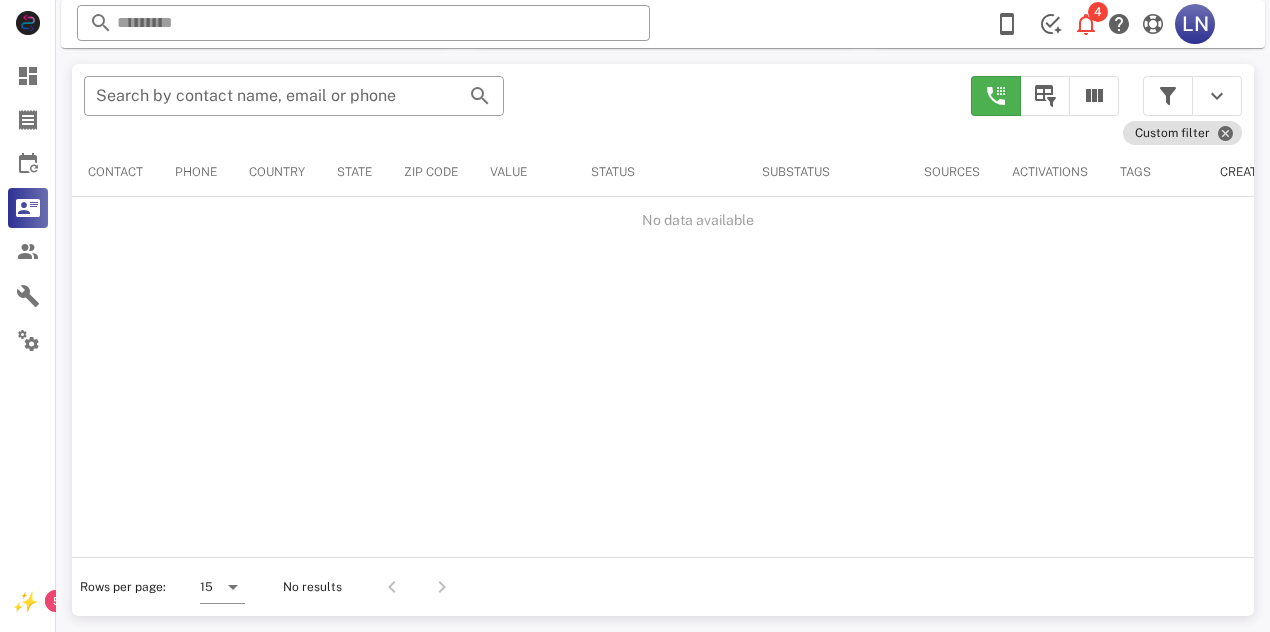 scroll, scrollTop: 380, scrollLeft: 0, axis: vertical 